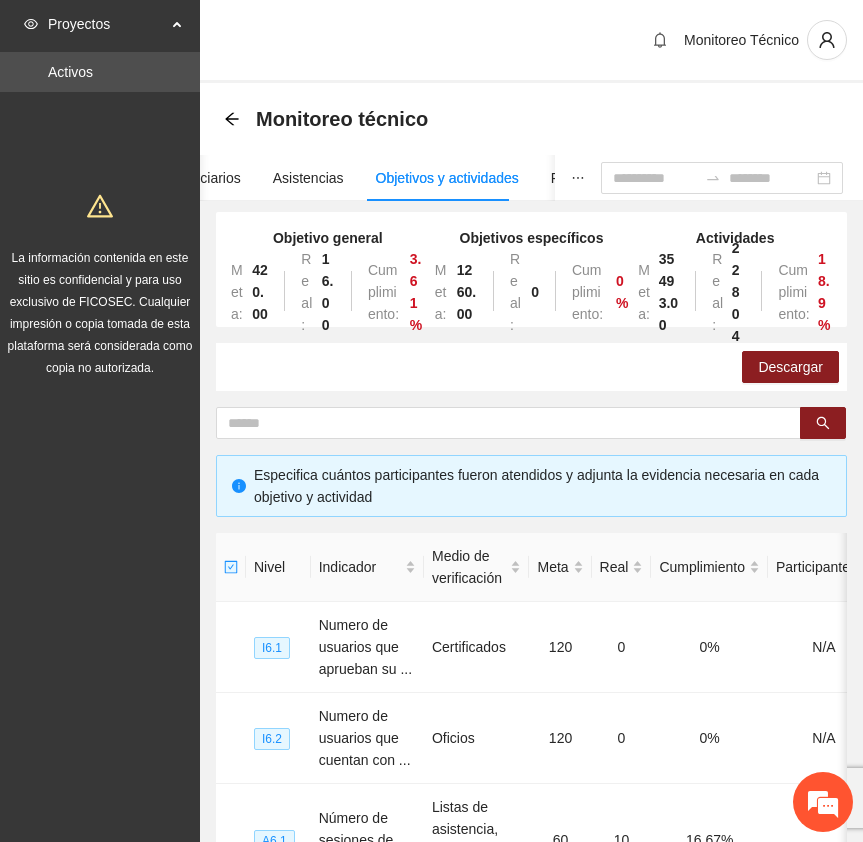 scroll, scrollTop: 442, scrollLeft: 0, axis: vertical 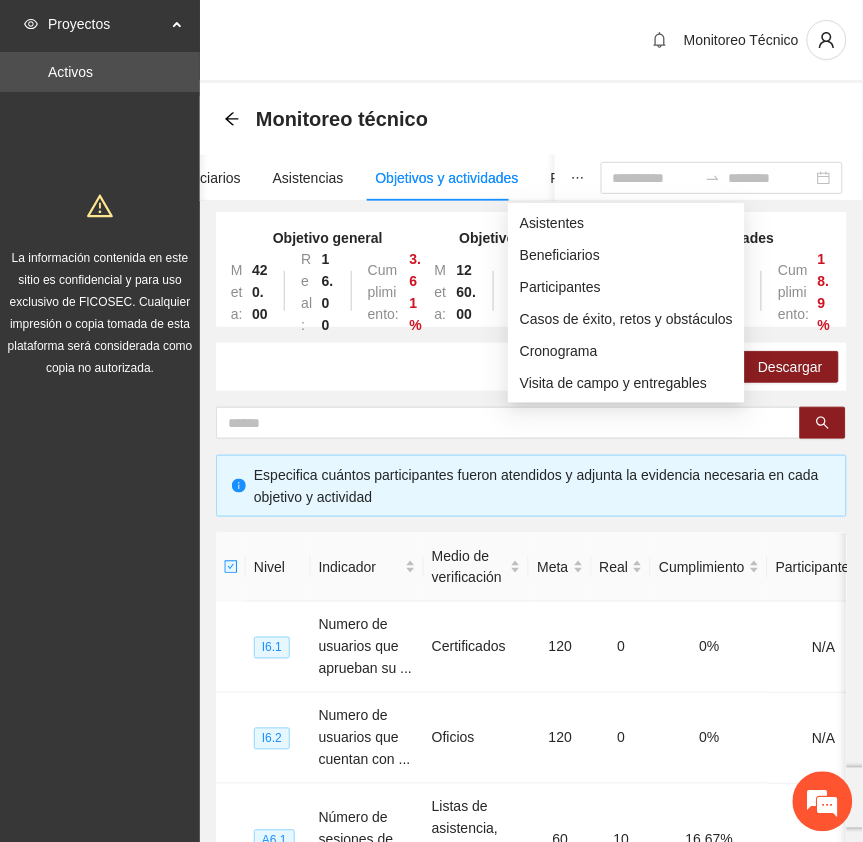 click 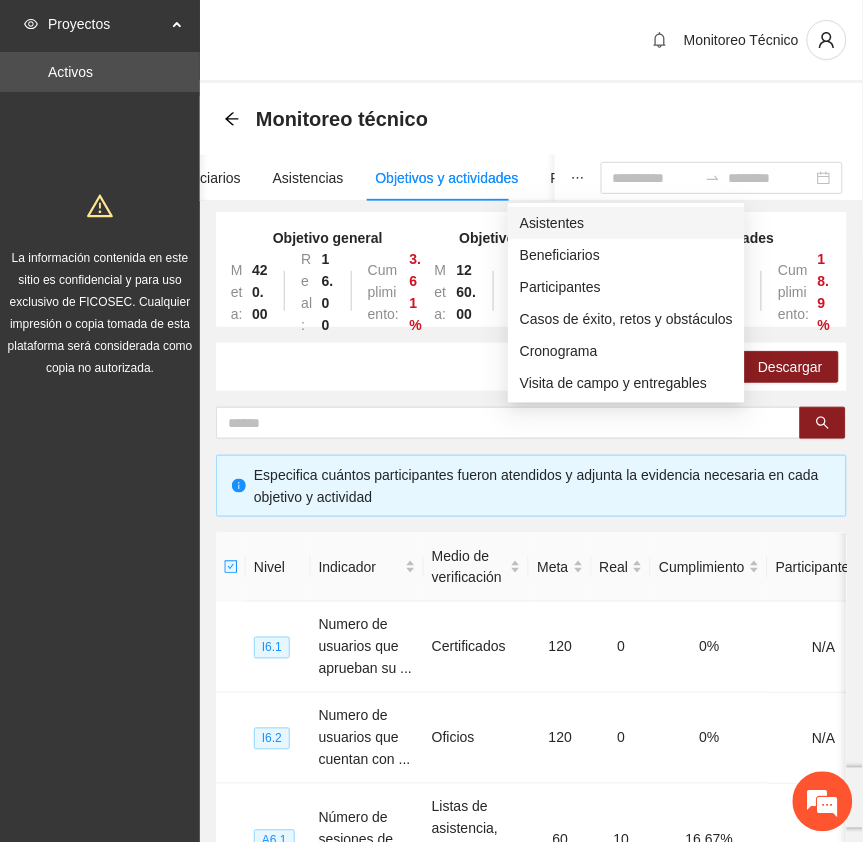 click on "Asistentes" at bounding box center [626, 223] 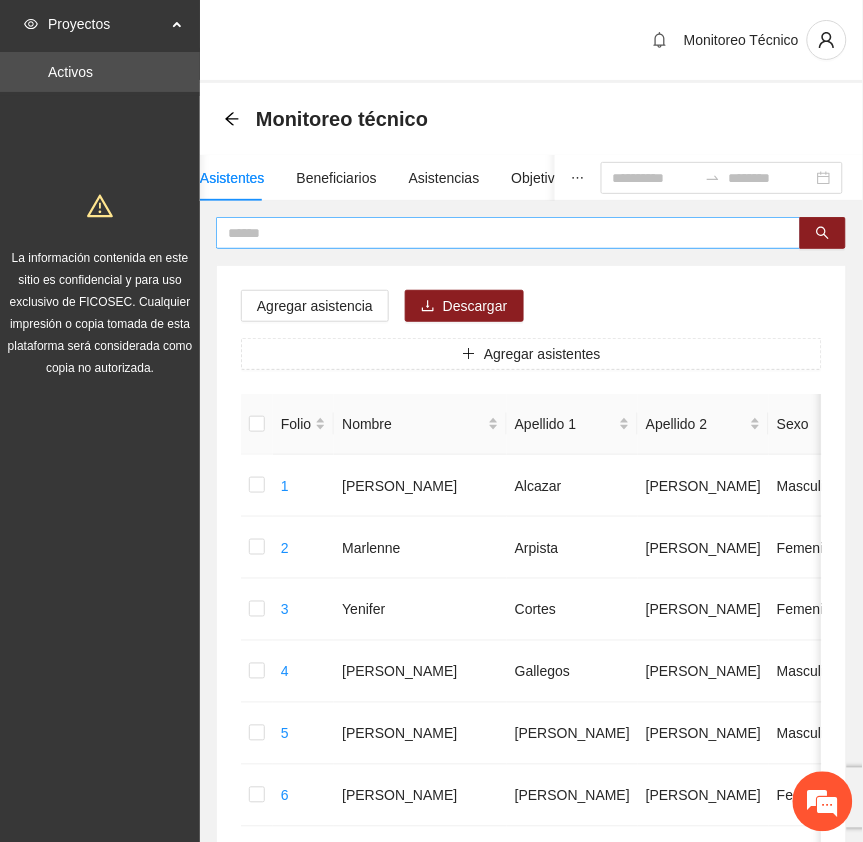 click at bounding box center (500, 233) 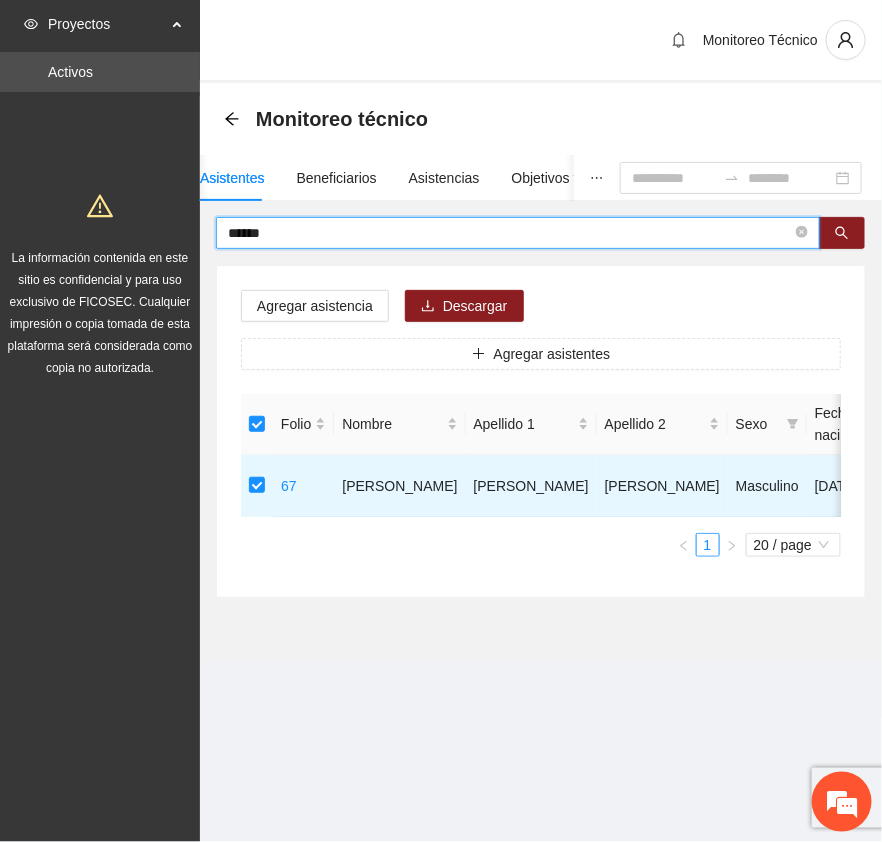 drag, startPoint x: 163, startPoint y: 231, endPoint x: -24, endPoint y: 228, distance: 187.02406 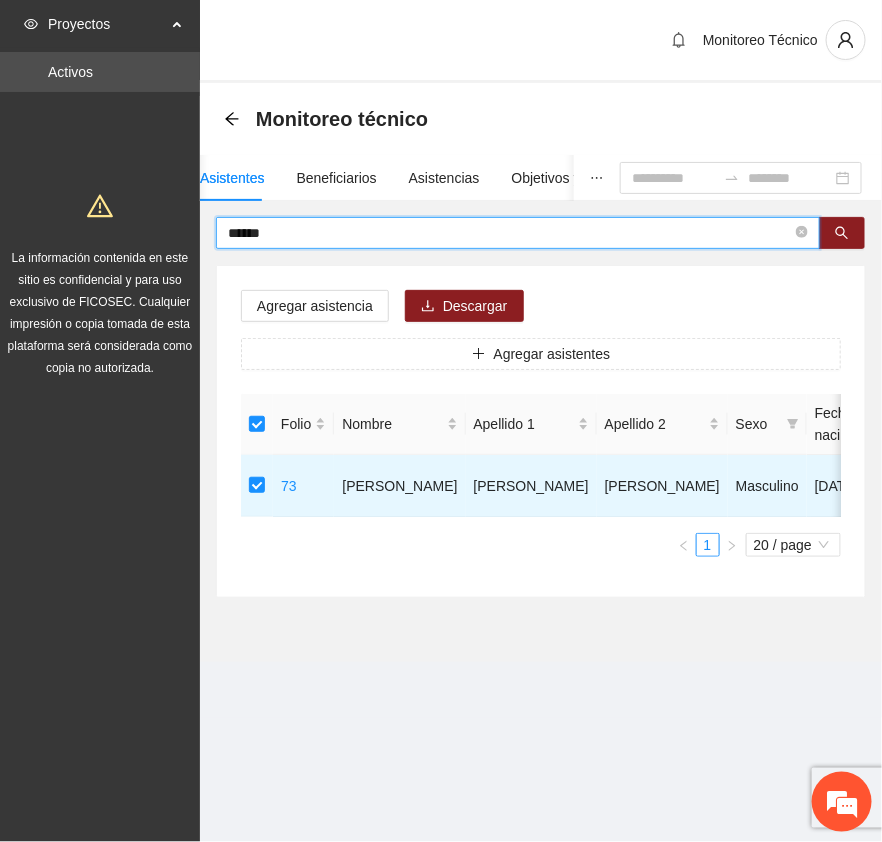 drag, startPoint x: 296, startPoint y: 226, endPoint x: 93, endPoint y: 233, distance: 203.12065 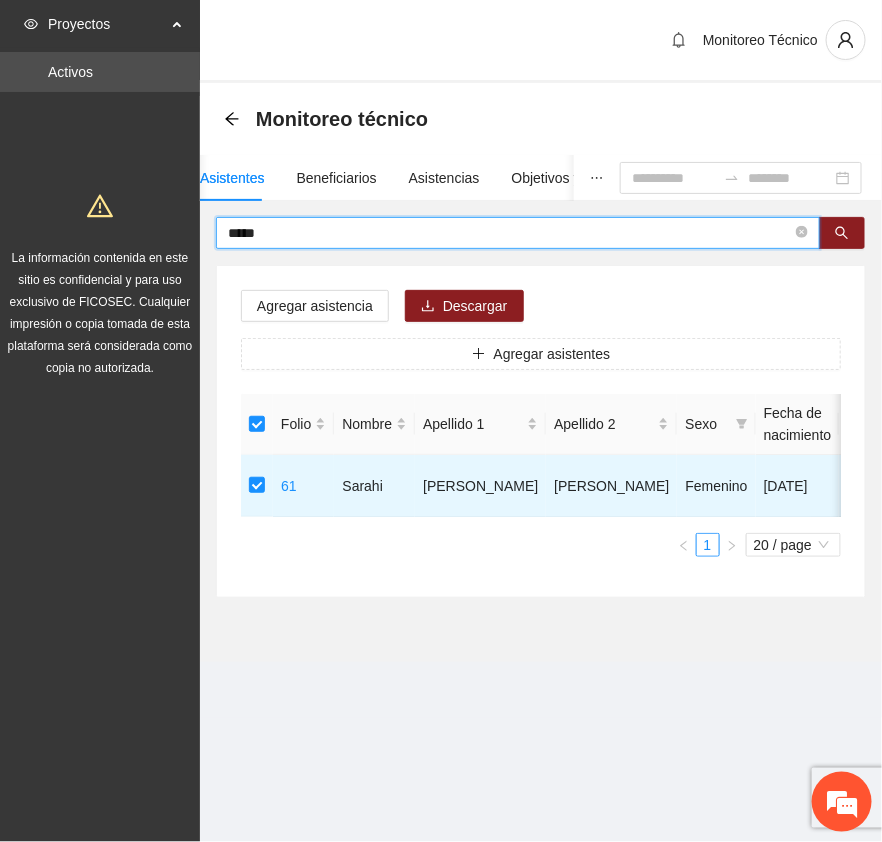 drag, startPoint x: 290, startPoint y: 231, endPoint x: 117, endPoint y: 232, distance: 173.00288 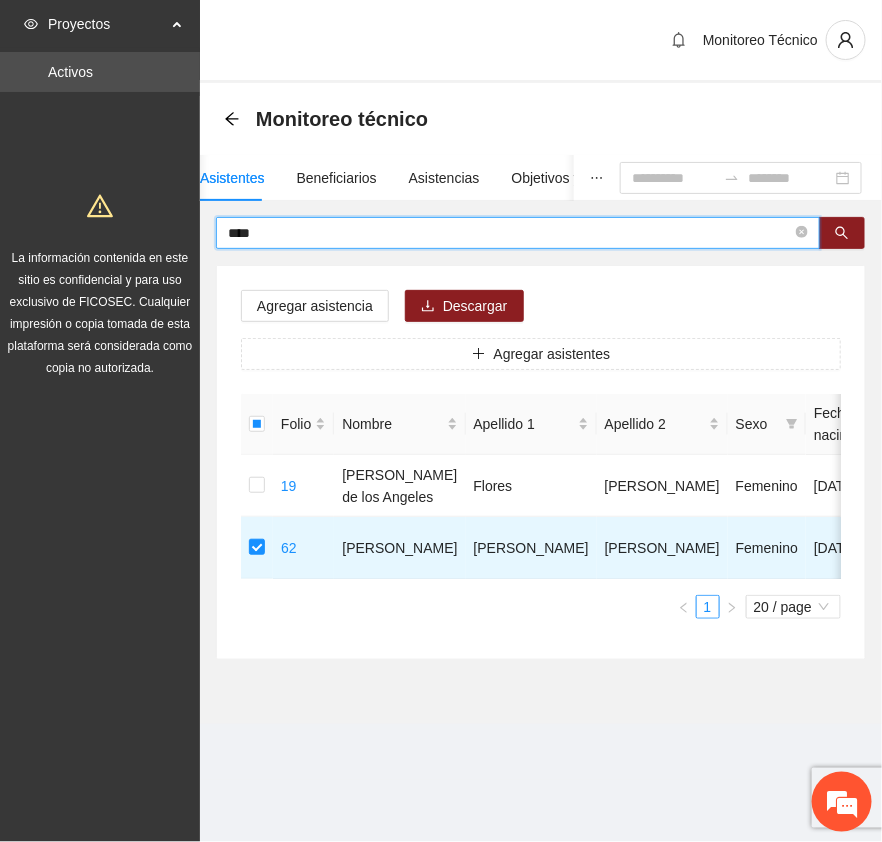 drag, startPoint x: 262, startPoint y: 233, endPoint x: 123, endPoint y: 211, distance: 140.73024 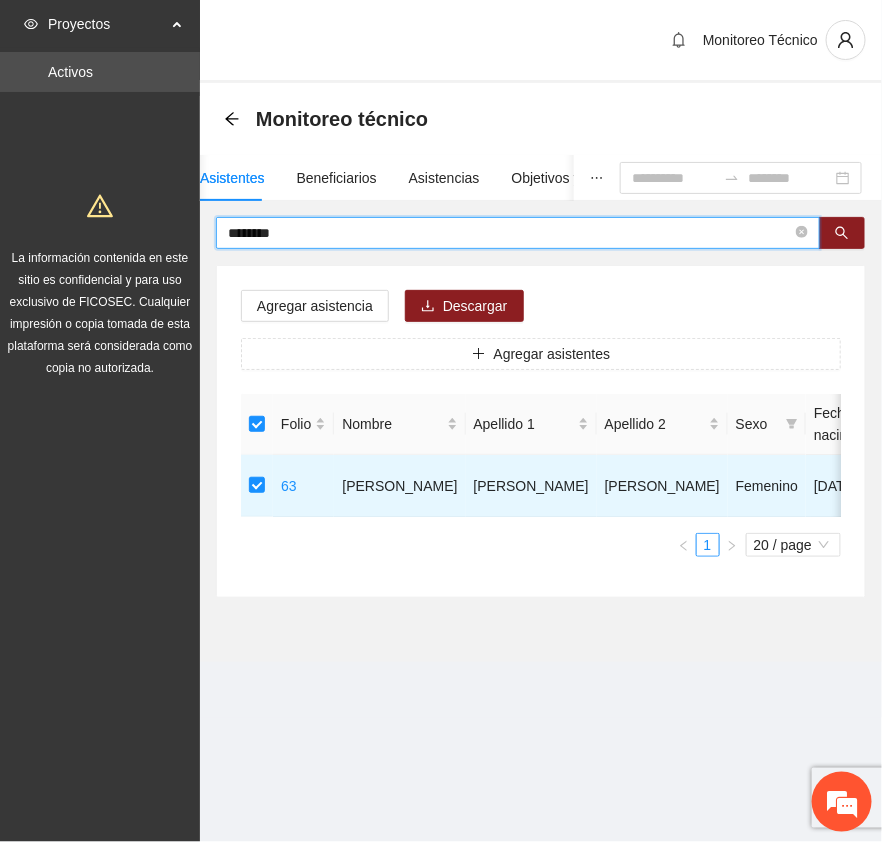 drag, startPoint x: 295, startPoint y: 237, endPoint x: 92, endPoint y: 226, distance: 203.2978 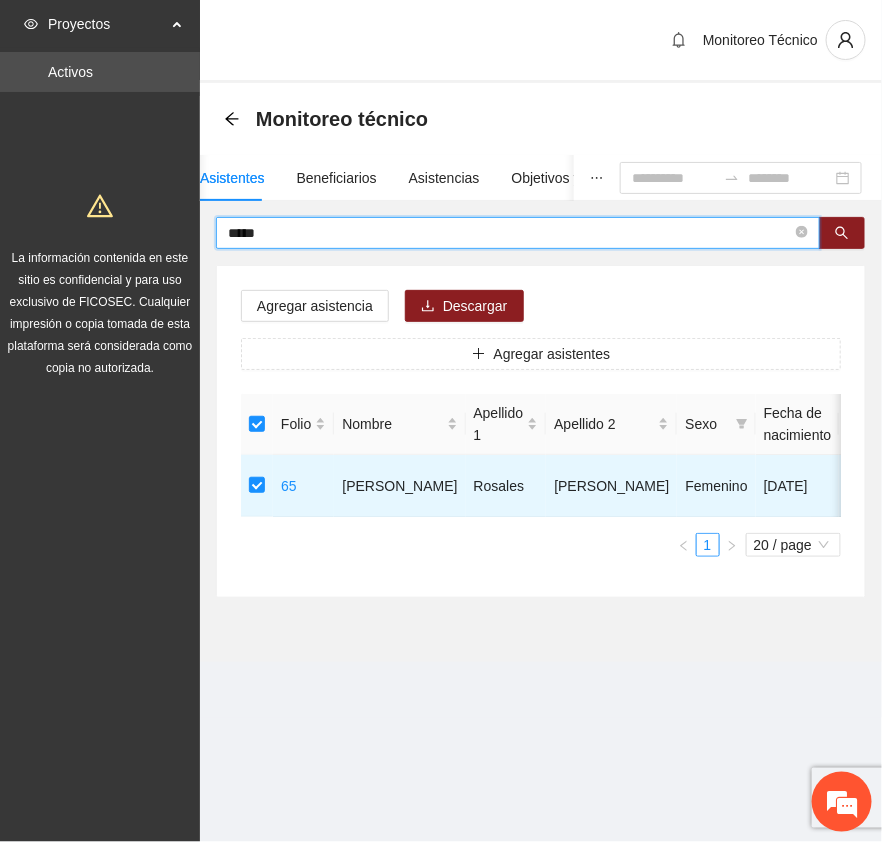 drag, startPoint x: 300, startPoint y: 230, endPoint x: 27, endPoint y: 243, distance: 273.30936 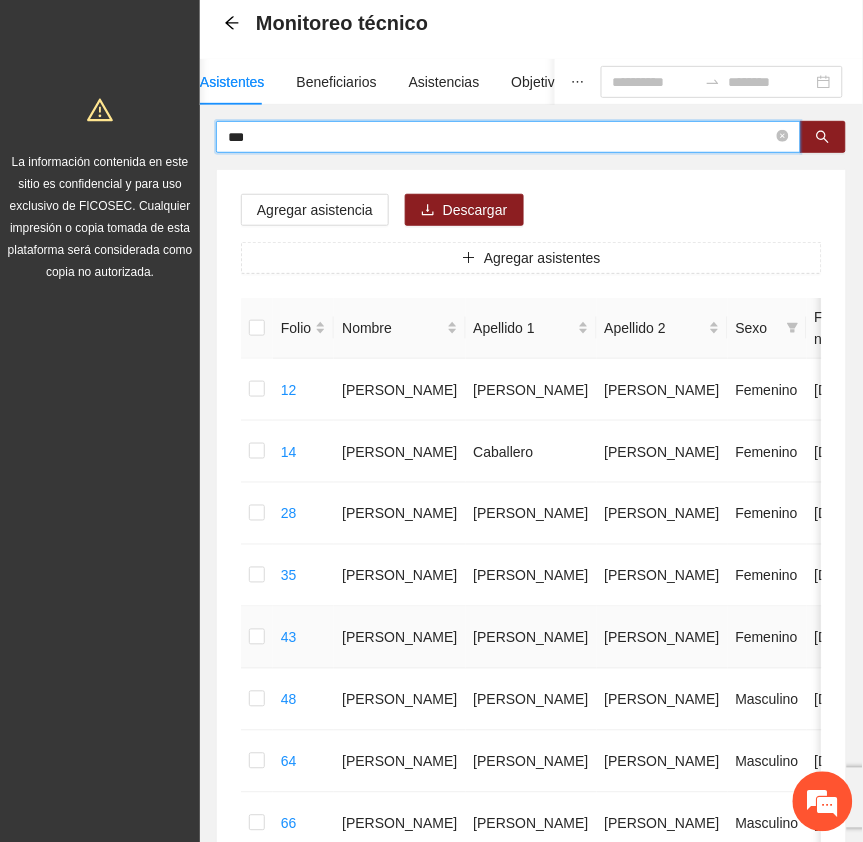 scroll, scrollTop: 221, scrollLeft: 0, axis: vertical 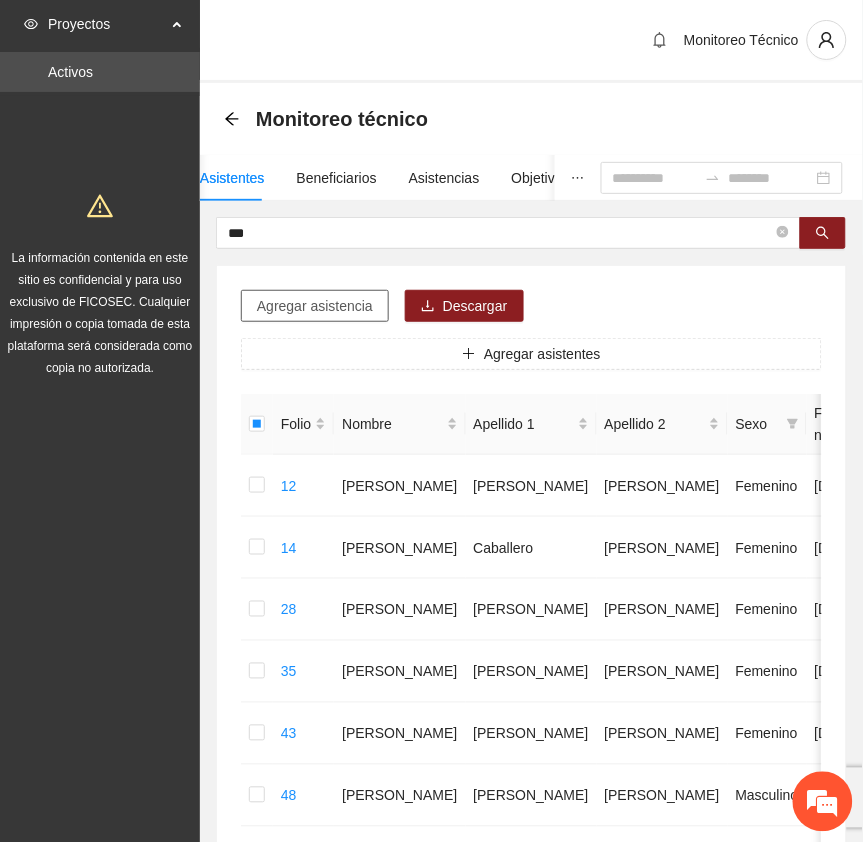 click on "Agregar asistencia" at bounding box center (315, 306) 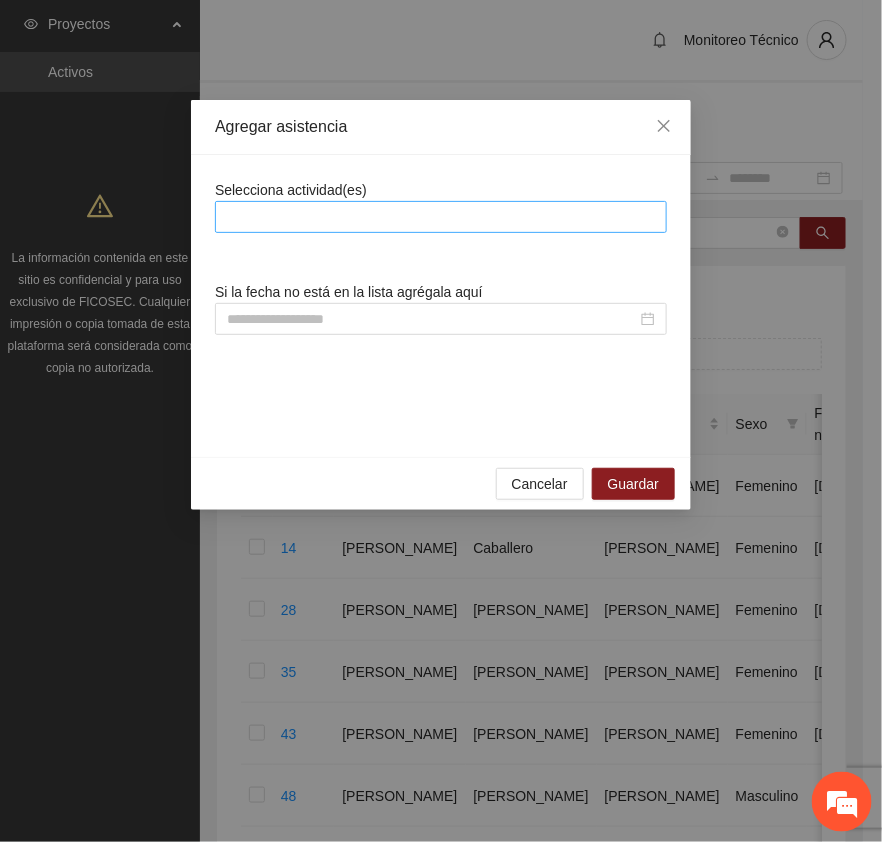 click at bounding box center (441, 217) 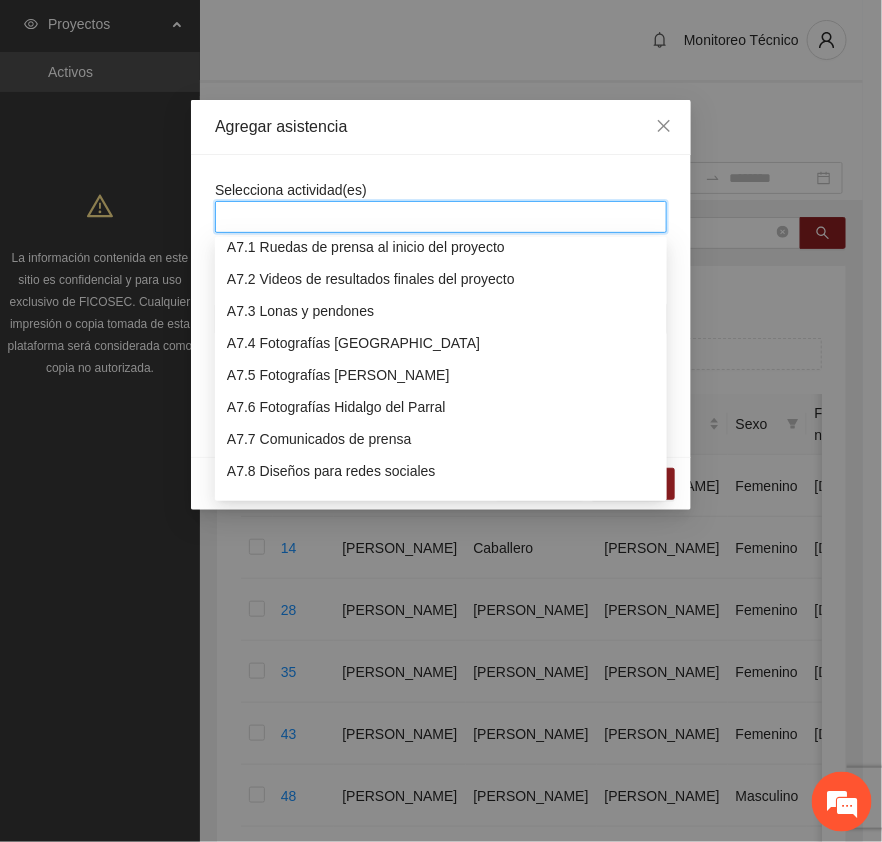 scroll, scrollTop: 1875, scrollLeft: 0, axis: vertical 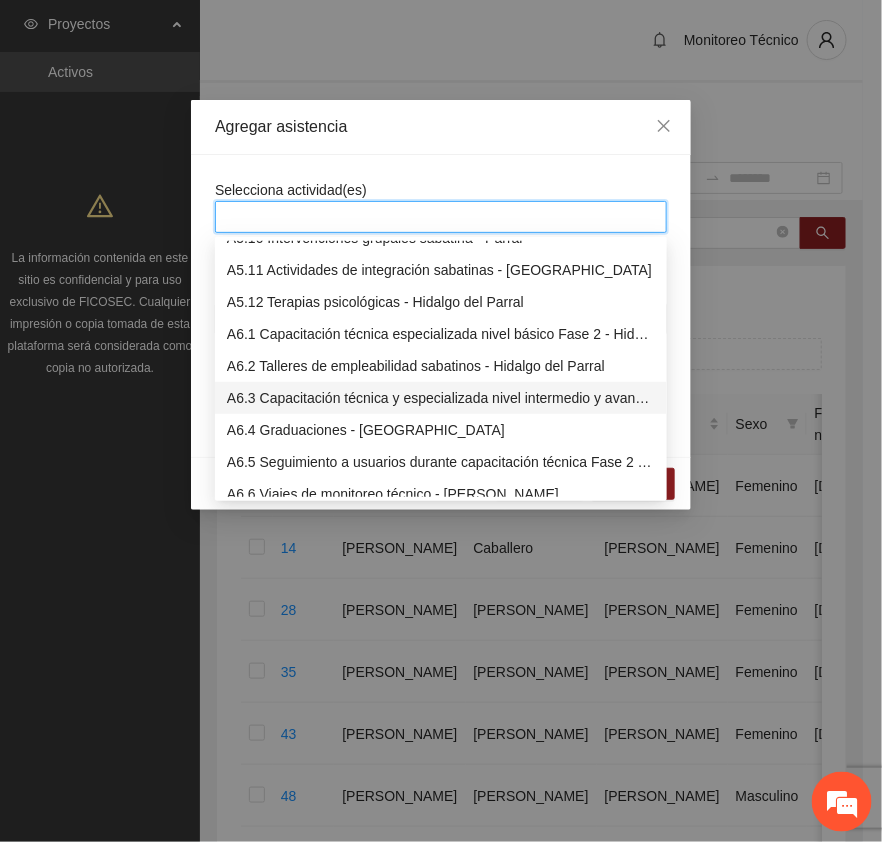 click on "A6.3 Capacitación técnica y especializada nivel intermedio y avanzado Fase 2 - Parral" at bounding box center (441, 398) 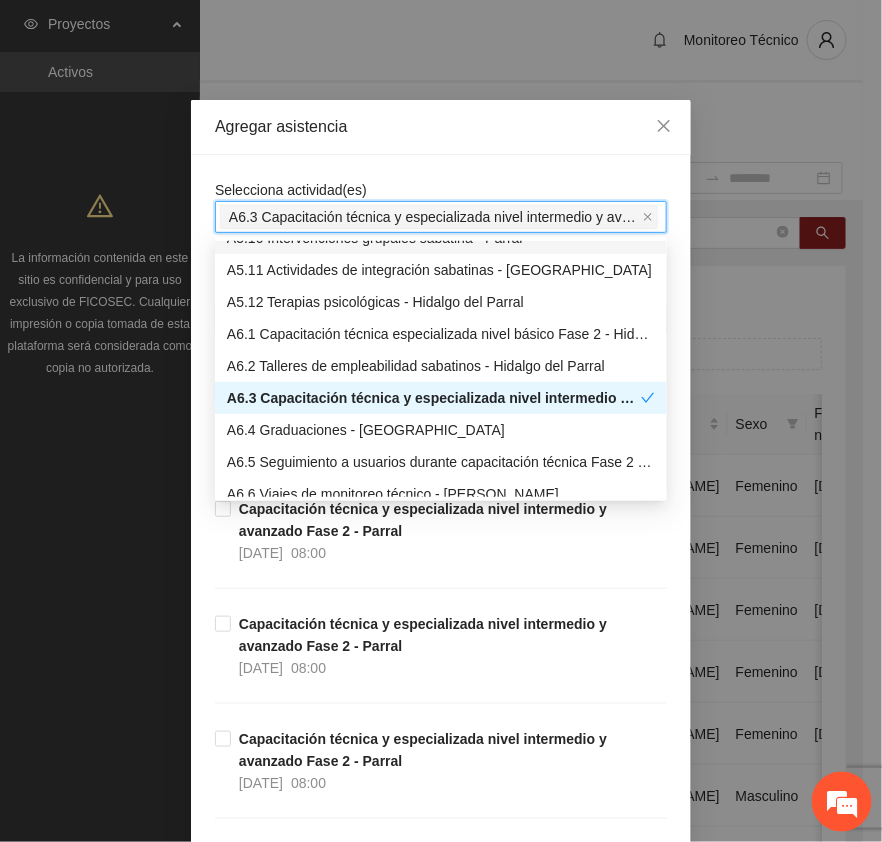 click on "Agregar asistencia" at bounding box center (441, 127) 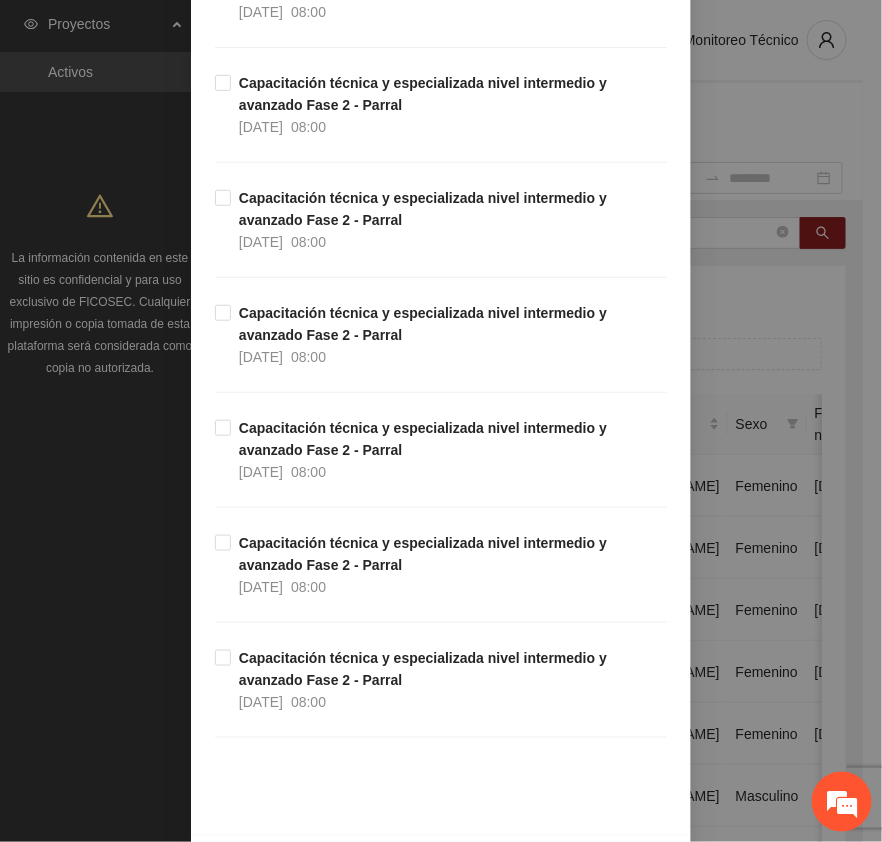 scroll, scrollTop: 1996, scrollLeft: 0, axis: vertical 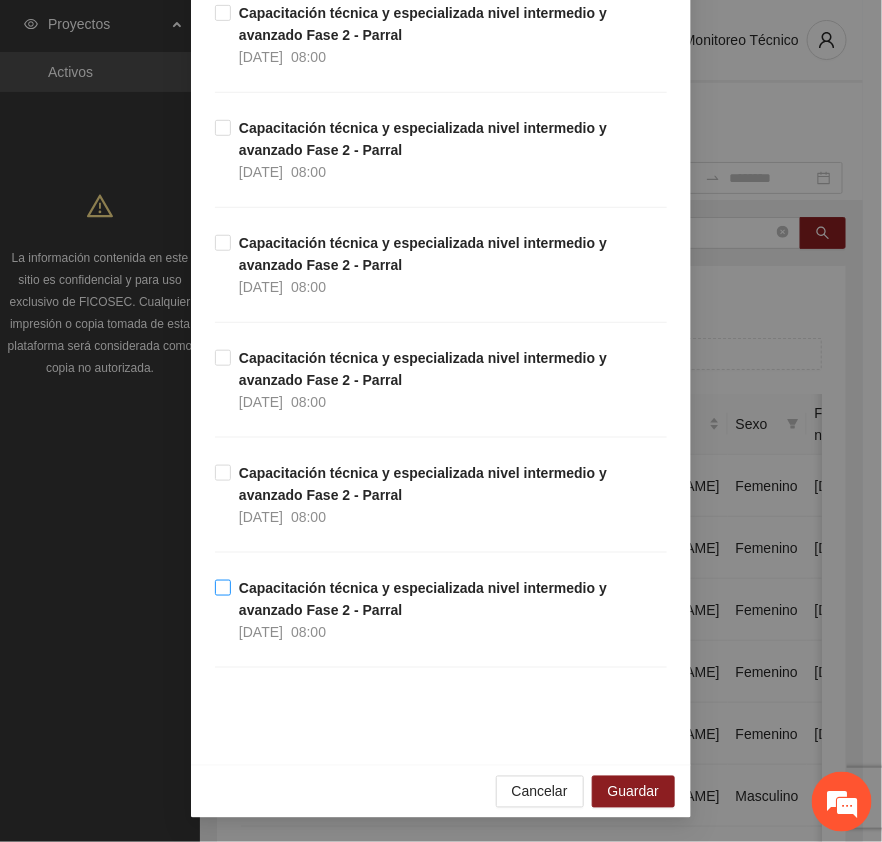 click on "Capacitación técnica y especializada nivel intermedio y avanzado Fase 2 - Parral" at bounding box center [423, 599] 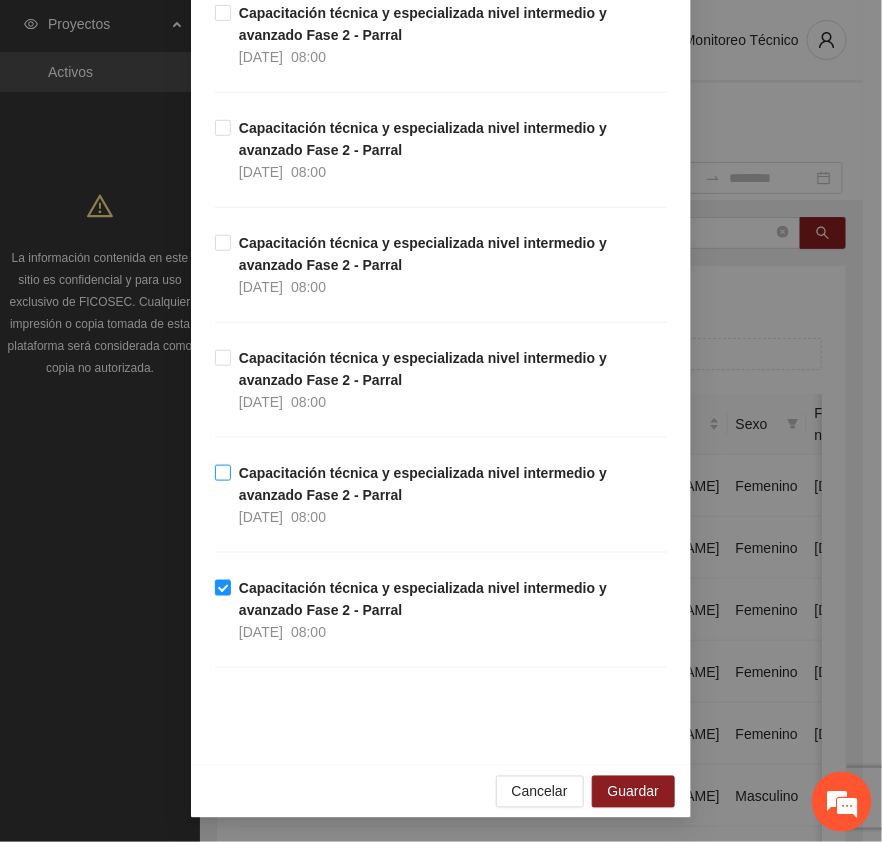 click on "Capacitación técnica y especializada nivel intermedio y avanzado Fase 2 - Parral" at bounding box center [423, 484] 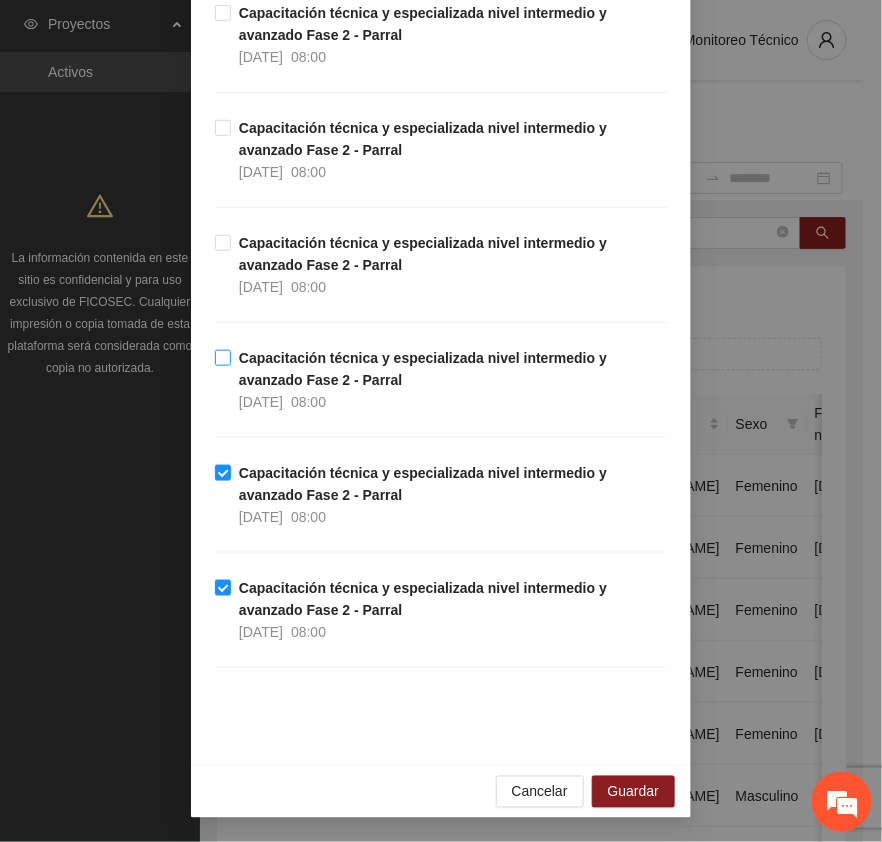 click on "Capacitación técnica y especializada nivel intermedio y avanzado Fase 2 - Parral" at bounding box center (423, 369) 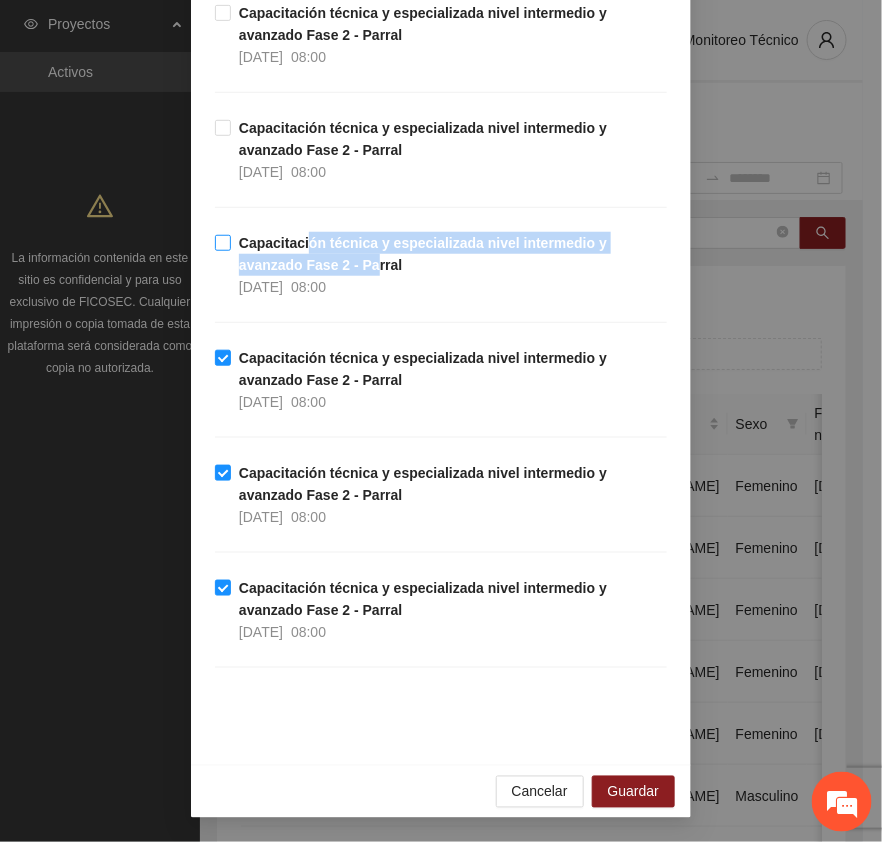 click on "Capacitación técnica y especializada nivel intermedio y avanzado Fase 2 - Parral [DATE] 08:00" at bounding box center (449, 265) 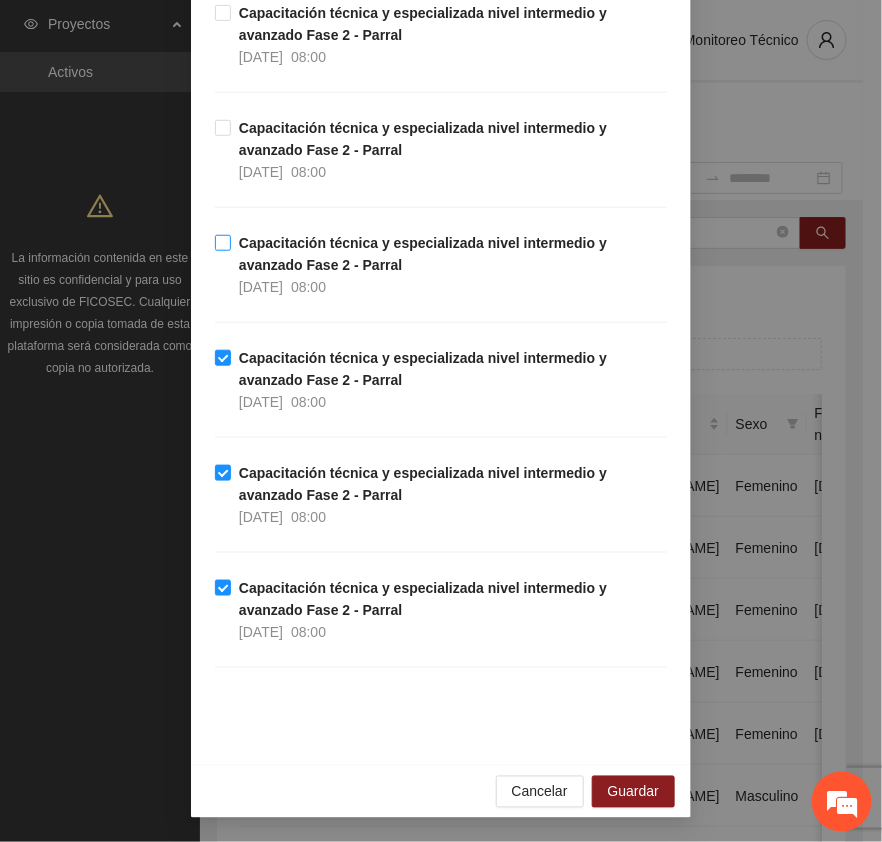click on "Capacitación técnica y especializada nivel intermedio y avanzado Fase 2 - Parral" at bounding box center [423, 254] 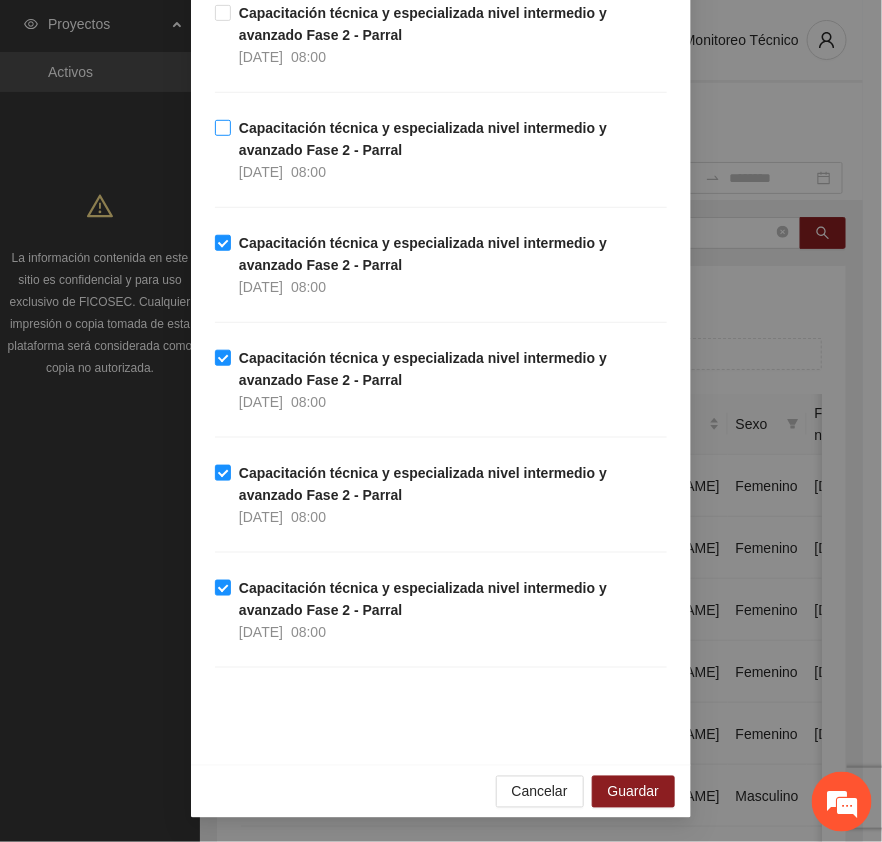 click on "Capacitación técnica y especializada nivel intermedio y avanzado Fase 2 - Parral" at bounding box center (423, 139) 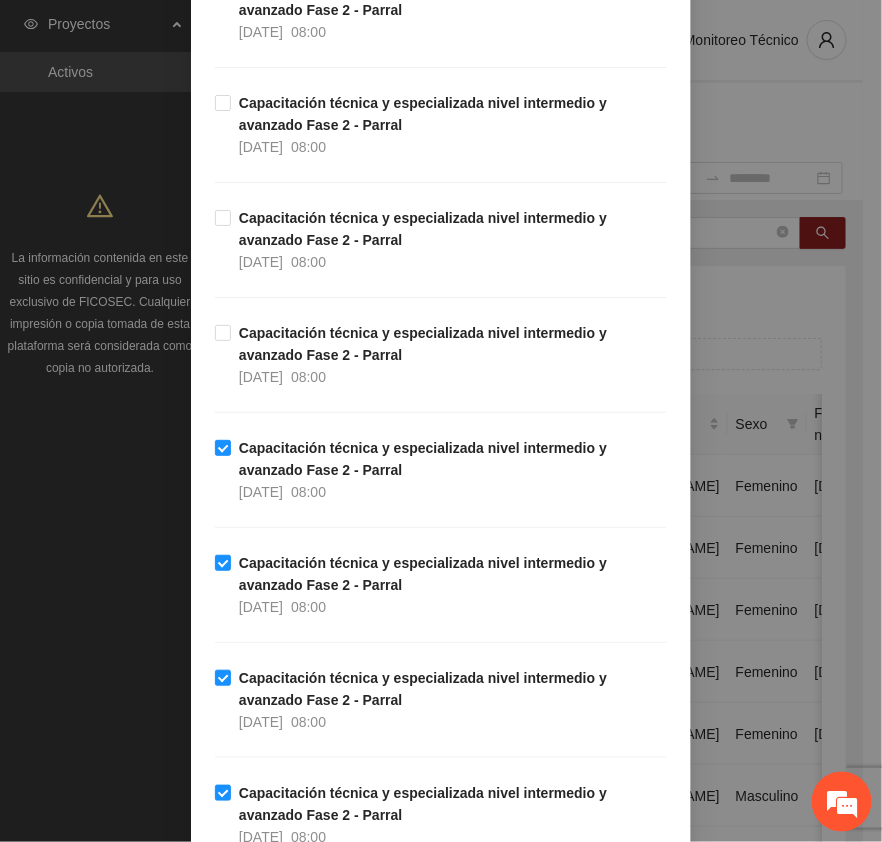 scroll, scrollTop: 1621, scrollLeft: 0, axis: vertical 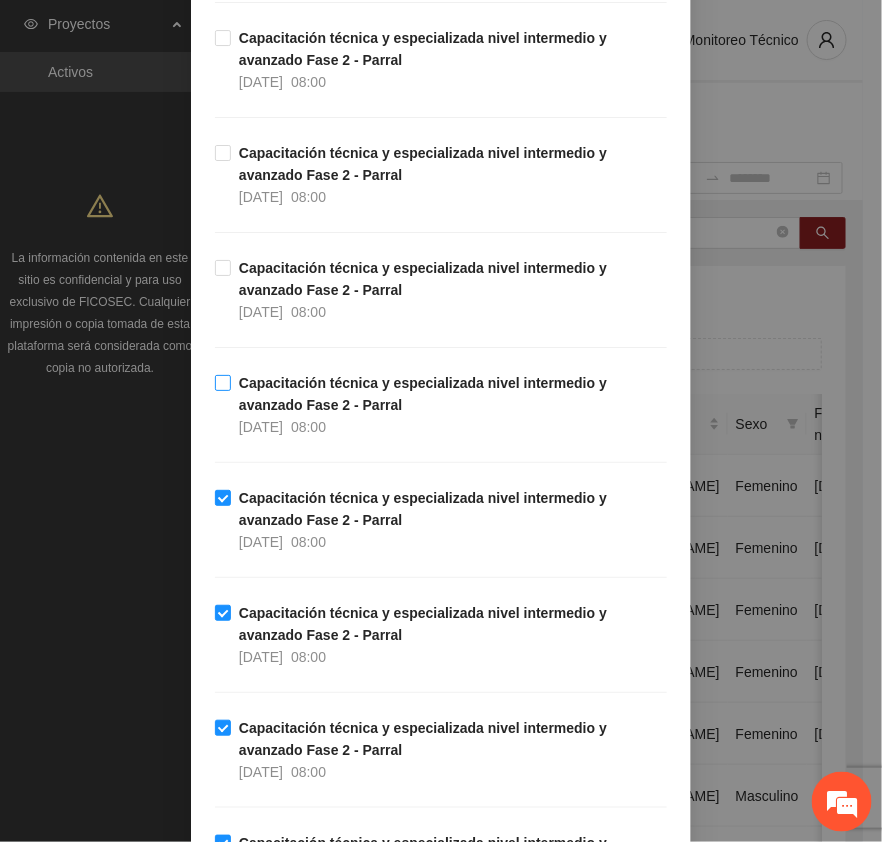 click on "Capacitación técnica y especializada nivel intermedio y avanzado Fase 2 - Parral" at bounding box center [423, 394] 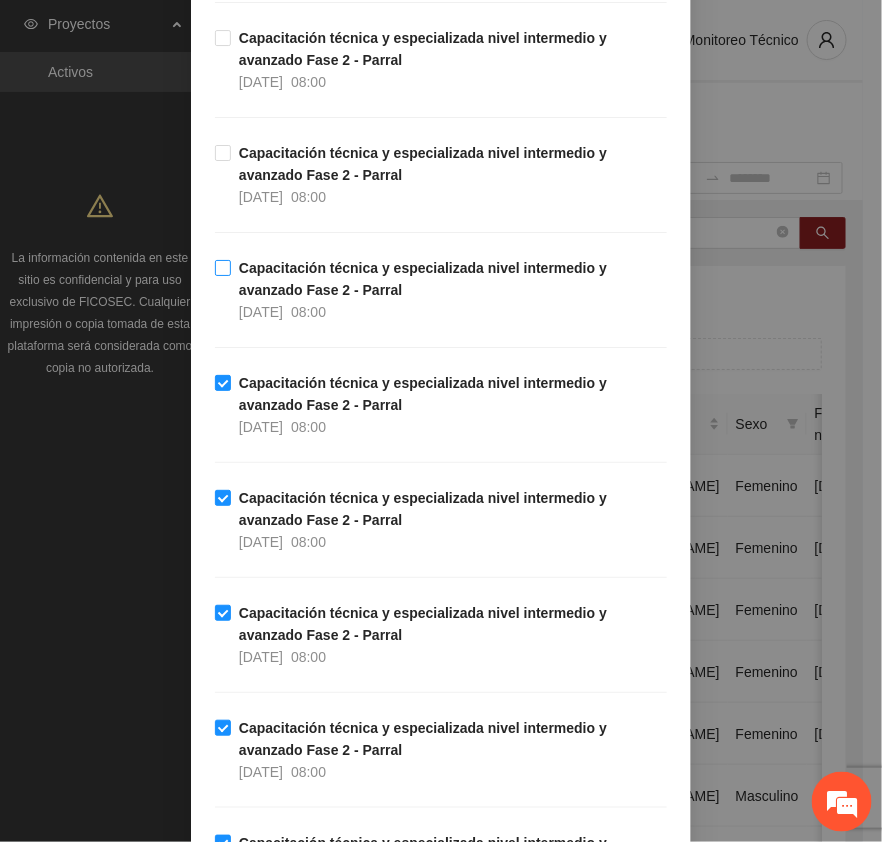 click on "Capacitación técnica y especializada nivel intermedio y avanzado Fase 2 - Parral" at bounding box center [423, 279] 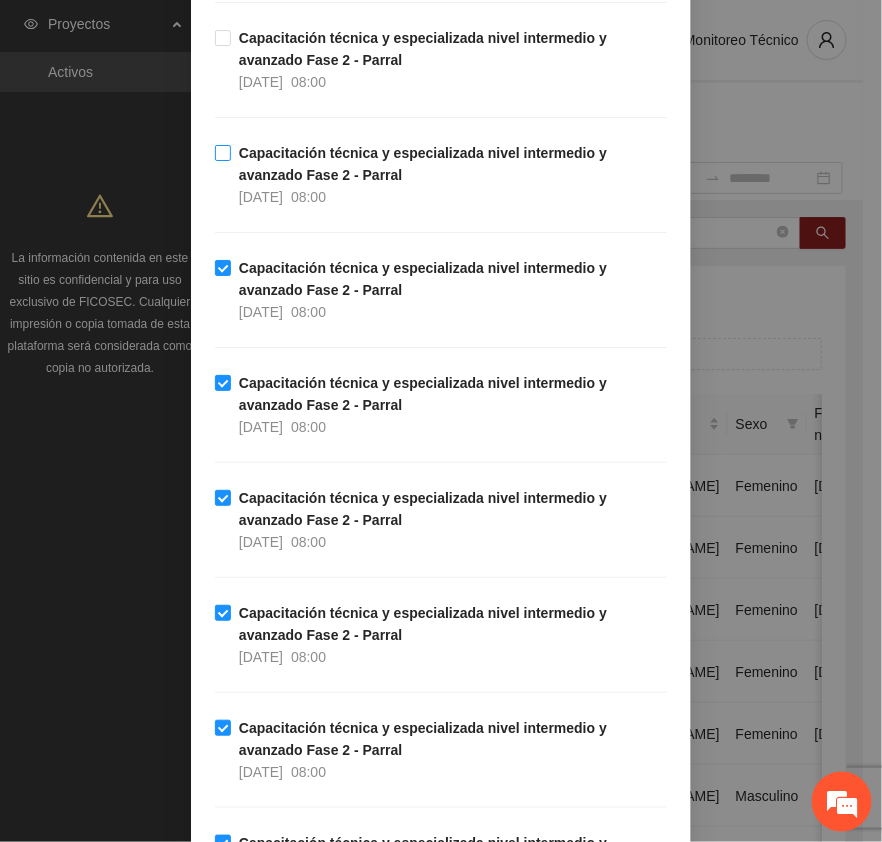 click on "Capacitación técnica y especializada nivel intermedio y avanzado Fase 2 - Parral" at bounding box center (423, 164) 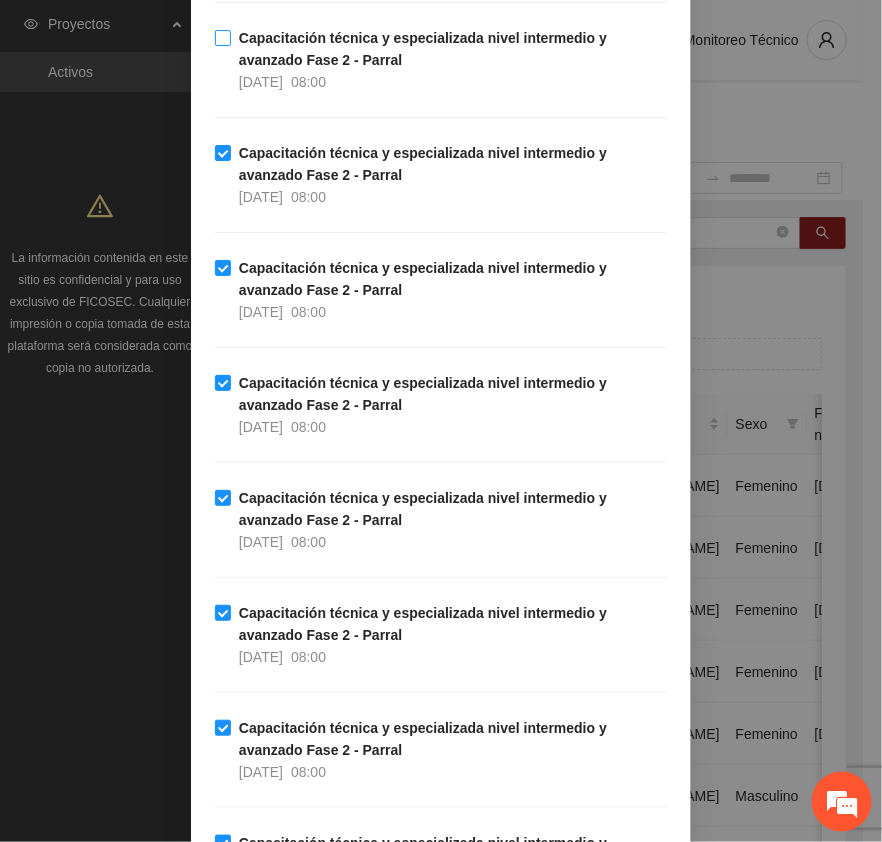 click on "Capacitación técnica y especializada nivel intermedio y avanzado Fase 2 - Parral [DATE] 08:00" at bounding box center (449, 60) 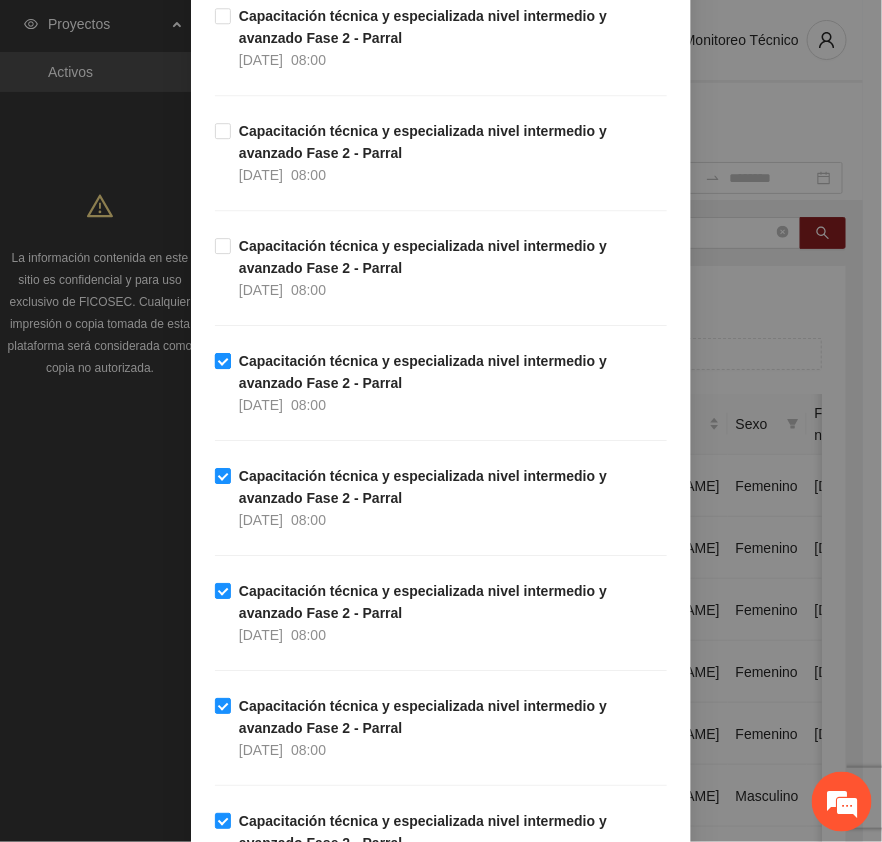 scroll, scrollTop: 1121, scrollLeft: 0, axis: vertical 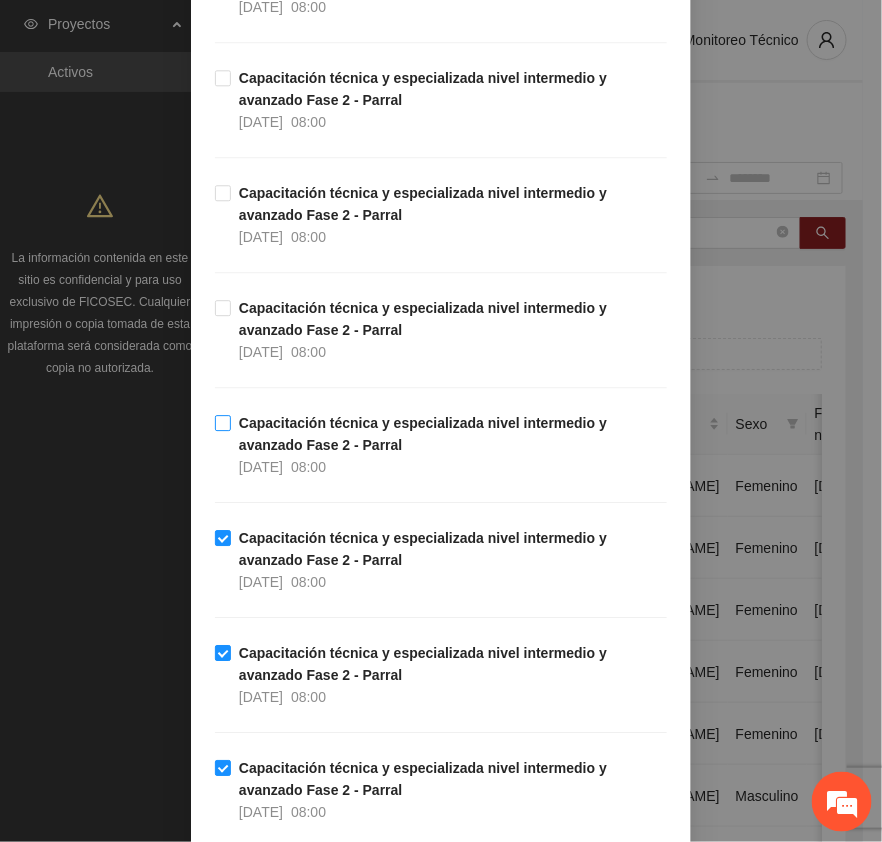 click on "Capacitación técnica y especializada nivel intermedio y avanzado Fase 2 - Parral" at bounding box center (423, 434) 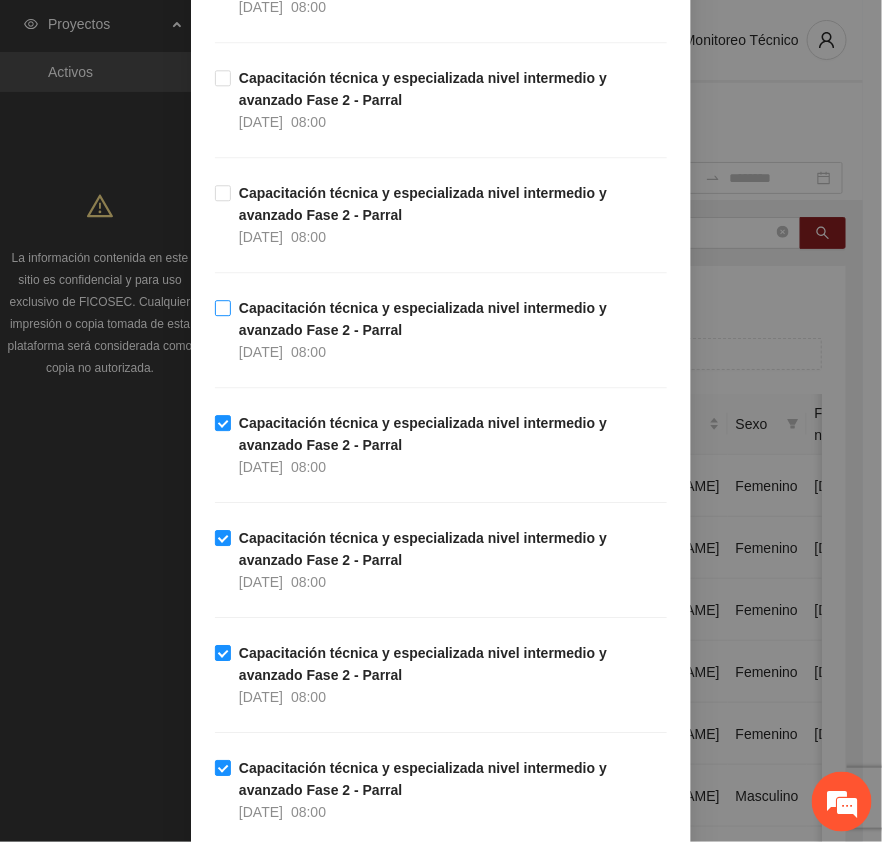 click on "Capacitación técnica y especializada nivel intermedio y avanzado Fase 2 - Parral" at bounding box center [423, 319] 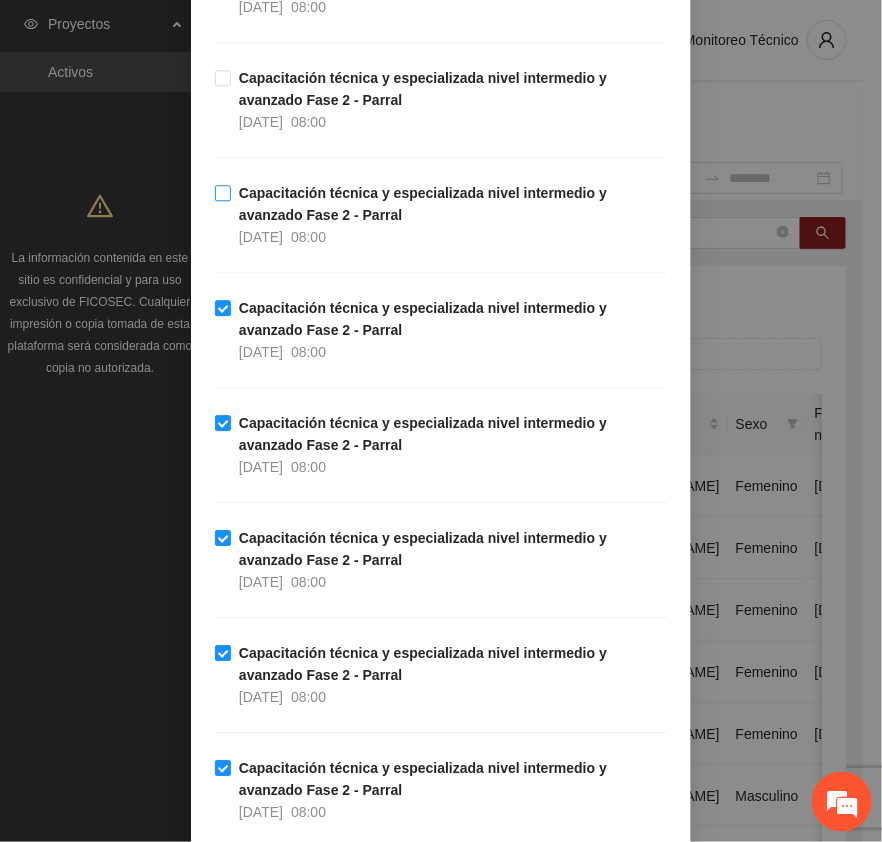 click on "Capacitación técnica y especializada nivel intermedio y avanzado Fase 2 - Parral" at bounding box center (423, 204) 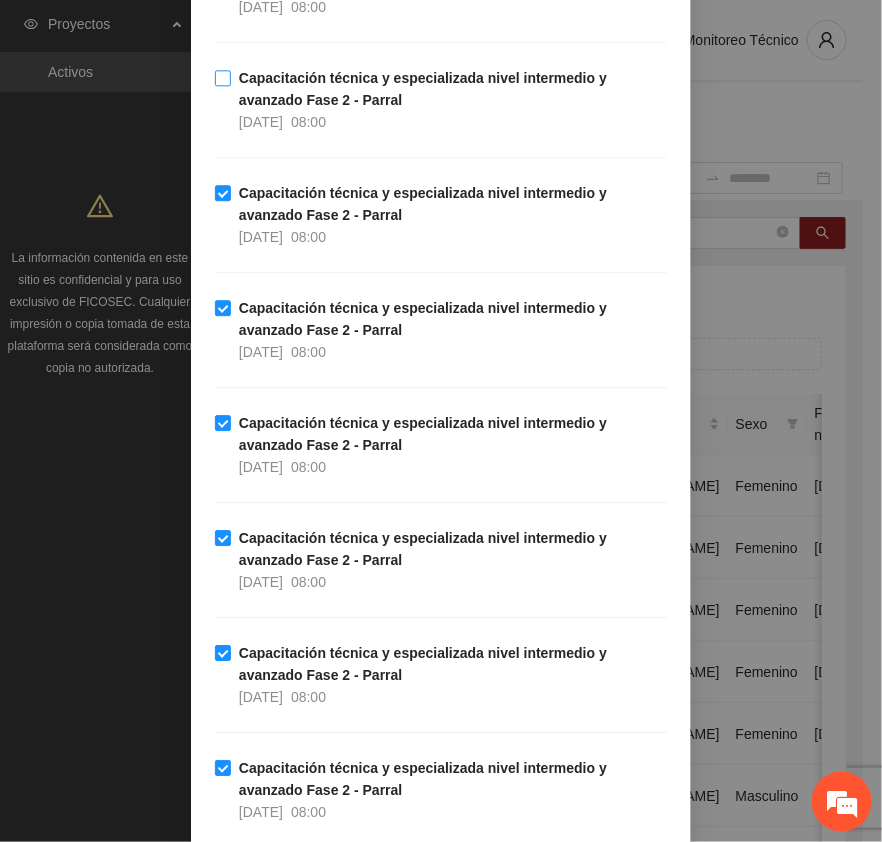 click on "Capacitación técnica y especializada nivel intermedio y avanzado Fase 2 - Parral" at bounding box center (423, 89) 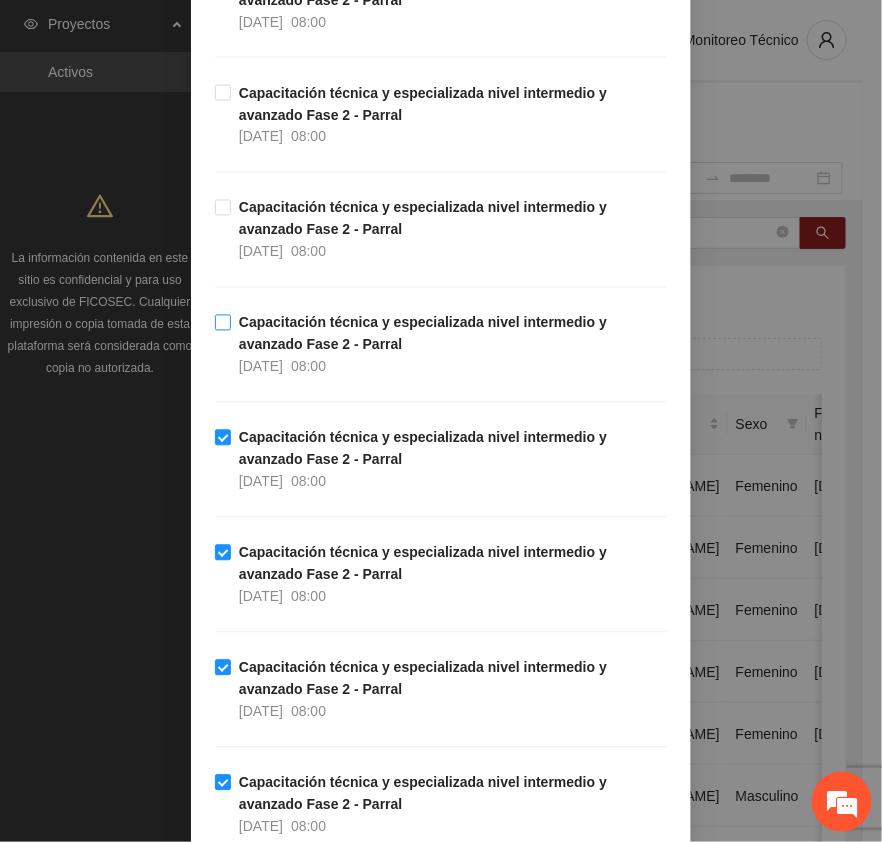 scroll, scrollTop: 746, scrollLeft: 0, axis: vertical 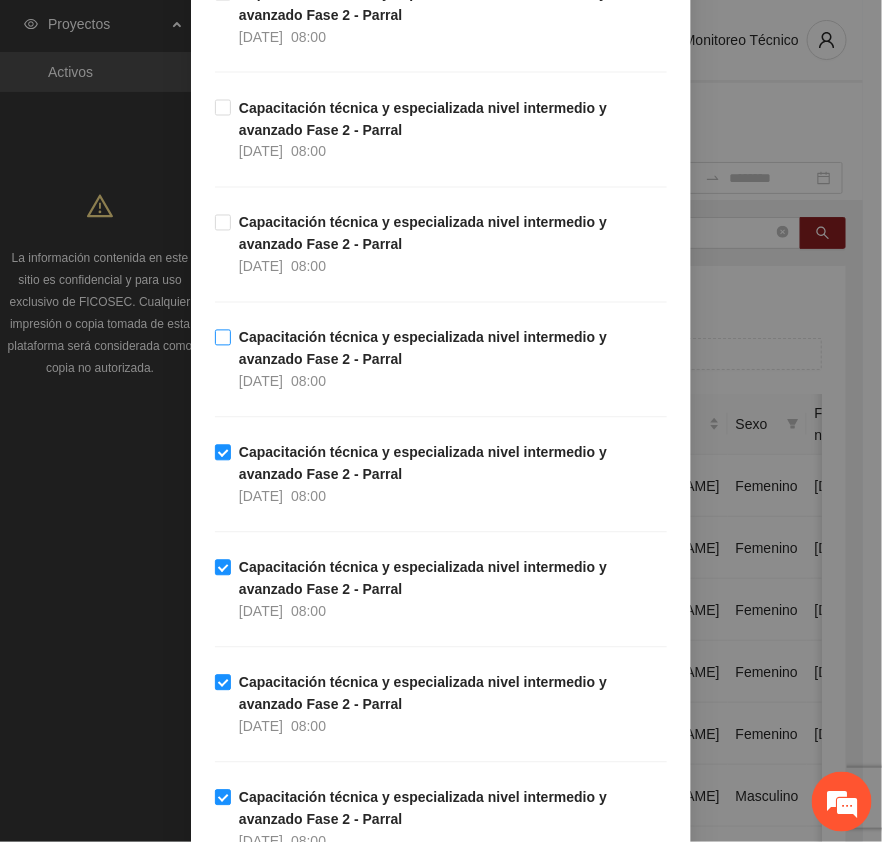 click on "Capacitación técnica y especializada nivel intermedio y avanzado Fase 2 - Parral" at bounding box center [423, 349] 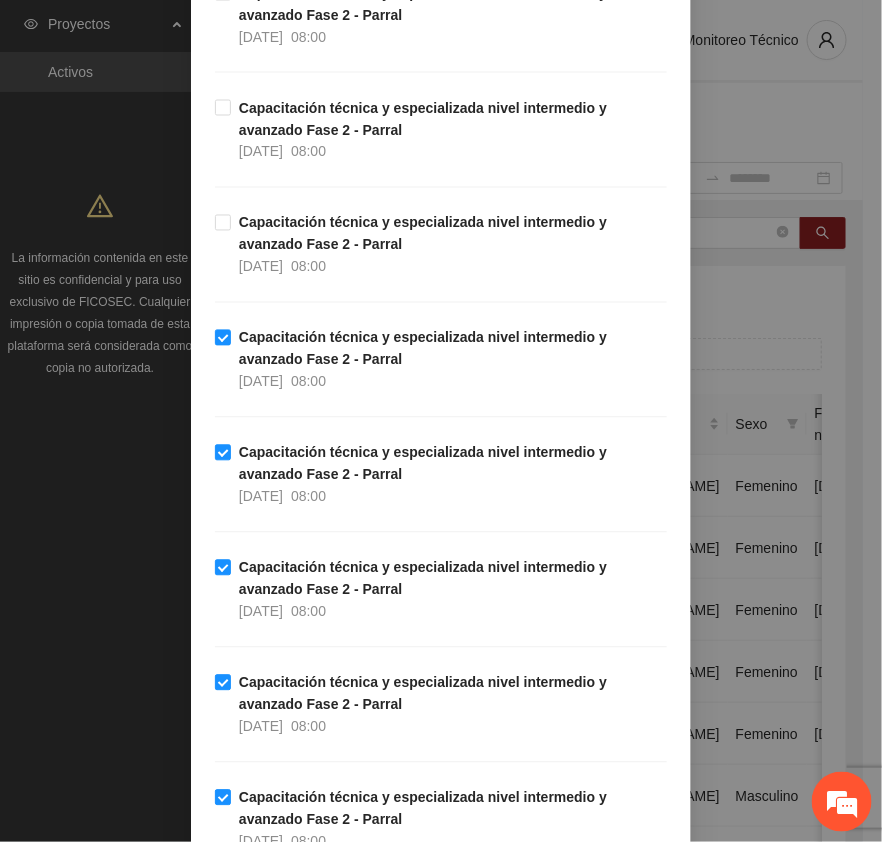 drag, startPoint x: 286, startPoint y: 235, endPoint x: 283, endPoint y: 185, distance: 50.08992 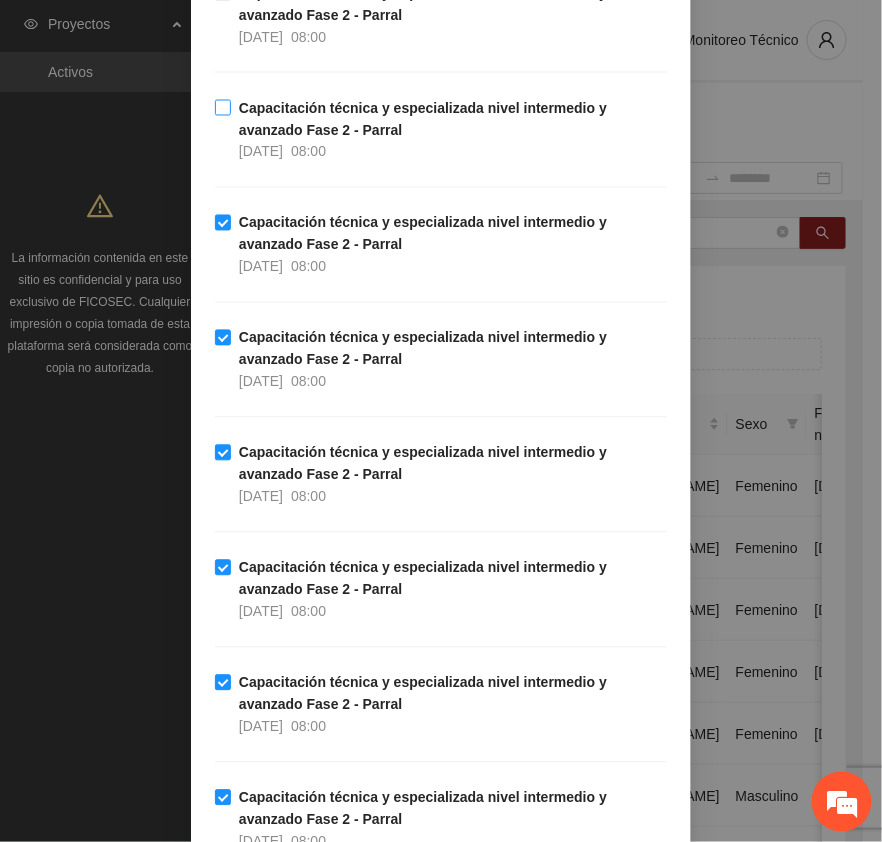 click on "Capacitación técnica y especializada nivel intermedio y avanzado Fase 2 - Parral" at bounding box center (423, 119) 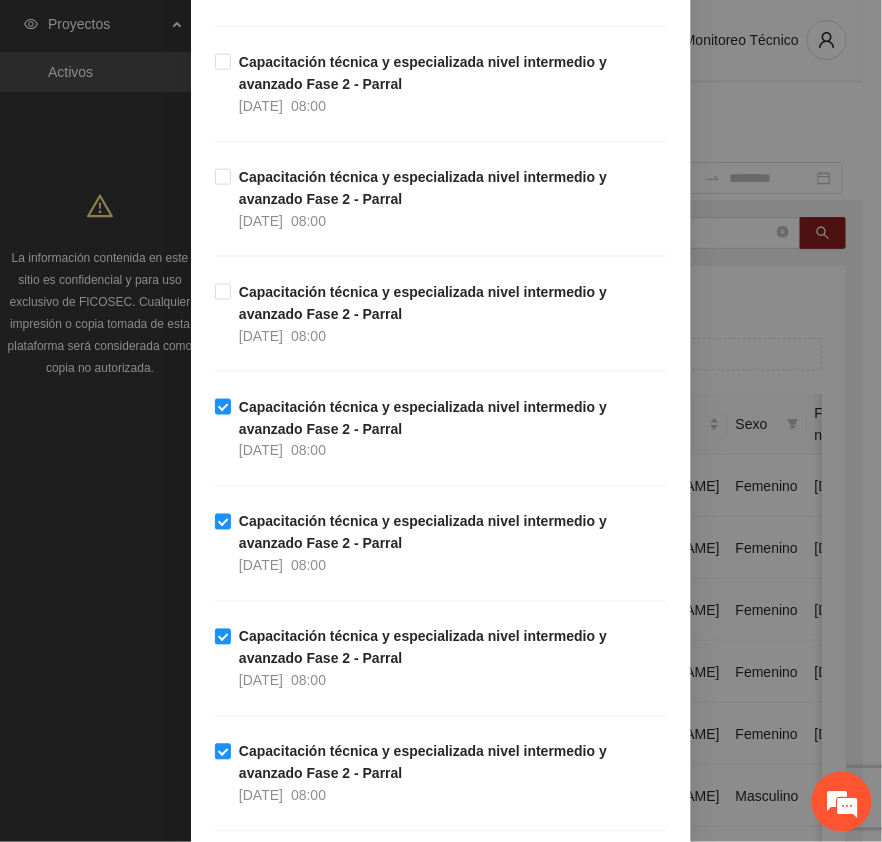 scroll, scrollTop: 371, scrollLeft: 0, axis: vertical 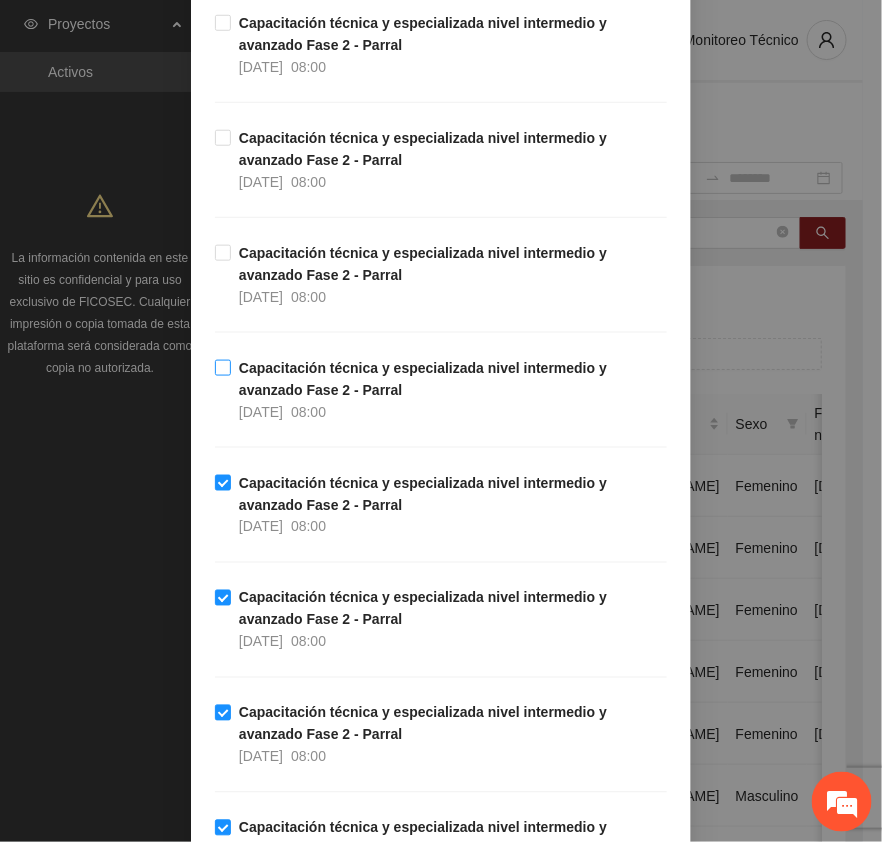 click on "Capacitación técnica y especializada nivel intermedio y avanzado Fase 2 - Parral" at bounding box center (423, 379) 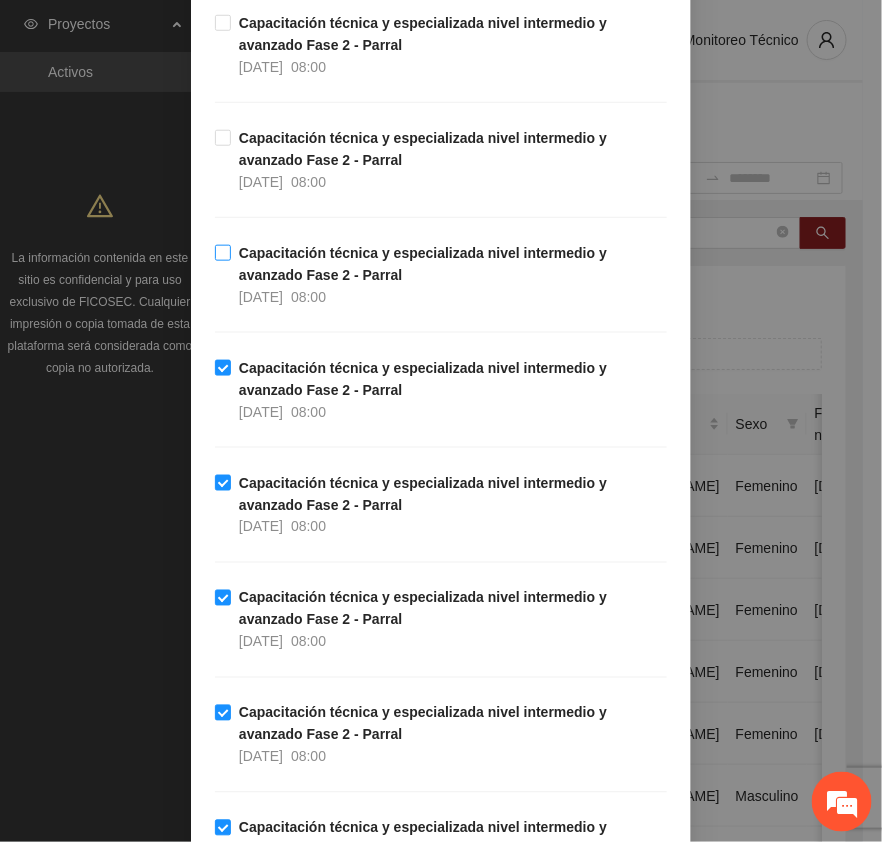 click on "Capacitación técnica y especializada nivel intermedio y avanzado Fase 2 - Parral" at bounding box center (423, 264) 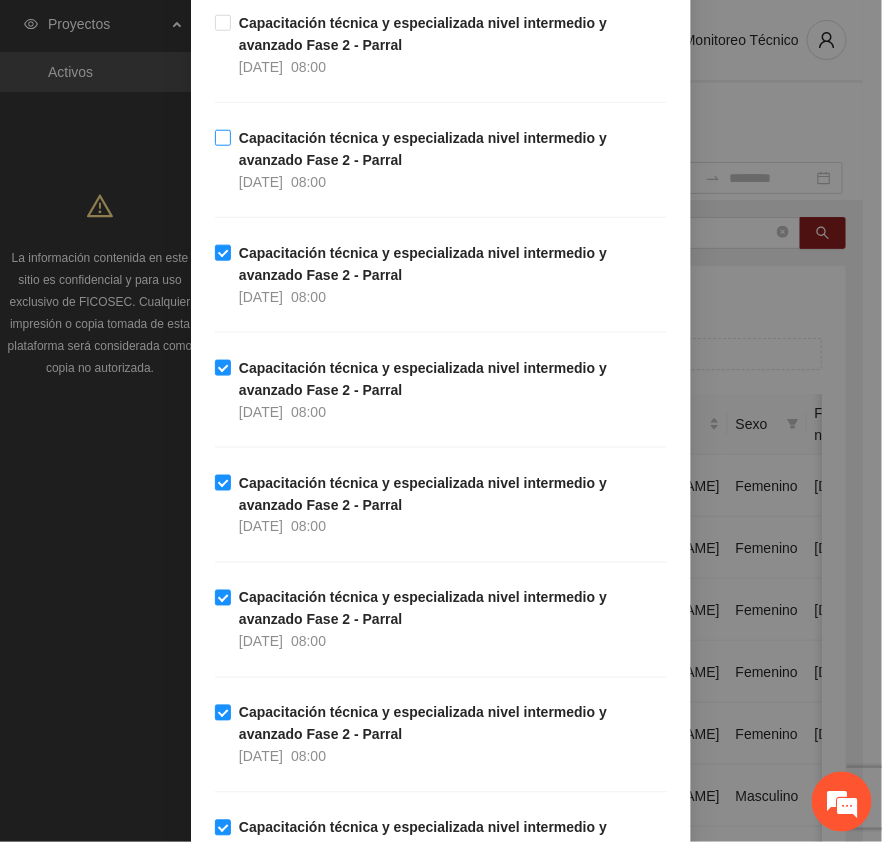 click on "Capacitación técnica y especializada nivel intermedio y avanzado Fase 2 - Parral" at bounding box center (423, 149) 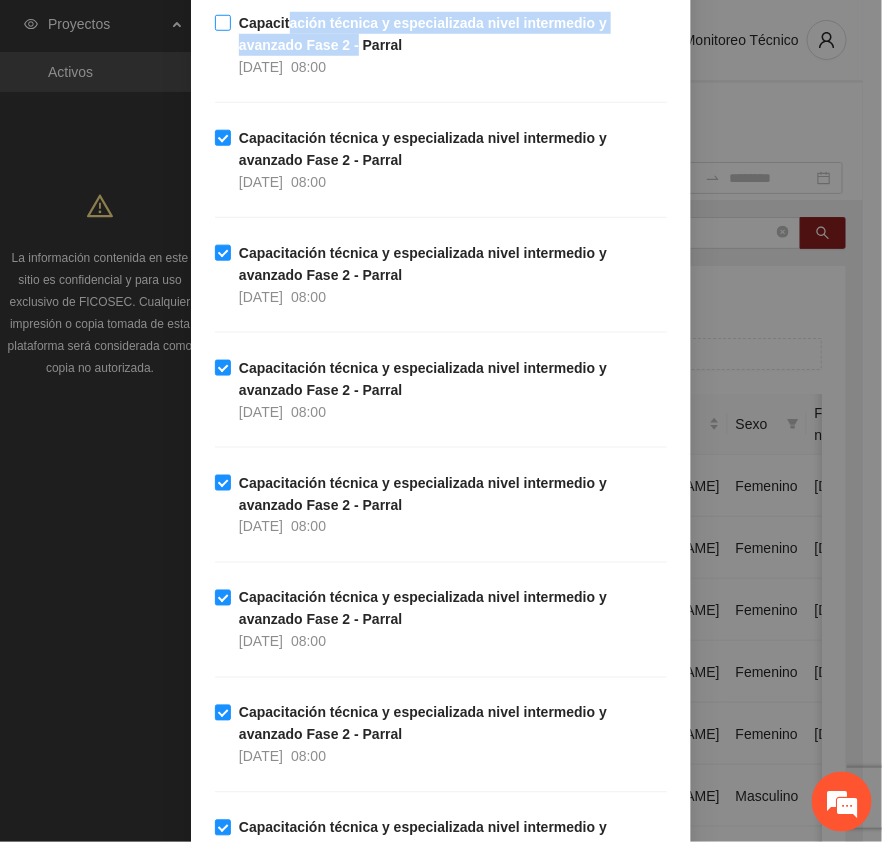 drag, startPoint x: 277, startPoint y: 35, endPoint x: 287, endPoint y: 55, distance: 22.36068 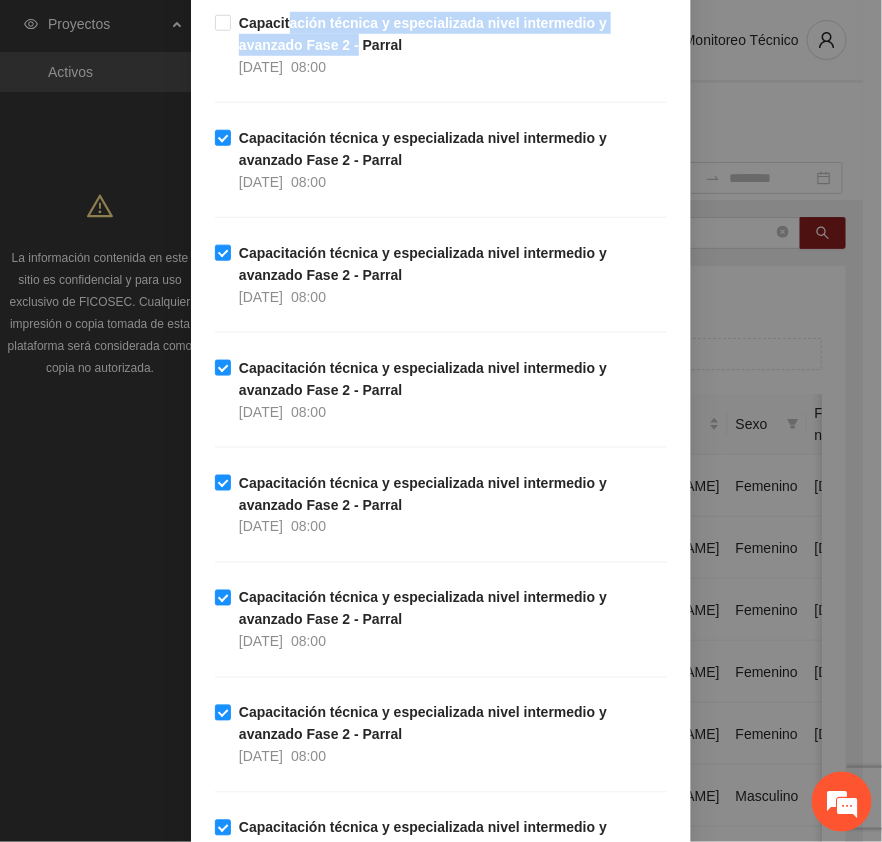 scroll, scrollTop: 246, scrollLeft: 0, axis: vertical 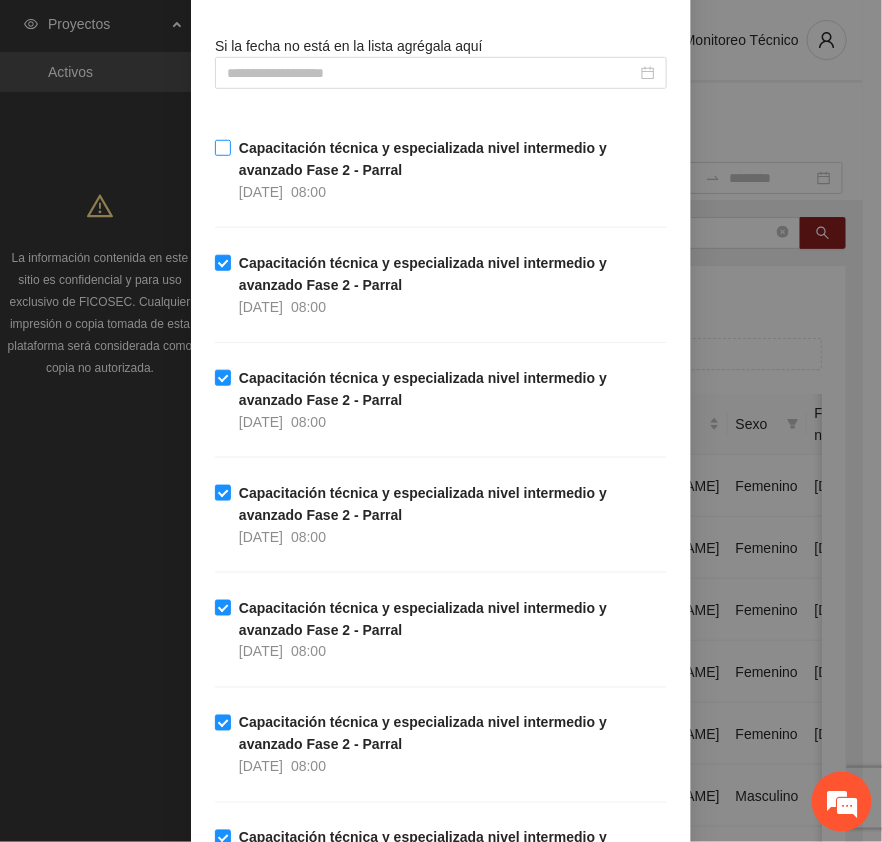 click on "Capacitación técnica y especializada nivel intermedio y avanzado Fase 2 - Parral" at bounding box center [423, 159] 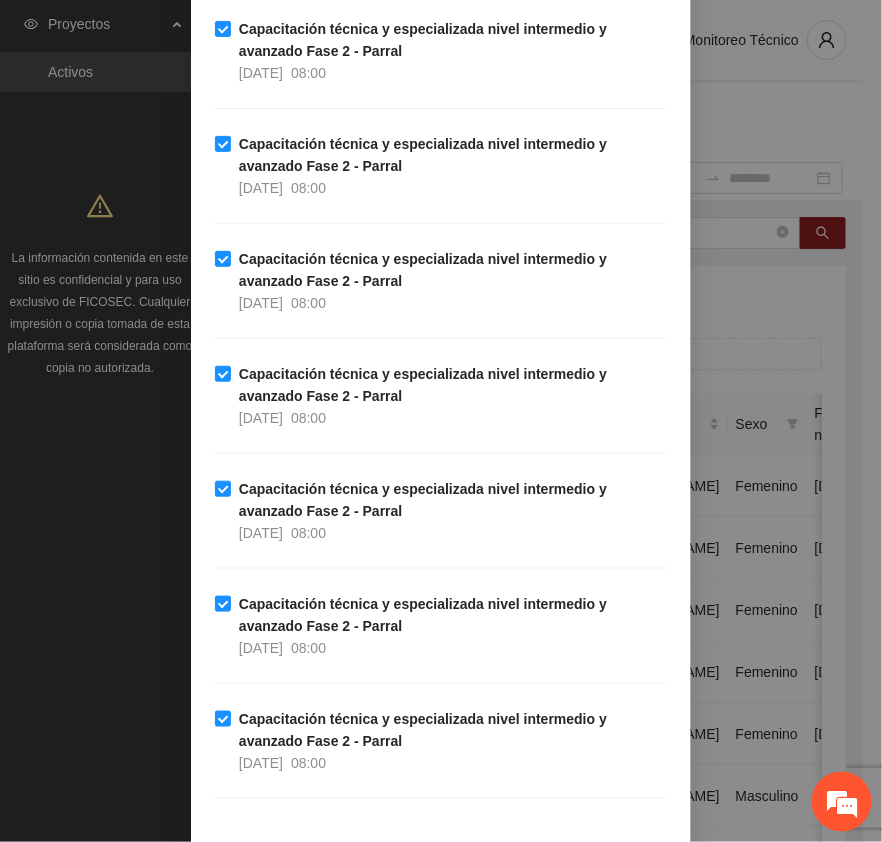 scroll, scrollTop: 1996, scrollLeft: 0, axis: vertical 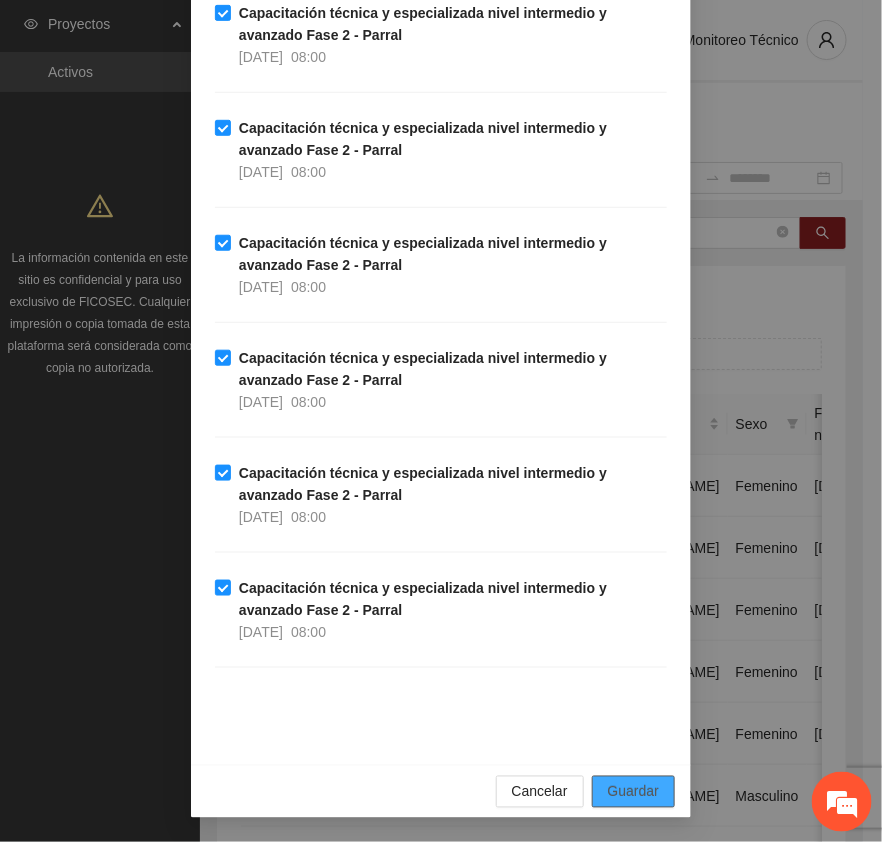 click on "Guardar" at bounding box center (633, 792) 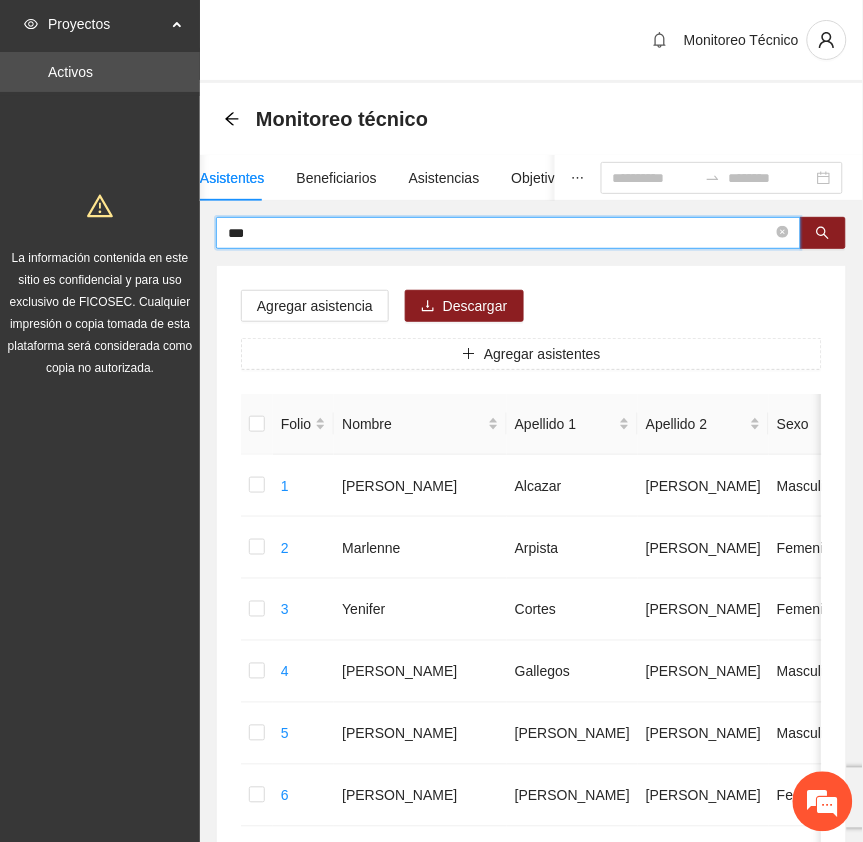 drag, startPoint x: 260, startPoint y: 228, endPoint x: 131, endPoint y: 216, distance: 129.55693 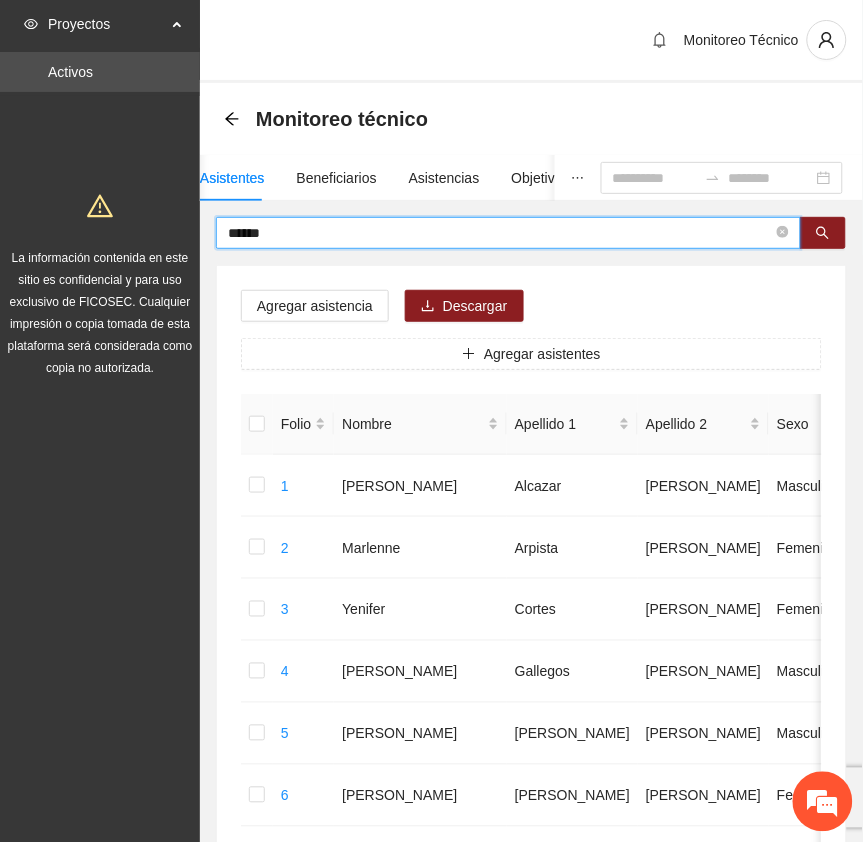 type on "******" 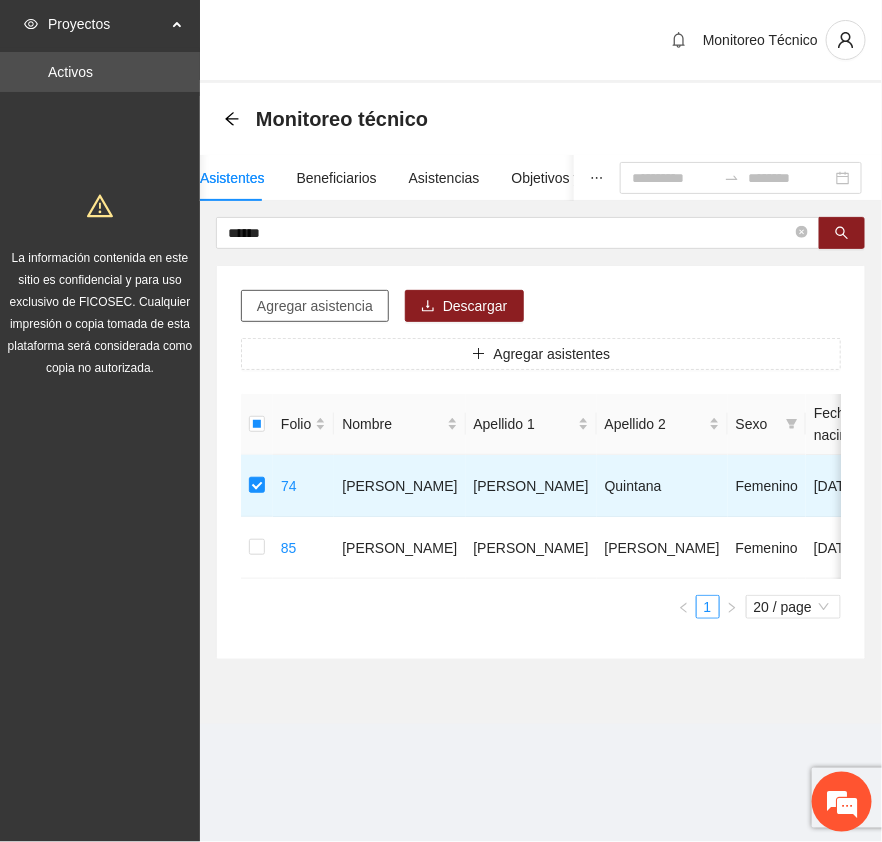 click on "Agregar asistencia" at bounding box center [315, 306] 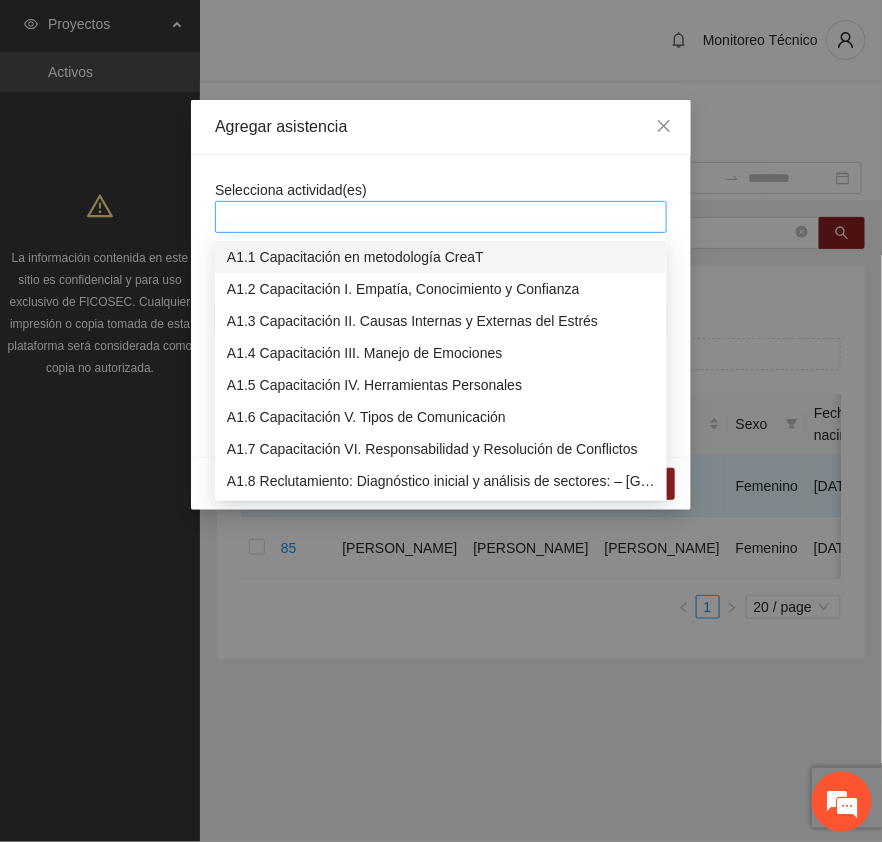 click at bounding box center (441, 217) 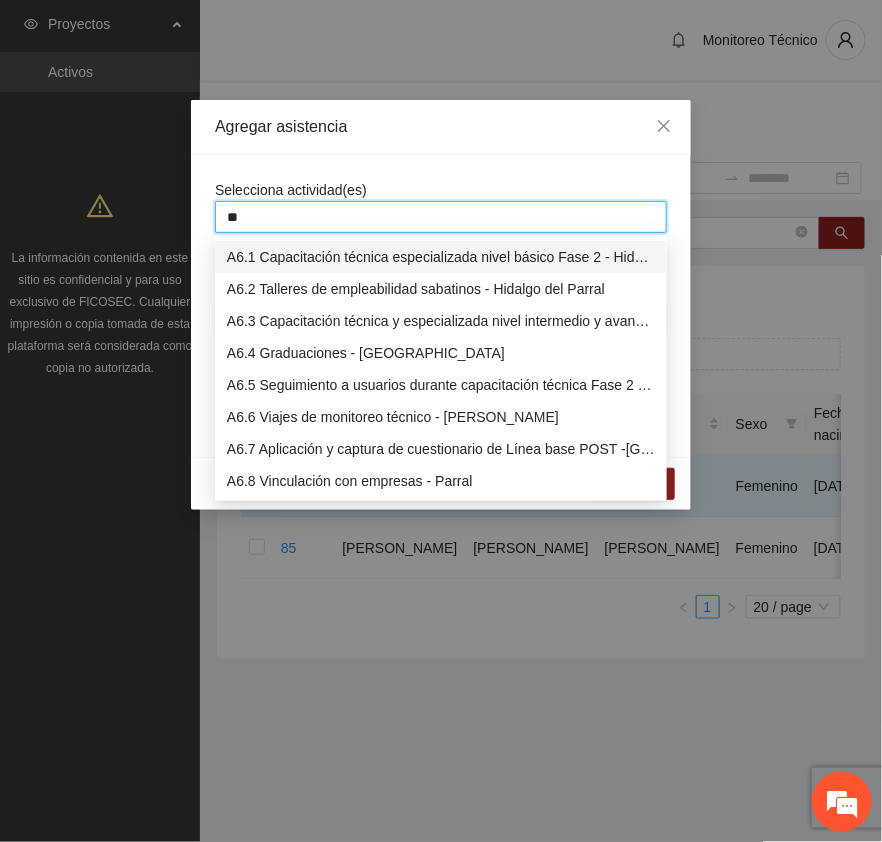 type on "***" 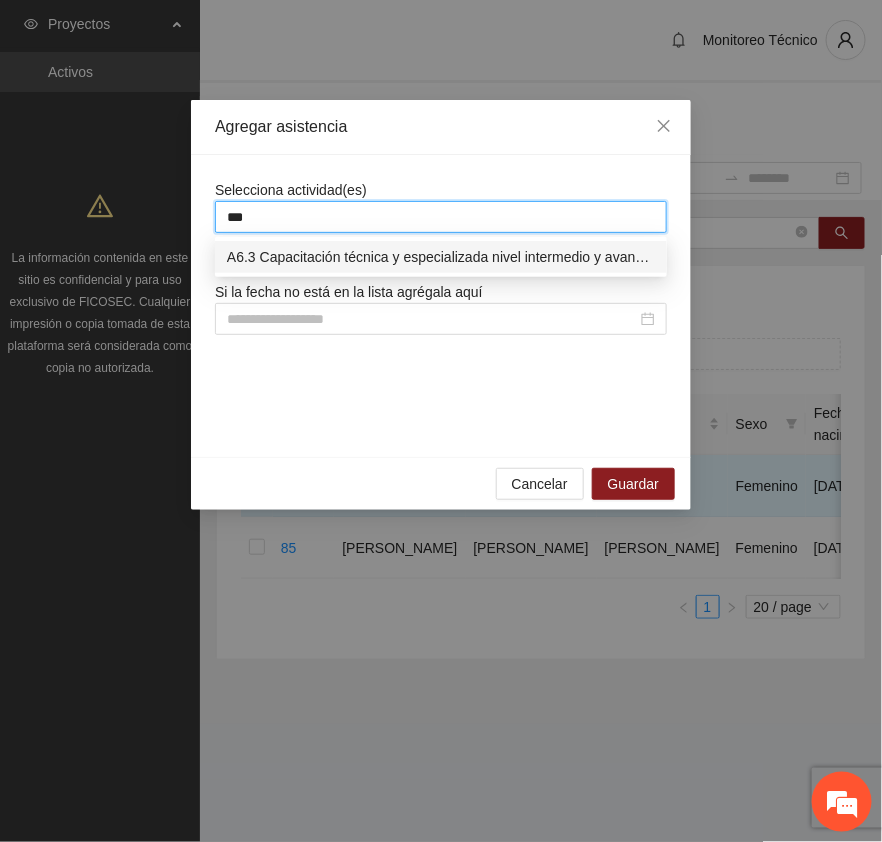 click on "A6.3 Capacitación técnica y especializada nivel intermedio y avanzado Fase 2 - Parral" at bounding box center [441, 257] 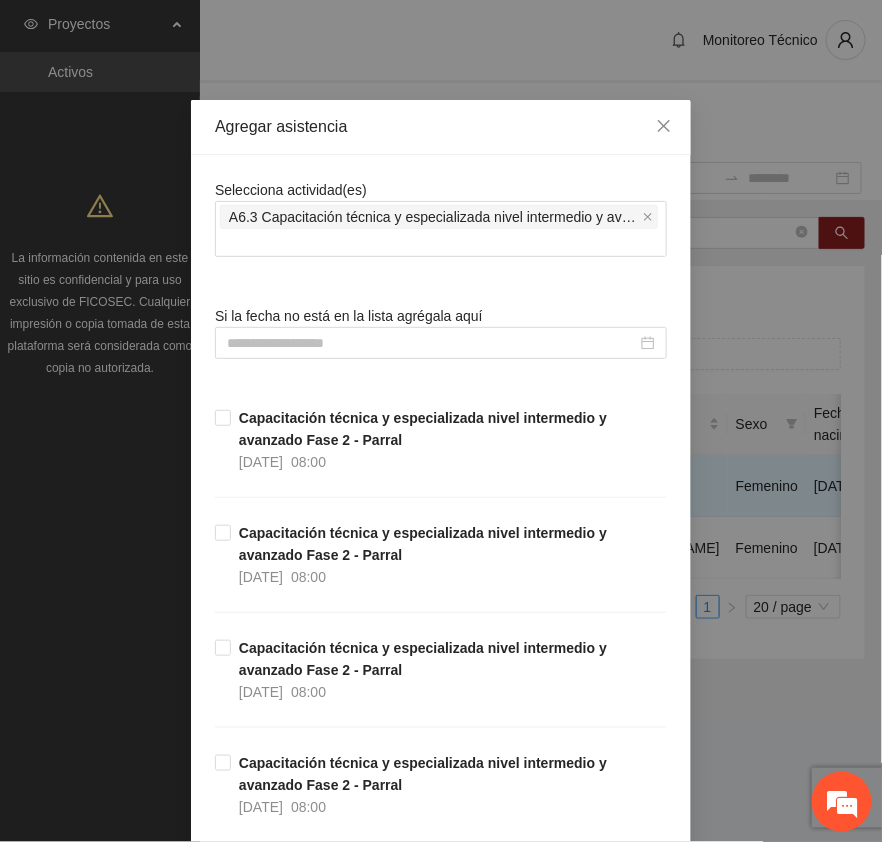 click on "Selecciona actividad(es) A6.3 Capacitación técnica y especializada nivel intermedio y avanzado Fase 2 - Parral   Si la fecha no está en la lista agrégala aquí Capacitación técnica y especializada nivel intermedio y avanzado Fase 2 - Parral [DATE] 08:00 Capacitación técnica y especializada nivel intermedio y avanzado Fase 2 - Parral [DATE] 08:00 Capacitación técnica y especializada nivel intermedio y avanzado Fase 2 - Parral [DATE] 08:00 Capacitación técnica y especializada nivel intermedio y avanzado Fase 2 - Parral [DATE] 08:00 Capacitación técnica y especializada nivel intermedio y avanzado Fase 2 - Parral [DATE] 08:00 Capacitación técnica y especializada nivel intermedio y avanzado Fase 2 - Parral [DATE] 08:00 Capacitación técnica y especializada nivel intermedio y avanzado Fase 2 - Parral [DATE] 08:00 Capacitación técnica y especializada nivel intermedio y avanzado Fase 2 - Parral [DATE] 08:00 [DATE] 08:00 [DATE] 08:00 [DATE] 08:00 08:00" at bounding box center (441, 1467) 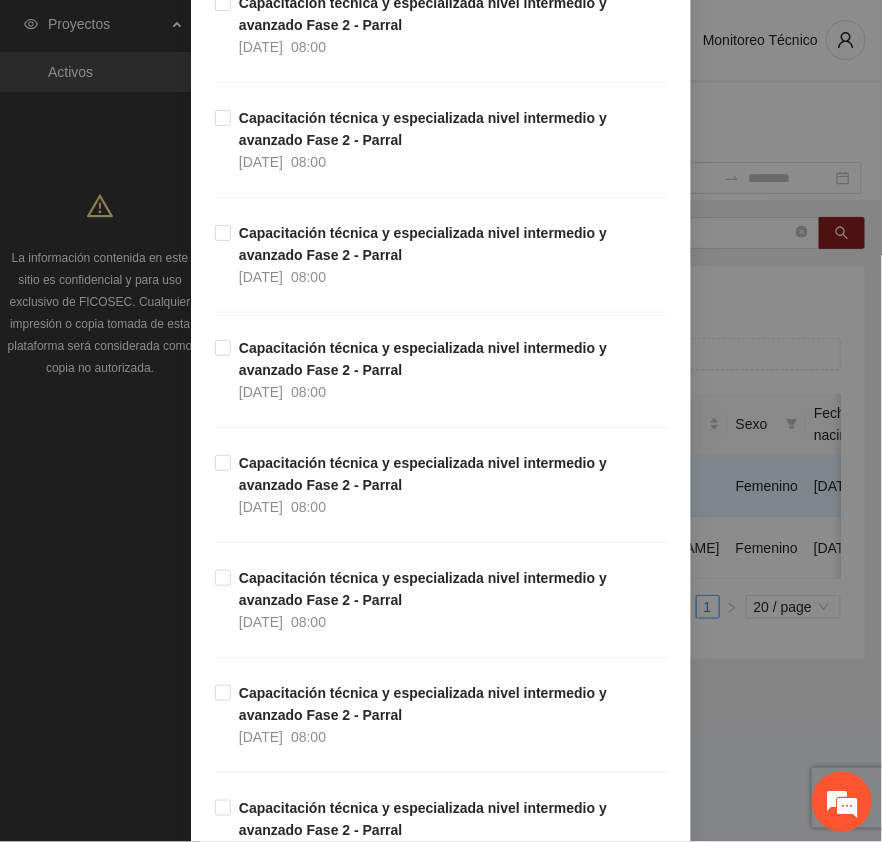 scroll, scrollTop: 2020, scrollLeft: 0, axis: vertical 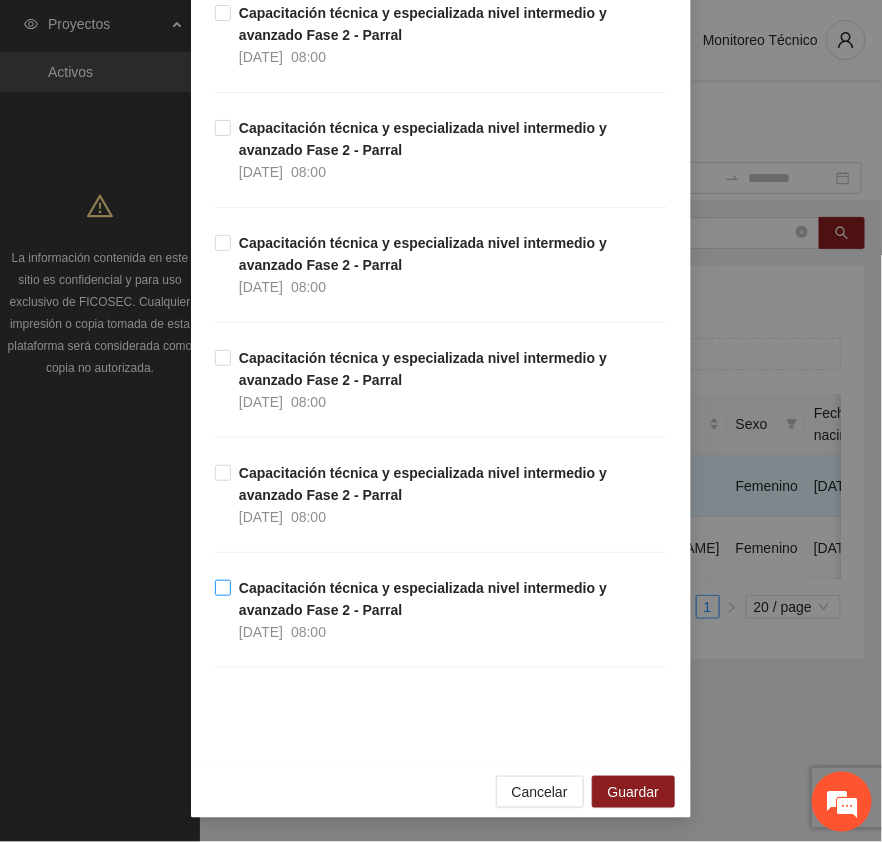click on "Capacitación técnica y especializada nivel intermedio y avanzado Fase 2 - Parral" at bounding box center (423, 599) 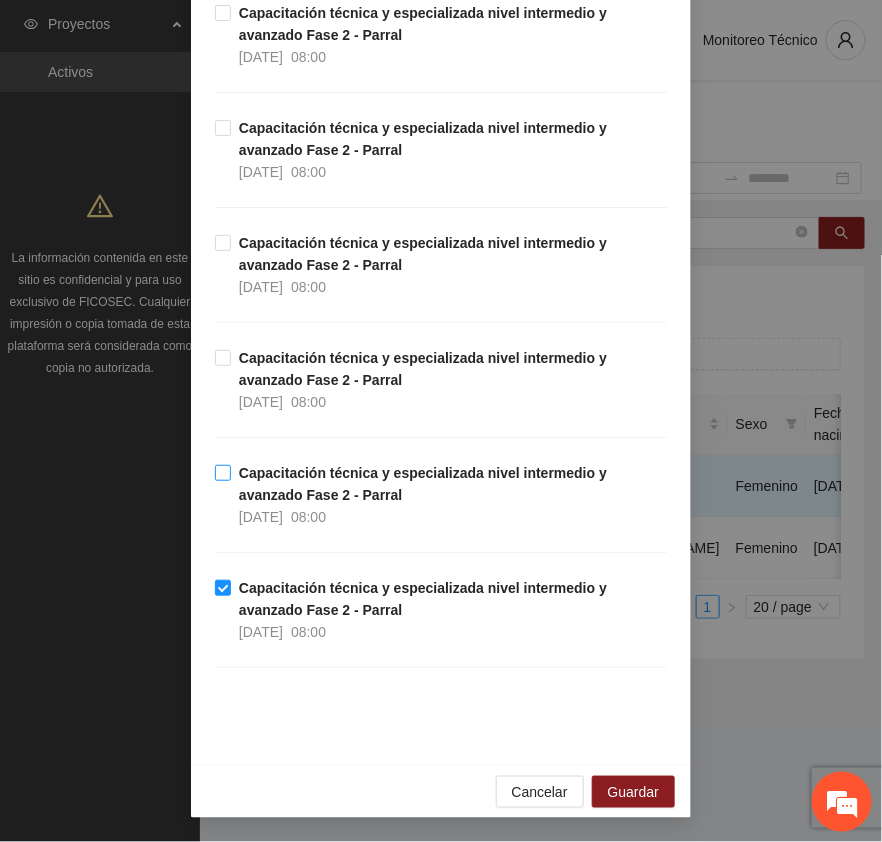 click on "Capacitación técnica y especializada nivel intermedio y avanzado Fase 2 - Parral" at bounding box center (423, 484) 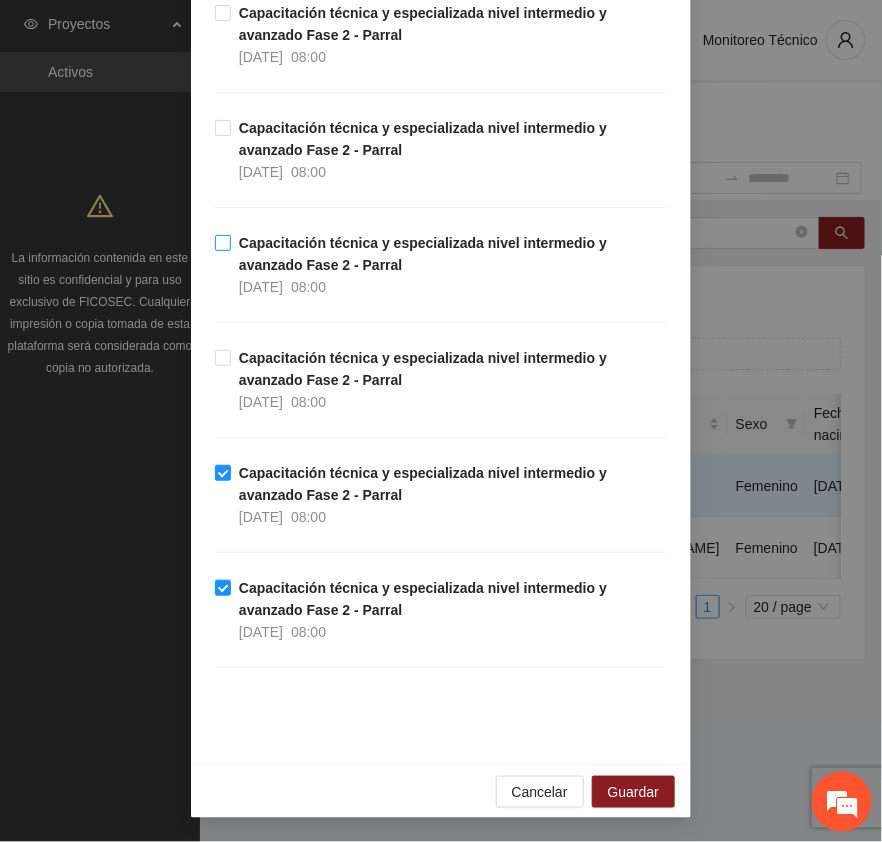 drag, startPoint x: 271, startPoint y: 376, endPoint x: 271, endPoint y: 286, distance: 90 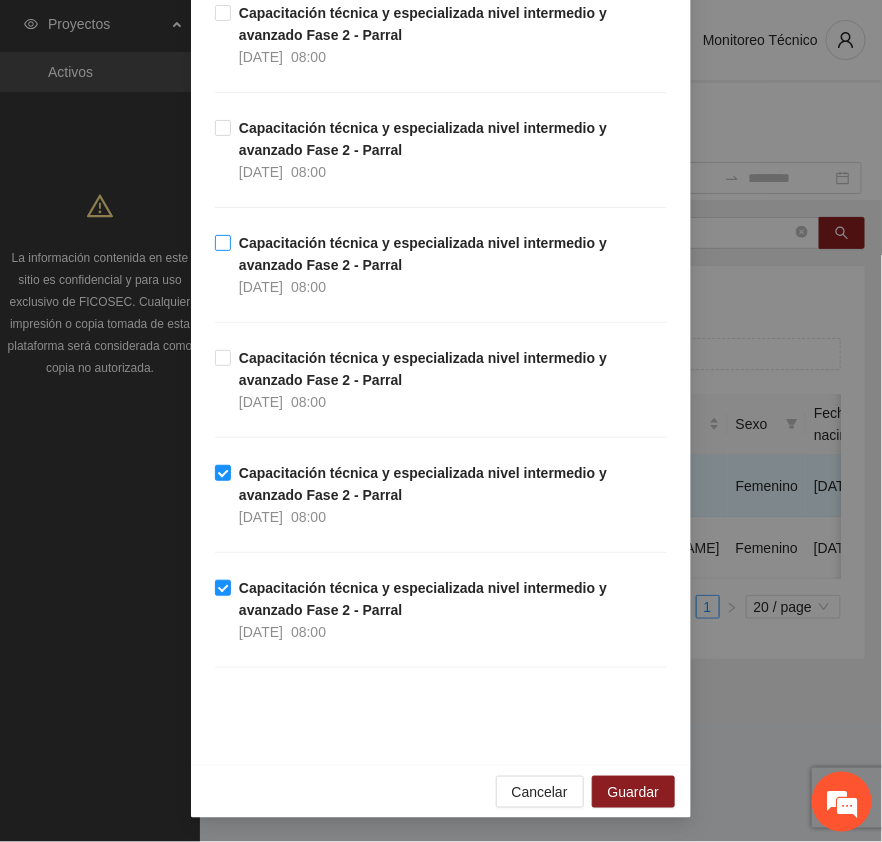 click on "Capacitación técnica y especializada nivel intermedio y avanzado Fase 2 - Parral" at bounding box center [423, 254] 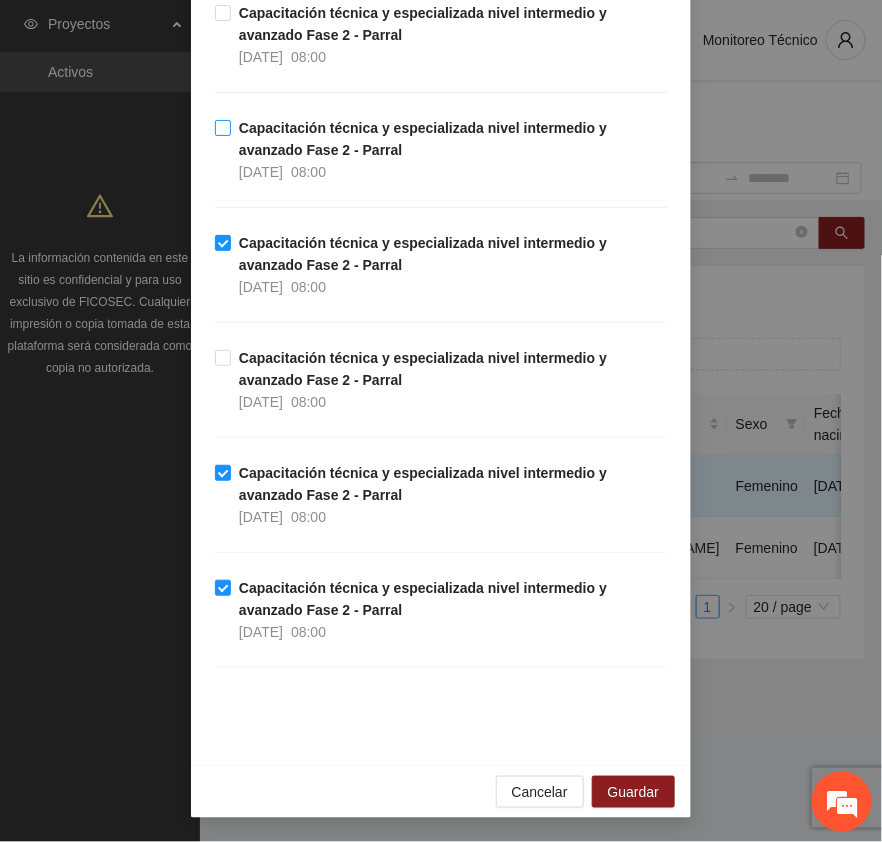 click on "Capacitación técnica y especializada nivel intermedio y avanzado Fase 2 - Parral" at bounding box center [423, 139] 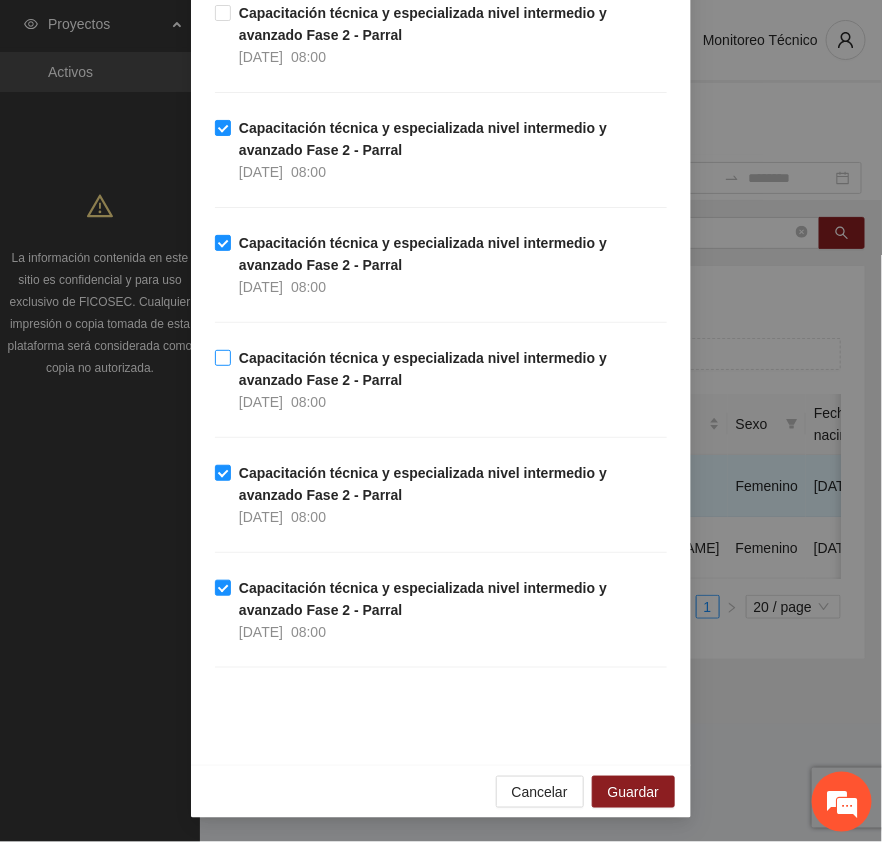click on "Capacitación técnica y especializada nivel intermedio y avanzado Fase 2 - Parral" at bounding box center [423, 369] 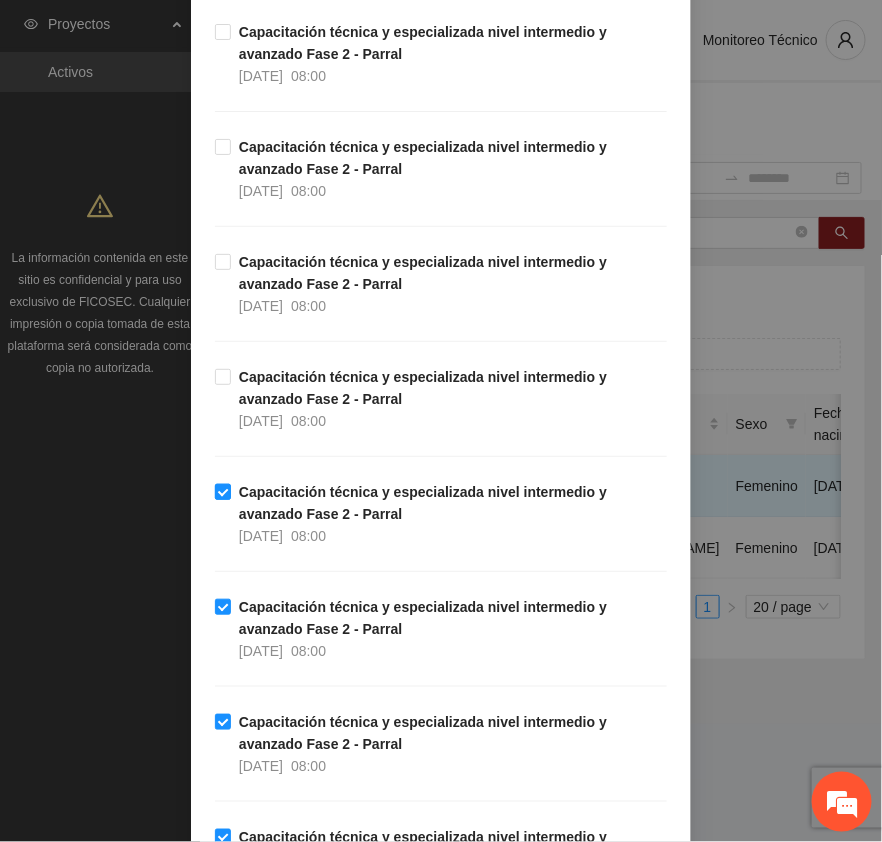 scroll, scrollTop: 1645, scrollLeft: 0, axis: vertical 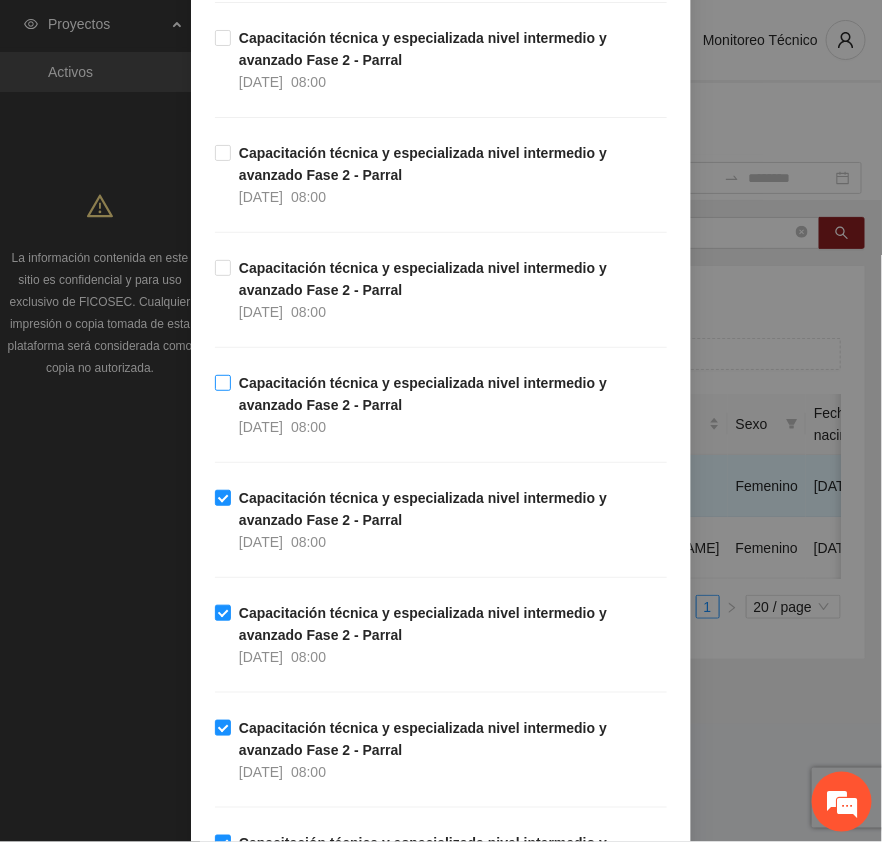 click on "Capacitación técnica y especializada nivel intermedio y avanzado Fase 2 - Parral [DATE] 08:00" at bounding box center (449, 405) 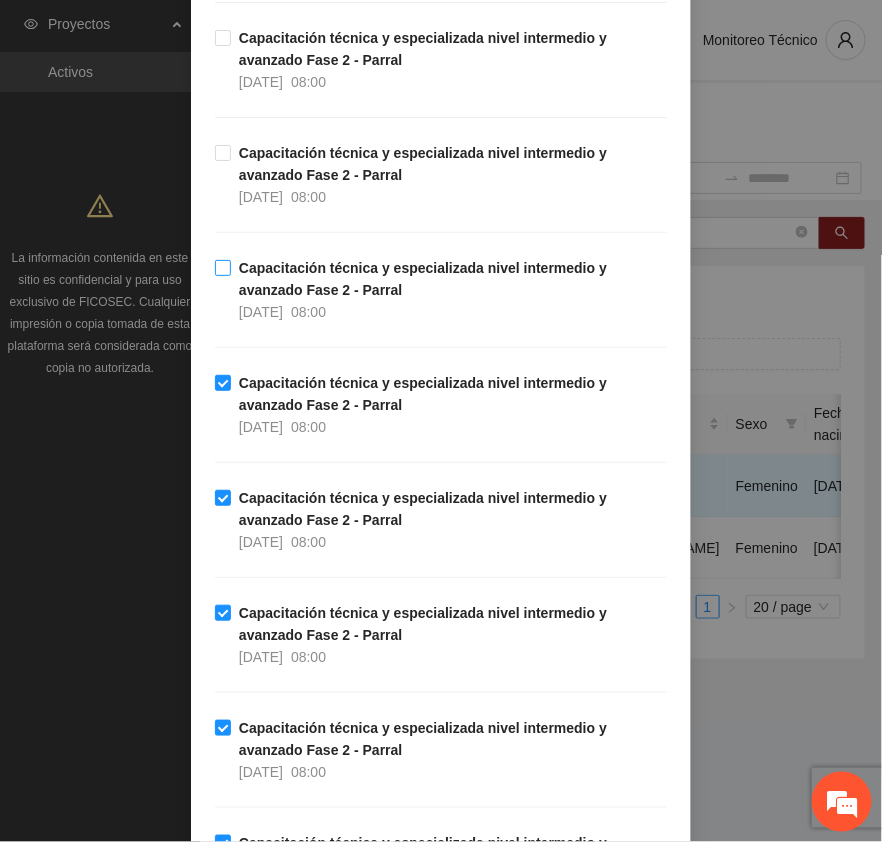 click on "Capacitación técnica y especializada nivel intermedio y avanzado Fase 2 - Parral" at bounding box center [423, 279] 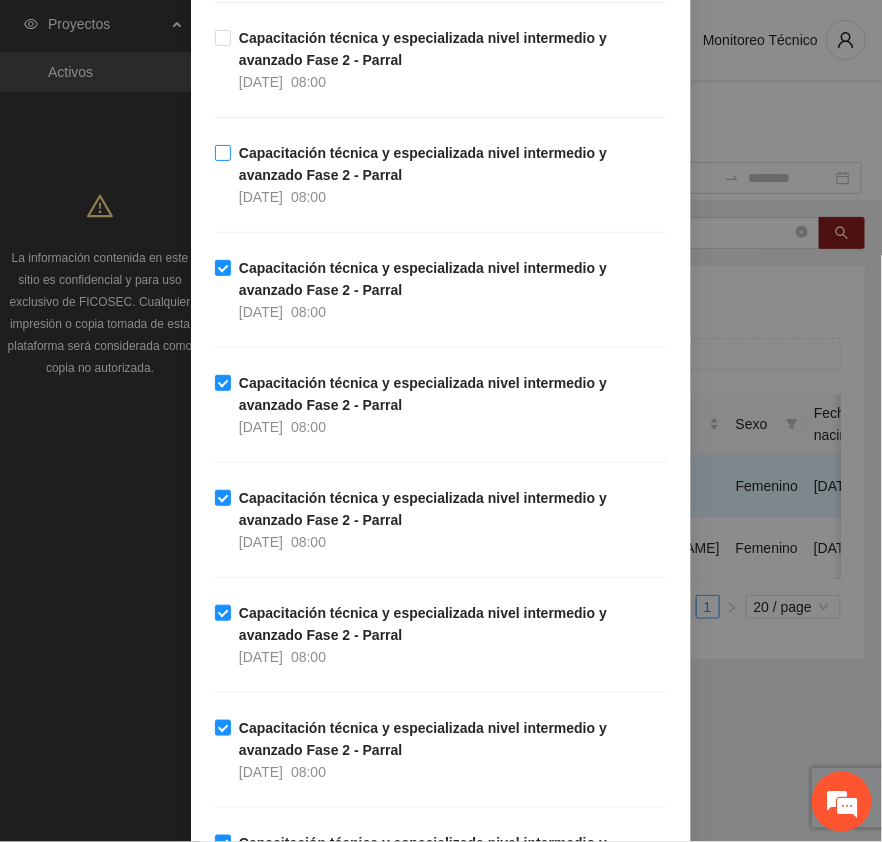 click on "[DATE]" at bounding box center [261, 197] 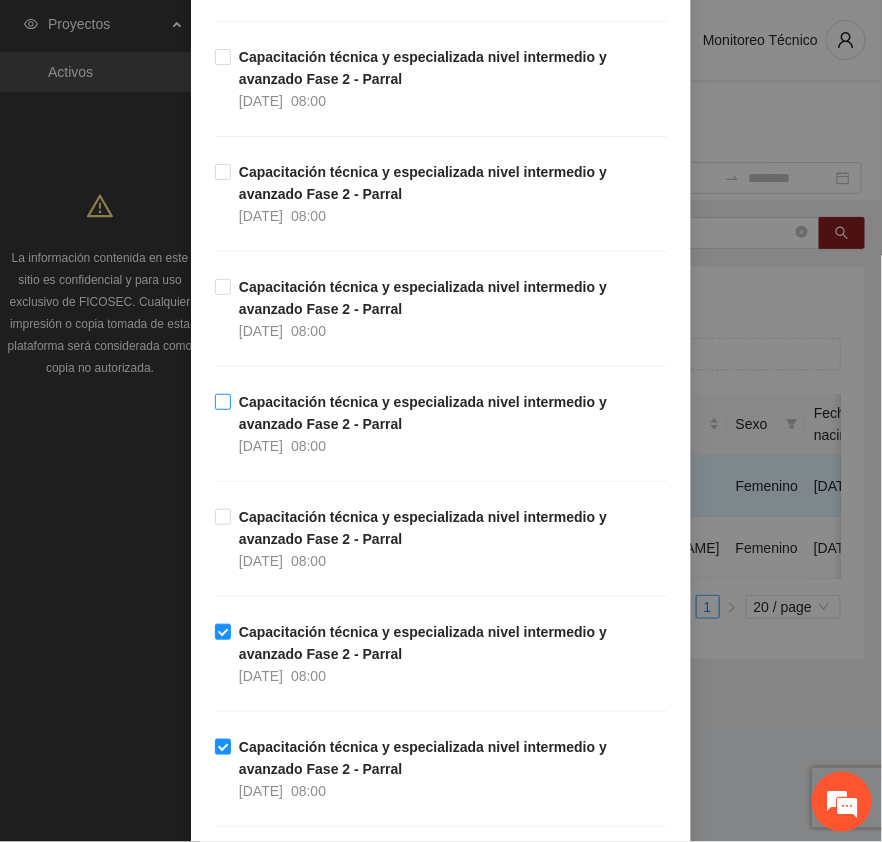 scroll, scrollTop: 1145, scrollLeft: 0, axis: vertical 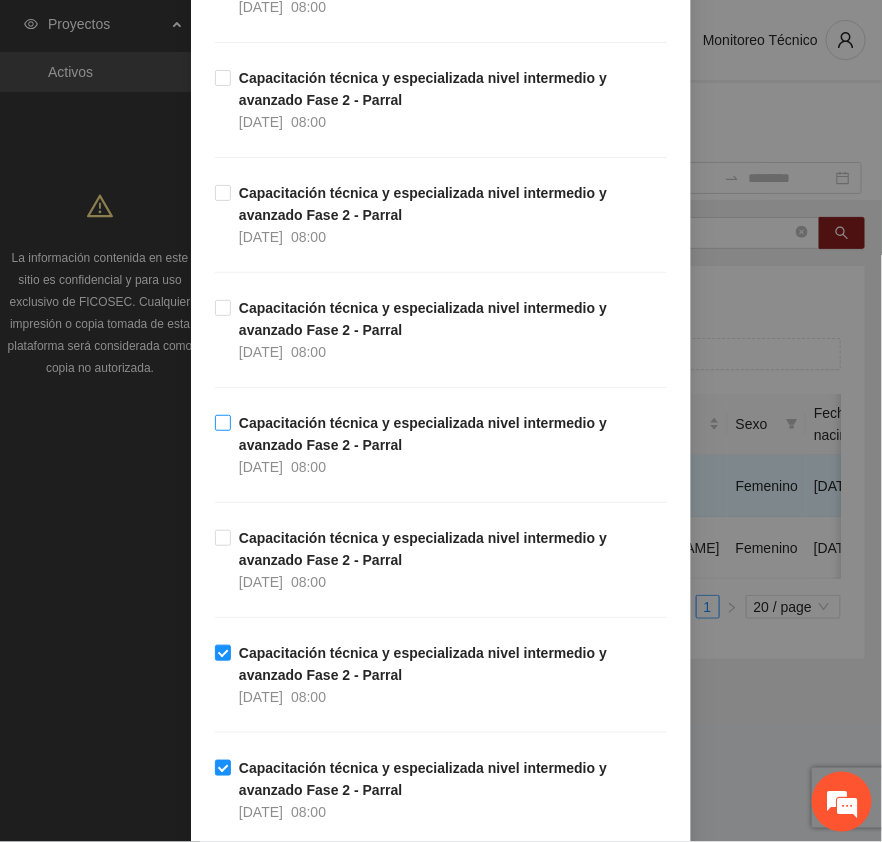 click on "Capacitación técnica y especializada nivel intermedio y avanzado Fase 2 - Parral" at bounding box center [423, 434] 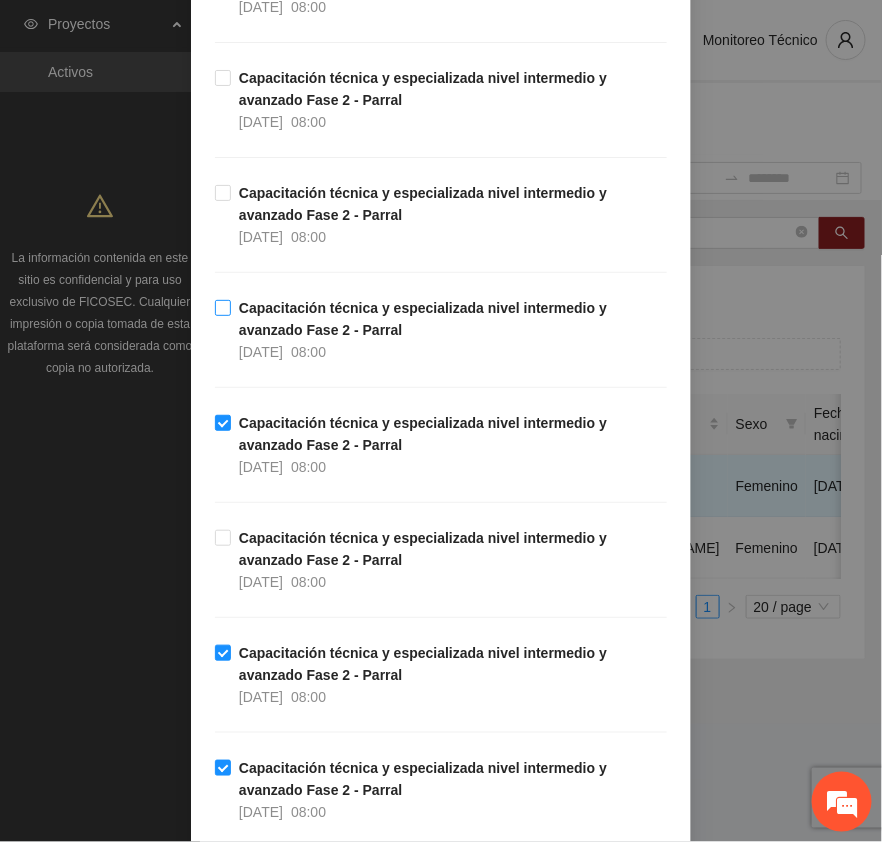 click on "Capacitación técnica y especializada nivel intermedio y avanzado Fase 2 - Parral" at bounding box center [423, 319] 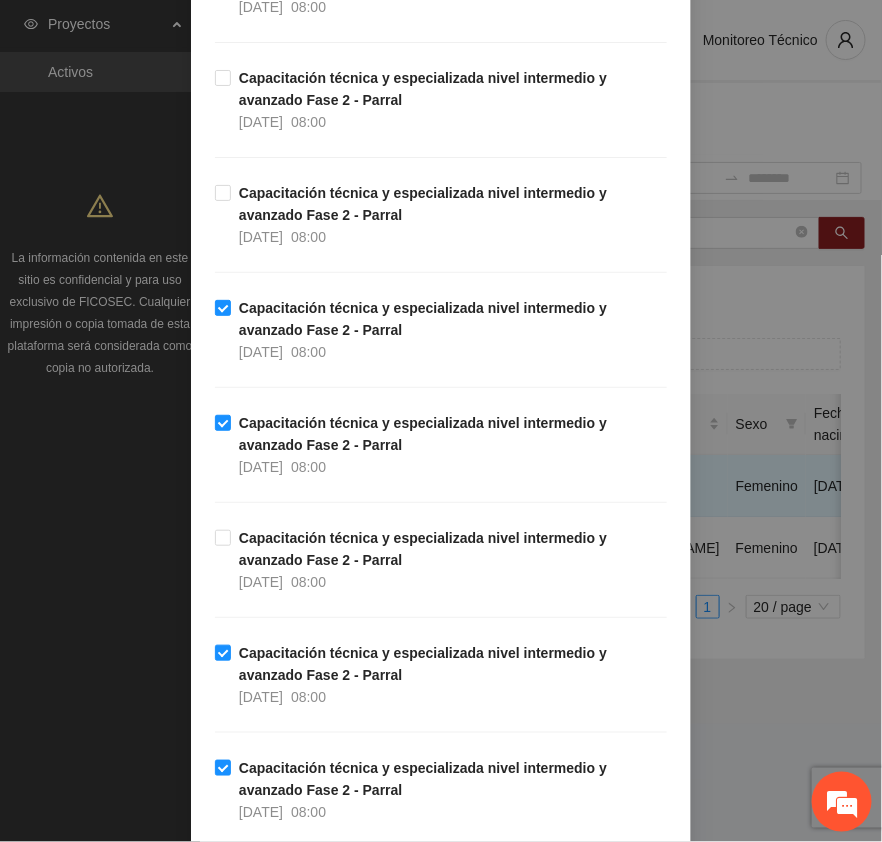 drag, startPoint x: 282, startPoint y: 208, endPoint x: 286, endPoint y: 181, distance: 27.294687 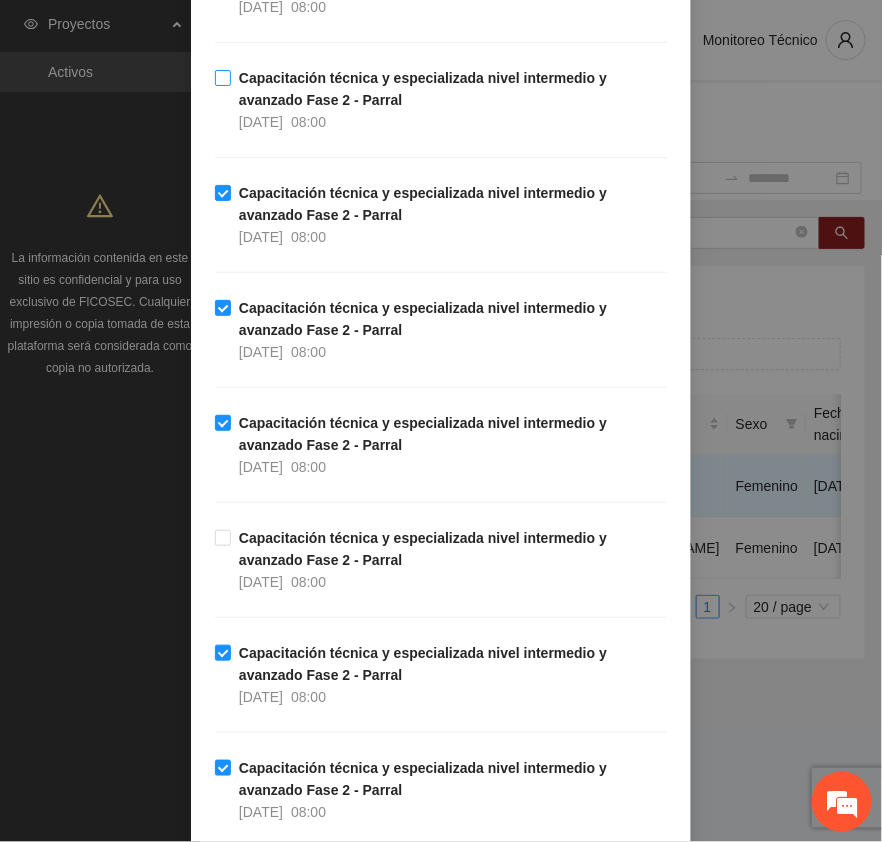 click on "[DATE]" at bounding box center (261, 122) 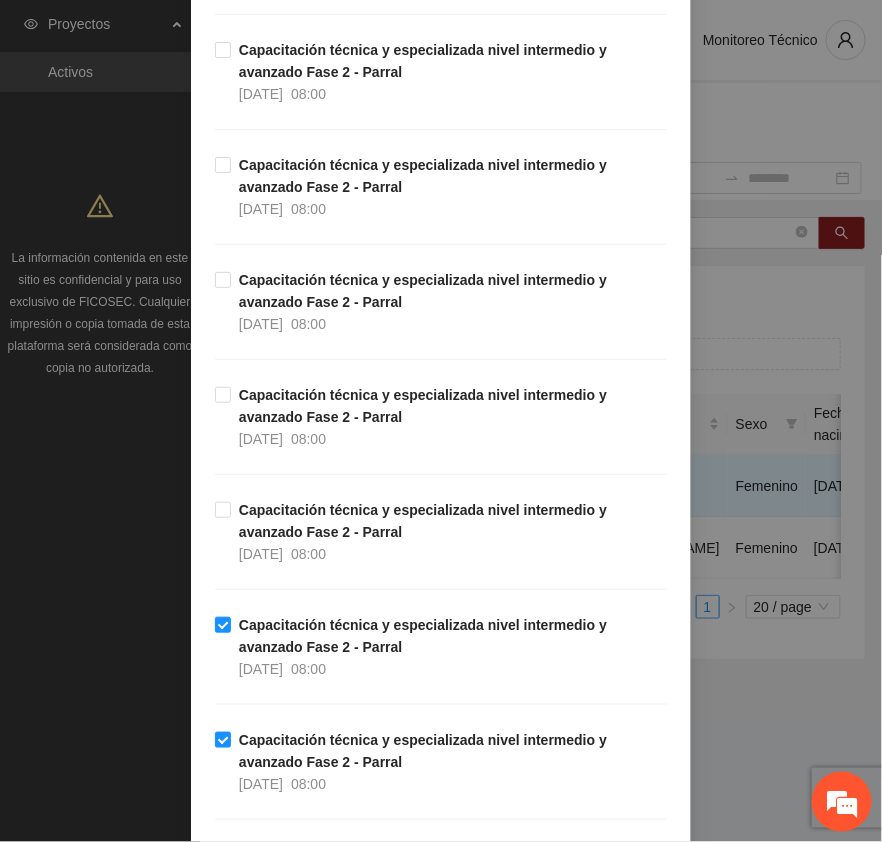 scroll, scrollTop: 520, scrollLeft: 0, axis: vertical 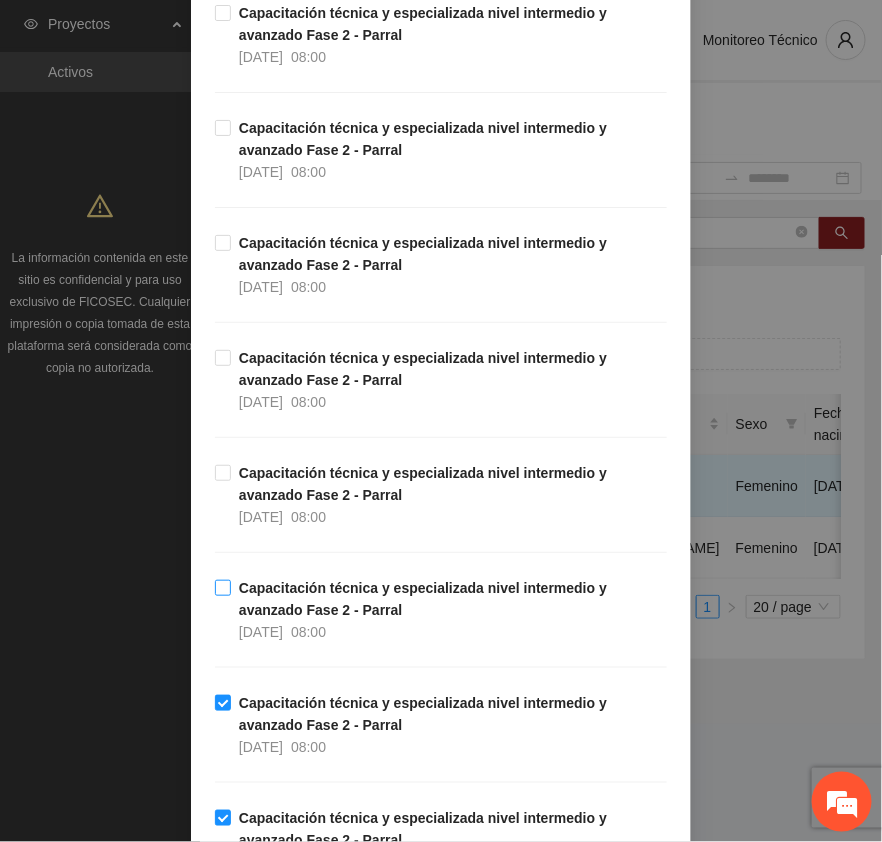 click on "Capacitación técnica y especializada nivel intermedio y avanzado Fase 2 - Parral" at bounding box center [423, 599] 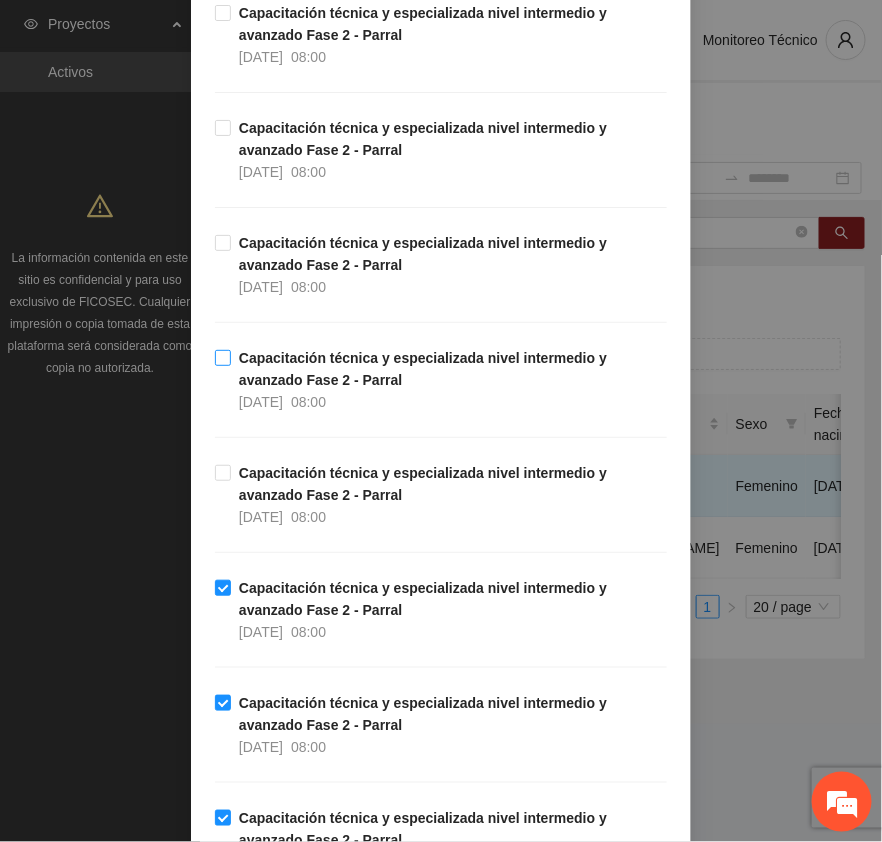 drag, startPoint x: 303, startPoint y: 480, endPoint x: 306, endPoint y: 360, distance: 120.03749 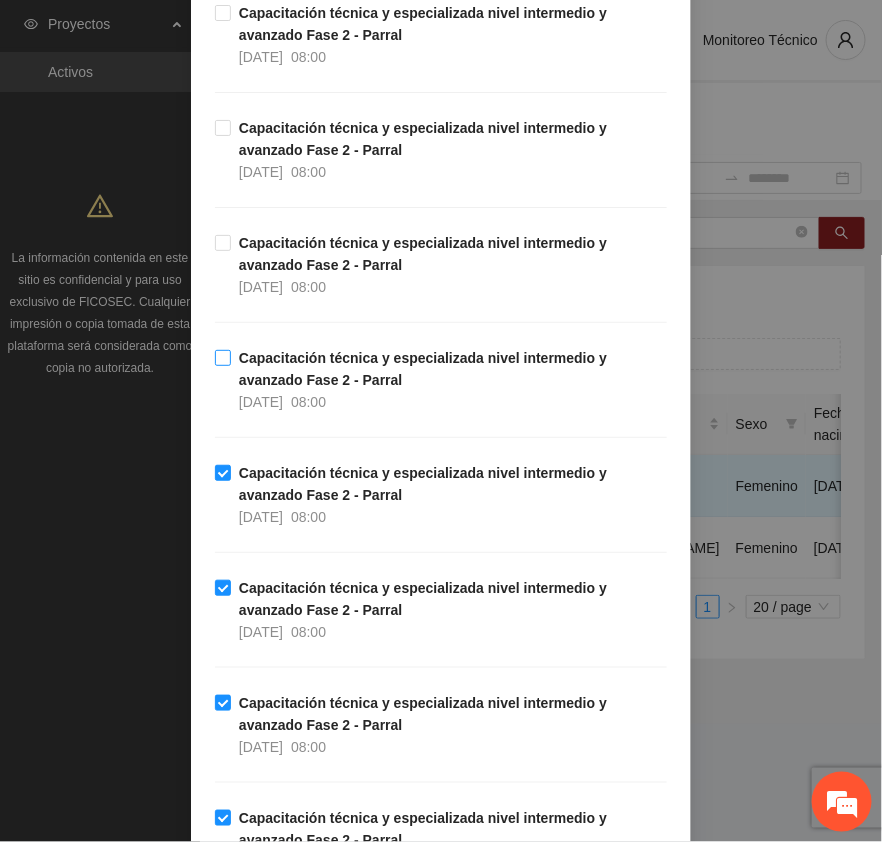 click on "Capacitación técnica y especializada nivel intermedio y avanzado Fase 2 - Parral" at bounding box center [423, 369] 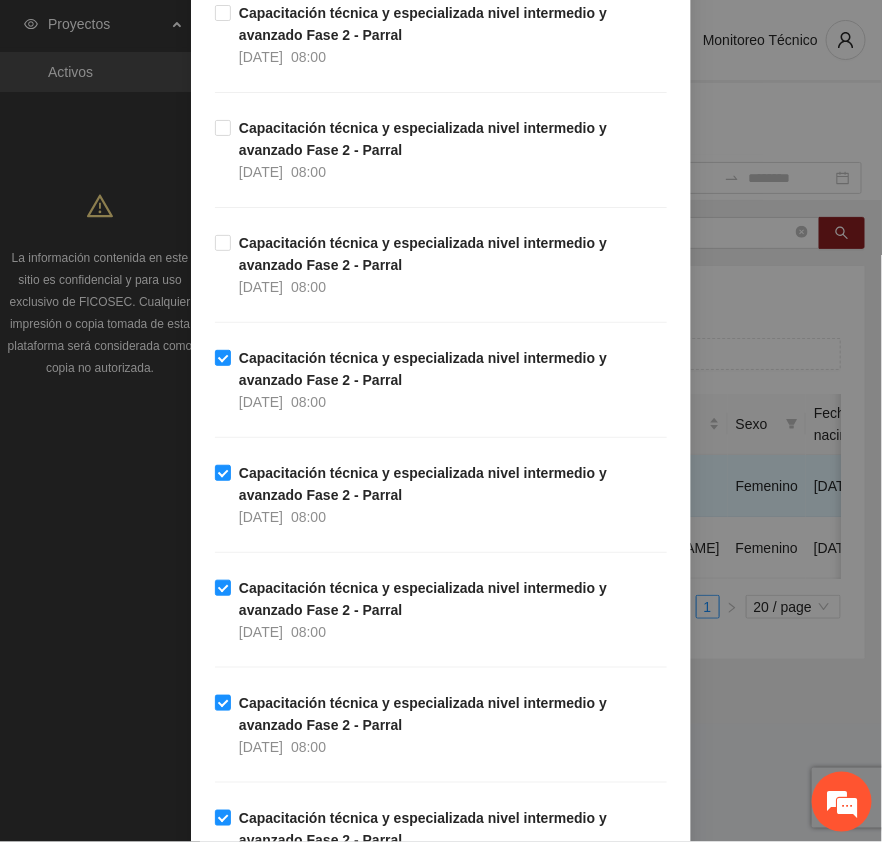 drag, startPoint x: 290, startPoint y: 243, endPoint x: 293, endPoint y: 217, distance: 26.172504 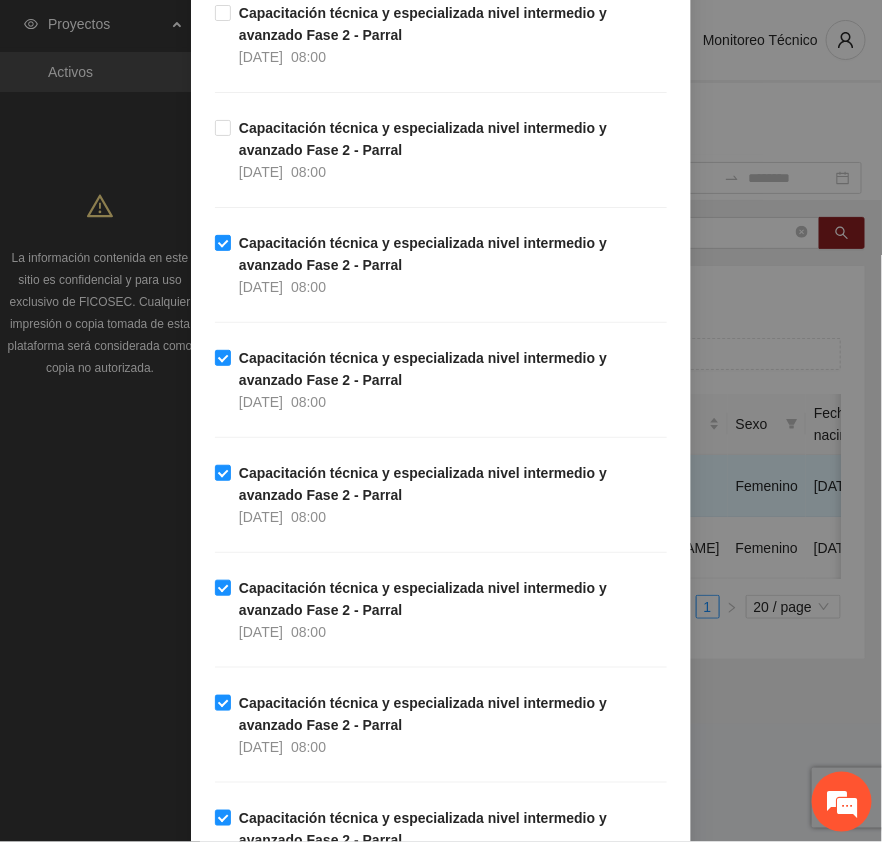 click on "Capacitación técnica y especializada nivel intermedio y avanzado Fase 2 - Parral [DATE] 08:00" at bounding box center [441, 59] 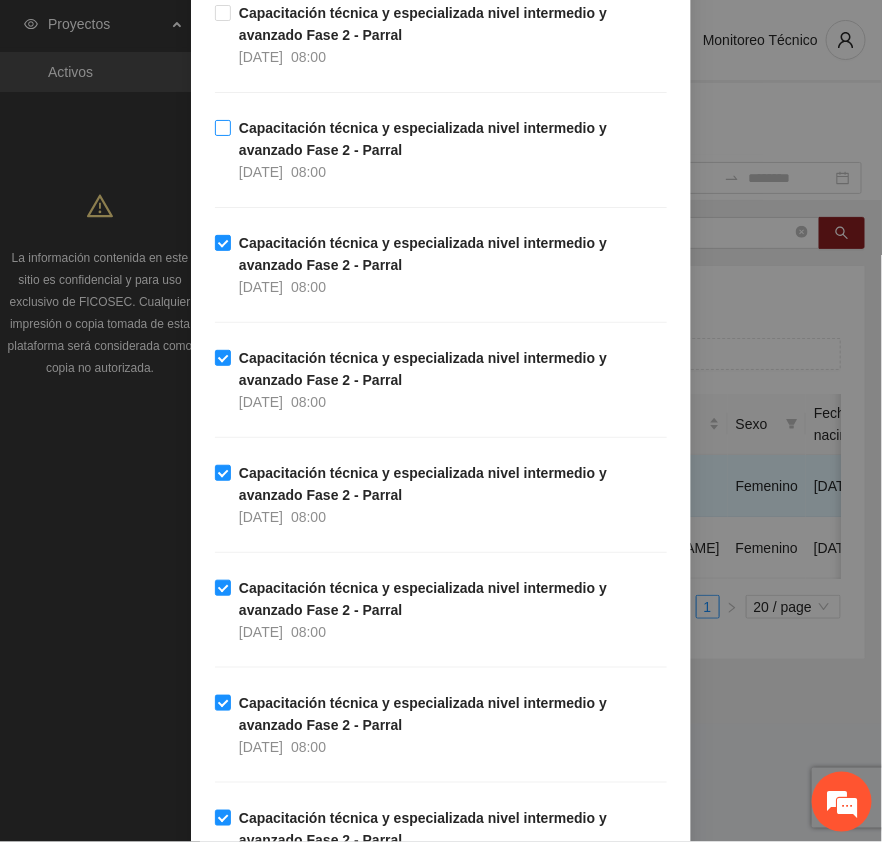 click on "Capacitación técnica y especializada nivel intermedio y avanzado Fase 2 - Parral" at bounding box center (423, 139) 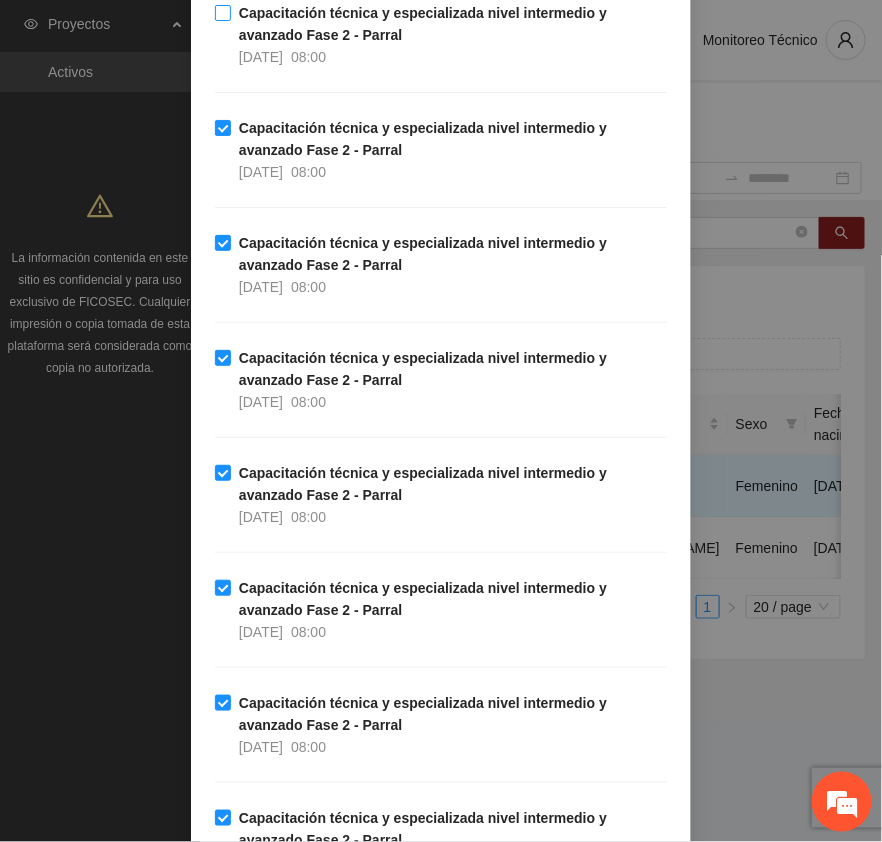 click on "[DATE]" at bounding box center [261, 57] 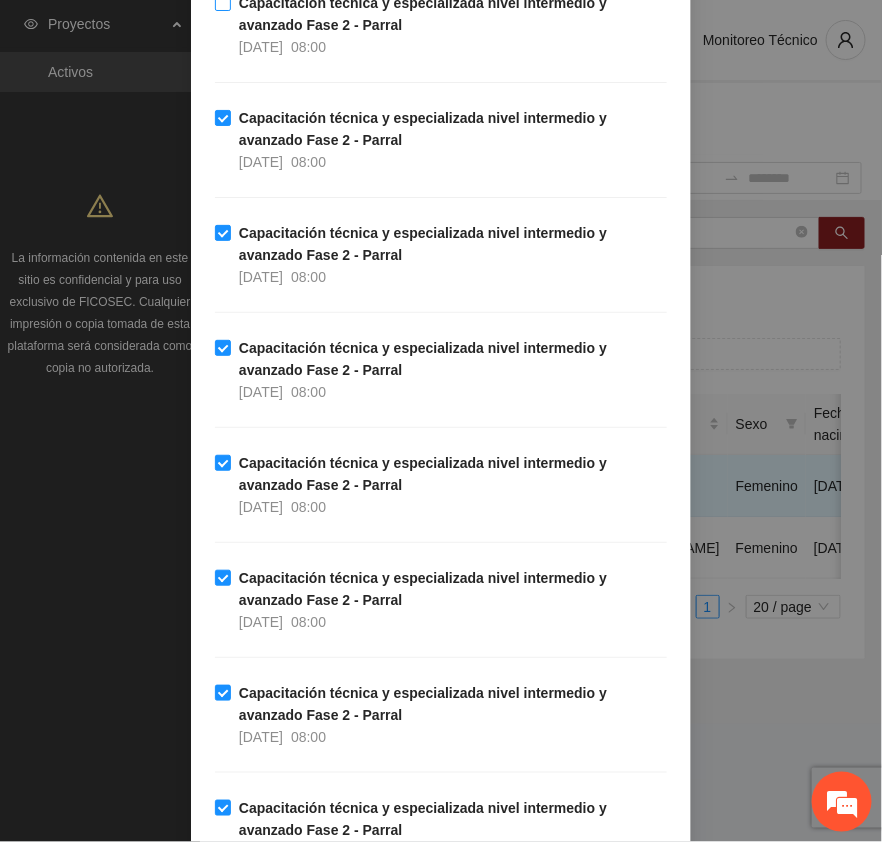 scroll, scrollTop: 145, scrollLeft: 0, axis: vertical 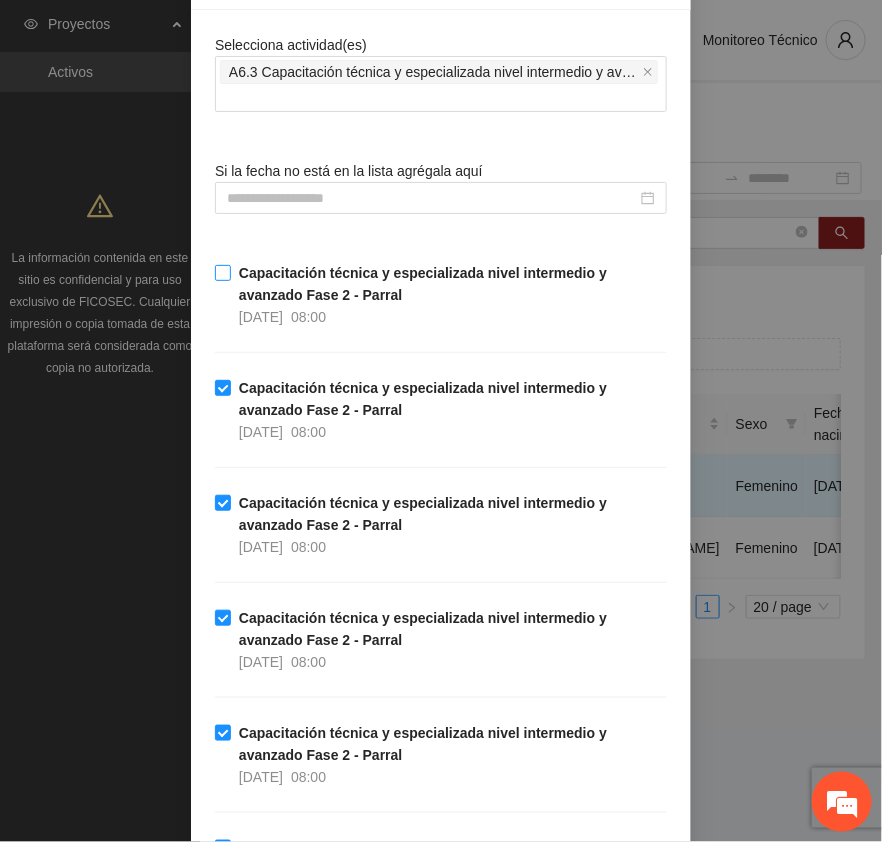click on "Capacitación técnica y especializada nivel intermedio y avanzado Fase 2 - Parral [DATE] 08:00" at bounding box center (449, 295) 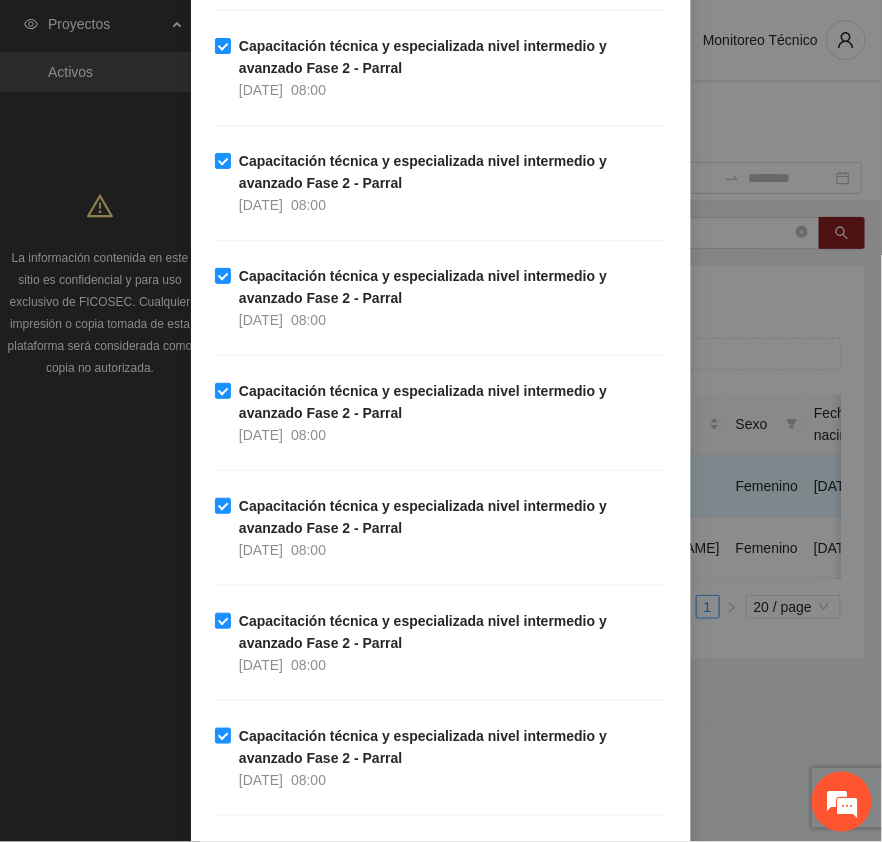 scroll, scrollTop: 2020, scrollLeft: 0, axis: vertical 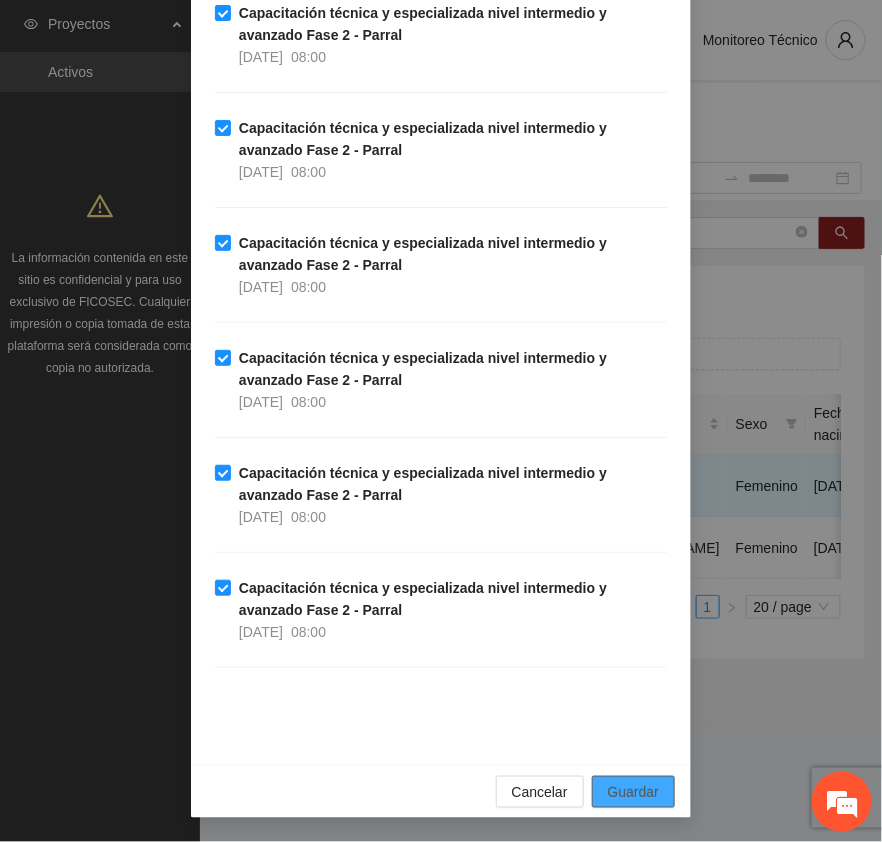 click on "Guardar" at bounding box center [633, 792] 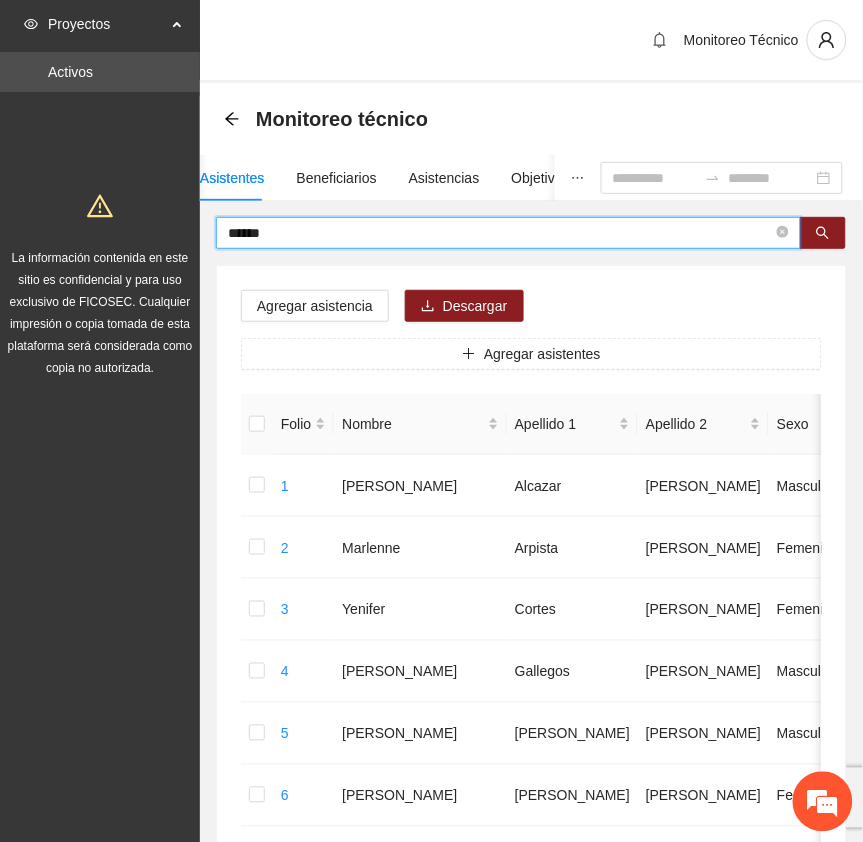 drag, startPoint x: 317, startPoint y: 230, endPoint x: 63, endPoint y: 235, distance: 254.04921 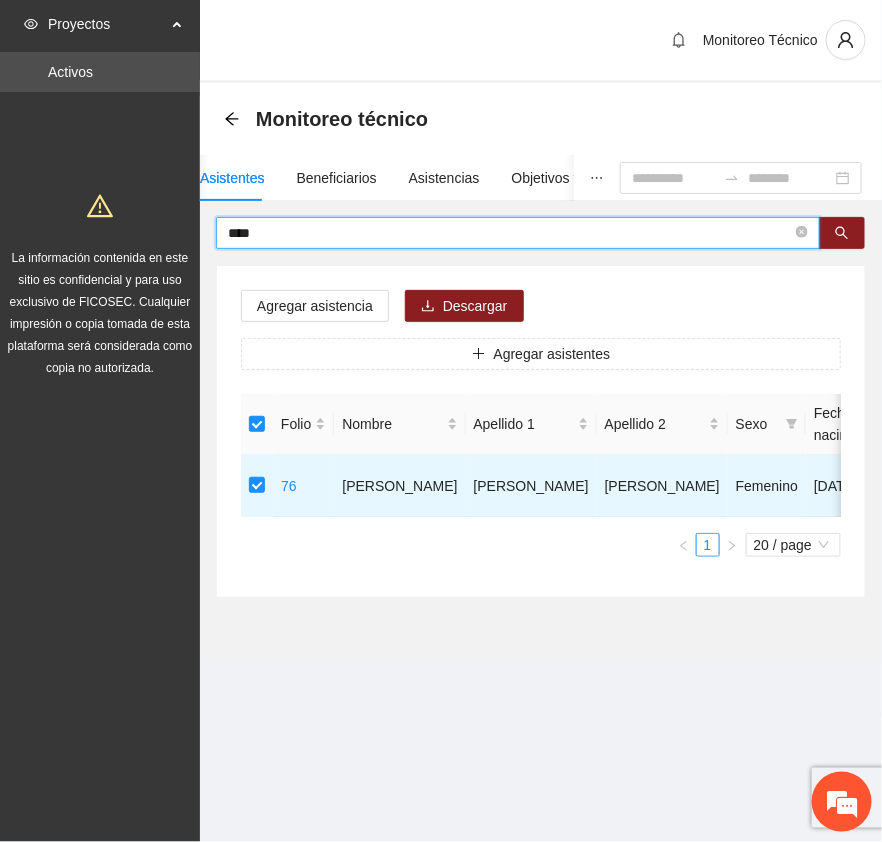 drag, startPoint x: 282, startPoint y: 232, endPoint x: 157, endPoint y: 242, distance: 125.39936 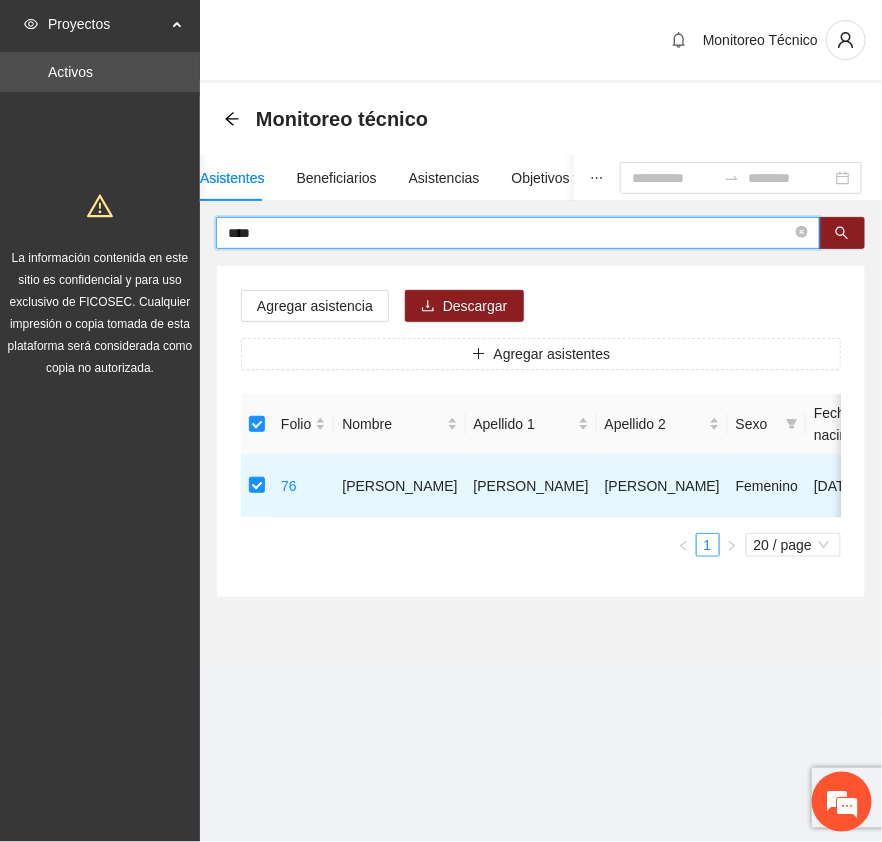 type on "****" 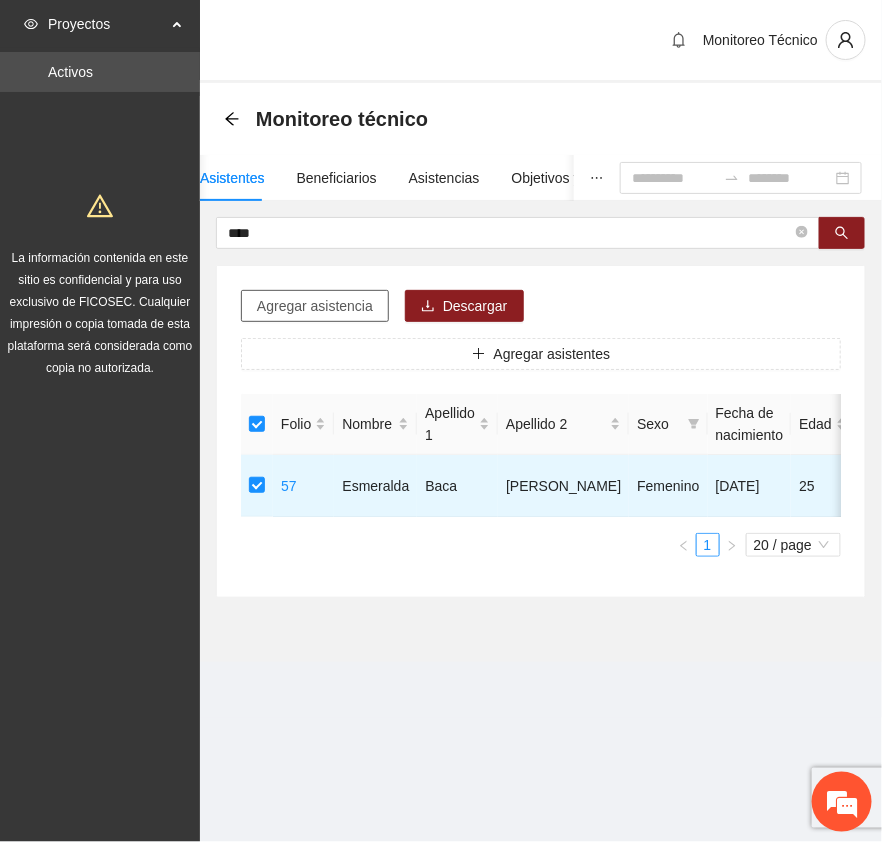 click on "Agregar asistencia" at bounding box center [315, 306] 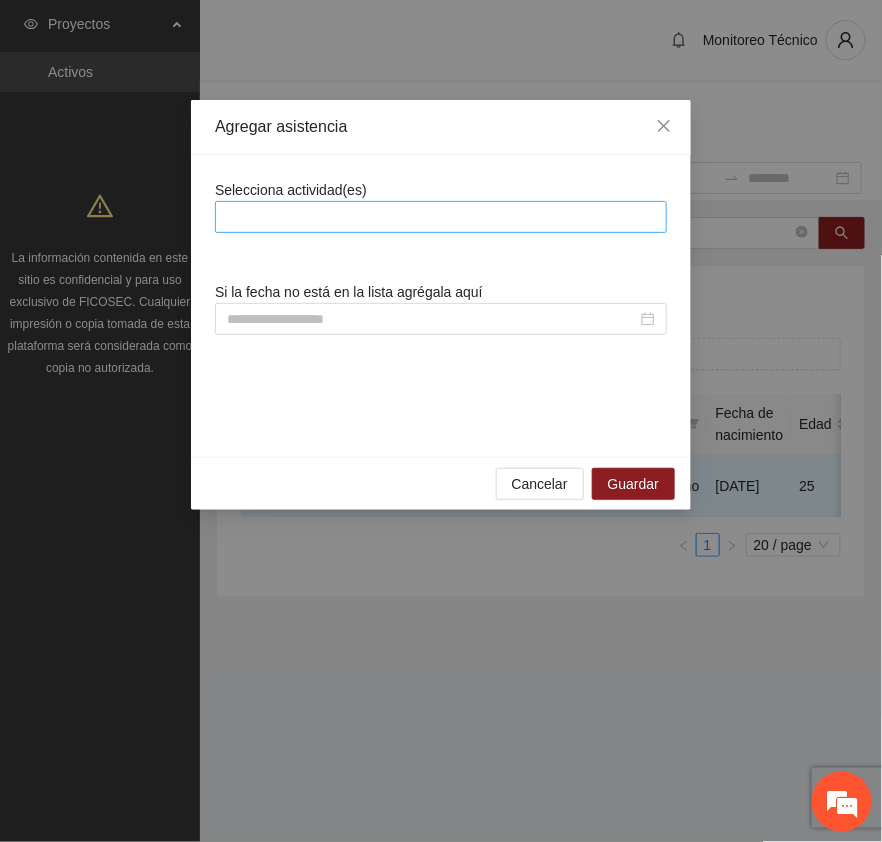 click at bounding box center [441, 217] 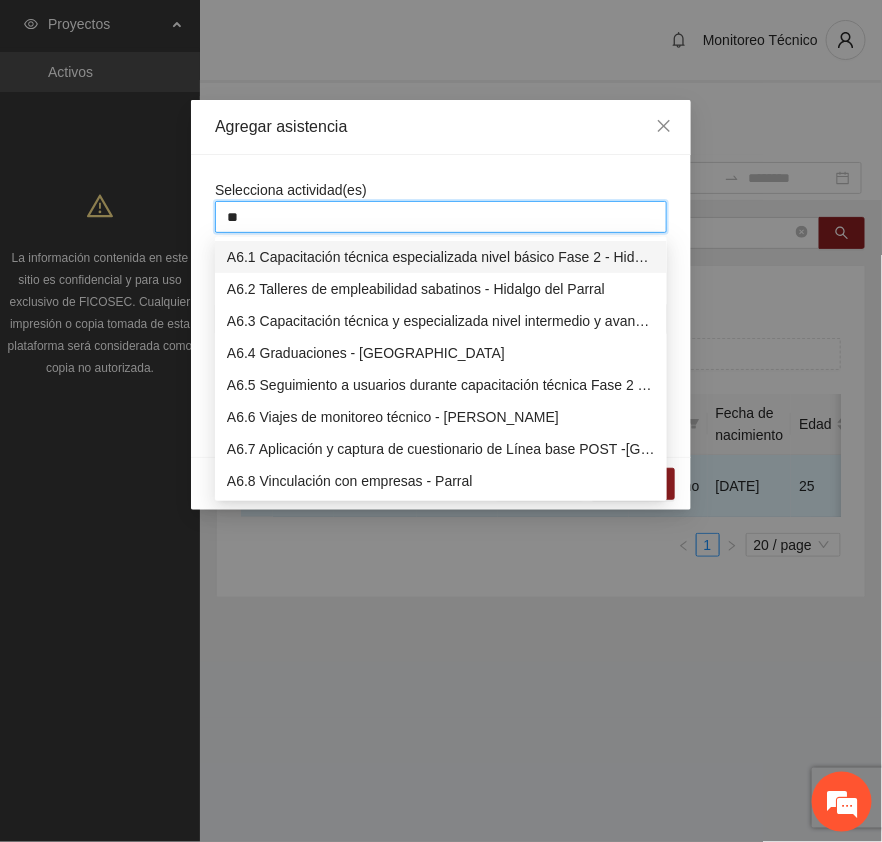 type on "***" 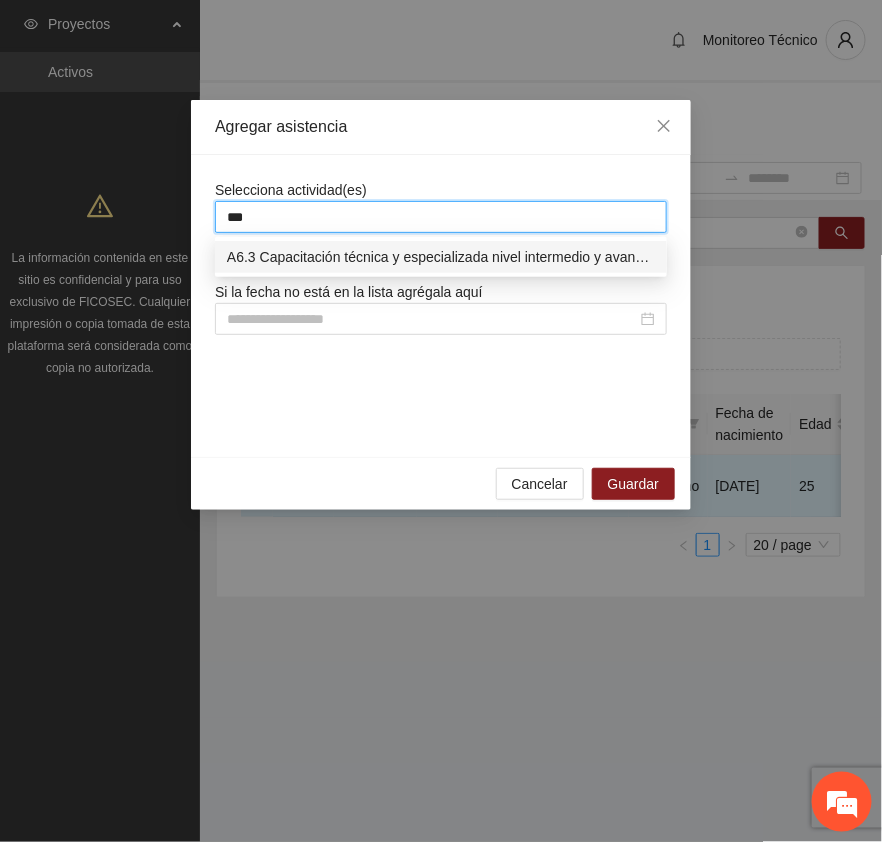 click on "A6.3 Capacitación técnica y especializada nivel intermedio y avanzado Fase 2 - Parral" at bounding box center (441, 257) 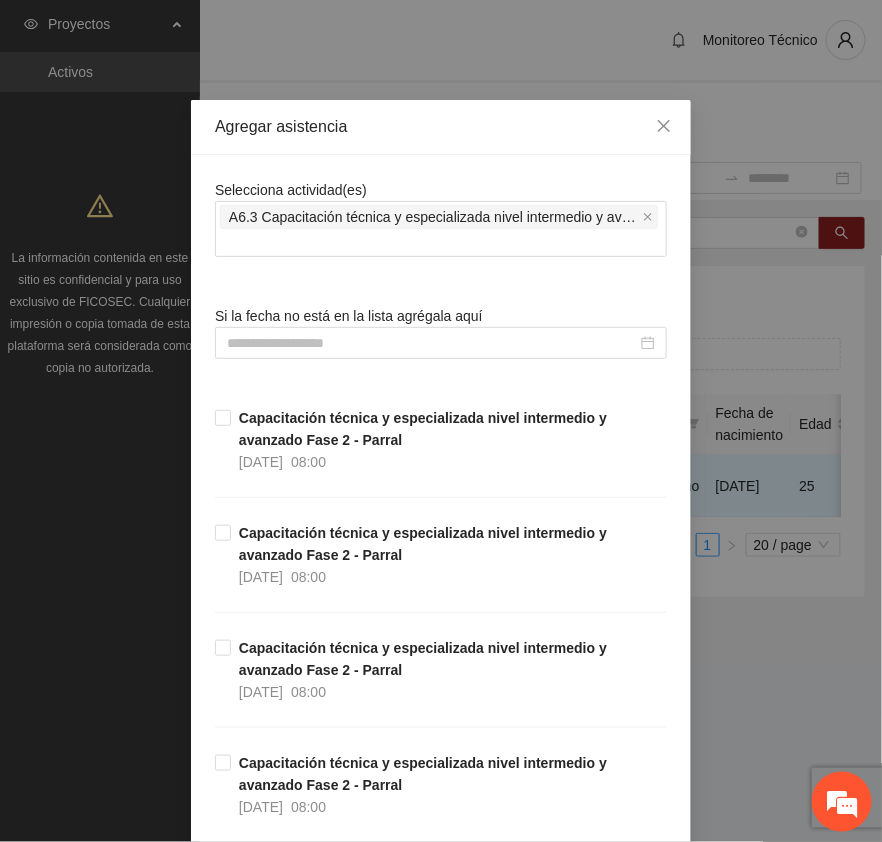 click on "Selecciona actividad(es) A6.3 Capacitación técnica y especializada nivel intermedio y avanzado Fase 2 - Parral   Si la fecha no está en la lista agrégala aquí Capacitación técnica y especializada nivel intermedio y avanzado Fase 2 - Parral [DATE] 08:00 Capacitación técnica y especializada nivel intermedio y avanzado Fase 2 - Parral [DATE] 08:00 Capacitación técnica y especializada nivel intermedio y avanzado Fase 2 - Parral [DATE] 08:00 Capacitación técnica y especializada nivel intermedio y avanzado Fase 2 - Parral [DATE] 08:00 Capacitación técnica y especializada nivel intermedio y avanzado Fase 2 - Parral [DATE] 08:00 Capacitación técnica y especializada nivel intermedio y avanzado Fase 2 - Parral [DATE] 08:00 Capacitación técnica y especializada nivel intermedio y avanzado Fase 2 - Parral [DATE] 08:00 Capacitación técnica y especializada nivel intermedio y avanzado Fase 2 - Parral [DATE] 08:00 [DATE] 08:00 [DATE] 08:00 [DATE] 08:00 08:00" at bounding box center (441, 1467) 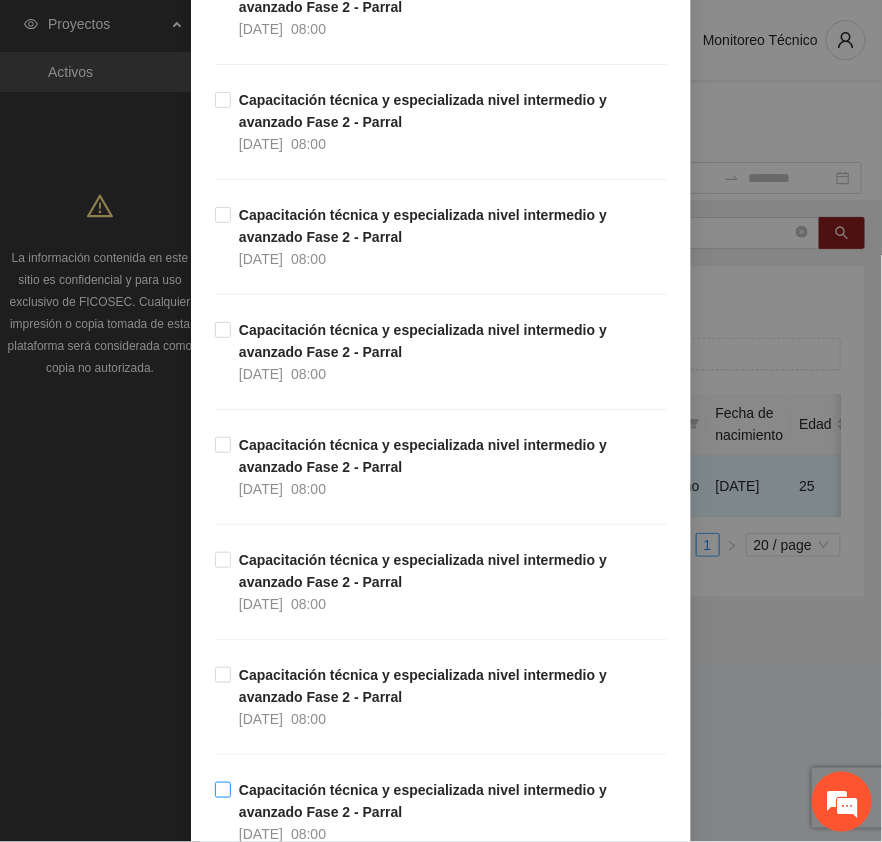 scroll, scrollTop: 2000, scrollLeft: 0, axis: vertical 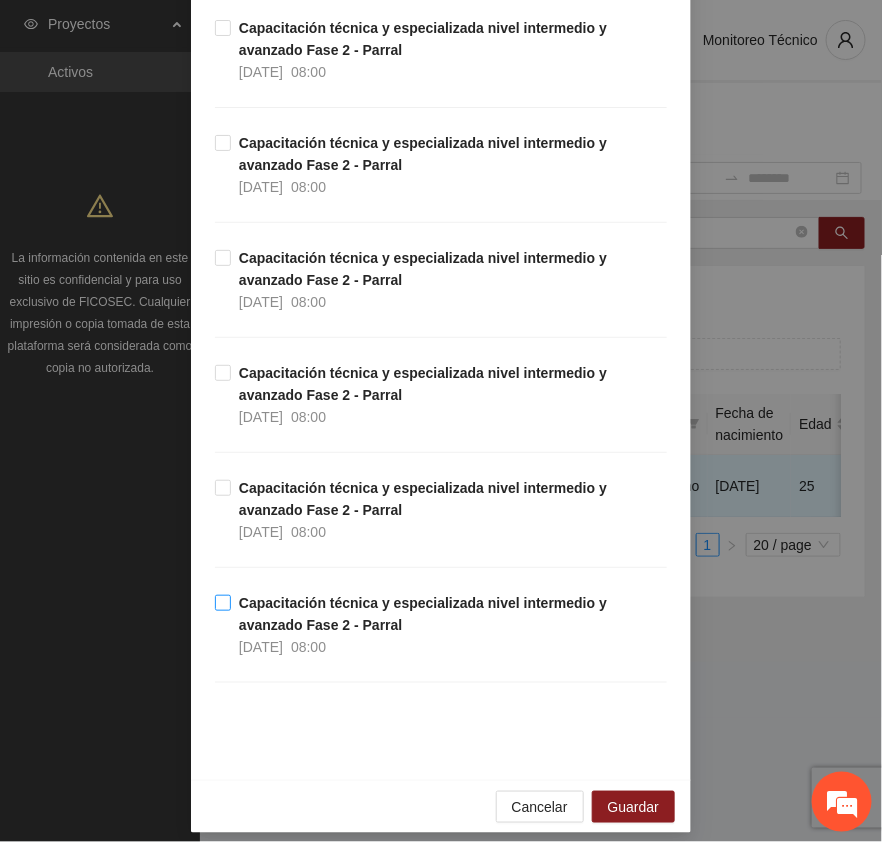 click on "Capacitación técnica y especializada nivel intermedio y avanzado Fase 2 - Parral" at bounding box center (423, 614) 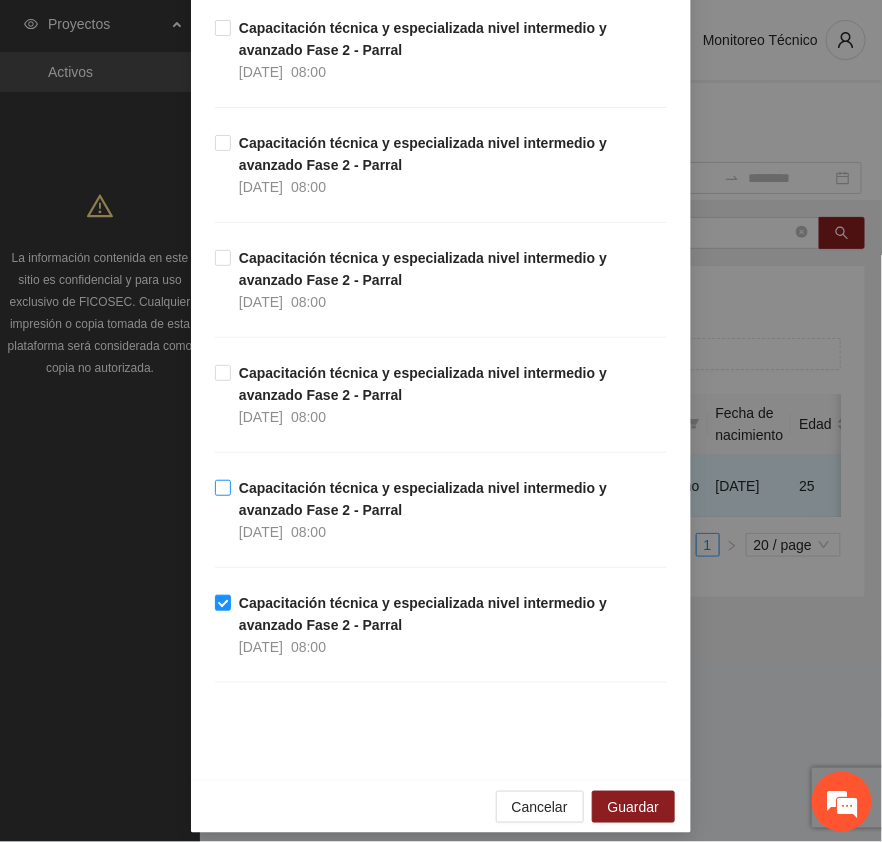 click on "Capacitación técnica y especializada nivel intermedio y avanzado Fase 2 - Parral" at bounding box center [423, 499] 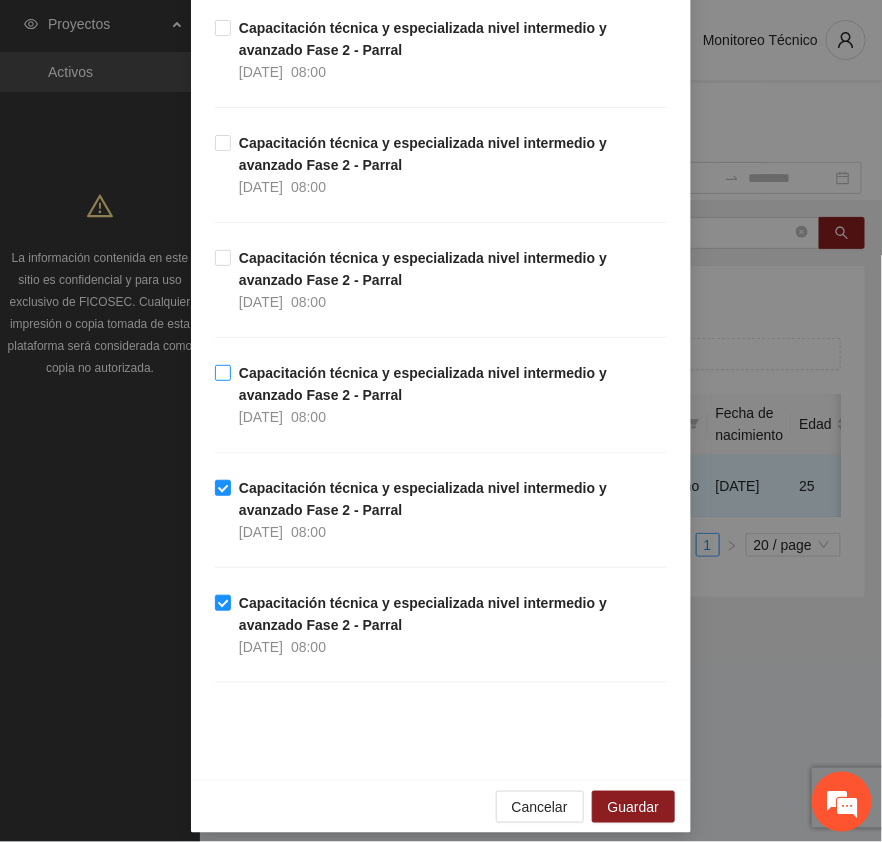 click on "Capacitación técnica y especializada nivel intermedio y avanzado Fase 2 - Parral" at bounding box center (423, 384) 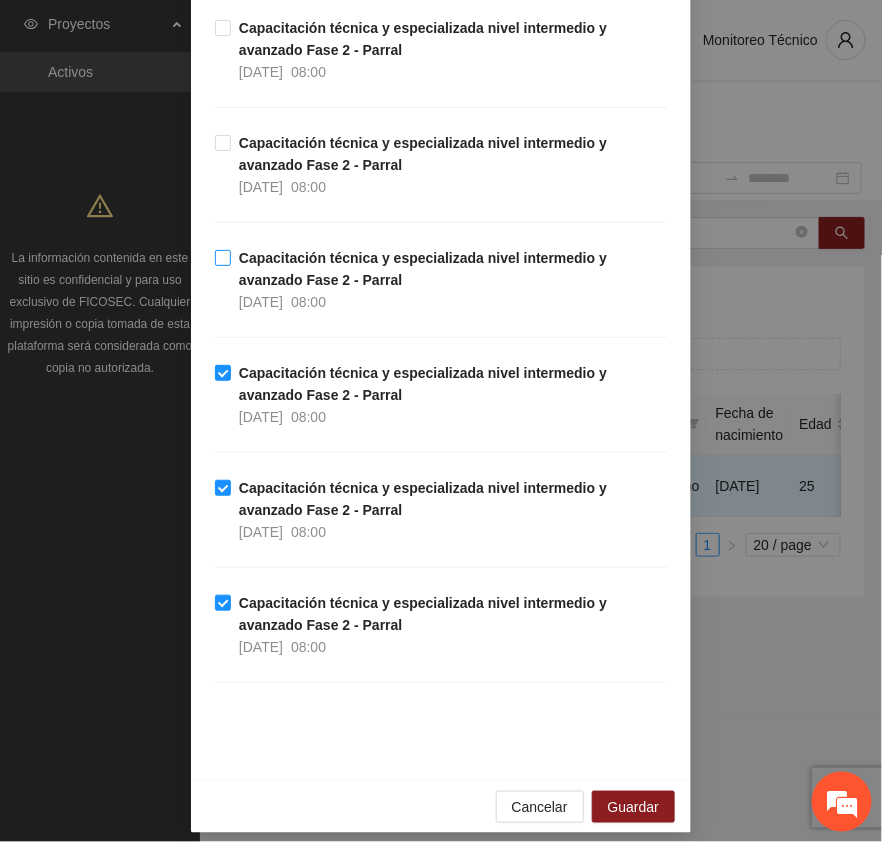 drag, startPoint x: 265, startPoint y: 278, endPoint x: 276, endPoint y: 250, distance: 30.083218 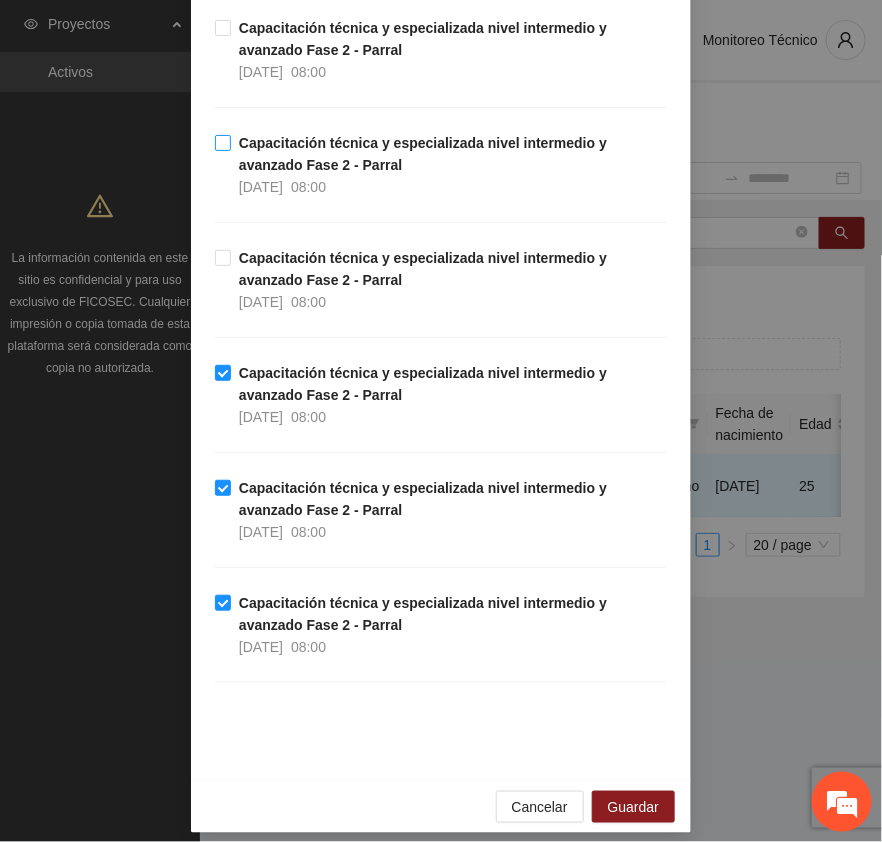 click on "Capacitación técnica y especializada nivel intermedio y avanzado Fase 2 - Parral" at bounding box center (423, 154) 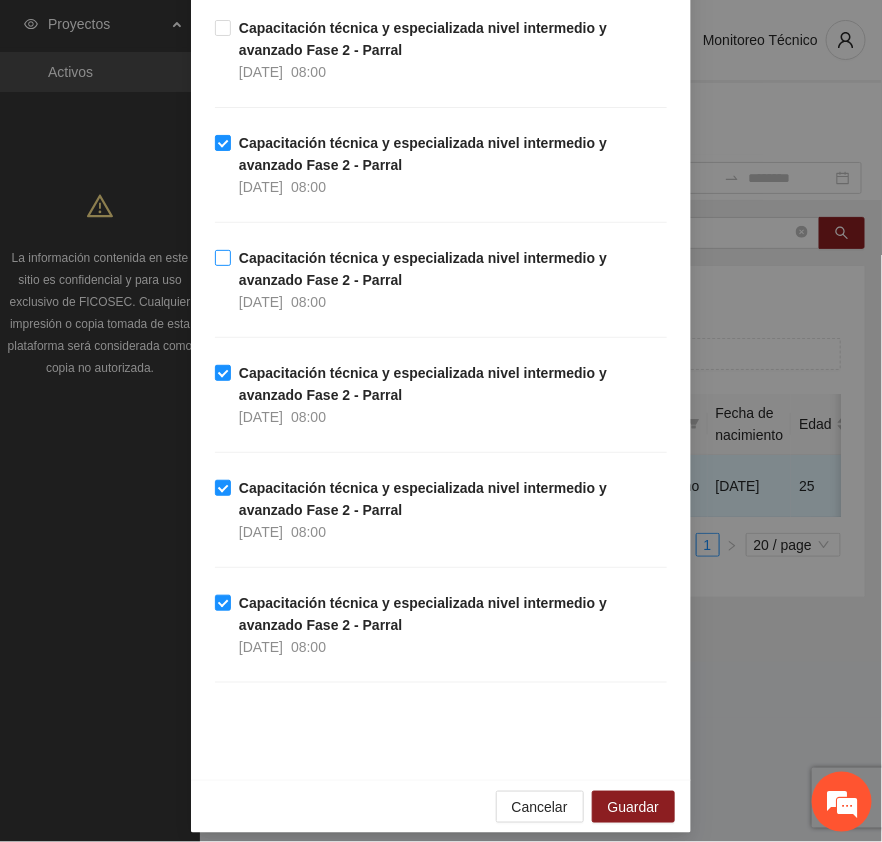 click on "Capacitación técnica y especializada nivel intermedio y avanzado Fase 2 - Parral" at bounding box center (423, 269) 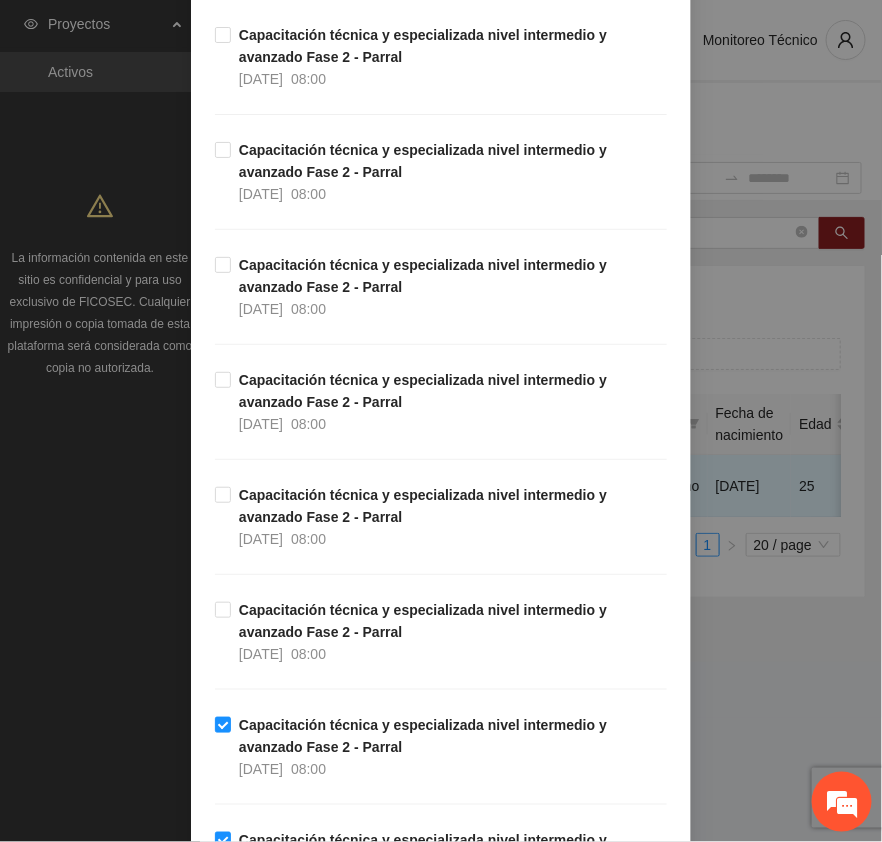 scroll, scrollTop: 1375, scrollLeft: 0, axis: vertical 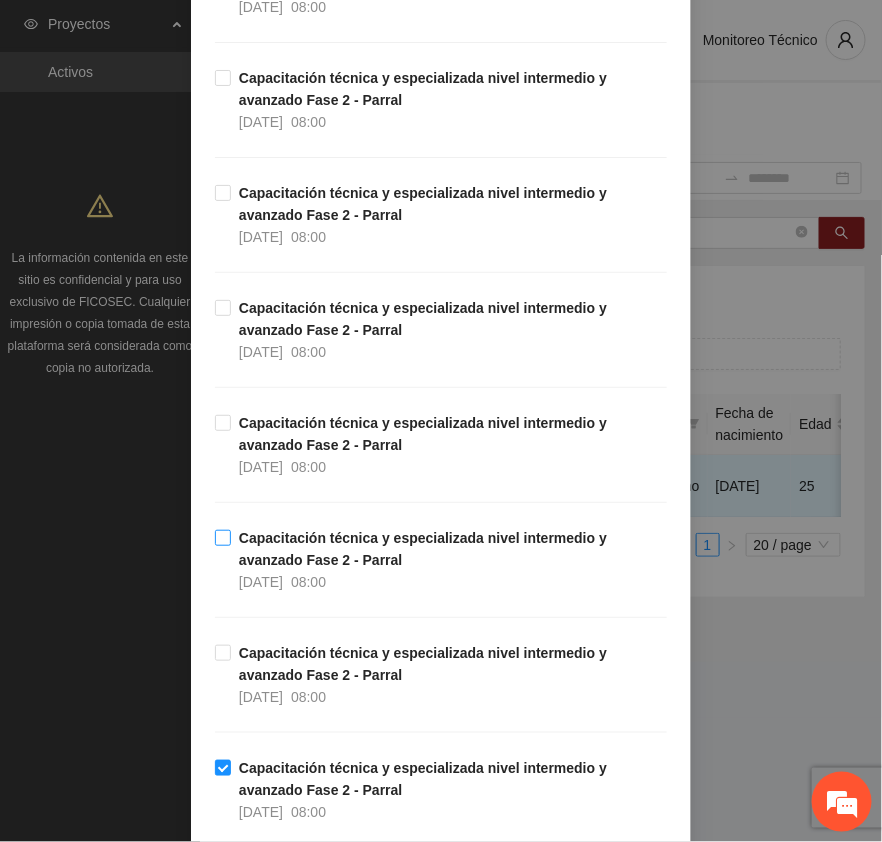click on "Capacitación técnica y especializada nivel intermedio y avanzado Fase 2 - Parral" at bounding box center [423, 549] 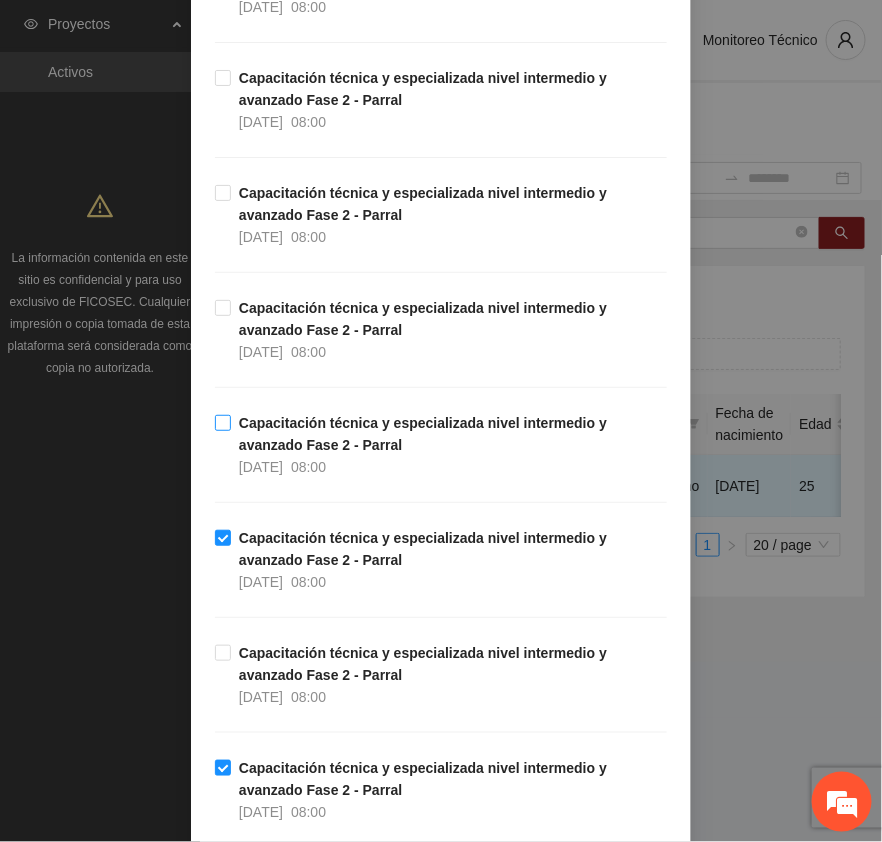 click on "Capacitación técnica y especializada nivel intermedio y avanzado Fase 2 - Parral" at bounding box center [423, 434] 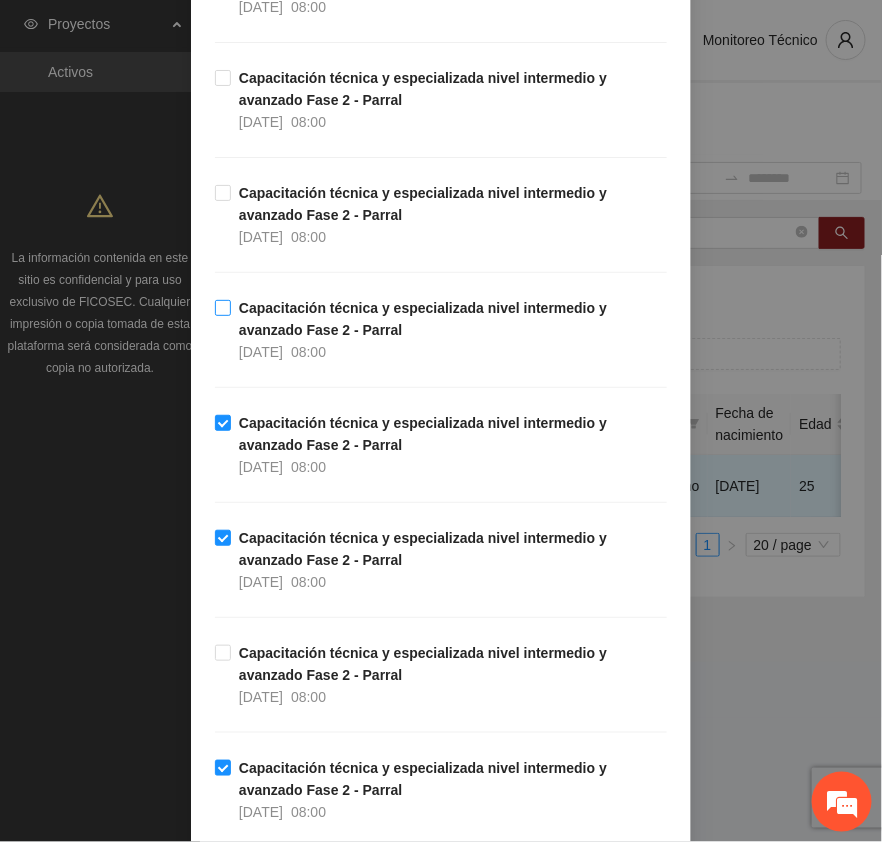 click on "Capacitación técnica y especializada nivel intermedio y avanzado Fase 2 - Parral" at bounding box center (423, 319) 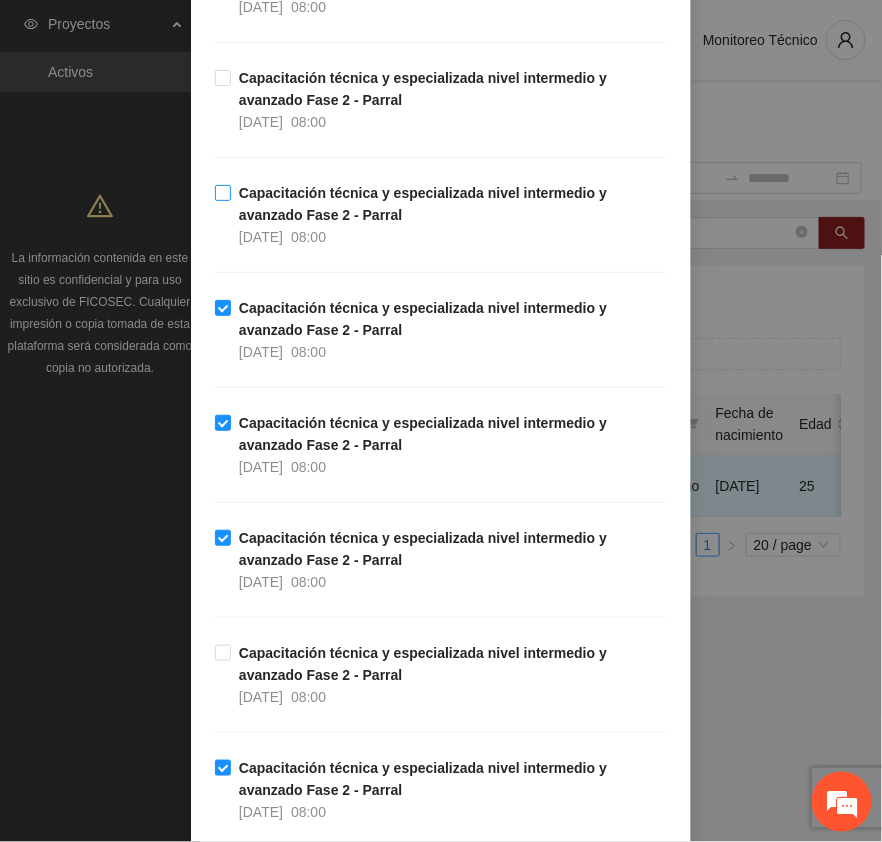 click on "Capacitación técnica y especializada nivel intermedio y avanzado Fase 2 - Parral" at bounding box center [423, 204] 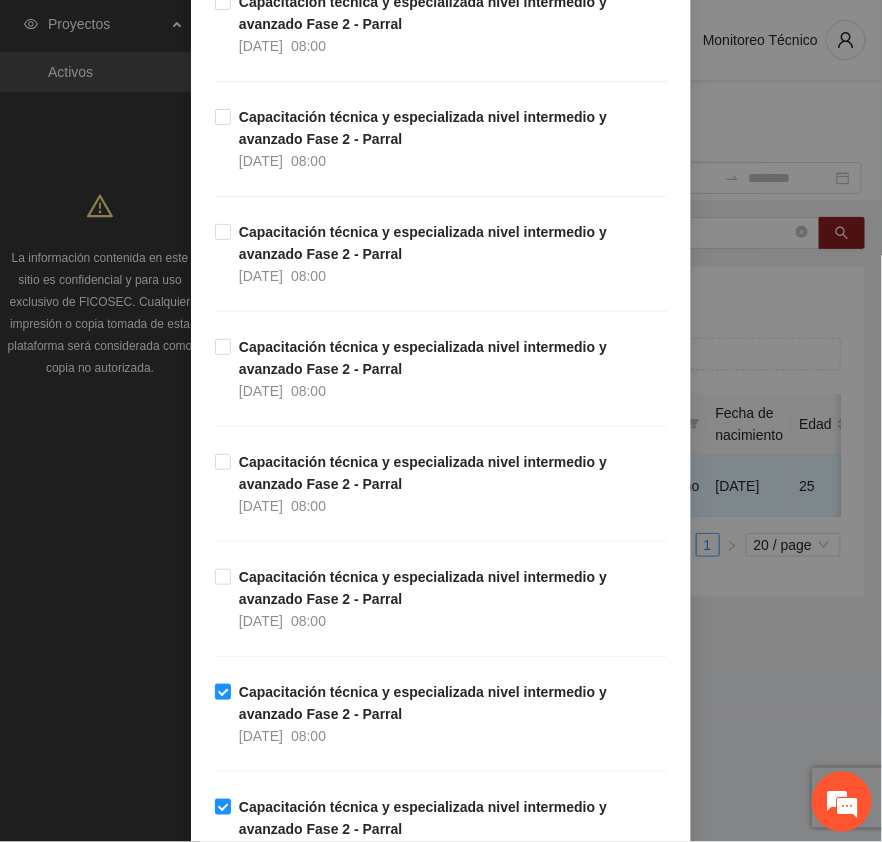 scroll, scrollTop: 875, scrollLeft: 0, axis: vertical 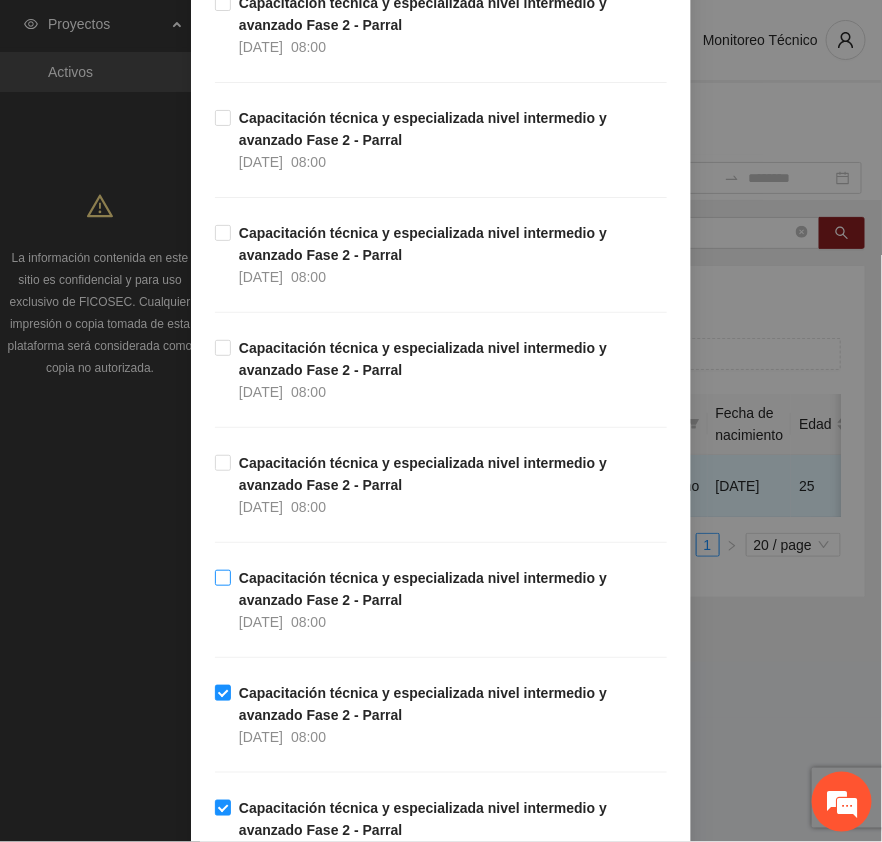 click on "Capacitación técnica y especializada nivel intermedio y avanzado Fase 2 - Parral [DATE] 08:00" at bounding box center (449, 600) 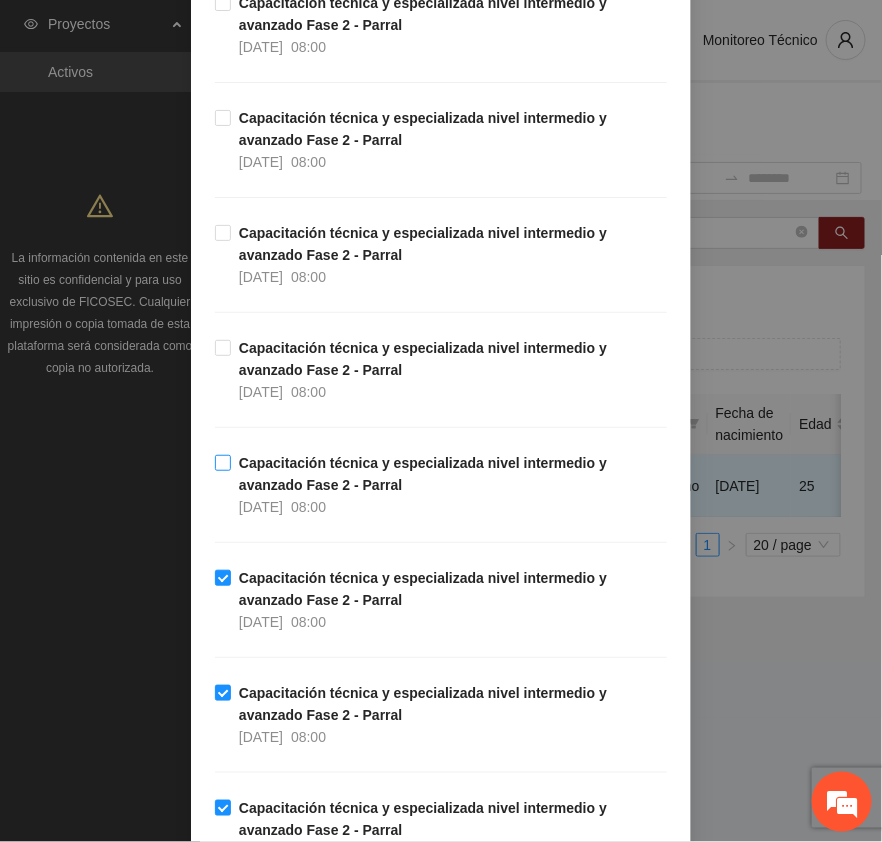 click on "Capacitación técnica y especializada nivel intermedio y avanzado Fase 2 - Parral" at bounding box center [423, 474] 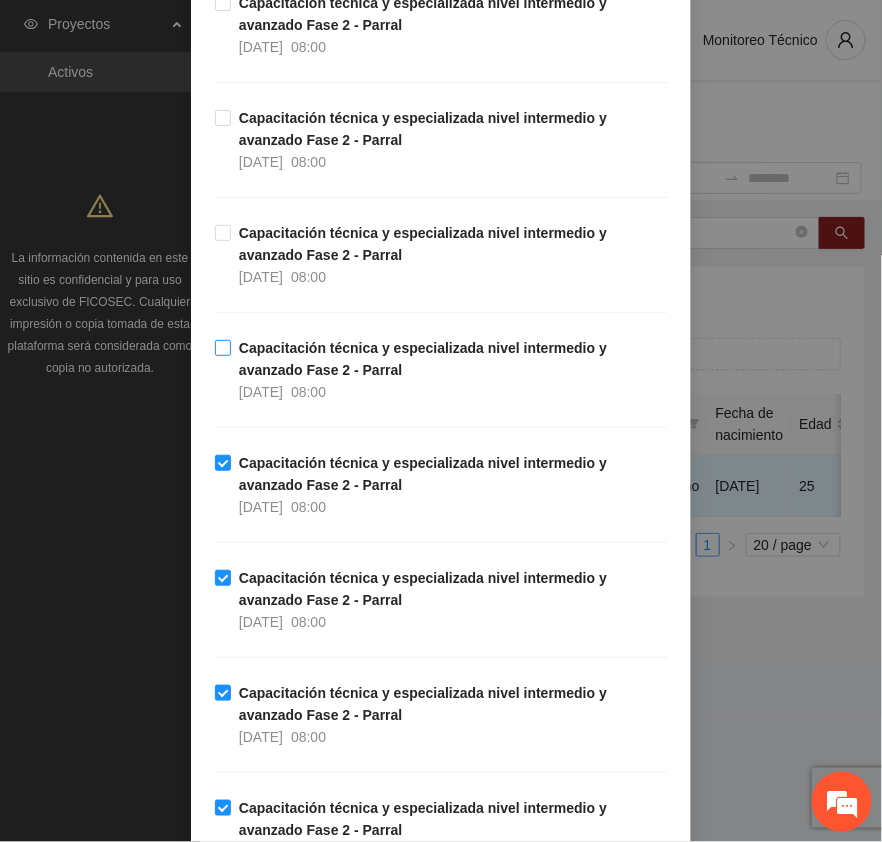 click on "Capacitación técnica y especializada nivel intermedio y avanzado Fase 2 - Parral" at bounding box center (423, 359) 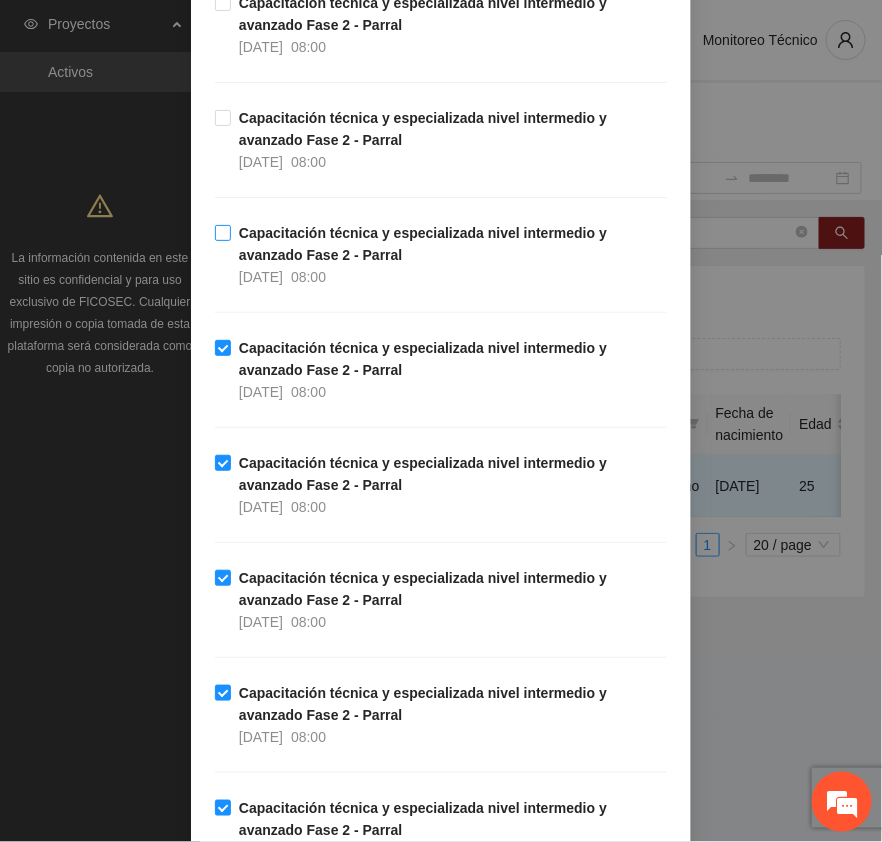 click on "Capacitación técnica y especializada nivel intermedio y avanzado Fase 2 - Parral" at bounding box center [423, 244] 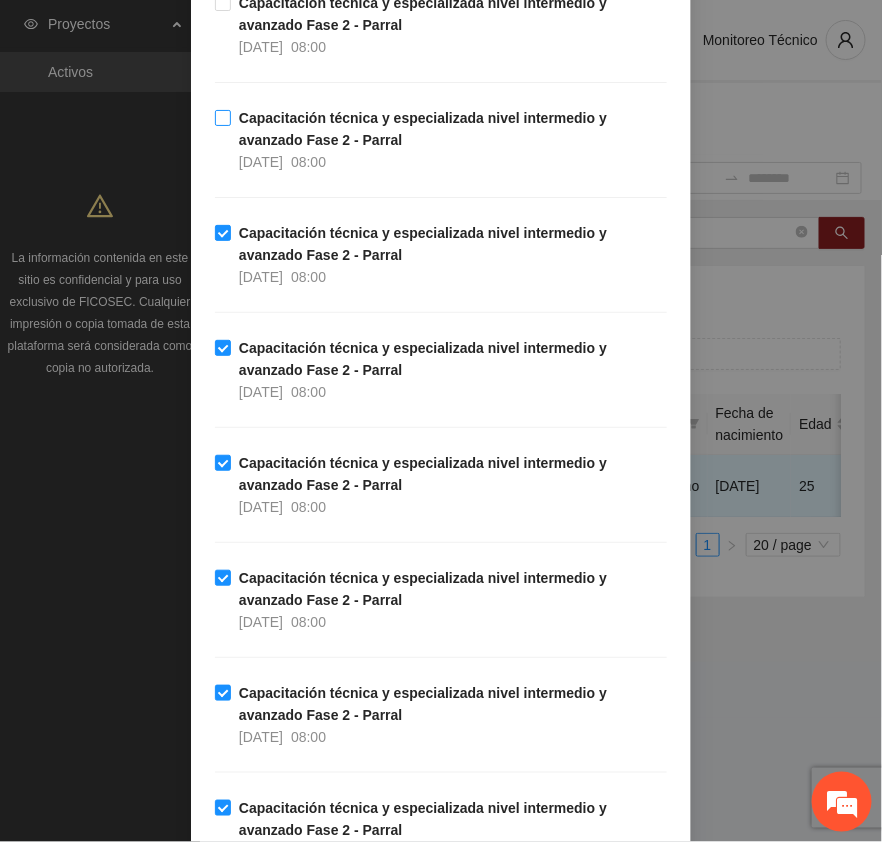 click on "[DATE]" at bounding box center (261, 162) 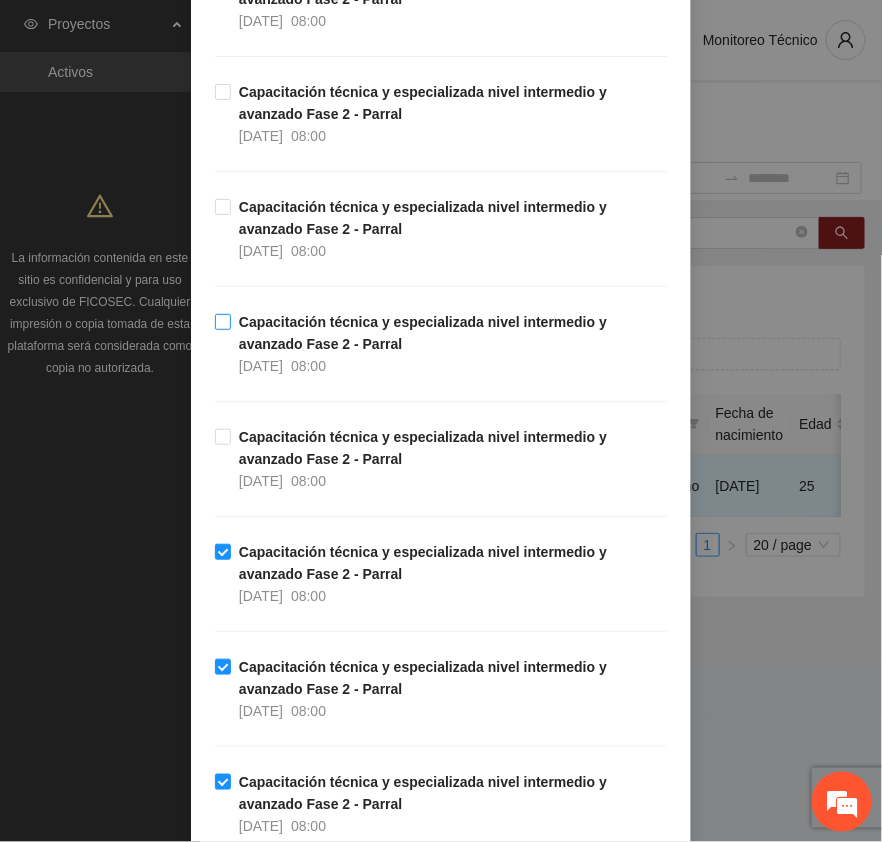 scroll, scrollTop: 375, scrollLeft: 0, axis: vertical 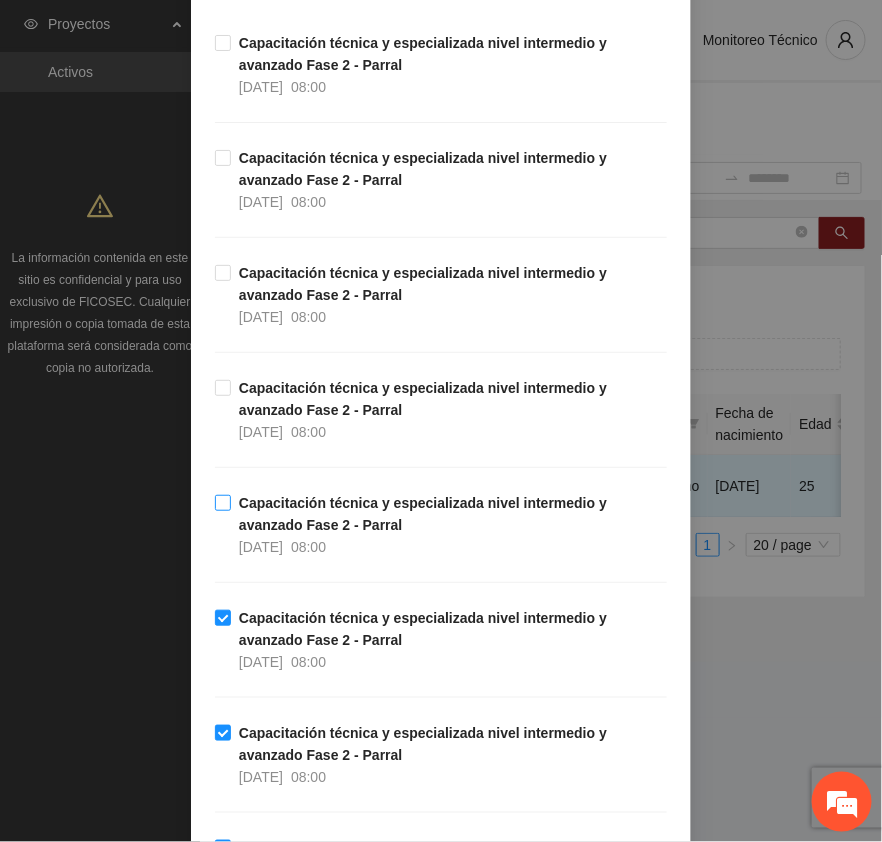 click on "Capacitación técnica y especializada nivel intermedio y avanzado Fase 2 - Parral" at bounding box center (423, 514) 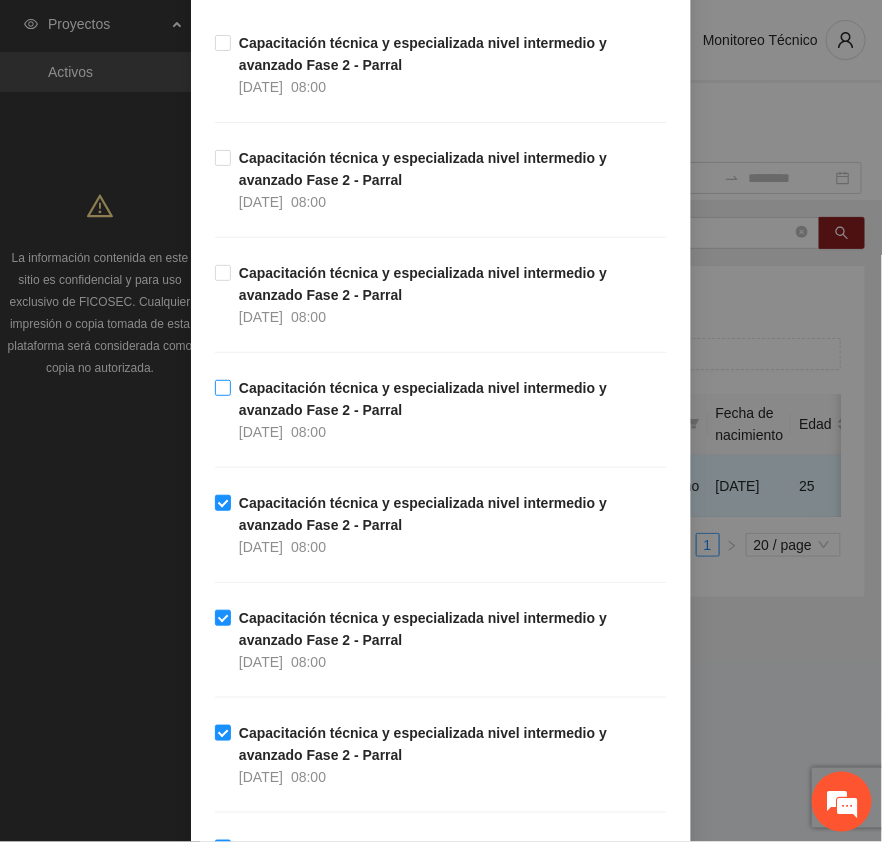 click on "Capacitación técnica y especializada nivel intermedio y avanzado Fase 2 - Parral" at bounding box center (423, 399) 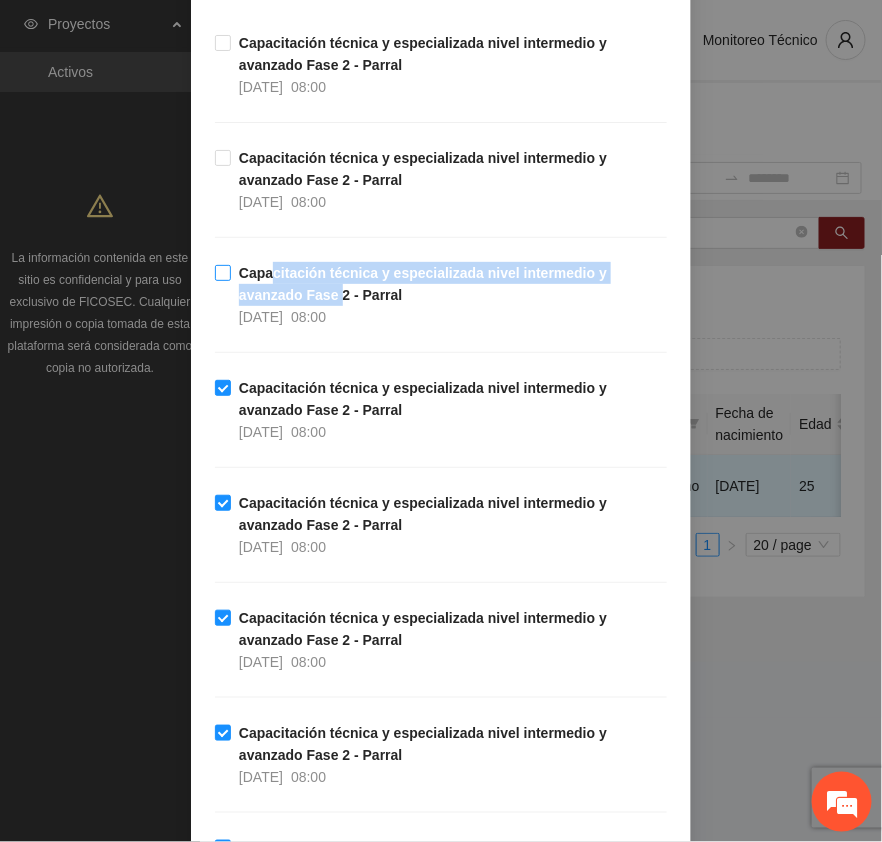 click on "Capacitación técnica y especializada nivel intermedio y avanzado Fase 2 - Parral [DATE] 08:00" at bounding box center [449, 295] 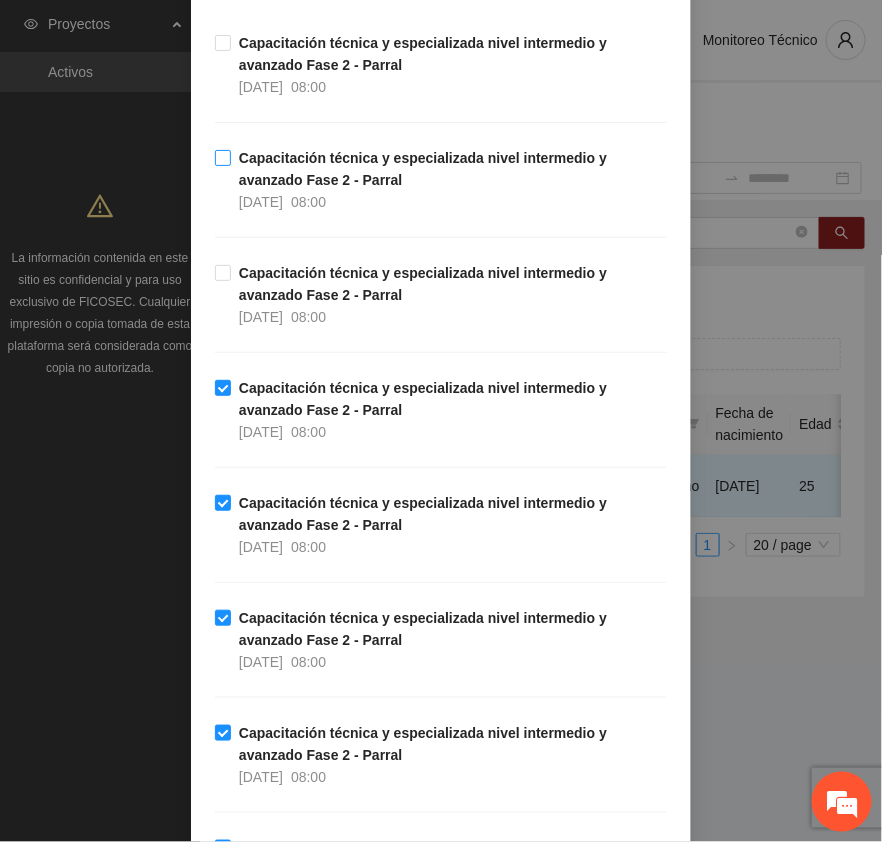 click on "Capacitación técnica y especializada nivel intermedio y avanzado Fase 2 - Parral" at bounding box center (423, 169) 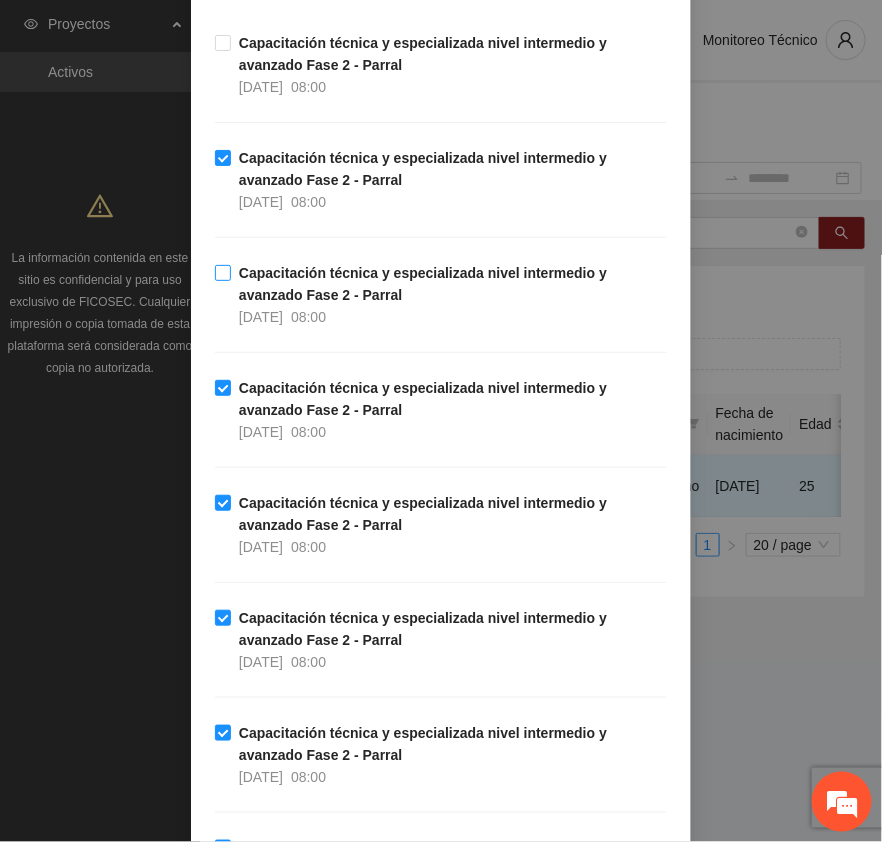 click on "Capacitación técnica y especializada nivel intermedio y avanzado Fase 2 - Parral" at bounding box center [423, 284] 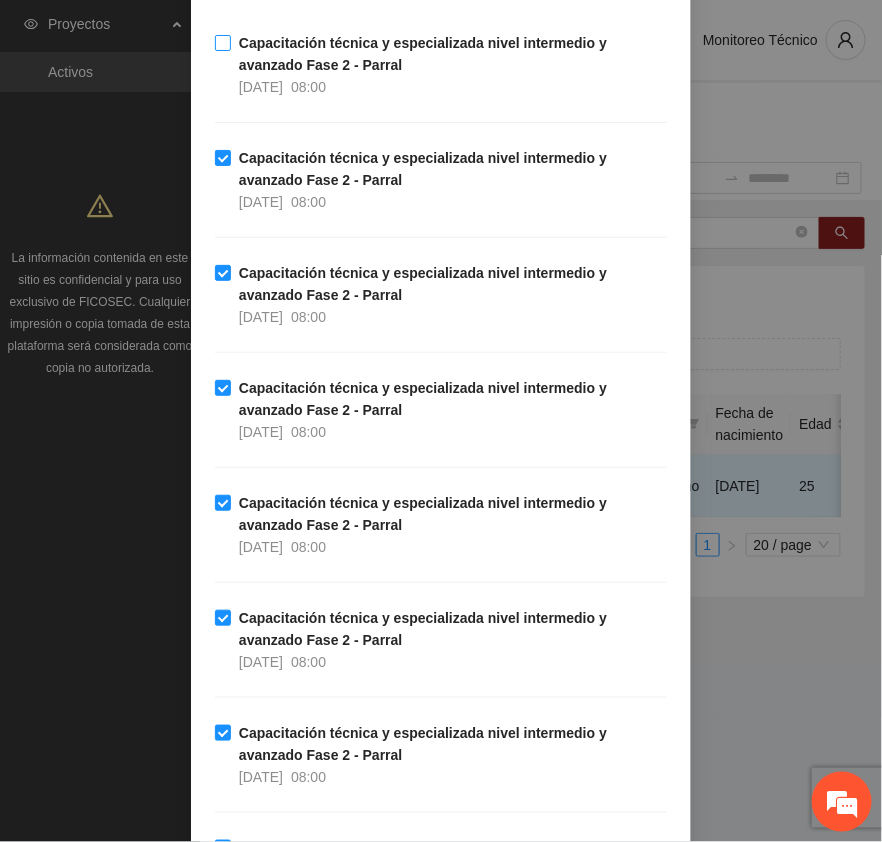 click on "Capacitación técnica y especializada nivel intermedio y avanzado Fase 2 - Parral" at bounding box center [423, 54] 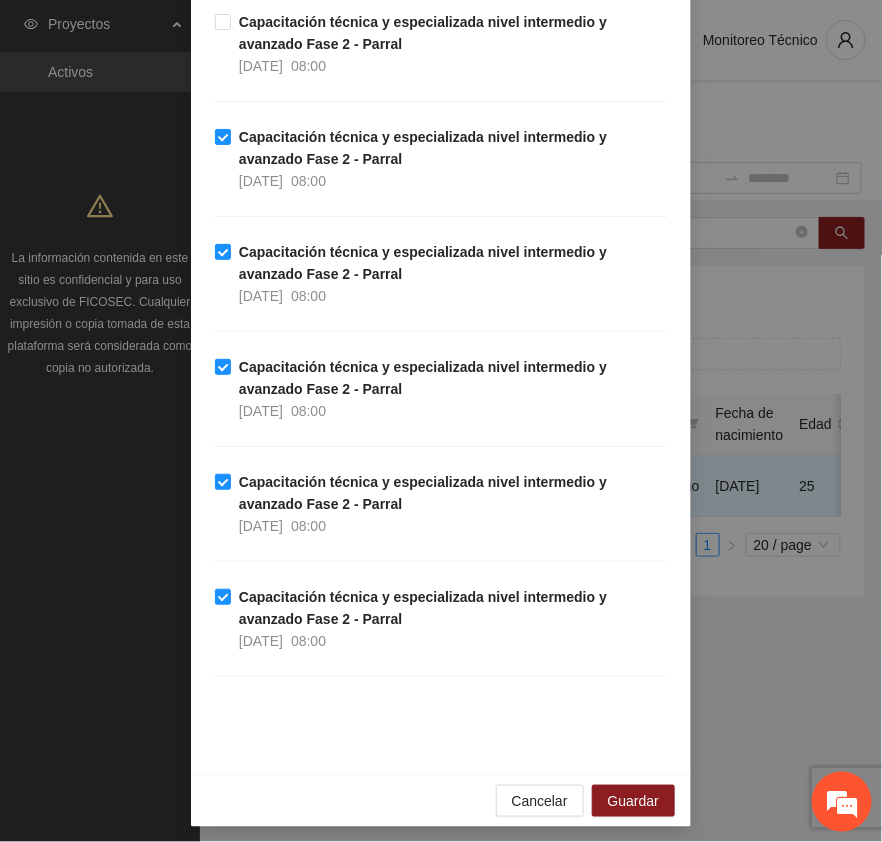 scroll, scrollTop: 2020, scrollLeft: 0, axis: vertical 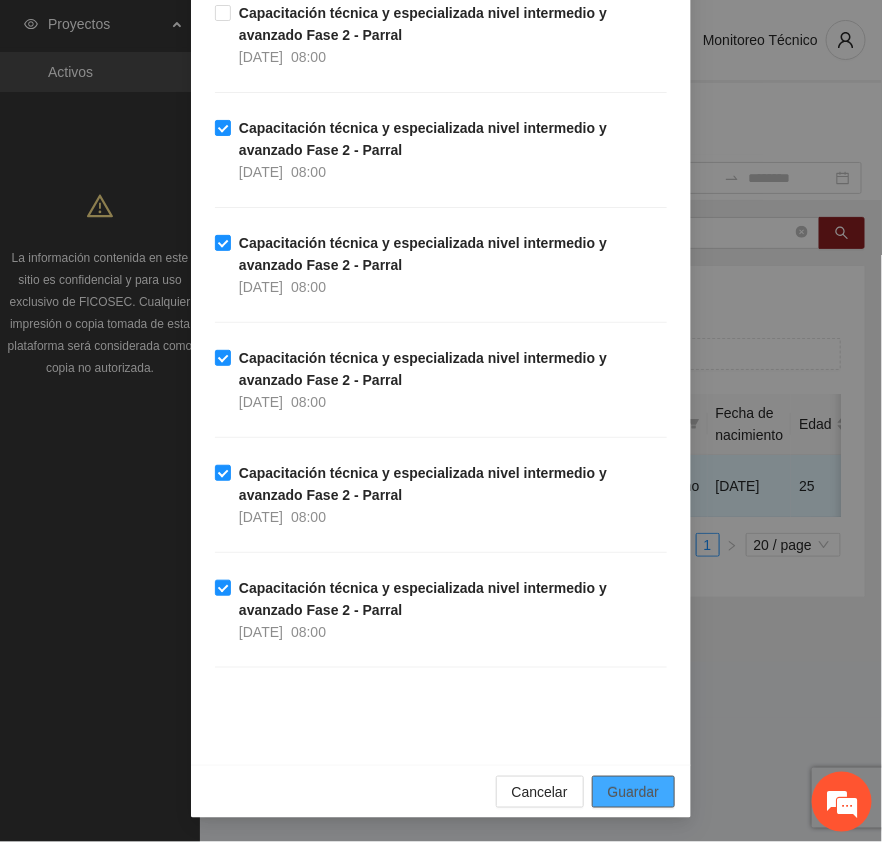 click on "Guardar" at bounding box center (633, 792) 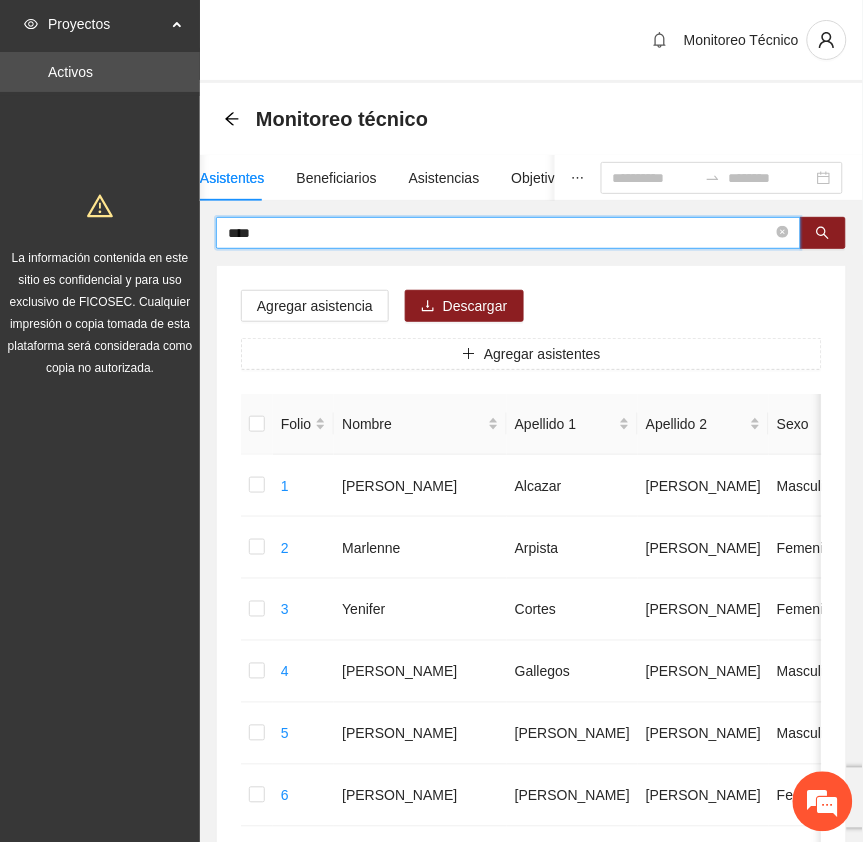 drag, startPoint x: 246, startPoint y: 227, endPoint x: 50, endPoint y: 220, distance: 196.12495 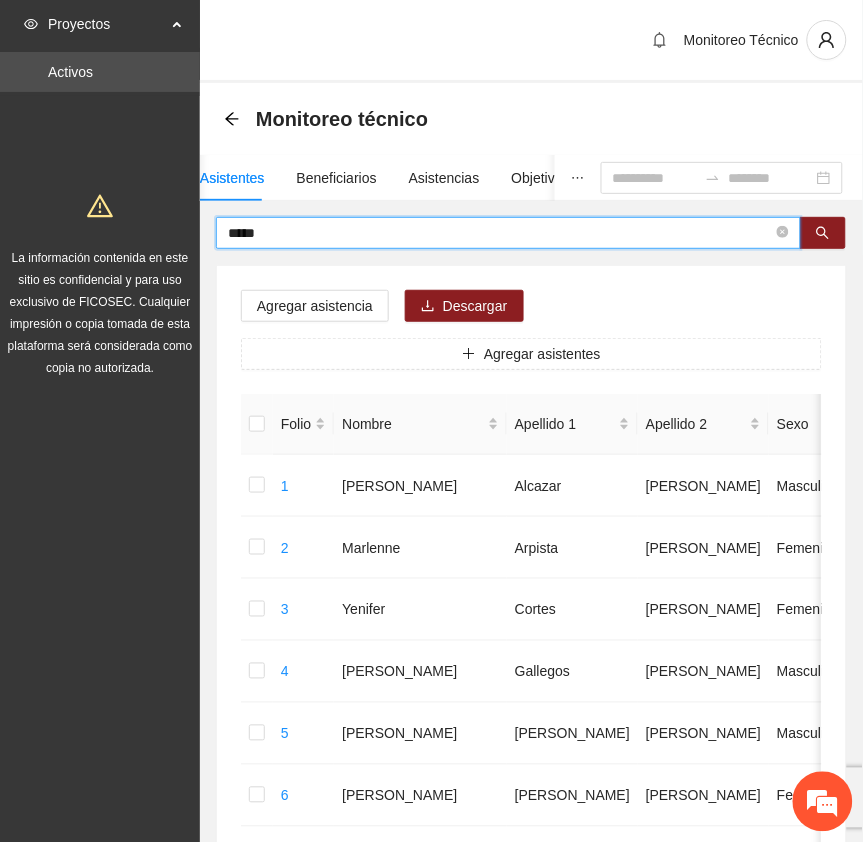 type on "*****" 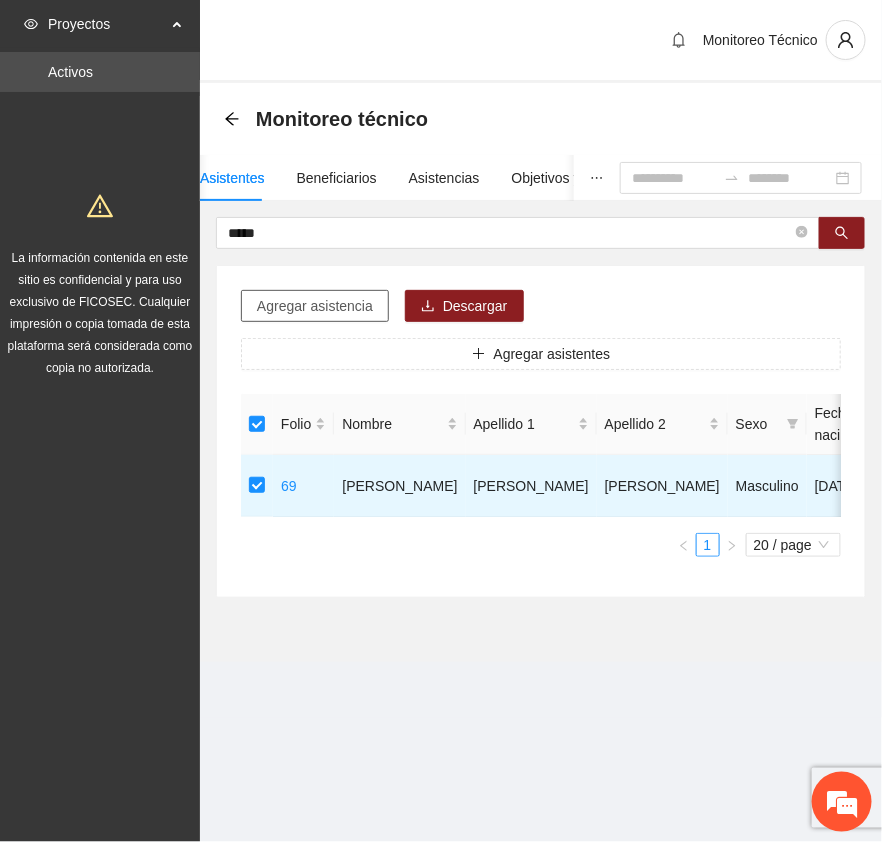 click on "Agregar asistencia" at bounding box center (315, 306) 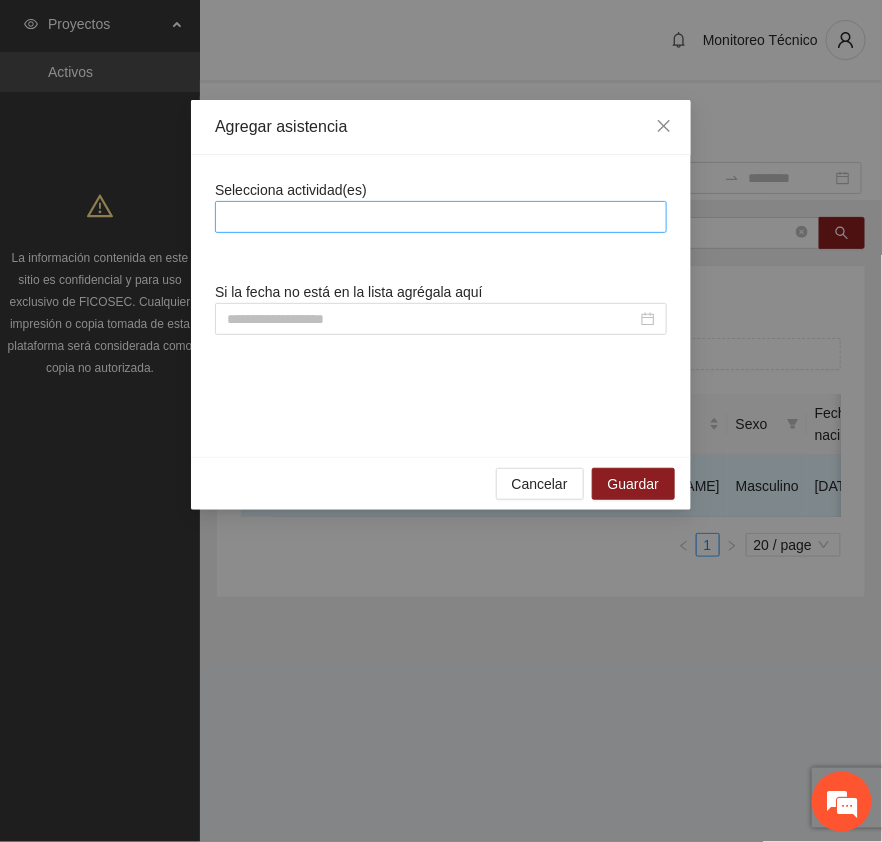 click at bounding box center [441, 217] 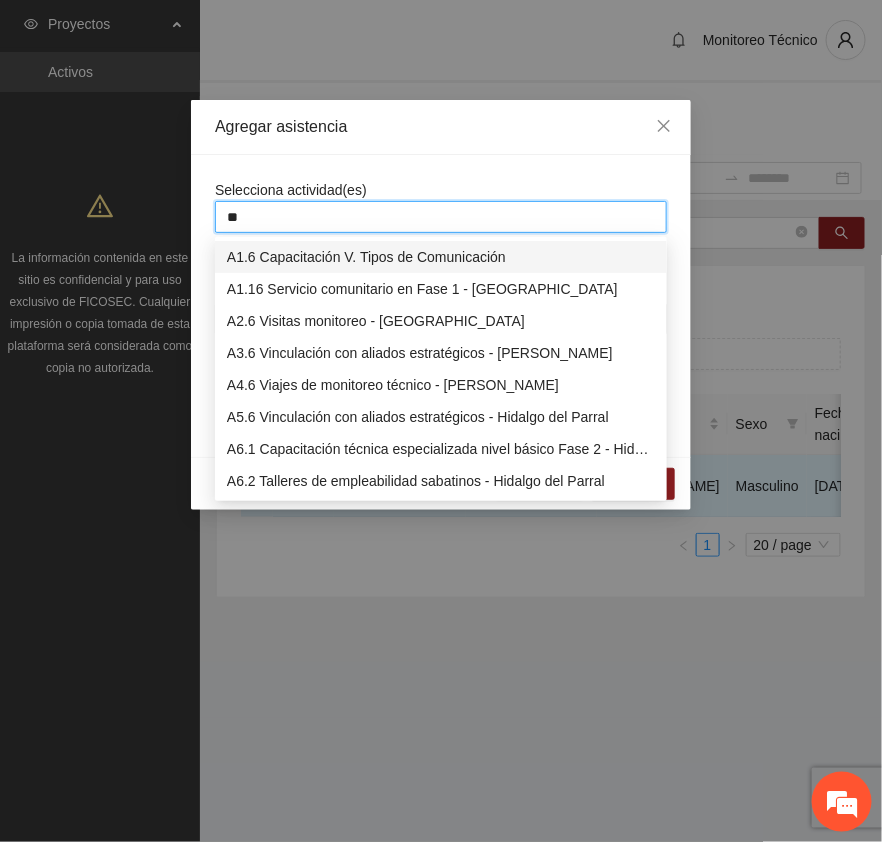type on "***" 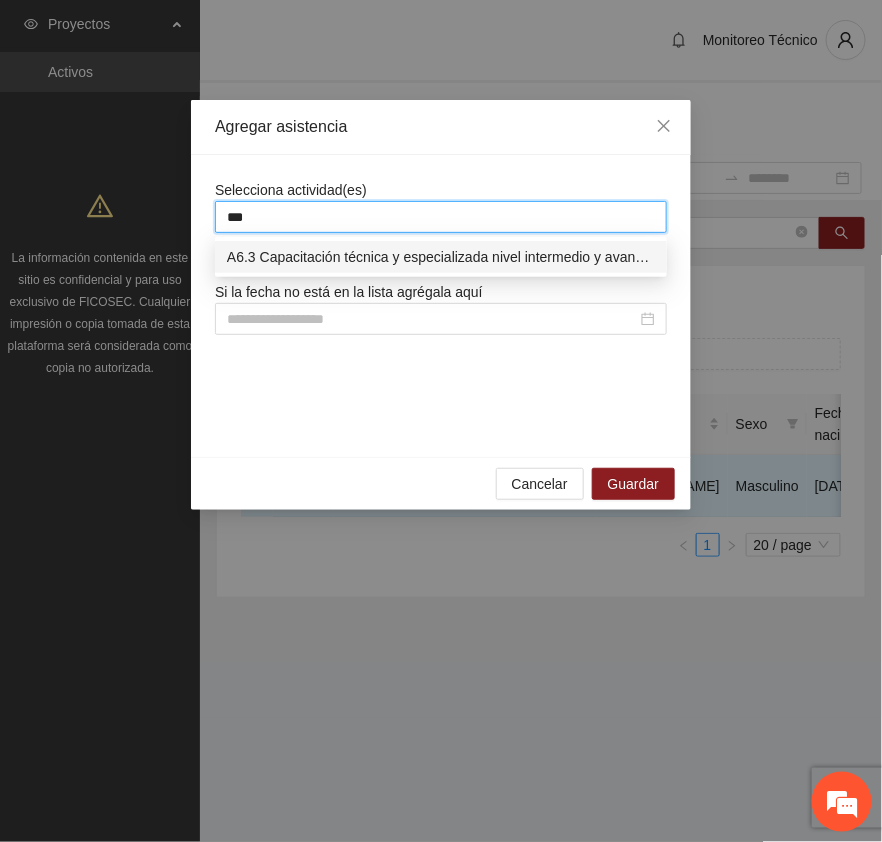 click on "A6.3 Capacitación técnica y especializada nivel intermedio y avanzado Fase 2 - Parral" at bounding box center (441, 257) 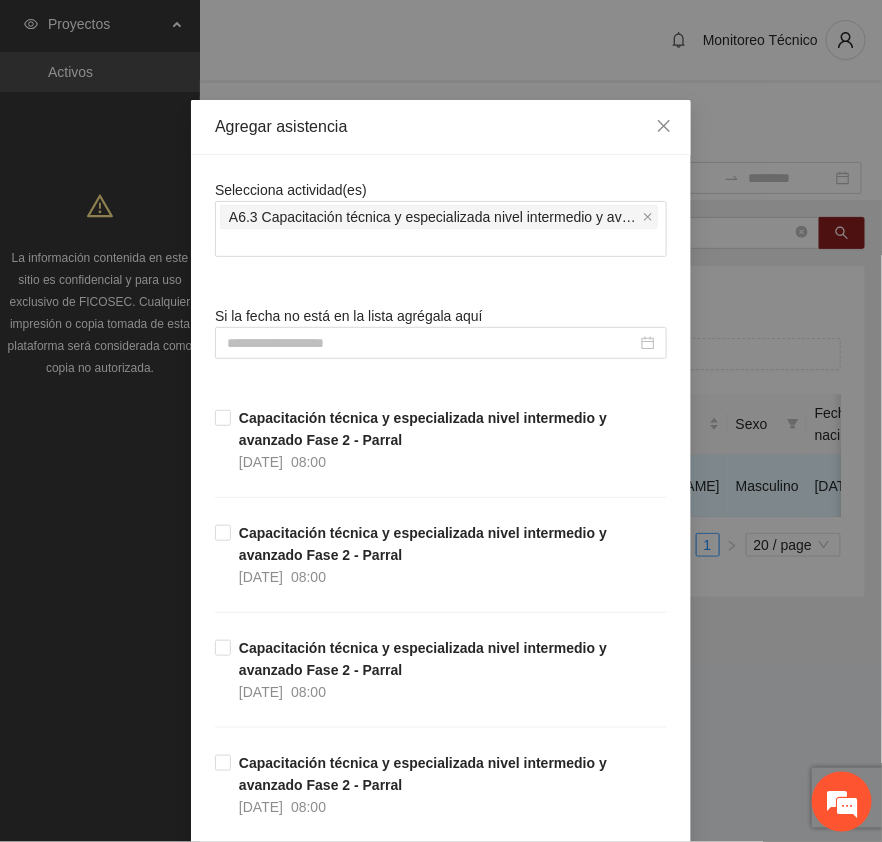 click on "Agregar asistencia" at bounding box center [441, 127] 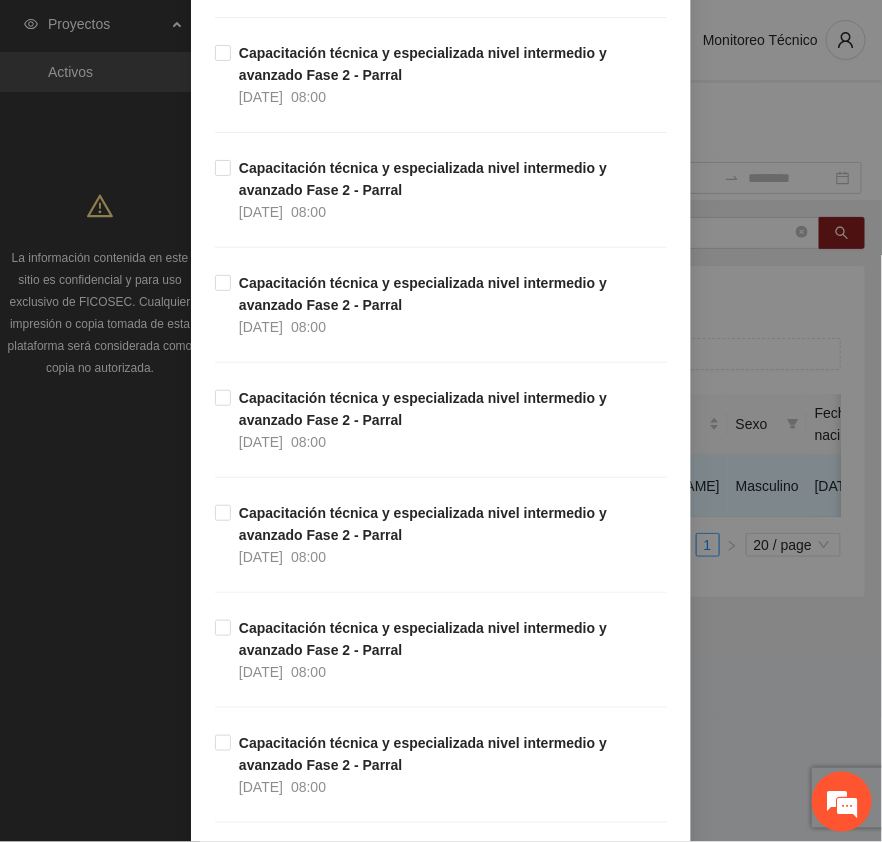 scroll, scrollTop: 2020, scrollLeft: 0, axis: vertical 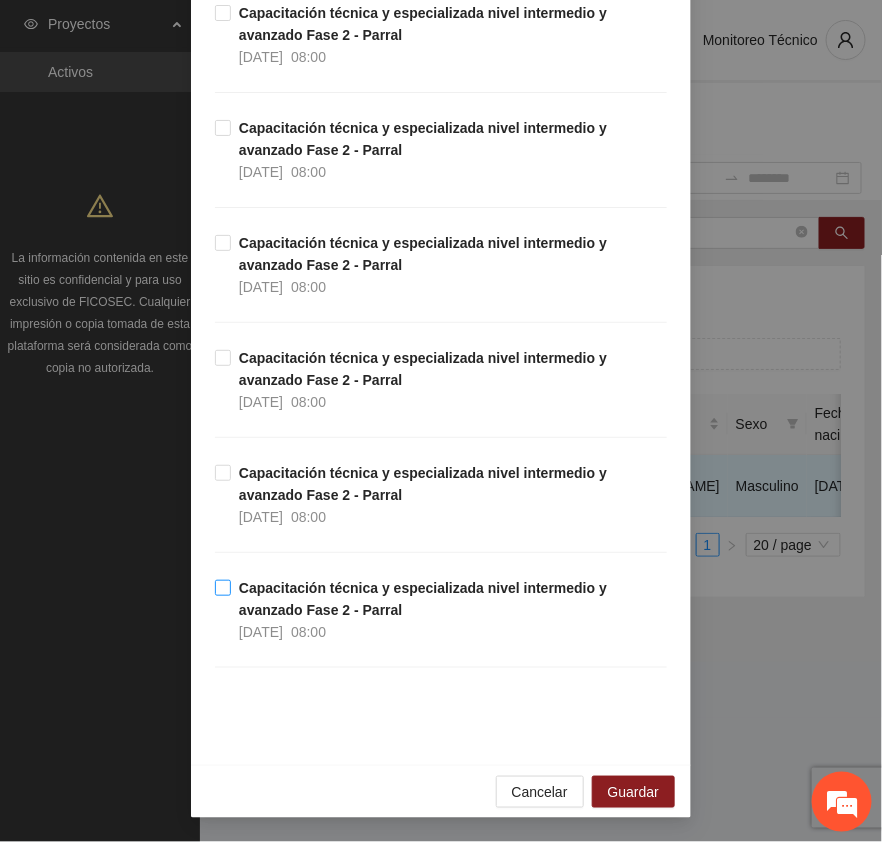 click on "Capacitación técnica y especializada nivel intermedio y avanzado Fase 2 - Parral" at bounding box center [423, 599] 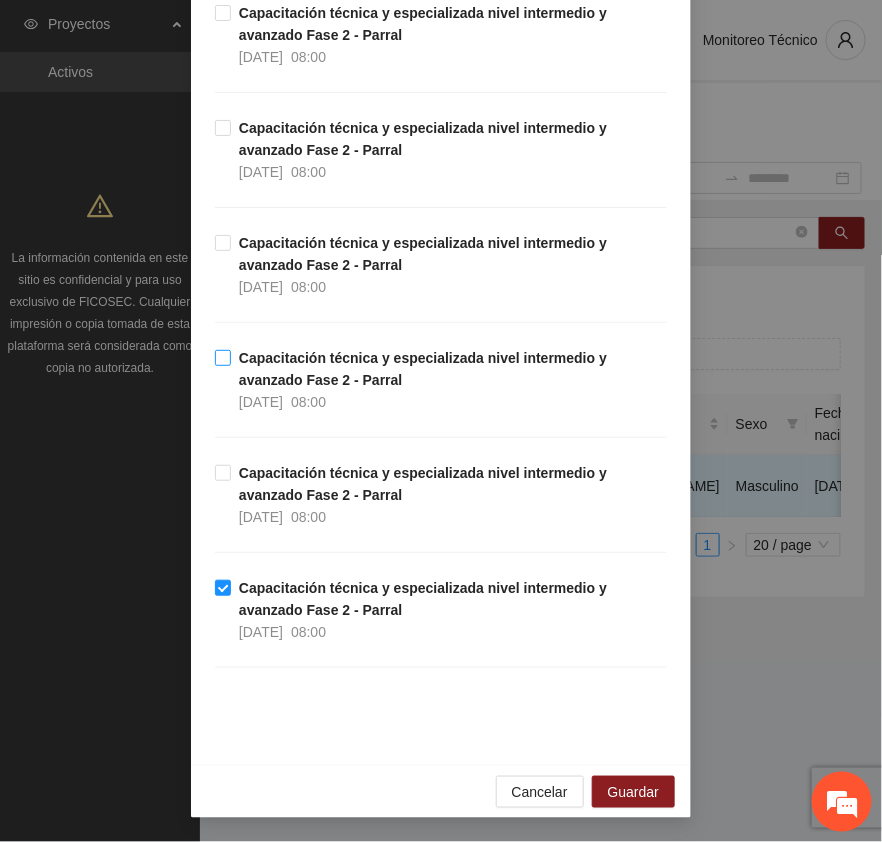 click on "Capacitación técnica y especializada nivel intermedio y avanzado Fase 2 - Parral" at bounding box center [423, 369] 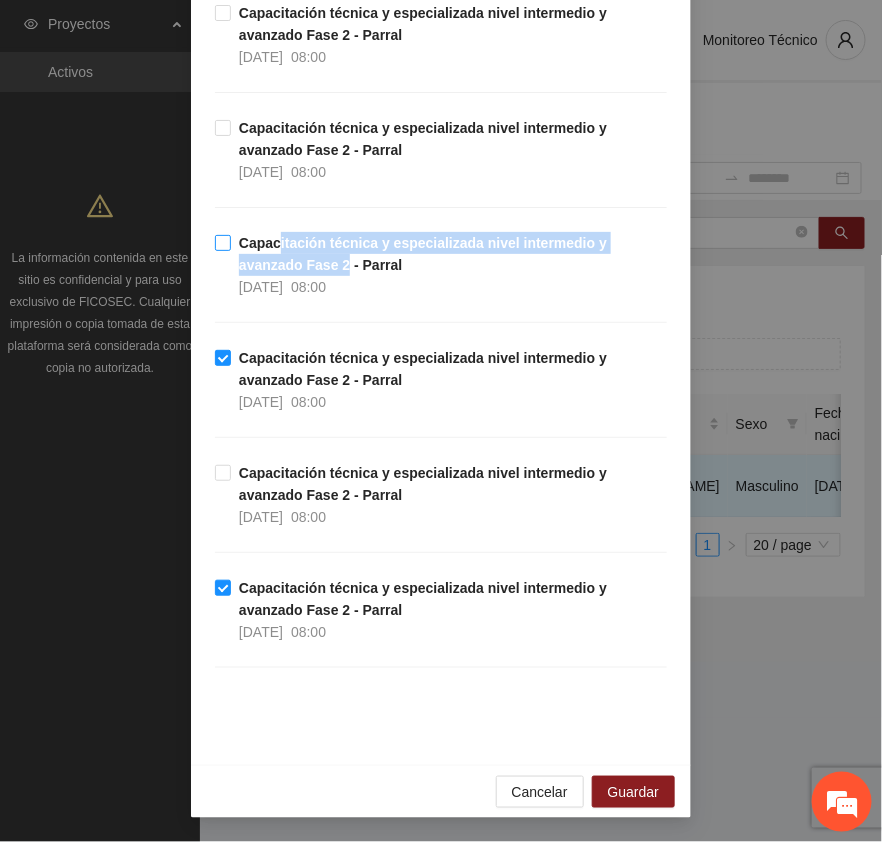 click on "Capacitación técnica y especializada nivel intermedio y avanzado Fase 2 - Parral [DATE] 08:00" at bounding box center (449, 265) 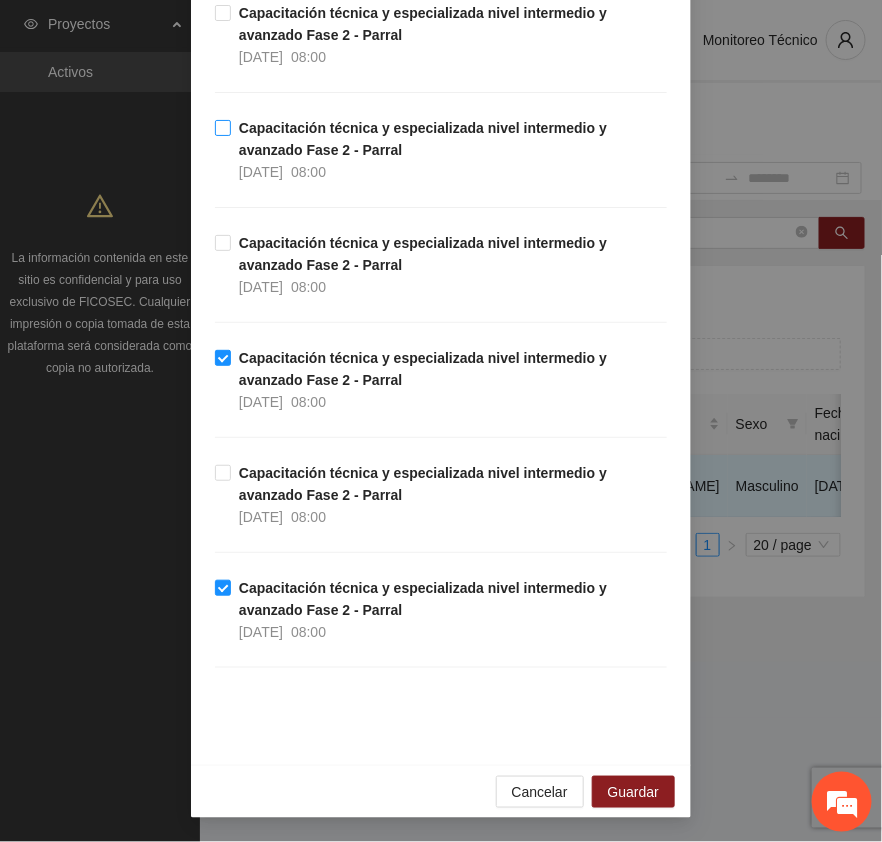 click on "Capacitación técnica y especializada nivel intermedio y avanzado Fase 2 - Parral" at bounding box center (423, 139) 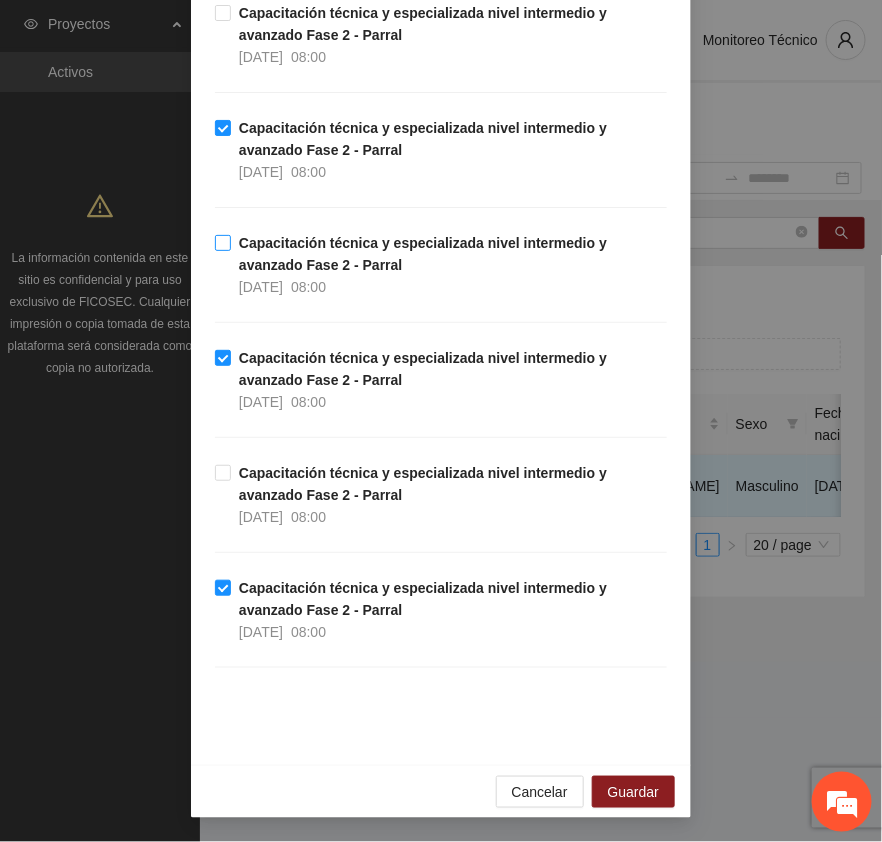 click on "Capacitación técnica y especializada nivel intermedio y avanzado Fase 2 - Parral" at bounding box center [423, 254] 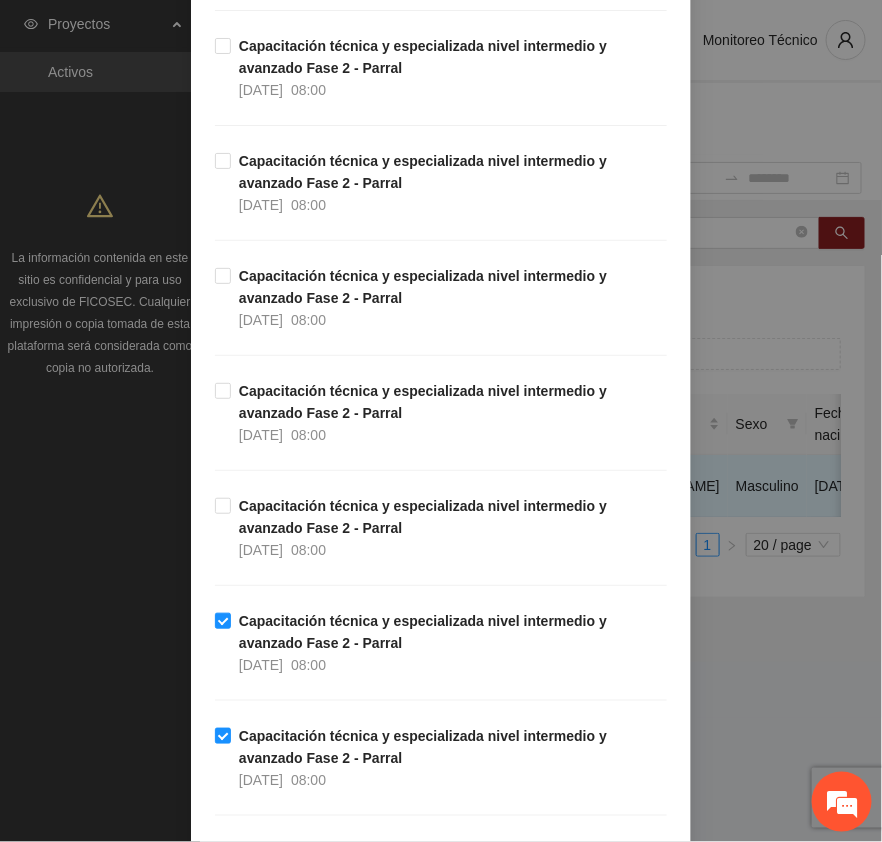scroll, scrollTop: 1520, scrollLeft: 0, axis: vertical 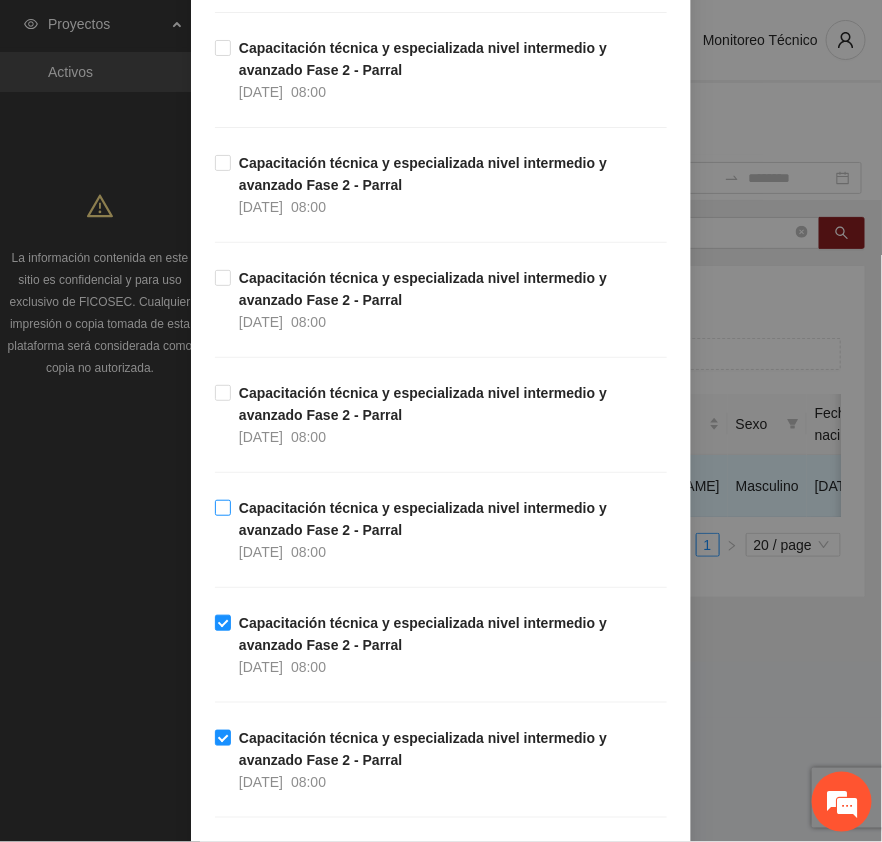 click on "Capacitación técnica y especializada nivel intermedio y avanzado Fase 2 - Parral" at bounding box center (423, 519) 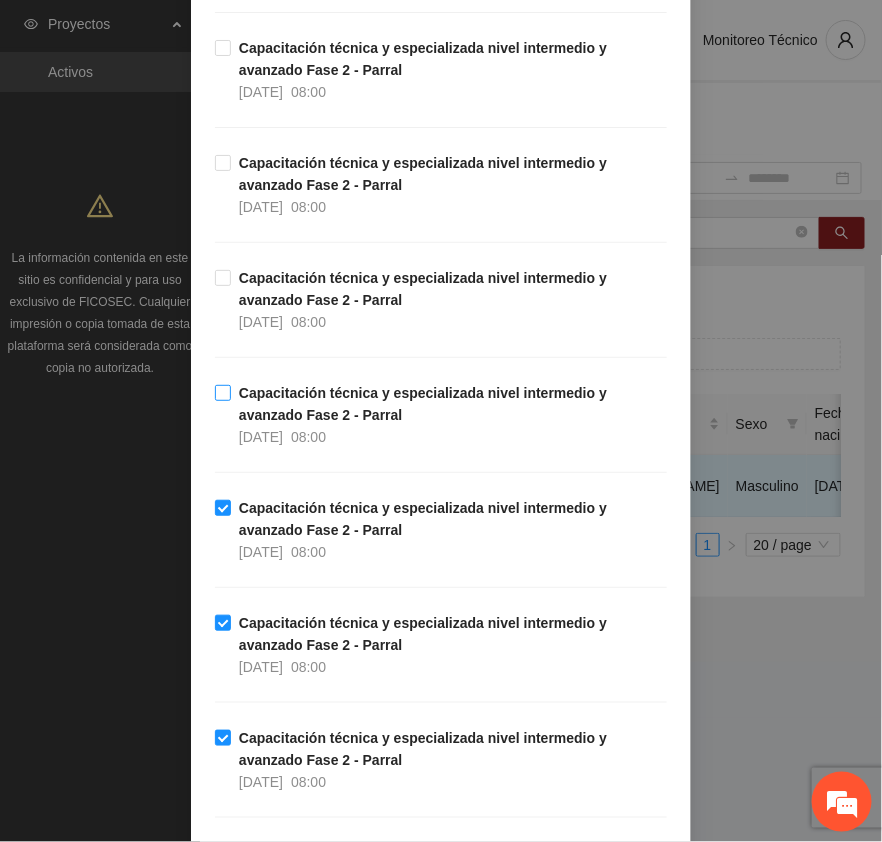 click on "Capacitación técnica y especializada nivel intermedio y avanzado Fase 2 - Parral" at bounding box center (423, 404) 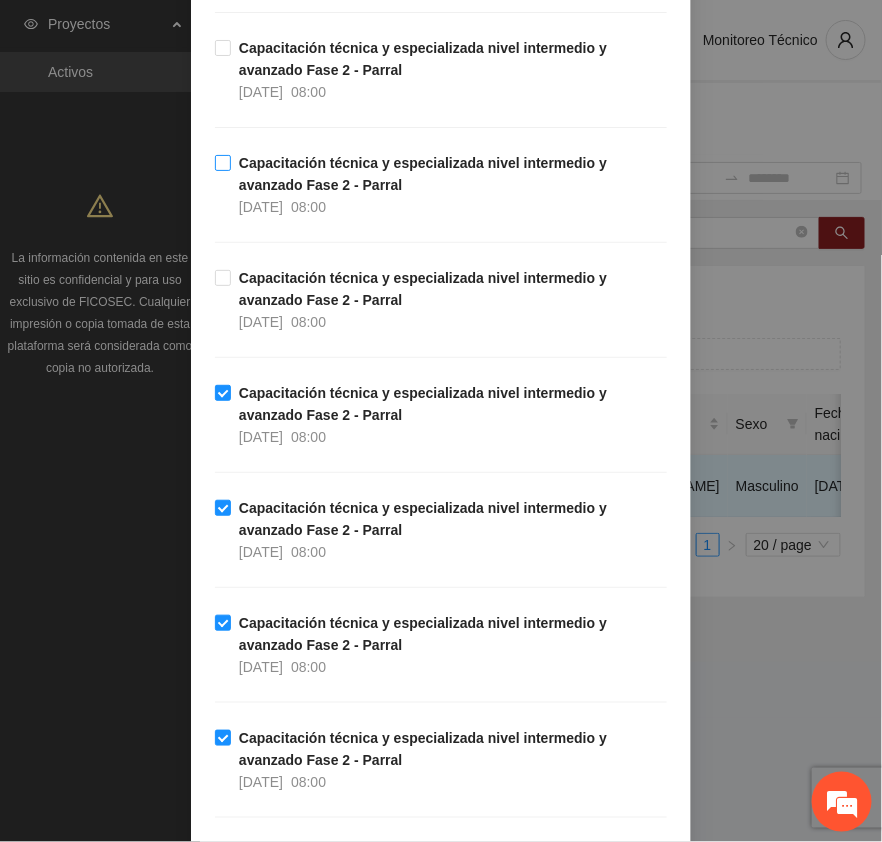 click on "Capacitación técnica y especializada nivel intermedio y avanzado Fase 2 - Parral [DATE] 08:00" at bounding box center [449, 185] 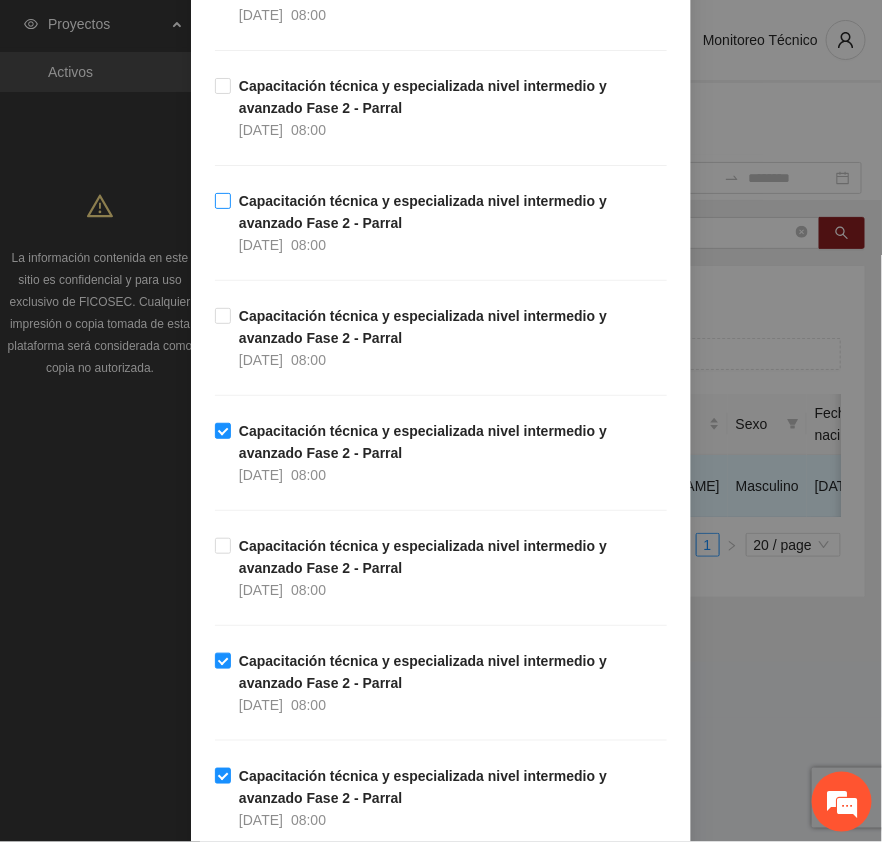 scroll, scrollTop: 1145, scrollLeft: 0, axis: vertical 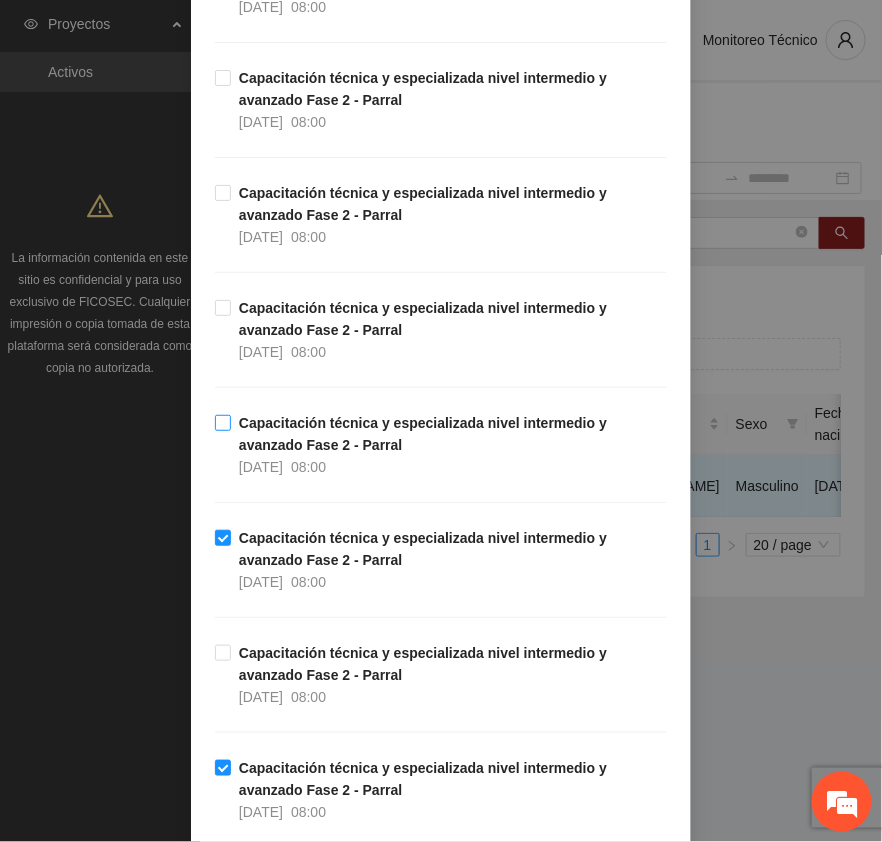 click on "Capacitación técnica y especializada nivel intermedio y avanzado Fase 2 - Parral" at bounding box center [423, 434] 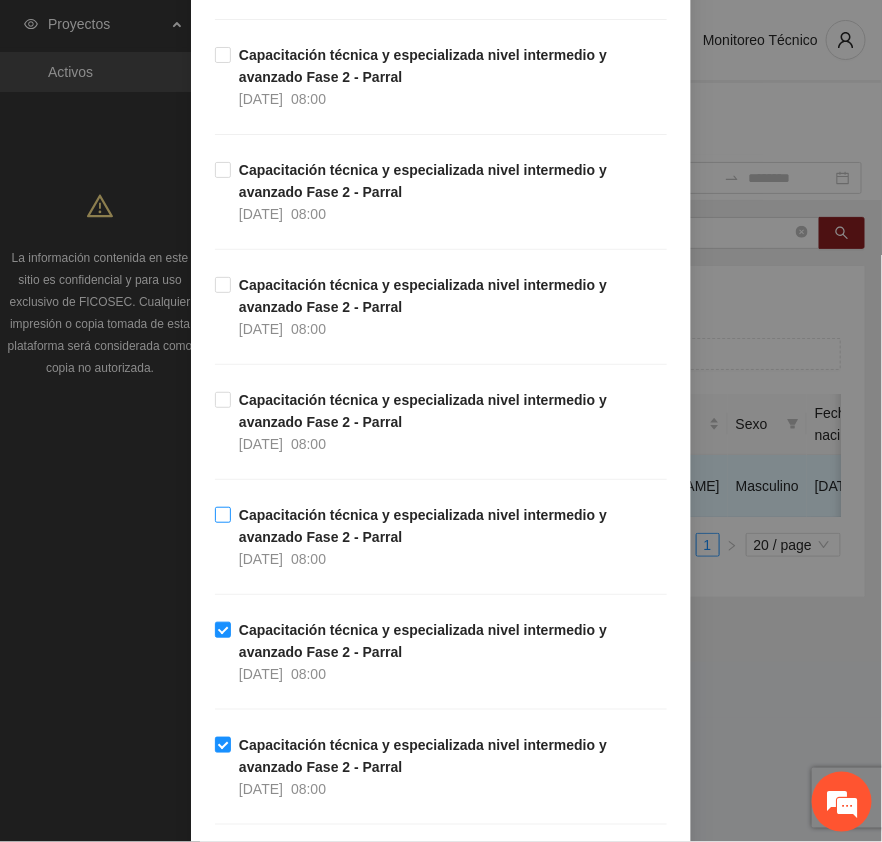 scroll, scrollTop: 895, scrollLeft: 0, axis: vertical 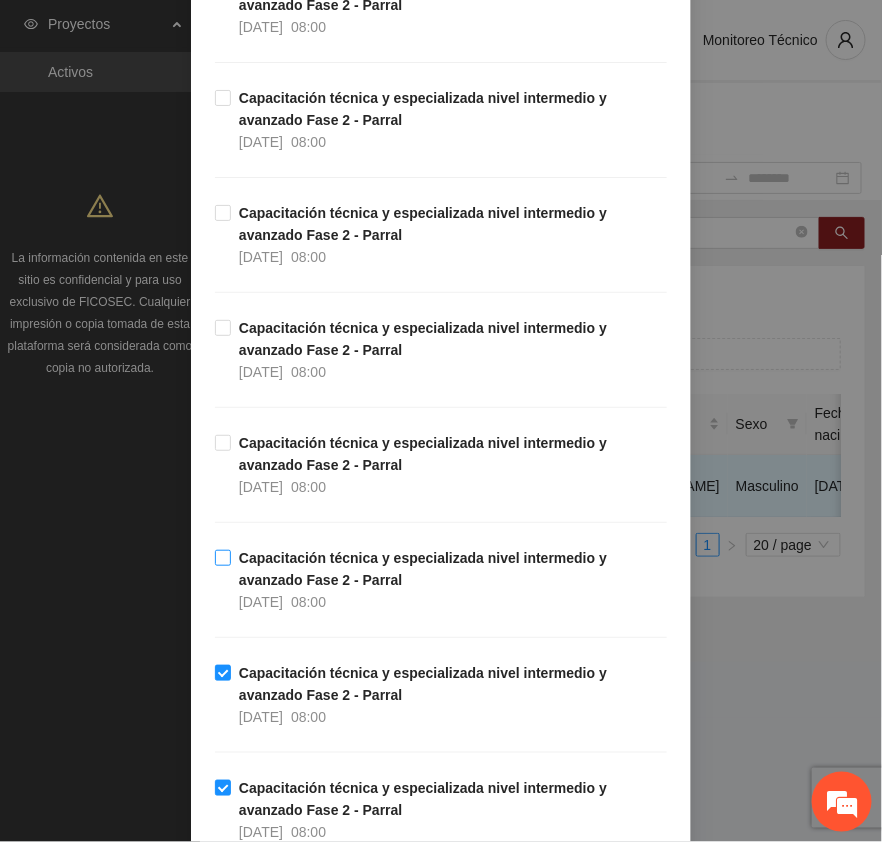 click on "Capacitación técnica y especializada nivel intermedio y avanzado Fase 2 - Parral [DATE] 08:00" at bounding box center (449, 580) 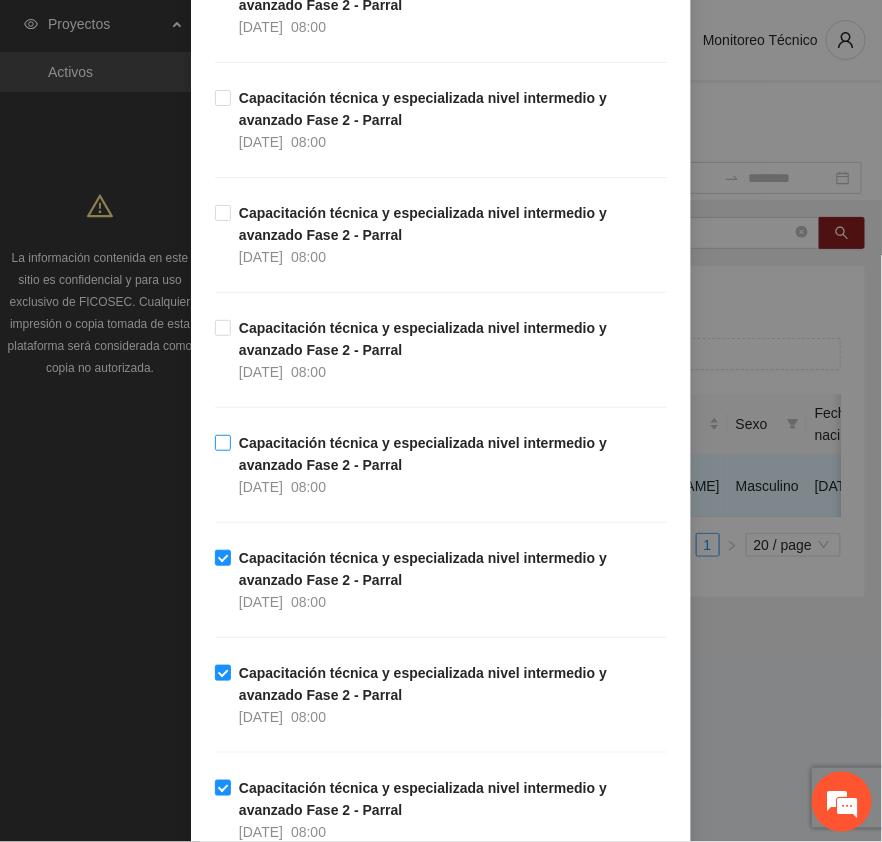 click on "Capacitación técnica y especializada nivel intermedio y avanzado Fase 2 - Parral" at bounding box center [423, 454] 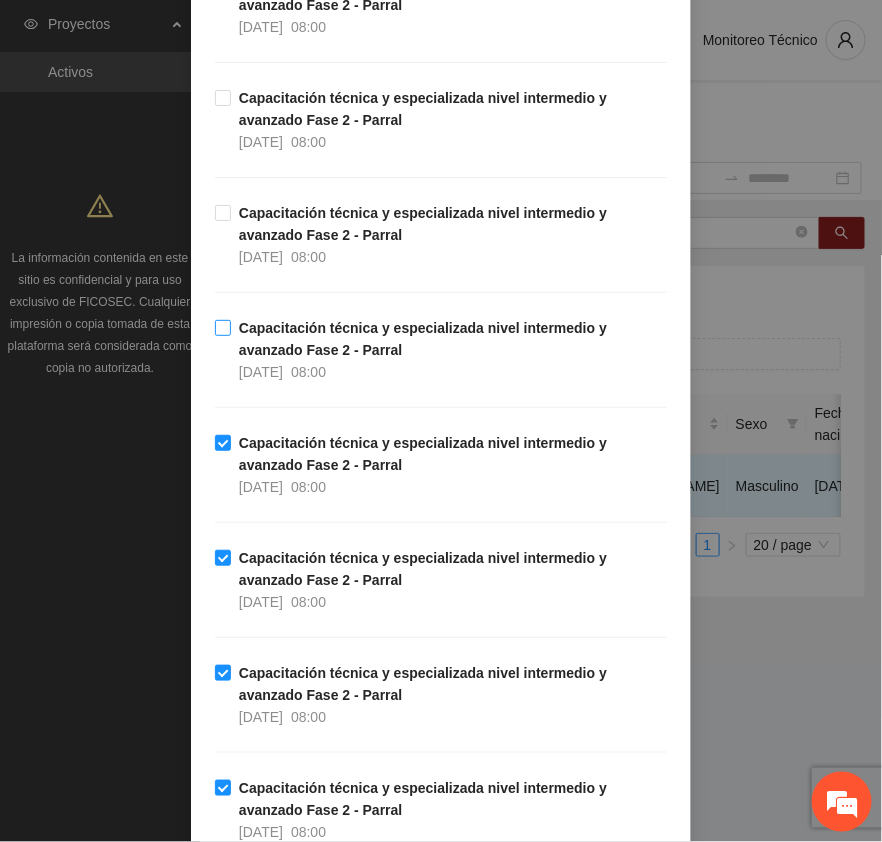 click on "Capacitación técnica y especializada nivel intermedio y avanzado Fase 2 - Parral" at bounding box center [423, 339] 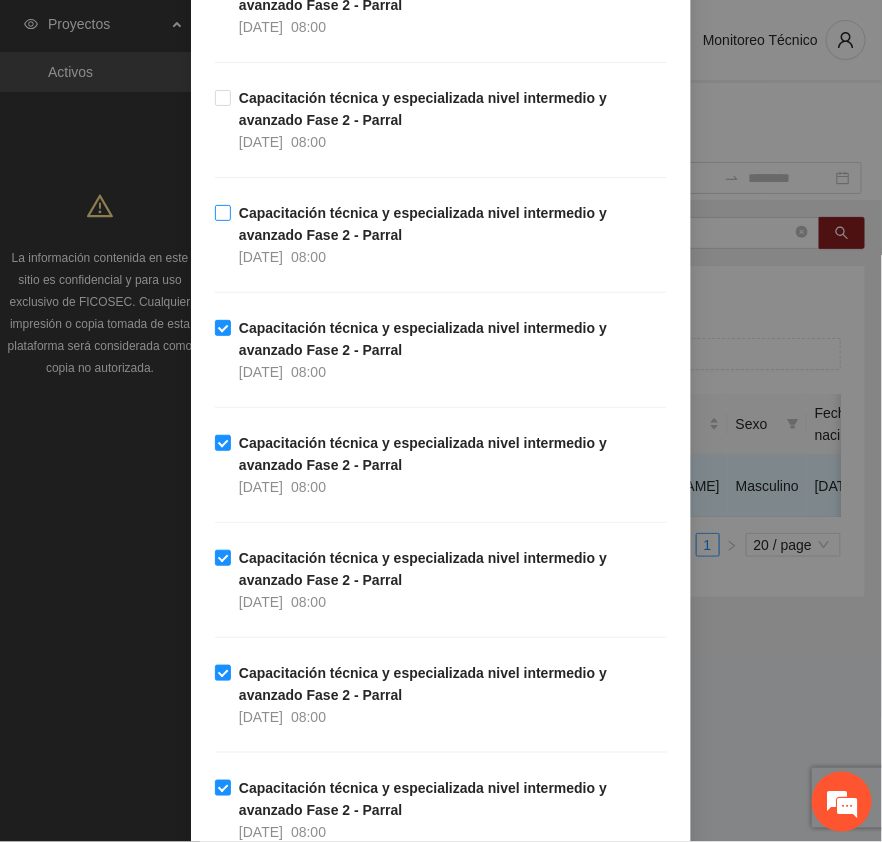 click on "Capacitación técnica y especializada nivel intermedio y avanzado Fase 2 - Parral" at bounding box center (423, 224) 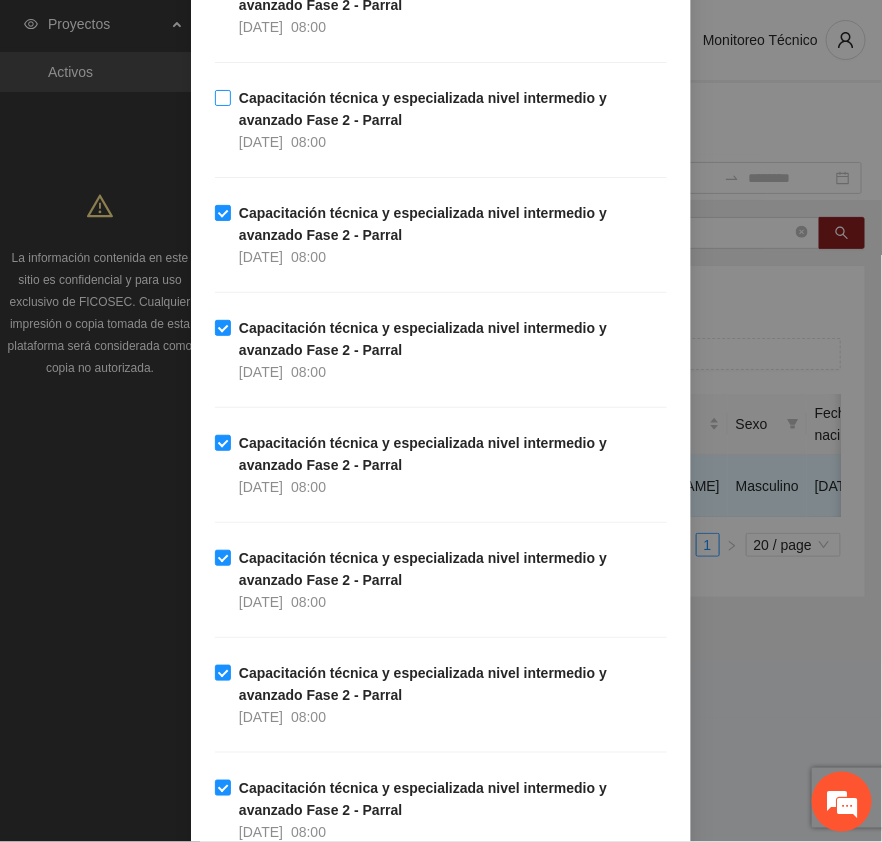 click on "Capacitación técnica y especializada nivel intermedio y avanzado Fase 2 - Parral" at bounding box center [423, 109] 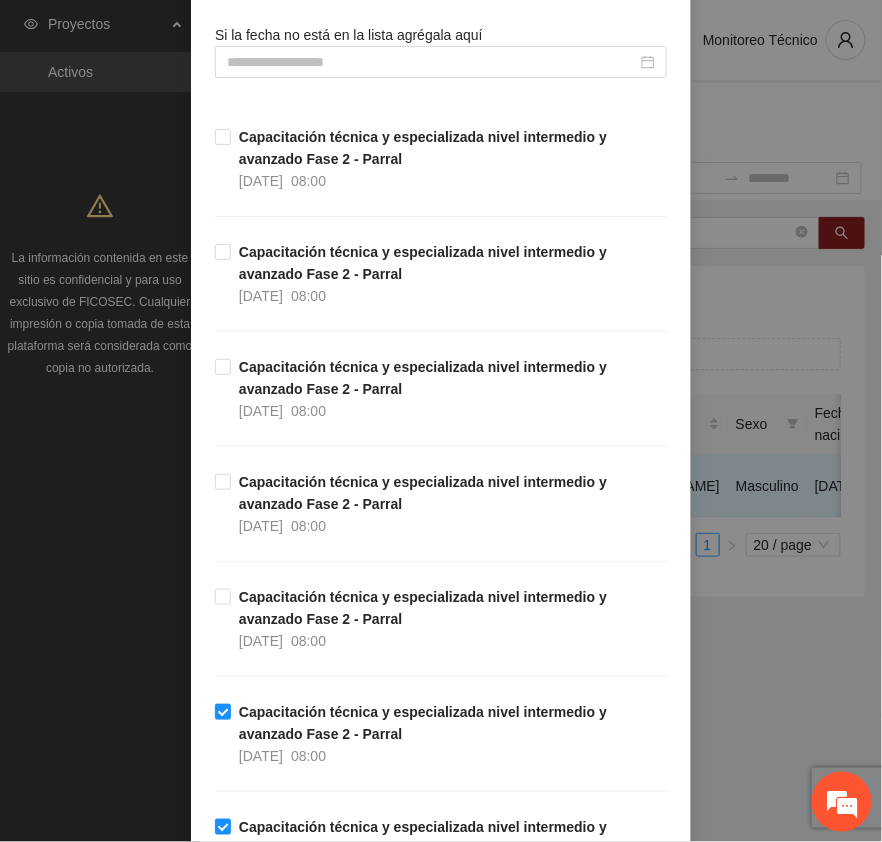 scroll, scrollTop: 270, scrollLeft: 0, axis: vertical 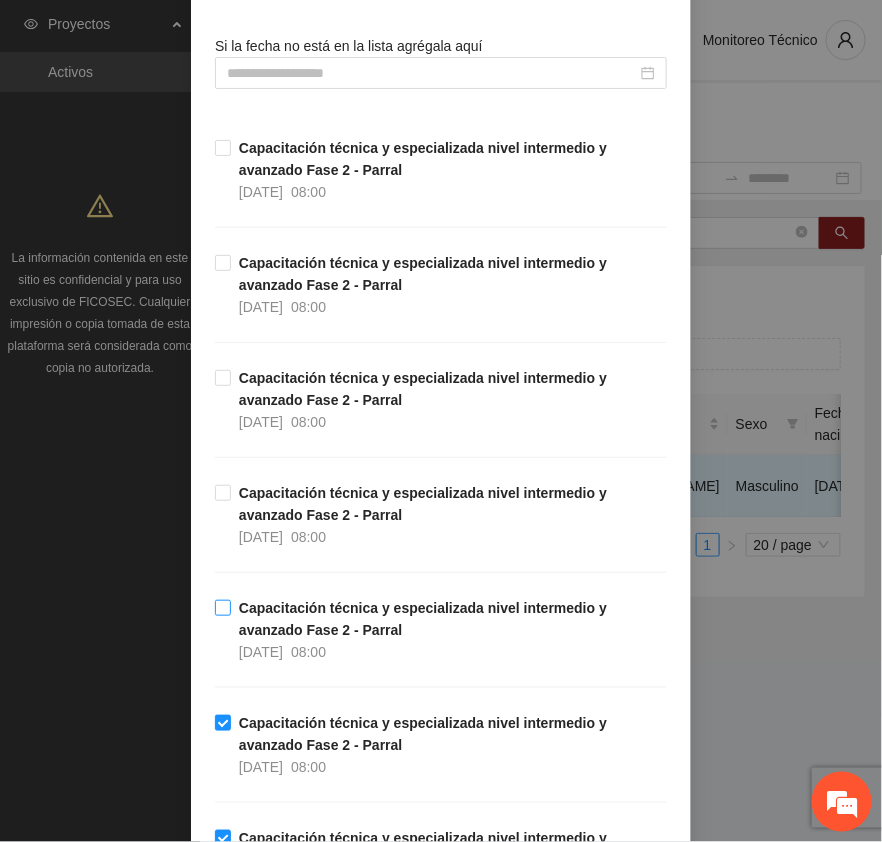 click on "Capacitación técnica y especializada nivel intermedio y avanzado Fase 2 - Parral" at bounding box center [423, 619] 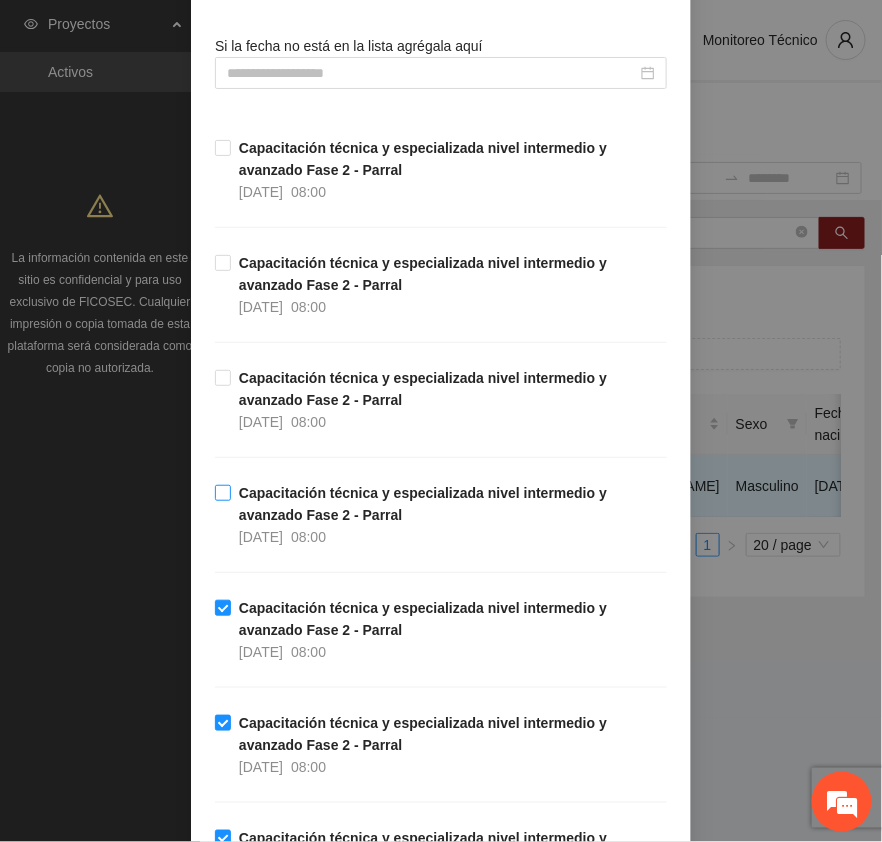 click on "Capacitación técnica y especializada nivel intermedio y avanzado Fase 2 - Parral" at bounding box center [423, 504] 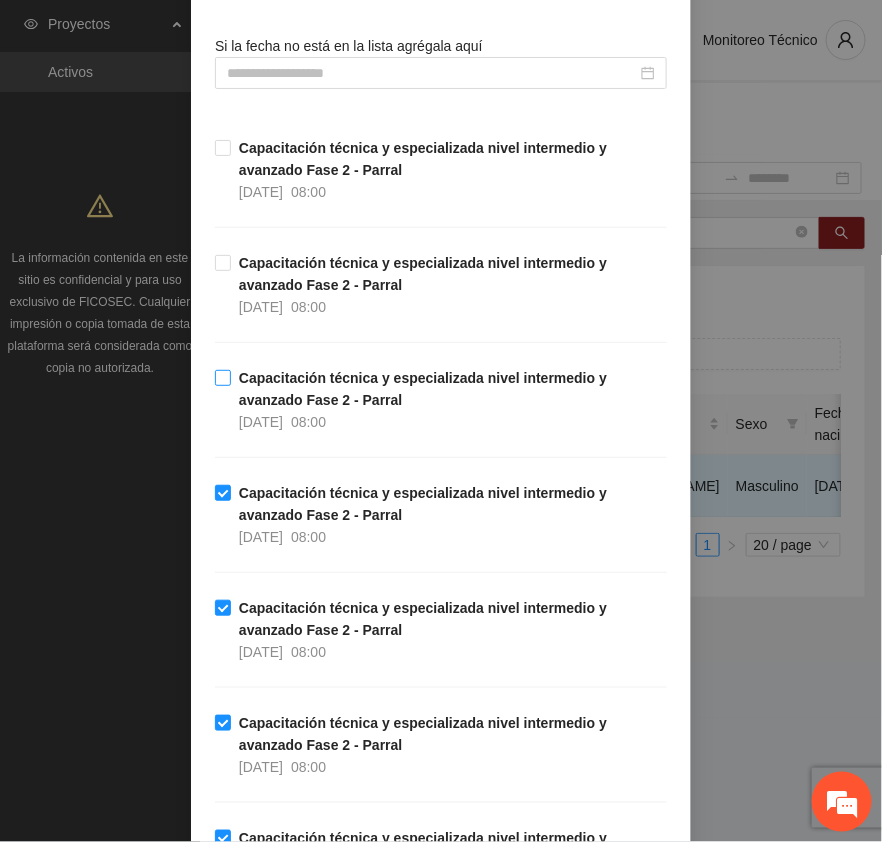 click on "Capacitación técnica y especializada nivel intermedio y avanzado Fase 2 - Parral" at bounding box center [423, 389] 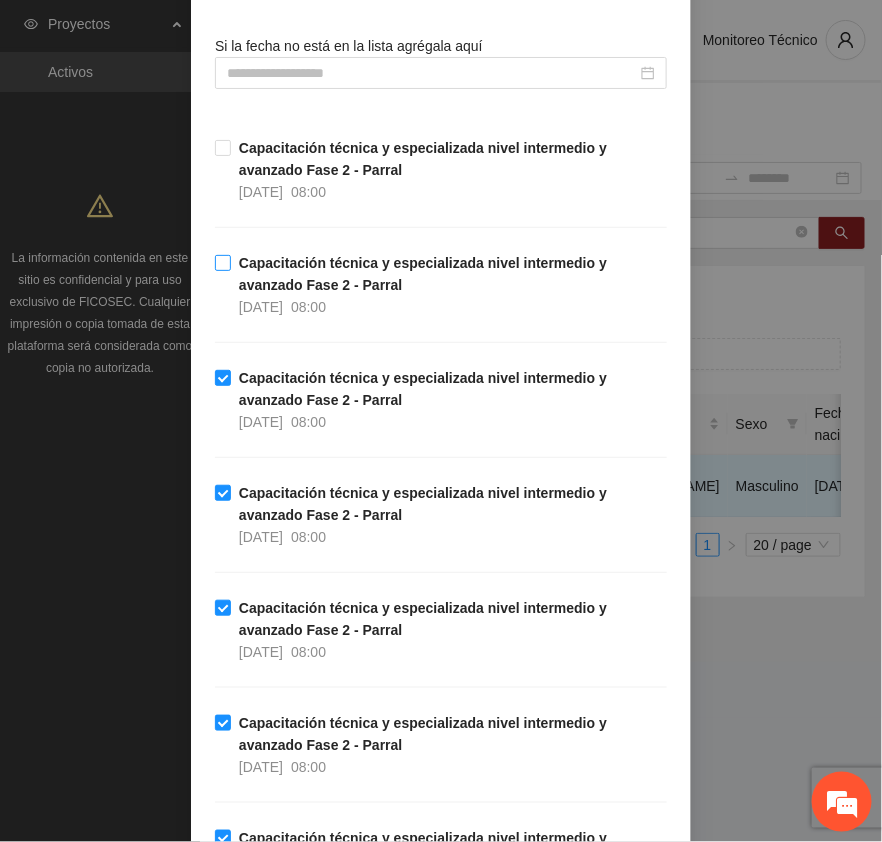 click on "Capacitación técnica y especializada nivel intermedio y avanzado Fase 2 - Parral" at bounding box center (423, 274) 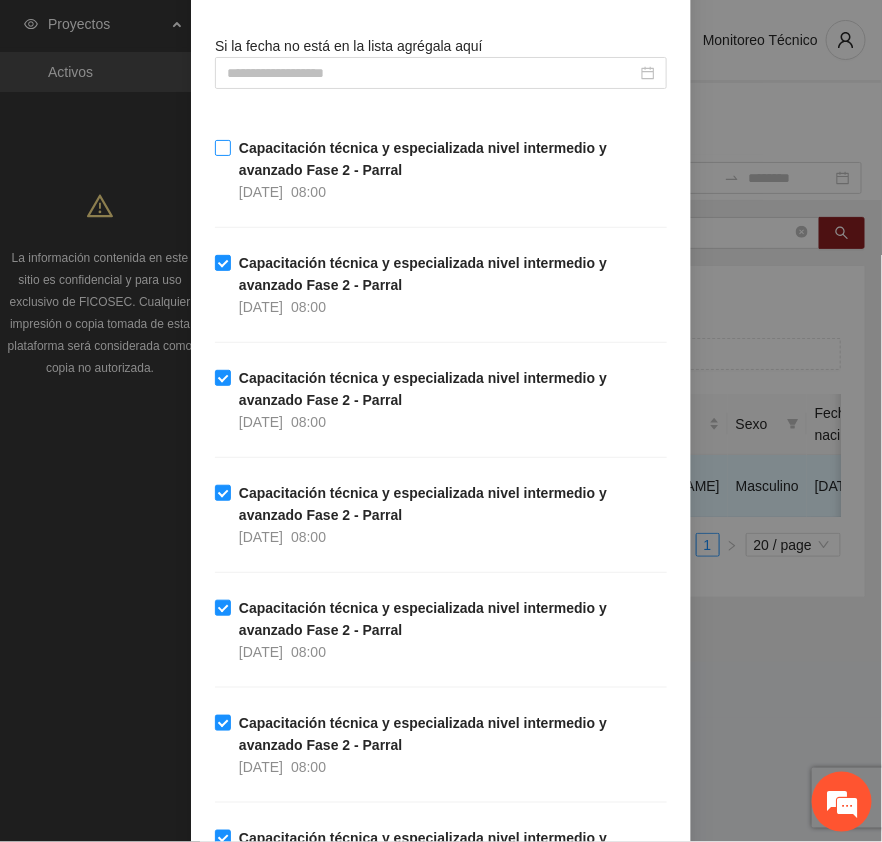 click on "Capacitación técnica y especializada nivel intermedio y avanzado Fase 2 - Parral" at bounding box center [423, 159] 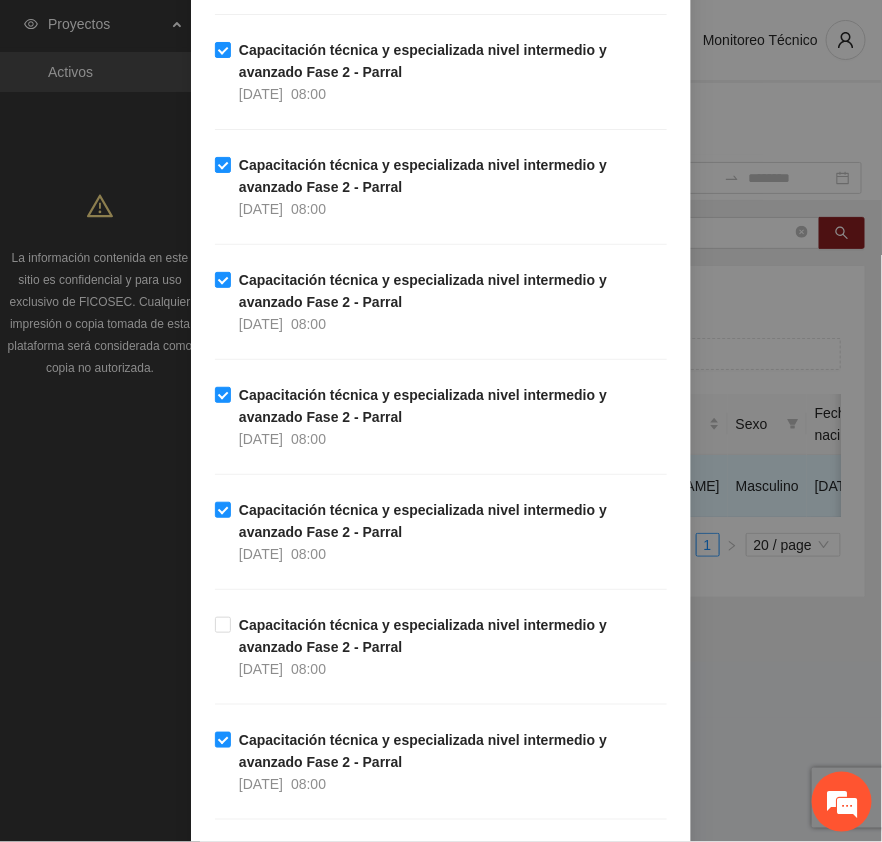 scroll, scrollTop: 2020, scrollLeft: 0, axis: vertical 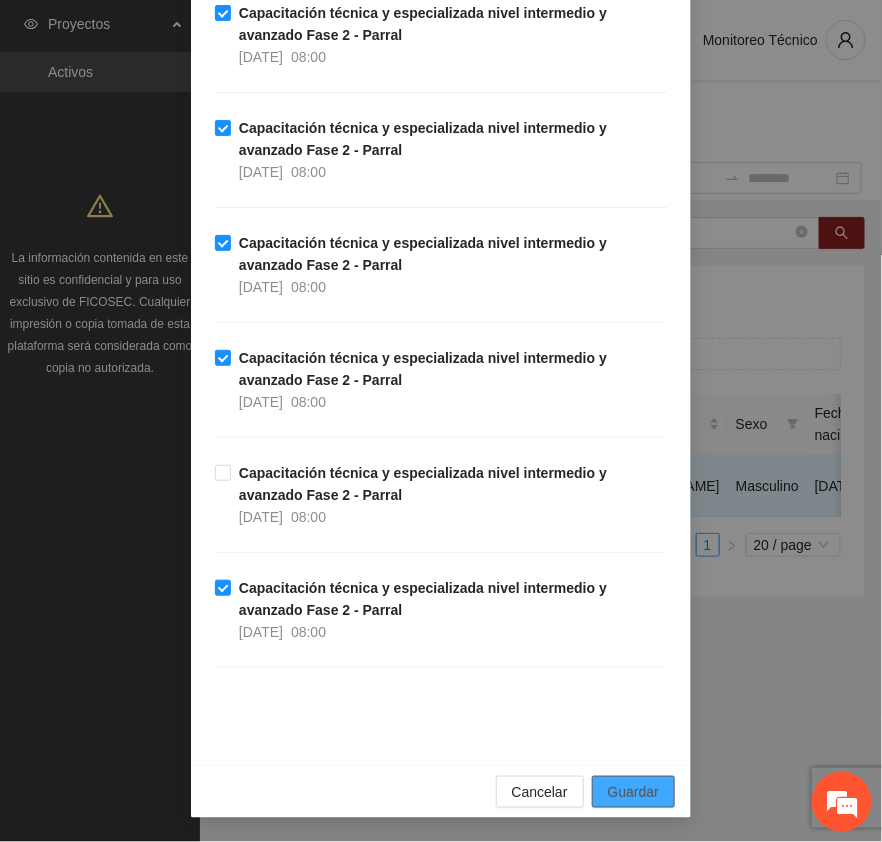 click on "Guardar" at bounding box center [633, 792] 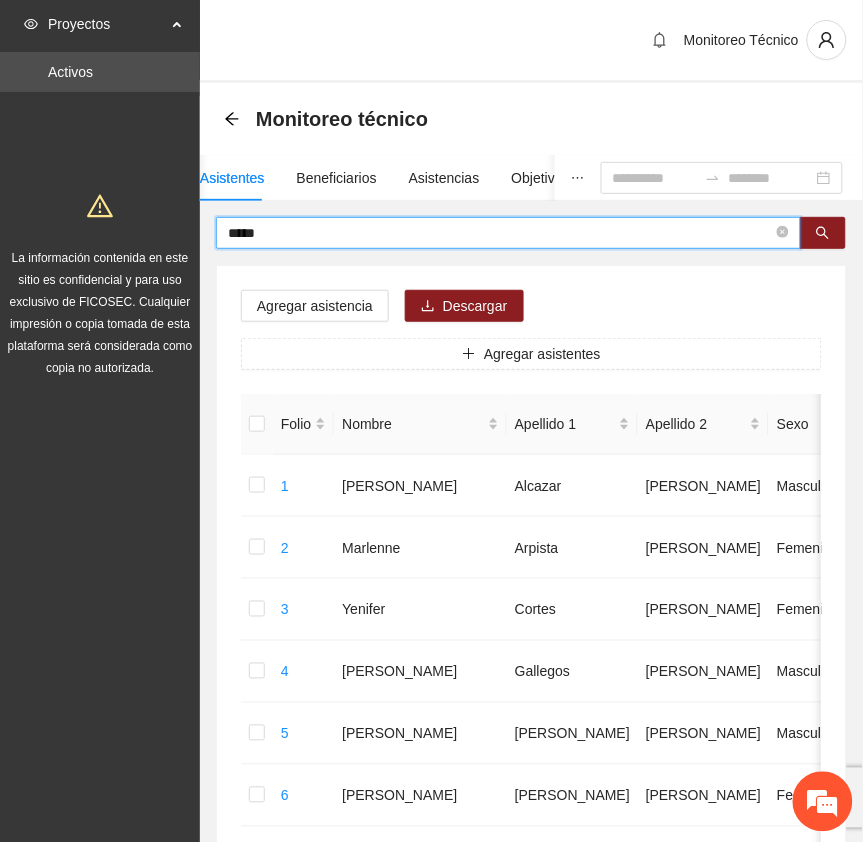 drag, startPoint x: 303, startPoint y: 230, endPoint x: 47, endPoint y: 216, distance: 256.38254 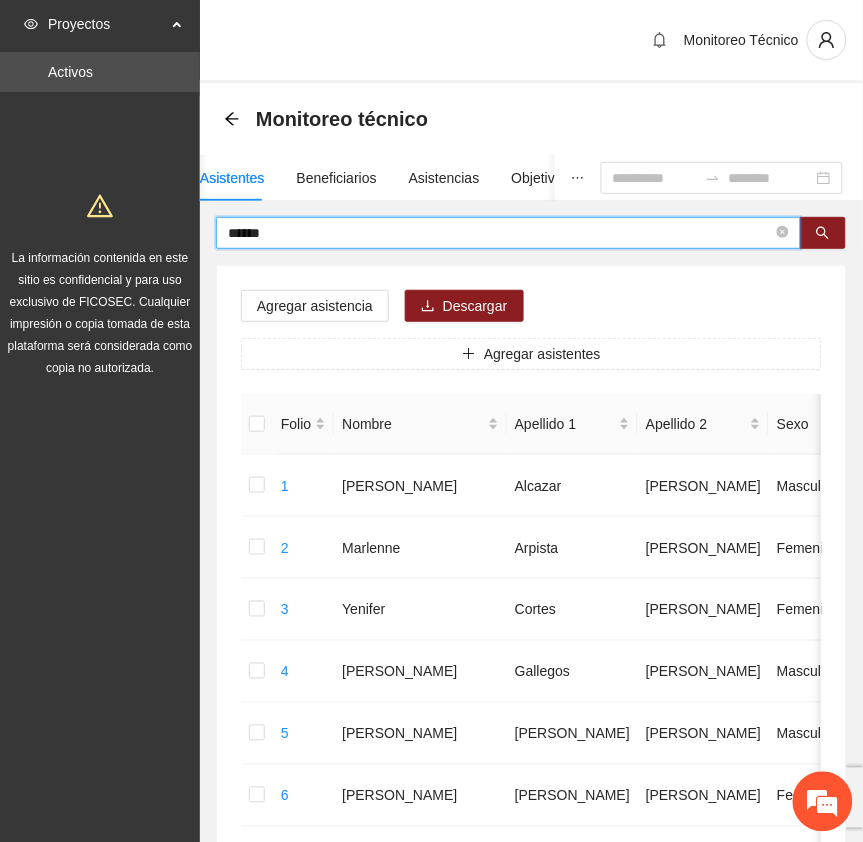 type on "******" 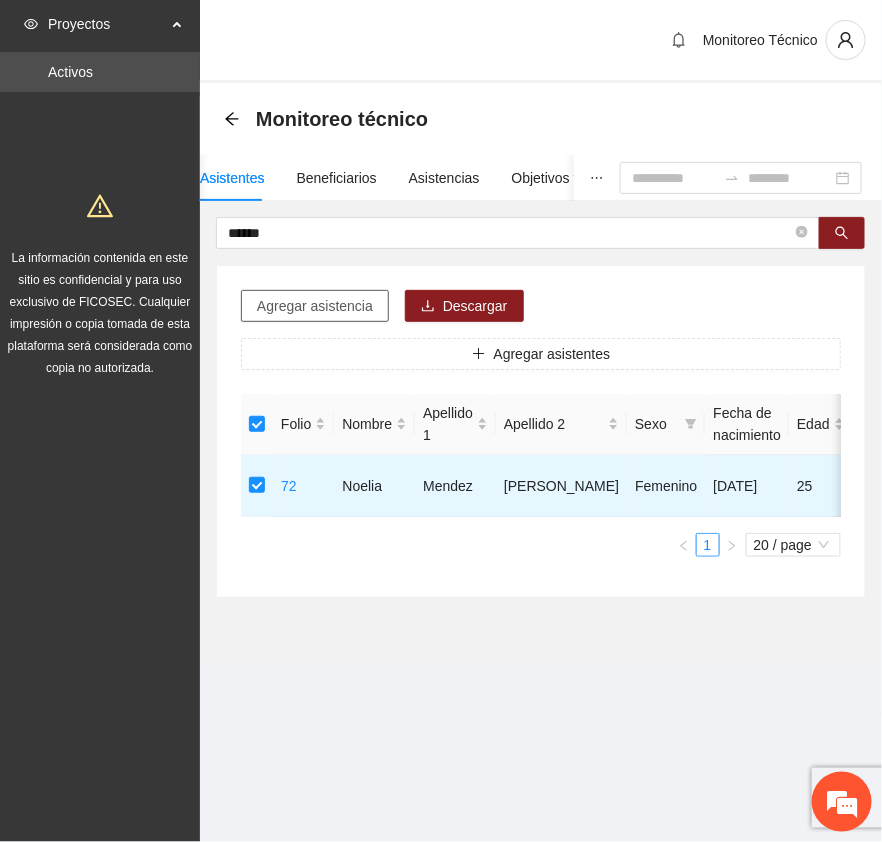 click on "Agregar asistencia" at bounding box center (315, 306) 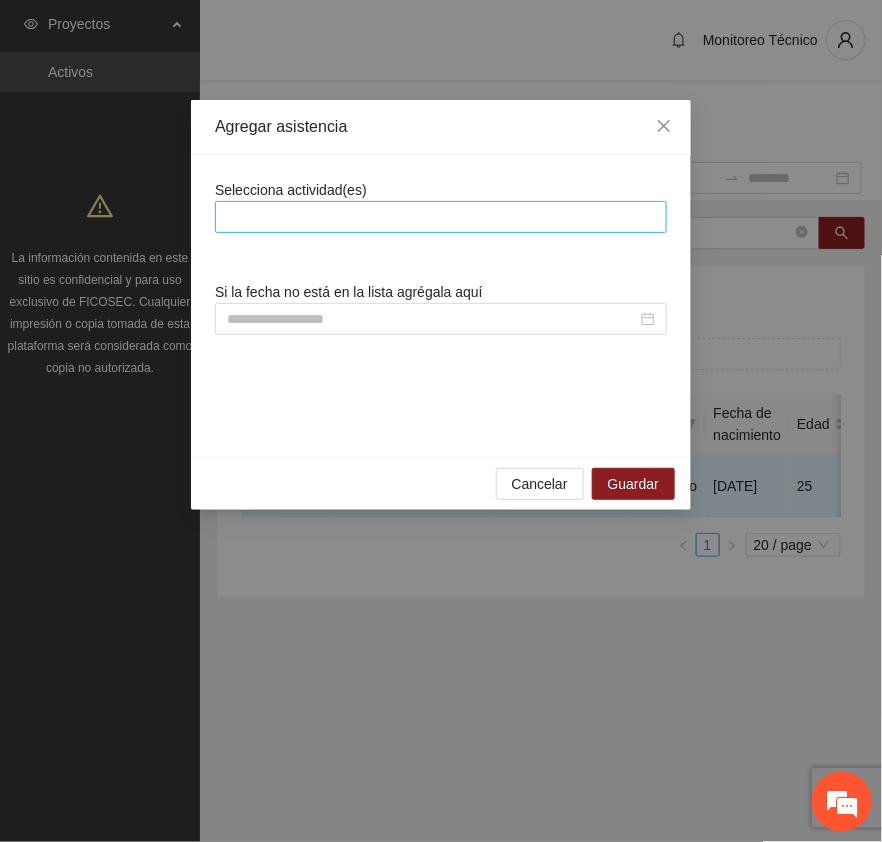 click at bounding box center (441, 217) 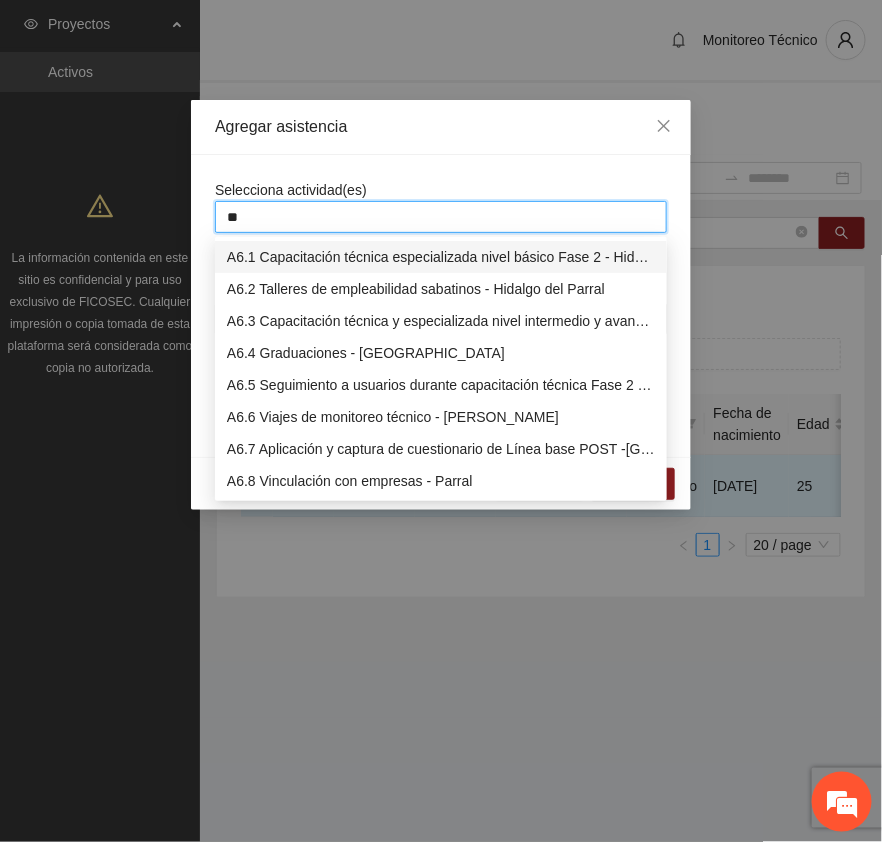 type on "***" 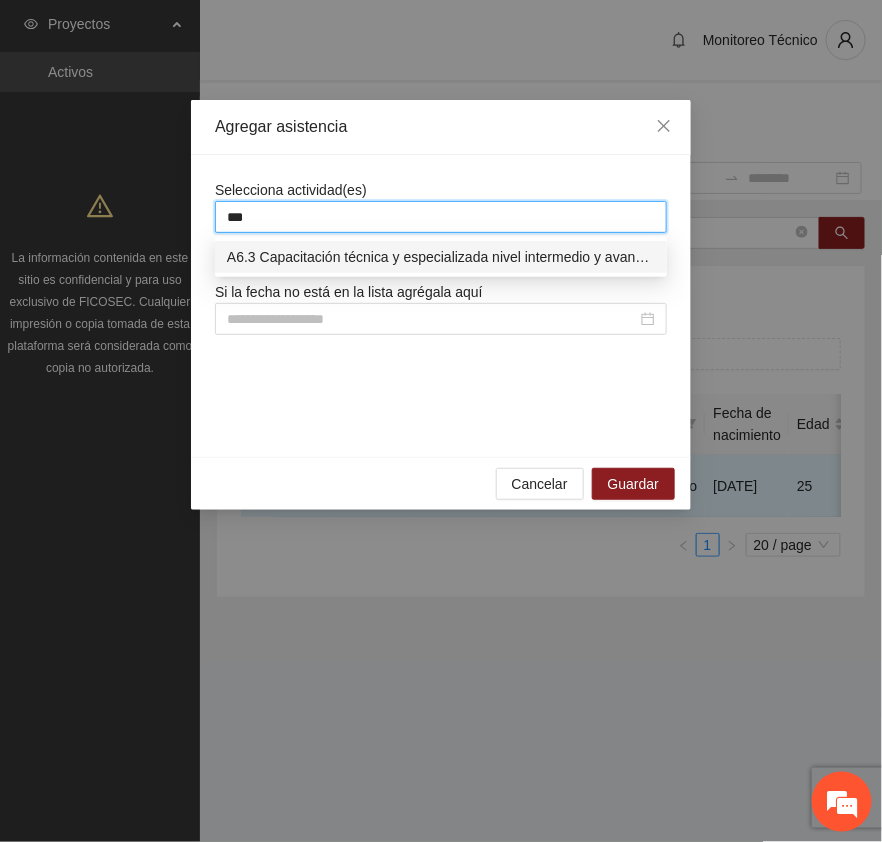 click on "A6.3 Capacitación técnica y especializada nivel intermedio y avanzado Fase 2 - Parral" at bounding box center [441, 257] 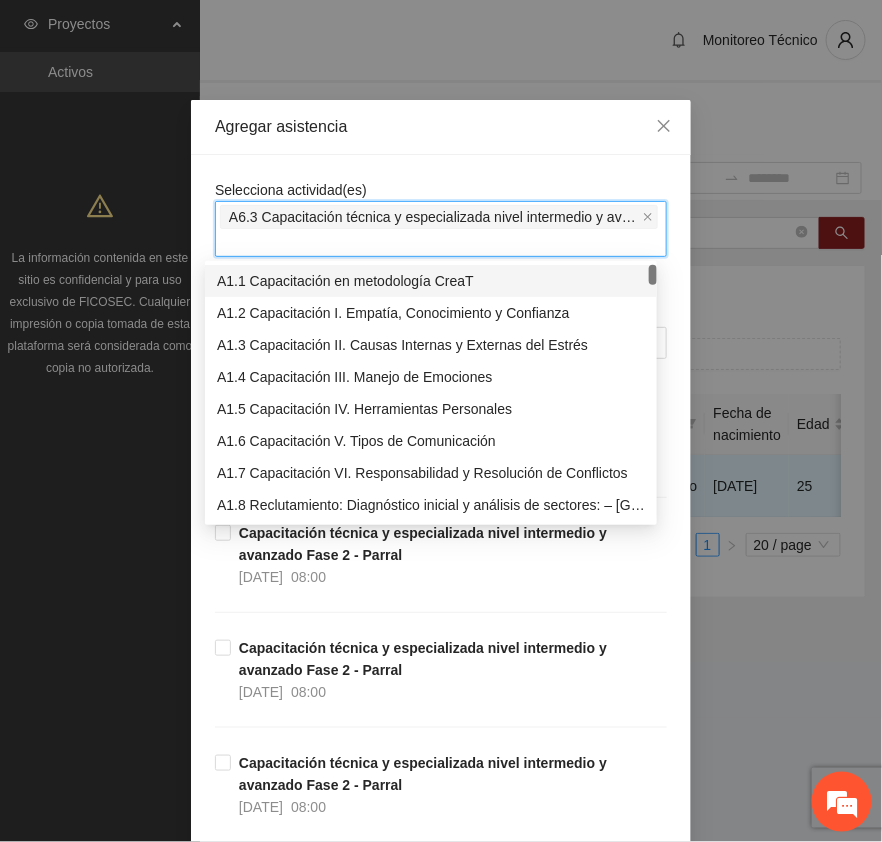 click on "Agregar asistencia" at bounding box center [441, 127] 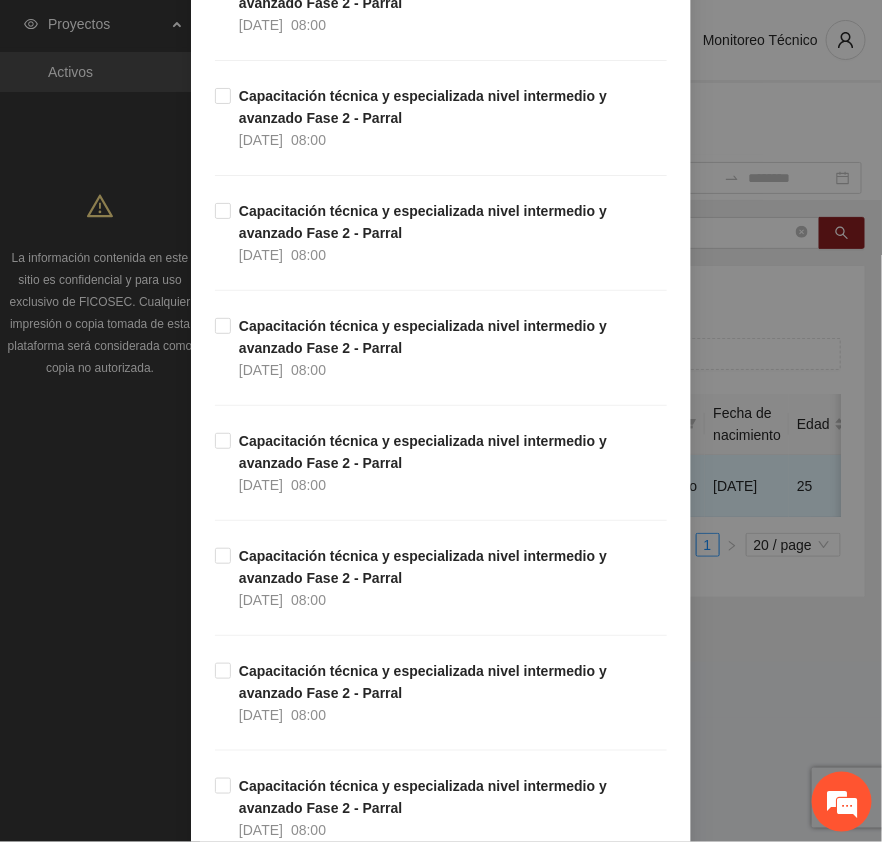scroll, scrollTop: 2020, scrollLeft: 0, axis: vertical 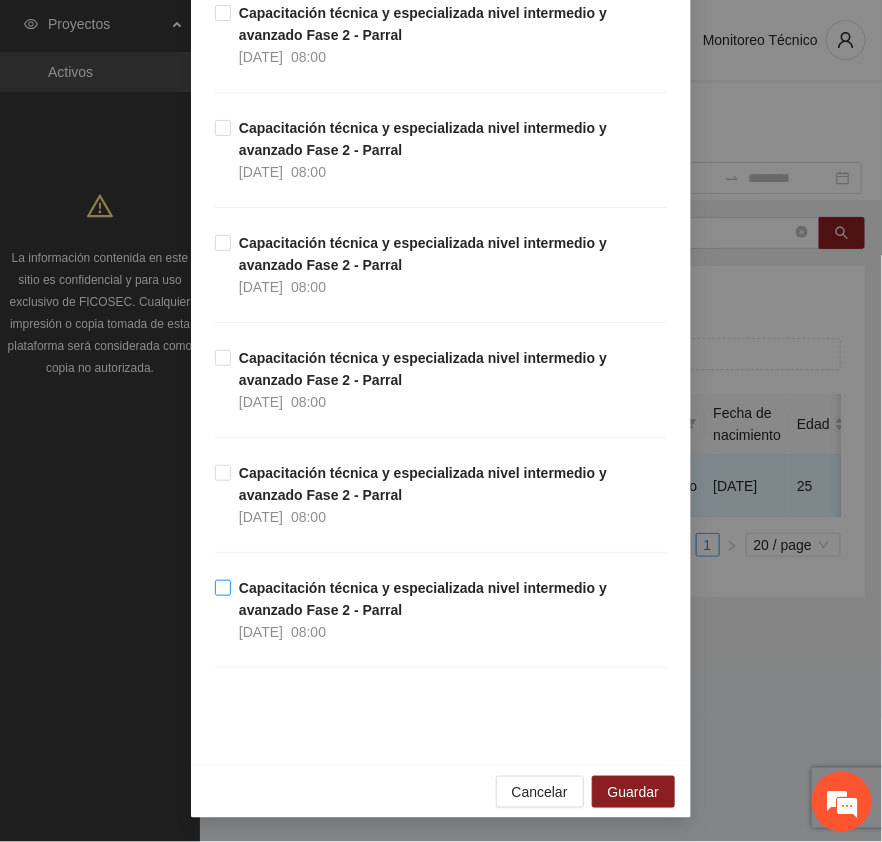 click on "Capacitación técnica y especializada nivel intermedio y avanzado Fase 2 - Parral" at bounding box center (423, 599) 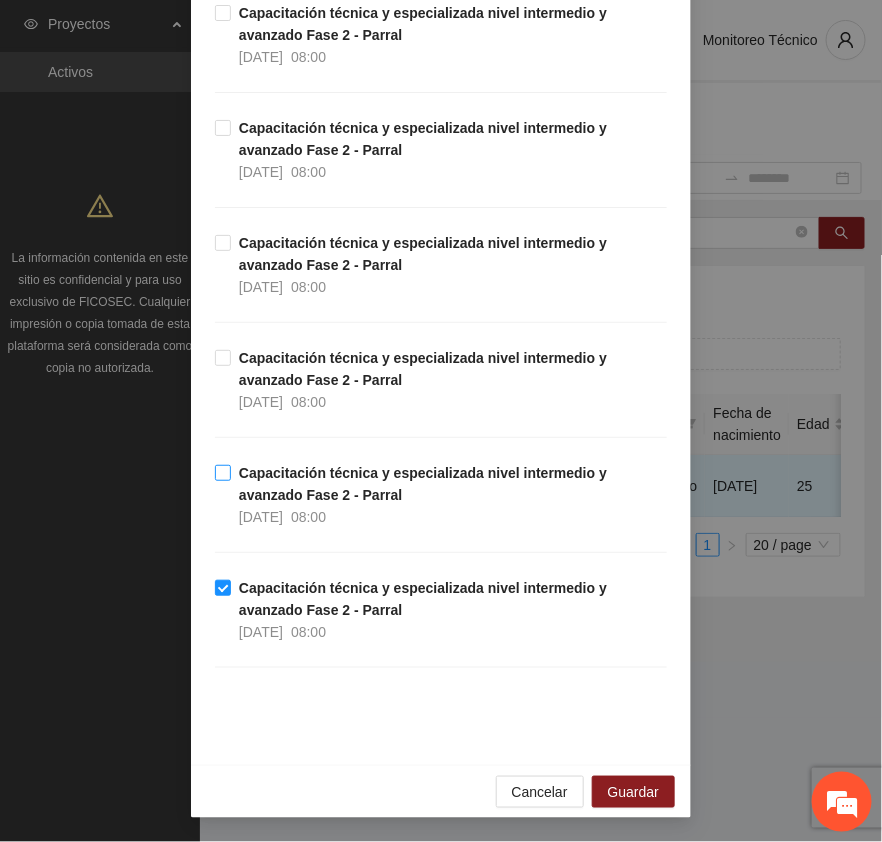 click on "Capacitación técnica y especializada nivel intermedio y avanzado Fase 2 - Parral" at bounding box center [423, 484] 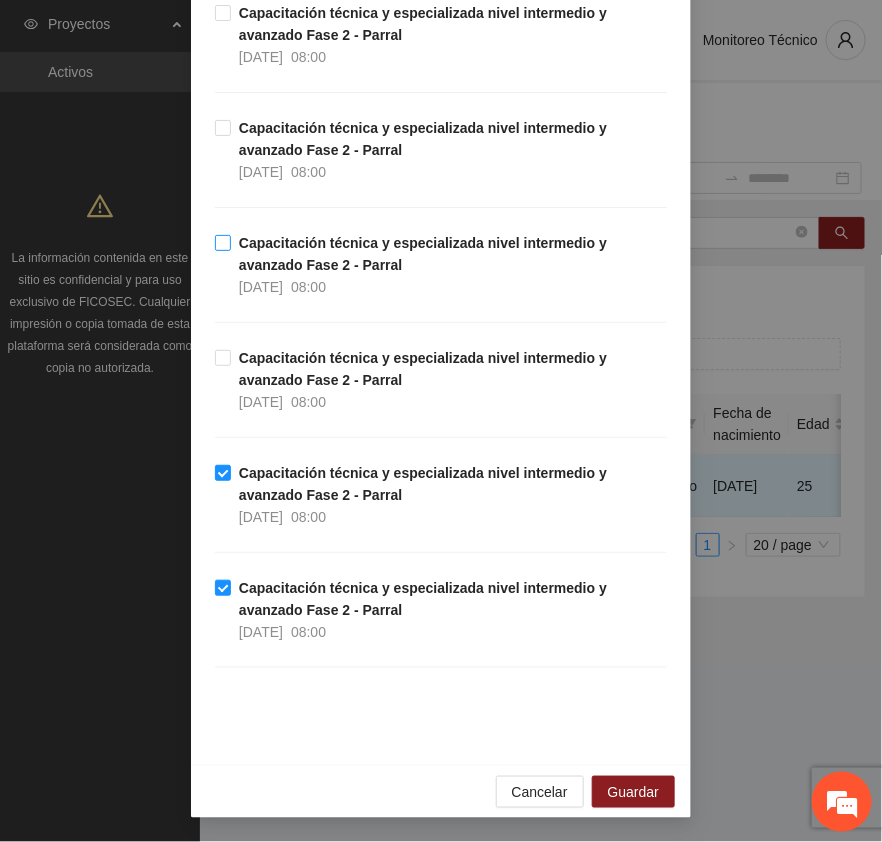 drag, startPoint x: 316, startPoint y: 355, endPoint x: 311, endPoint y: 285, distance: 70.178345 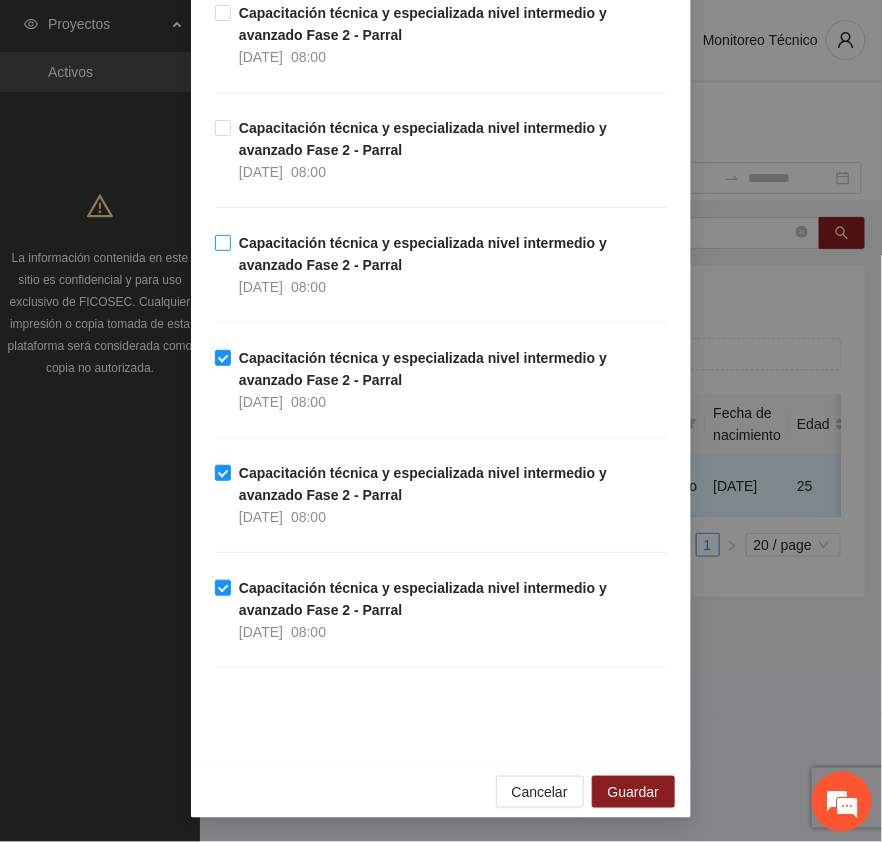 click on "Capacitación técnica y especializada nivel intermedio y avanzado Fase 2 - Parral" at bounding box center (423, 254) 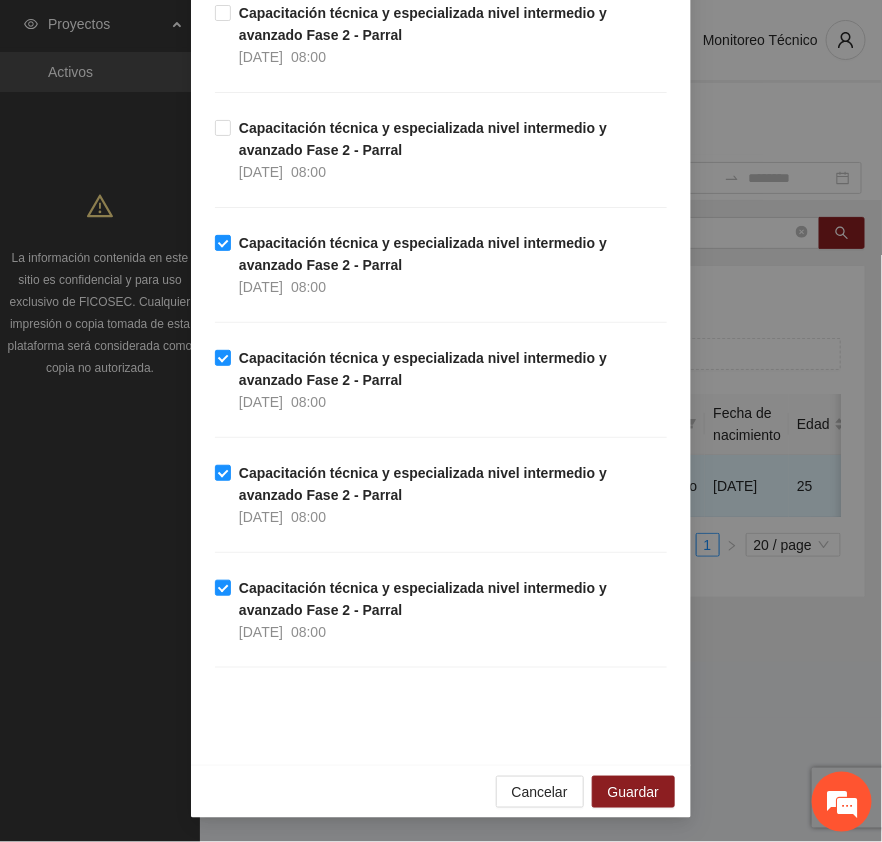 click on "Capacitación técnica y especializada nivel intermedio y avanzado Fase 2 - Parral [DATE] 08:00" at bounding box center (441, 59) 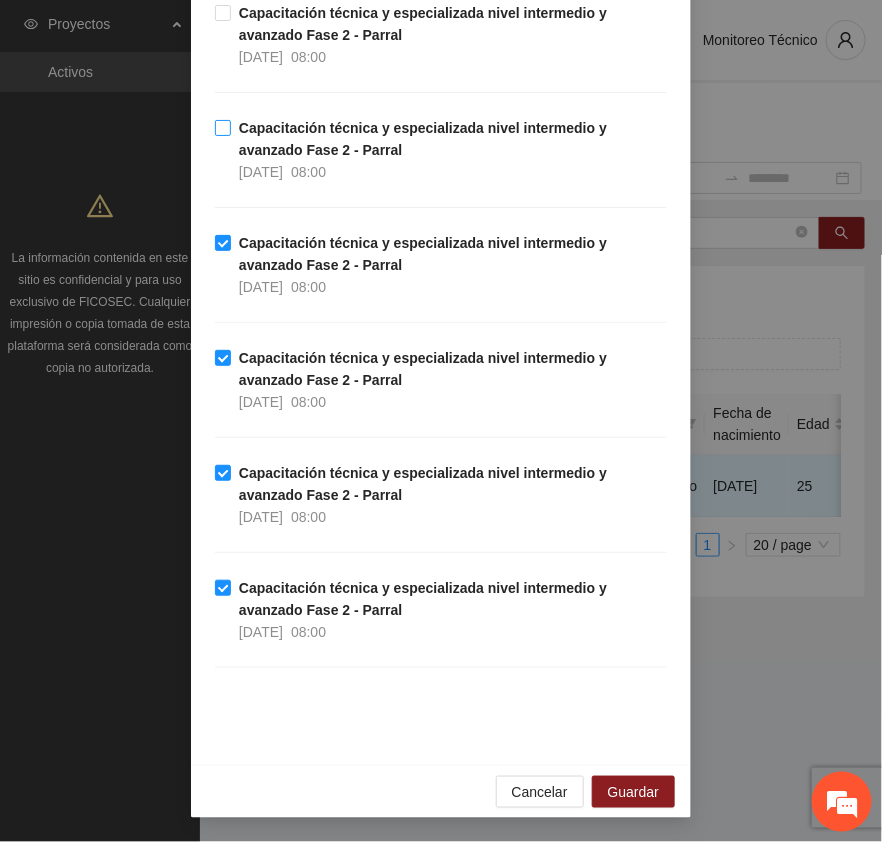 click on "Capacitación técnica y especializada nivel intermedio y avanzado Fase 2 - Parral" at bounding box center [423, 139] 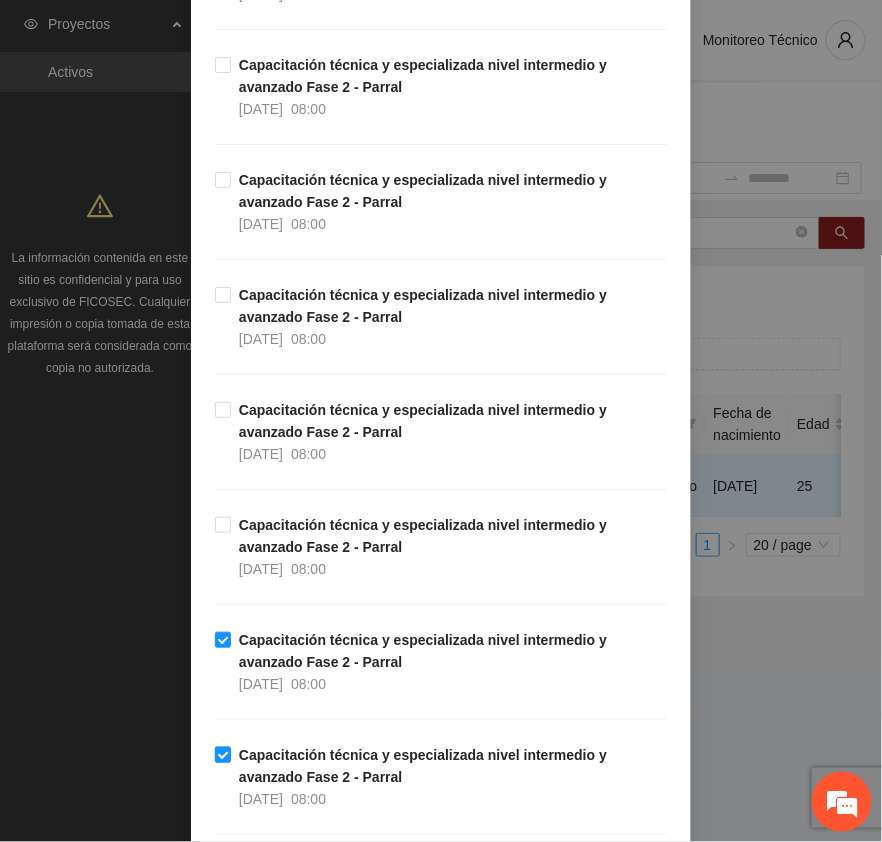 scroll, scrollTop: 1395, scrollLeft: 0, axis: vertical 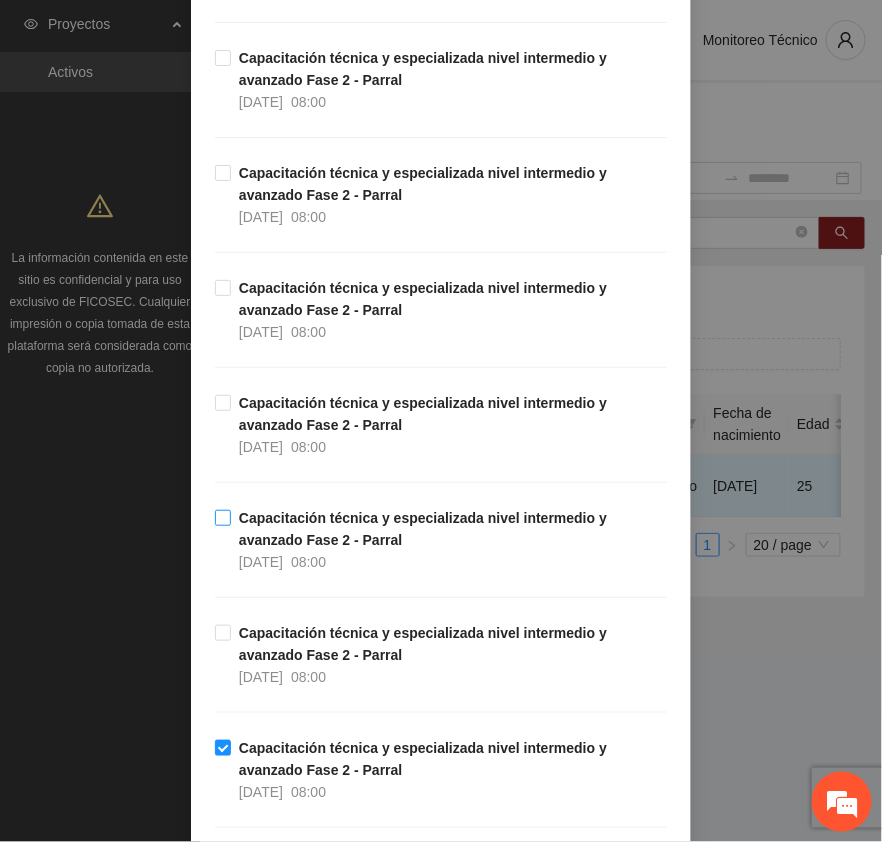 click on "Capacitación técnica y especializada nivel intermedio y avanzado Fase 2 - Parral [DATE] 08:00" at bounding box center (449, 540) 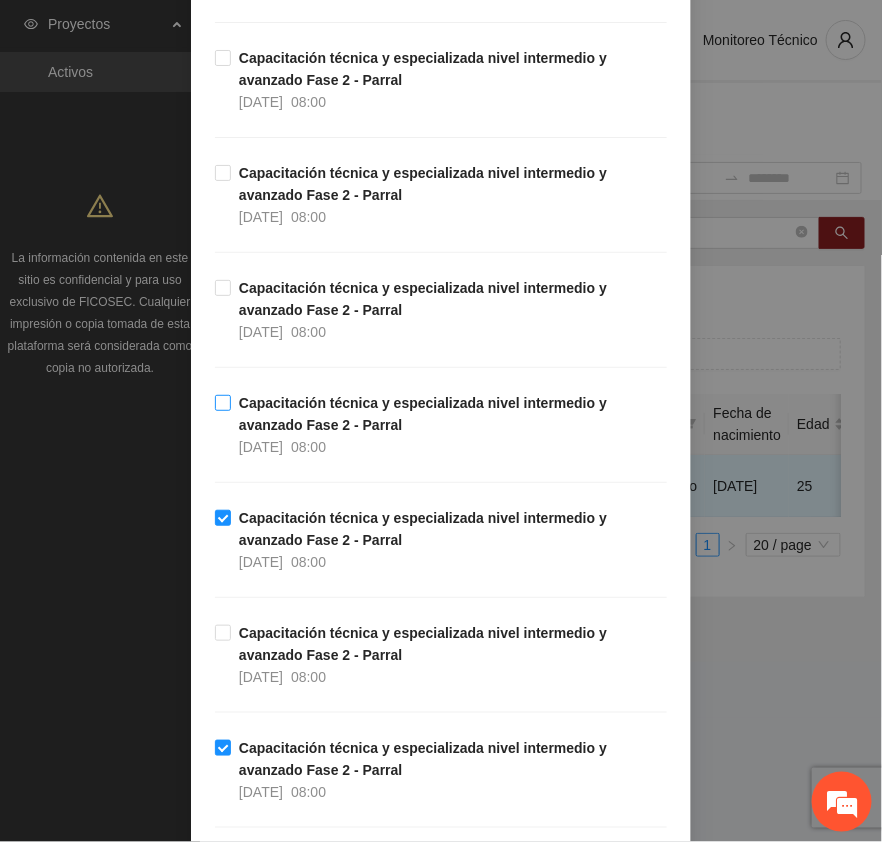 click on "Capacitación técnica y especializada nivel intermedio y avanzado Fase 2 - Parral" at bounding box center [423, 414] 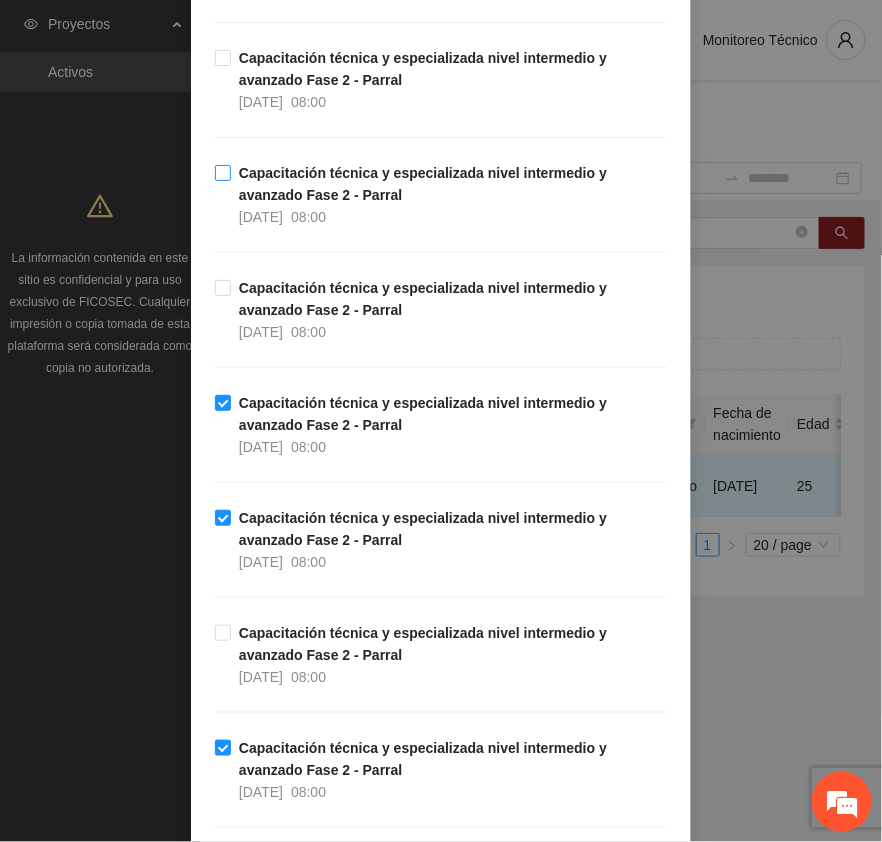 click on "Capacitación técnica y especializada nivel intermedio y avanzado Fase 2 - Parral" at bounding box center (423, 184) 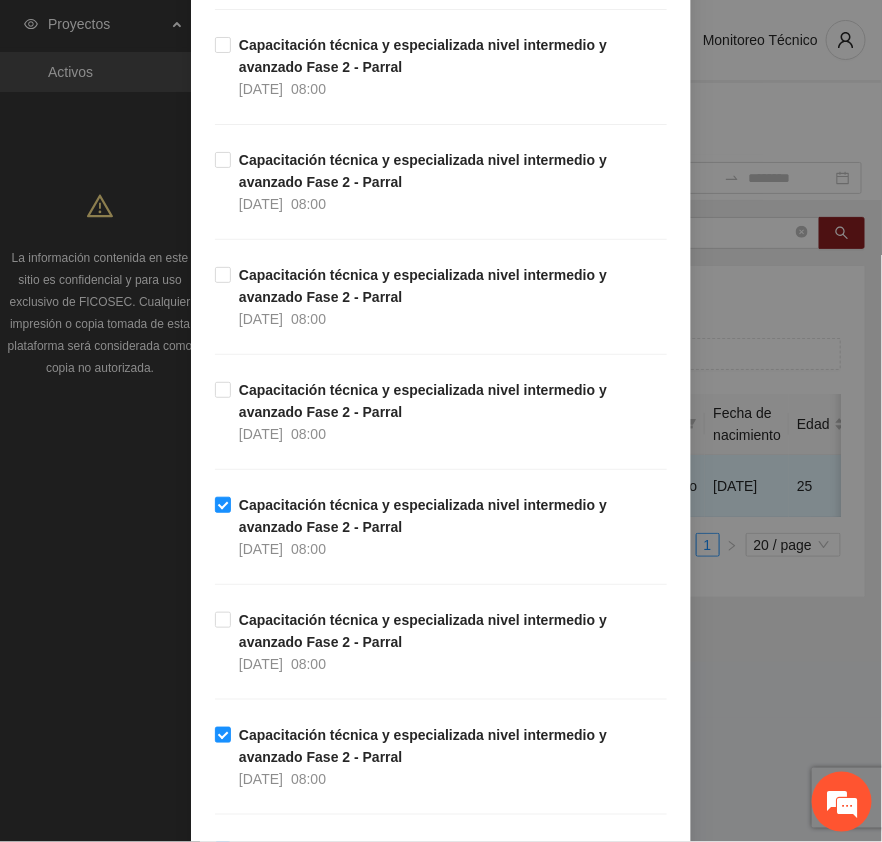 scroll, scrollTop: 1020, scrollLeft: 0, axis: vertical 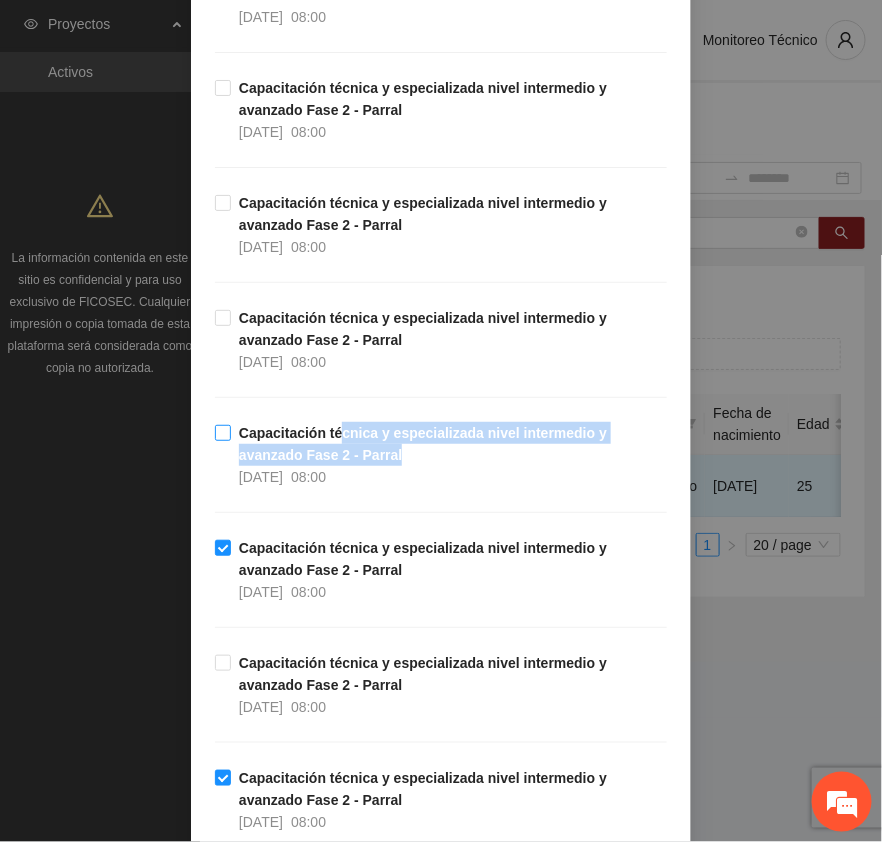 click on "Capacitación técnica y especializada nivel intermedio y avanzado Fase 2 - Parral [DATE] 08:00" at bounding box center (449, 455) 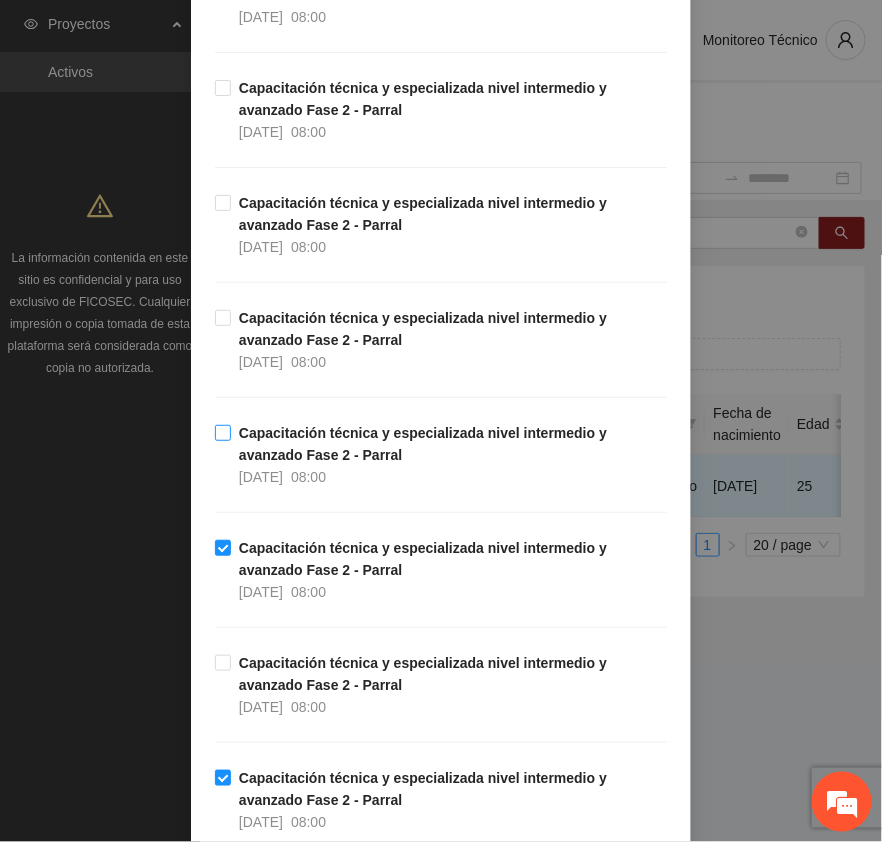 click on "Capacitación técnica y especializada nivel intermedio y avanzado Fase 2 - Parral" at bounding box center (423, 444) 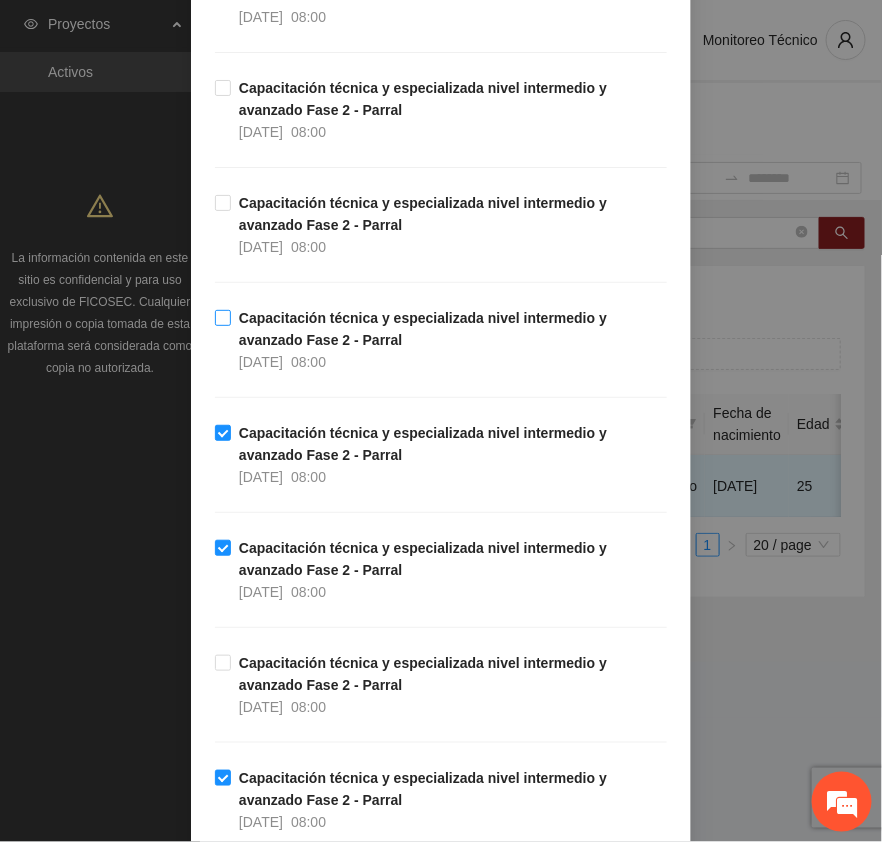 click on "Capacitación técnica y especializada nivel intermedio y avanzado Fase 2 - Parral" at bounding box center (423, 329) 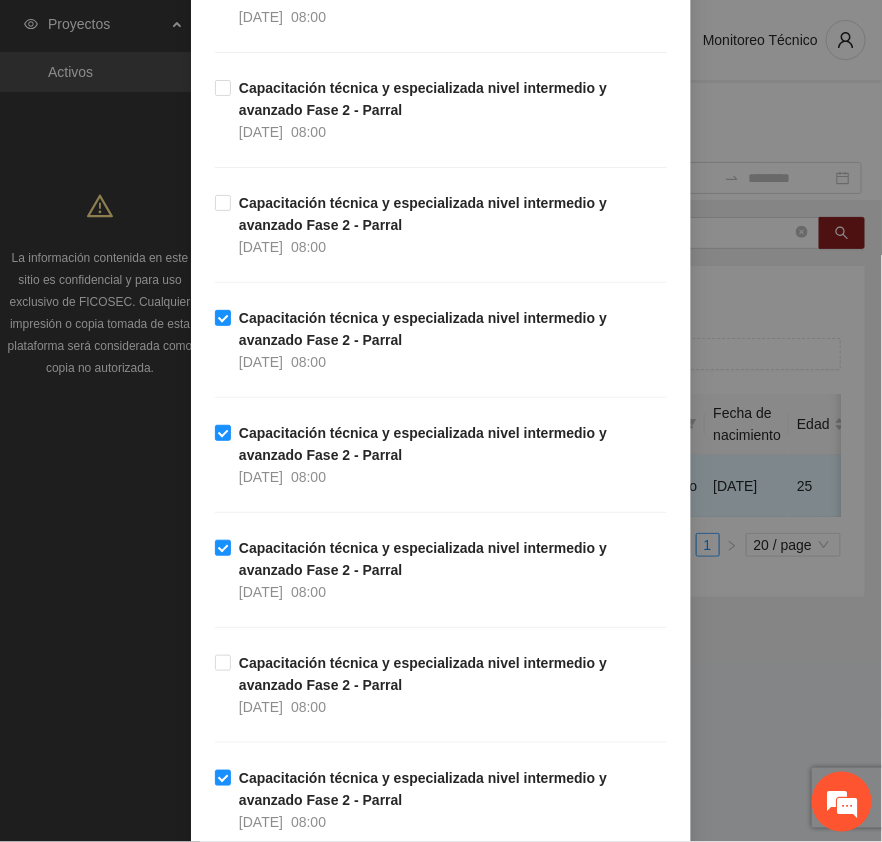 drag, startPoint x: 282, startPoint y: 208, endPoint x: 281, endPoint y: 191, distance: 17.029387 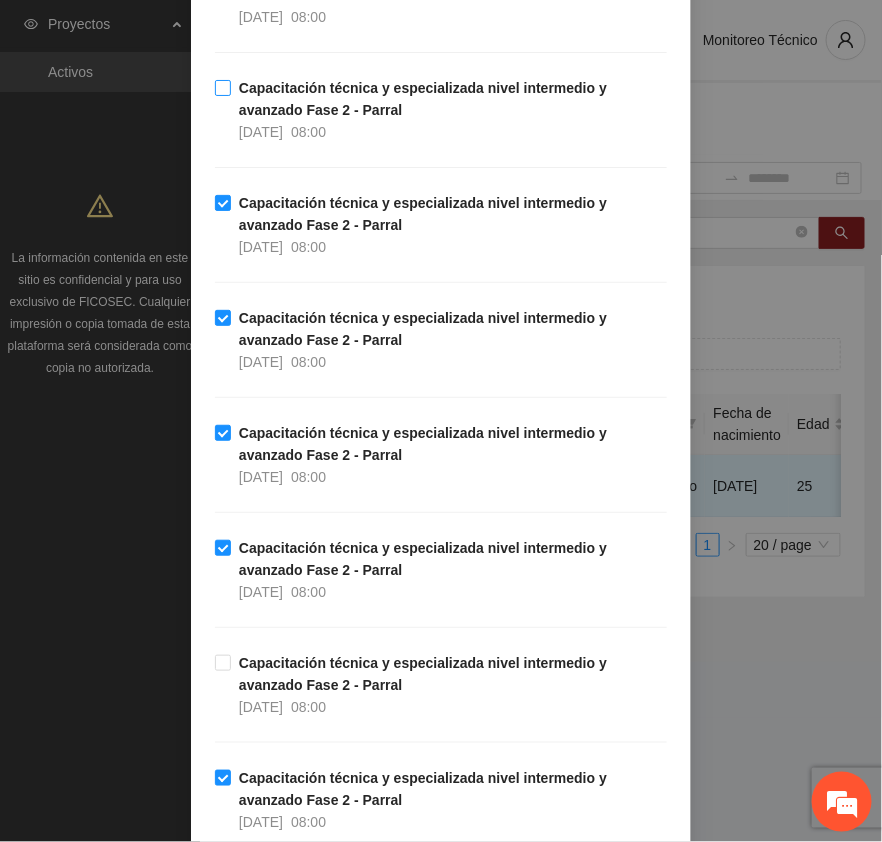 click on "Capacitación técnica y especializada nivel intermedio y avanzado Fase 2 - Parral" at bounding box center (423, 99) 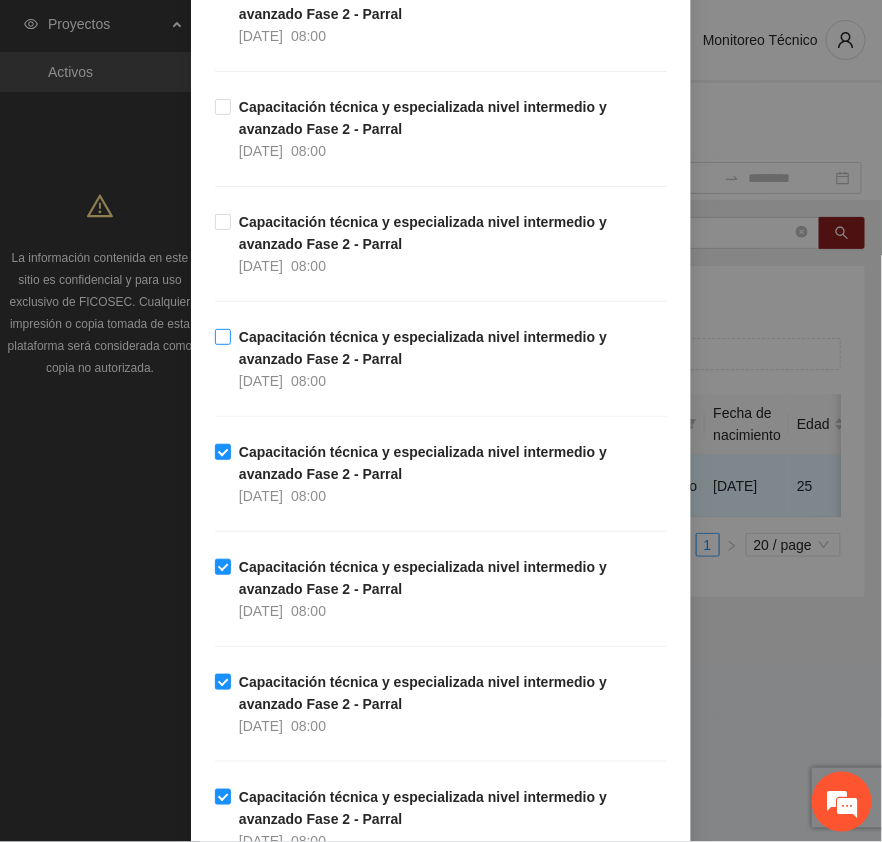scroll, scrollTop: 520, scrollLeft: 0, axis: vertical 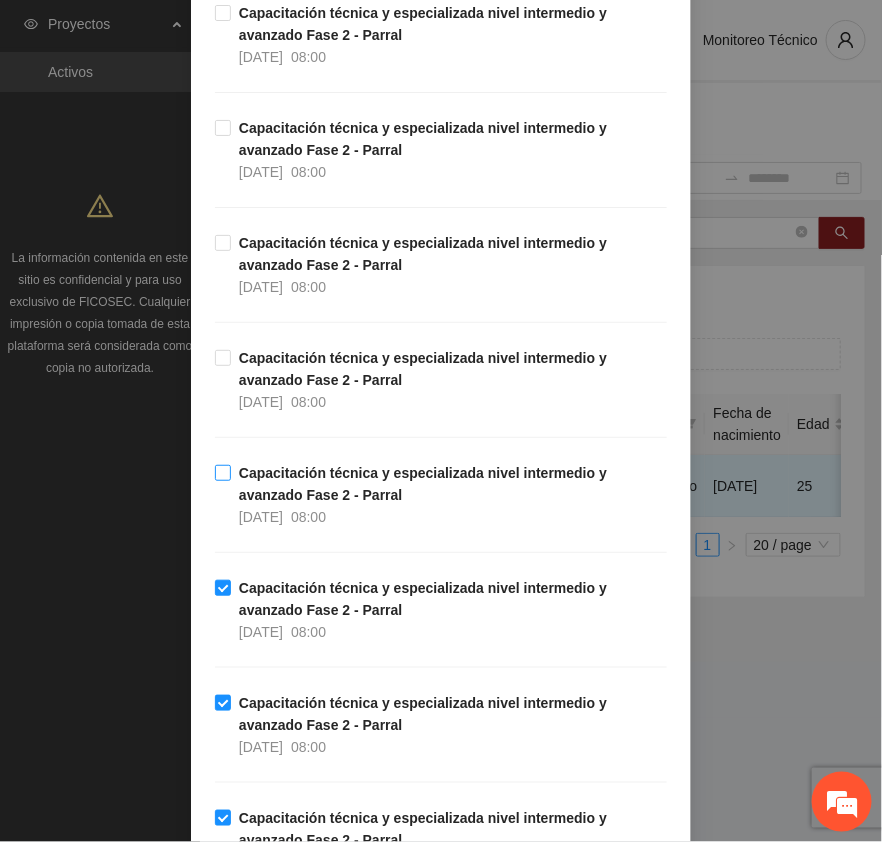 click on "Capacitación técnica y especializada nivel intermedio y avanzado Fase 2 - Parral" at bounding box center (423, 484) 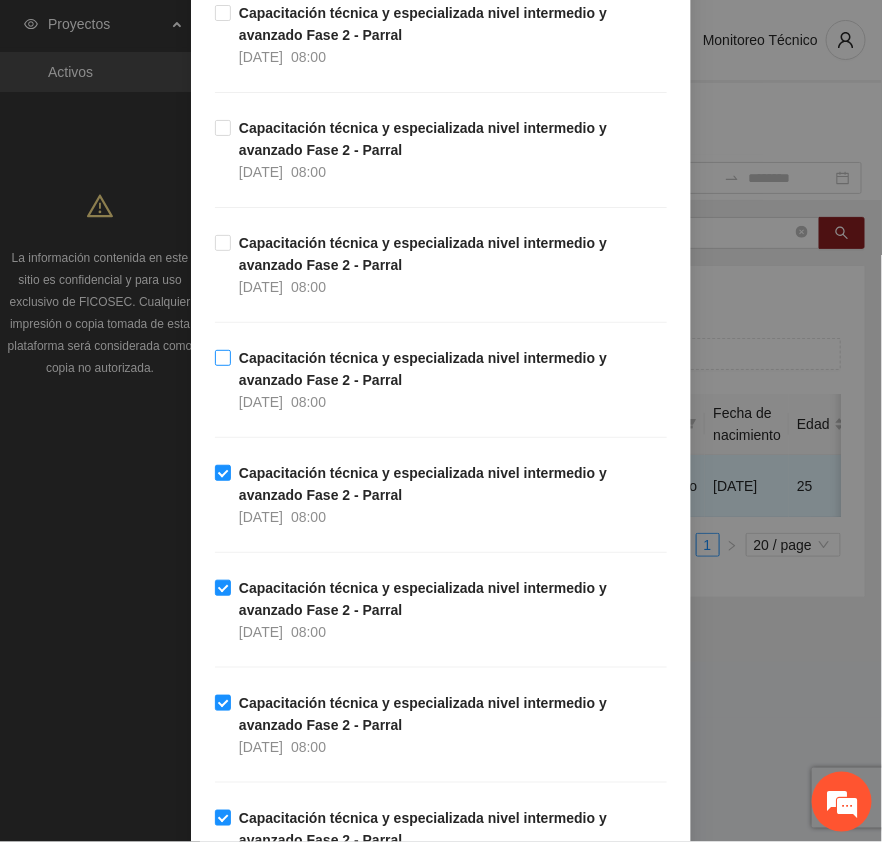 click on "Capacitación técnica y especializada nivel intermedio y avanzado Fase 2 - Parral" at bounding box center (423, 369) 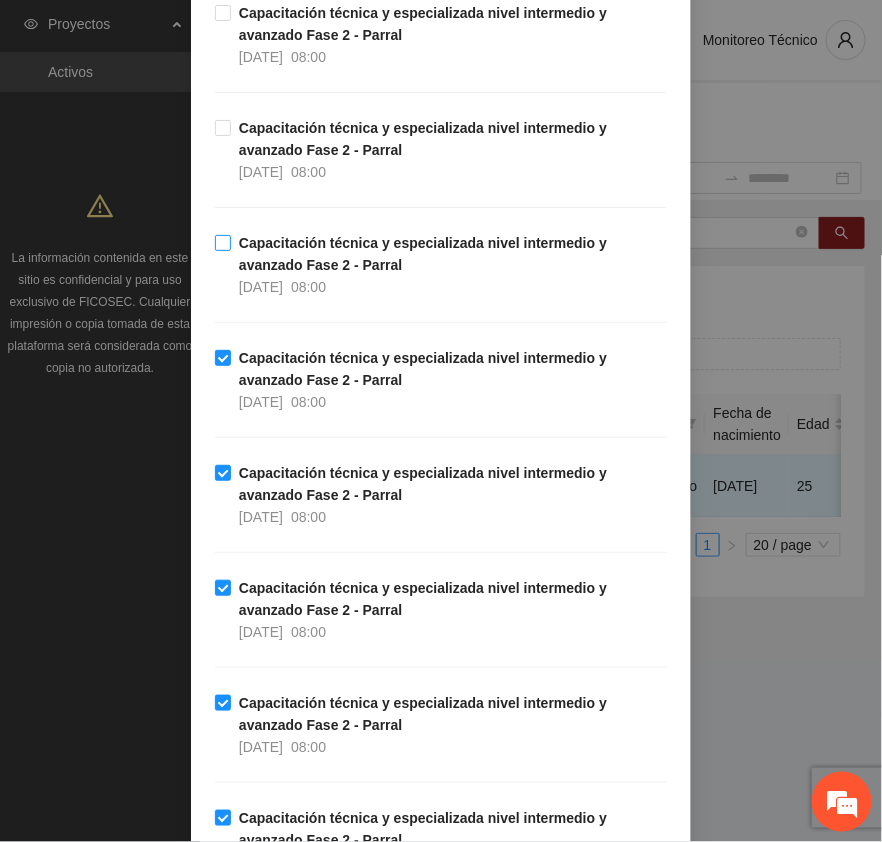 click on "Capacitación técnica y especializada nivel intermedio y avanzado Fase 2 - Parral" at bounding box center [423, 254] 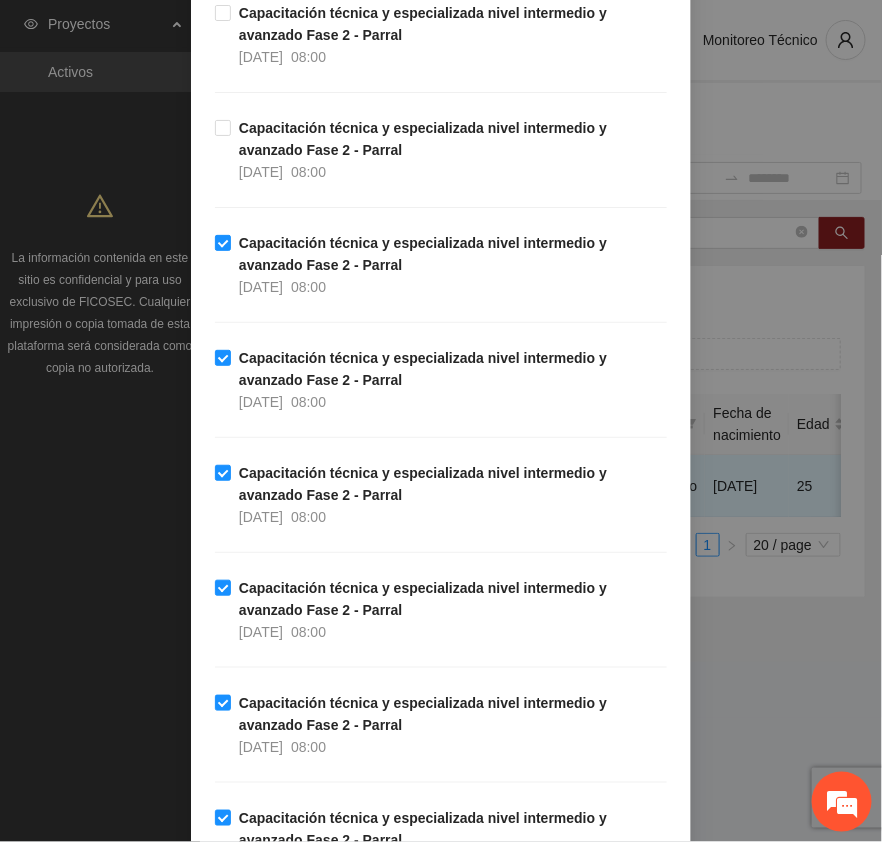 click on "Capacitación técnica y especializada nivel intermedio y avanzado Fase 2 - Parral [DATE] 08:00" at bounding box center (441, 59) 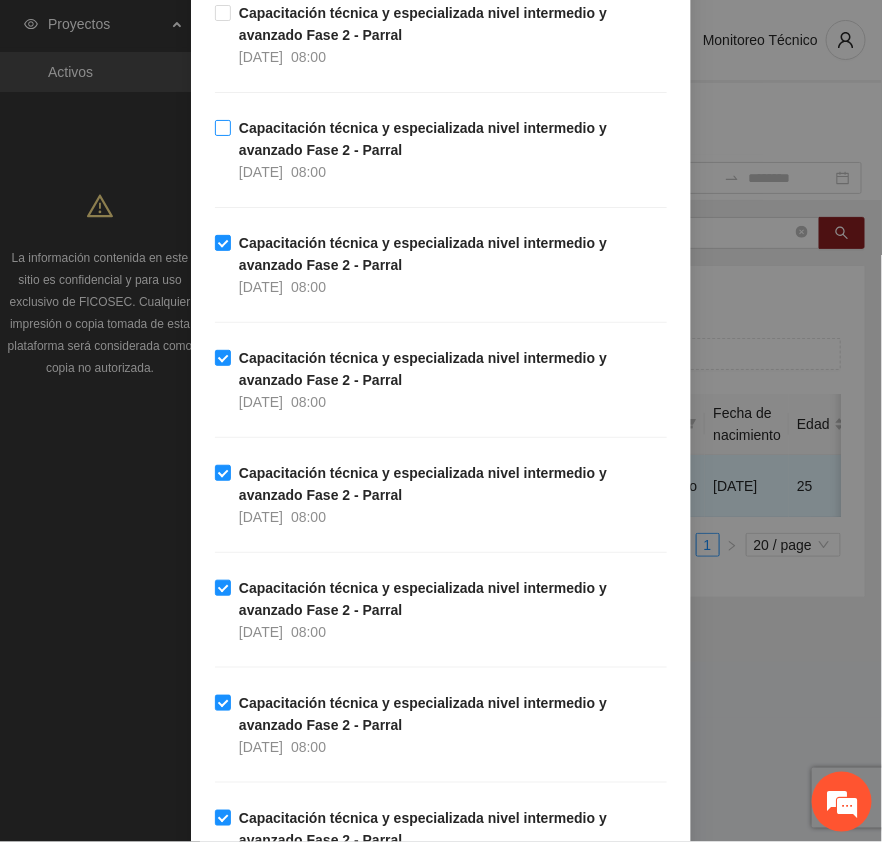 click on "Capacitación técnica y especializada nivel intermedio y avanzado Fase 2 - Parral" at bounding box center (423, 139) 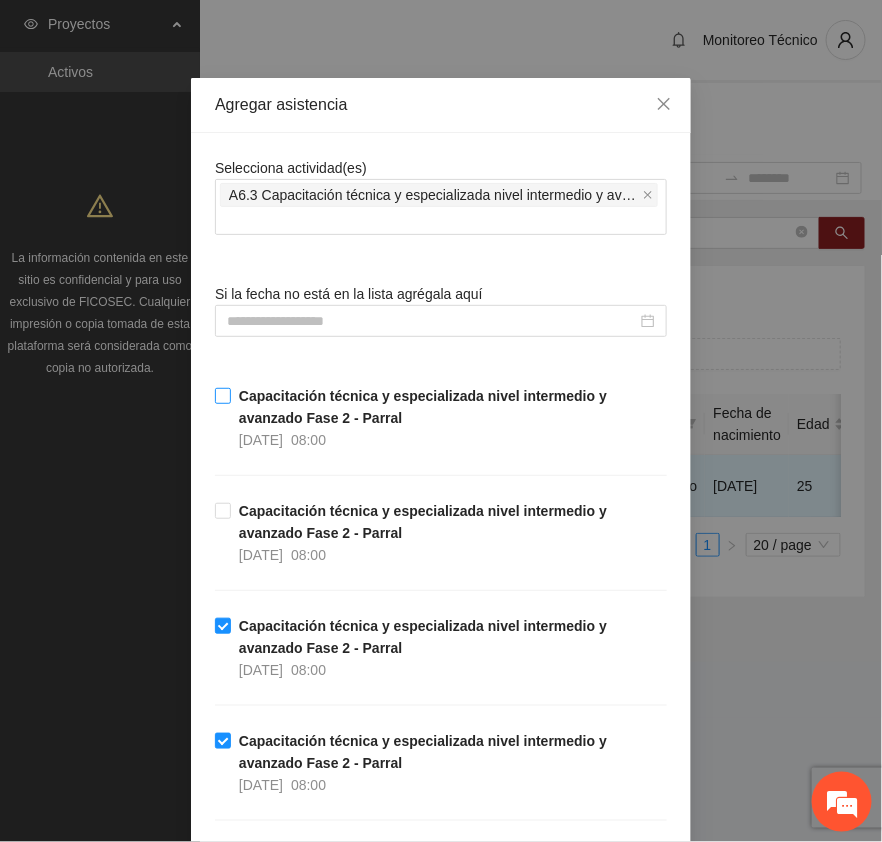 scroll, scrollTop: 20, scrollLeft: 0, axis: vertical 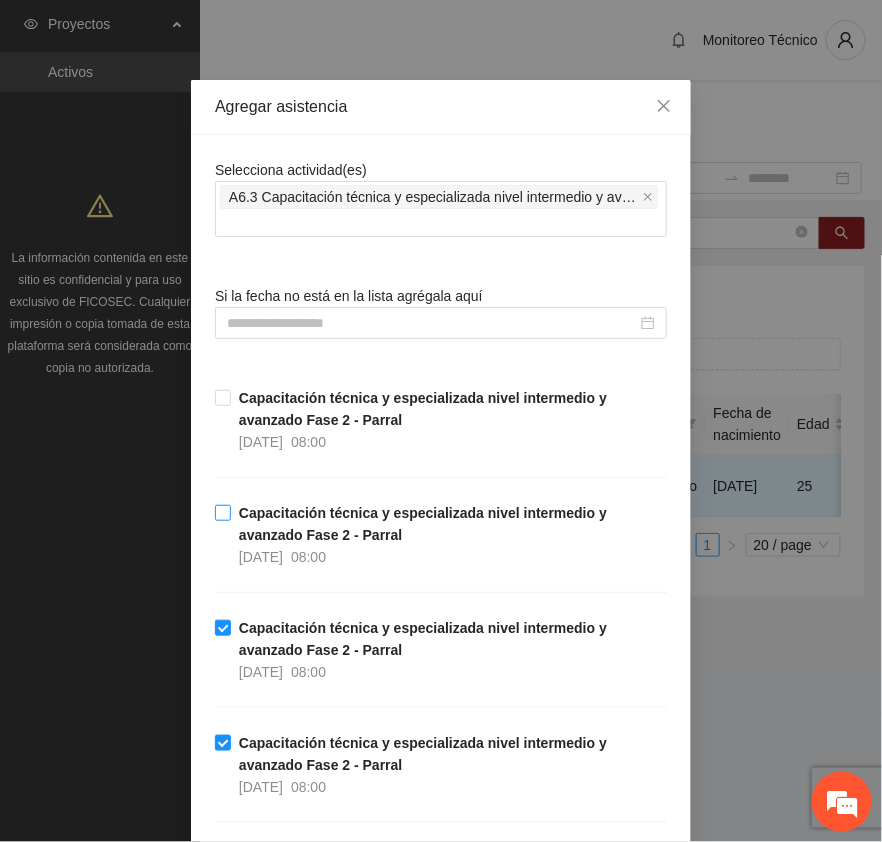 drag, startPoint x: 287, startPoint y: 518, endPoint x: 322, endPoint y: 426, distance: 98.43272 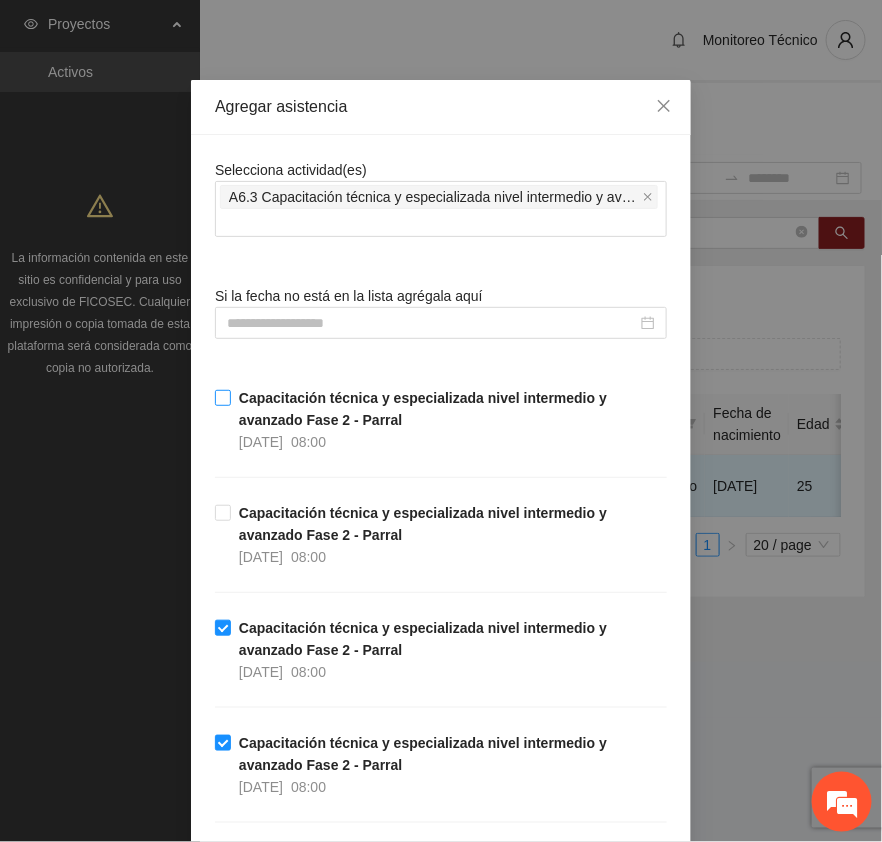 click on "Capacitación técnica y especializada nivel intermedio y avanzado Fase 2 - Parral" at bounding box center [423, 524] 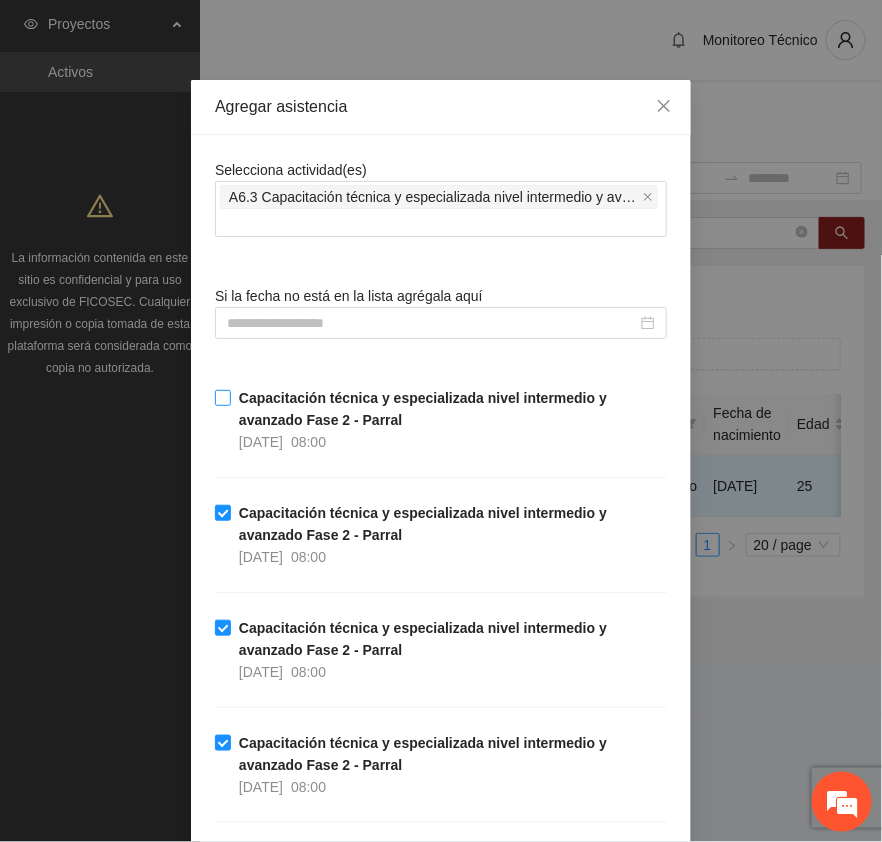 click on "Capacitación técnica y especializada nivel intermedio y avanzado Fase 2 - Parral" at bounding box center [423, 409] 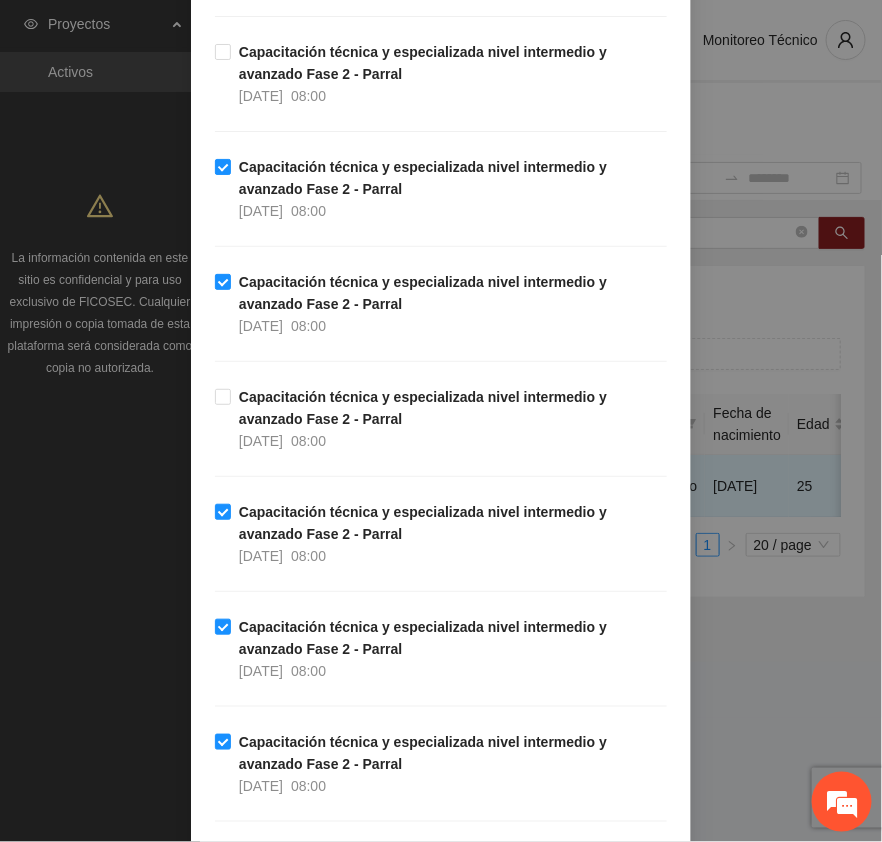 scroll, scrollTop: 2020, scrollLeft: 0, axis: vertical 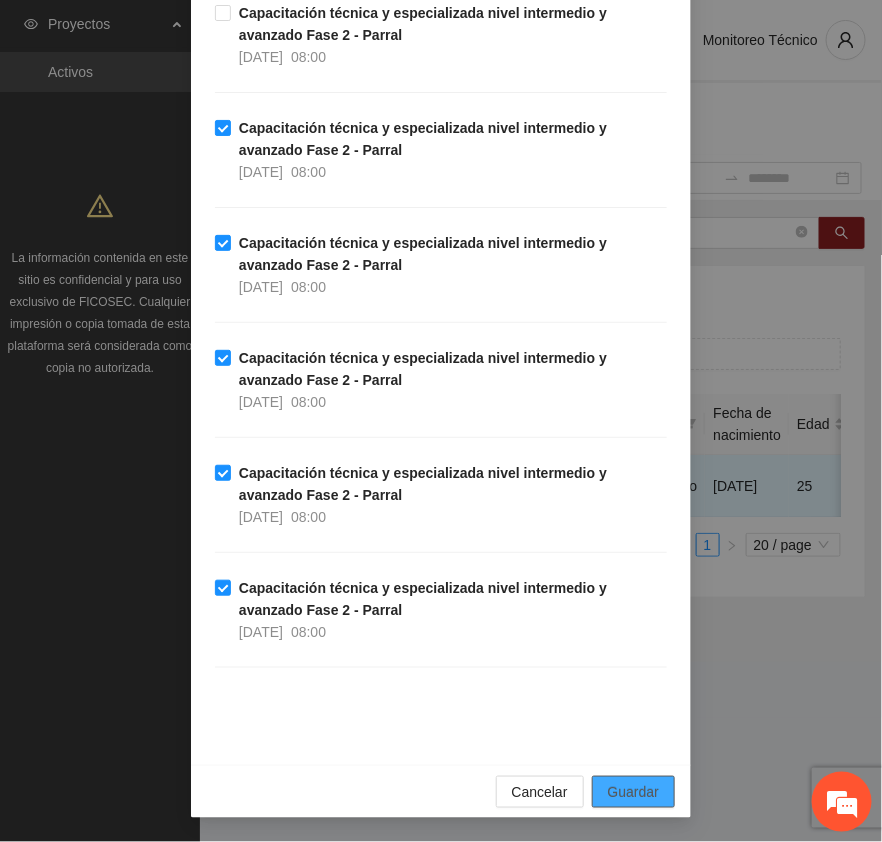 click on "Guardar" at bounding box center [633, 792] 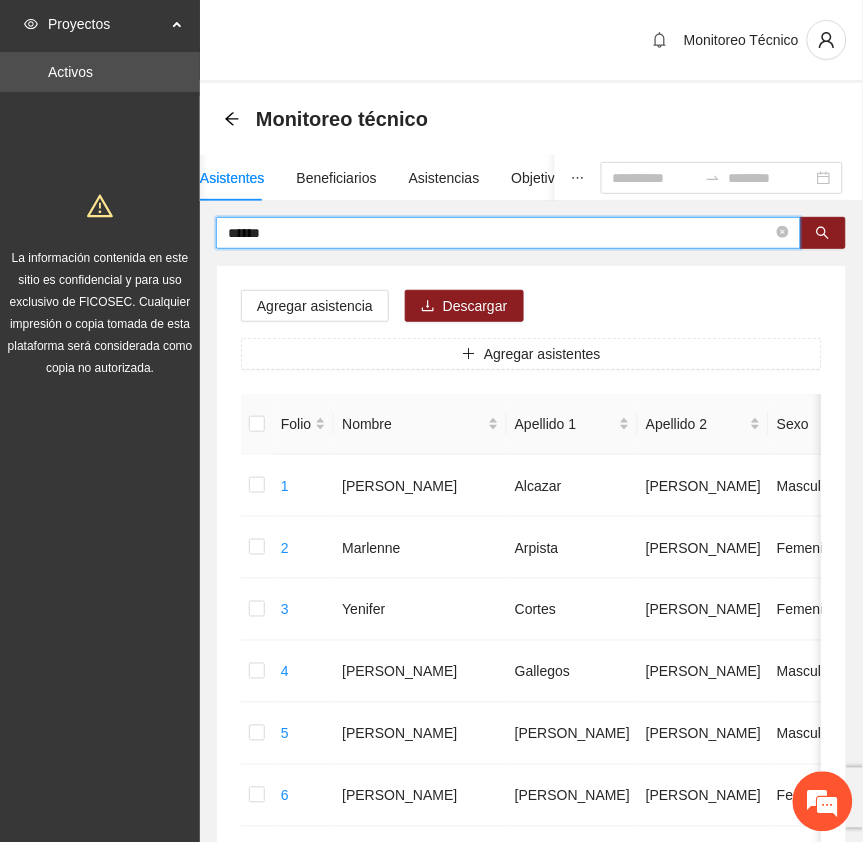 drag, startPoint x: 297, startPoint y: 240, endPoint x: 157, endPoint y: 230, distance: 140.35669 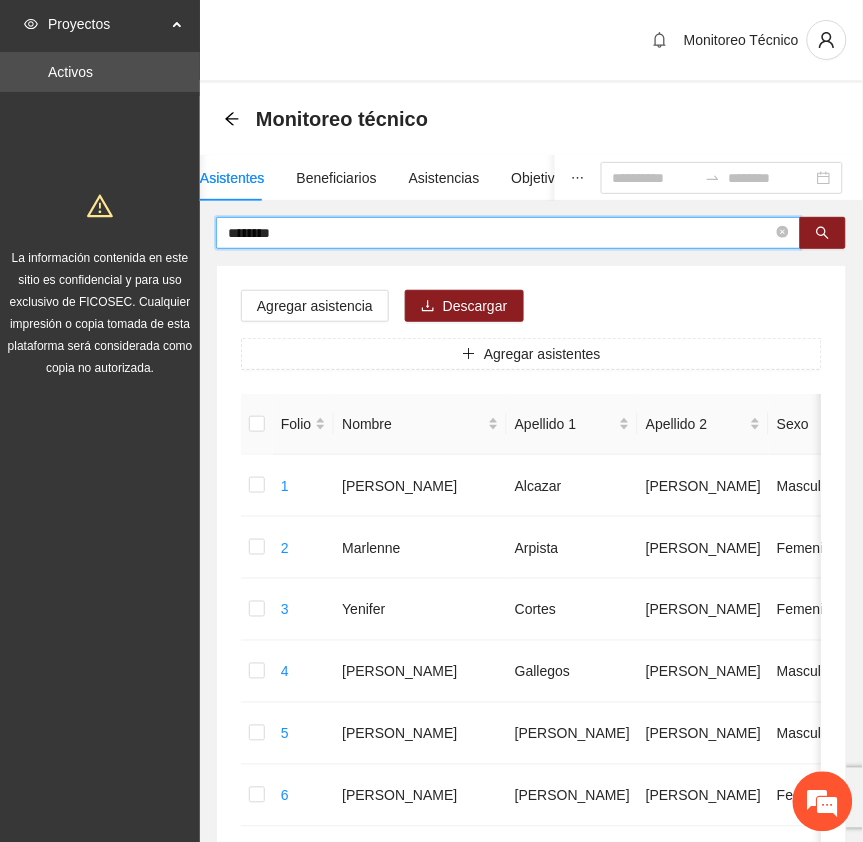type on "********" 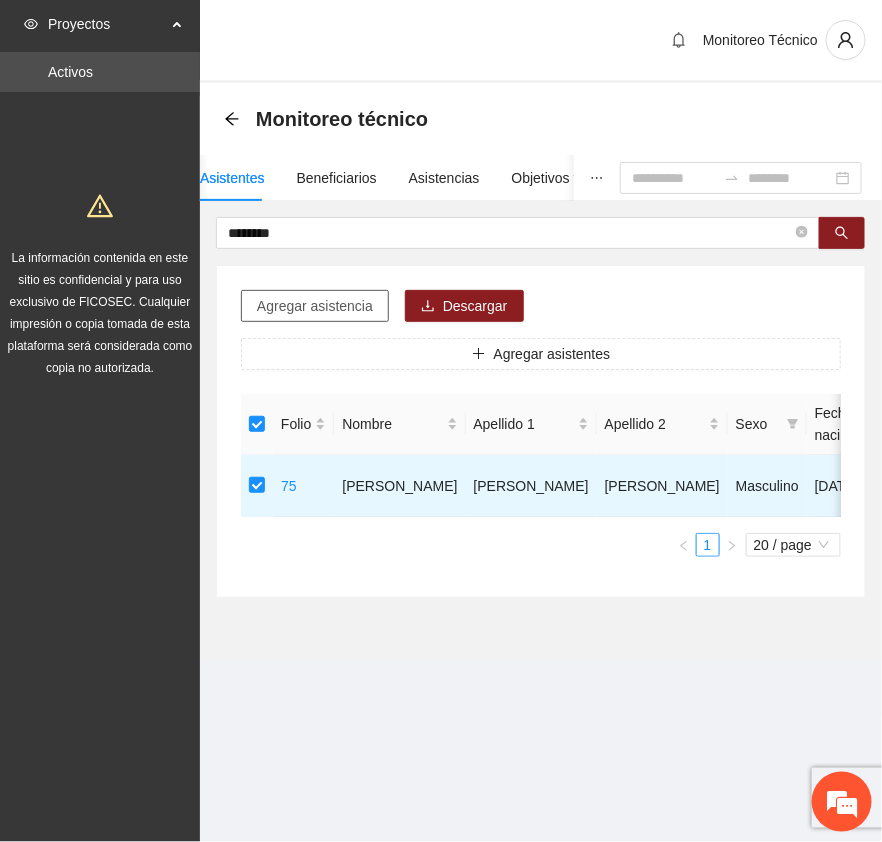 click on "Agregar asistencia" at bounding box center (315, 306) 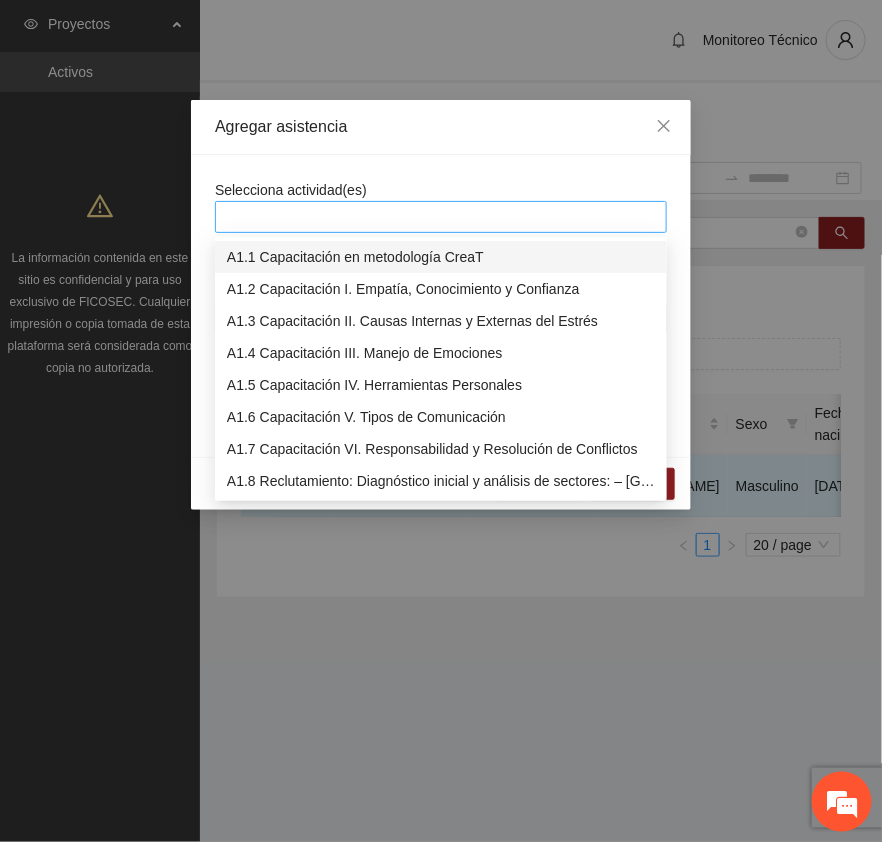 click at bounding box center [441, 217] 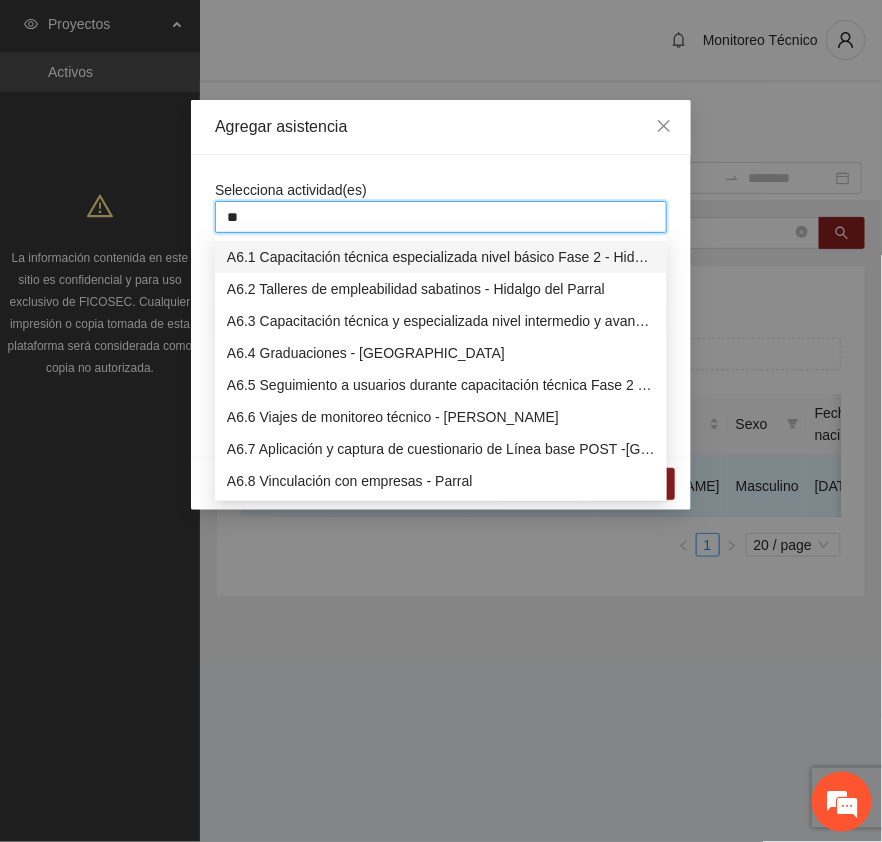type on "***" 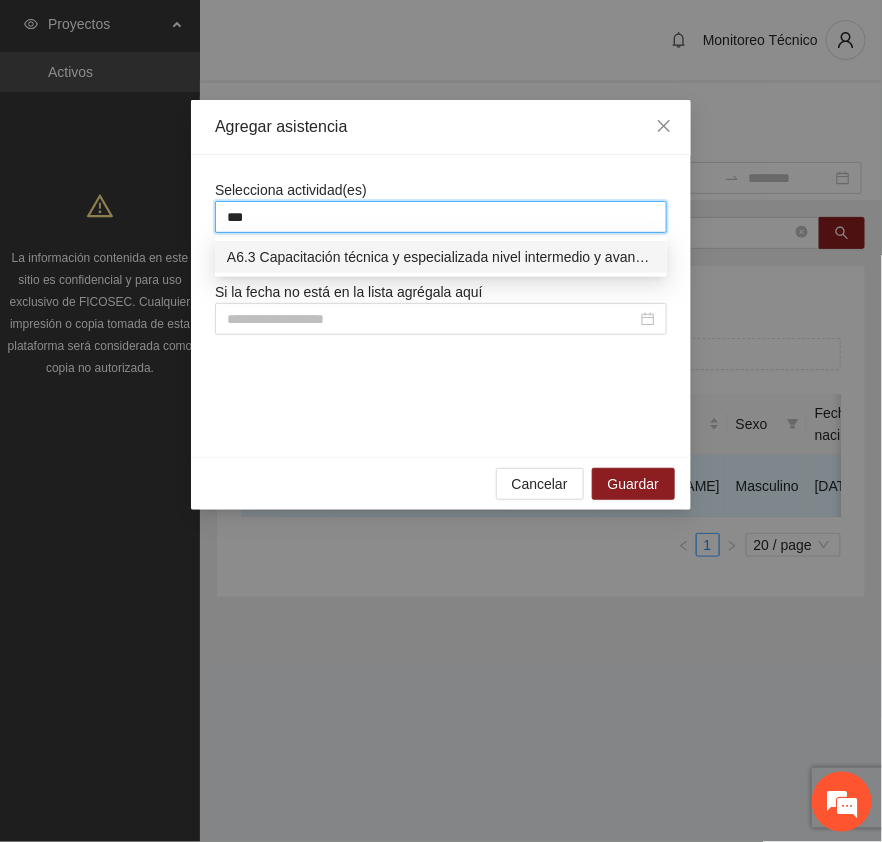 click on "A6.3 Capacitación técnica y especializada nivel intermedio y avanzado Fase 2 - Parral" at bounding box center [441, 257] 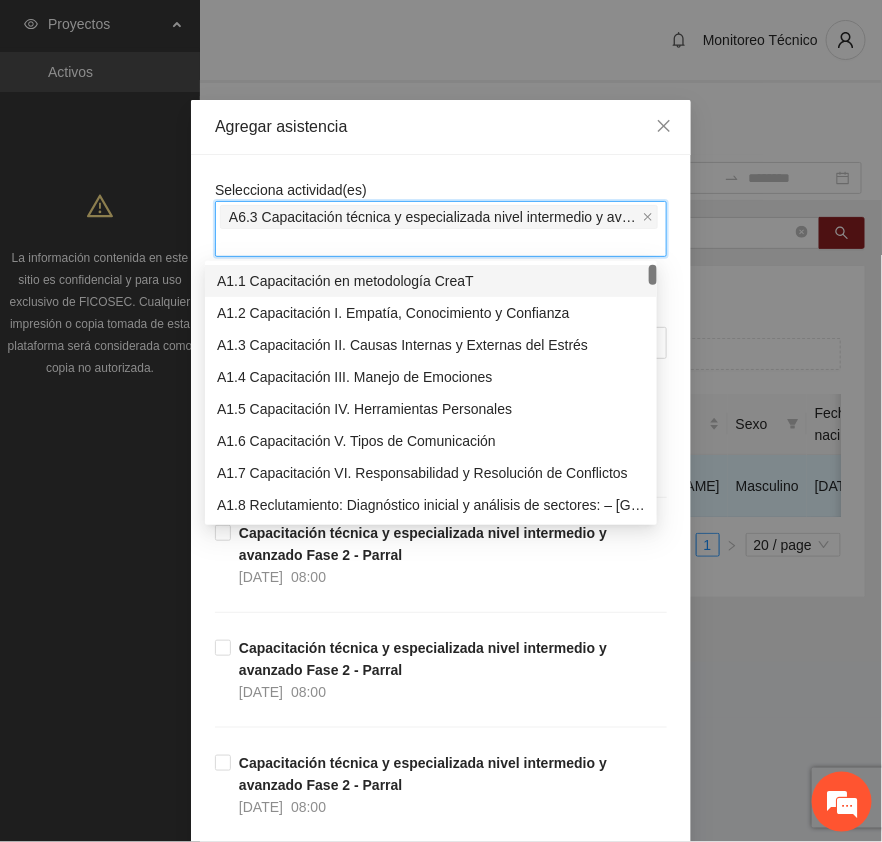 click on "Agregar asistencia" at bounding box center [441, 127] 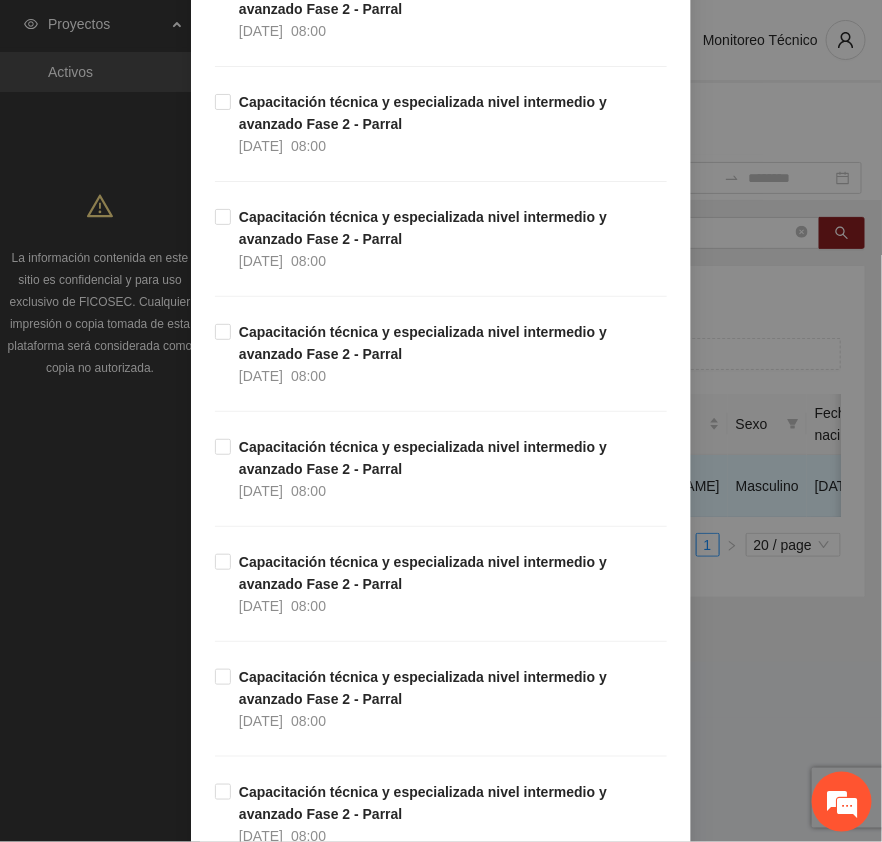 scroll, scrollTop: 2020, scrollLeft: 0, axis: vertical 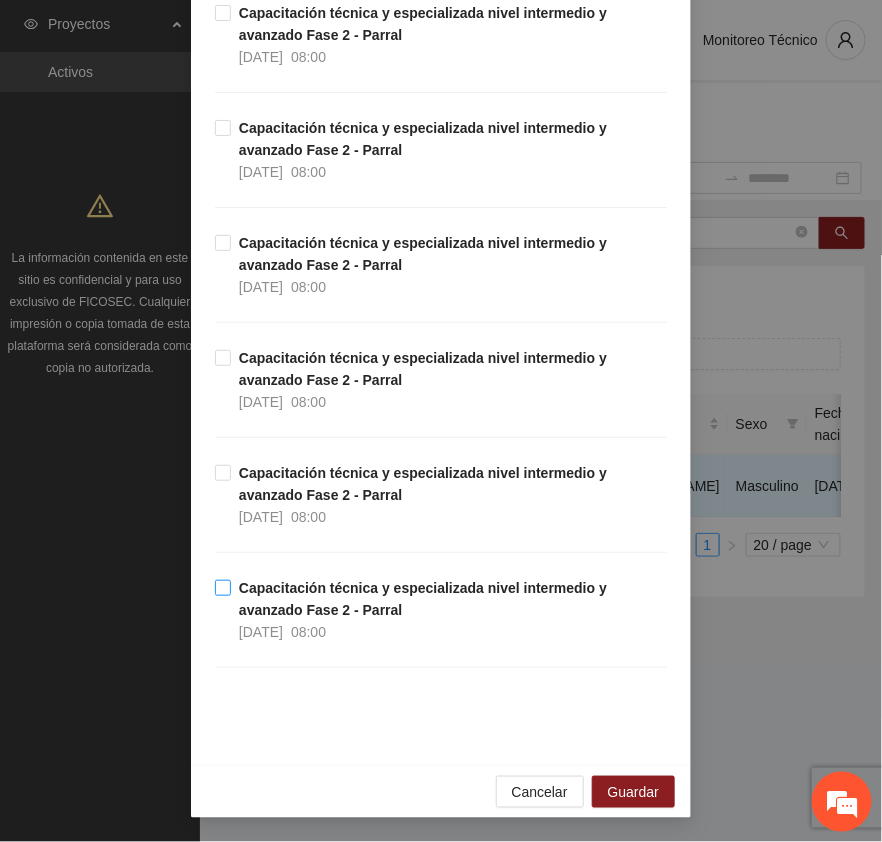 click on "Capacitación técnica y especializada nivel intermedio y avanzado Fase 2 - Parral" at bounding box center [423, 599] 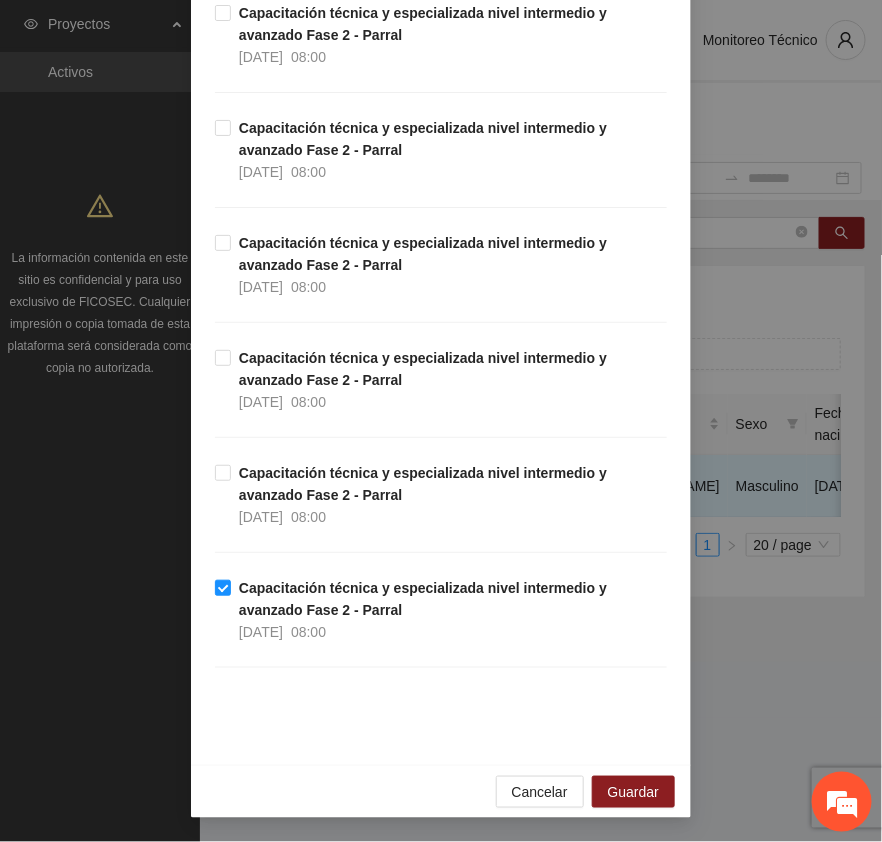 drag, startPoint x: 265, startPoint y: 493, endPoint x: 272, endPoint y: 450, distance: 43.56604 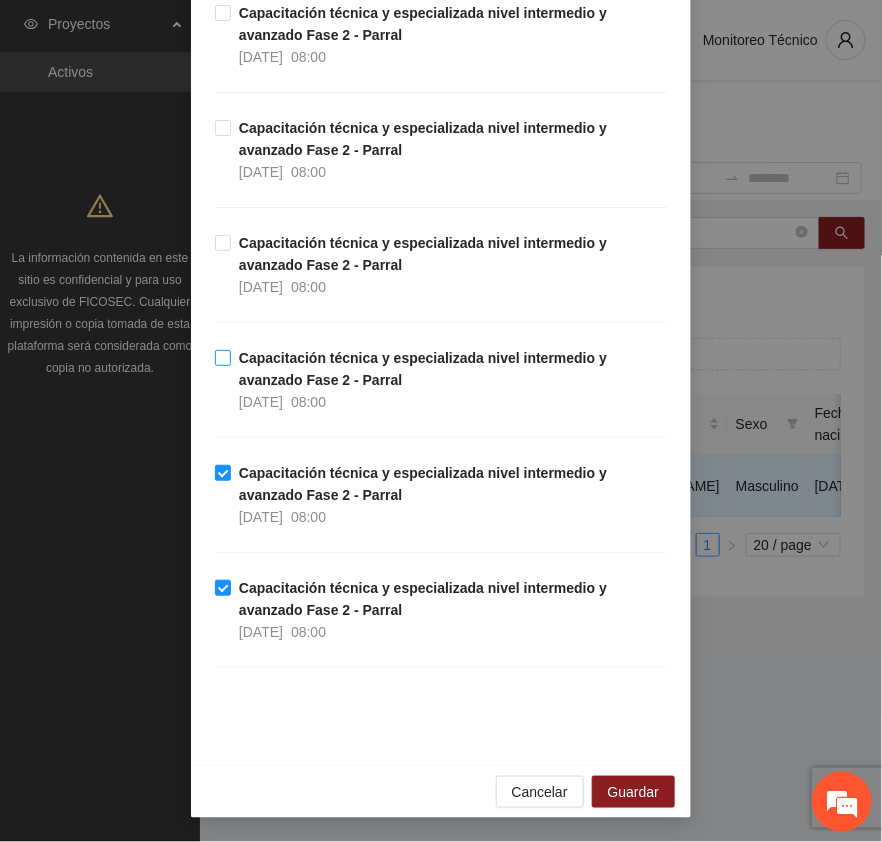 click on "Capacitación técnica y especializada nivel intermedio y avanzado Fase 2 - Parral" at bounding box center [423, 369] 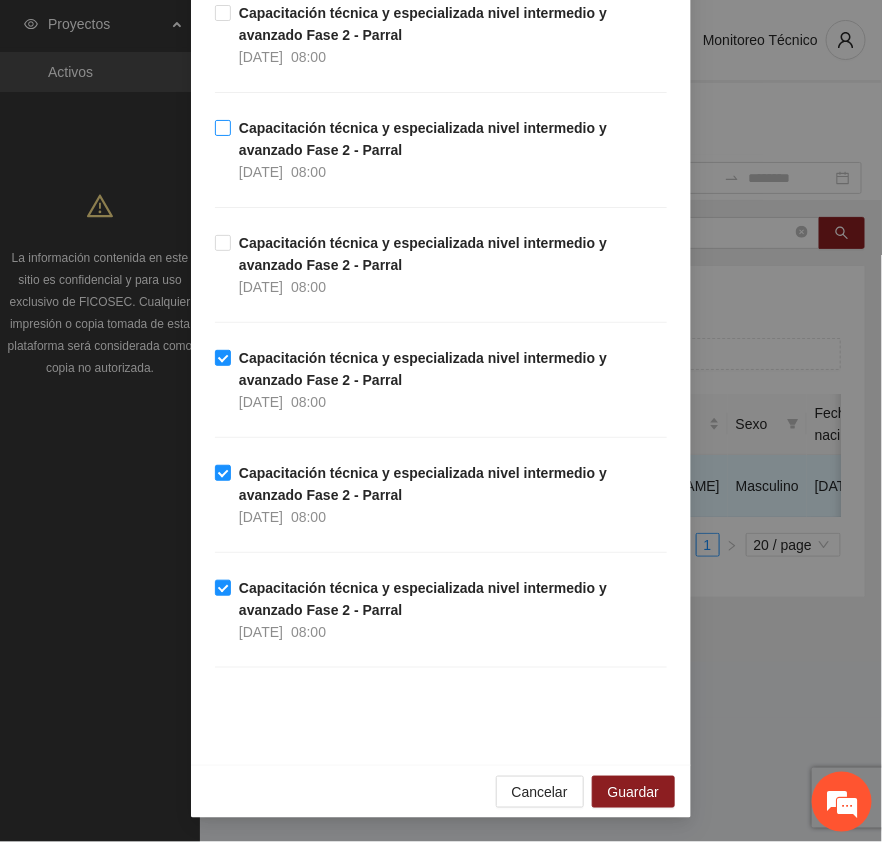 click on "Capacitación técnica y especializada nivel intermedio y avanzado Fase 2 - Parral" at bounding box center (423, 139) 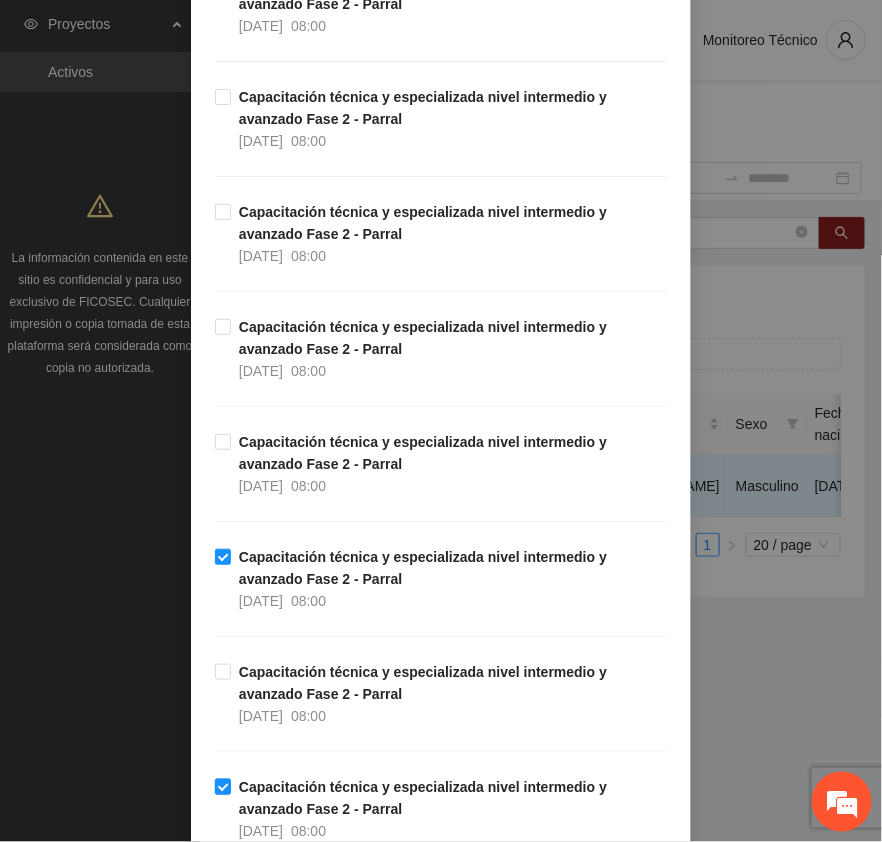 scroll, scrollTop: 1520, scrollLeft: 0, axis: vertical 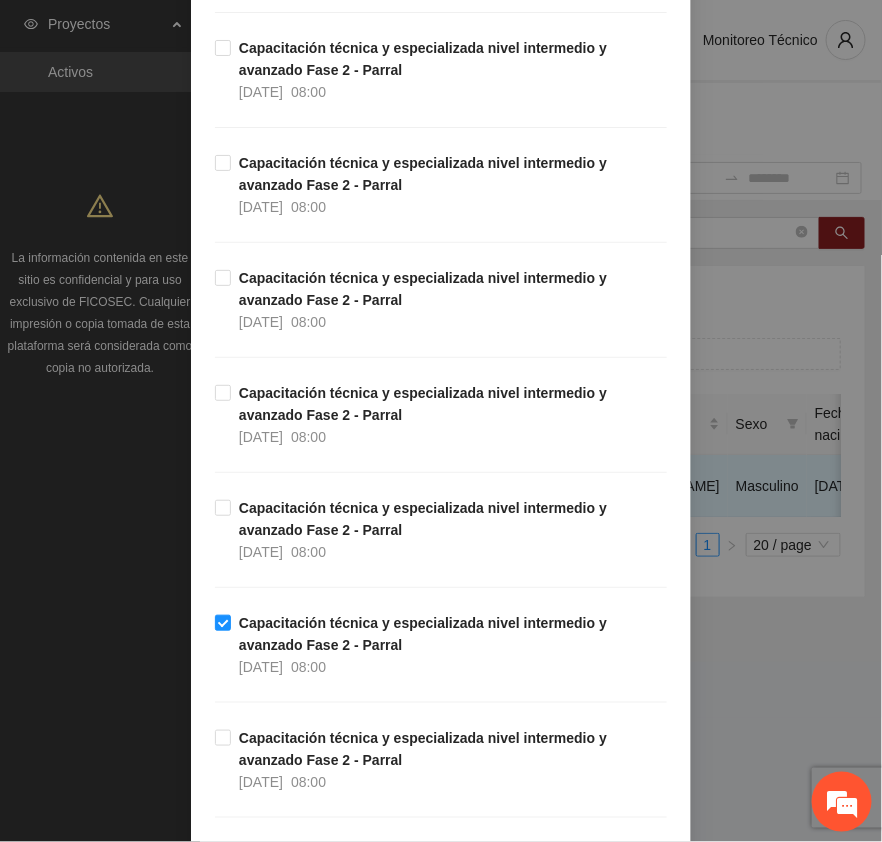 drag, startPoint x: 313, startPoint y: 512, endPoint x: 310, endPoint y: 496, distance: 16.27882 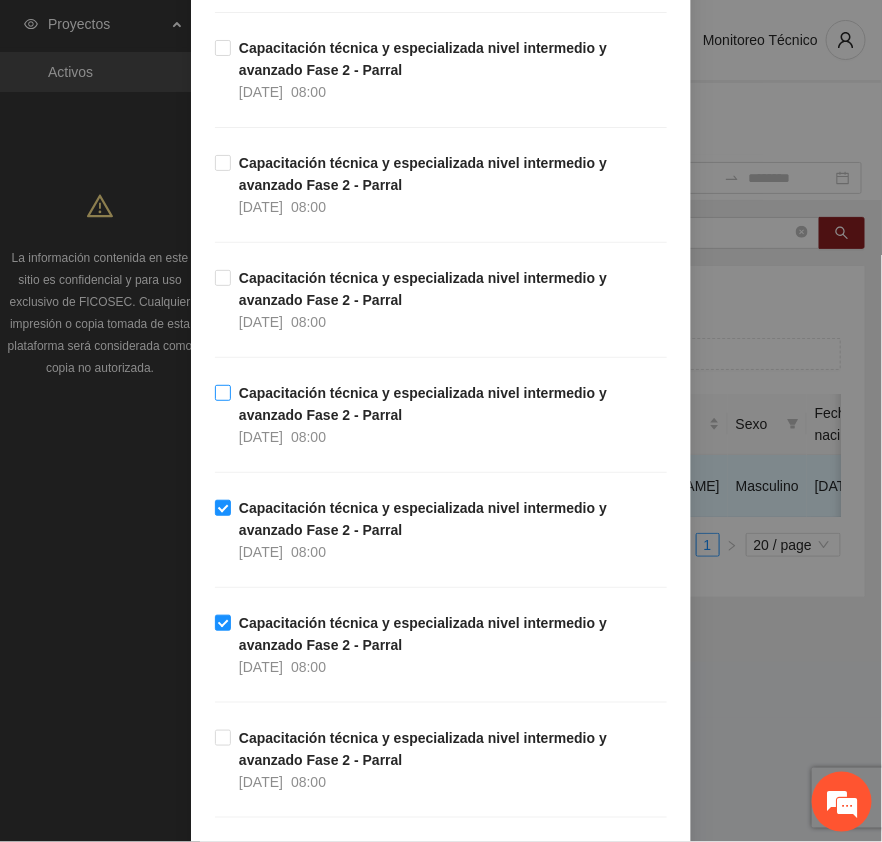 click on "Capacitación técnica y especializada nivel intermedio y avanzado Fase 2 - Parral" at bounding box center (423, 404) 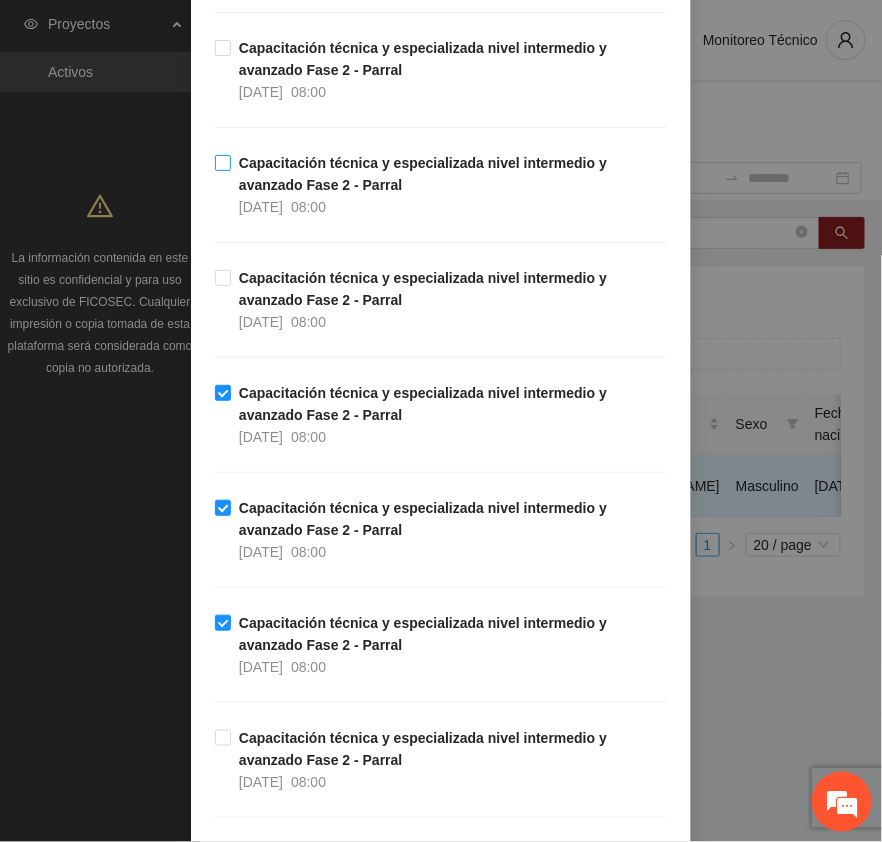 click on "Capacitación técnica y especializada nivel intermedio y avanzado Fase 2 - Parral" at bounding box center [423, 174] 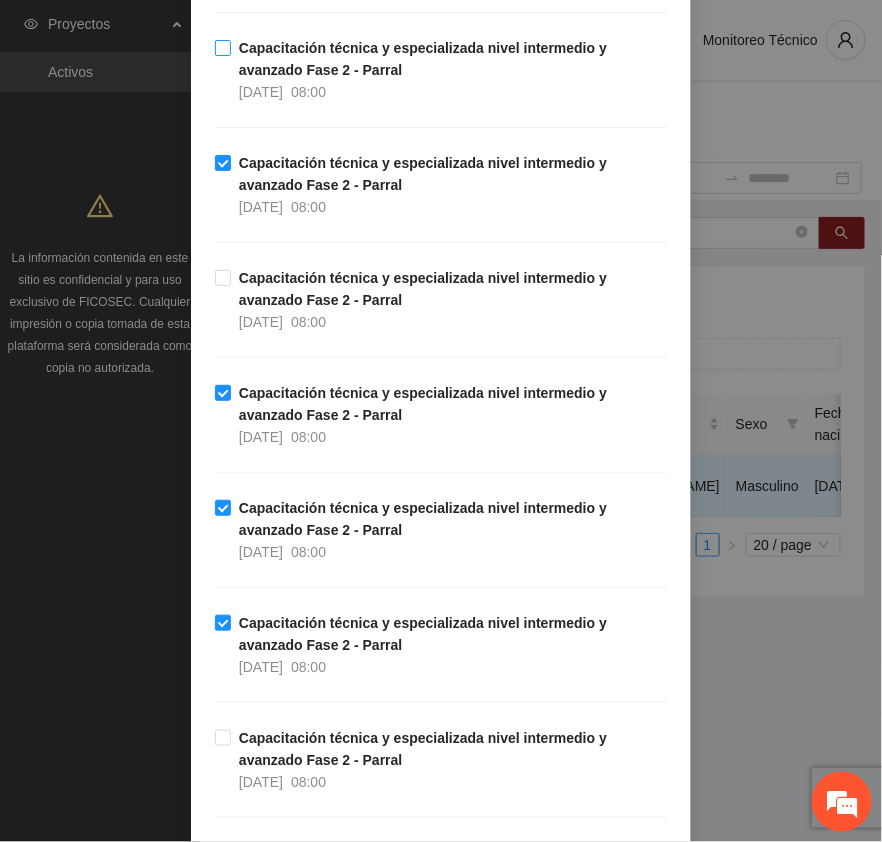 click on "Capacitación técnica y especializada nivel intermedio y avanzado Fase 2 - Parral" at bounding box center [423, 59] 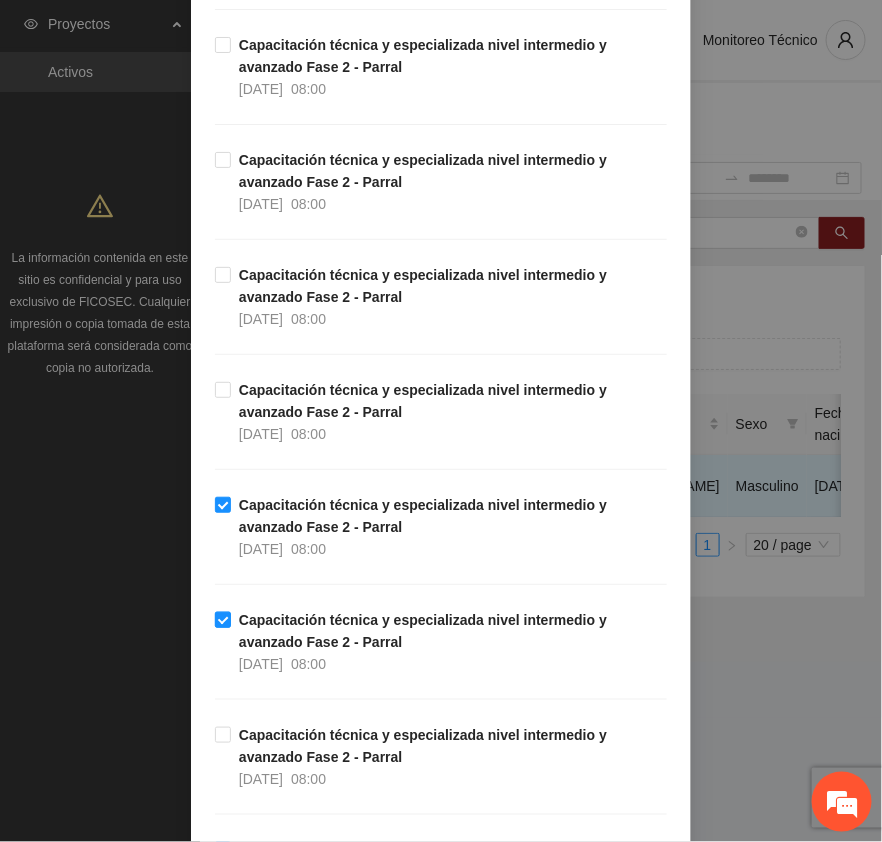 scroll, scrollTop: 1020, scrollLeft: 0, axis: vertical 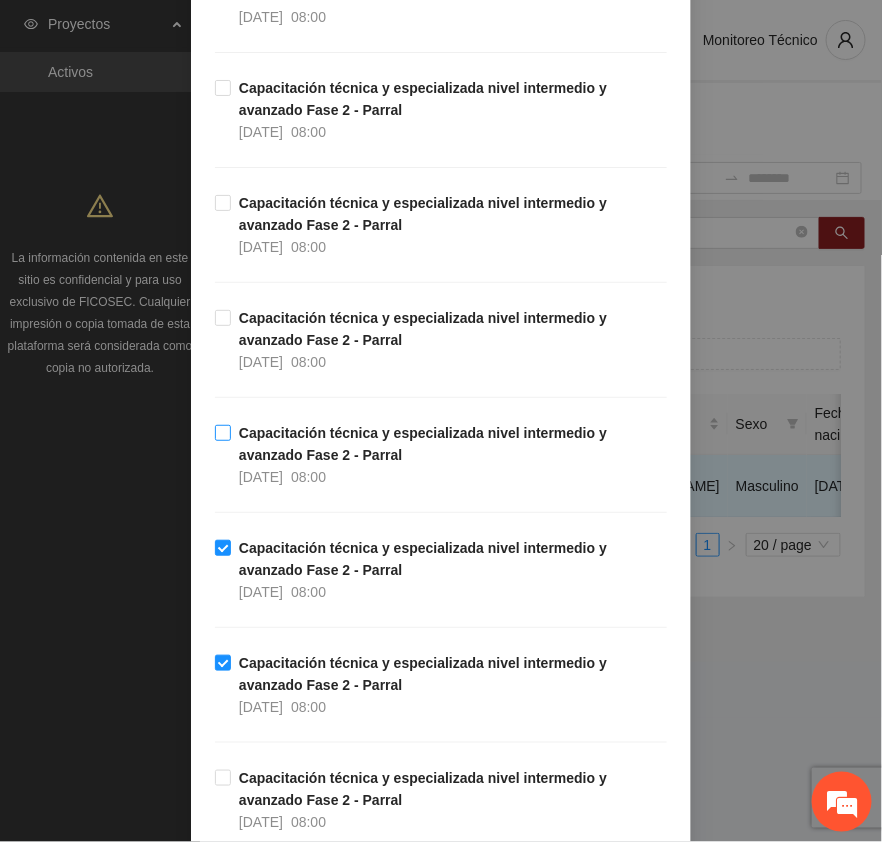 click on "Capacitación técnica y especializada nivel intermedio y avanzado Fase 2 - Parral [DATE] 08:00" at bounding box center (449, 455) 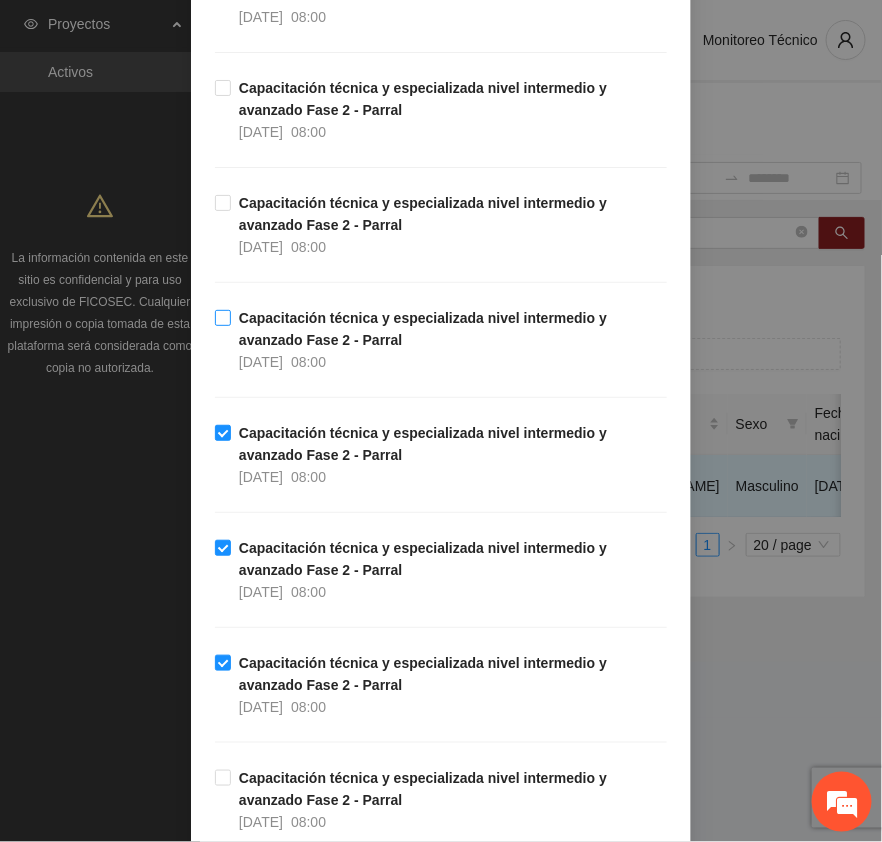click on "Capacitación técnica y especializada nivel intermedio y avanzado Fase 2 - Parral" at bounding box center (423, 329) 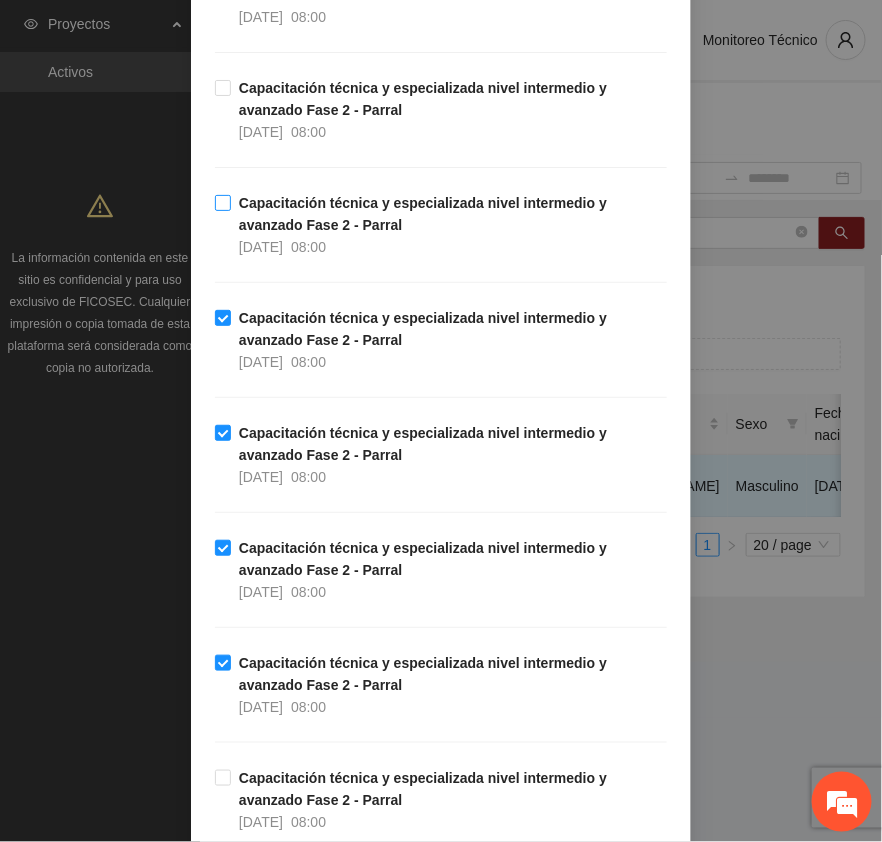 click on "Capacitación técnica y especializada nivel intermedio y avanzado Fase 2 - Parral" at bounding box center (423, 214) 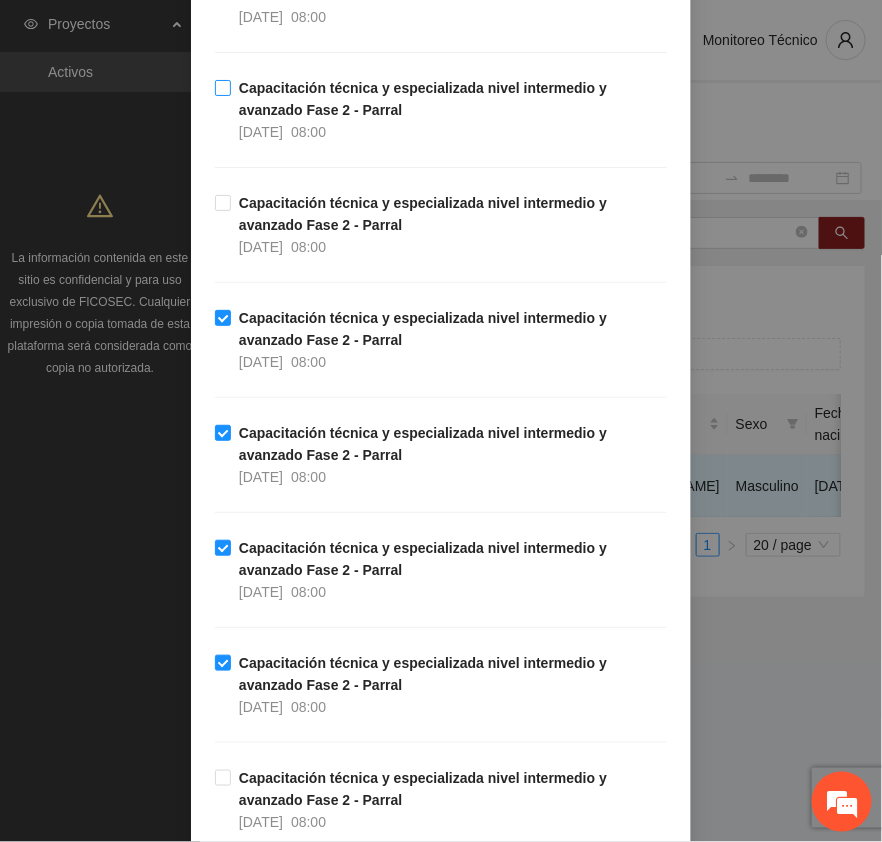 click on "Capacitación técnica y especializada nivel intermedio y avanzado Fase 2 - Parral" at bounding box center (423, 99) 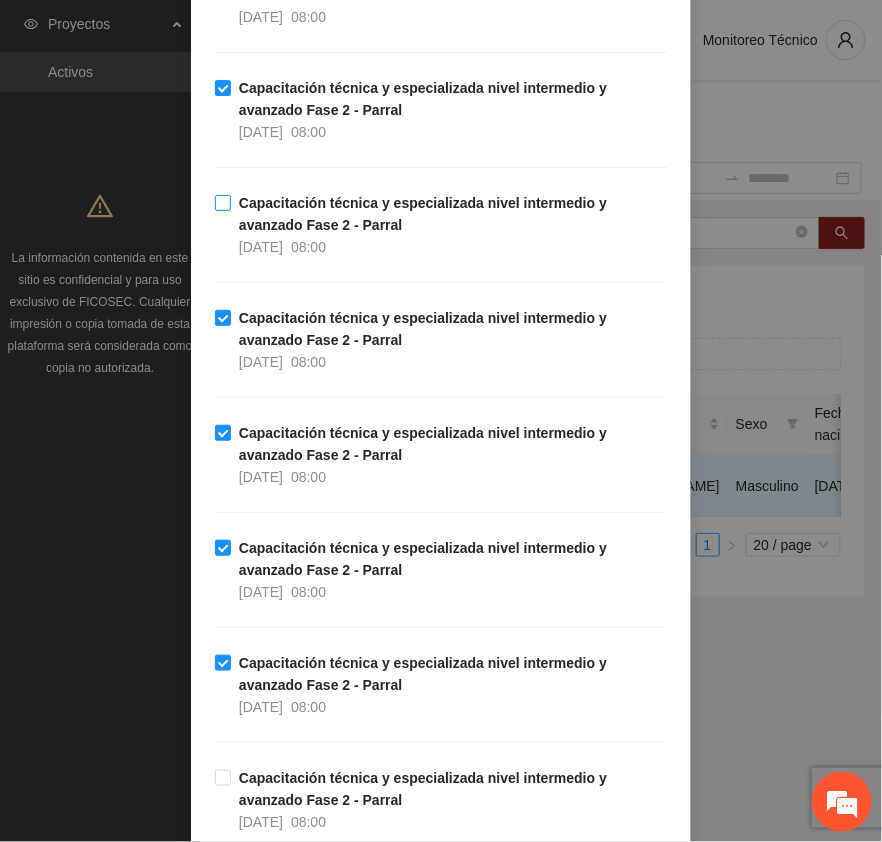 click on "Capacitación técnica y especializada nivel intermedio y avanzado Fase 2 - Parral [DATE] 08:00" at bounding box center [449, 225] 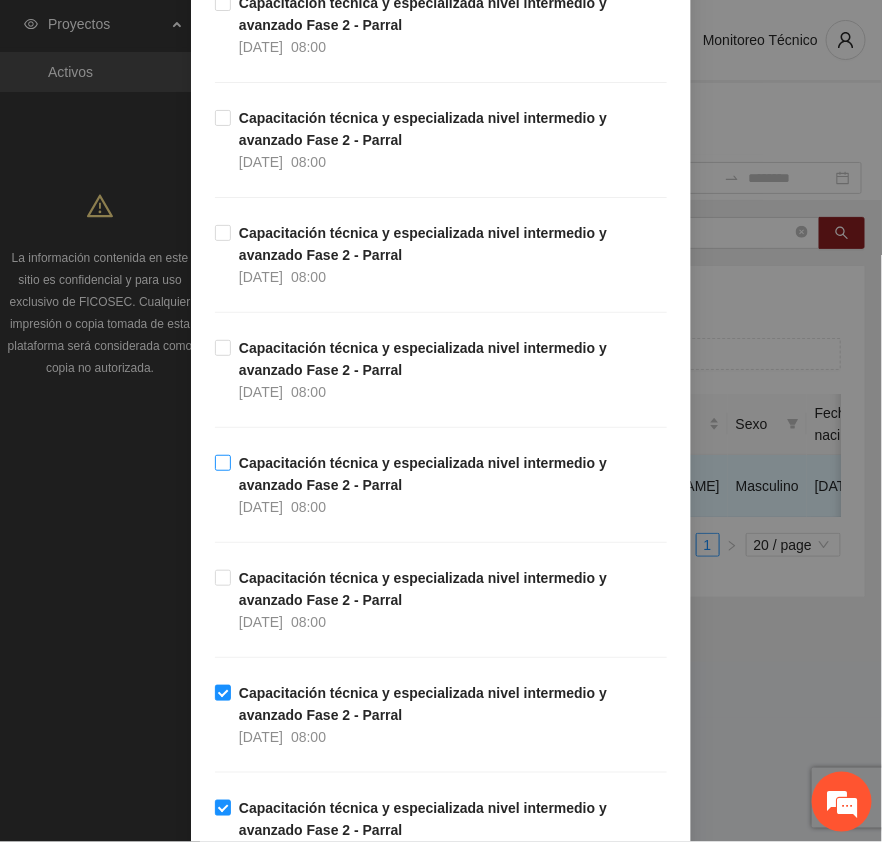 scroll, scrollTop: 395, scrollLeft: 0, axis: vertical 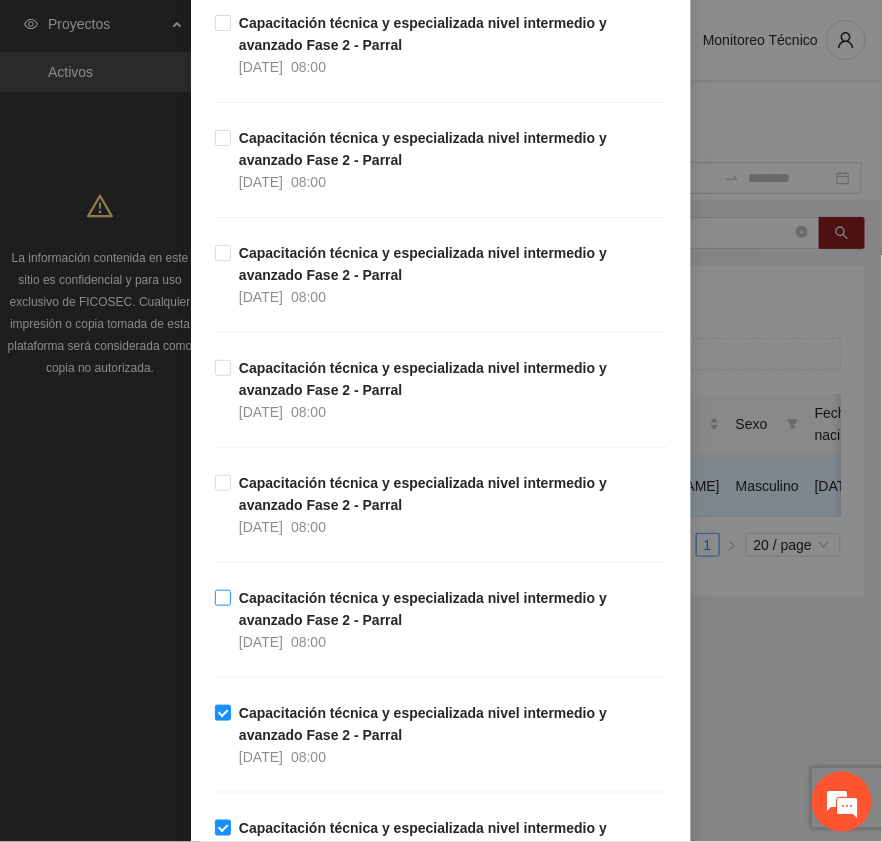 click on "Capacitación técnica y especializada nivel intermedio y avanzado Fase 2 - Parral" at bounding box center [423, 609] 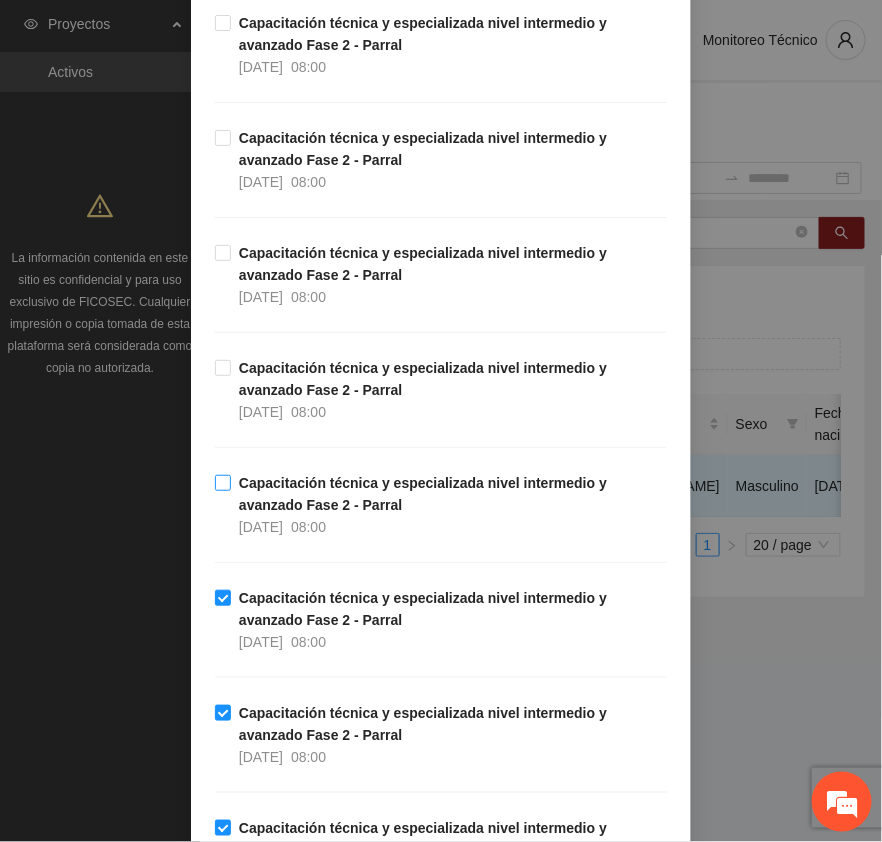 click on "Capacitación técnica y especializada nivel intermedio y avanzado Fase 2 - Parral" at bounding box center (423, 494) 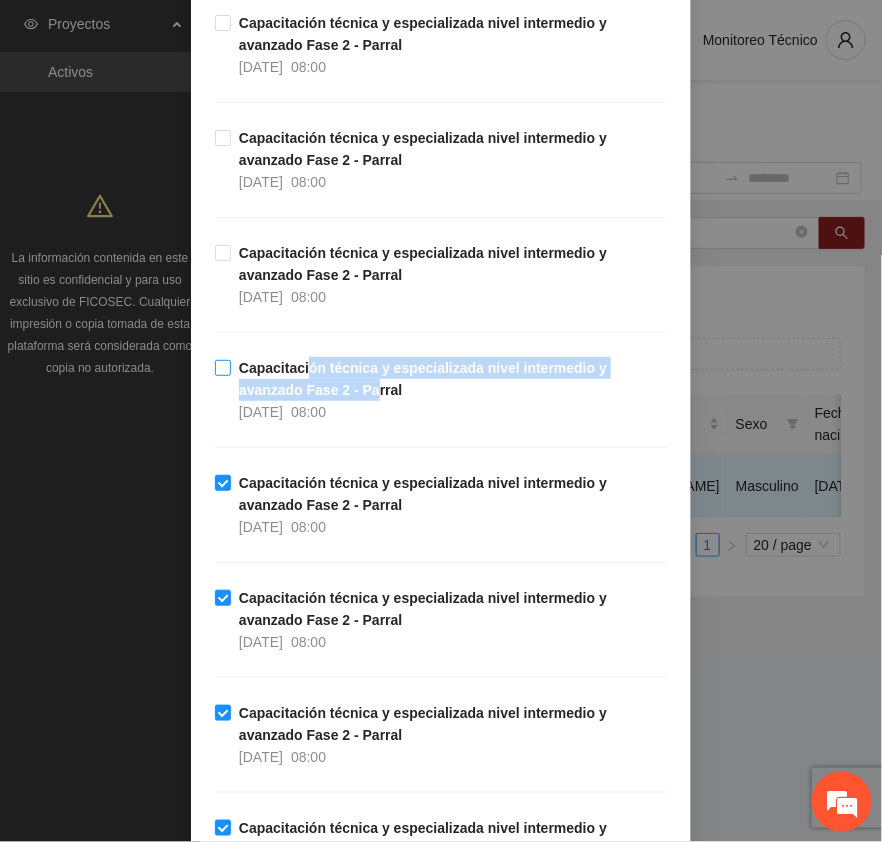 click on "Capacitación técnica y especializada nivel intermedio y avanzado Fase 2 - Parral [DATE] 08:00" at bounding box center (449, 390) 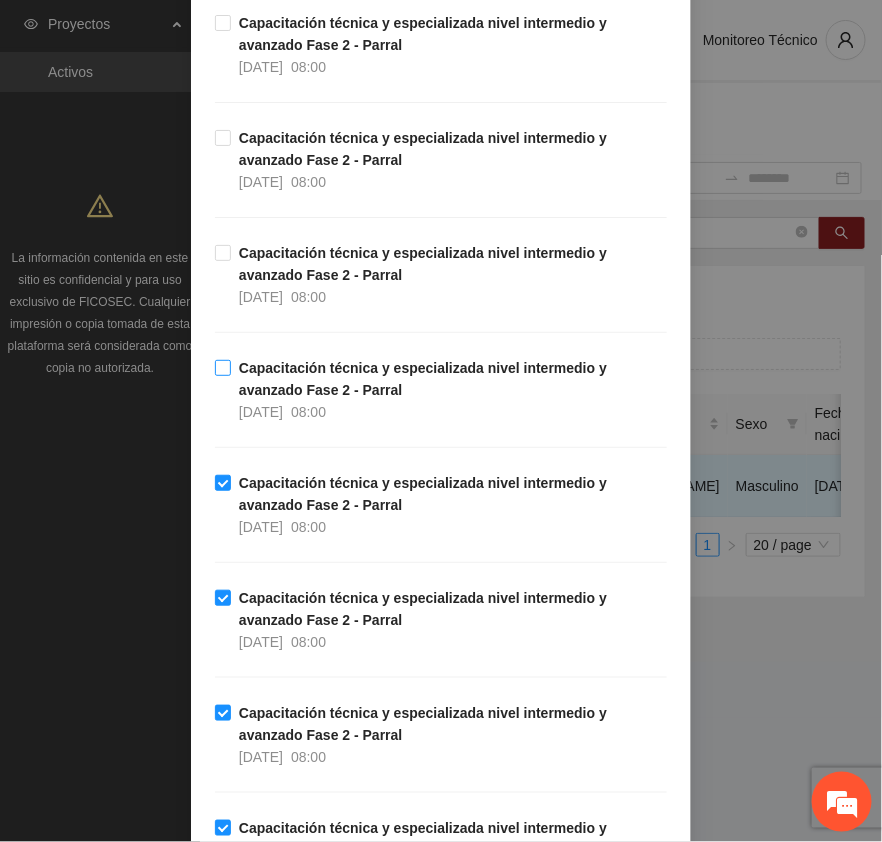 click on "Capacitación técnica y especializada nivel intermedio y avanzado Fase 2 - Parral" at bounding box center [423, 379] 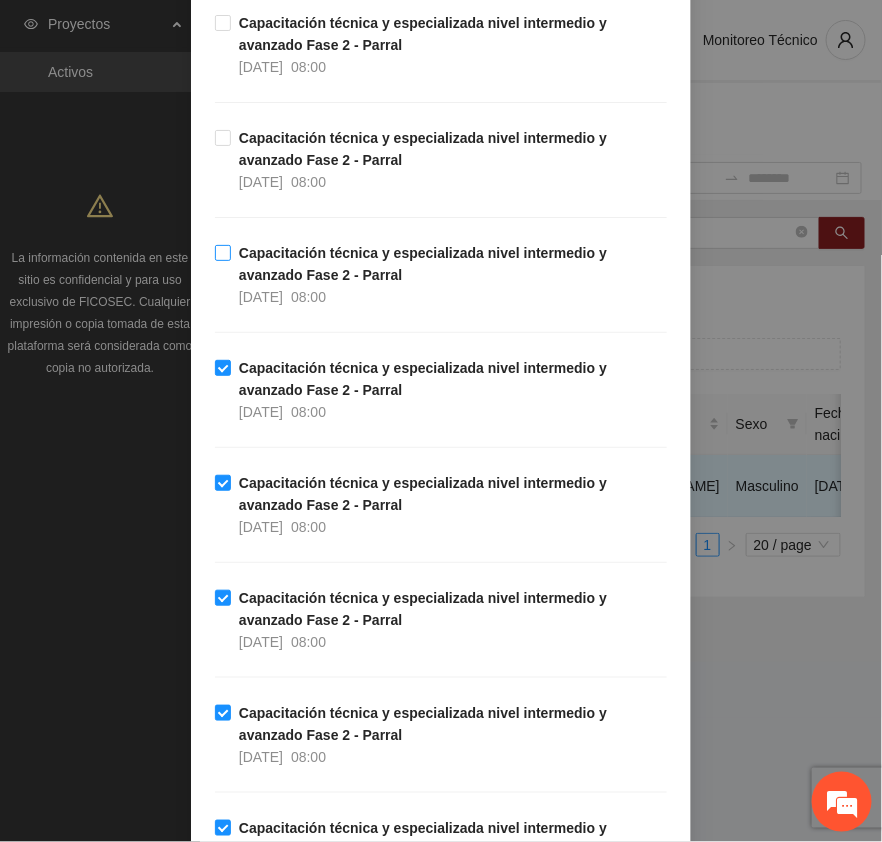 click on "Capacitación técnica y especializada nivel intermedio y avanzado Fase 2 - Parral" at bounding box center (423, 264) 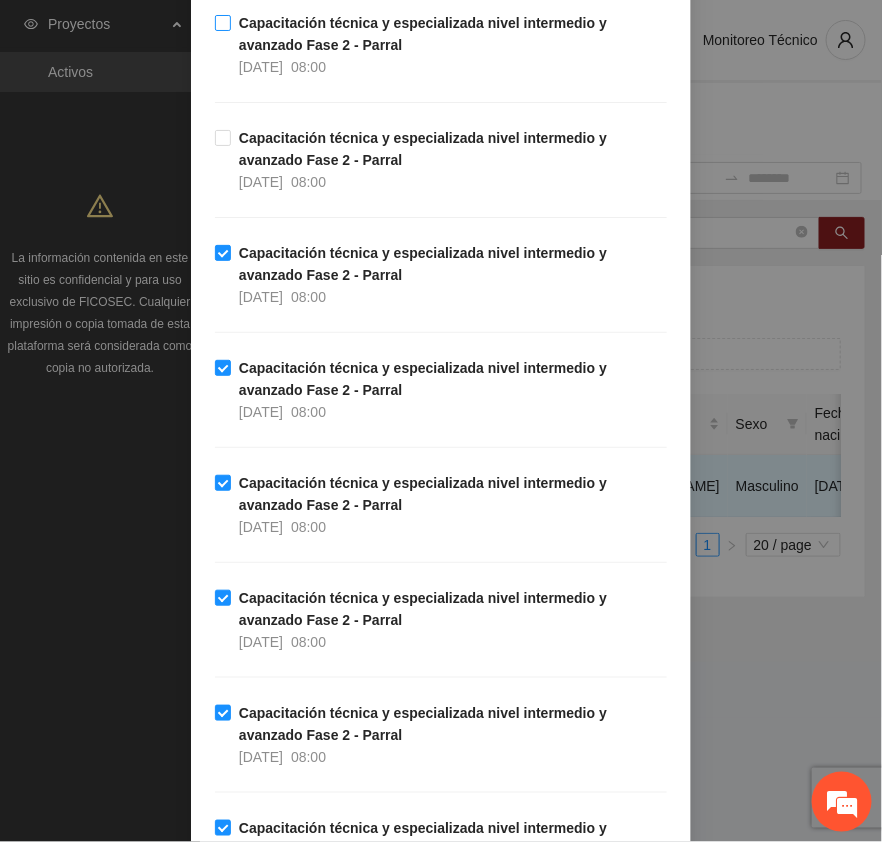 drag, startPoint x: 257, startPoint y: 151, endPoint x: 280, endPoint y: 51, distance: 102.610916 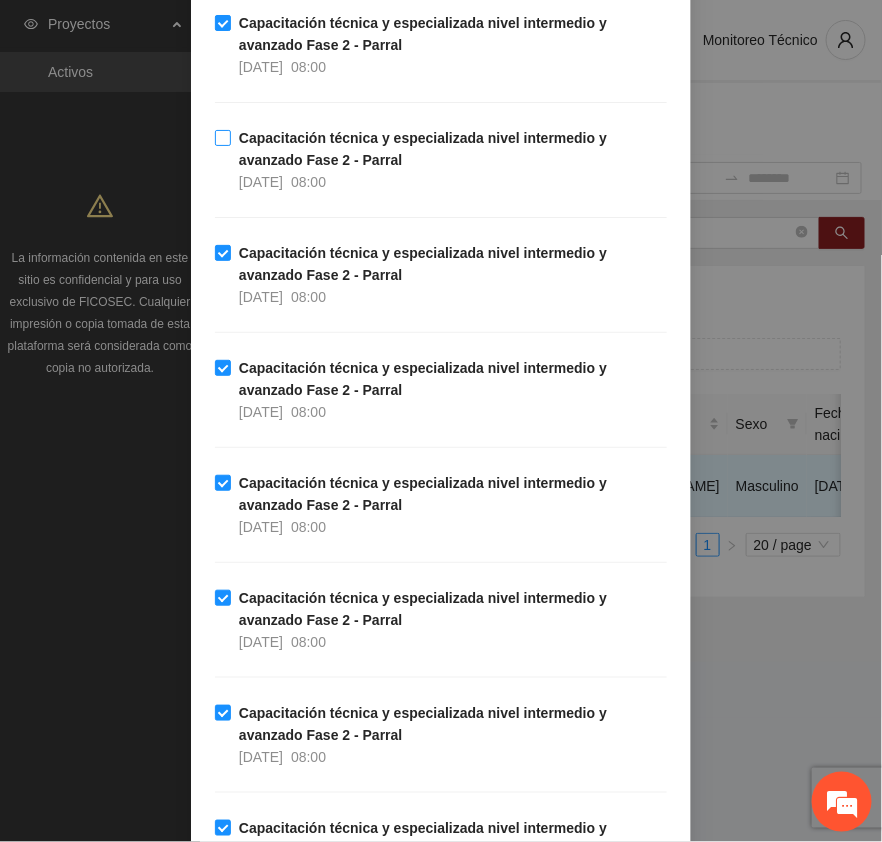click on "Capacitación técnica y especializada nivel intermedio y avanzado Fase 2 - Parral" at bounding box center [423, 149] 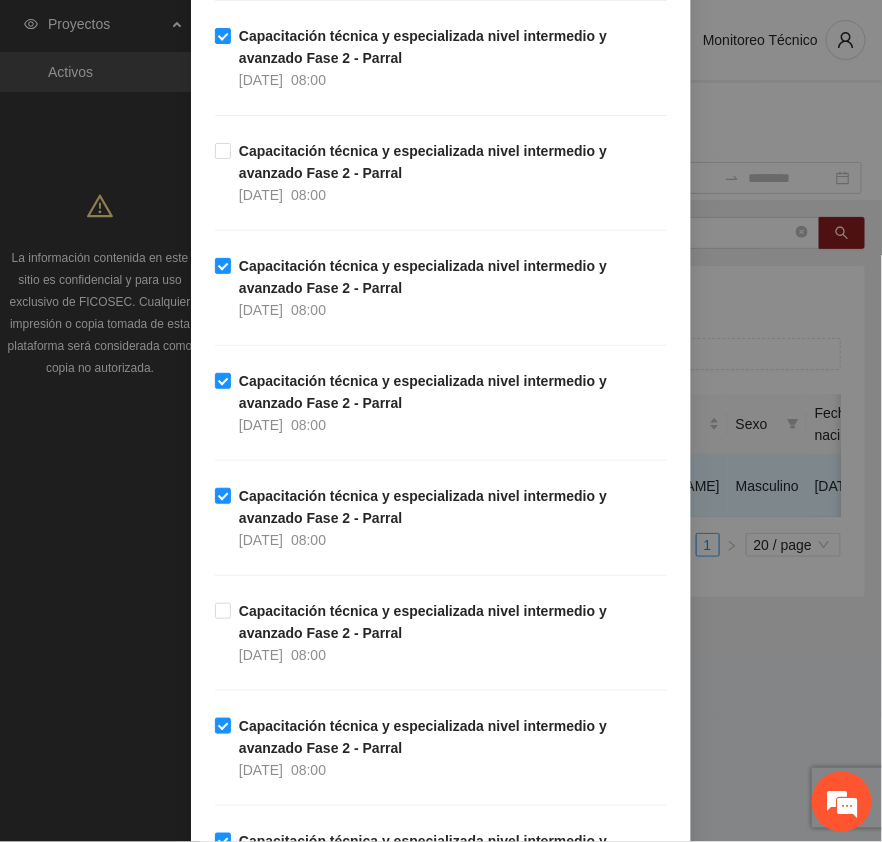 scroll, scrollTop: 2020, scrollLeft: 0, axis: vertical 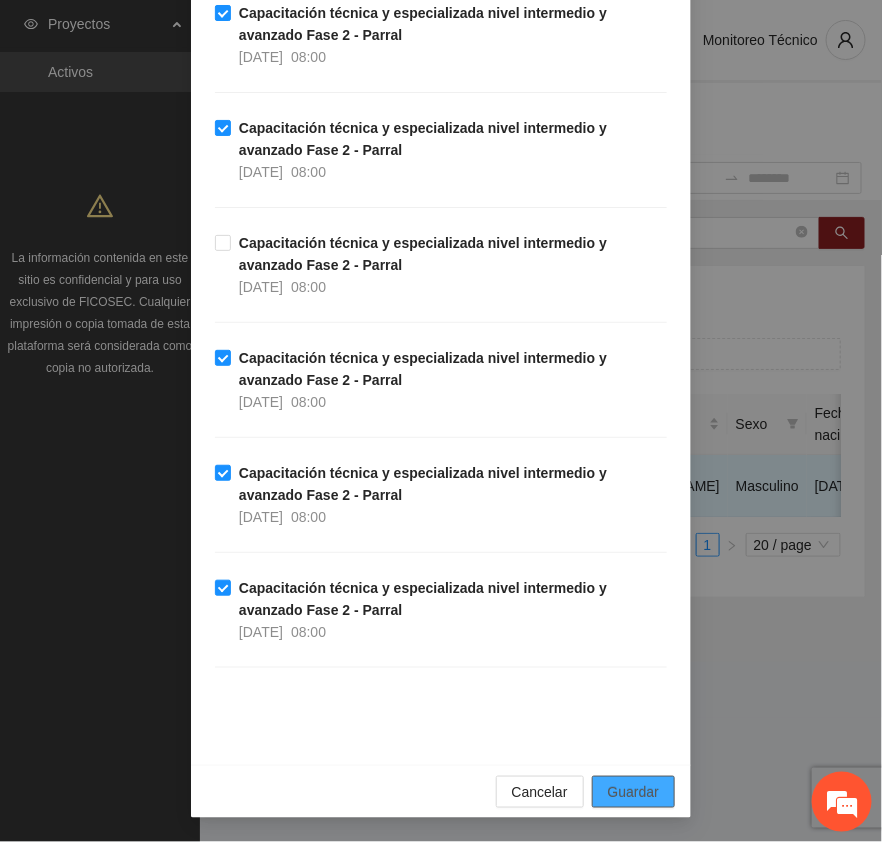click on "Guardar" at bounding box center (633, 792) 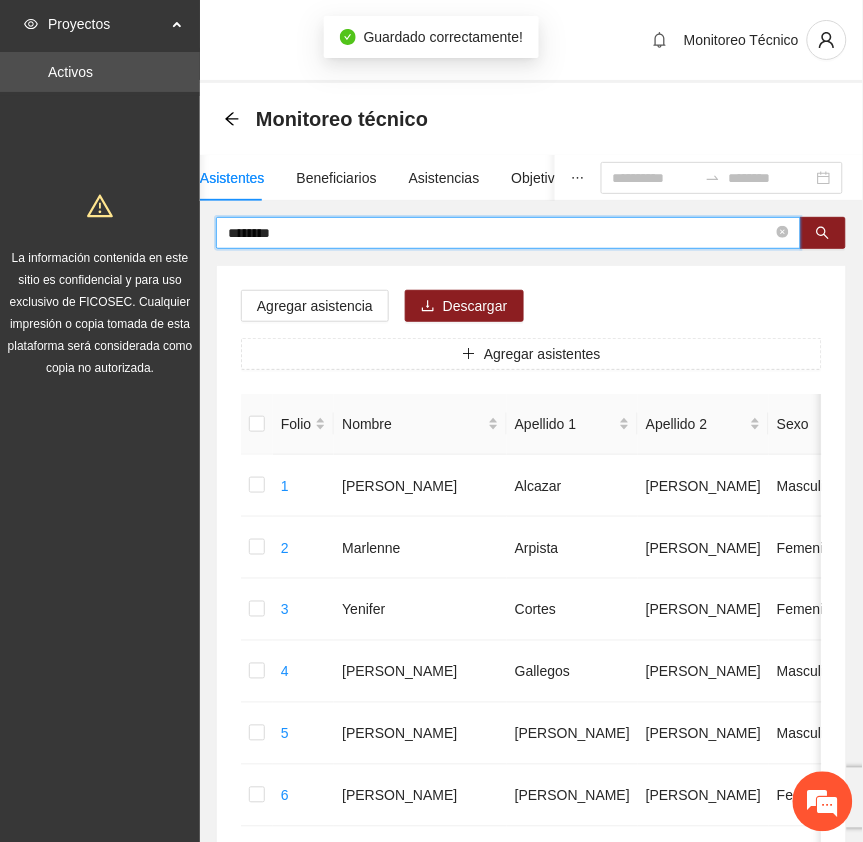 drag, startPoint x: 295, startPoint y: 227, endPoint x: 128, endPoint y: 233, distance: 167.10774 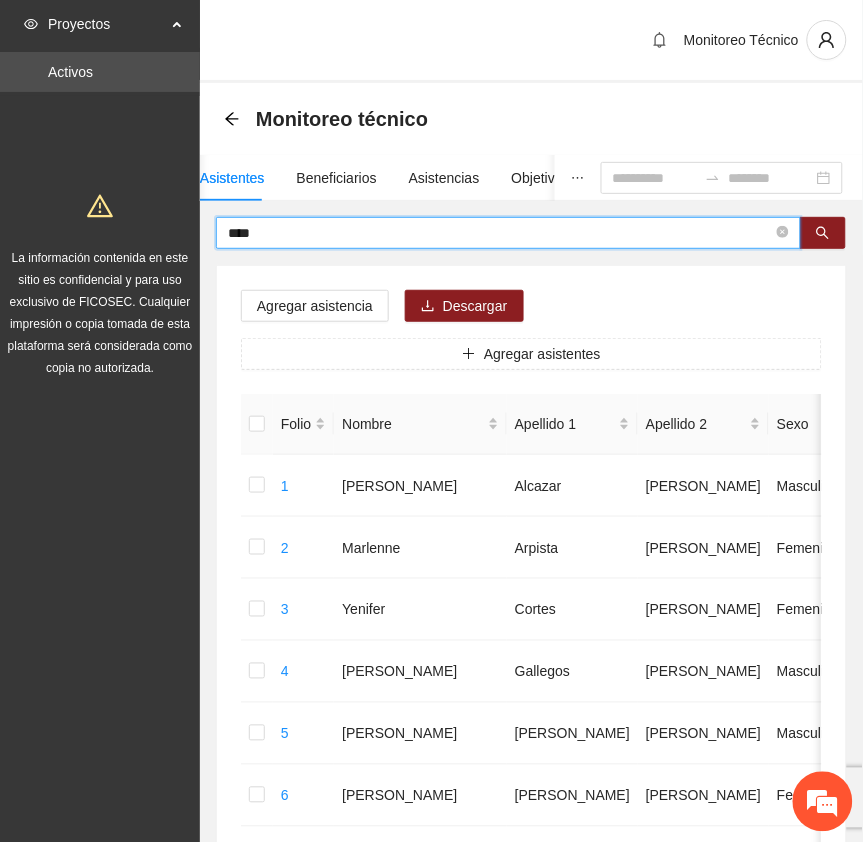 type on "****" 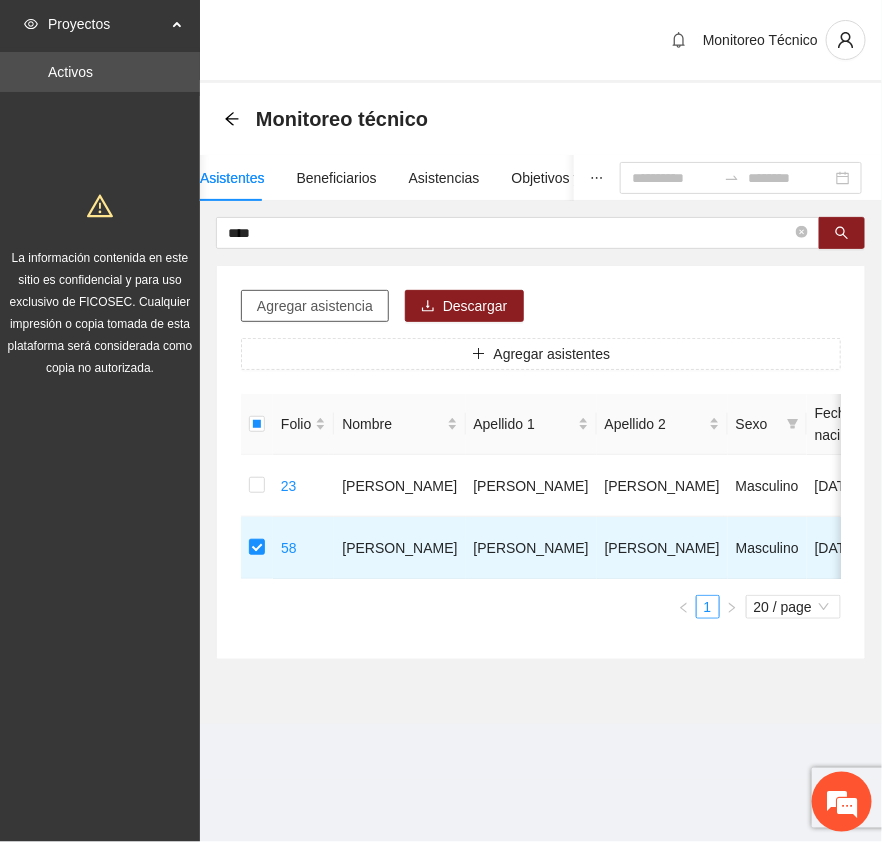 click on "Agregar asistencia" at bounding box center (315, 306) 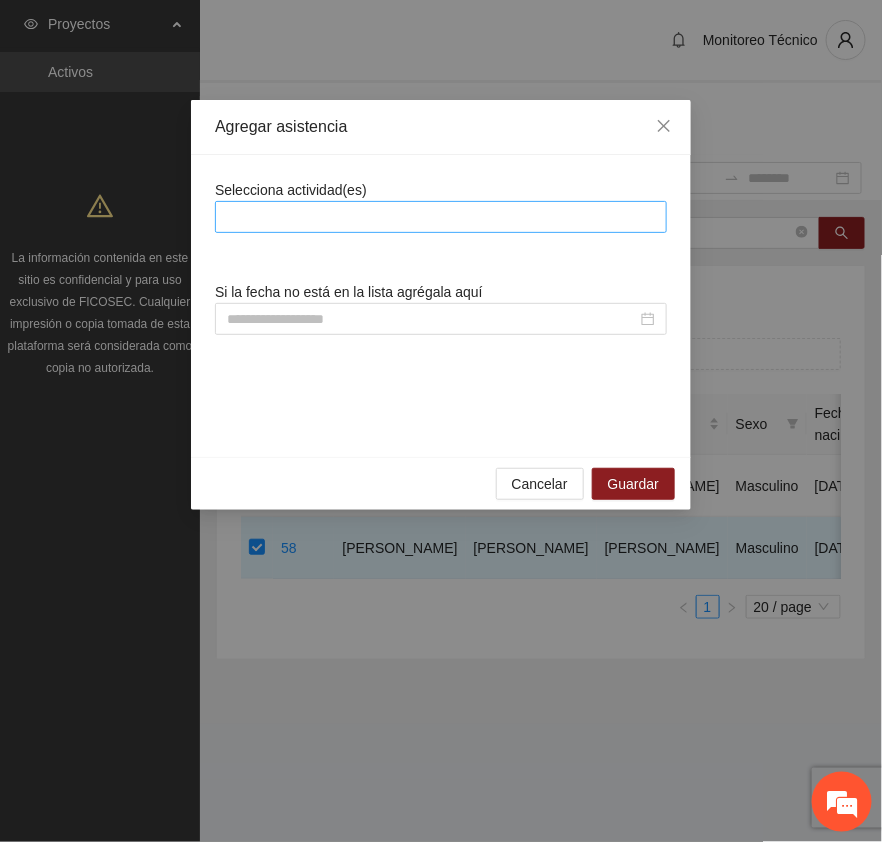 click at bounding box center [441, 217] 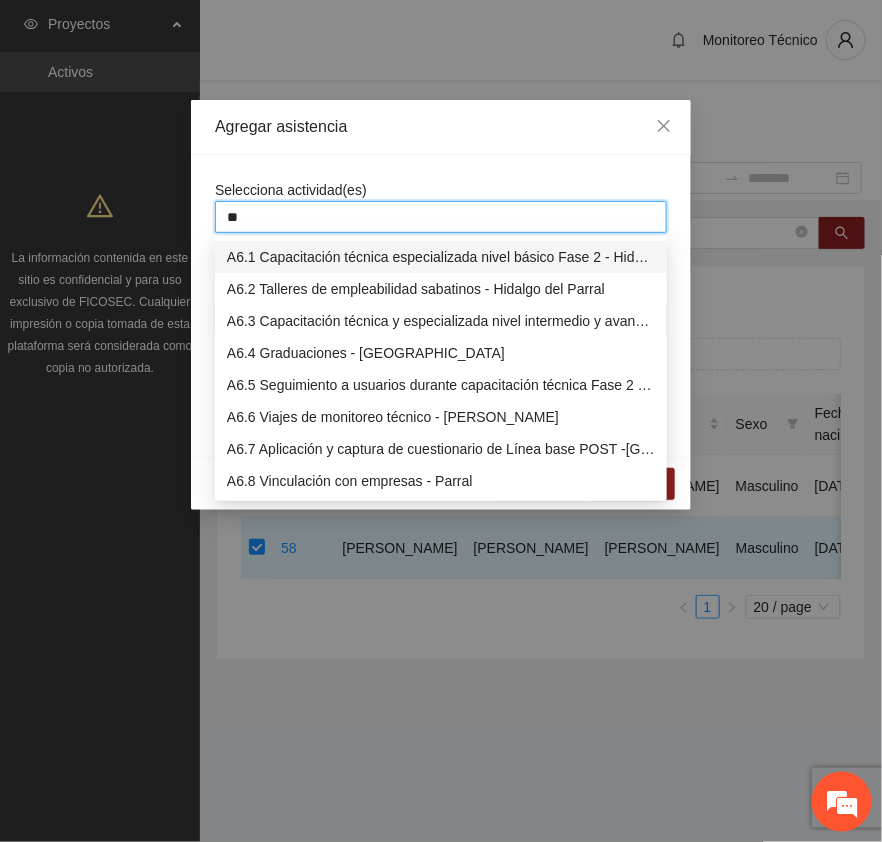 type on "***" 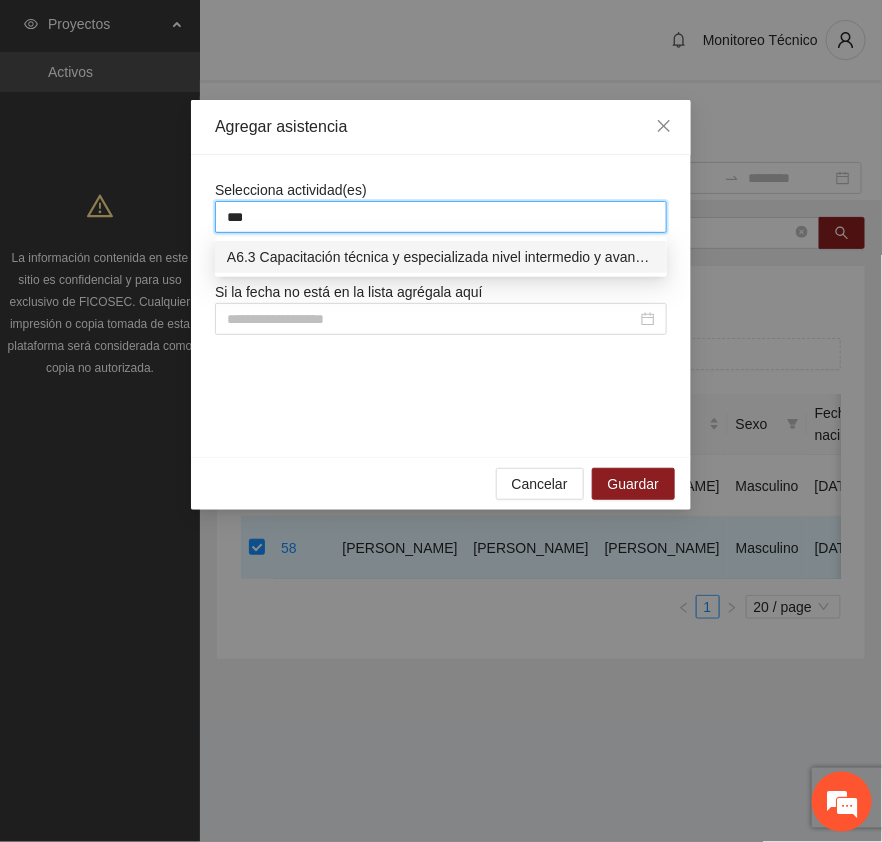 click on "A6.3 Capacitación técnica y especializada nivel intermedio y avanzado Fase 2 - Parral" at bounding box center [441, 257] 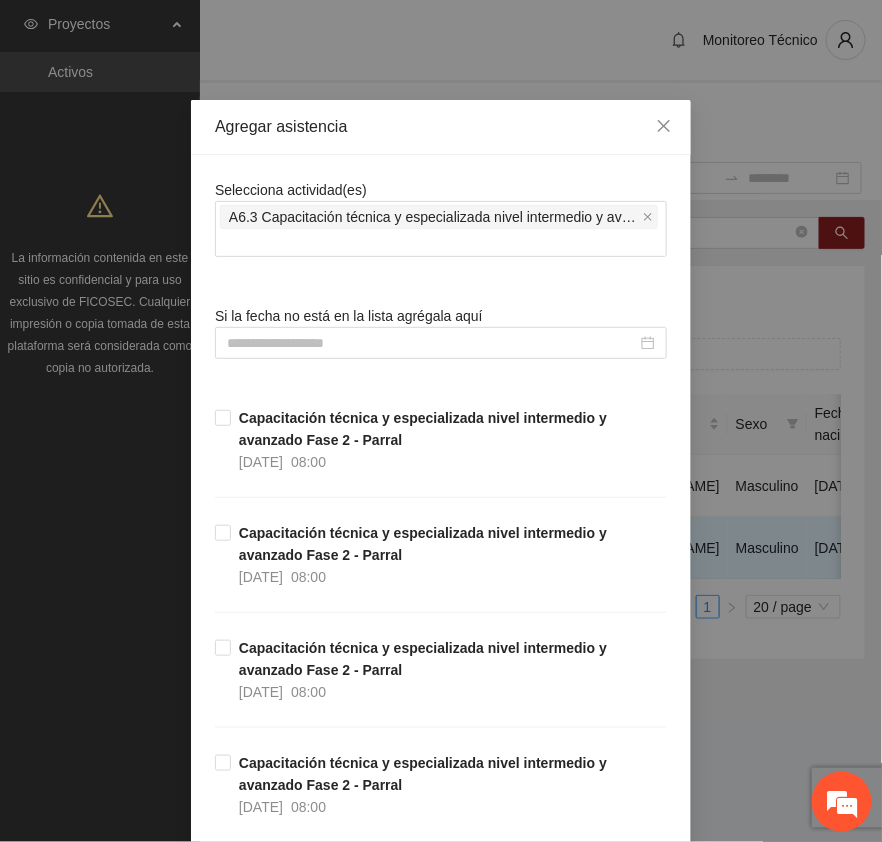 click on "Agregar asistencia" at bounding box center [441, 127] 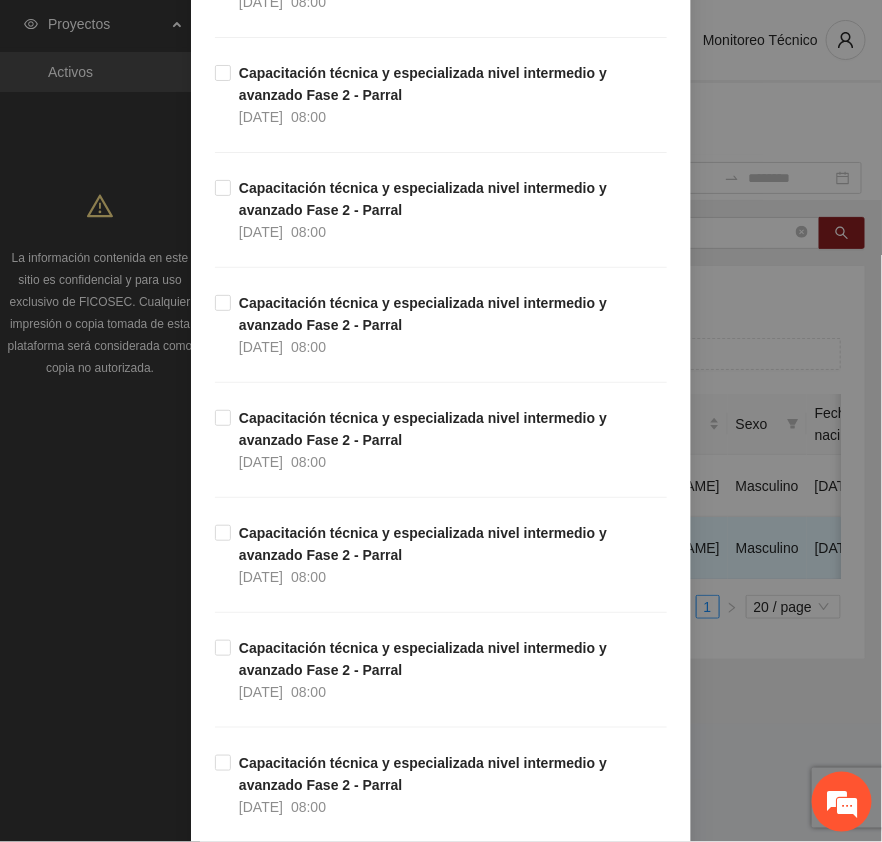 scroll, scrollTop: 2020, scrollLeft: 0, axis: vertical 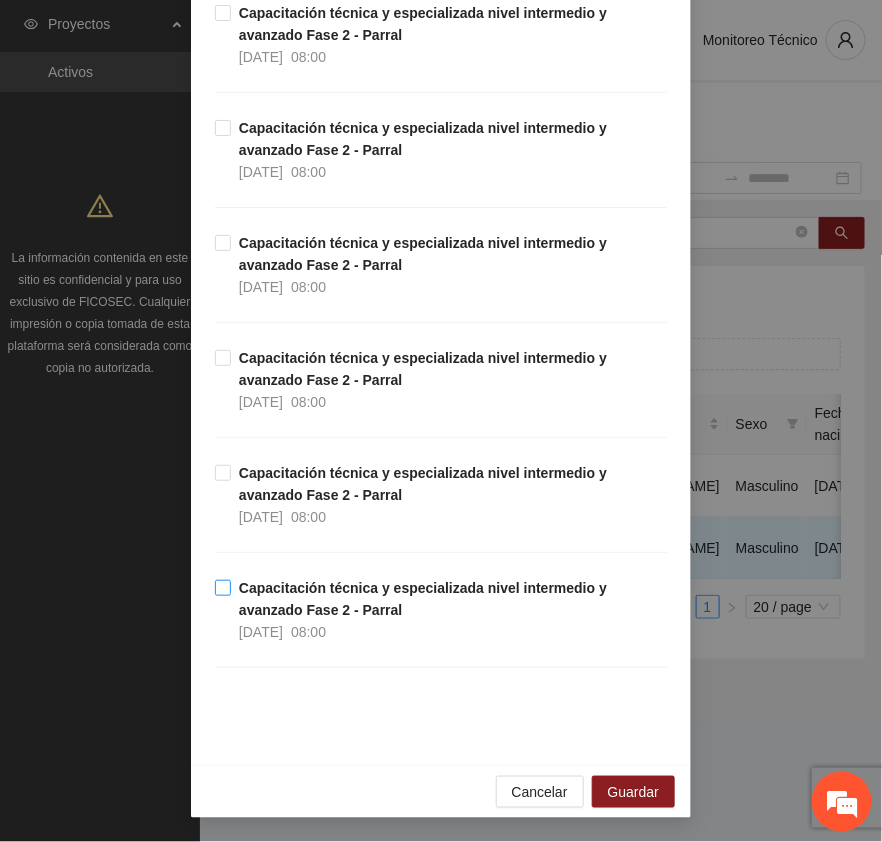 click on "Capacitación técnica y especializada nivel intermedio y avanzado Fase 2 - Parral" at bounding box center (423, 599) 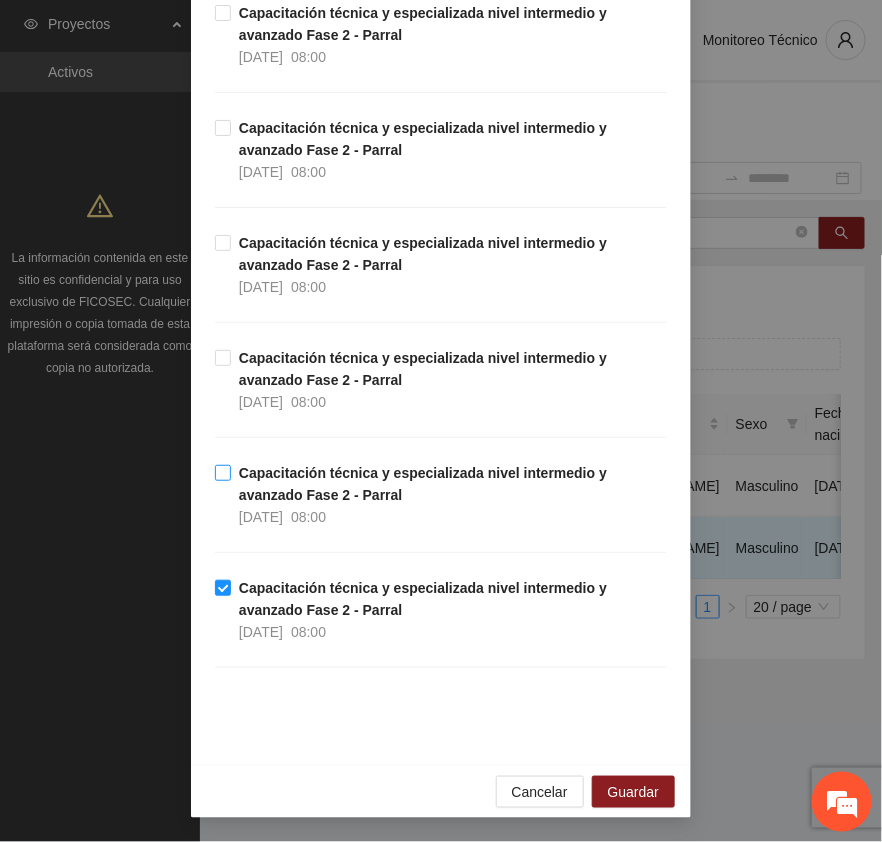 click on "Capacitación técnica y especializada nivel intermedio y avanzado Fase 2 - Parral" at bounding box center [423, 484] 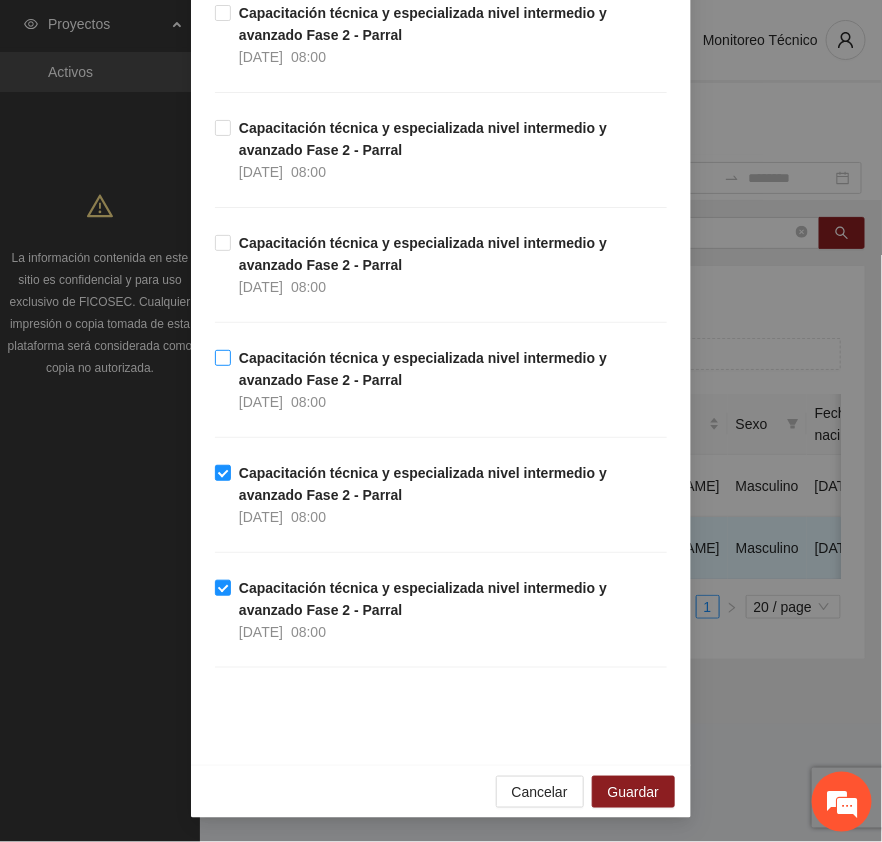 click on "Capacitación técnica y especializada nivel intermedio y avanzado Fase 2 - Parral" at bounding box center (423, 369) 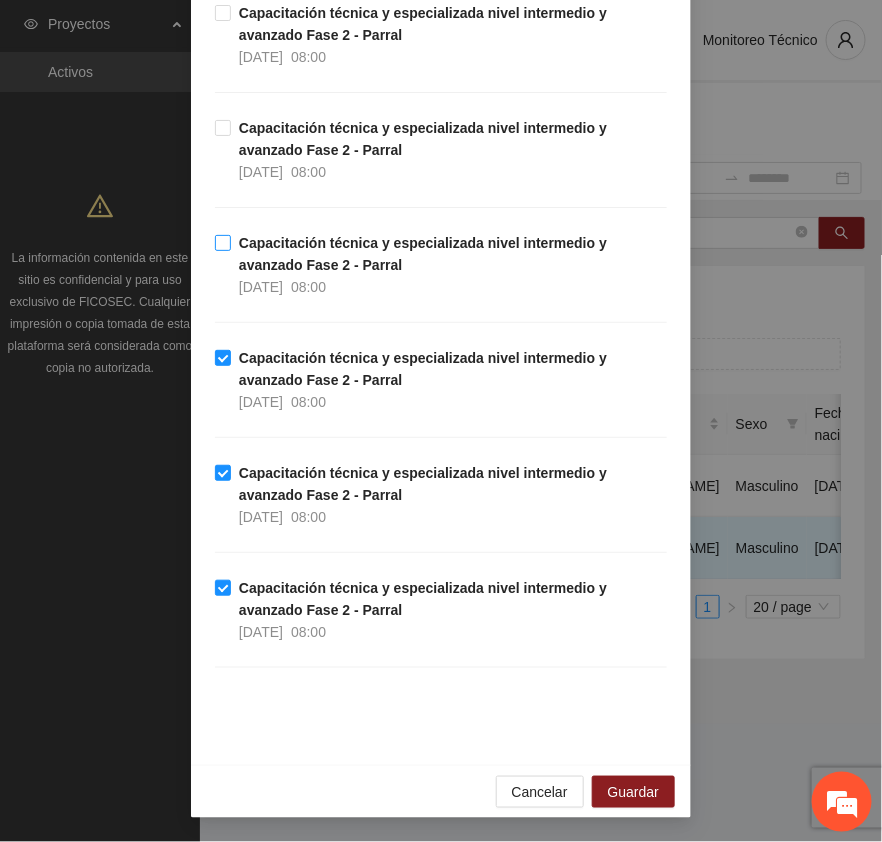 click on "Capacitación técnica y especializada nivel intermedio y avanzado Fase 2 - Parral" at bounding box center (423, 254) 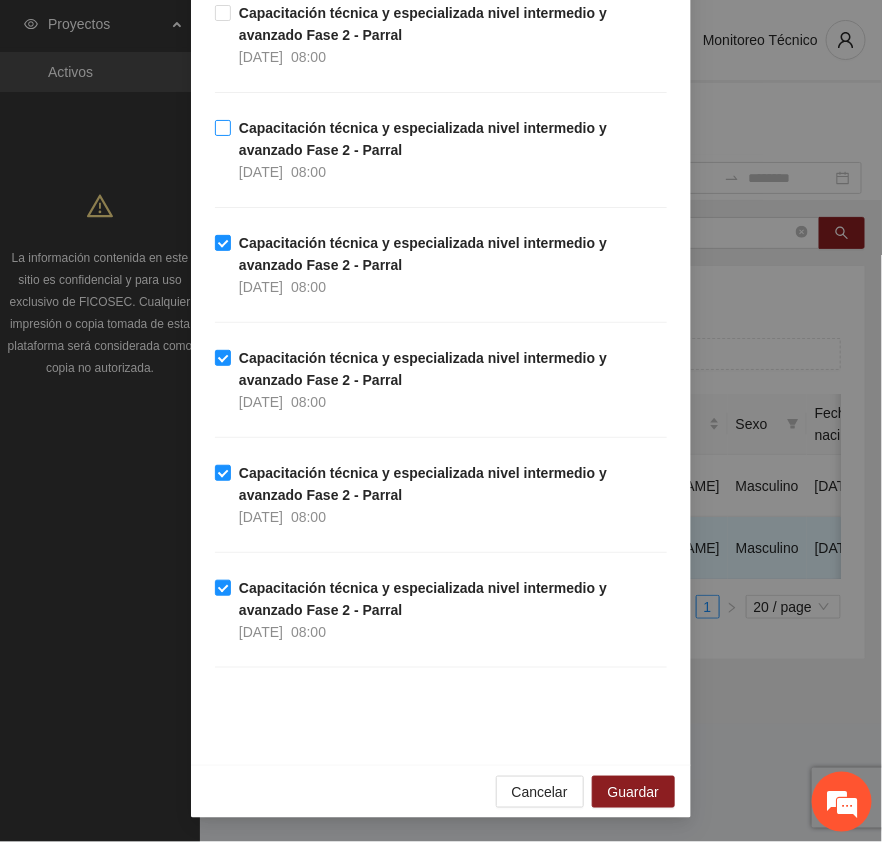 click on "Capacitación técnica y especializada nivel intermedio y avanzado Fase 2 - Parral" at bounding box center [423, 139] 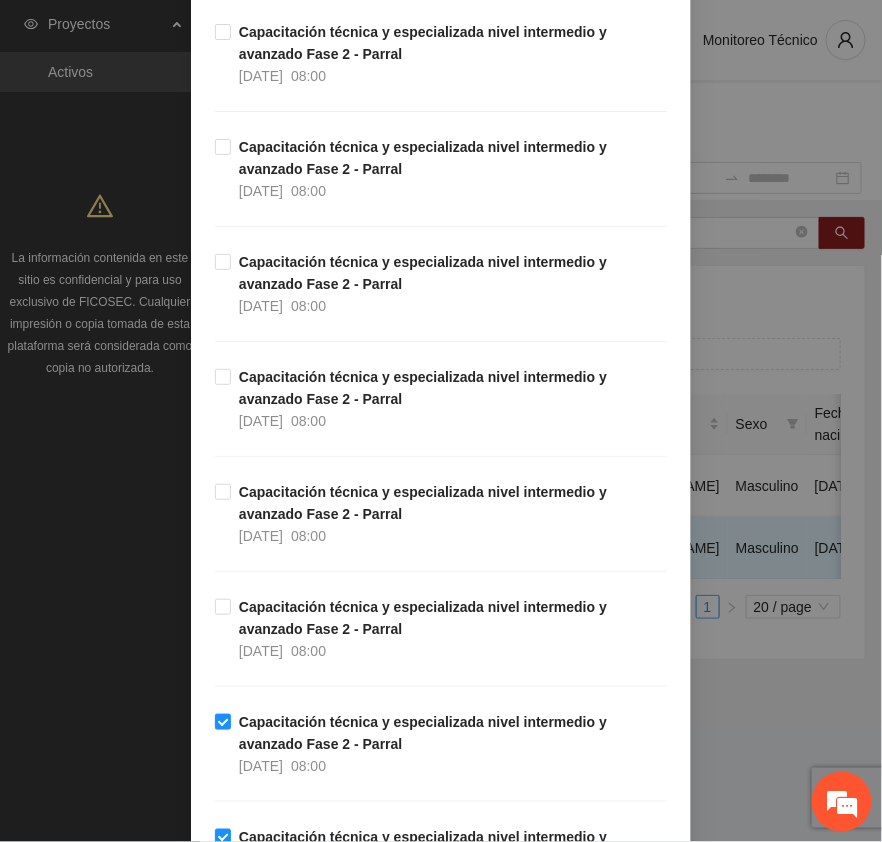 scroll, scrollTop: 1395, scrollLeft: 0, axis: vertical 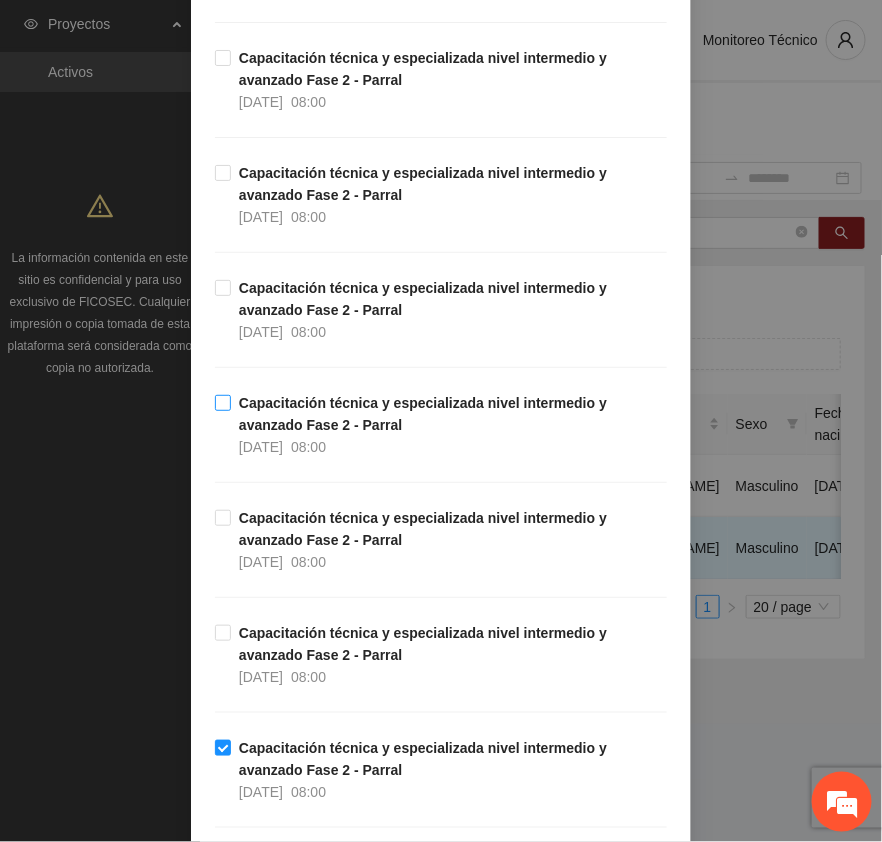 click on "Capacitación técnica y especializada nivel intermedio y avanzado Fase 2 - Parral" at bounding box center [423, 414] 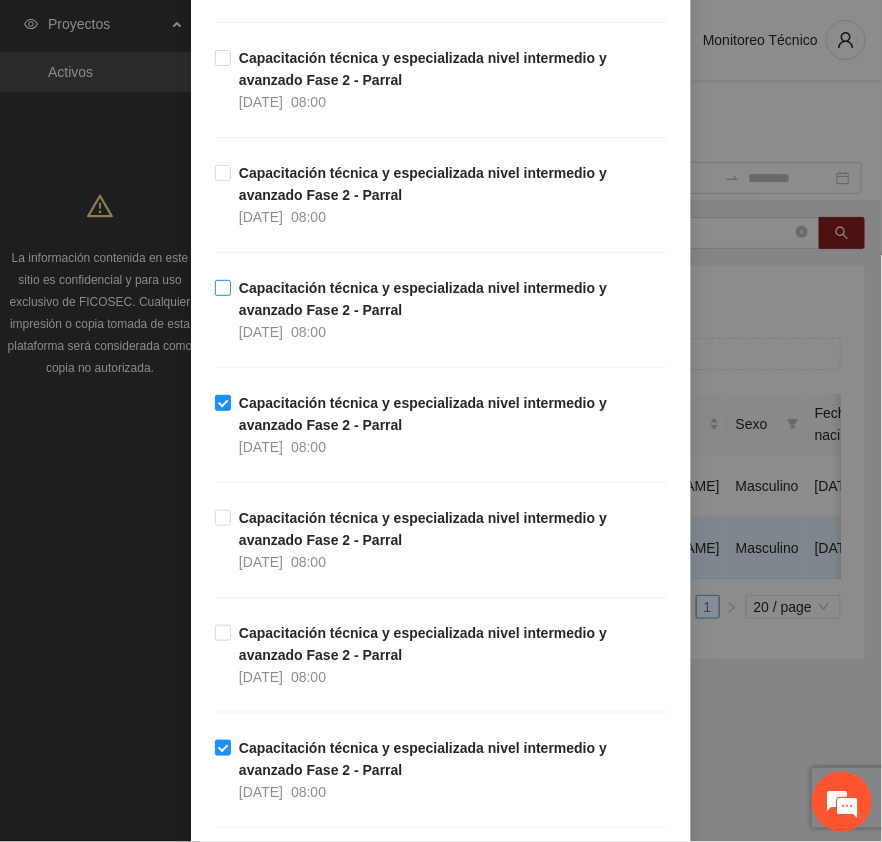 click on "Capacitación técnica y especializada nivel intermedio y avanzado Fase 2 - Parral [DATE] 08:00" at bounding box center (449, 310) 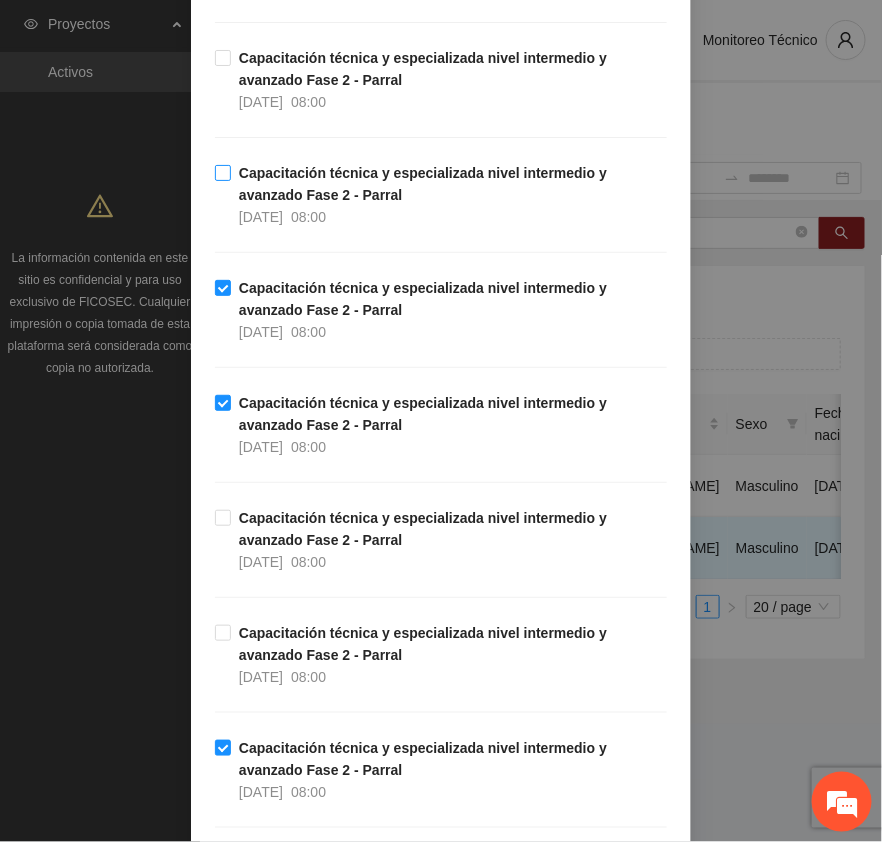 click on "Capacitación técnica y especializada nivel intermedio y avanzado Fase 2 - Parral" at bounding box center [423, 184] 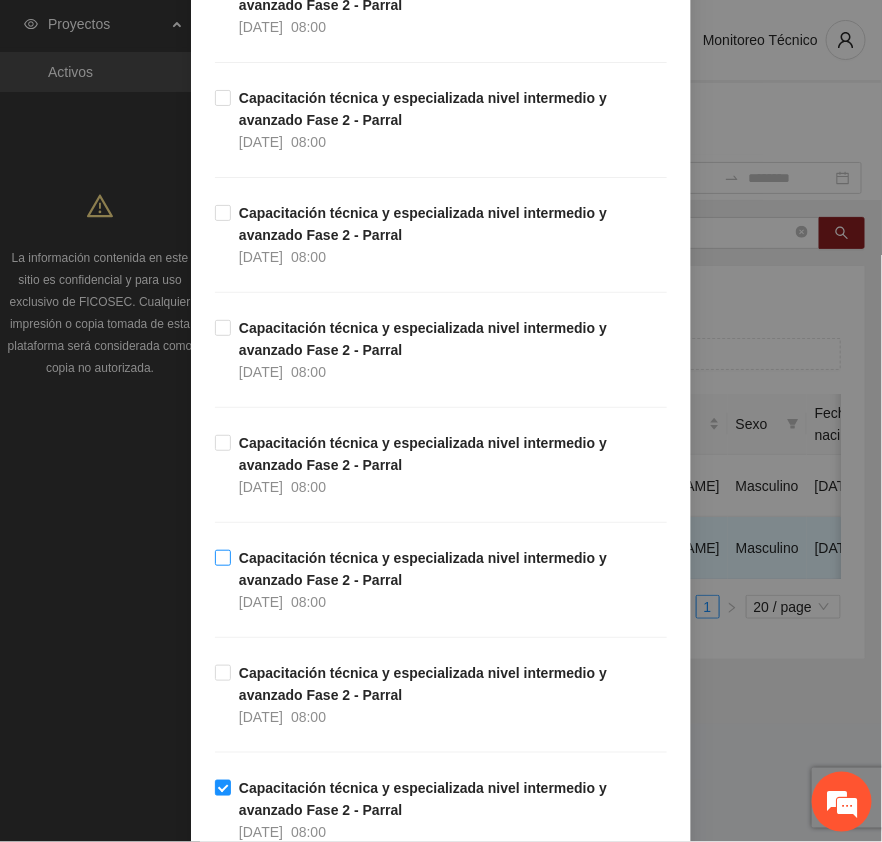 scroll, scrollTop: 770, scrollLeft: 0, axis: vertical 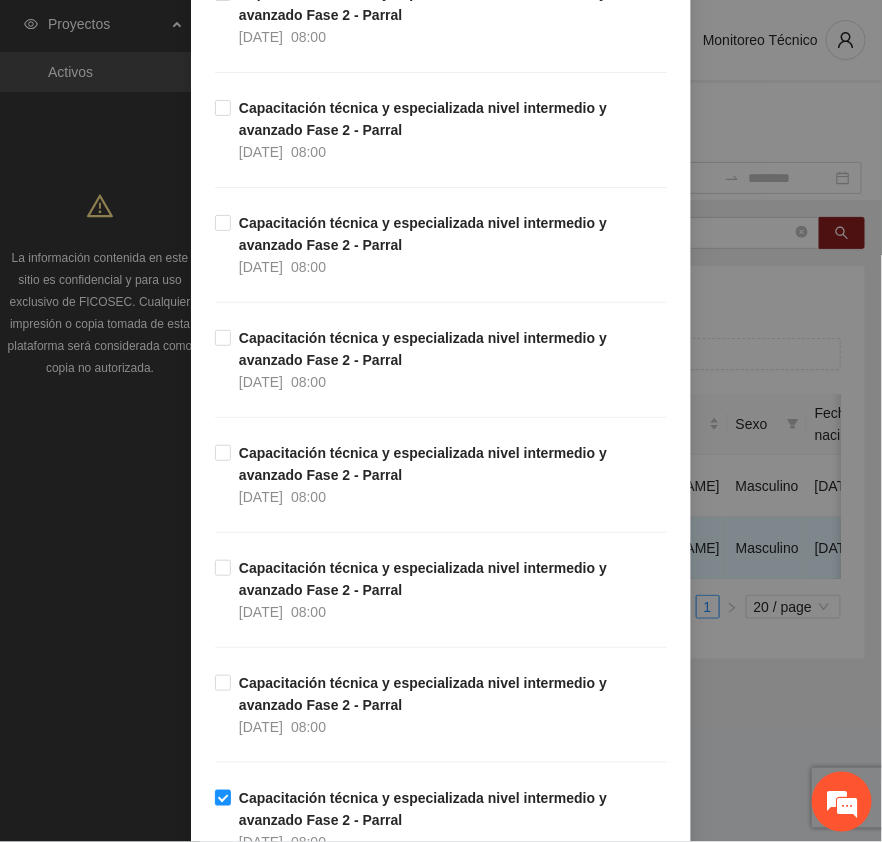 drag, startPoint x: 318, startPoint y: 681, endPoint x: 318, endPoint y: 655, distance: 26 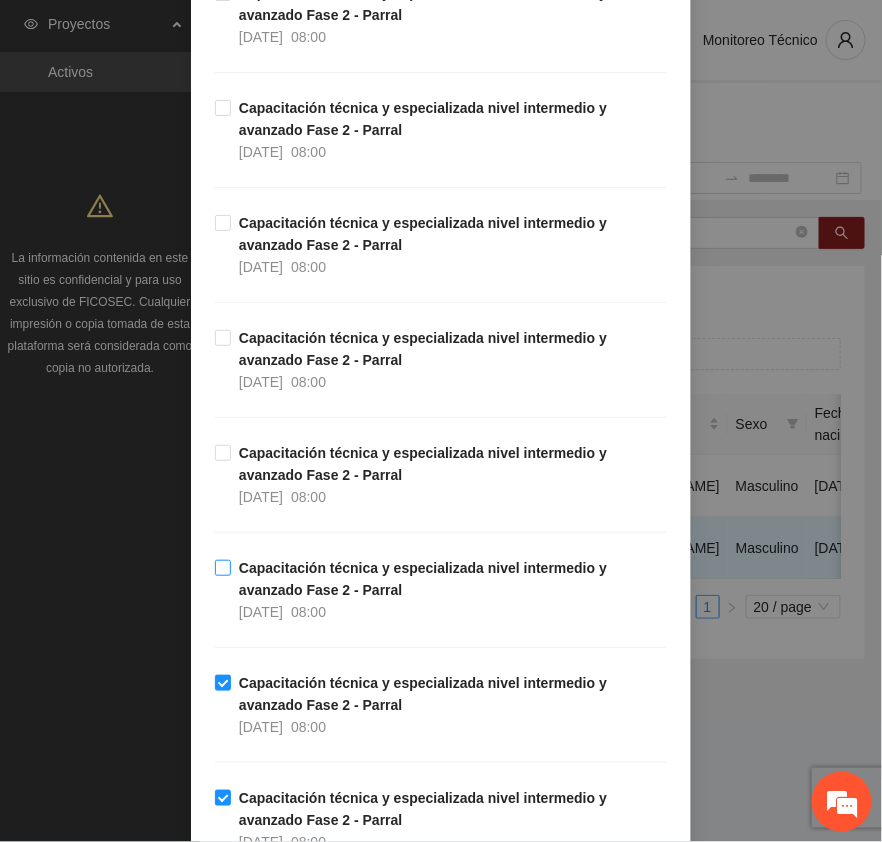click on "Capacitación técnica y especializada nivel intermedio y avanzado Fase 2 - Parral" at bounding box center [423, 579] 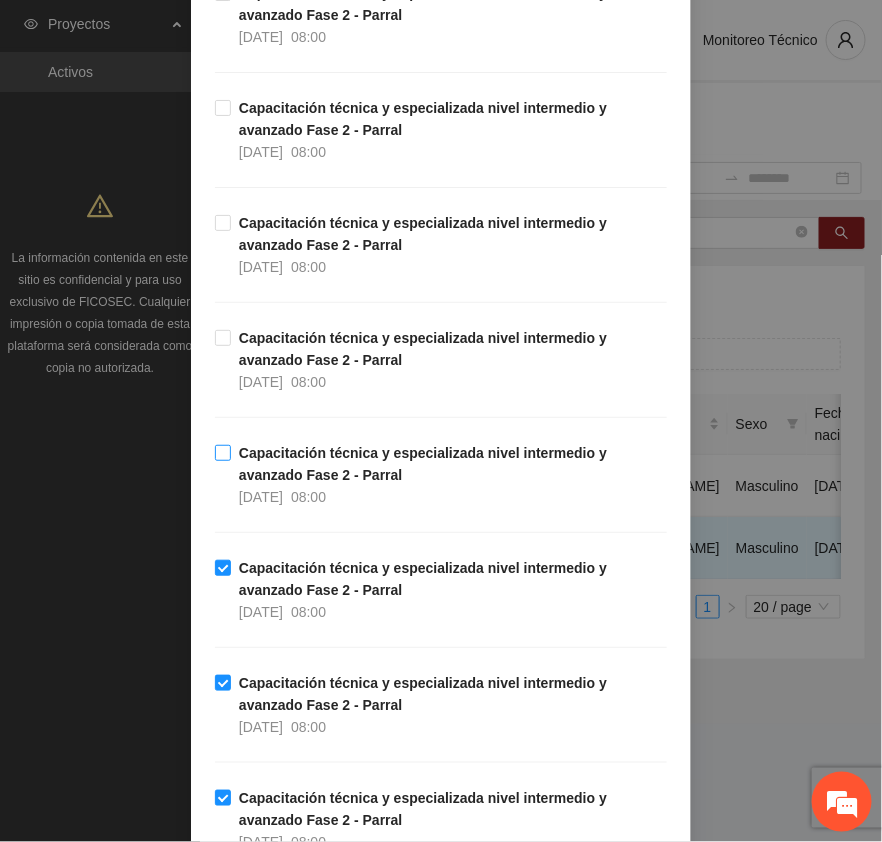 click on "Capacitación técnica y especializada nivel intermedio y avanzado Fase 2 - Parral" at bounding box center (423, 464) 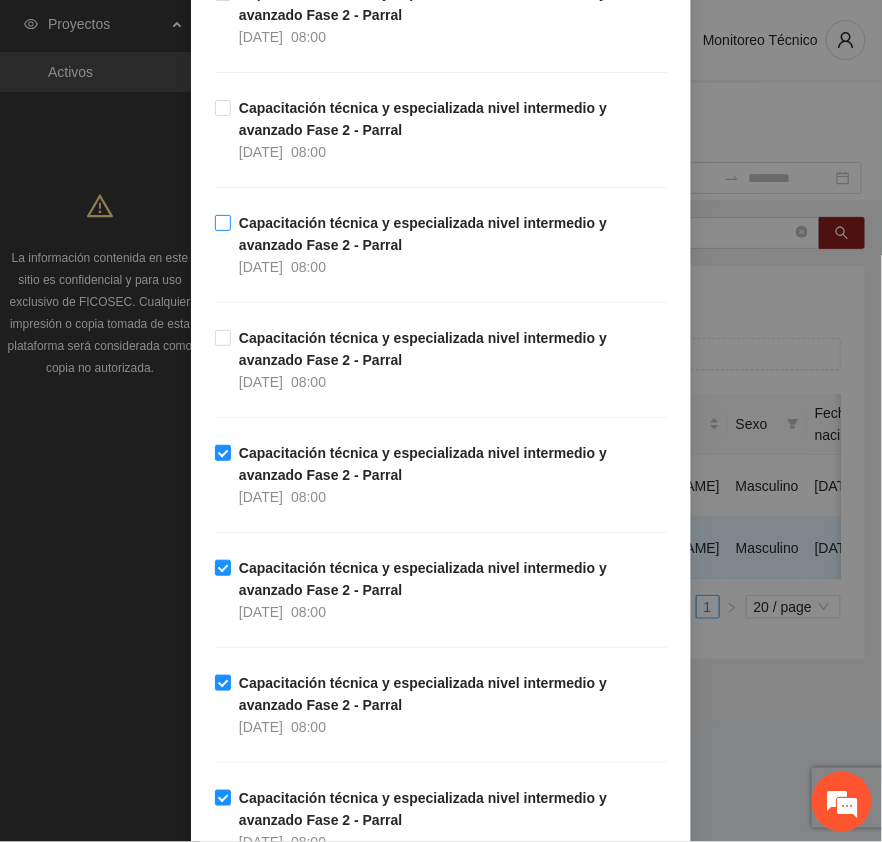 drag, startPoint x: 308, startPoint y: 341, endPoint x: 293, endPoint y: 253, distance: 89.26926 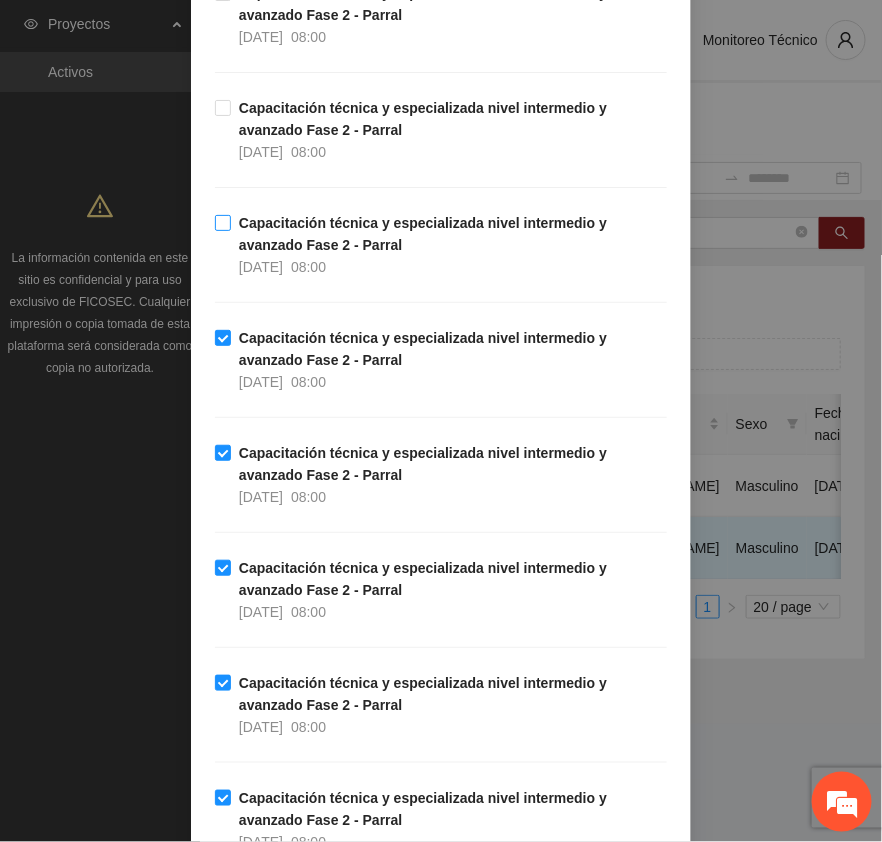 click on "Capacitación técnica y especializada nivel intermedio y avanzado Fase 2 - Parral" at bounding box center [423, 234] 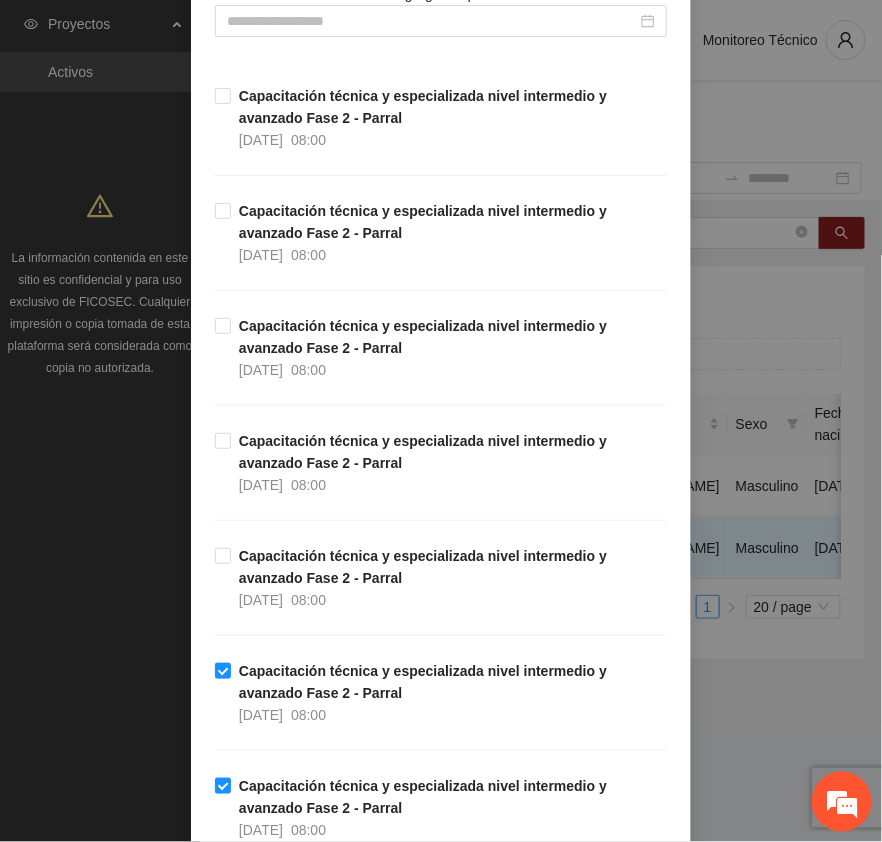 scroll, scrollTop: 270, scrollLeft: 0, axis: vertical 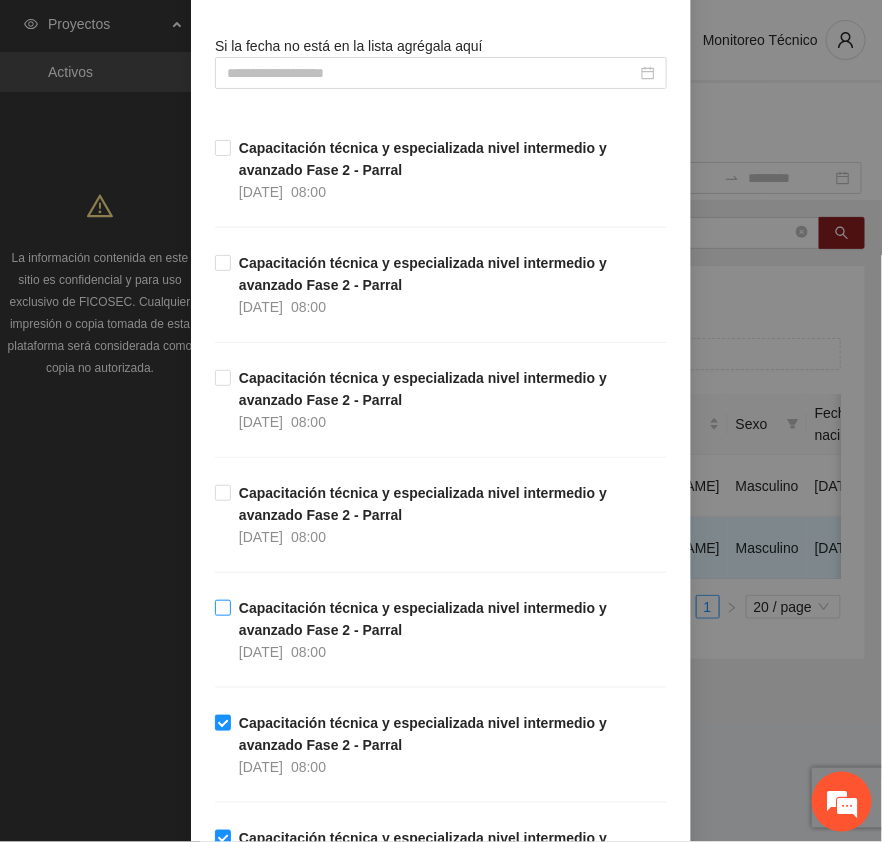 click on "Capacitación técnica y especializada nivel intermedio y avanzado Fase 2 - Parral" at bounding box center (423, 619) 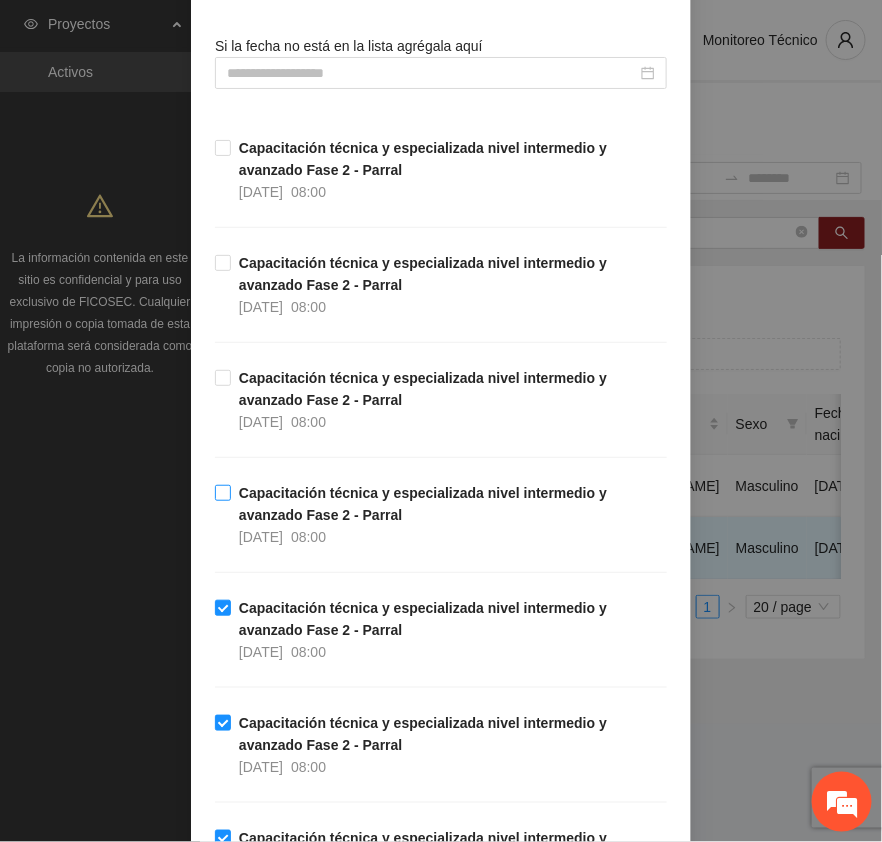 click on "Capacitación técnica y especializada nivel intermedio y avanzado Fase 2 - Parral" at bounding box center (423, 504) 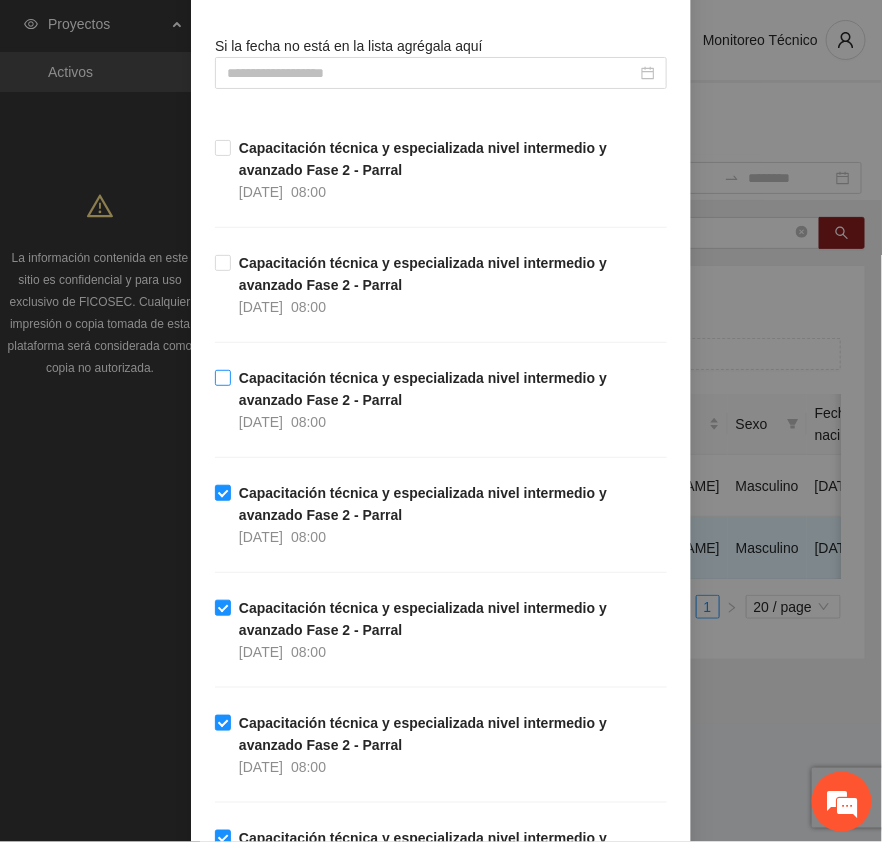click on "Capacitación técnica y especializada nivel intermedio y avanzado Fase 2 - Parral" at bounding box center (423, 389) 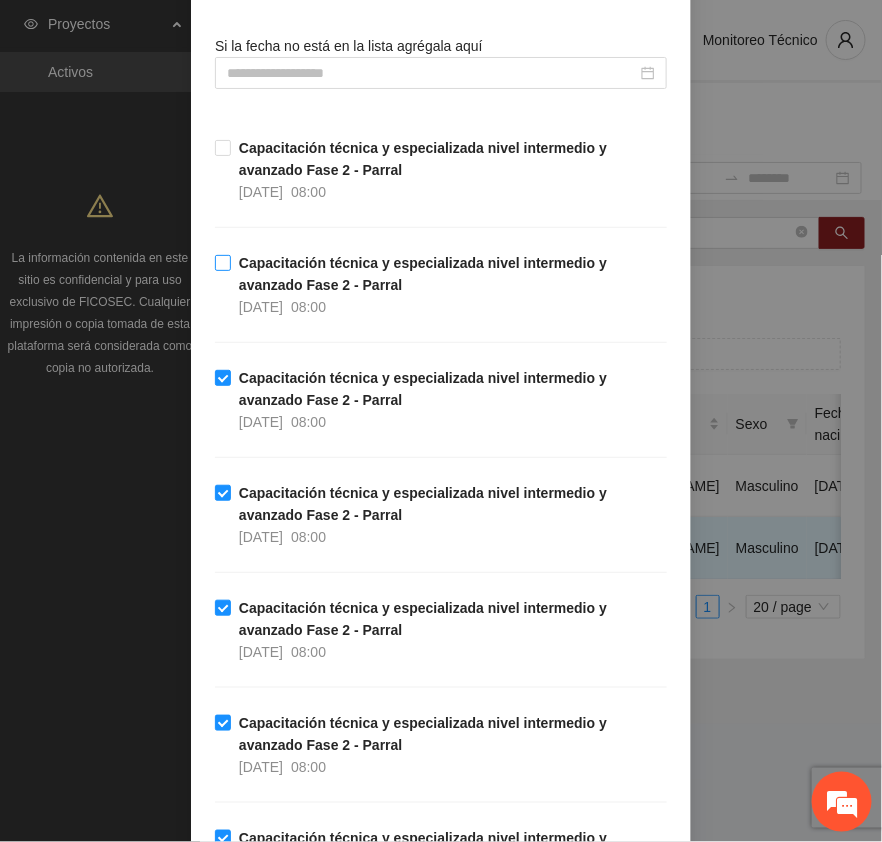 click on "Capacitación técnica y especializada nivel intermedio y avanzado Fase 2 - Parral [DATE] 08:00" at bounding box center (449, 285) 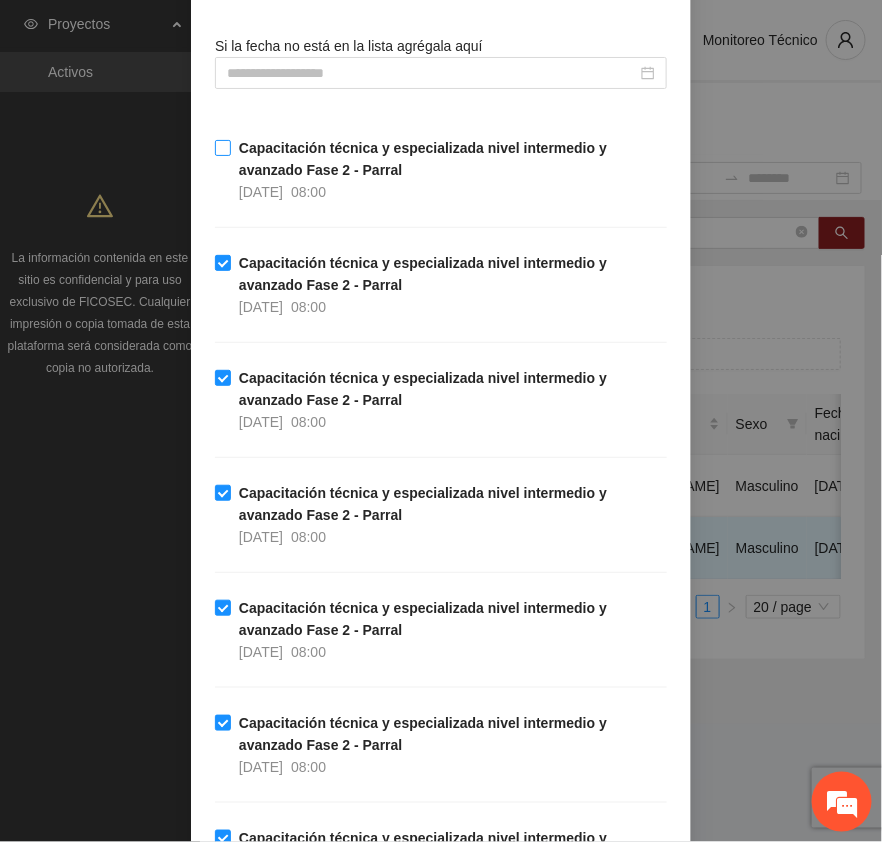 drag, startPoint x: 281, startPoint y: 153, endPoint x: 412, endPoint y: 173, distance: 132.51793 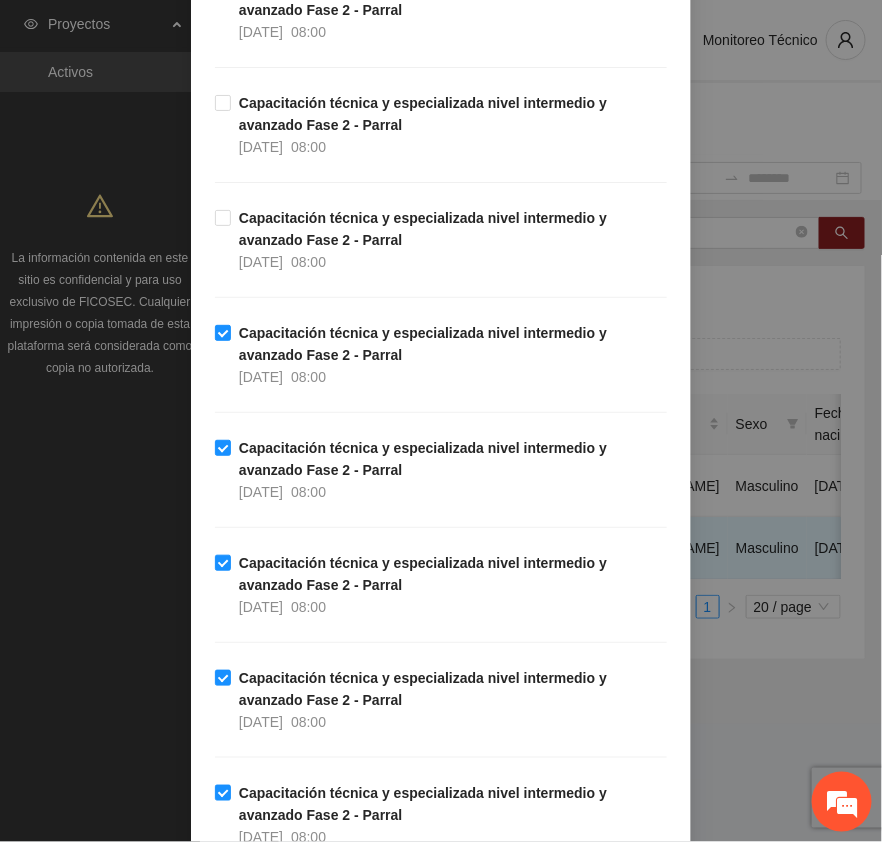 scroll, scrollTop: 2020, scrollLeft: 0, axis: vertical 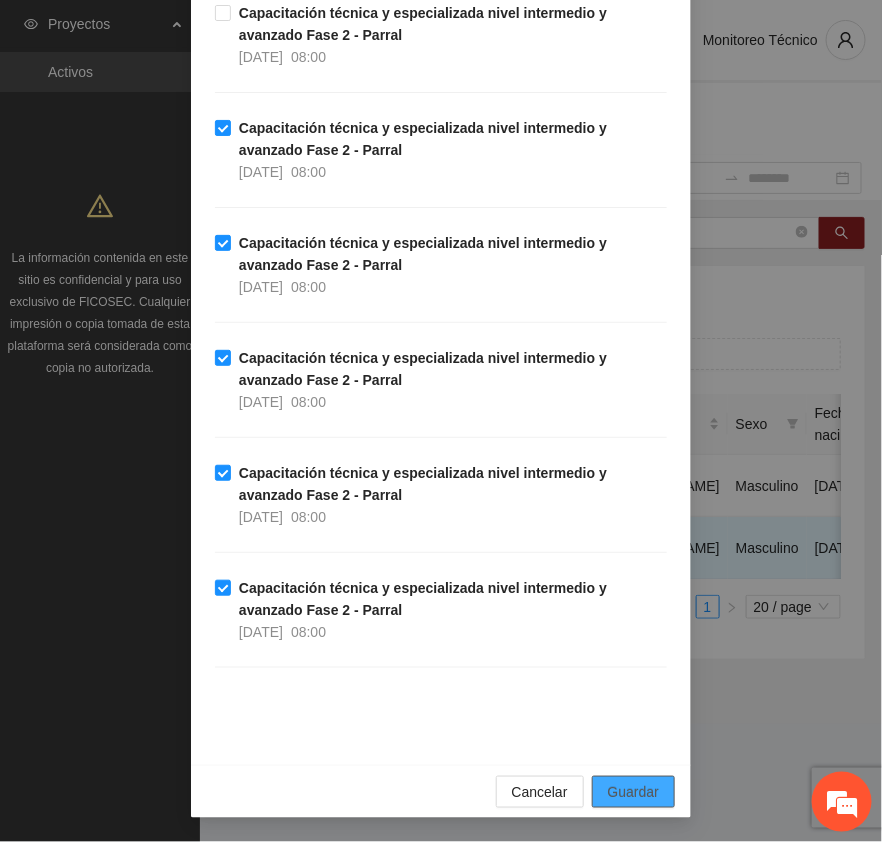 click on "Guardar" at bounding box center [633, 792] 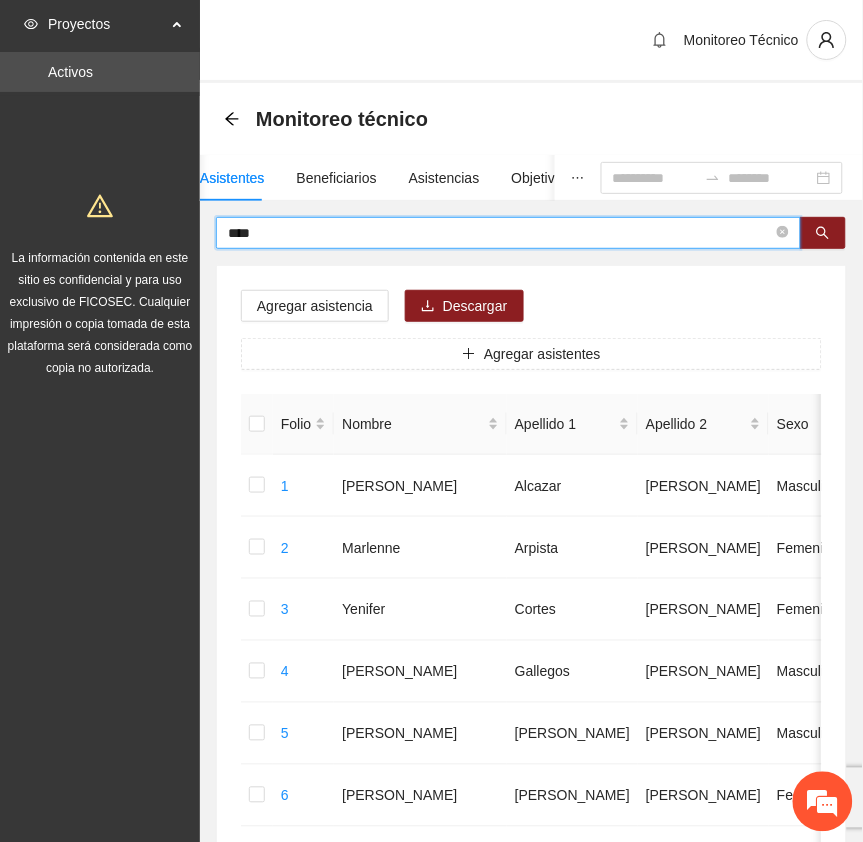 drag, startPoint x: 277, startPoint y: 222, endPoint x: 145, endPoint y: 230, distance: 132.2422 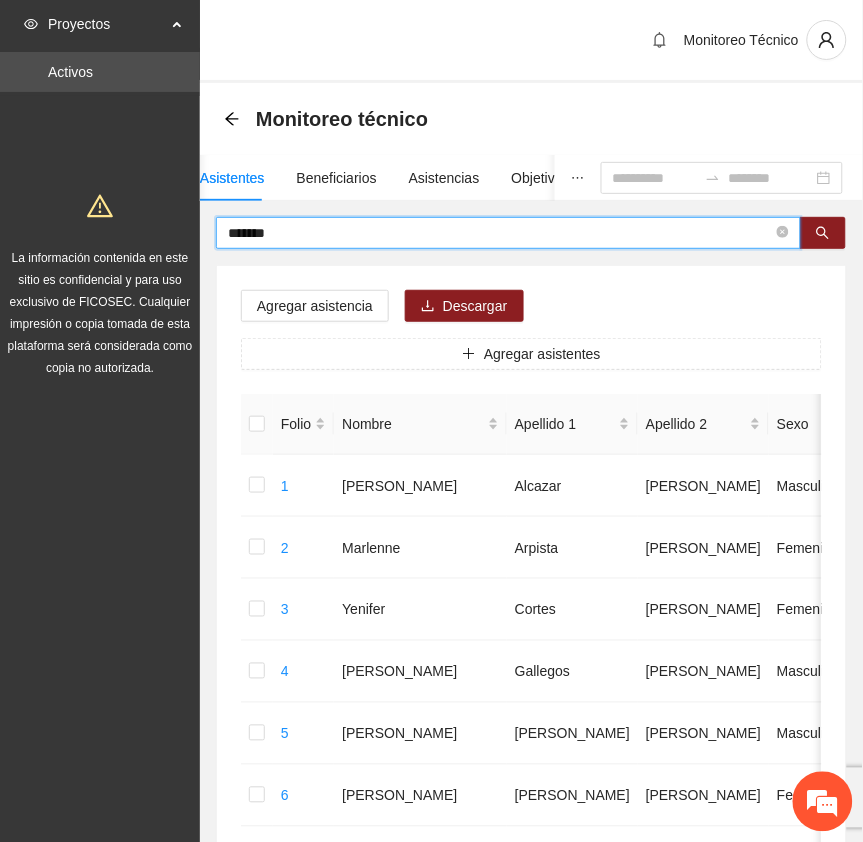 type on "*******" 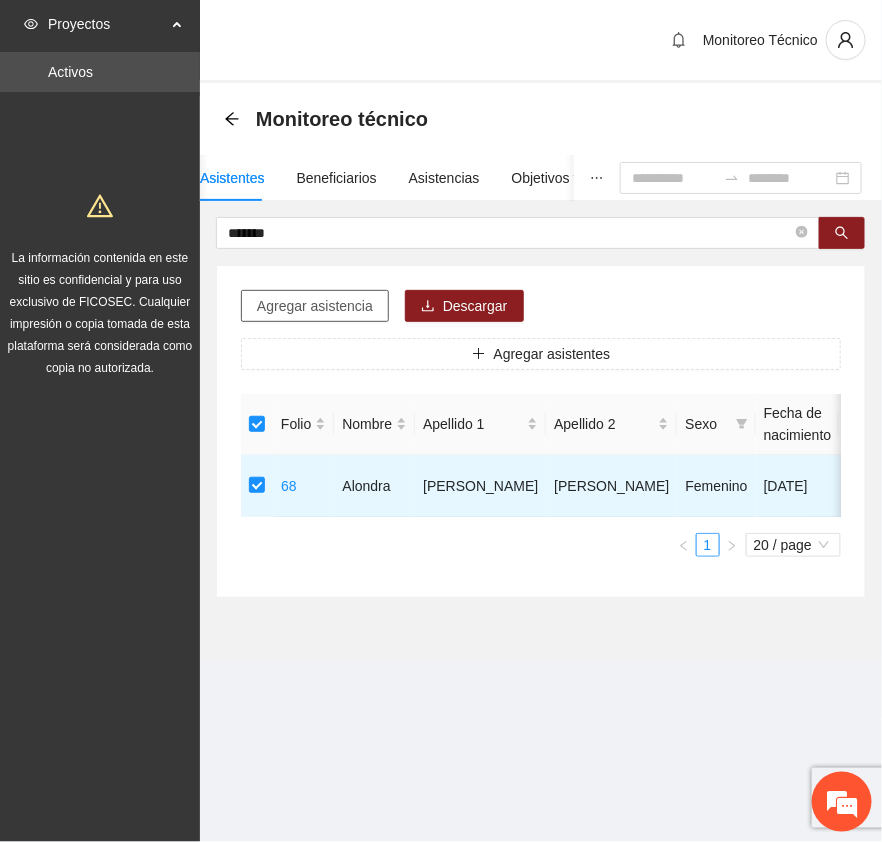 click on "Agregar asistencia" at bounding box center (315, 306) 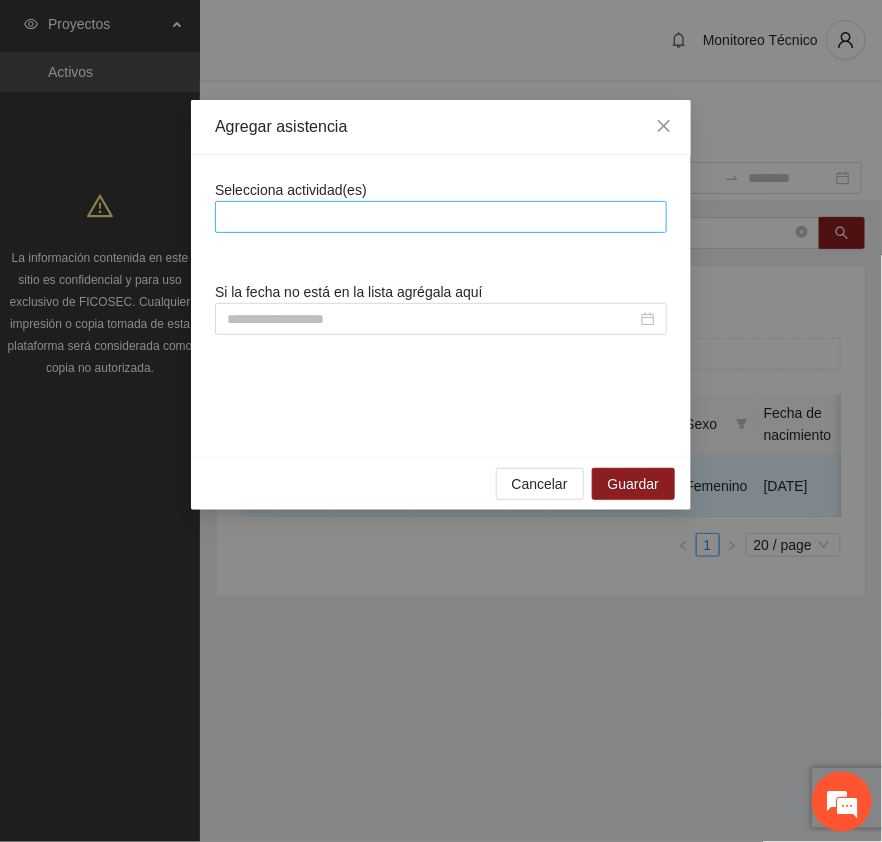 click at bounding box center (441, 217) 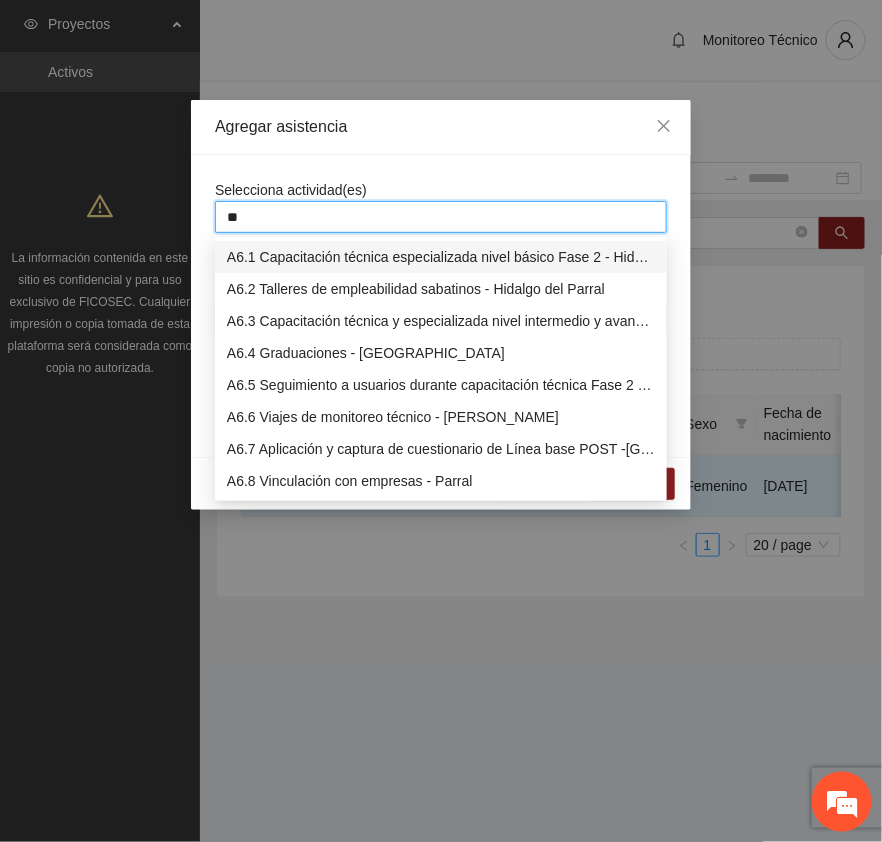 type on "***" 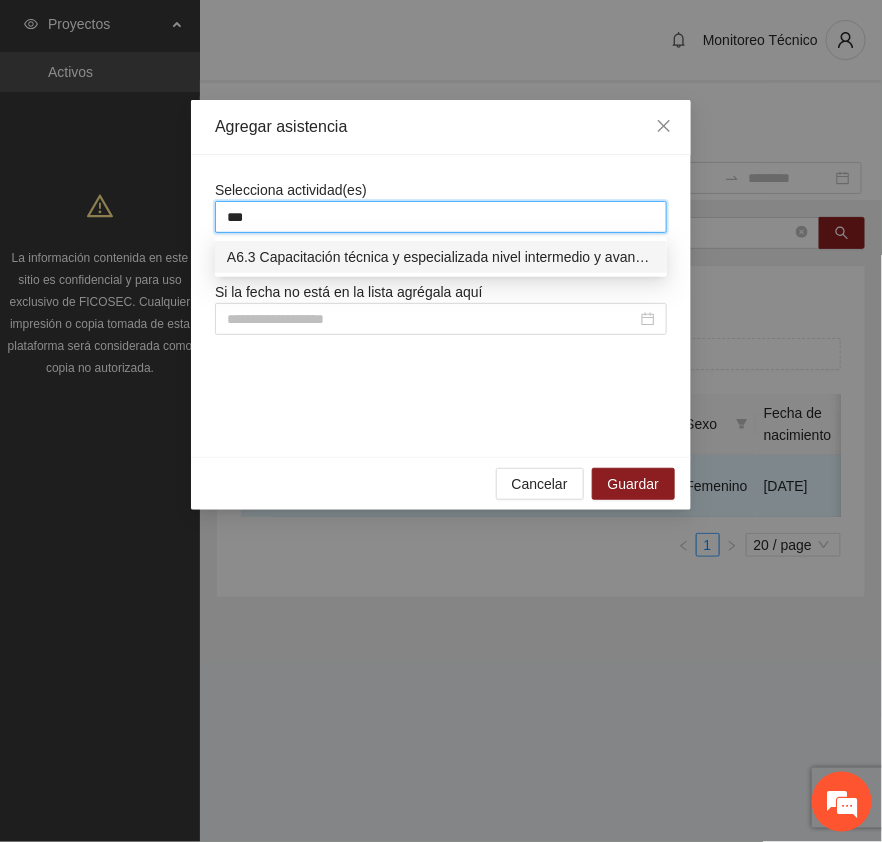 click on "A6.3 Capacitación técnica y especializada nivel intermedio y avanzado Fase 2 - Parral" at bounding box center (441, 257) 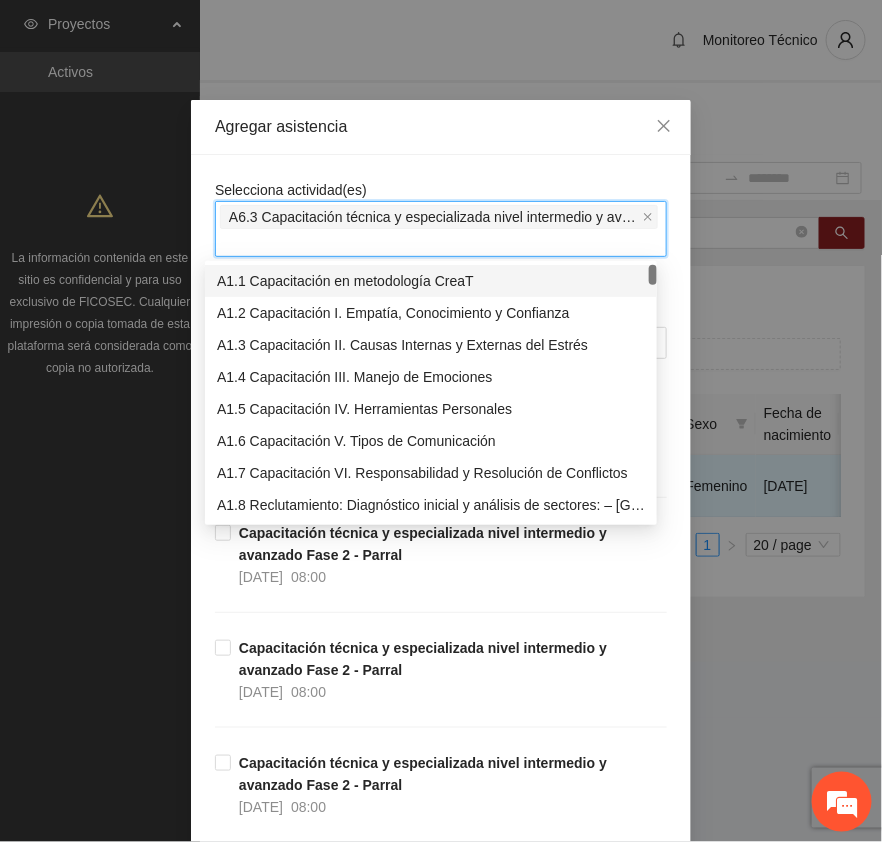 click on "Agregar asistencia" at bounding box center [441, 127] 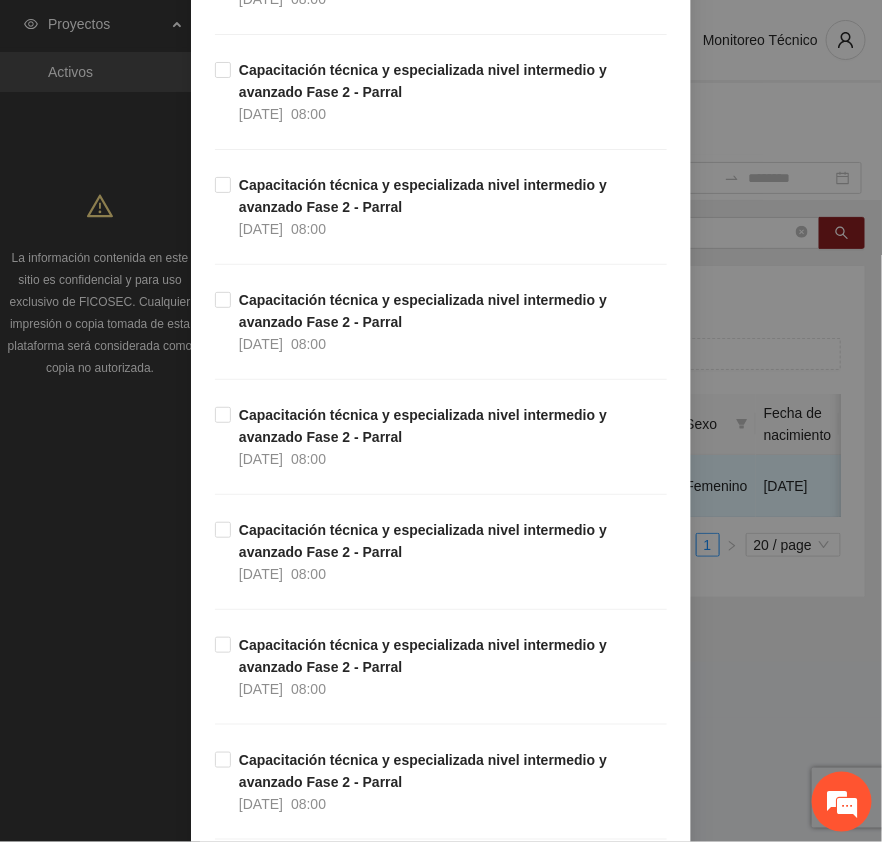 scroll, scrollTop: 2020, scrollLeft: 0, axis: vertical 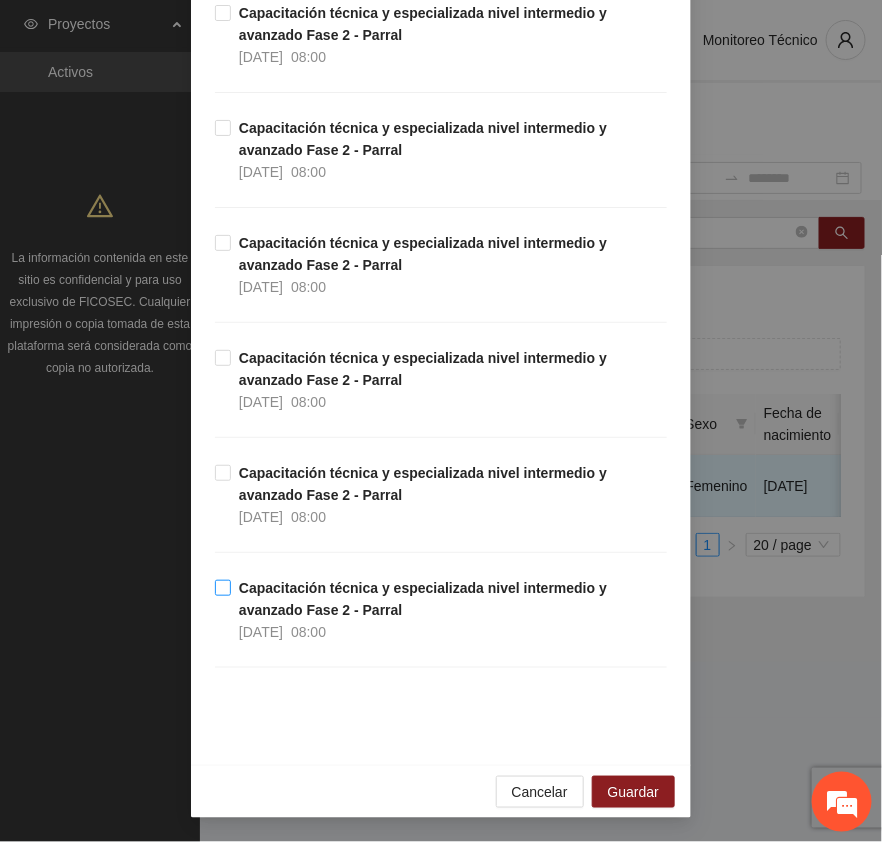 click on "Capacitación técnica y especializada nivel intermedio y avanzado Fase 2 - Parral" at bounding box center [423, 599] 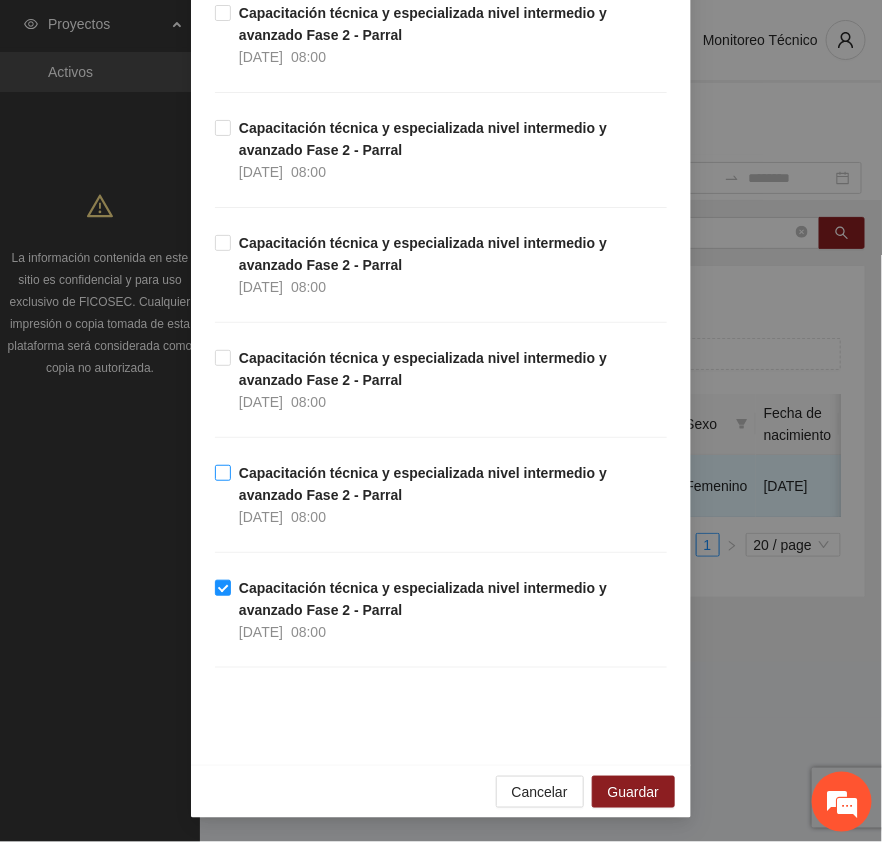 click on "Capacitación técnica y especializada nivel intermedio y avanzado Fase 2 - Parral" at bounding box center [423, 484] 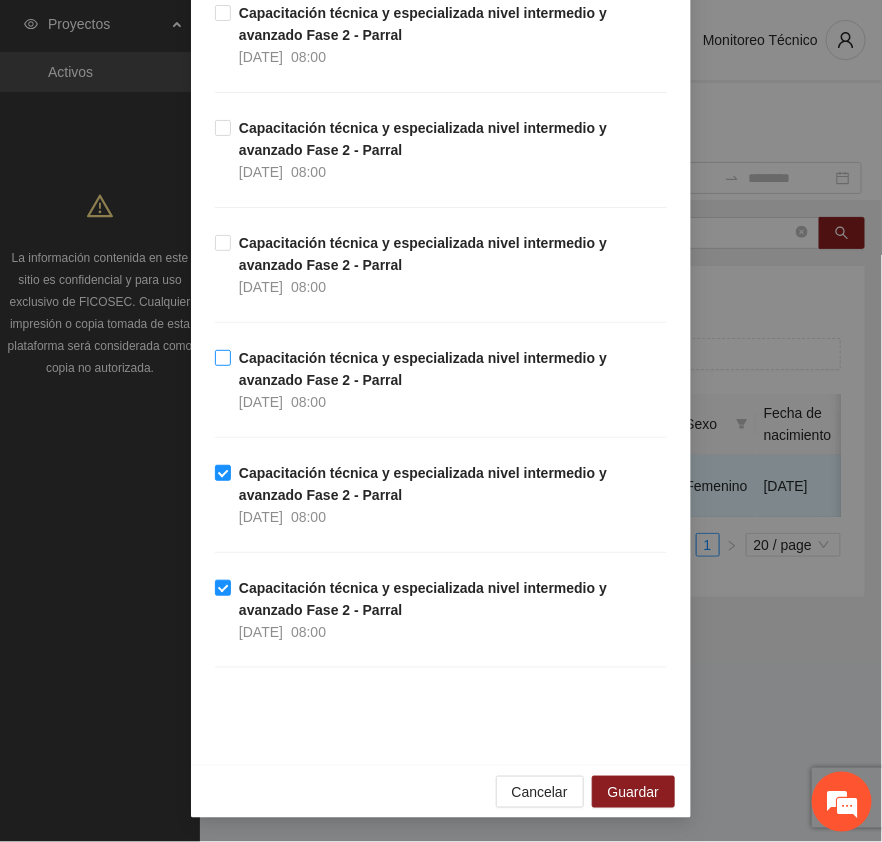 click on "Capacitación técnica y especializada nivel intermedio y avanzado Fase 2 - Parral" at bounding box center (423, 369) 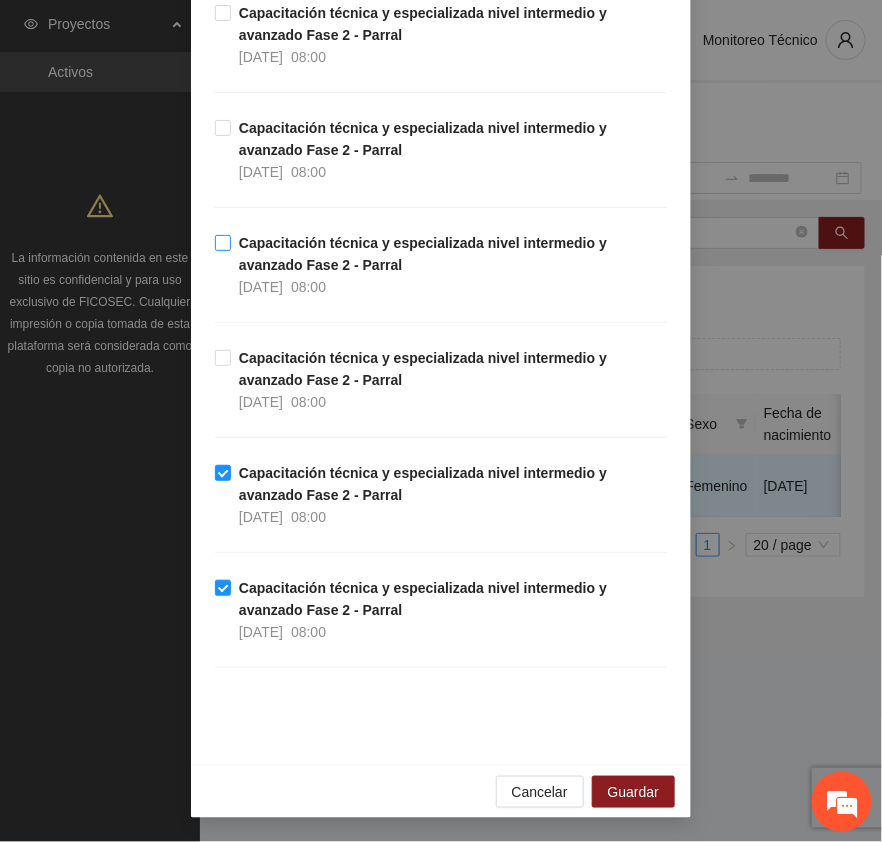 drag, startPoint x: 258, startPoint y: 261, endPoint x: 266, endPoint y: 230, distance: 32.01562 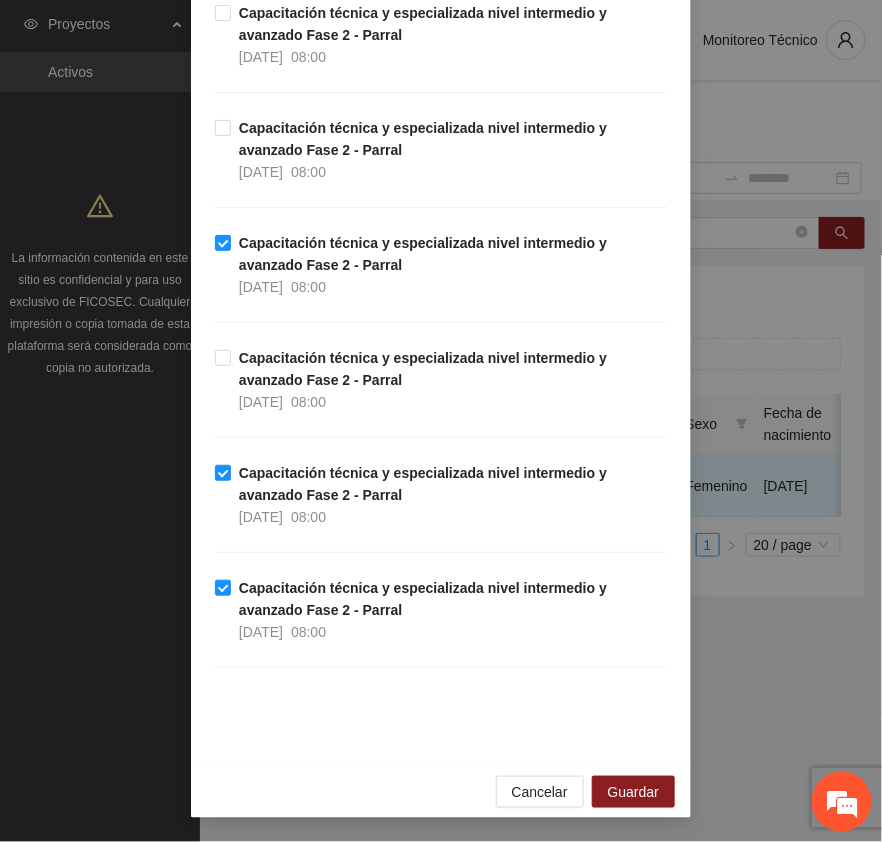 drag, startPoint x: 261, startPoint y: 356, endPoint x: 277, endPoint y: 218, distance: 138.92444 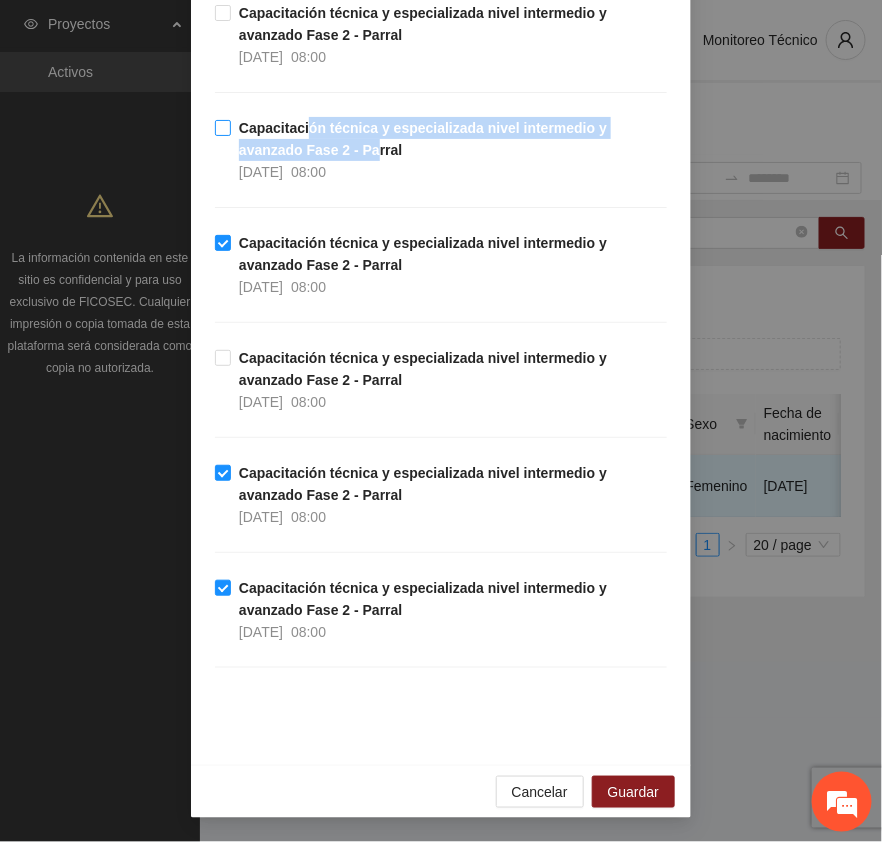 click on "Capacitación técnica y especializada nivel intermedio y avanzado Fase 2 - Parral" at bounding box center (423, 139) 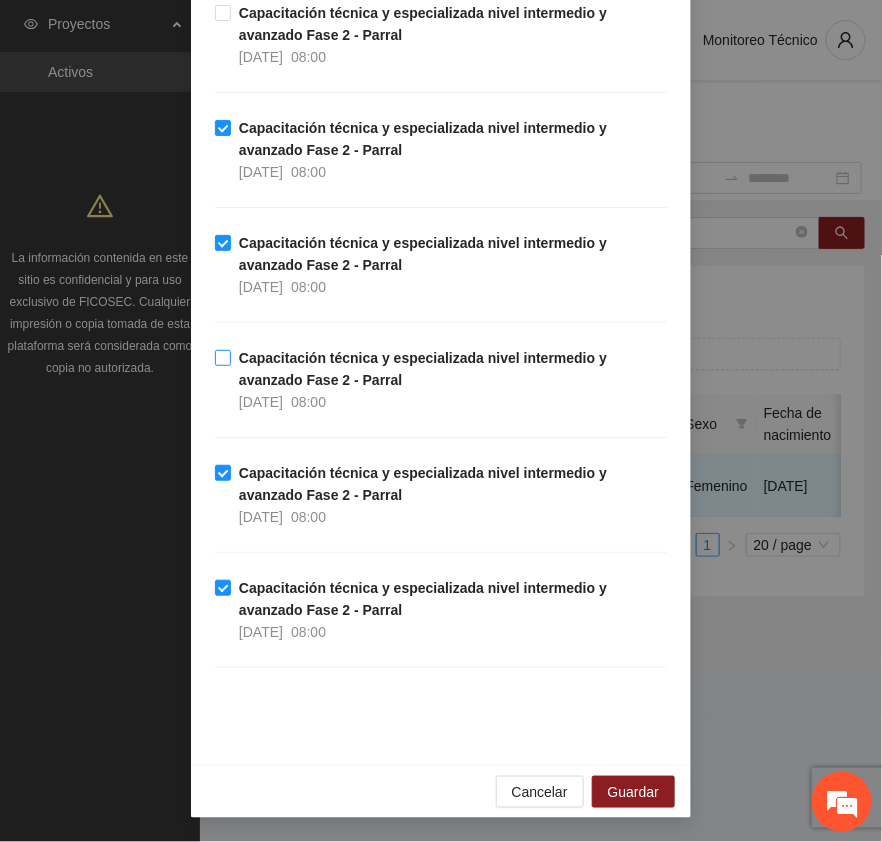 click on "Capacitación técnica y especializada nivel intermedio y avanzado Fase 2 - Parral" at bounding box center (423, 369) 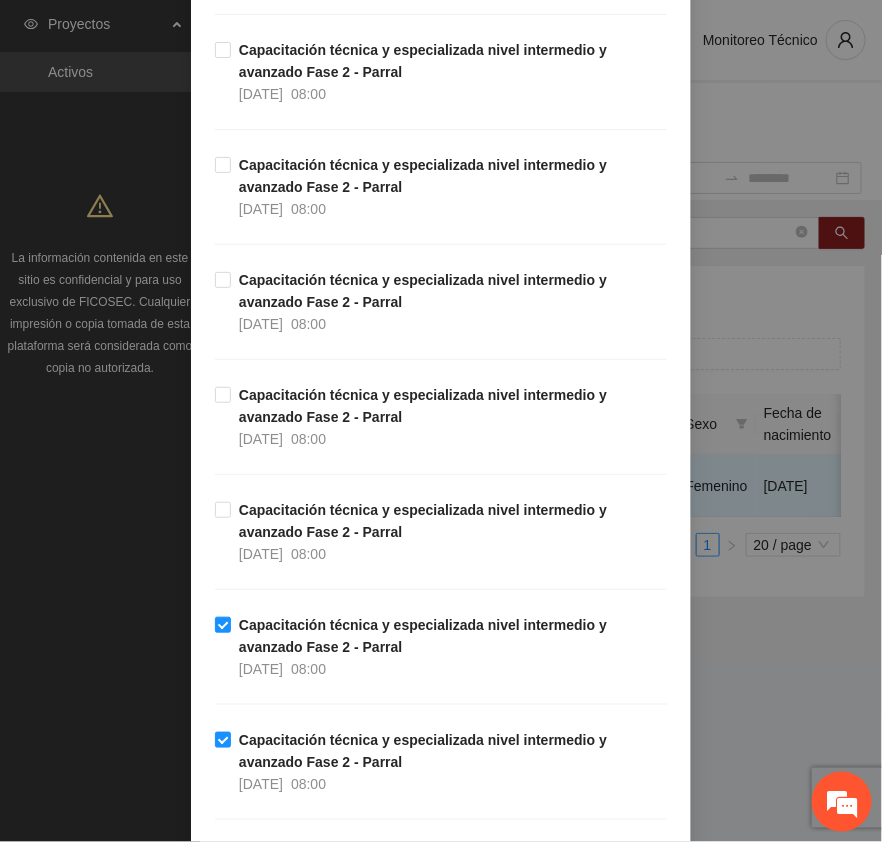 scroll, scrollTop: 1395, scrollLeft: 0, axis: vertical 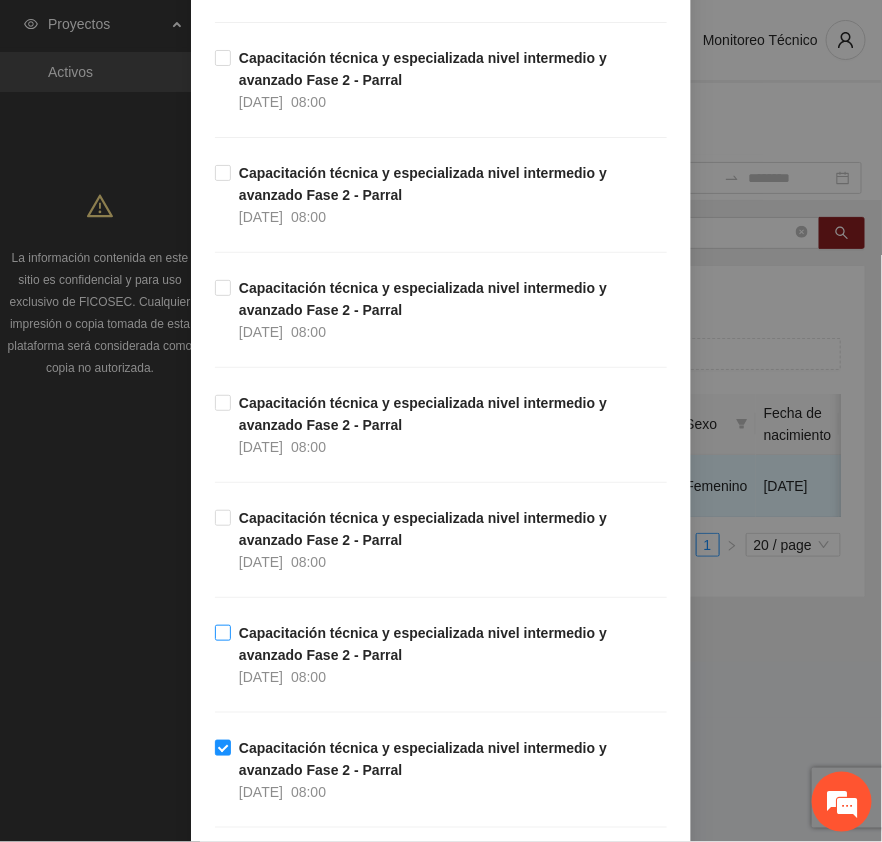 click on "Capacitación técnica y especializada nivel intermedio y avanzado Fase 2 - Parral" at bounding box center [423, 644] 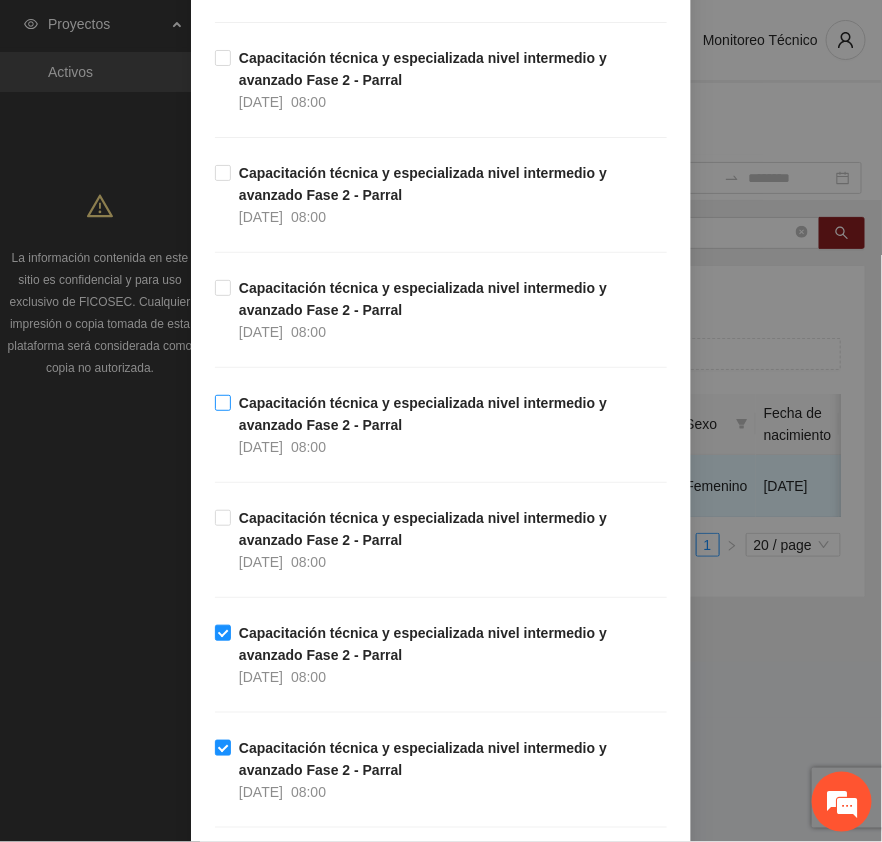 click on "Capacitación técnica y especializada nivel intermedio y avanzado Fase 2 - Parral [DATE] 08:00" at bounding box center [449, 425] 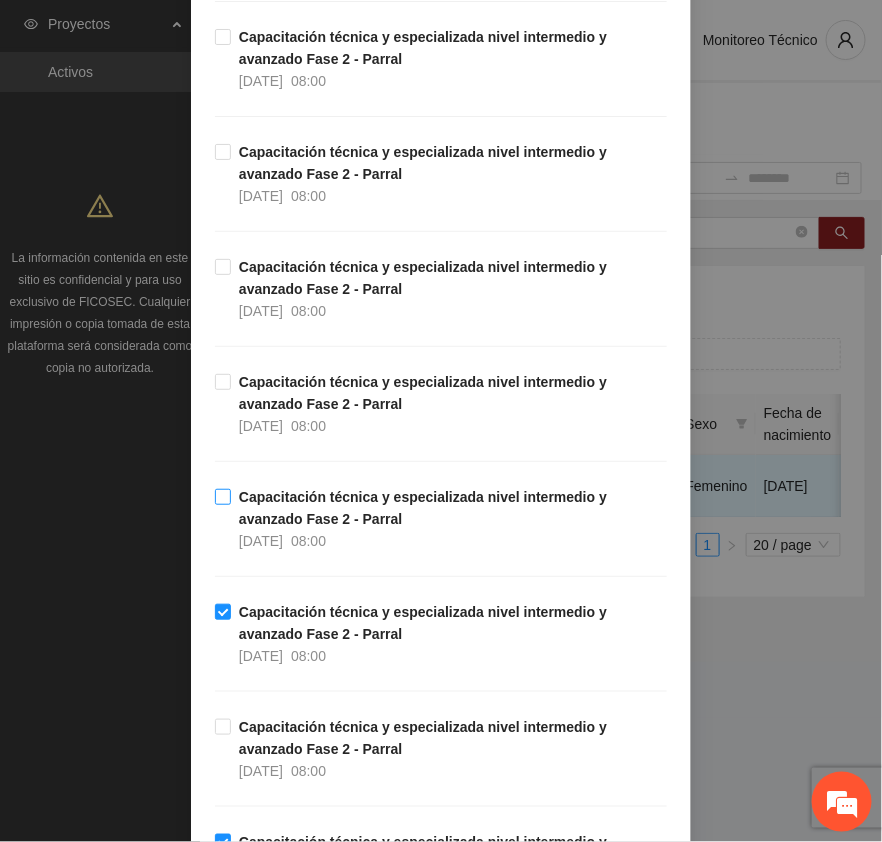 scroll, scrollTop: 1020, scrollLeft: 0, axis: vertical 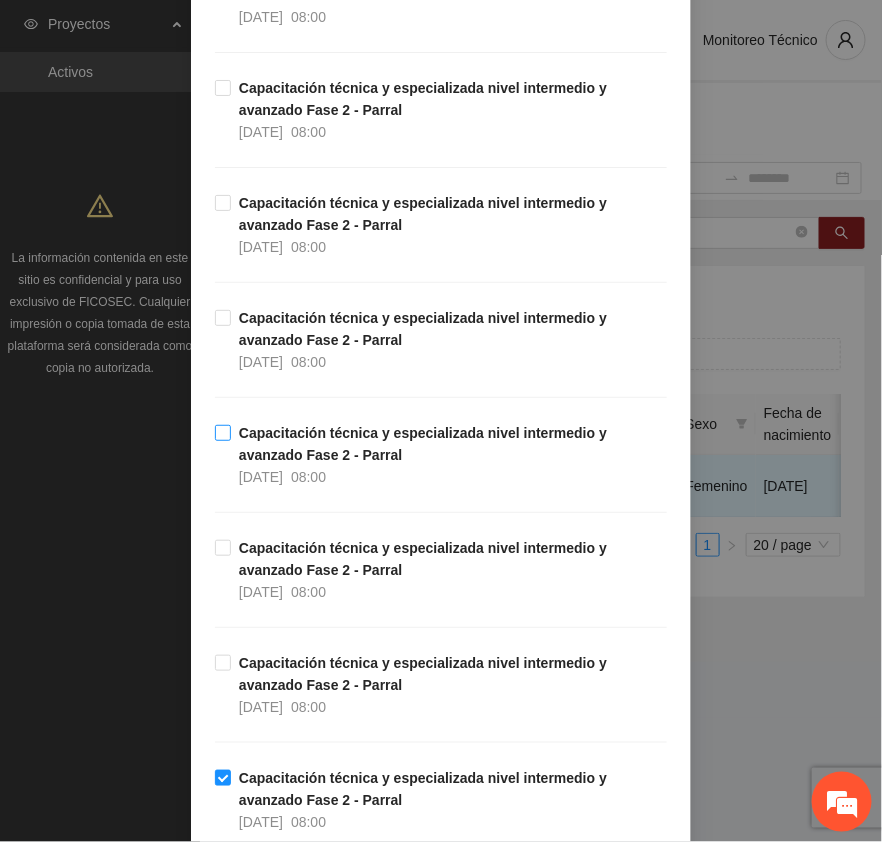 drag, startPoint x: 302, startPoint y: 465, endPoint x: 298, endPoint y: 437, distance: 28.284271 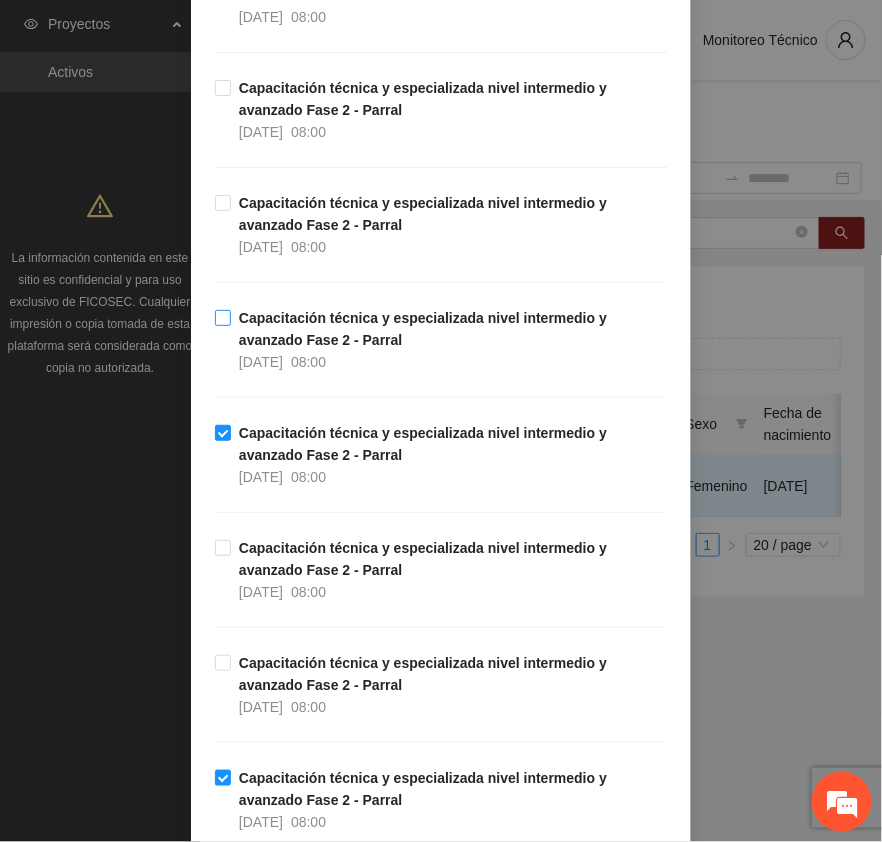 click on "Capacitación técnica y especializada nivel intermedio y avanzado Fase 2 - Parral" at bounding box center [423, 329] 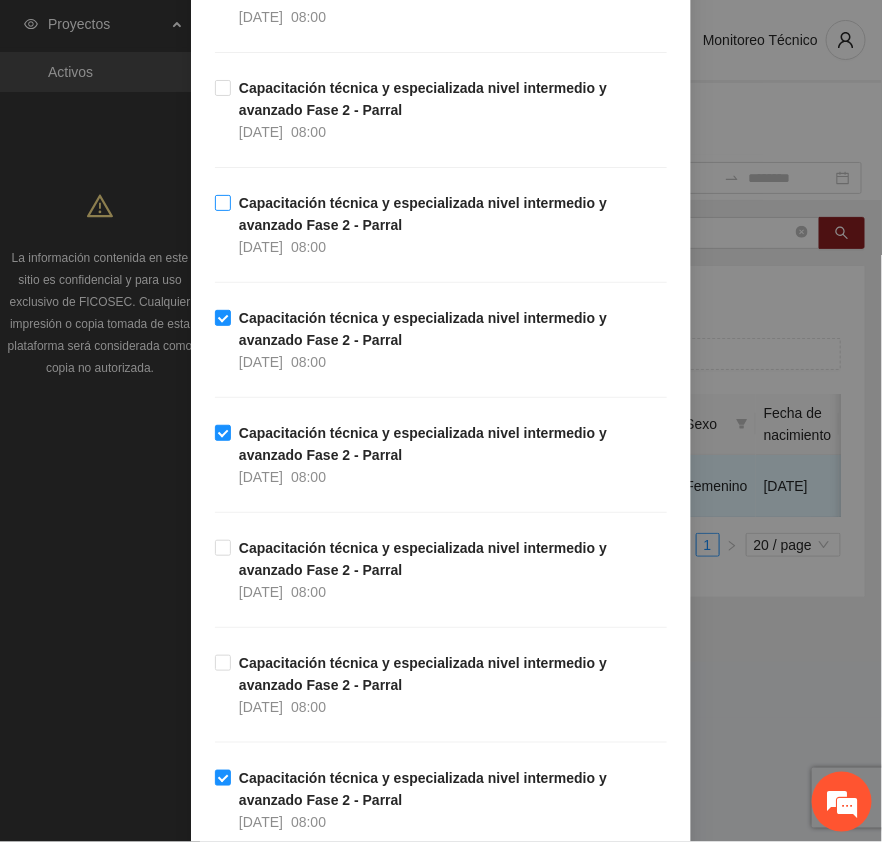 click on "Capacitación técnica y especializada nivel intermedio y avanzado Fase 2 - Parral" at bounding box center [423, 214] 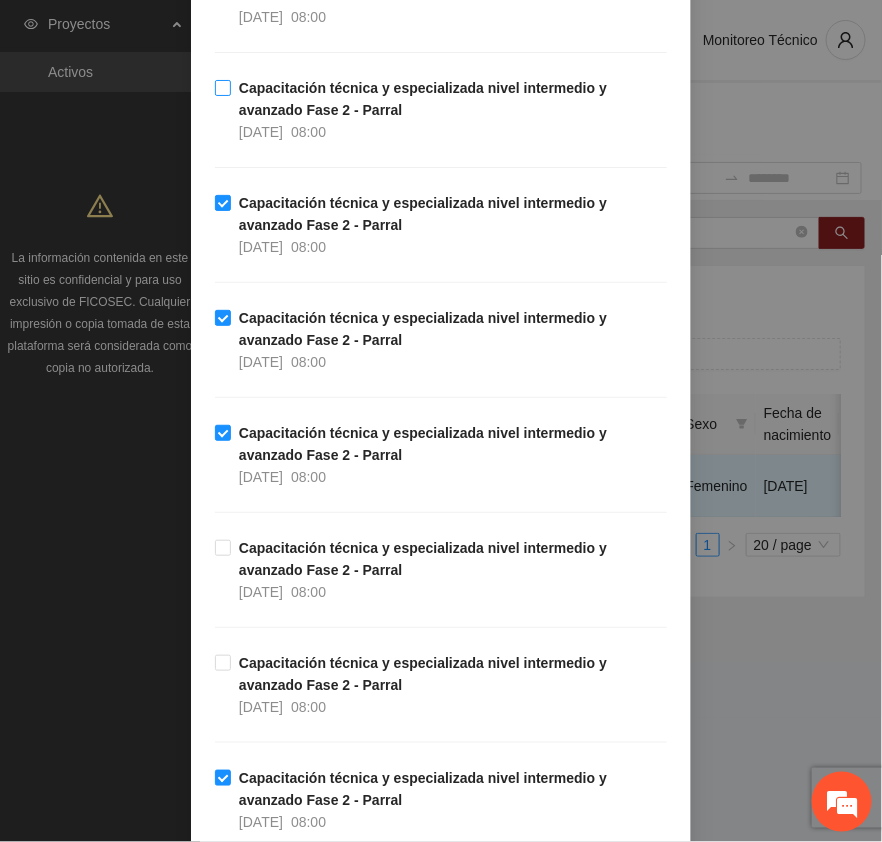 click on "Capacitación técnica y especializada nivel intermedio y avanzado Fase 2 - Parral" at bounding box center (423, 99) 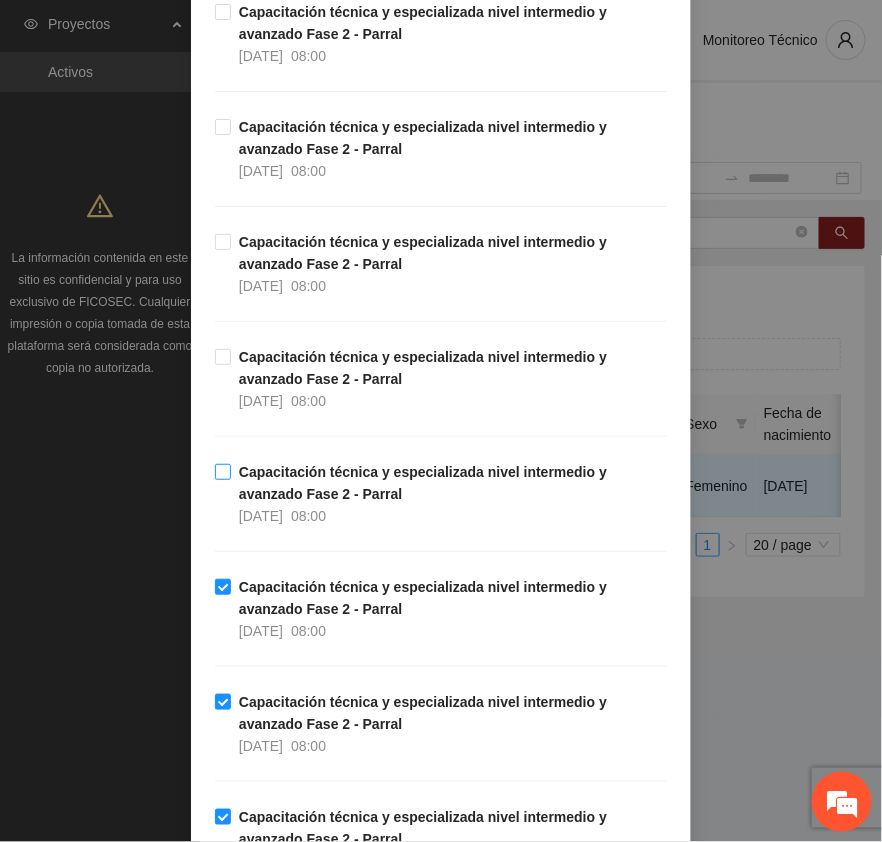 scroll, scrollTop: 520, scrollLeft: 0, axis: vertical 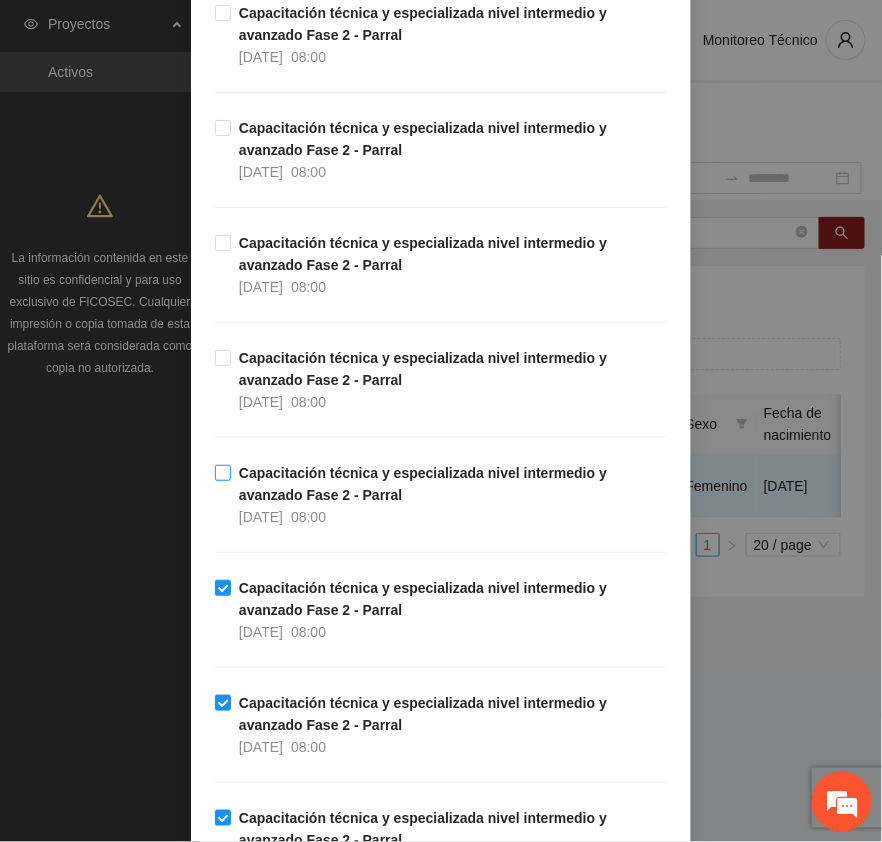 click on "Capacitación técnica y especializada nivel intermedio y avanzado Fase 2 - Parral [DATE] 08:00" at bounding box center [449, 495] 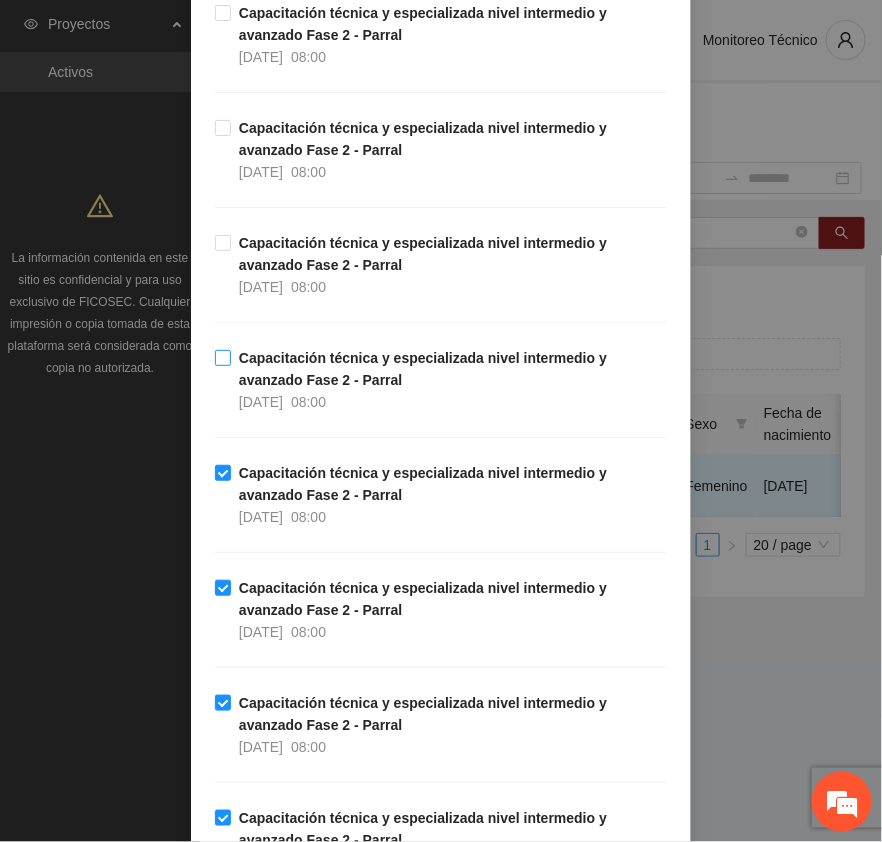 click on "Capacitación técnica y especializada nivel intermedio y avanzado Fase 2 - Parral" at bounding box center [423, 369] 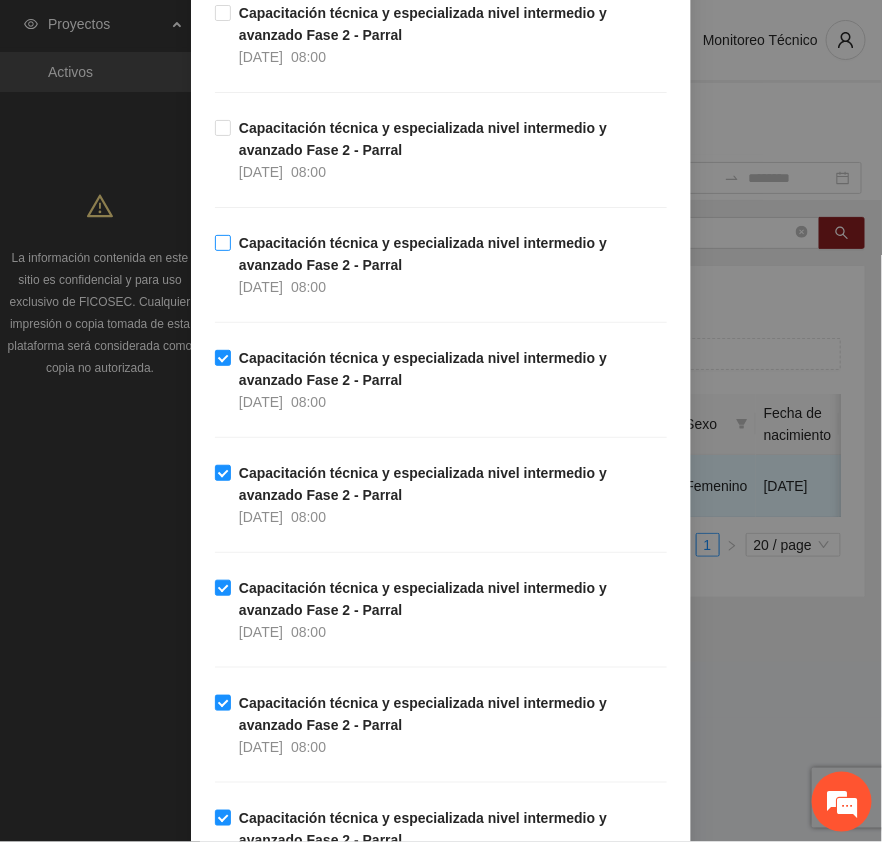 click on "Capacitación técnica y especializada nivel intermedio y avanzado Fase 2 - Parral" at bounding box center (423, 254) 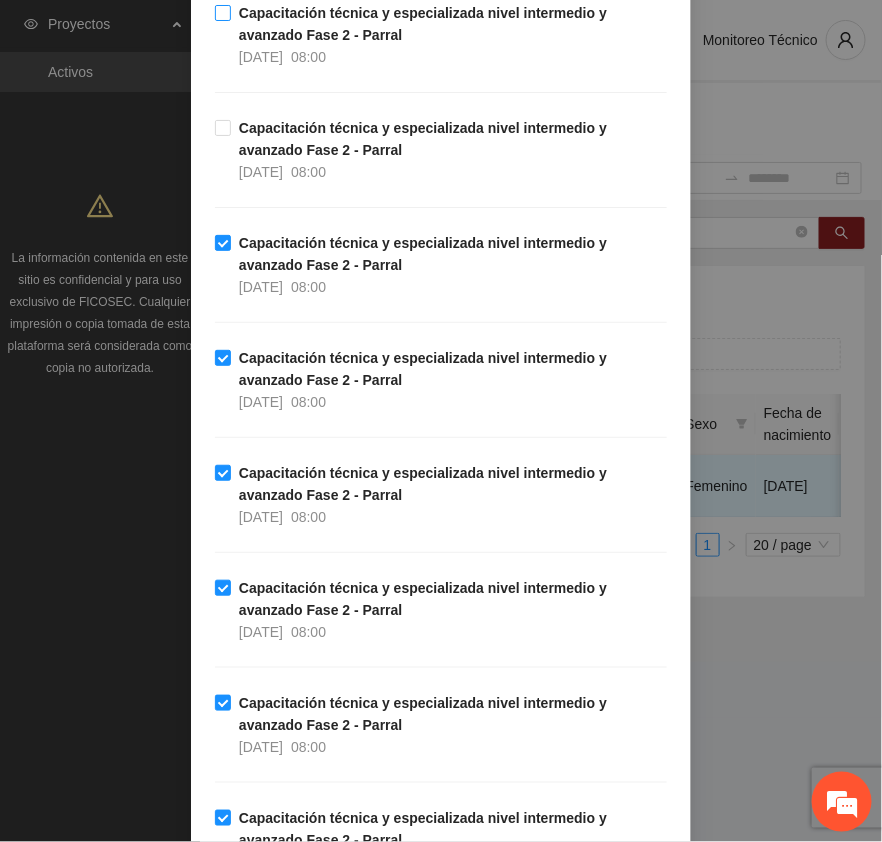 drag, startPoint x: 291, startPoint y: 160, endPoint x: 295, endPoint y: 63, distance: 97.082436 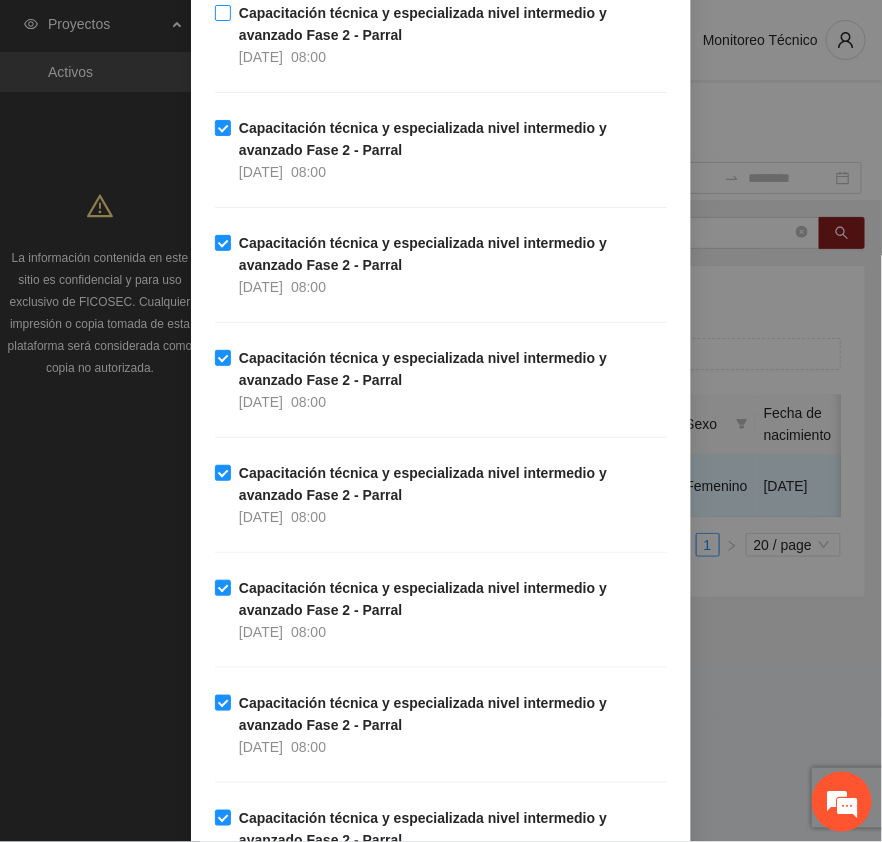 click on "Capacitación técnica y especializada nivel intermedio y avanzado Fase 2 - Parral" at bounding box center (423, 24) 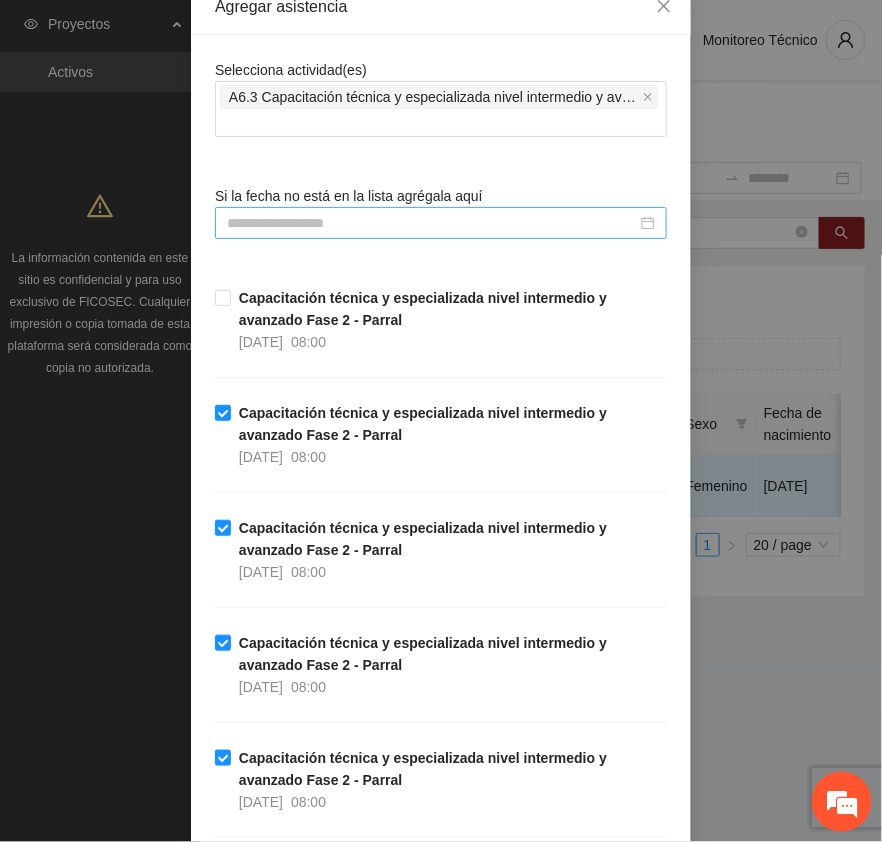 scroll, scrollTop: 20, scrollLeft: 0, axis: vertical 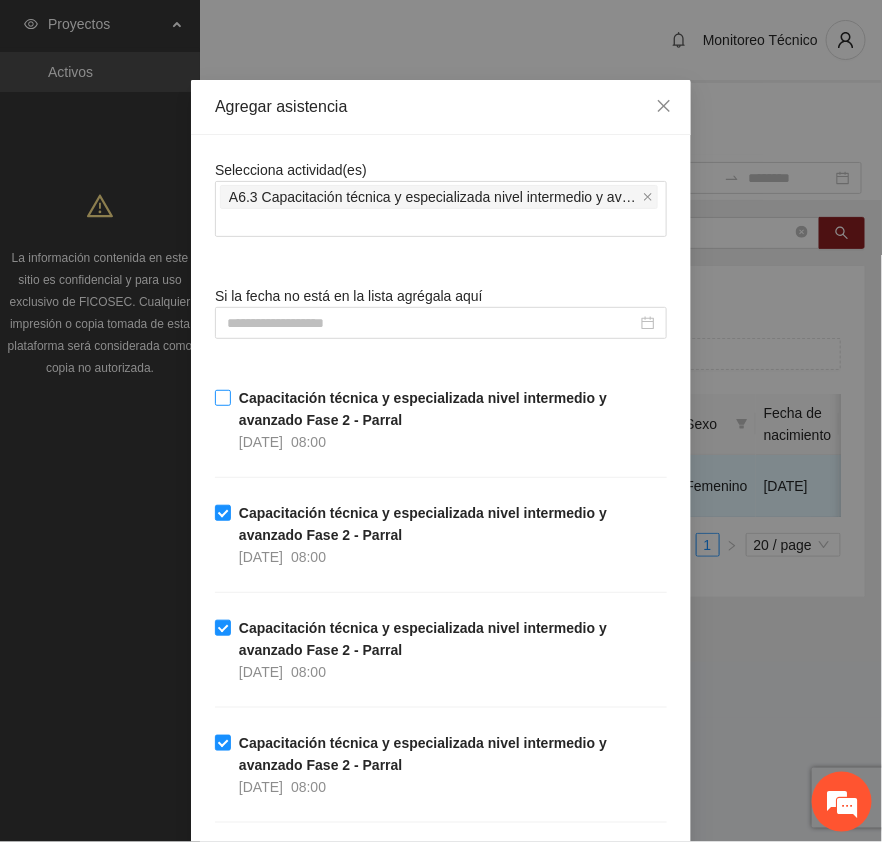 click on "Capacitación técnica y especializada nivel intermedio y avanzado Fase 2 - Parral" at bounding box center (423, 409) 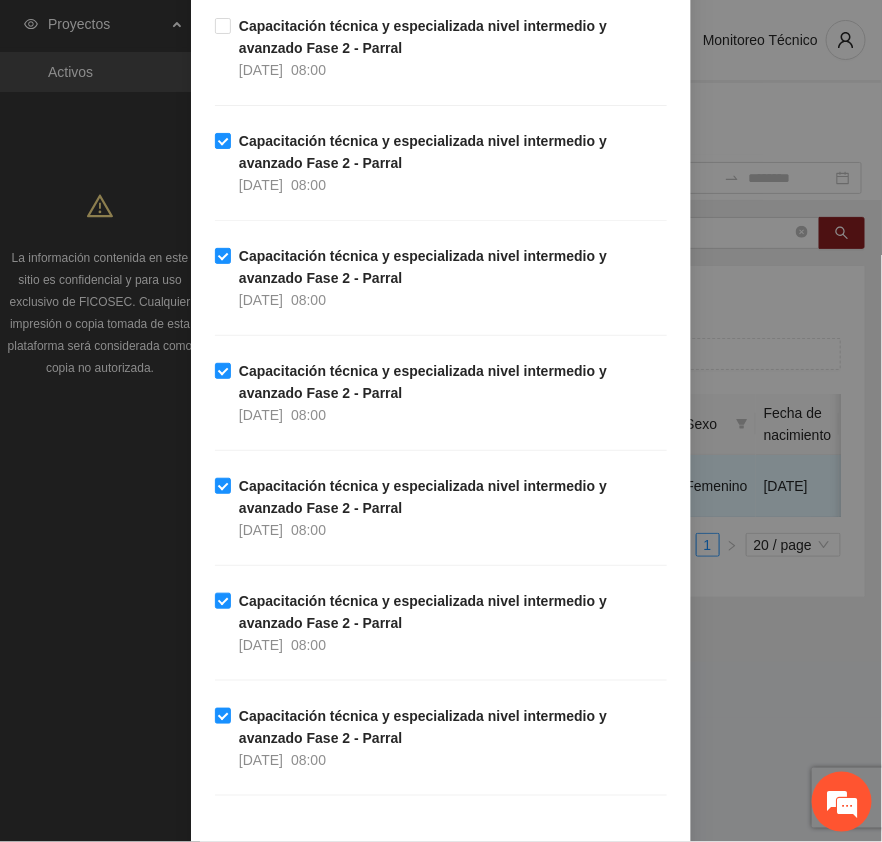 scroll, scrollTop: 2020, scrollLeft: 0, axis: vertical 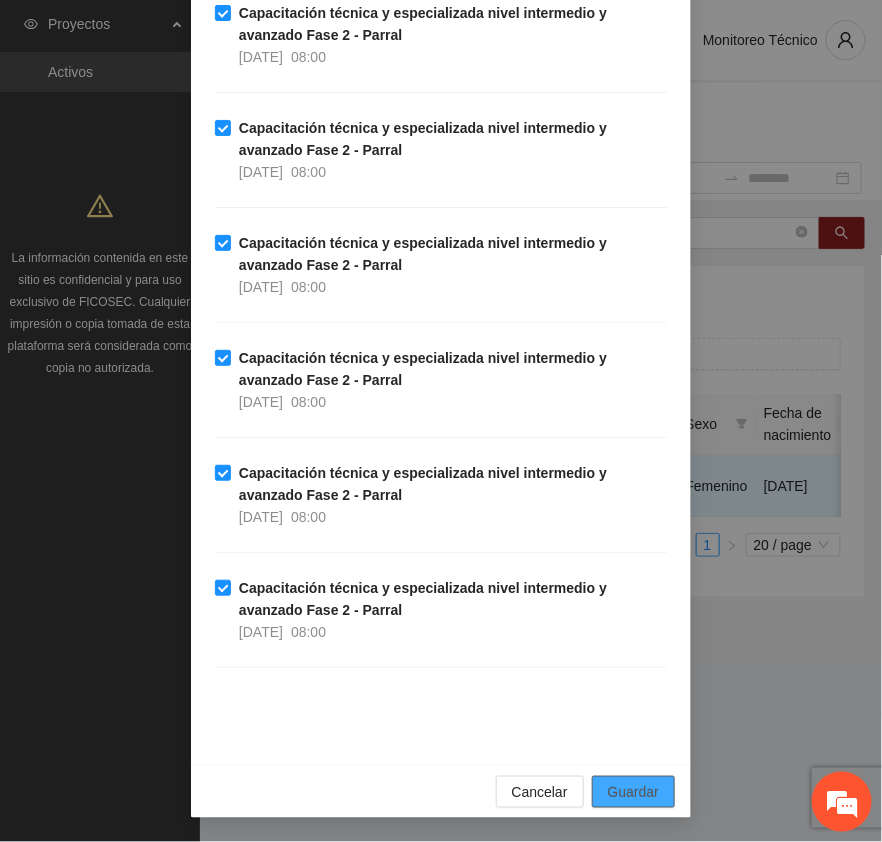 click on "Guardar" at bounding box center [633, 792] 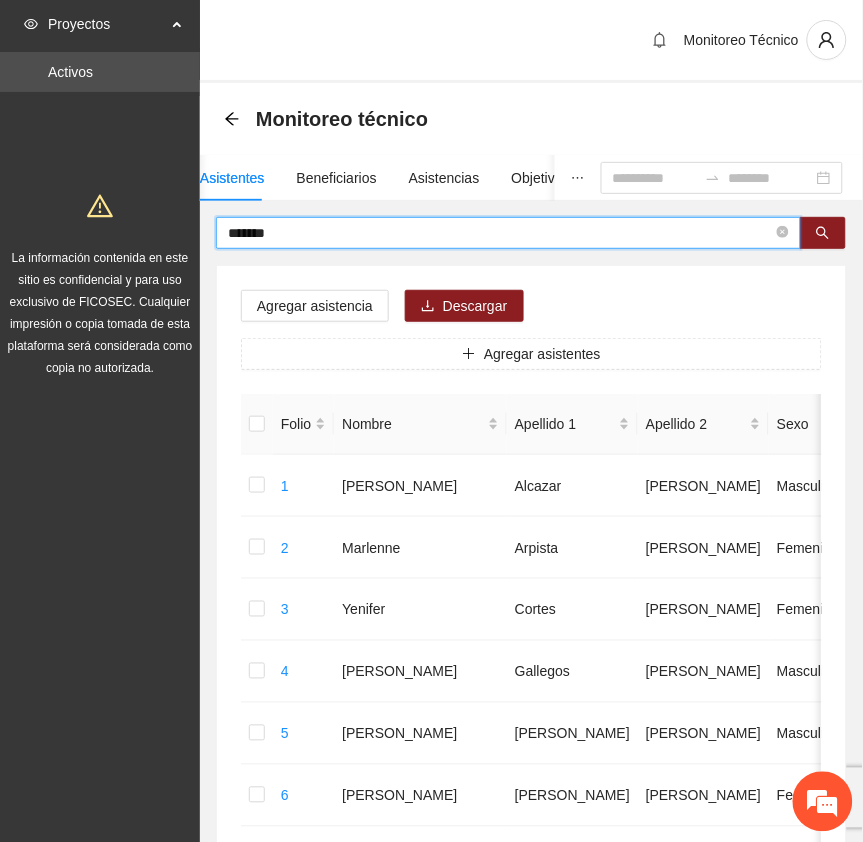 drag, startPoint x: 255, startPoint y: 236, endPoint x: 125, endPoint y: 256, distance: 131.52946 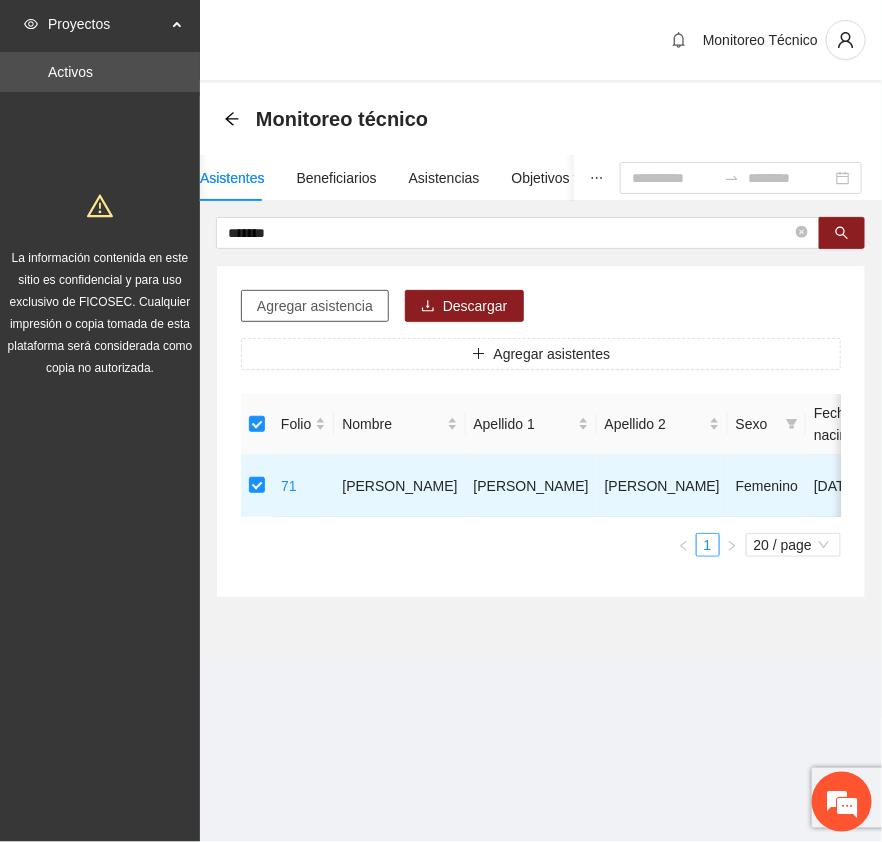 click on "Agregar asistencia" at bounding box center (315, 306) 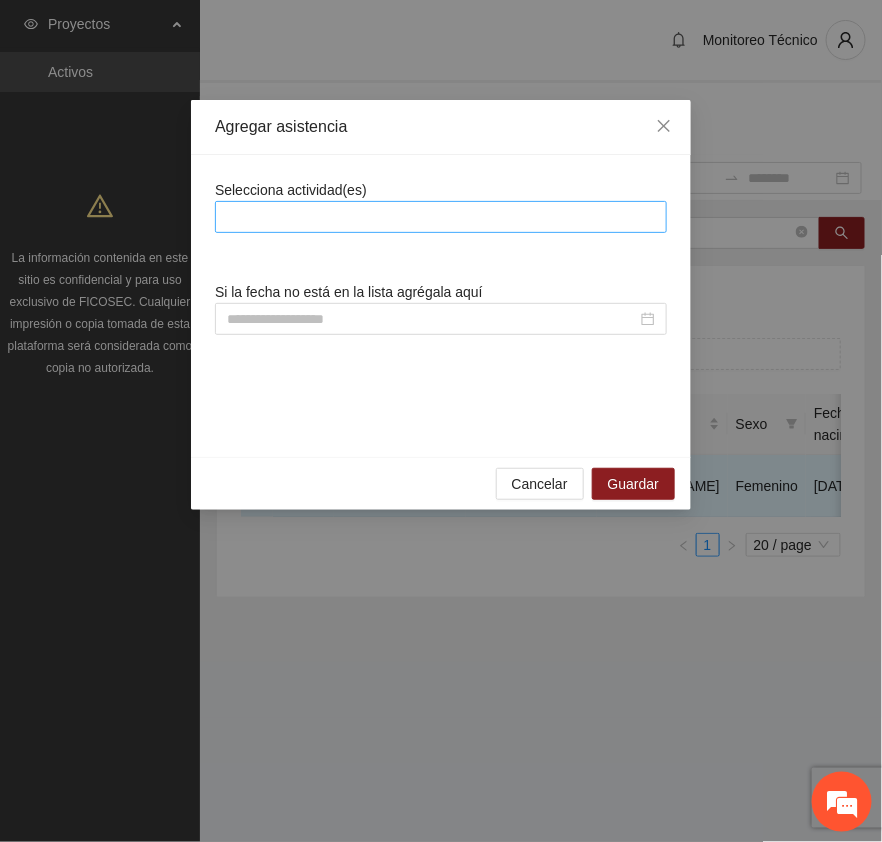 click at bounding box center (441, 217) 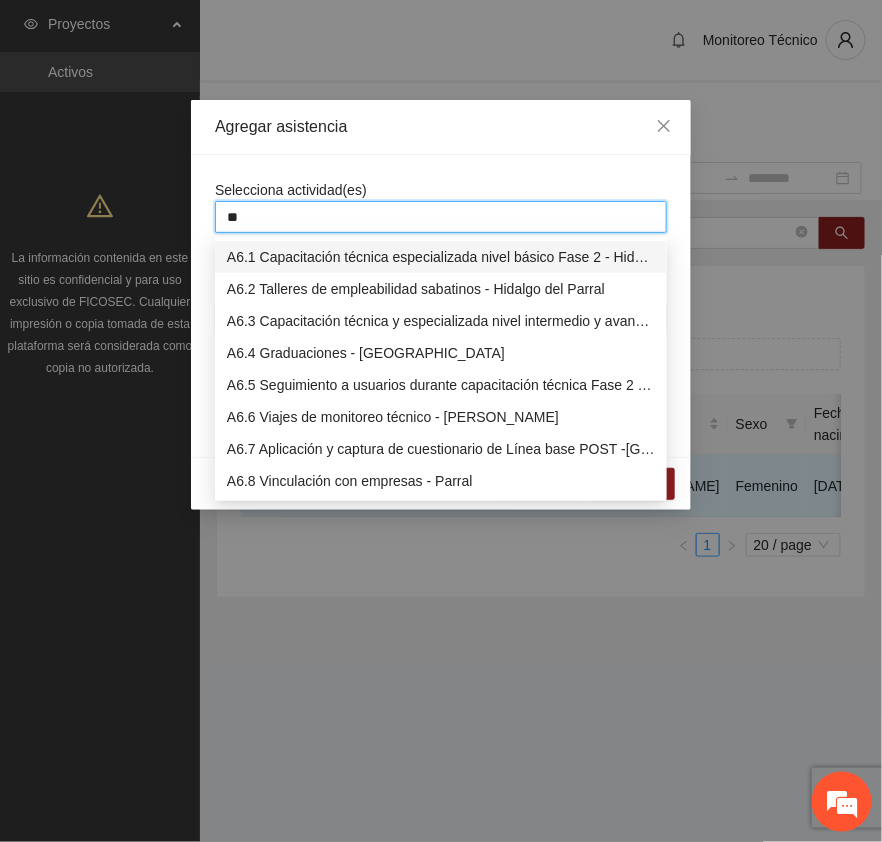 type on "***" 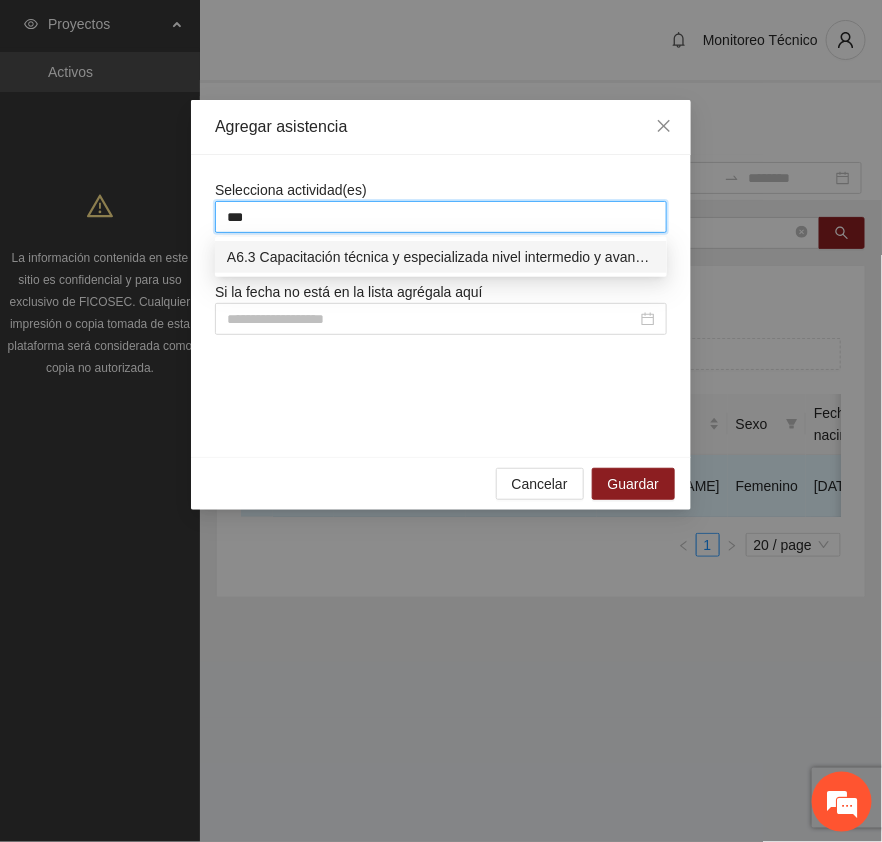 click on "A6.3 Capacitación técnica y especializada nivel intermedio y avanzado Fase 2 - Parral" at bounding box center (441, 257) 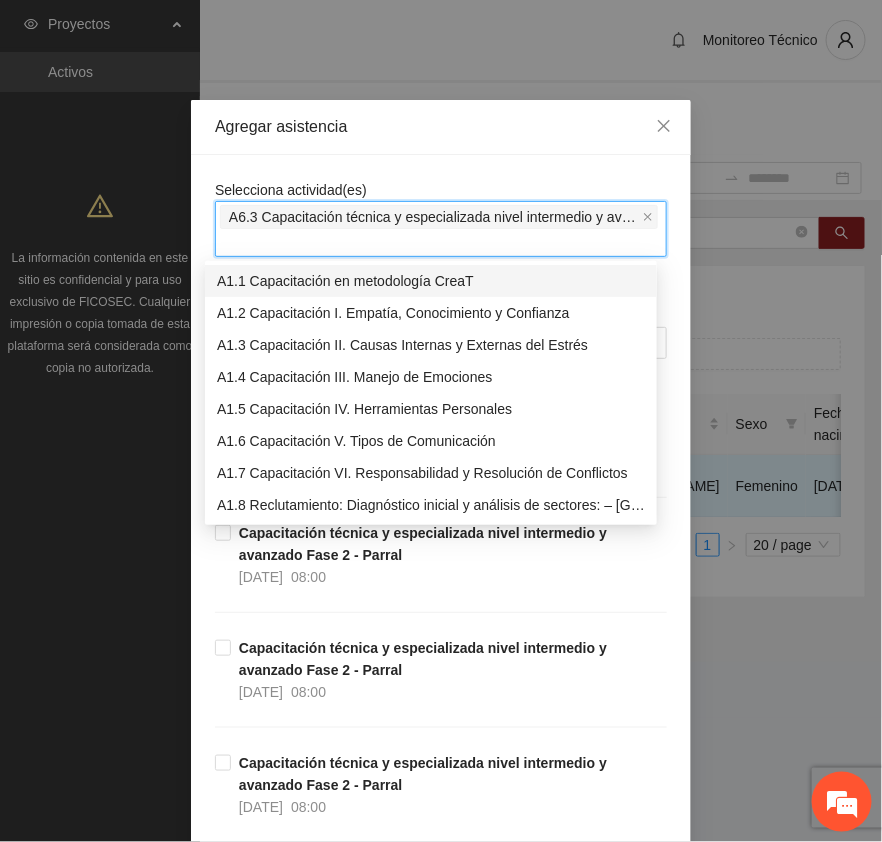 click on "Selecciona actividad(es) A6.3 Capacitación técnica y especializada nivel intermedio y avanzado Fase 2 - Parral   Si la fecha no está en la lista agrégala aquí Capacitación técnica y especializada nivel intermedio y avanzado Fase 2 - Parral [DATE] 08:00 Capacitación técnica y especializada nivel intermedio y avanzado Fase 2 - Parral [DATE] 08:00 Capacitación técnica y especializada nivel intermedio y avanzado Fase 2 - Parral [DATE] 08:00 Capacitación técnica y especializada nivel intermedio y avanzado Fase 2 - Parral [DATE] 08:00 Capacitación técnica y especializada nivel intermedio y avanzado Fase 2 - Parral [DATE] 08:00 Capacitación técnica y especializada nivel intermedio y avanzado Fase 2 - Parral [DATE] 08:00 Capacitación técnica y especializada nivel intermedio y avanzado Fase 2 - Parral [DATE] 08:00 Capacitación técnica y especializada nivel intermedio y avanzado Fase 2 - Parral [DATE] 08:00 [DATE] 08:00 [DATE] 08:00 [DATE] 08:00 08:00" at bounding box center [441, 1467] 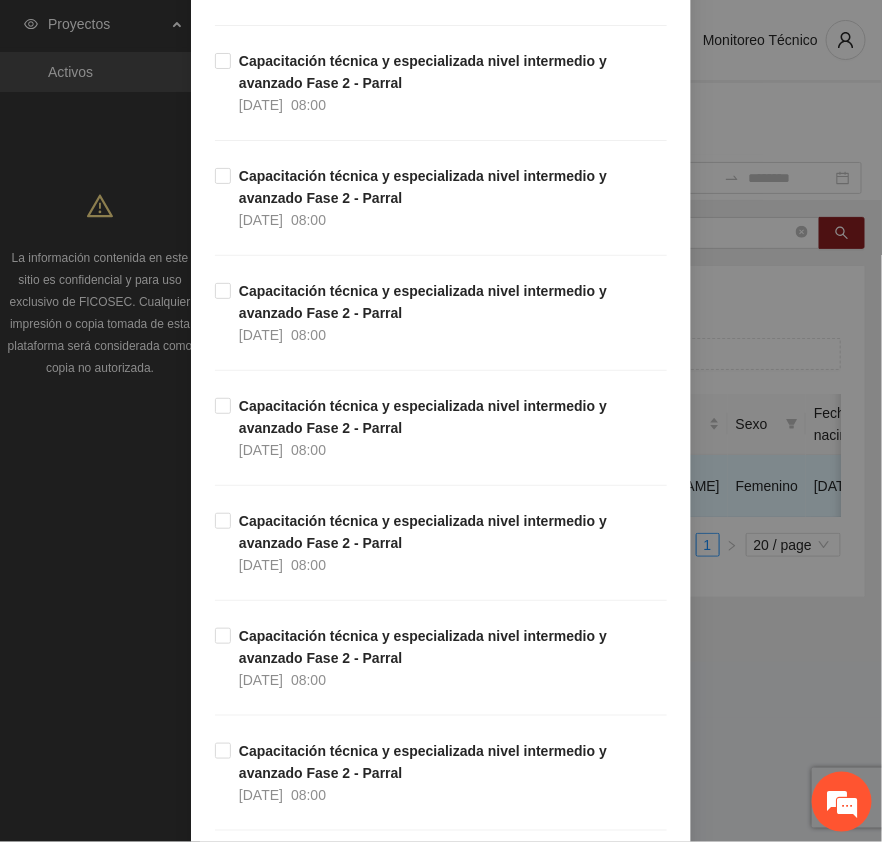 scroll, scrollTop: 2020, scrollLeft: 0, axis: vertical 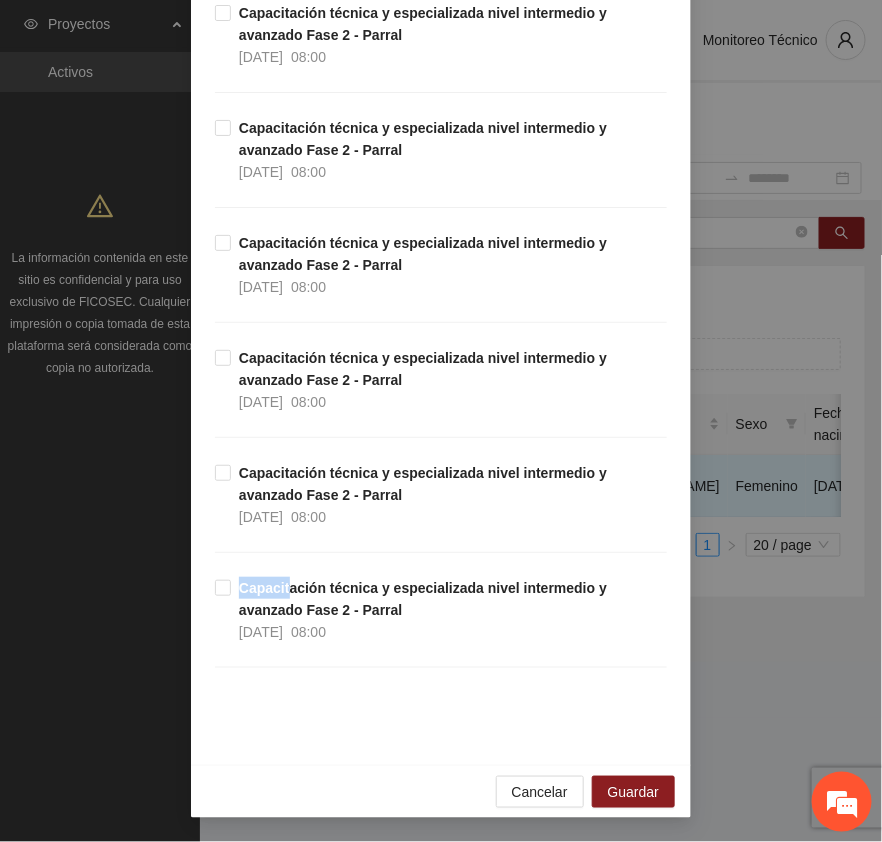 click on "Capacitación técnica y especializada nivel intermedio y avanzado Fase 2 - Parral [DATE] 08:00 Capacitación técnica y especializada nivel intermedio y avanzado Fase 2 - Parral [DATE] 08:00 Capacitación técnica y especializada nivel intermedio y avanzado Fase 2 - Parral [DATE] 08:00 Capacitación técnica y especializada nivel intermedio y avanzado Fase 2 - Parral [DATE] 08:00 Capacitación técnica y especializada nivel intermedio y avanzado Fase 2 - Parral [DATE] 08:00 Capacitación técnica y especializada nivel intermedio y avanzado Fase 2 - Parral [DATE] 08:00 Capacitación técnica y especializada nivel intermedio y avanzado Fase 2 - Parral [DATE] 08:00 Capacitación técnica y especializada nivel intermedio y avanzado Fase 2 - Parral [DATE] 08:00 Capacitación técnica y especializada nivel intermedio y avanzado Fase 2 - Parral [DATE] 08:00 Capacitación técnica y especializada nivel intermedio y avanzado Fase 2 - Parral [DATE] 08:00 [DATE] 08:00 08:00" at bounding box center [441, -458] 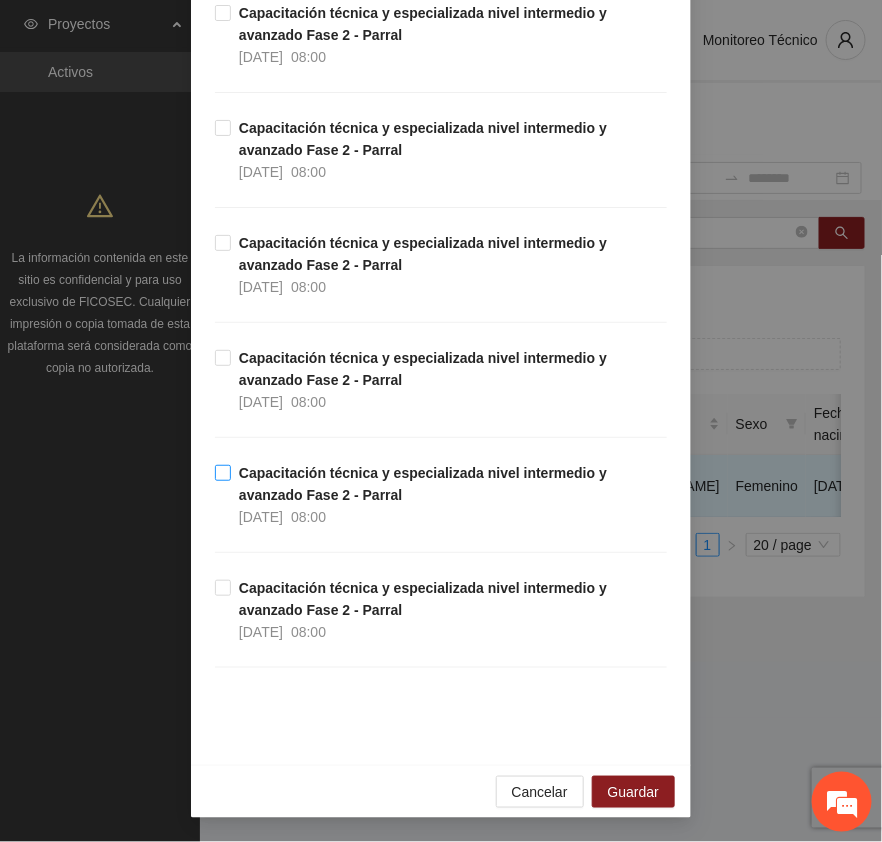 click on "Capacitación técnica y especializada nivel intermedio y avanzado Fase 2 - Parral" at bounding box center (423, 484) 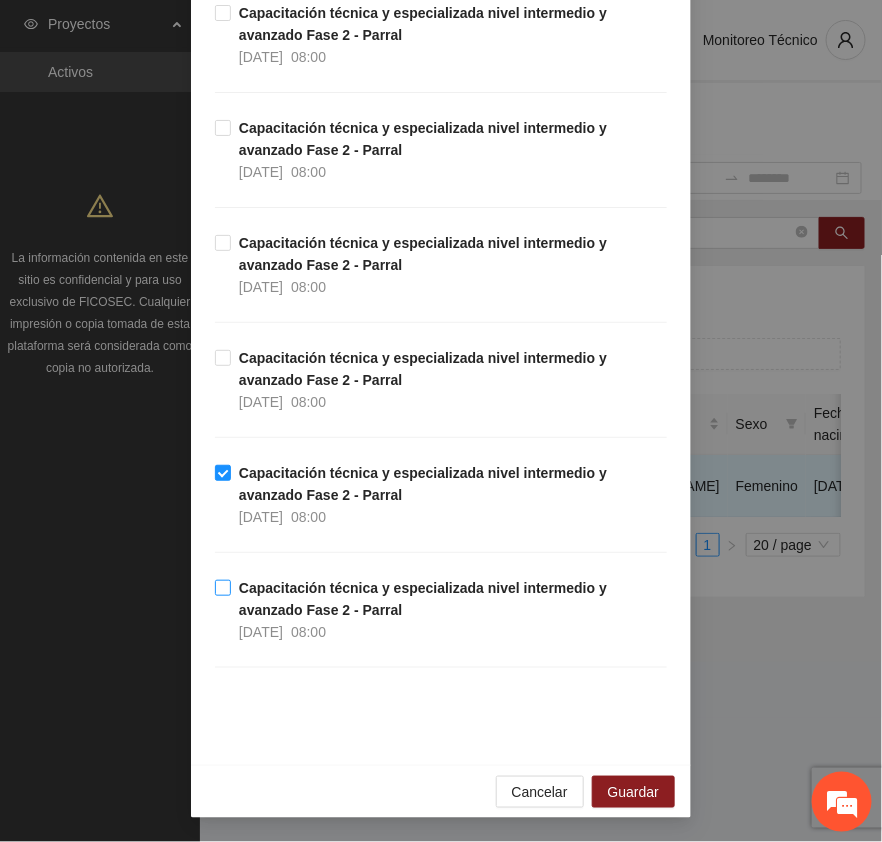 click on "Capacitación técnica y especializada nivel intermedio y avanzado Fase 2 - Parral" at bounding box center [423, 599] 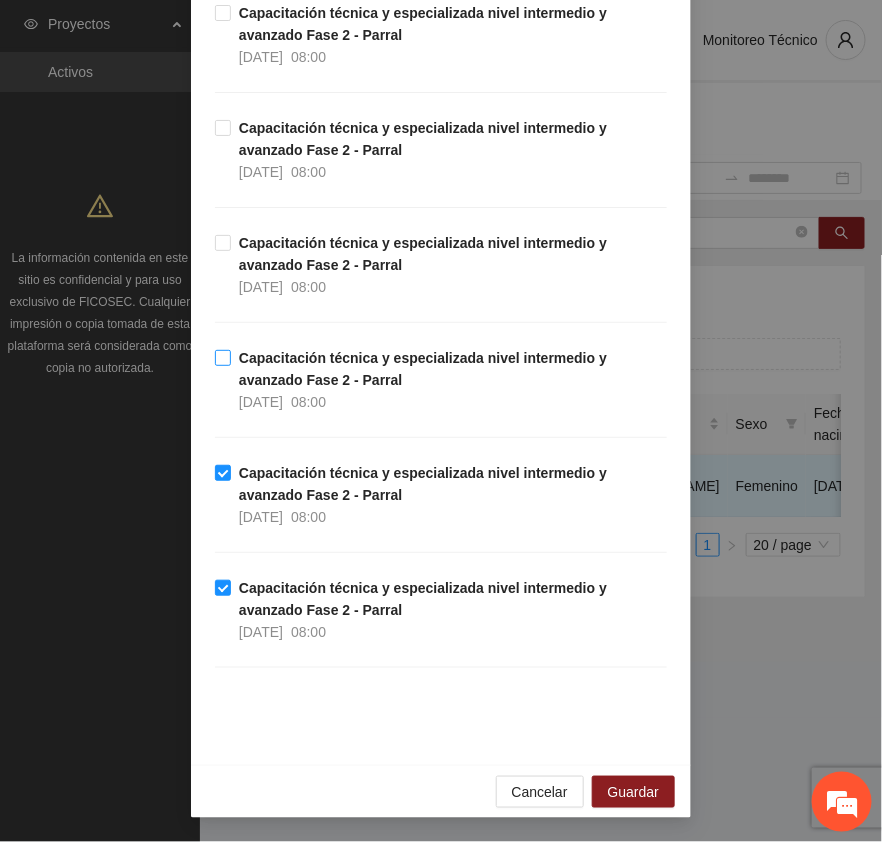 click on "Capacitación técnica y especializada nivel intermedio y avanzado Fase 2 - Parral" at bounding box center (423, 369) 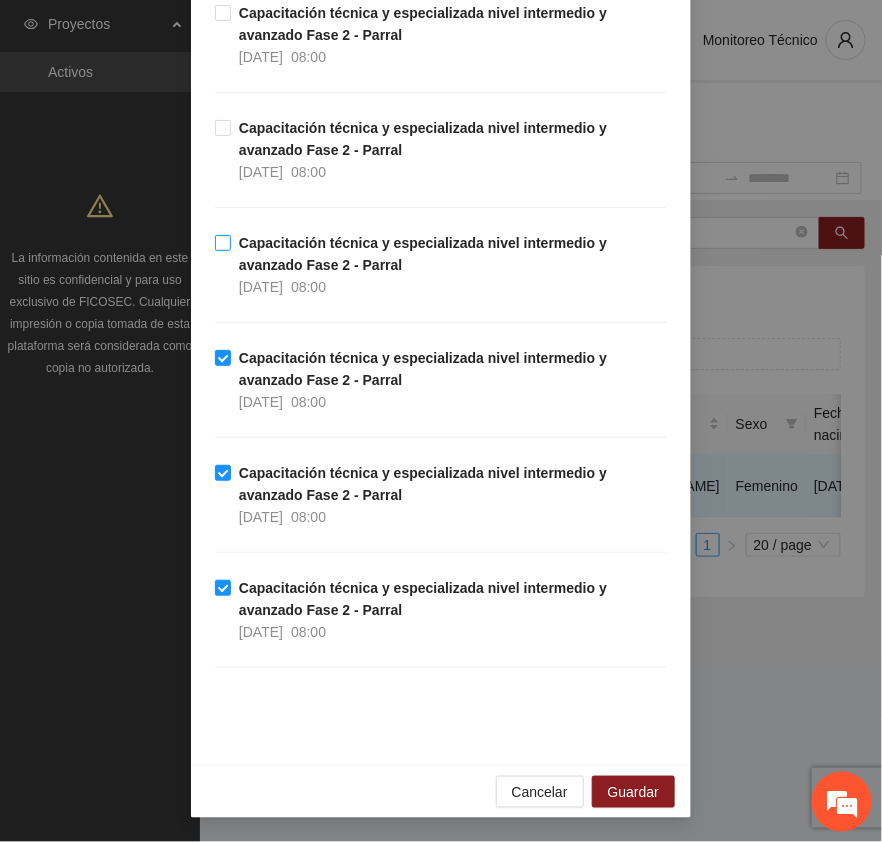 click on "Capacitación técnica y especializada nivel intermedio y avanzado Fase 2 - Parral" at bounding box center (423, 254) 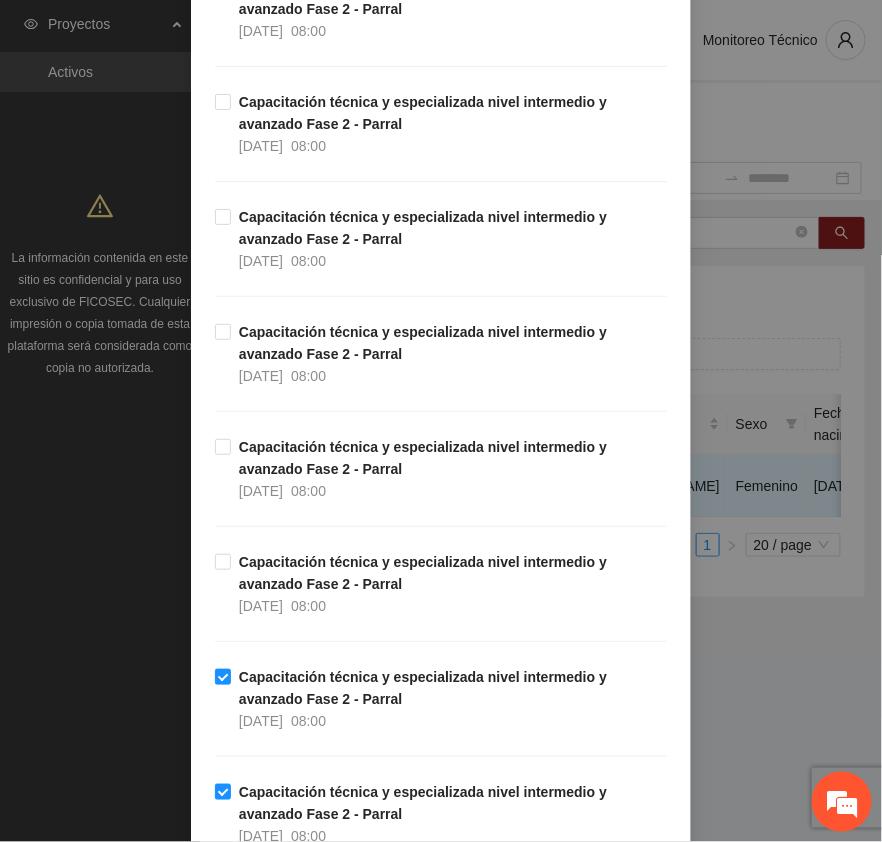 scroll, scrollTop: 1520, scrollLeft: 0, axis: vertical 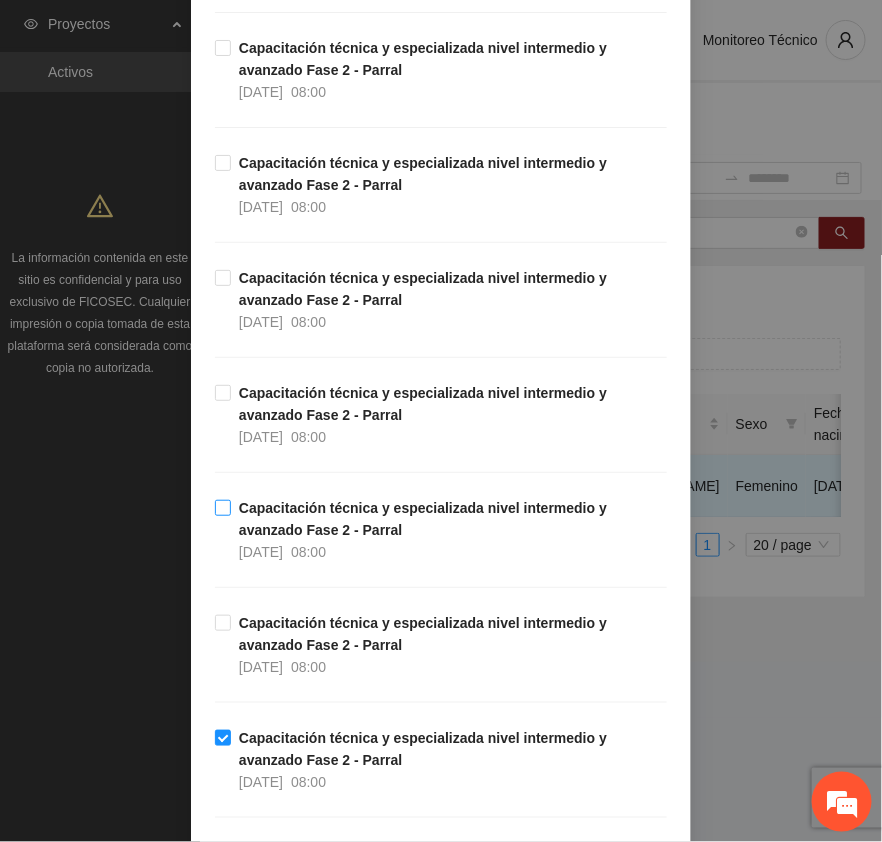 click on "Capacitación técnica y especializada nivel intermedio y avanzado Fase 2 - Parral" at bounding box center [423, 519] 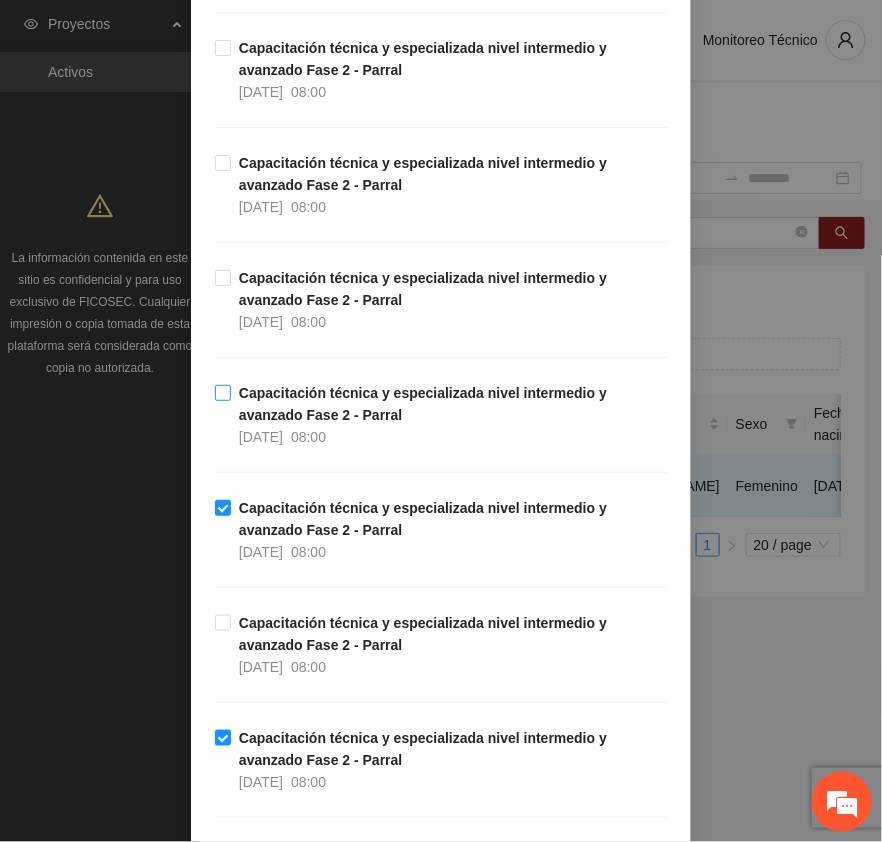 click on "Capacitación técnica y especializada nivel intermedio y avanzado Fase 2 - Parral" at bounding box center [423, 404] 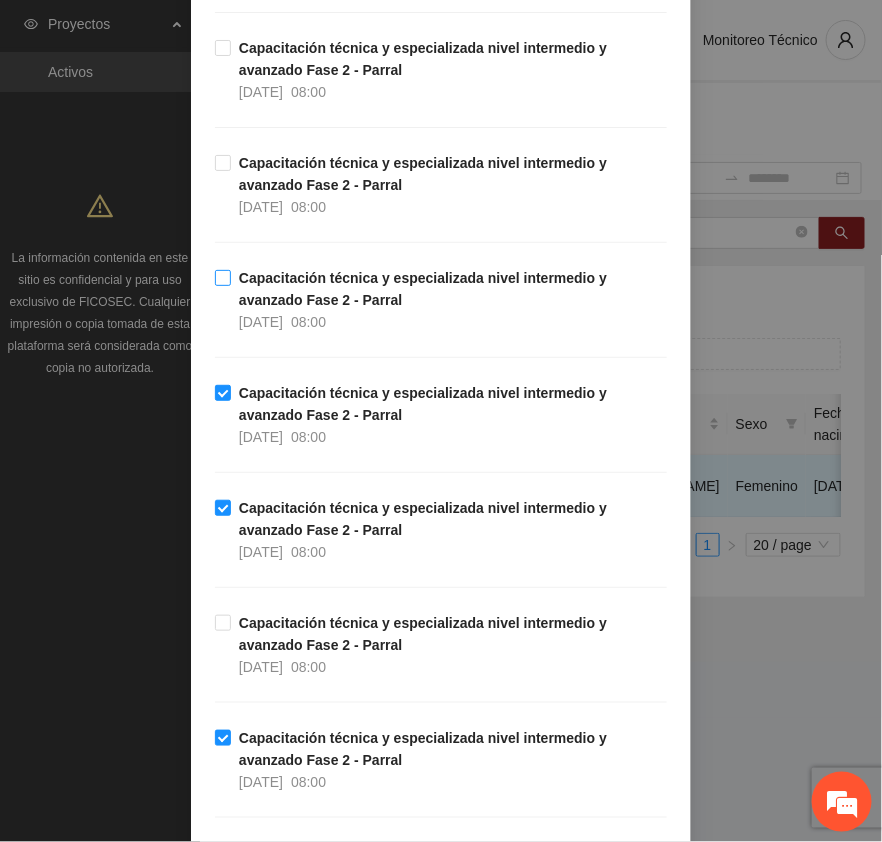 click on "Capacitación técnica y especializada nivel intermedio y avanzado Fase 2 - Parral" at bounding box center [423, 289] 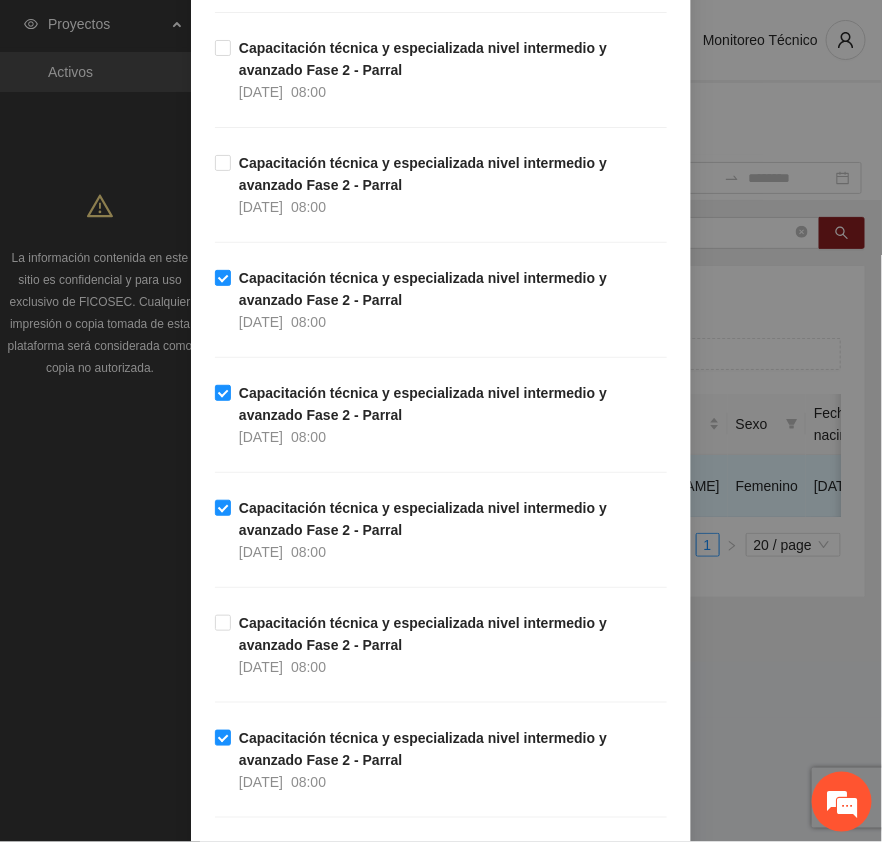 drag, startPoint x: 291, startPoint y: 166, endPoint x: 291, endPoint y: 127, distance: 39 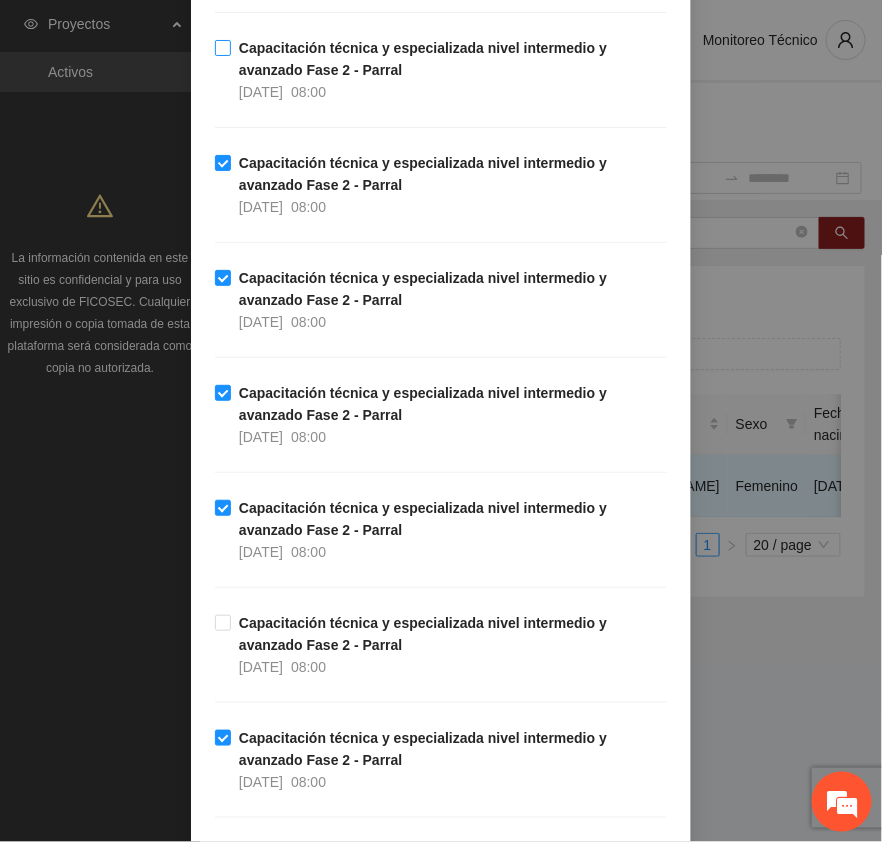 click on "Capacitación técnica y especializada nivel intermedio y avanzado Fase 2 - Parral" at bounding box center [423, 59] 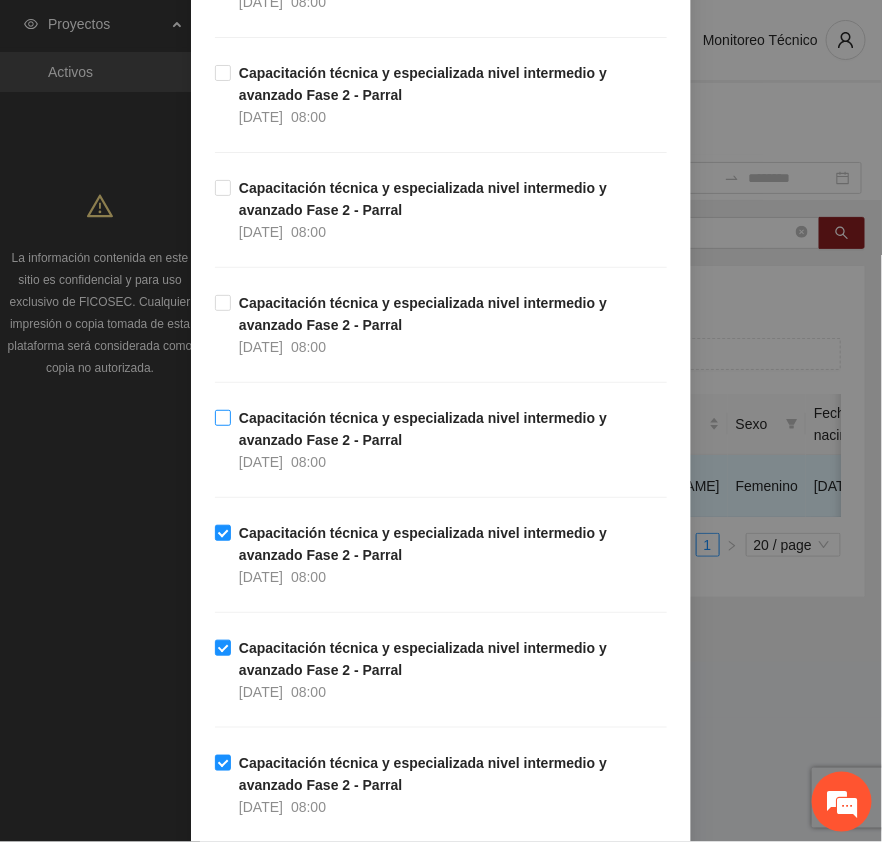 scroll, scrollTop: 895, scrollLeft: 0, axis: vertical 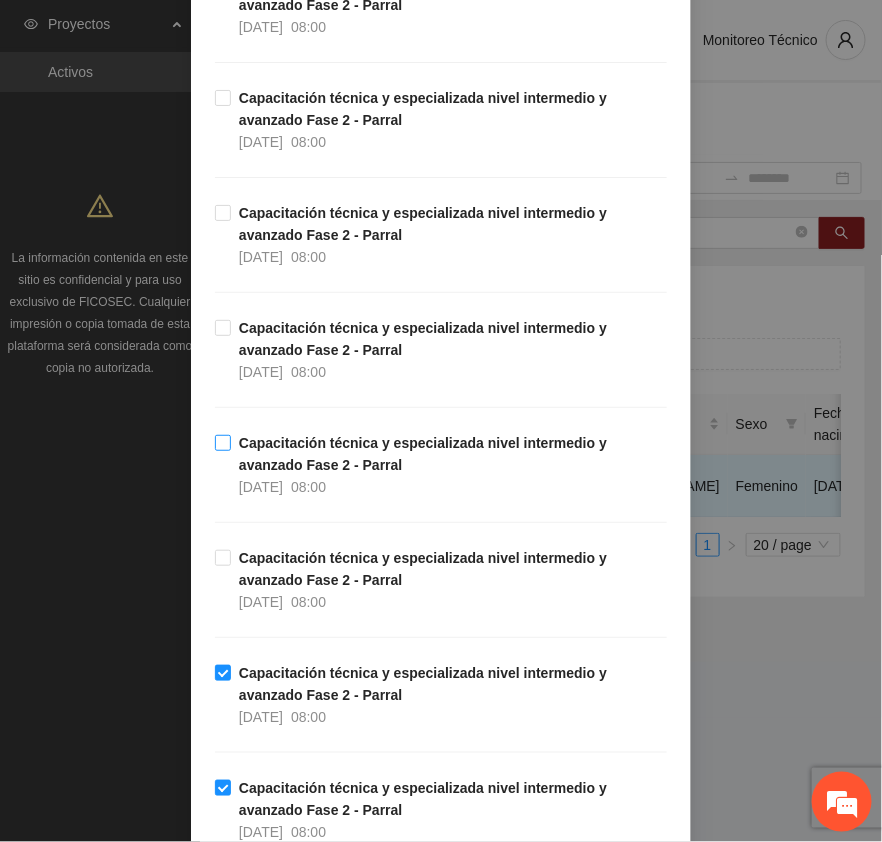 click on "Capacitación técnica y especializada nivel intermedio y avanzado Fase 2 - Parral" at bounding box center [423, 454] 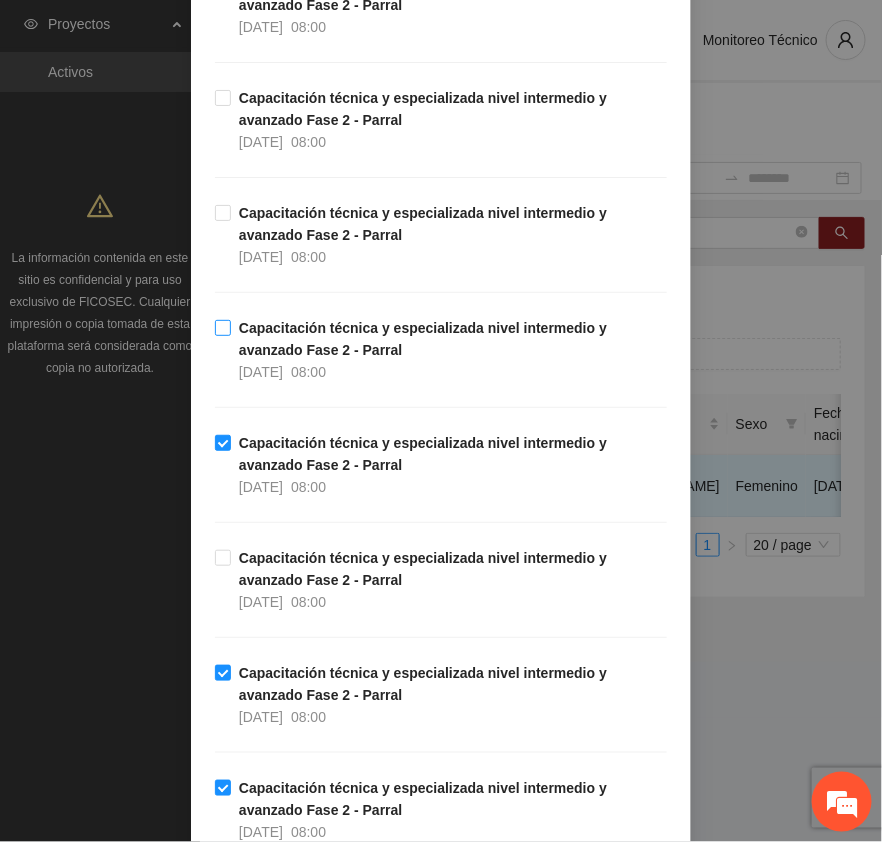 click on "Capacitación técnica y especializada nivel intermedio y avanzado Fase 2 - Parral" at bounding box center (423, 339) 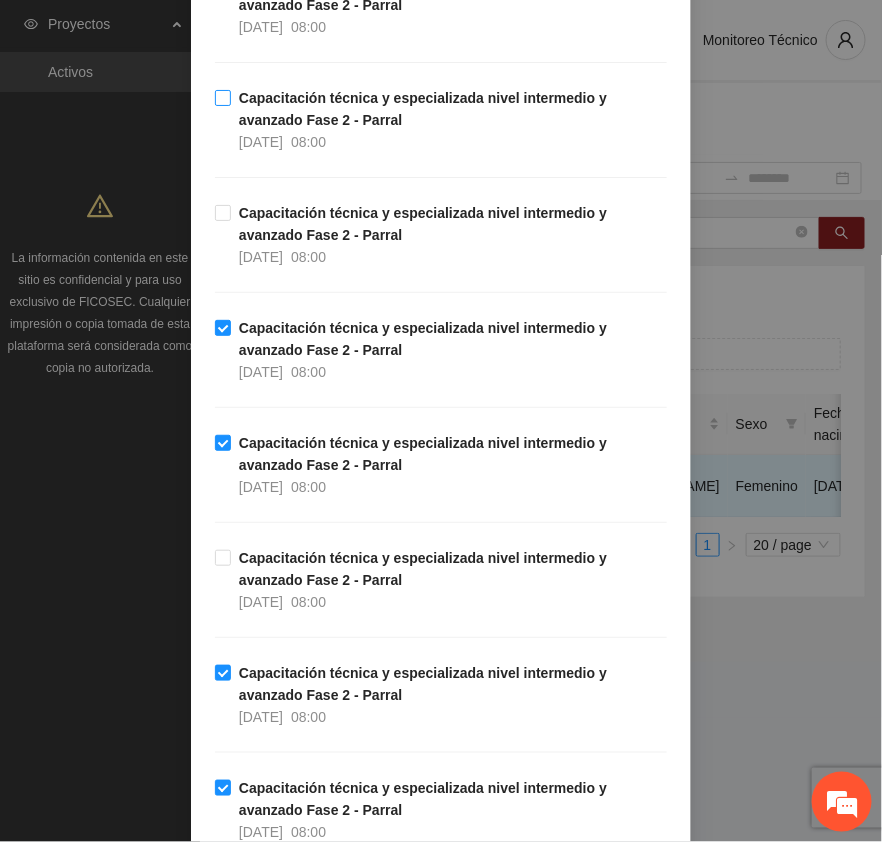 drag, startPoint x: 272, startPoint y: 225, endPoint x: 263, endPoint y: 151, distance: 74.54529 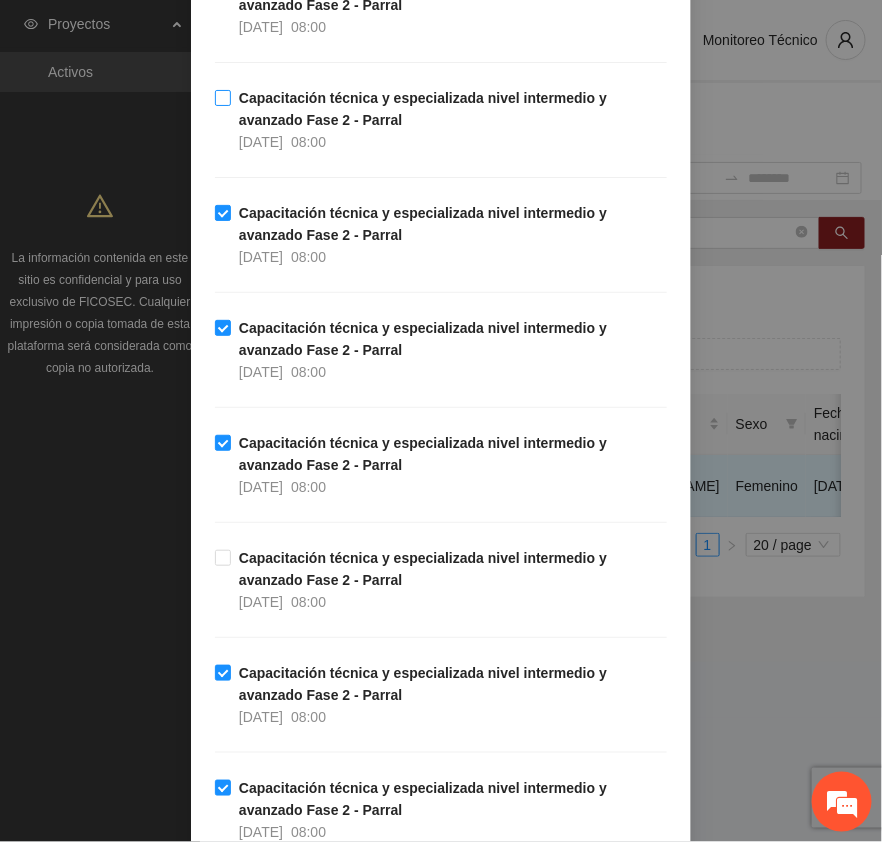 click on "Capacitación técnica y especializada nivel intermedio y avanzado Fase 2 - Parral" at bounding box center [423, 109] 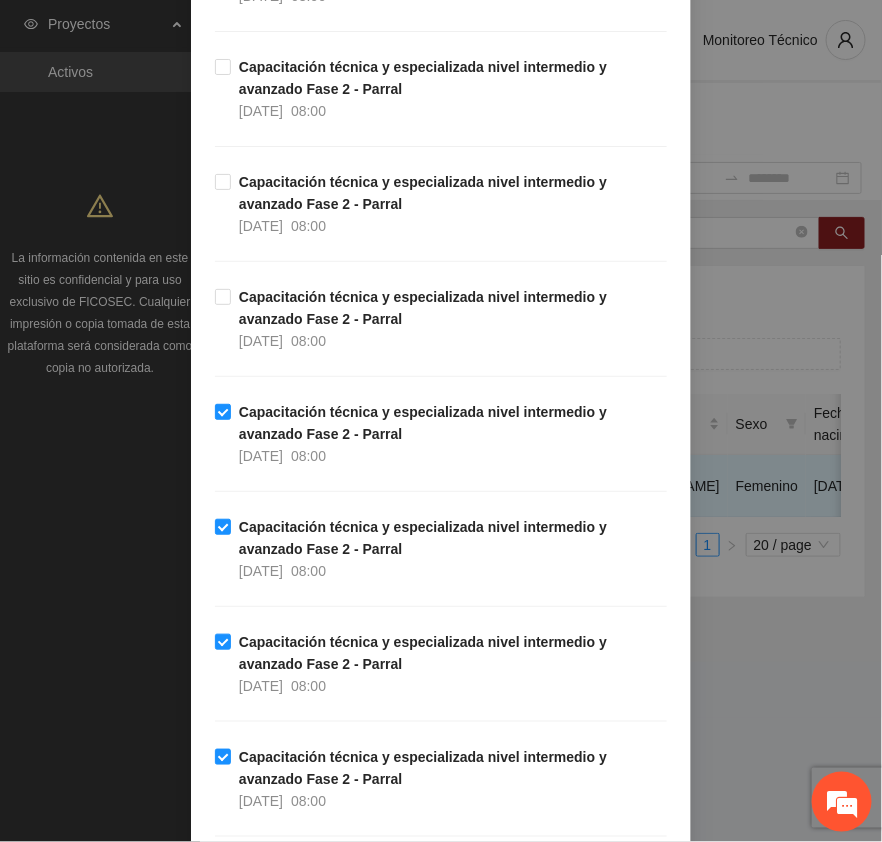 scroll, scrollTop: 520, scrollLeft: 0, axis: vertical 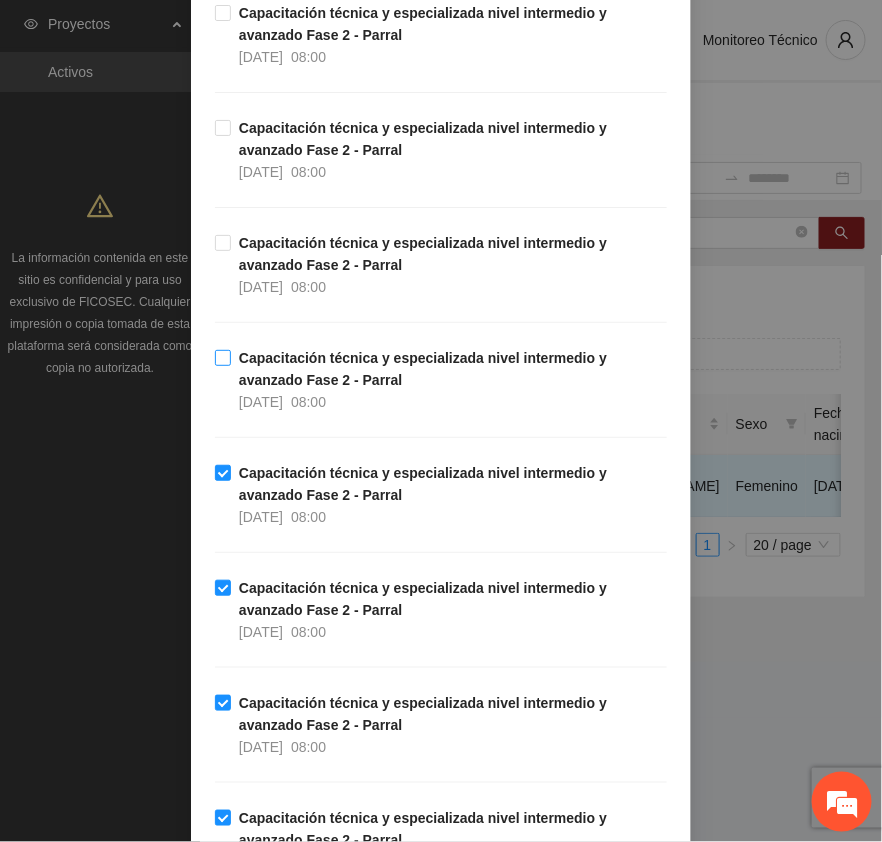 click on "Capacitación técnica y especializada nivel intermedio y avanzado Fase 2 - Parral" at bounding box center (423, 369) 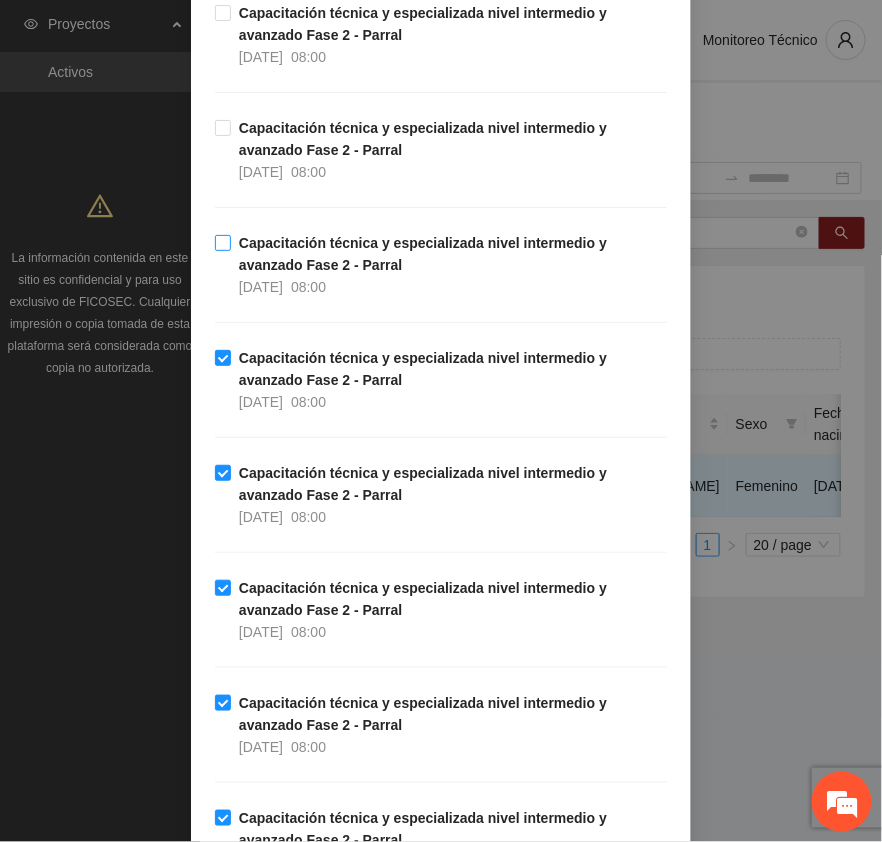 click on "Capacitación técnica y especializada nivel intermedio y avanzado Fase 2 - Parral" at bounding box center (423, 254) 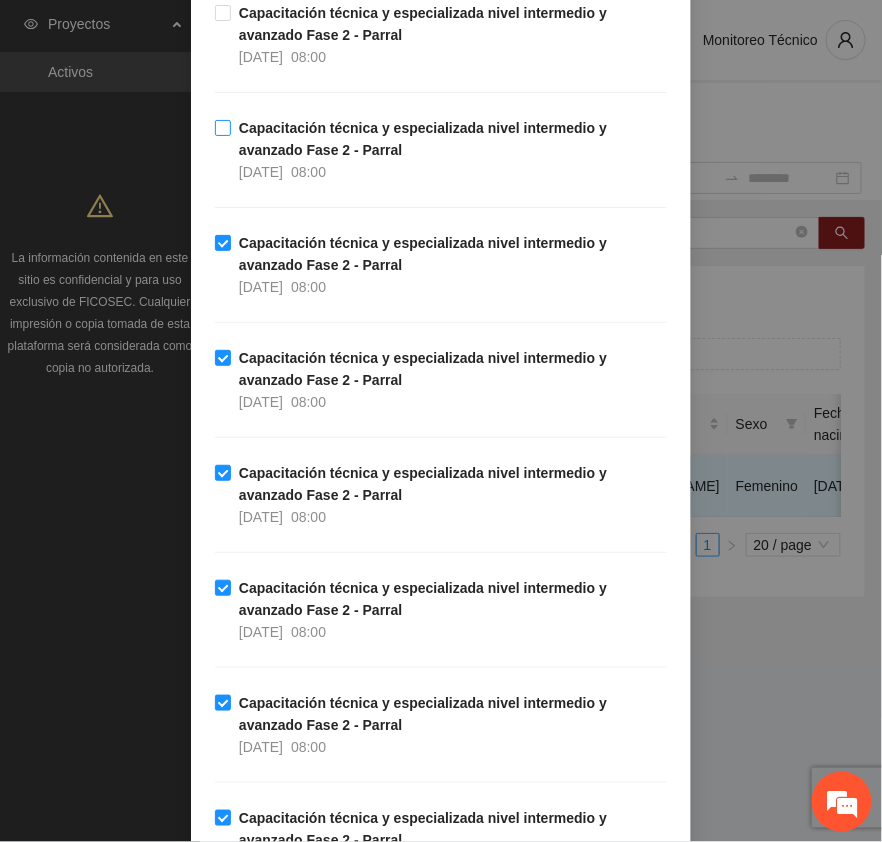 click on "Capacitación técnica y especializada nivel intermedio y avanzado Fase 2 - Parral" at bounding box center [423, 139] 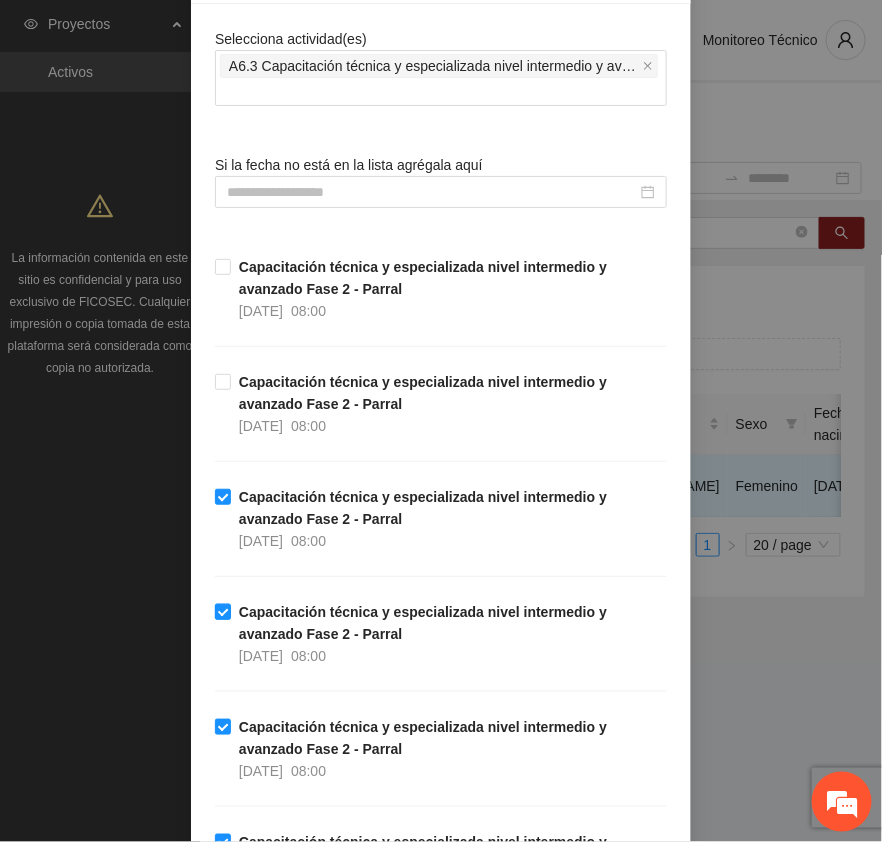 scroll, scrollTop: 145, scrollLeft: 0, axis: vertical 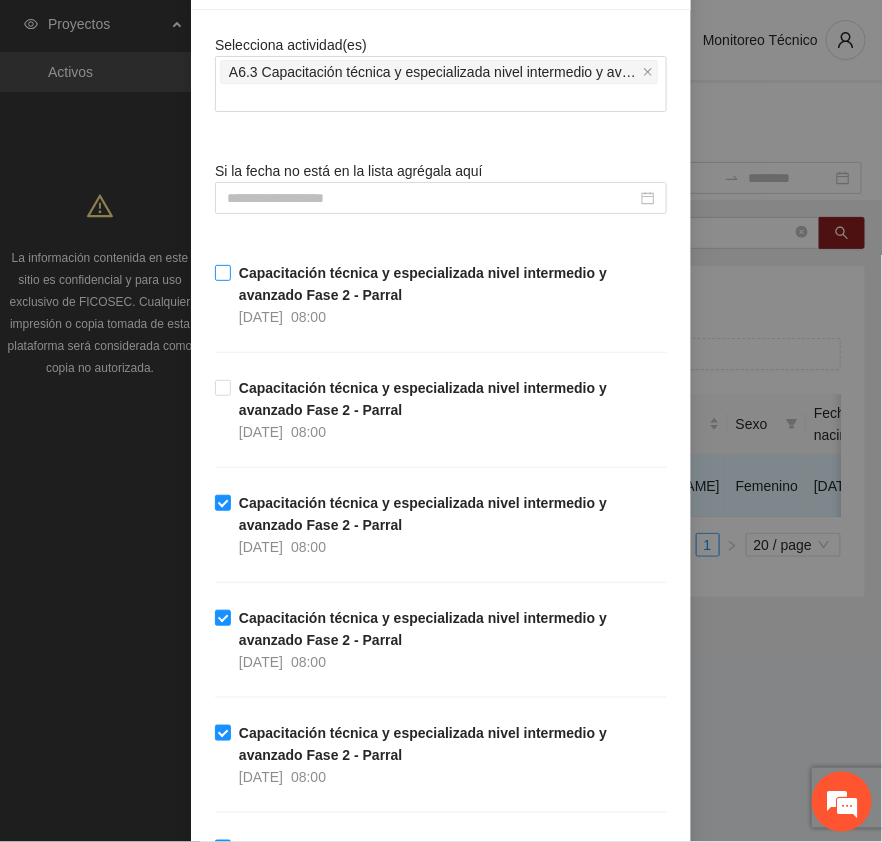 drag, startPoint x: 293, startPoint y: 297, endPoint x: 305, endPoint y: 297, distance: 12 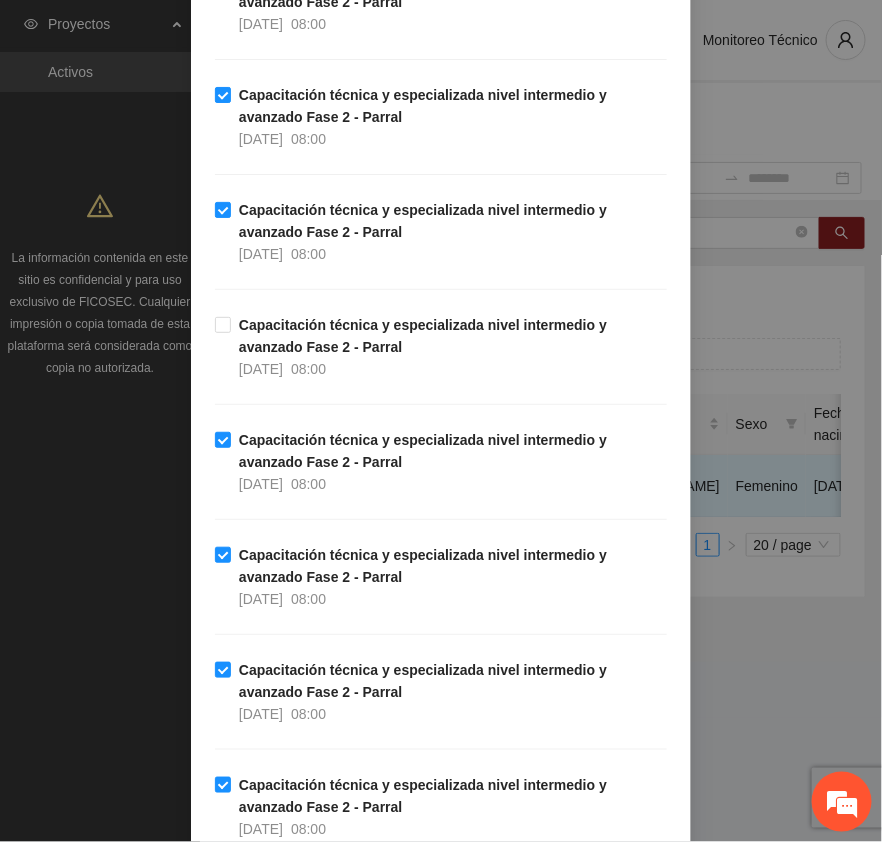 scroll, scrollTop: 2020, scrollLeft: 0, axis: vertical 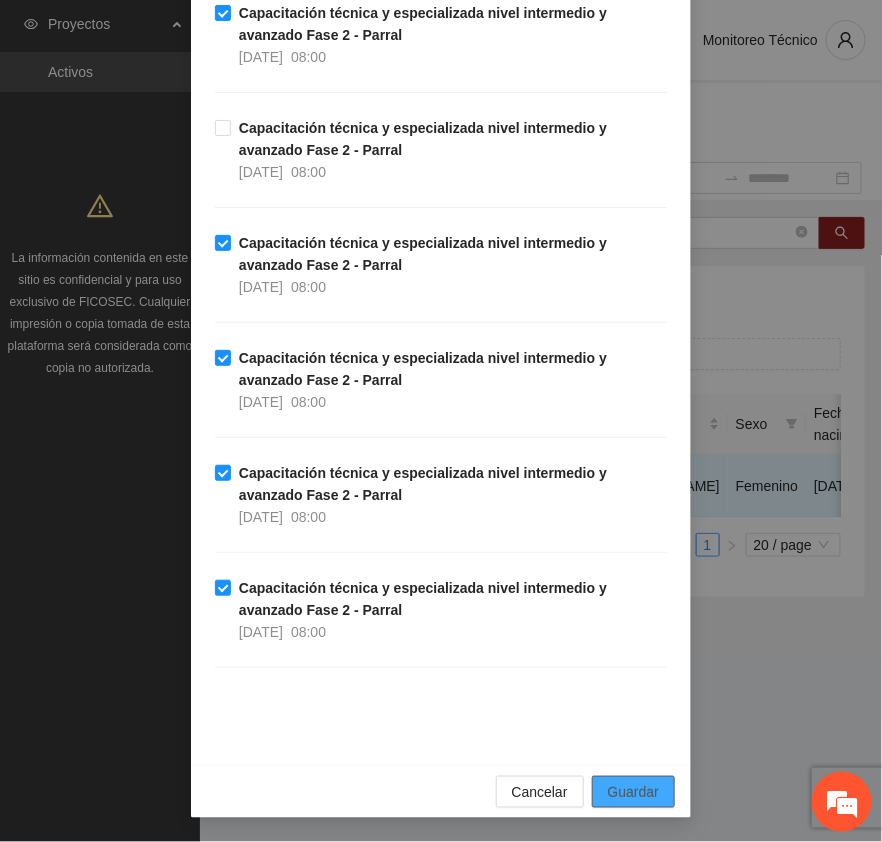 click on "Guardar" at bounding box center (633, 792) 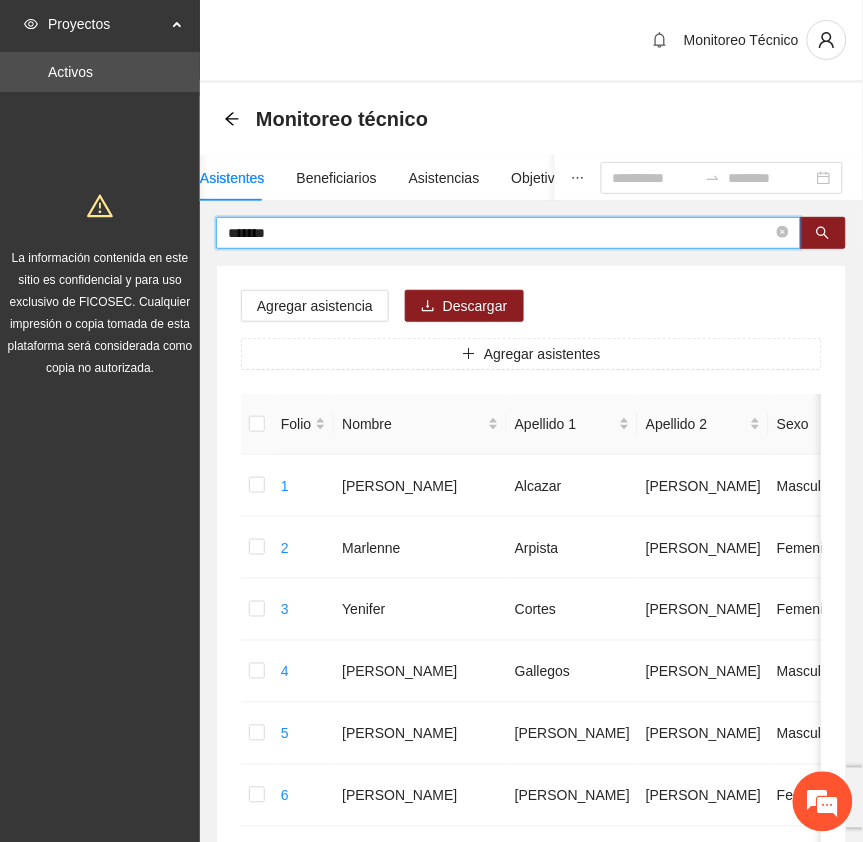 drag, startPoint x: 290, startPoint y: 232, endPoint x: 40, endPoint y: 217, distance: 250.4496 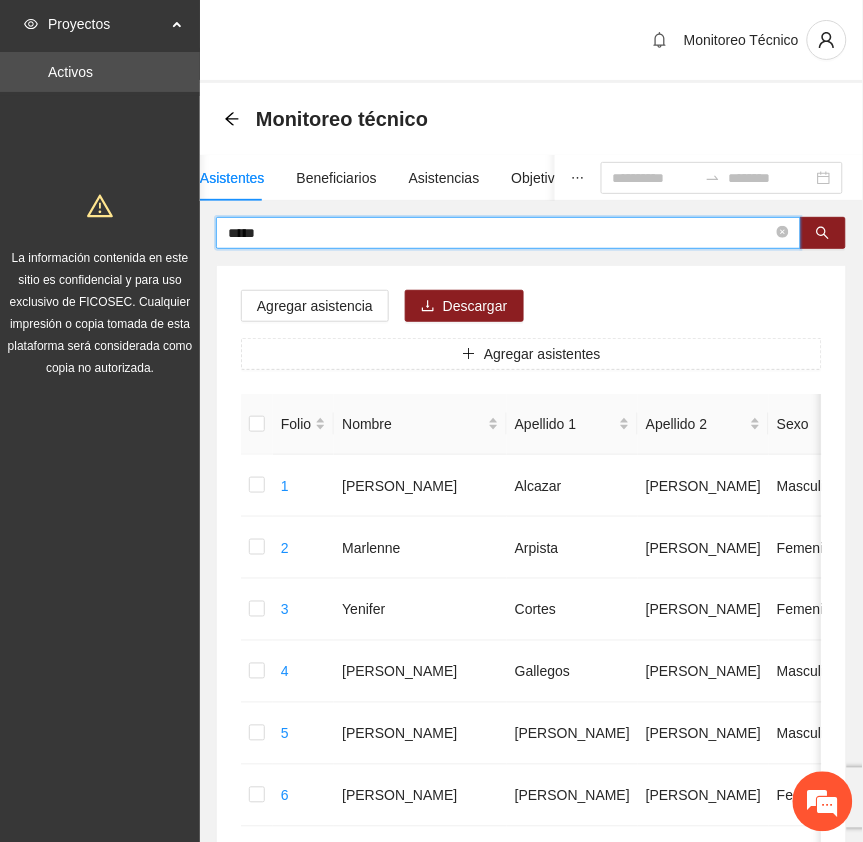 type on "*****" 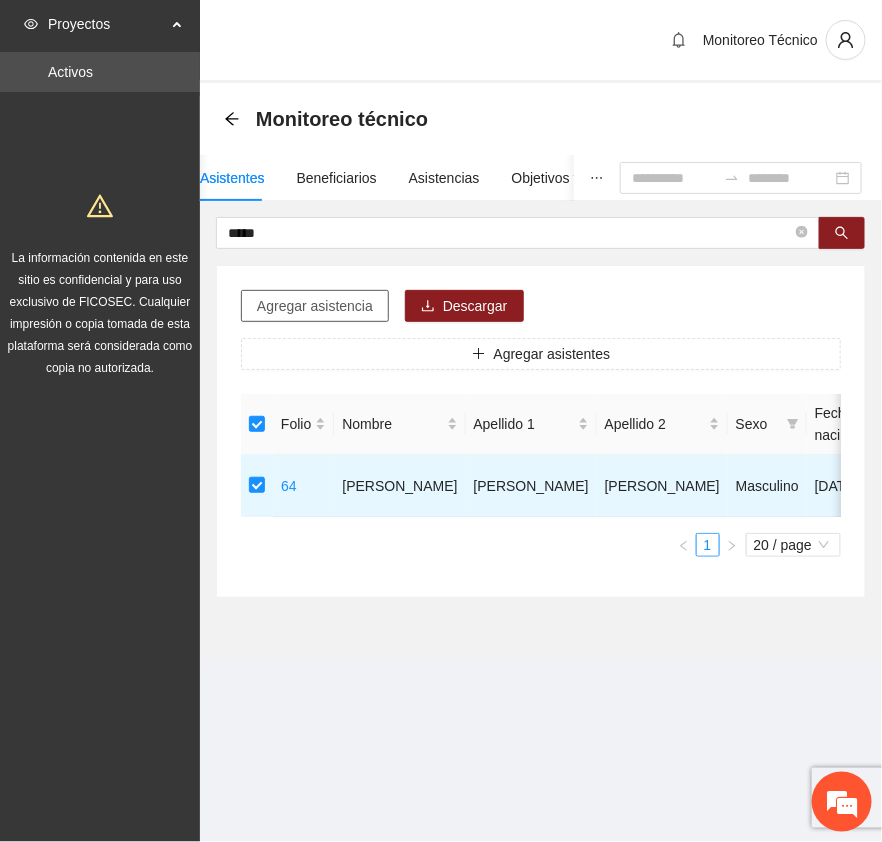 click on "Agregar asistencia" at bounding box center [315, 306] 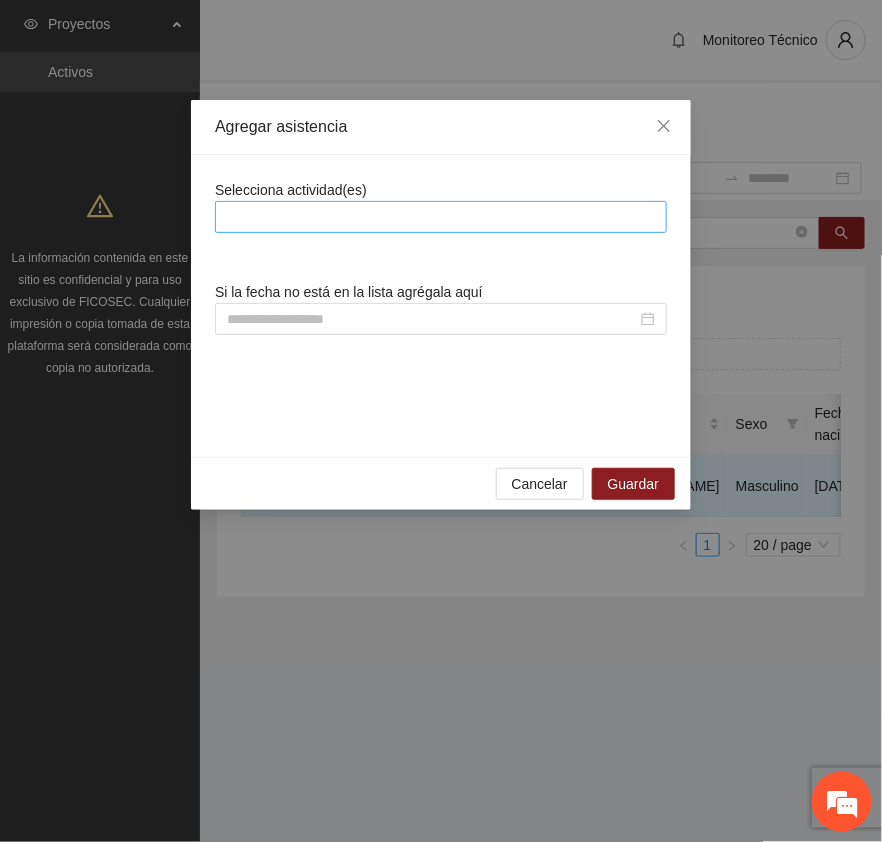 click at bounding box center (441, 217) 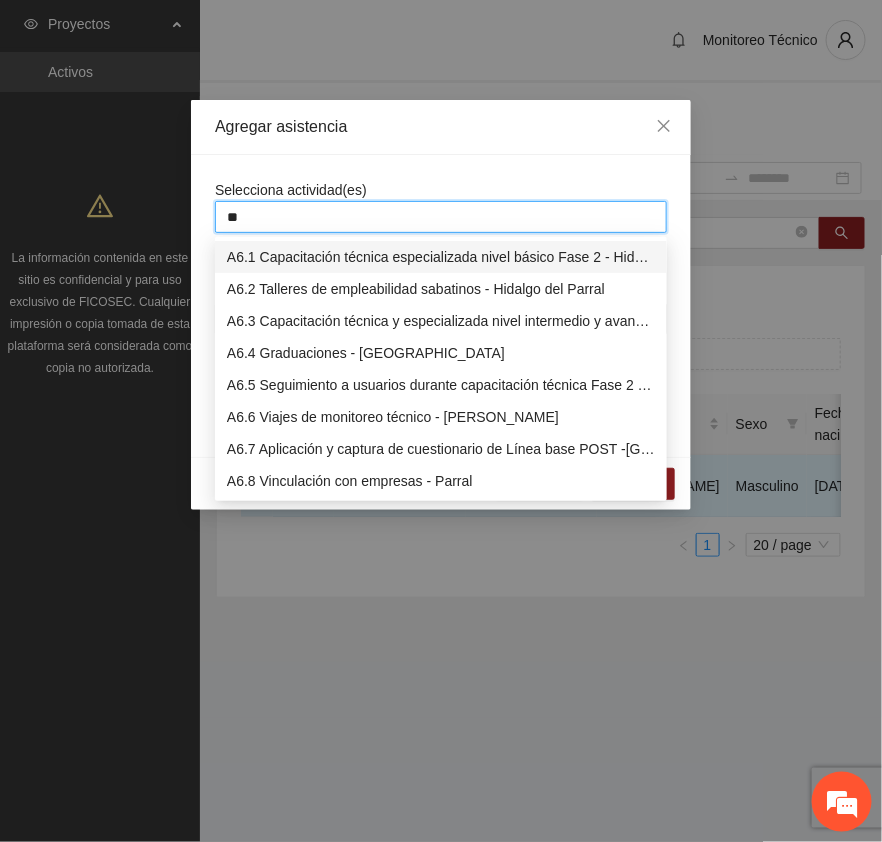 type on "***" 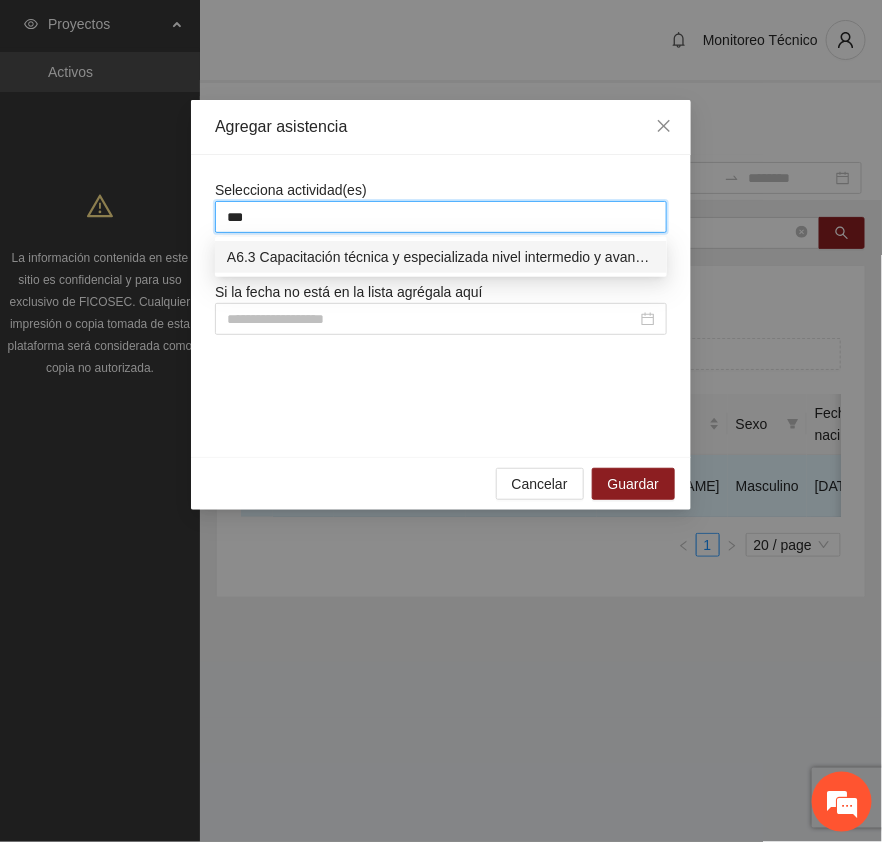 click on "A6.3 Capacitación técnica y especializada nivel intermedio y avanzado Fase 2 - Parral" at bounding box center [441, 257] 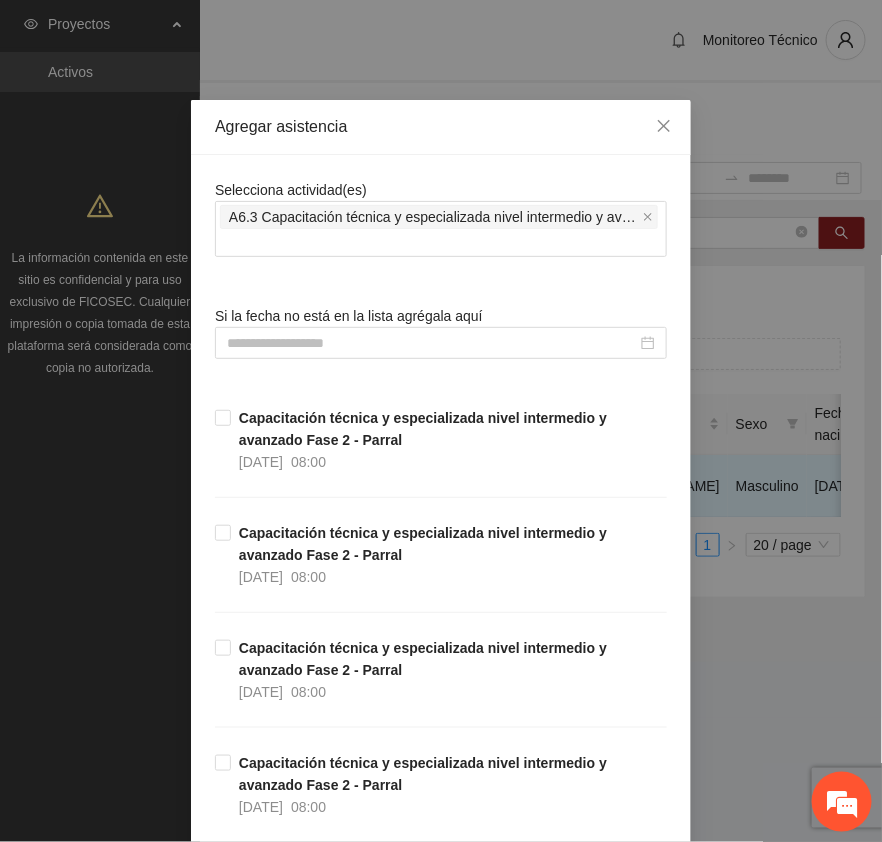 click on "Agregar asistencia" at bounding box center (441, 127) 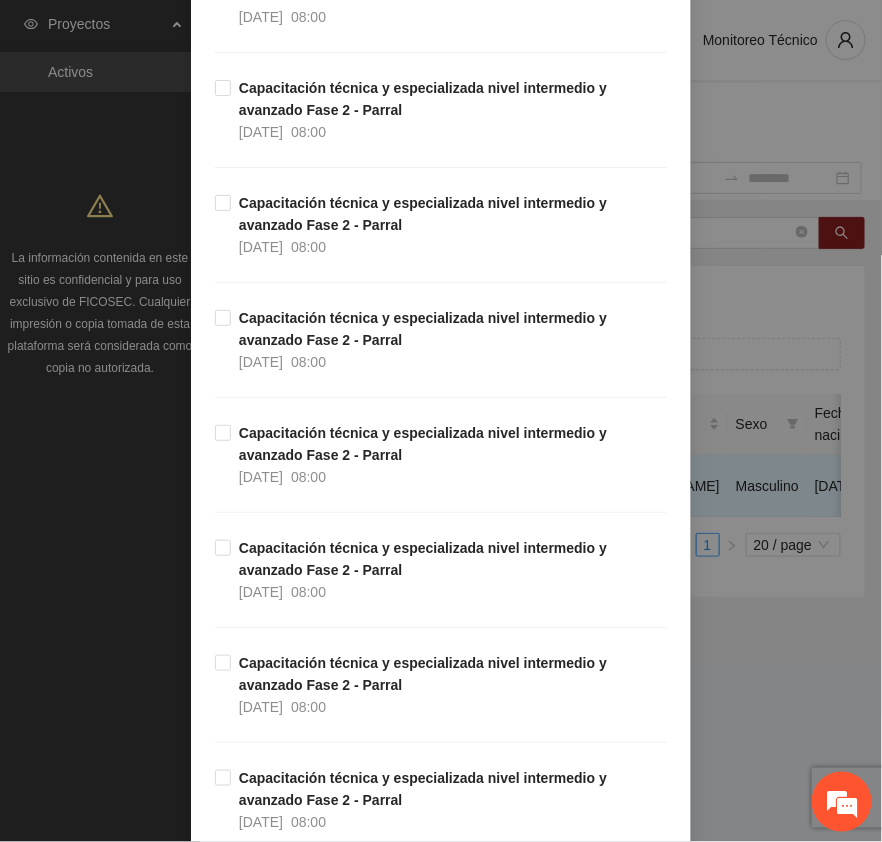 scroll, scrollTop: 2020, scrollLeft: 0, axis: vertical 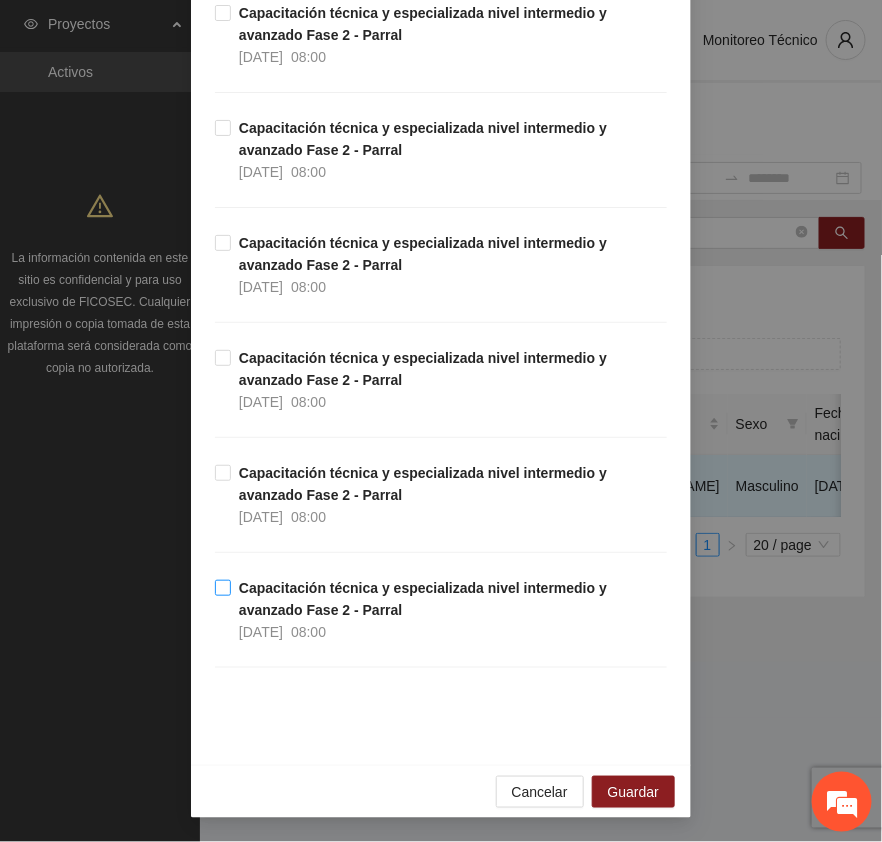 click on "Capacitación técnica y especializada nivel intermedio y avanzado Fase 2 - Parral" at bounding box center (423, 599) 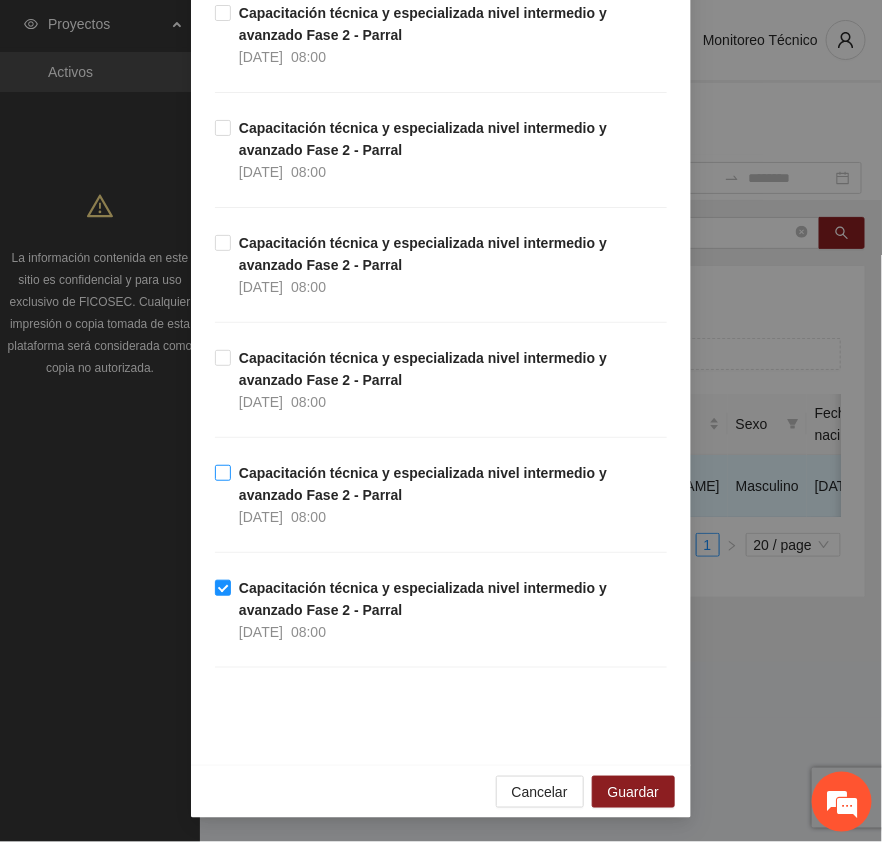click on "Capacitación técnica y especializada nivel intermedio y avanzado Fase 2 - Parral" at bounding box center [423, 484] 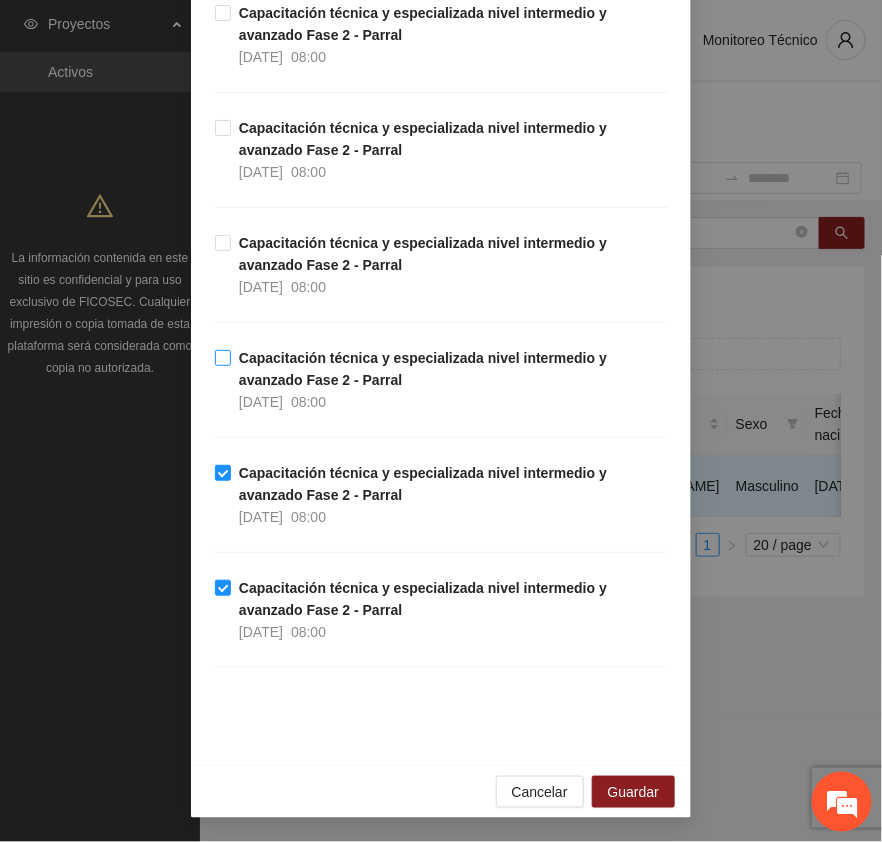 click on "Capacitación técnica y especializada nivel intermedio y avanzado Fase 2 - Parral" at bounding box center [423, 369] 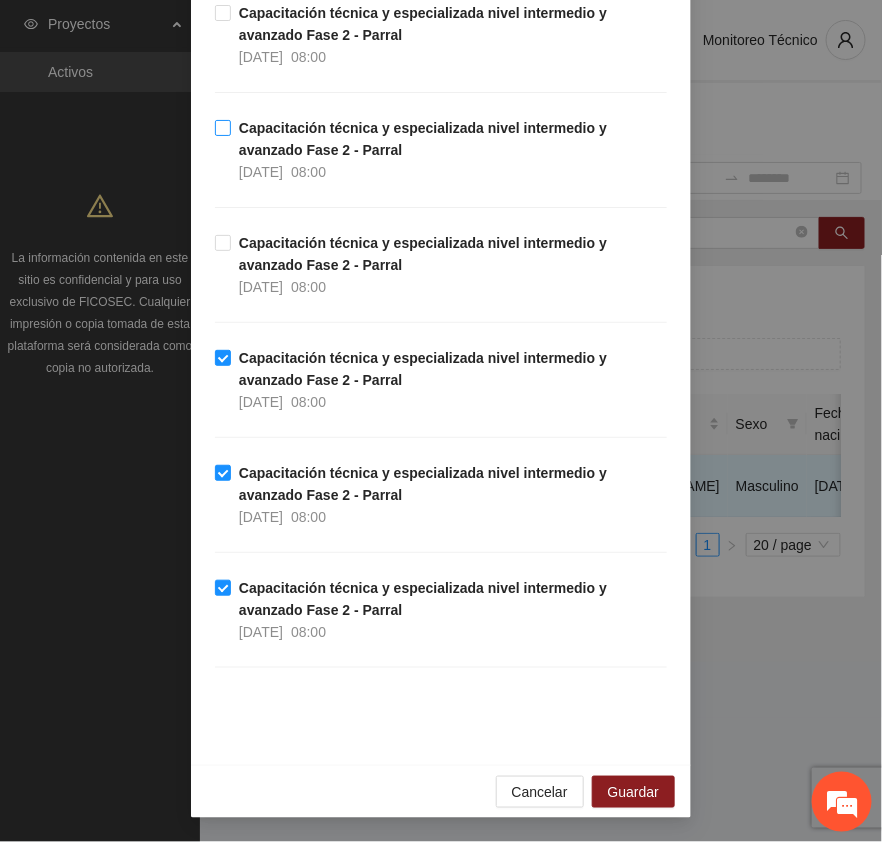click on "Capacitación técnica y especializada nivel intermedio y avanzado Fase 2 - Parral" at bounding box center (423, 139) 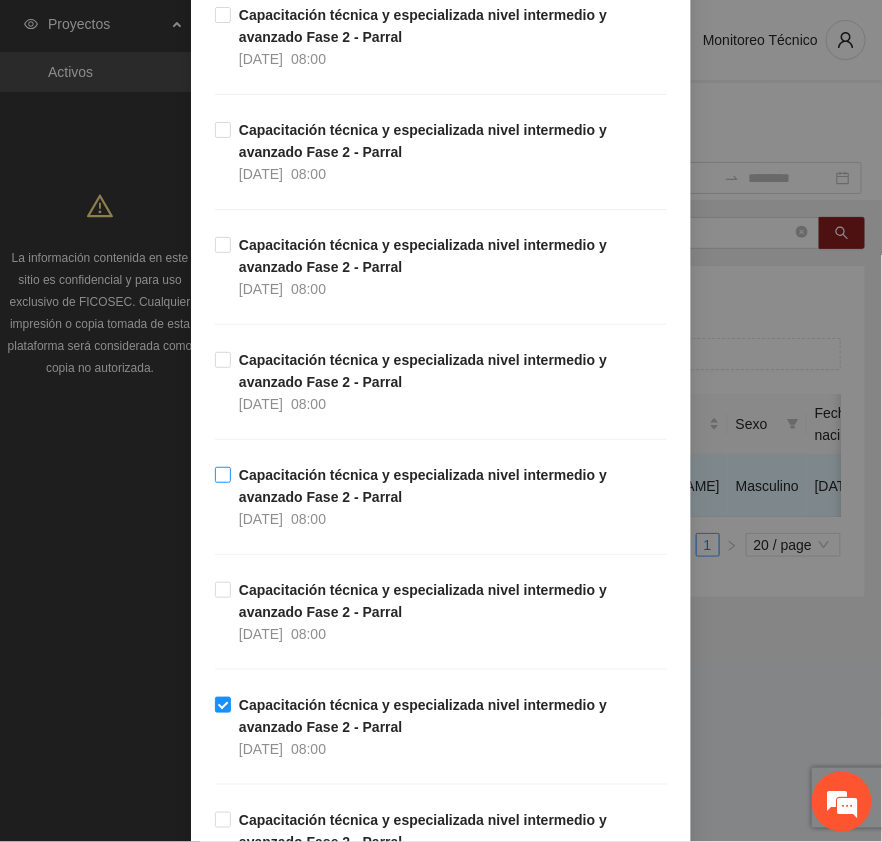 scroll, scrollTop: 1395, scrollLeft: 0, axis: vertical 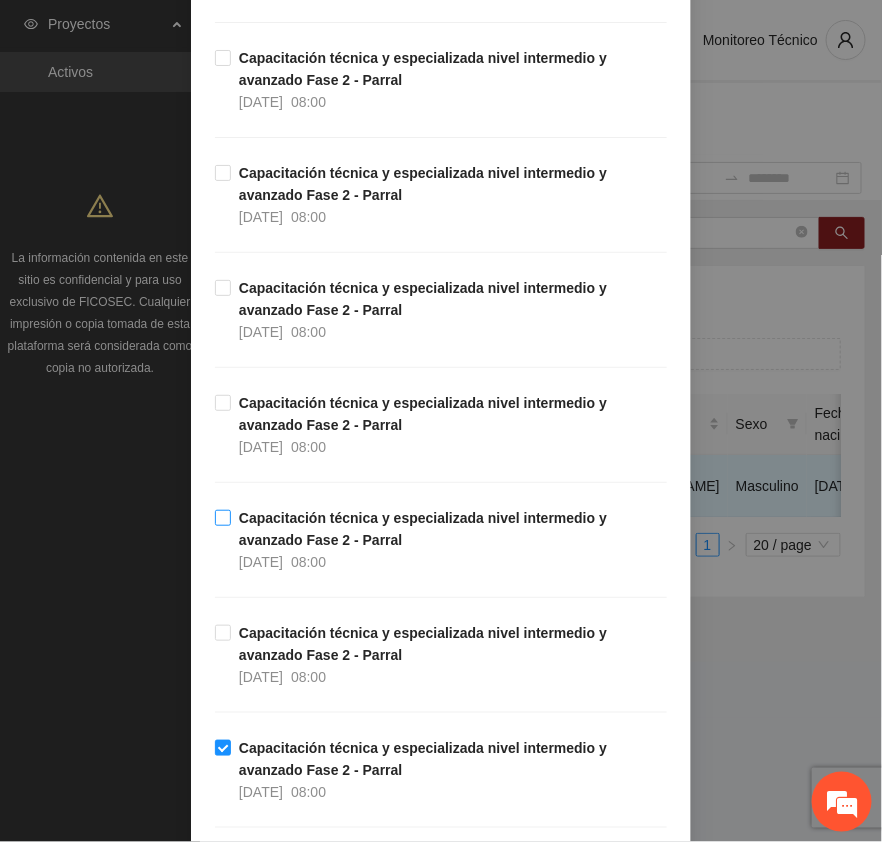 click on "Capacitación técnica y especializada nivel intermedio y avanzado Fase 2 - Parral" at bounding box center [423, 529] 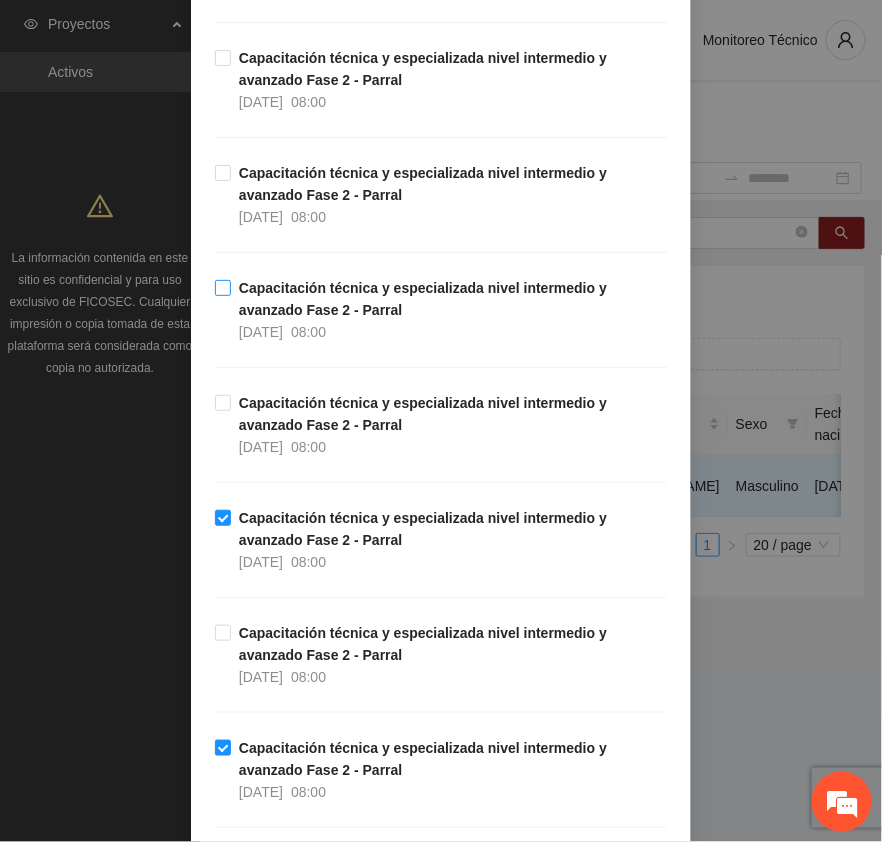 click on "Capacitación técnica y especializada nivel intermedio y avanzado Fase 2 - Parral [DATE] 08:00" at bounding box center [449, 310] 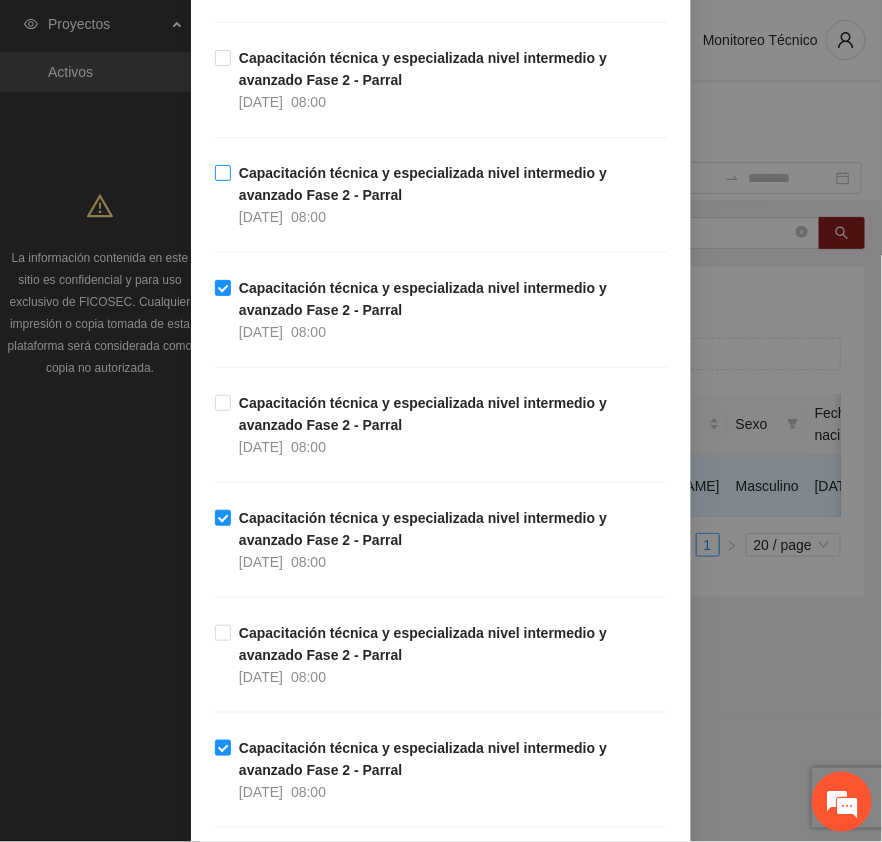 click on "Capacitación técnica y especializada nivel intermedio y avanzado Fase 2 - Parral" at bounding box center [423, 184] 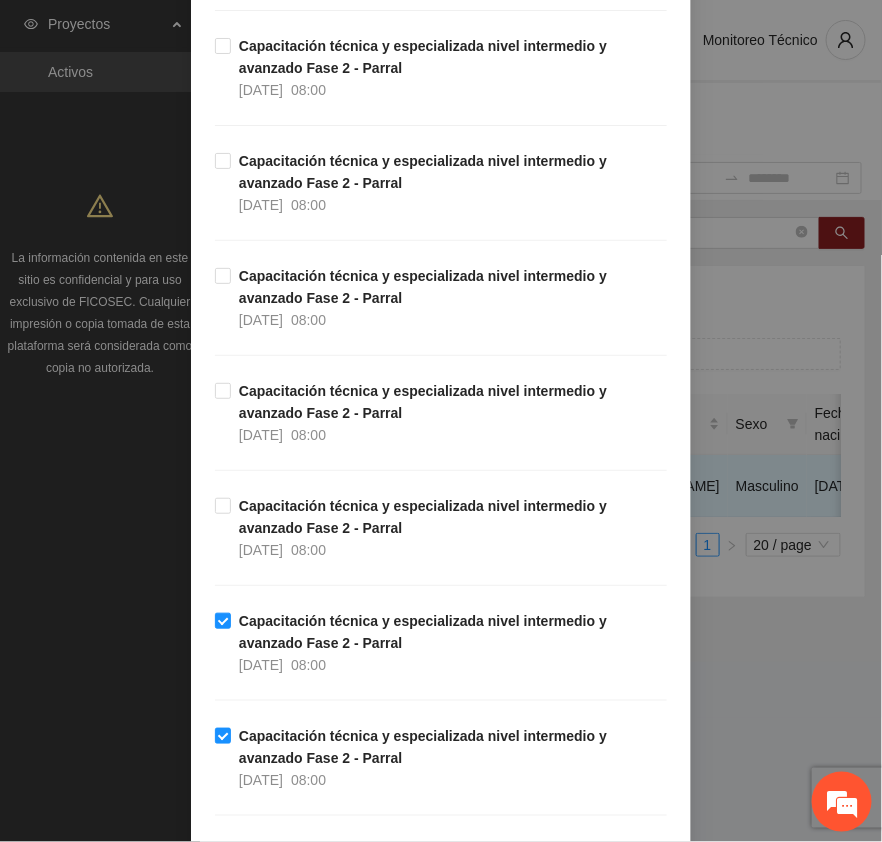 scroll, scrollTop: 895, scrollLeft: 0, axis: vertical 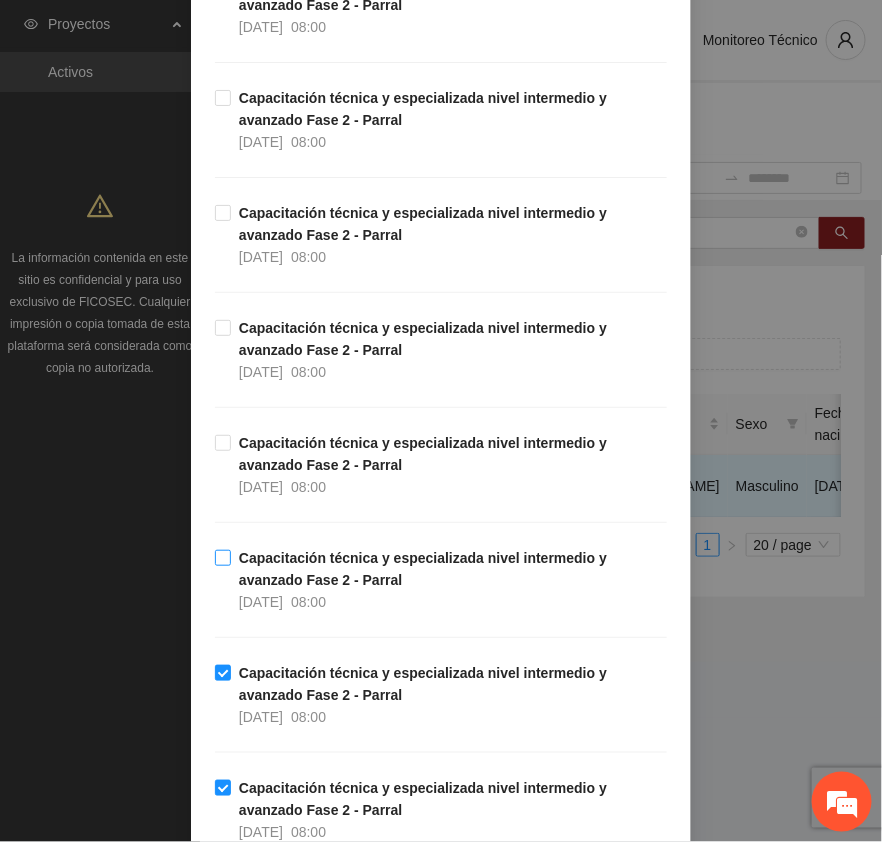 click on "Capacitación técnica y especializada nivel intermedio y avanzado Fase 2 - Parral" at bounding box center (423, 569) 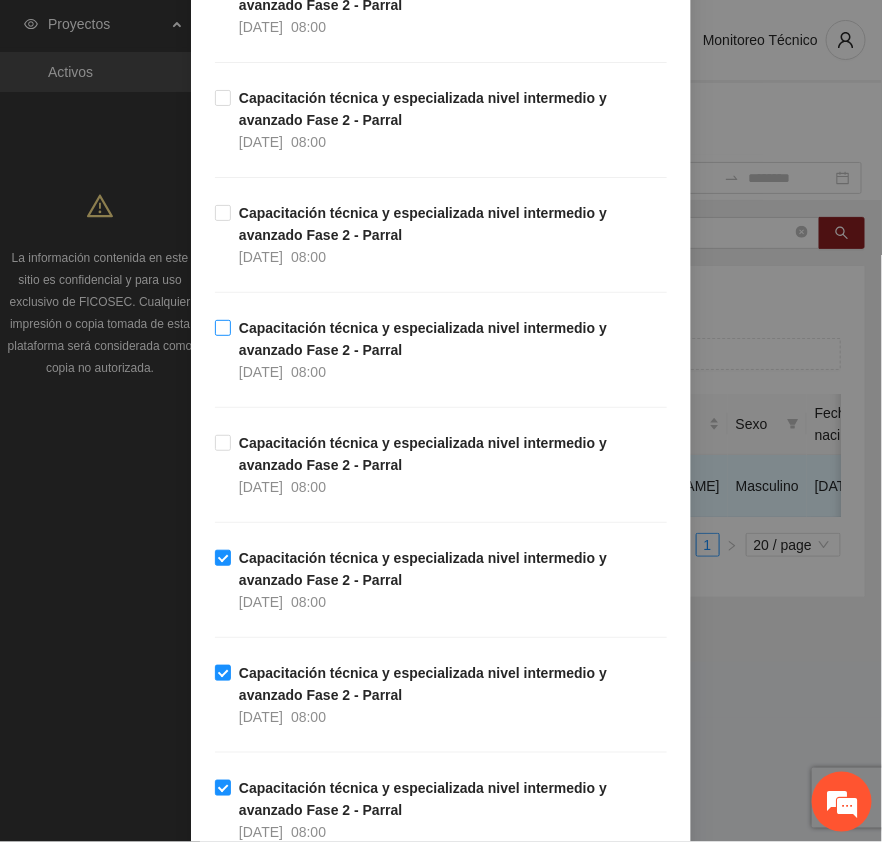 click on "Capacitación técnica y especializada nivel intermedio y avanzado Fase 2 - Parral" at bounding box center [423, 339] 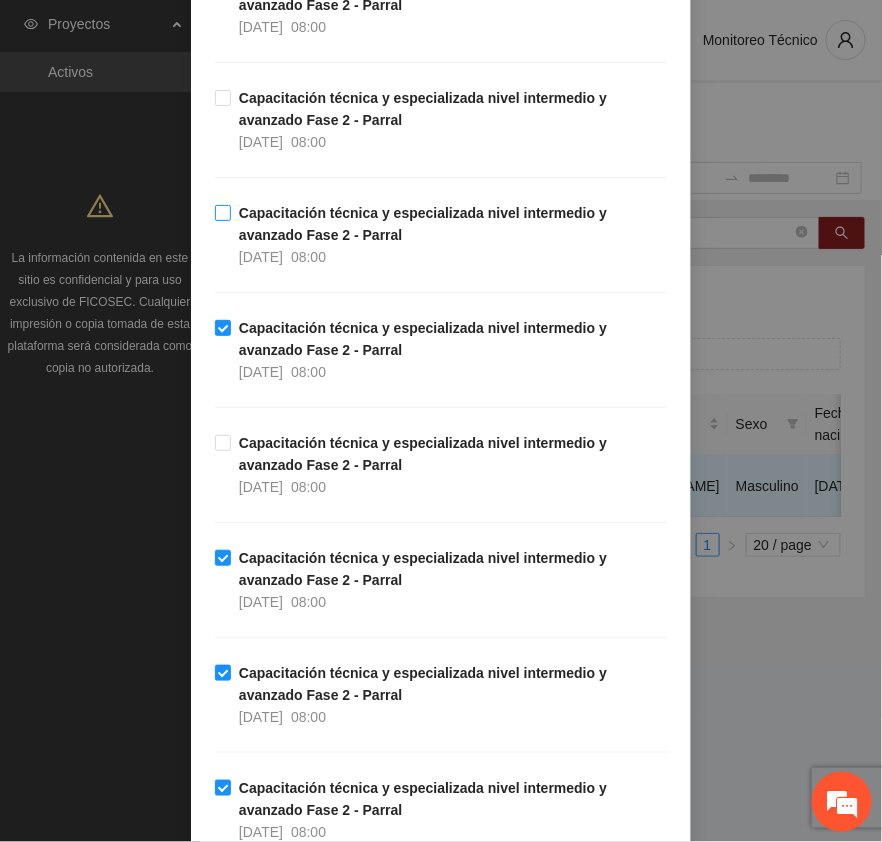 click on "Capacitación técnica y especializada nivel intermedio y avanzado Fase 2 - Parral" at bounding box center [423, 224] 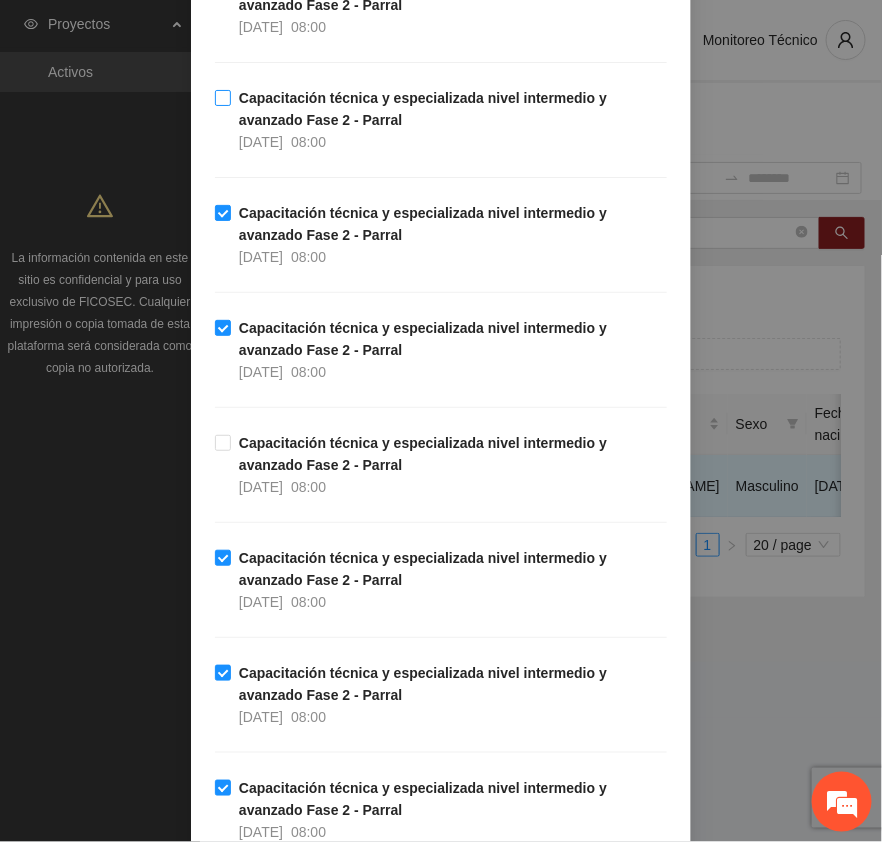 click on "Capacitación técnica y especializada nivel intermedio y avanzado Fase 2 - Parral" at bounding box center [423, 109] 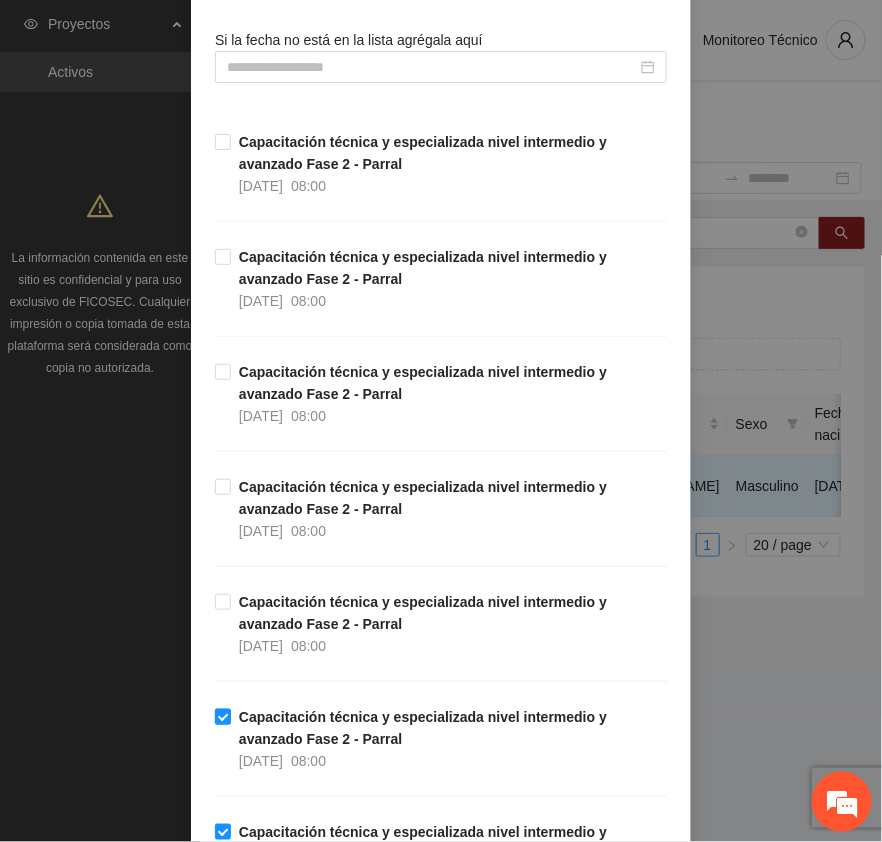 scroll, scrollTop: 270, scrollLeft: 0, axis: vertical 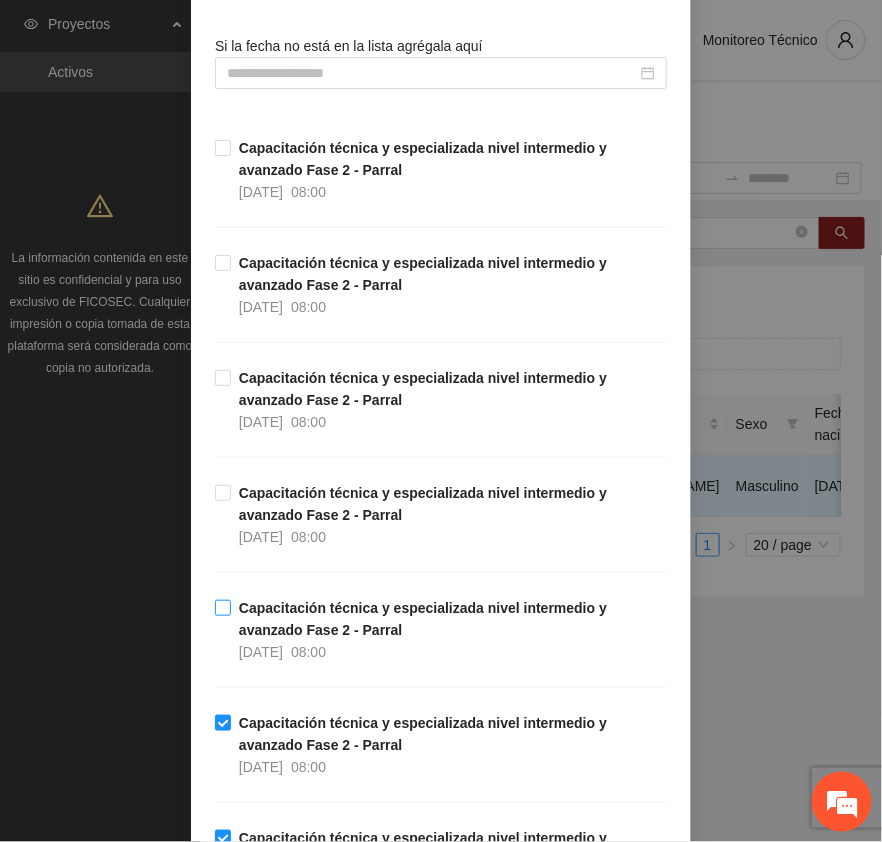 click on "Capacitación técnica y especializada nivel intermedio y avanzado Fase 2 - Parral" at bounding box center (423, 619) 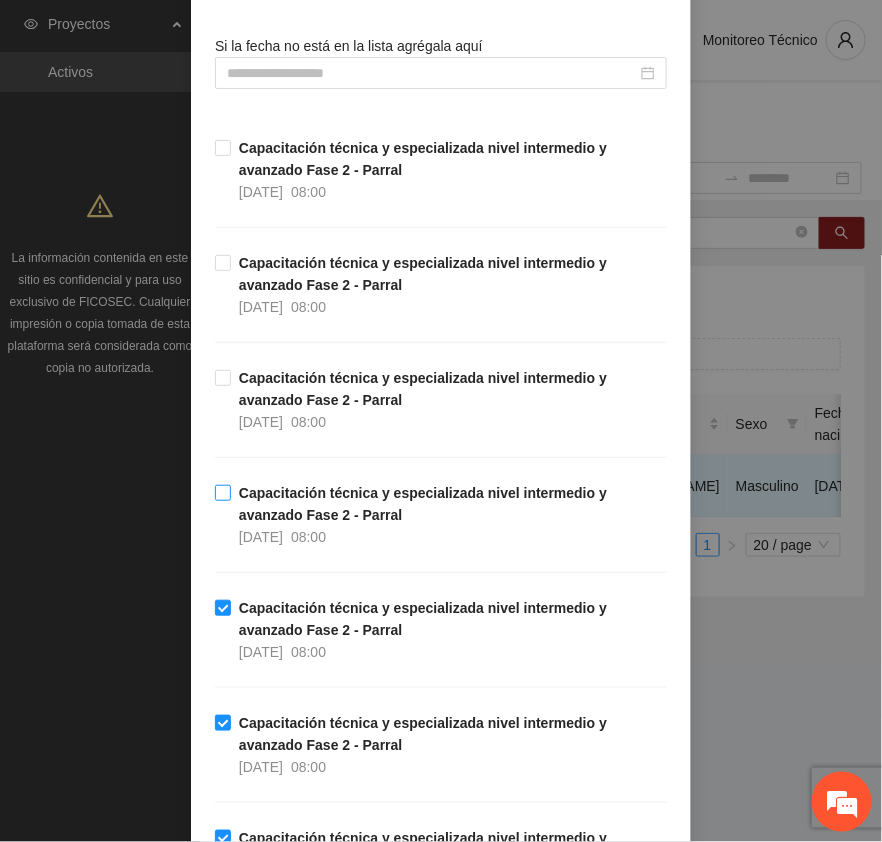 click on "Capacitación técnica y especializada nivel intermedio y avanzado Fase 2 - Parral" at bounding box center [423, 504] 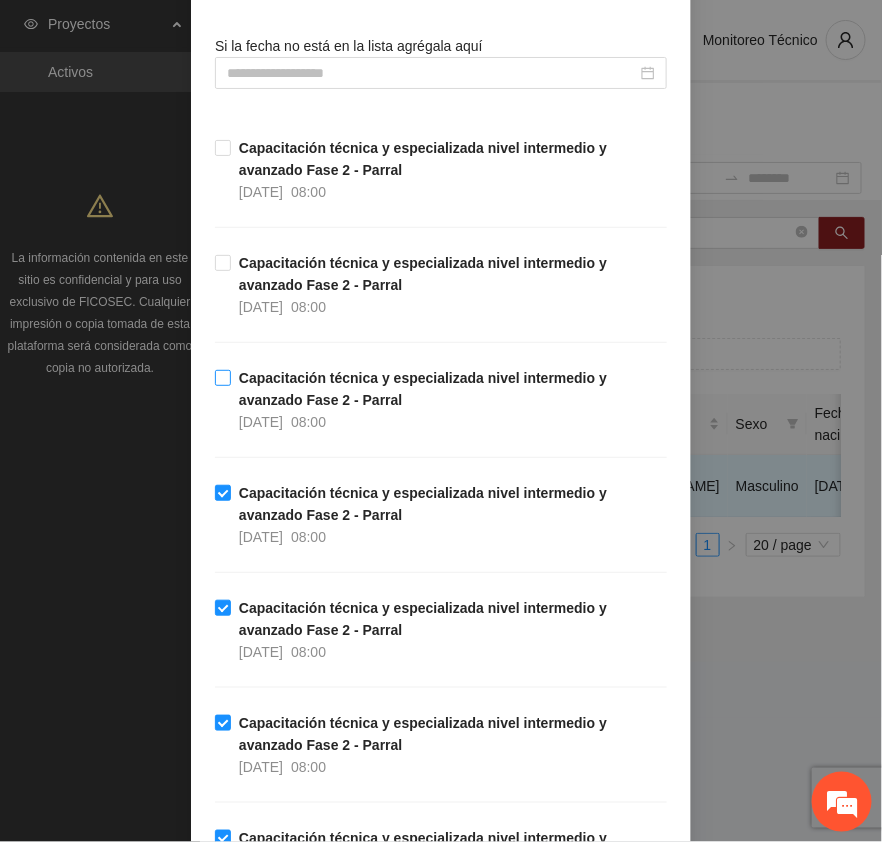 click on "Capacitación técnica y especializada nivel intermedio y avanzado Fase 2 - Parral" at bounding box center (423, 389) 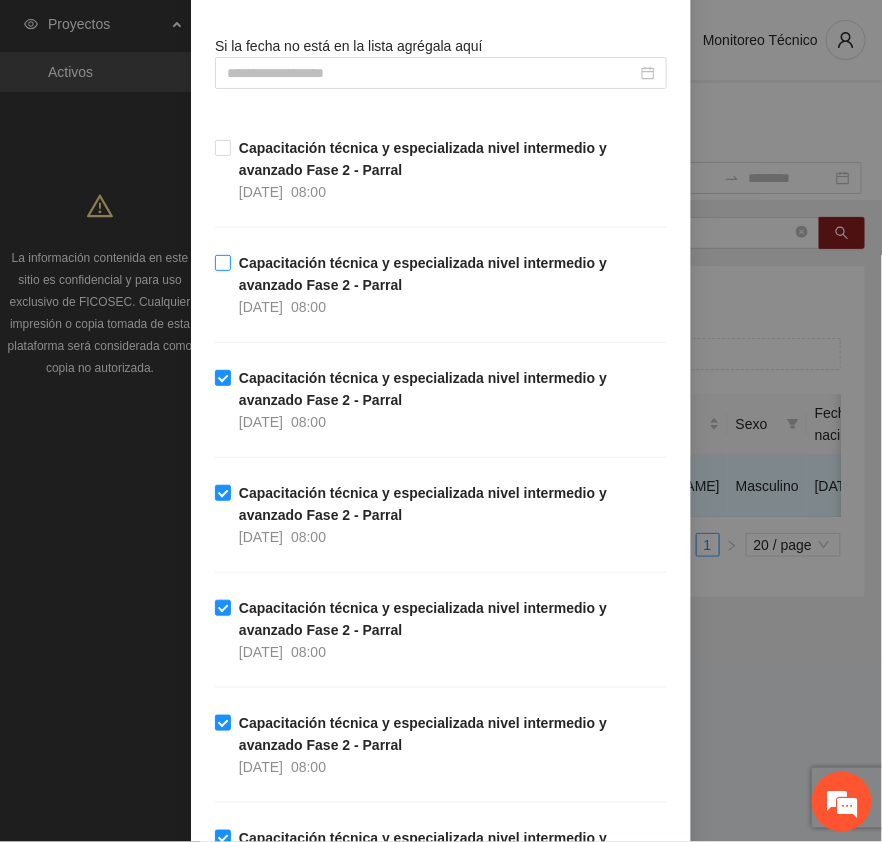 click on "Capacitación técnica y especializada nivel intermedio y avanzado Fase 2 - Parral" at bounding box center [423, 274] 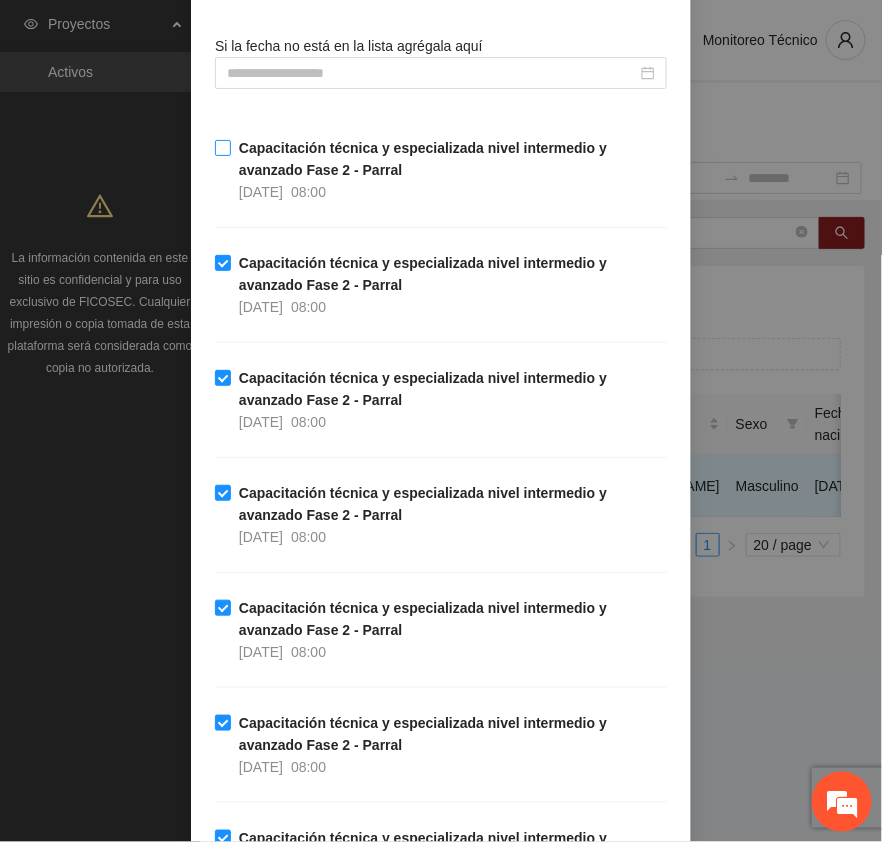 drag, startPoint x: 275, startPoint y: 148, endPoint x: 365, endPoint y: 177, distance: 94.55686 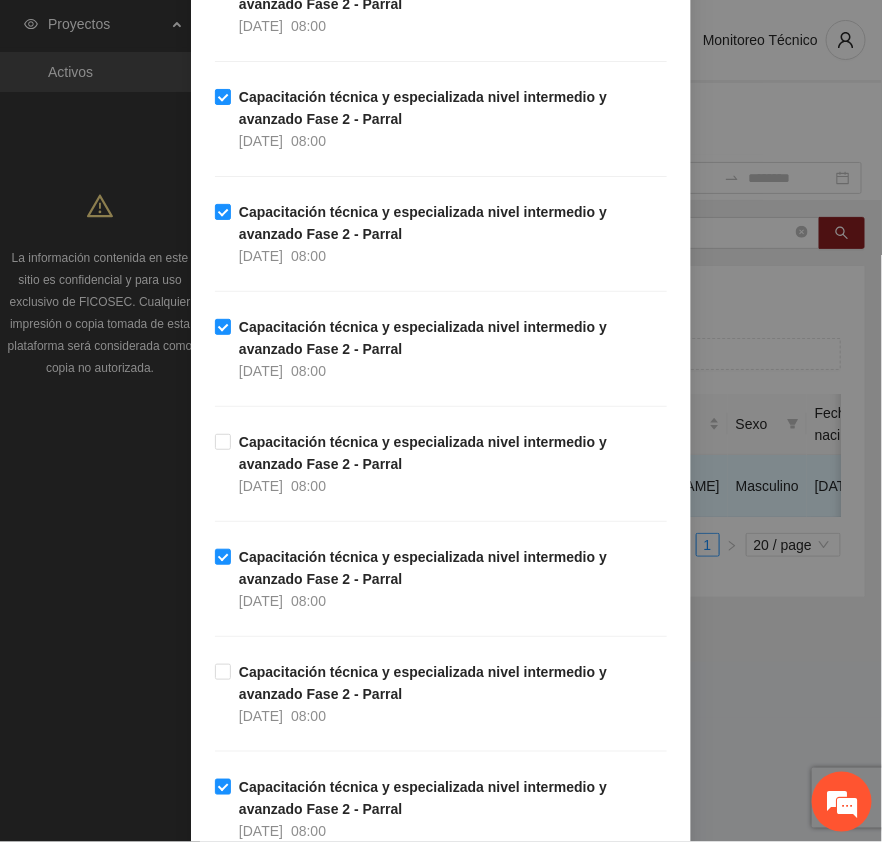 scroll, scrollTop: 2020, scrollLeft: 0, axis: vertical 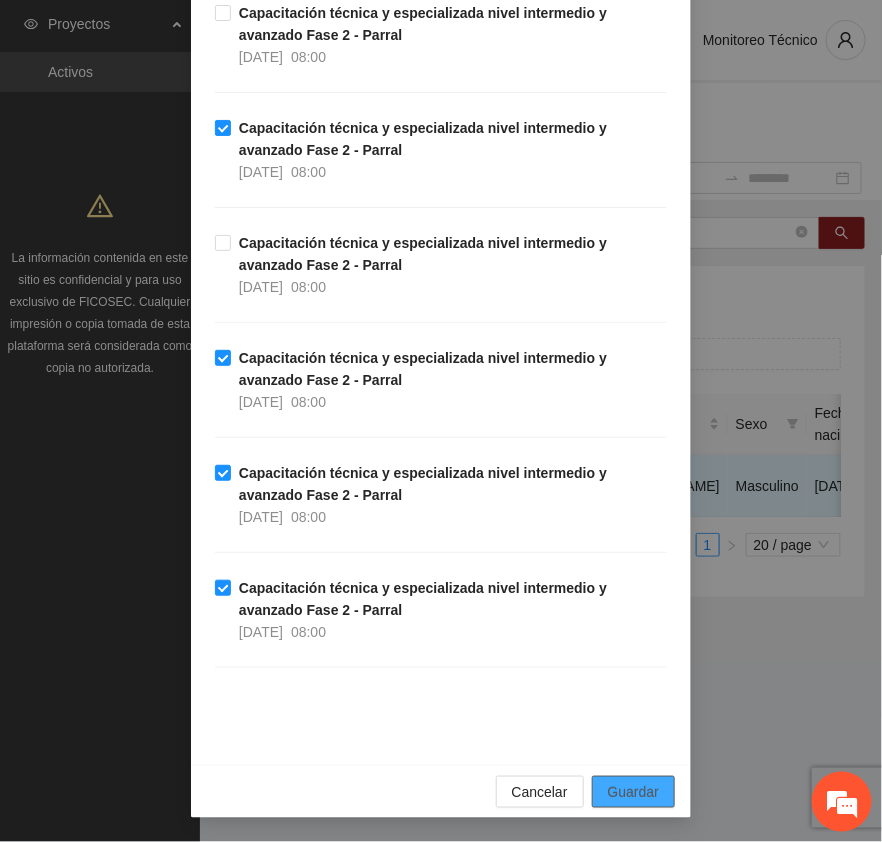 click on "Guardar" at bounding box center [633, 792] 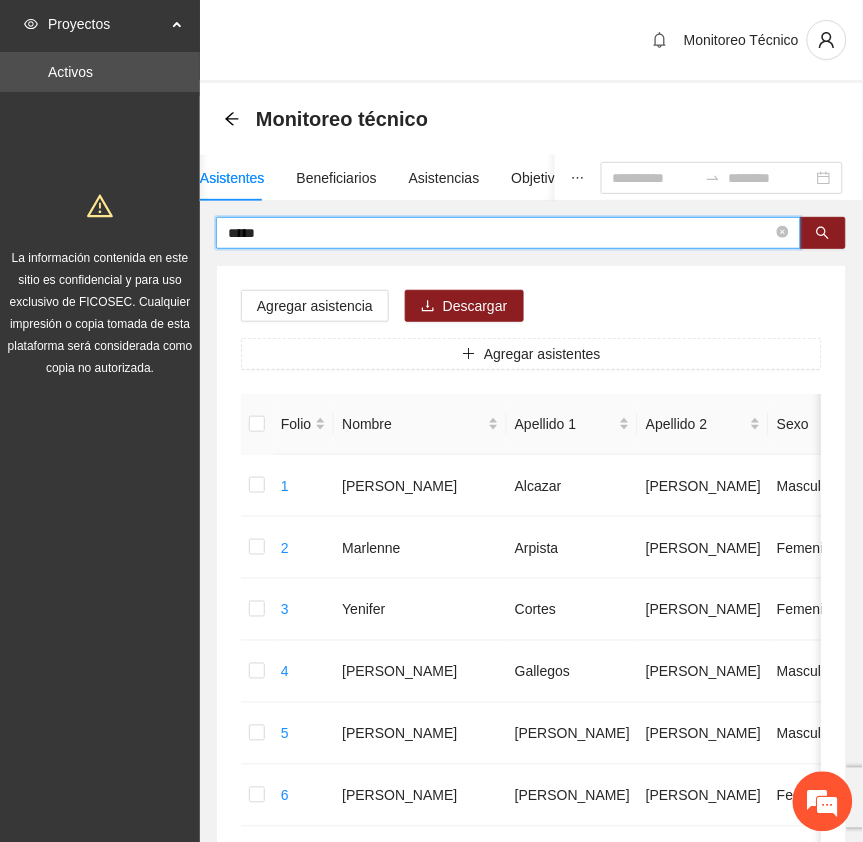 drag, startPoint x: 297, startPoint y: 227, endPoint x: 147, endPoint y: 210, distance: 150.96027 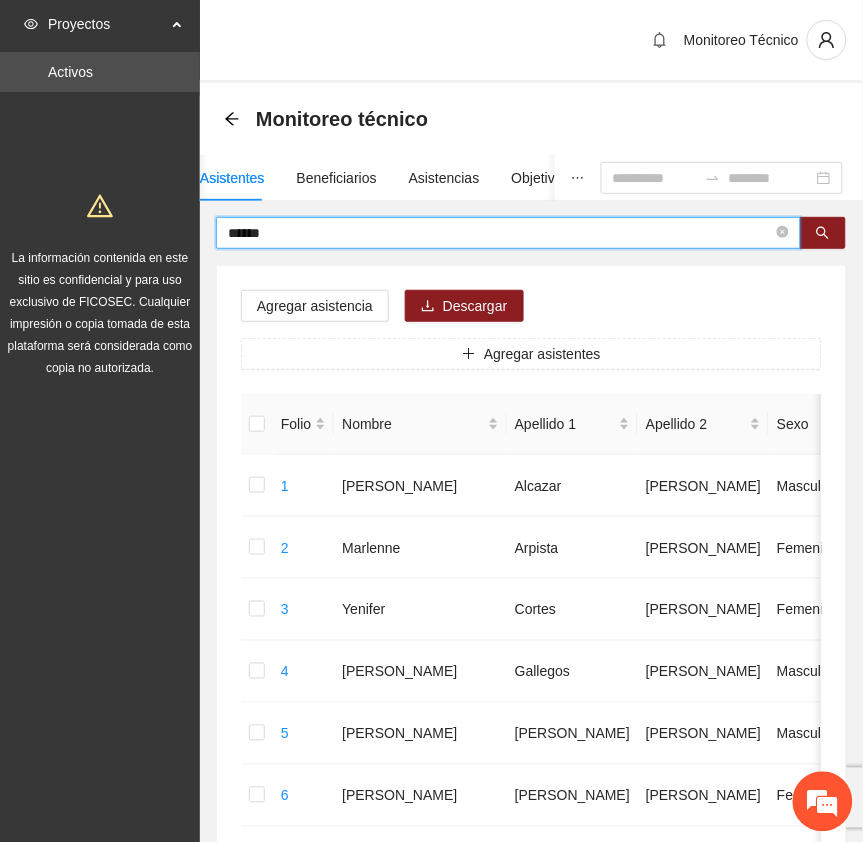 type on "******" 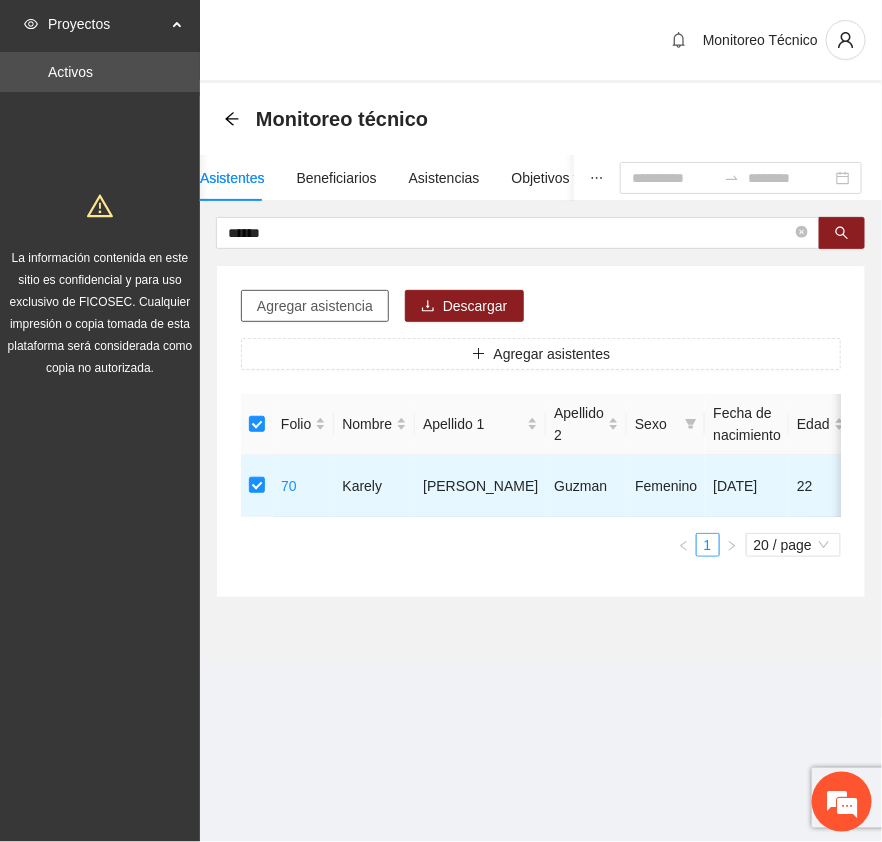 click on "Agregar asistencia" at bounding box center [315, 306] 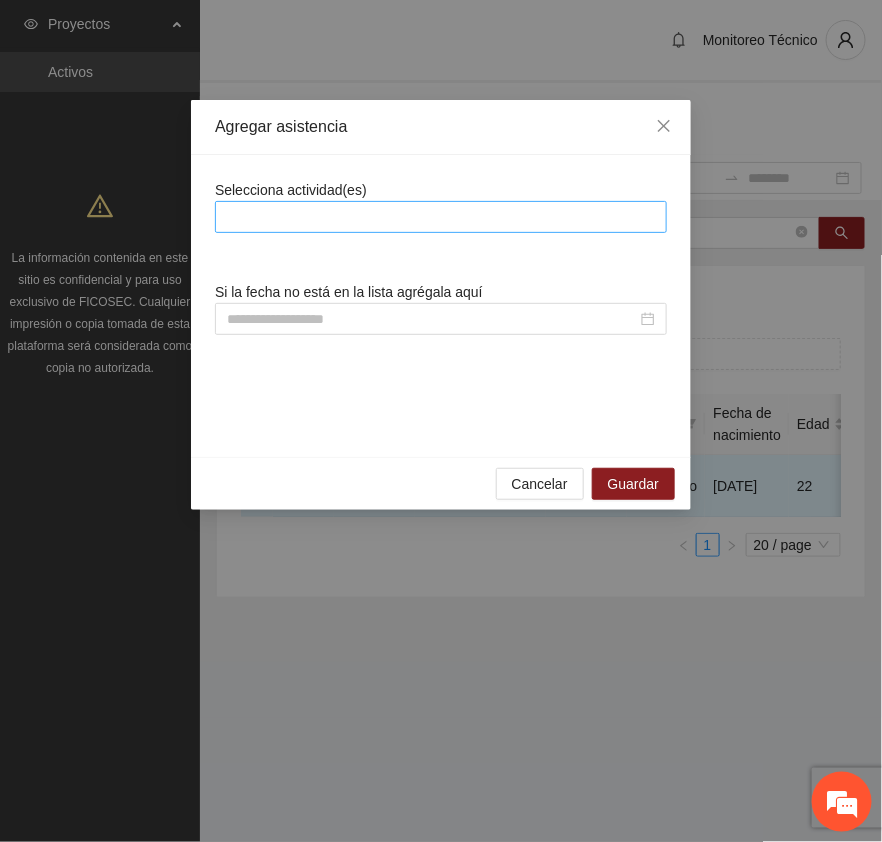 click at bounding box center (441, 217) 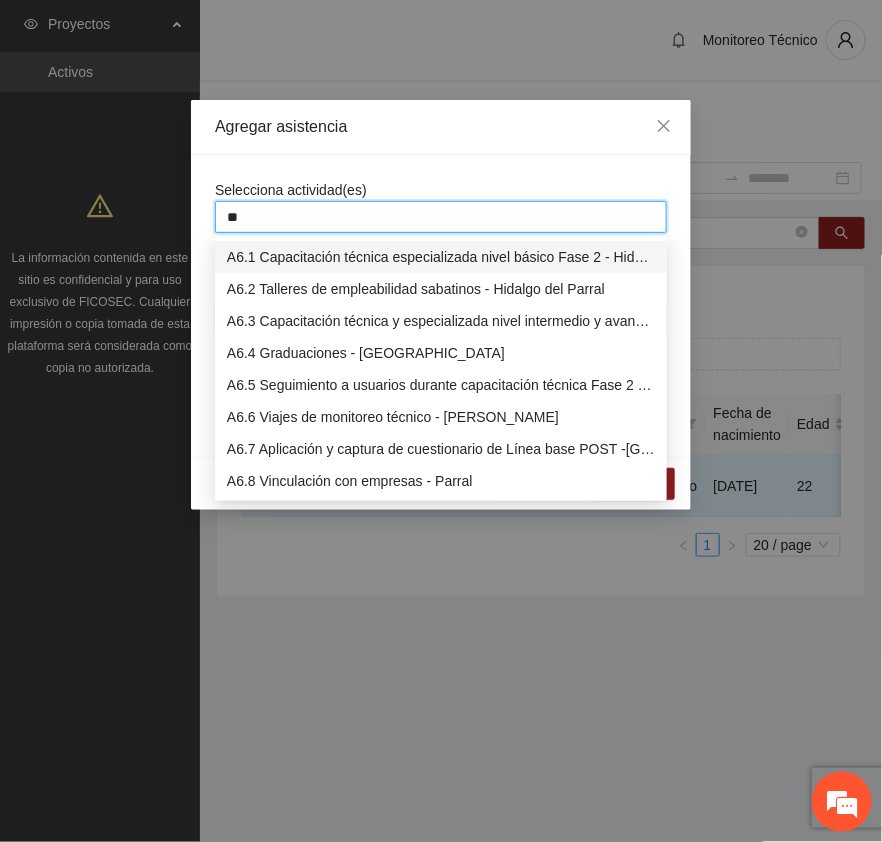 type on "***" 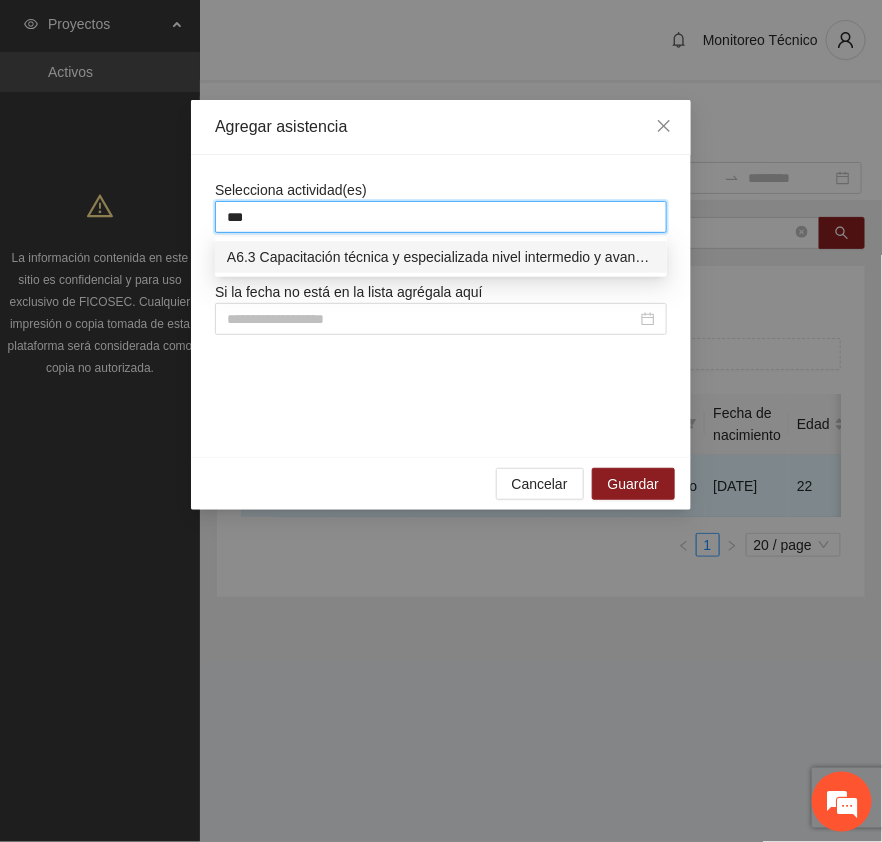 click on "A6.3 Capacitación técnica y especializada nivel intermedio y avanzado Fase 2 - Parral" at bounding box center (441, 257) 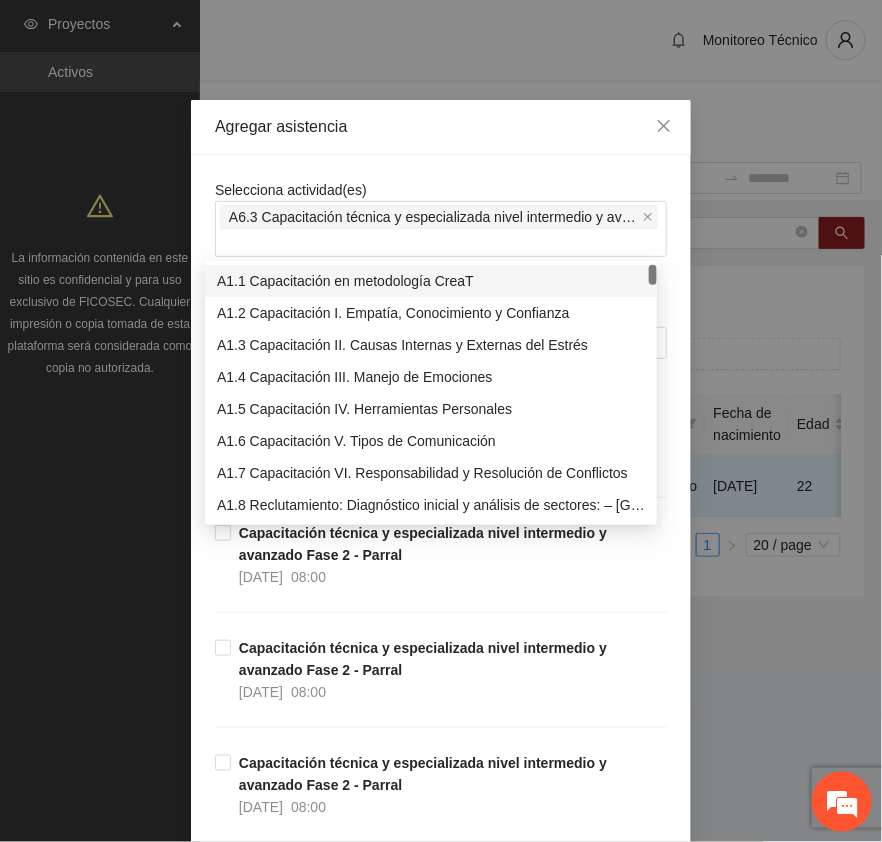 click on "Agregar asistencia" at bounding box center [441, 127] 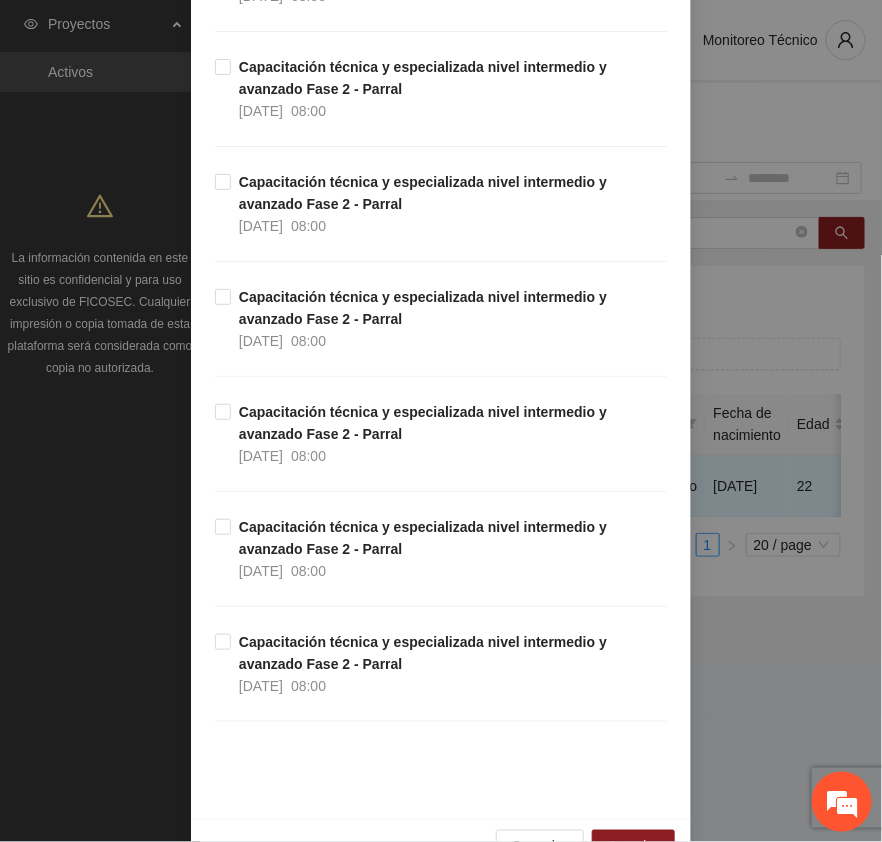 scroll, scrollTop: 2020, scrollLeft: 0, axis: vertical 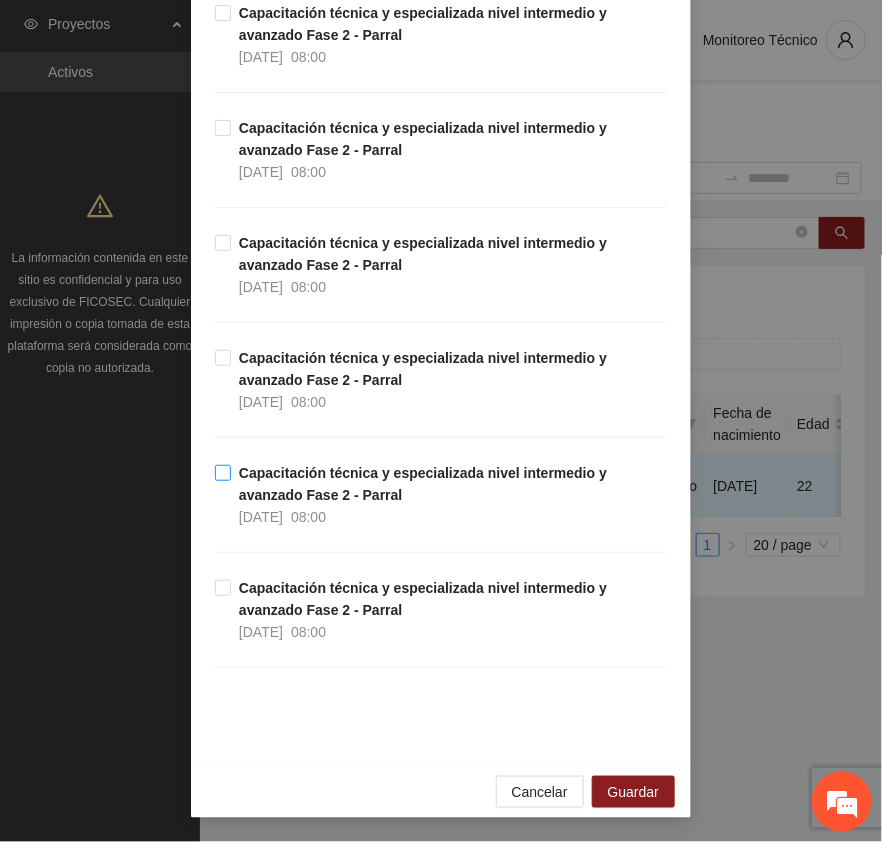 click on "Capacitación técnica y especializada nivel intermedio y avanzado Fase 2 - Parral" at bounding box center (423, 484) 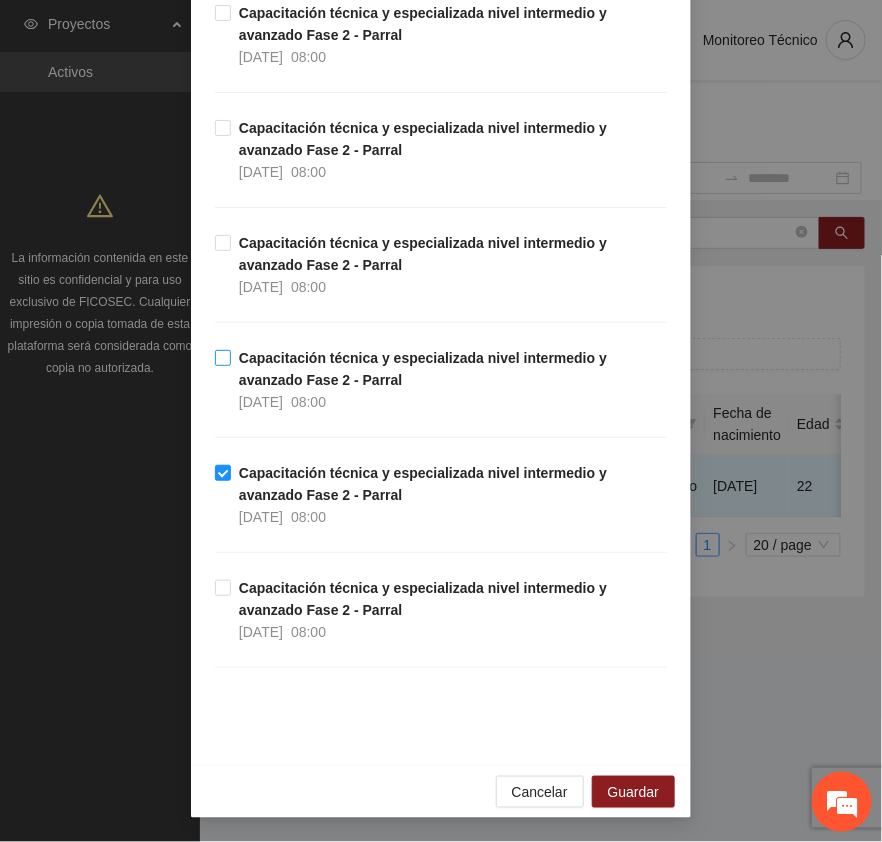 click on "Capacitación técnica y especializada nivel intermedio y avanzado Fase 2 - Parral" at bounding box center [423, 369] 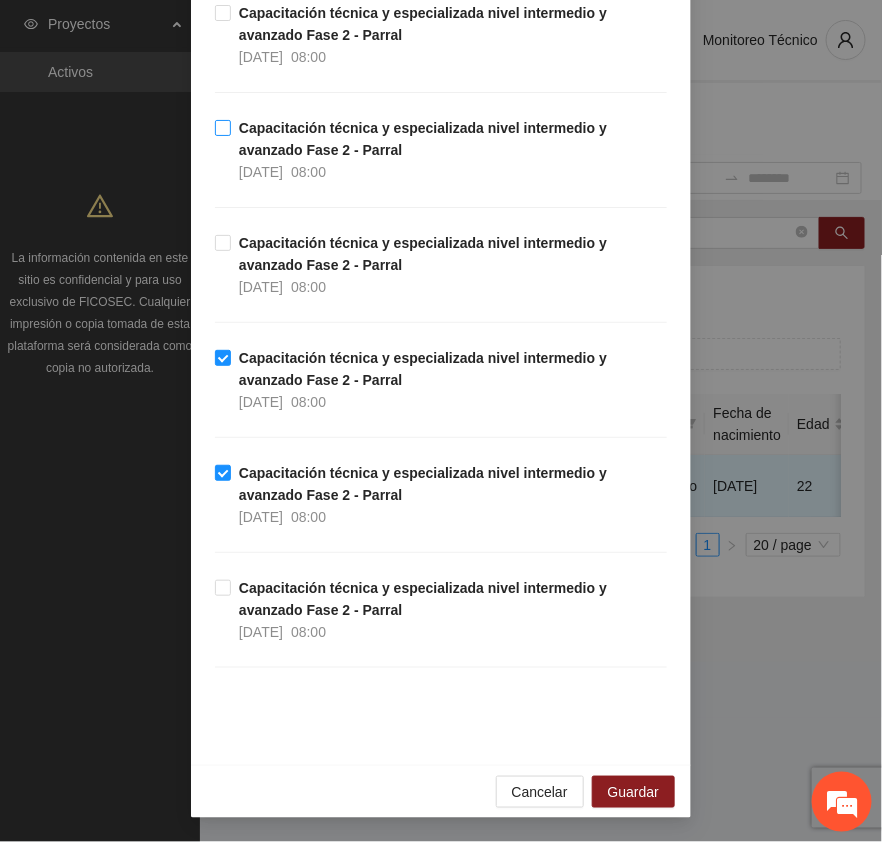 drag, startPoint x: 263, startPoint y: 250, endPoint x: 263, endPoint y: 173, distance: 77 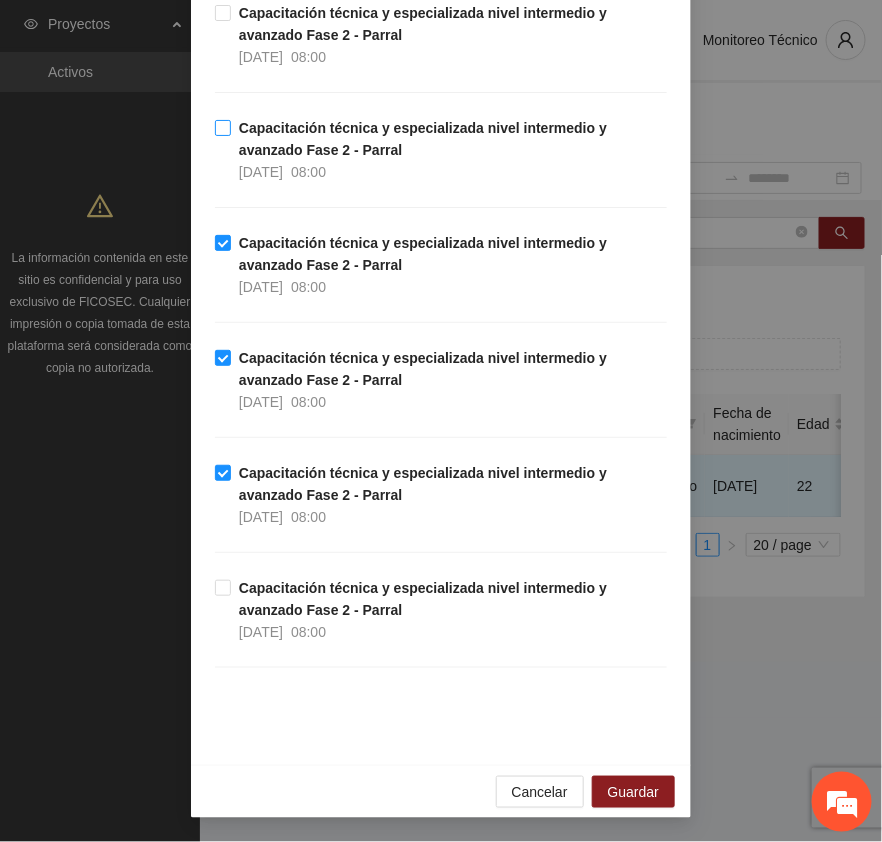 drag, startPoint x: 260, startPoint y: 138, endPoint x: 296, endPoint y: 170, distance: 48.166378 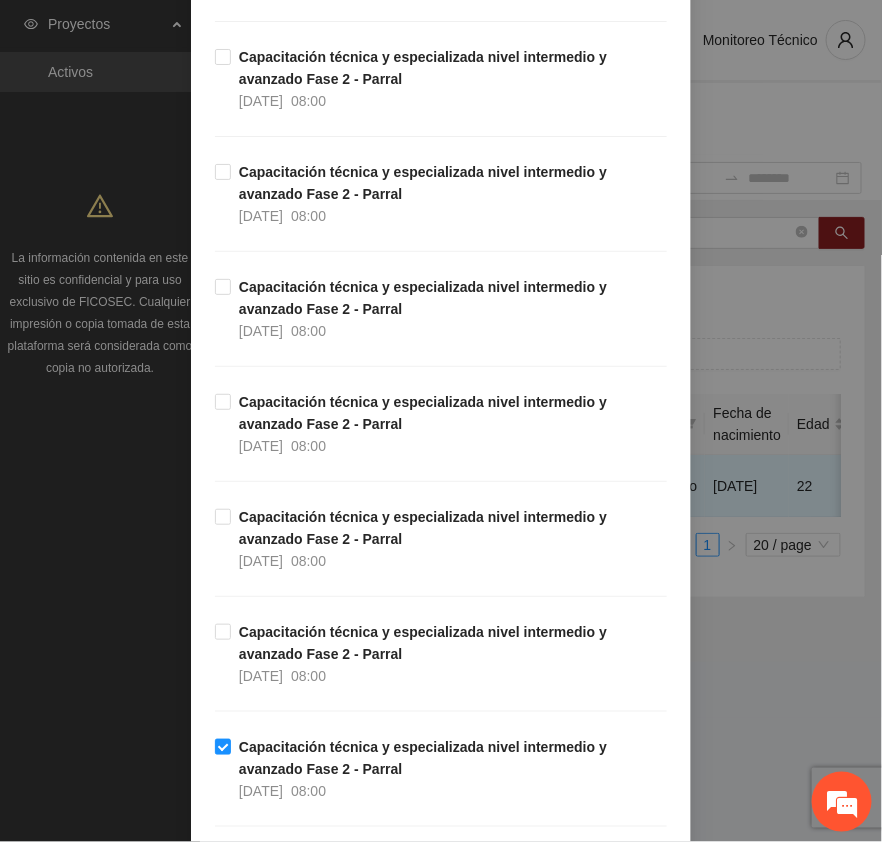 scroll, scrollTop: 1395, scrollLeft: 0, axis: vertical 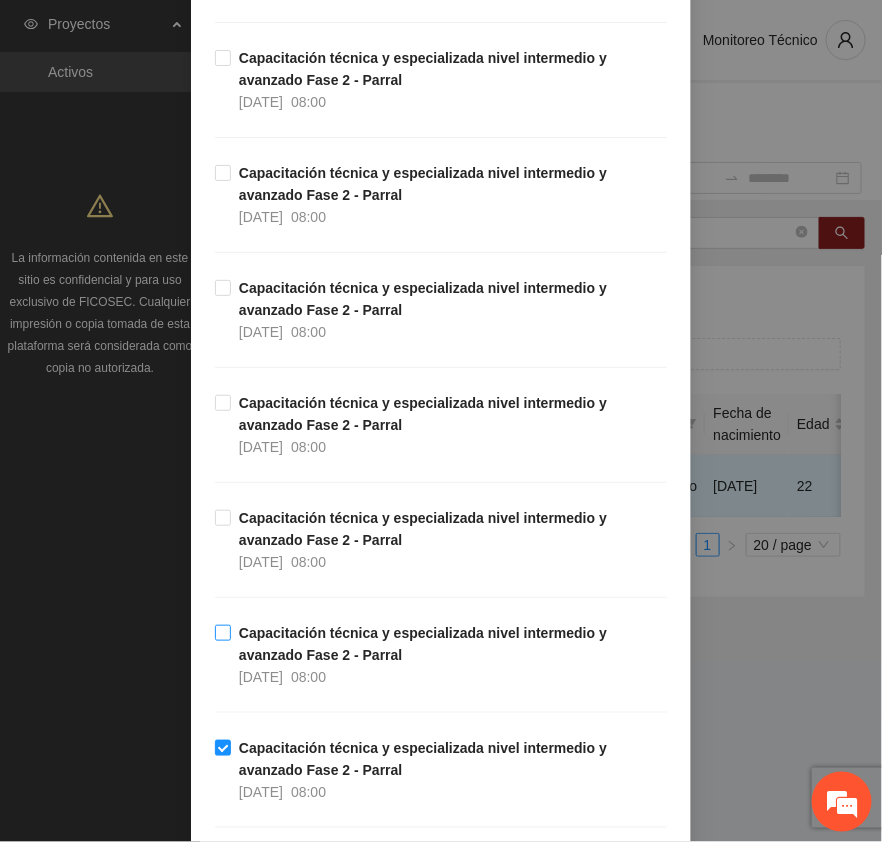 click on "Capacitación técnica y especializada nivel intermedio y avanzado Fase 2 - Parral" at bounding box center [423, 644] 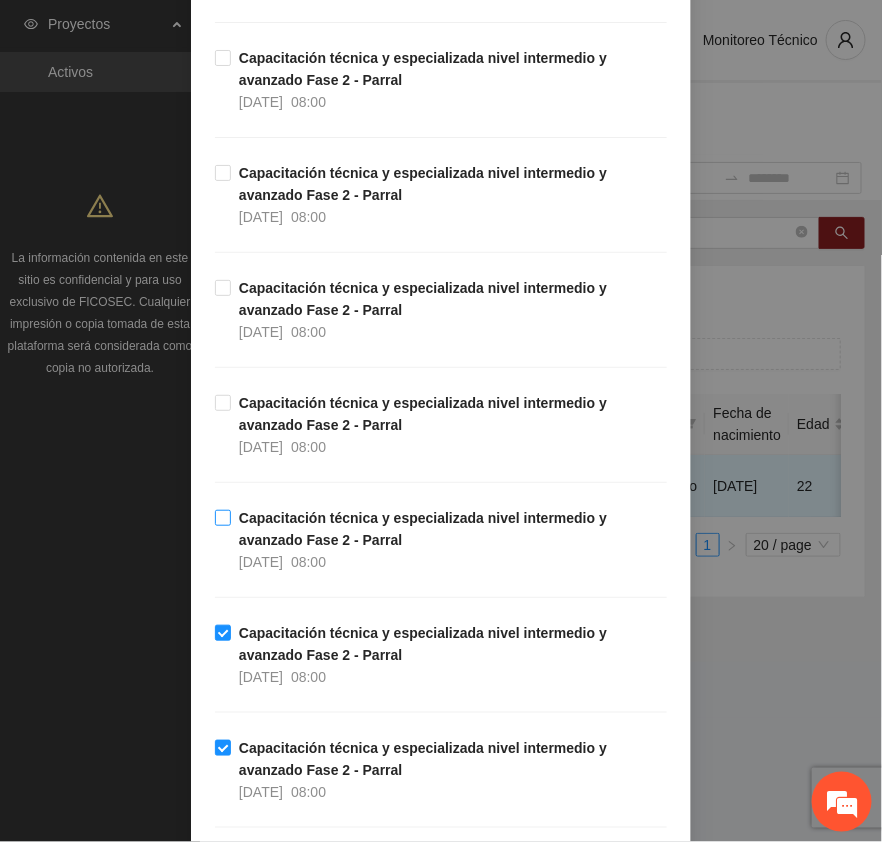 click on "Capacitación técnica y especializada nivel intermedio y avanzado Fase 2 - Parral" at bounding box center (423, 529) 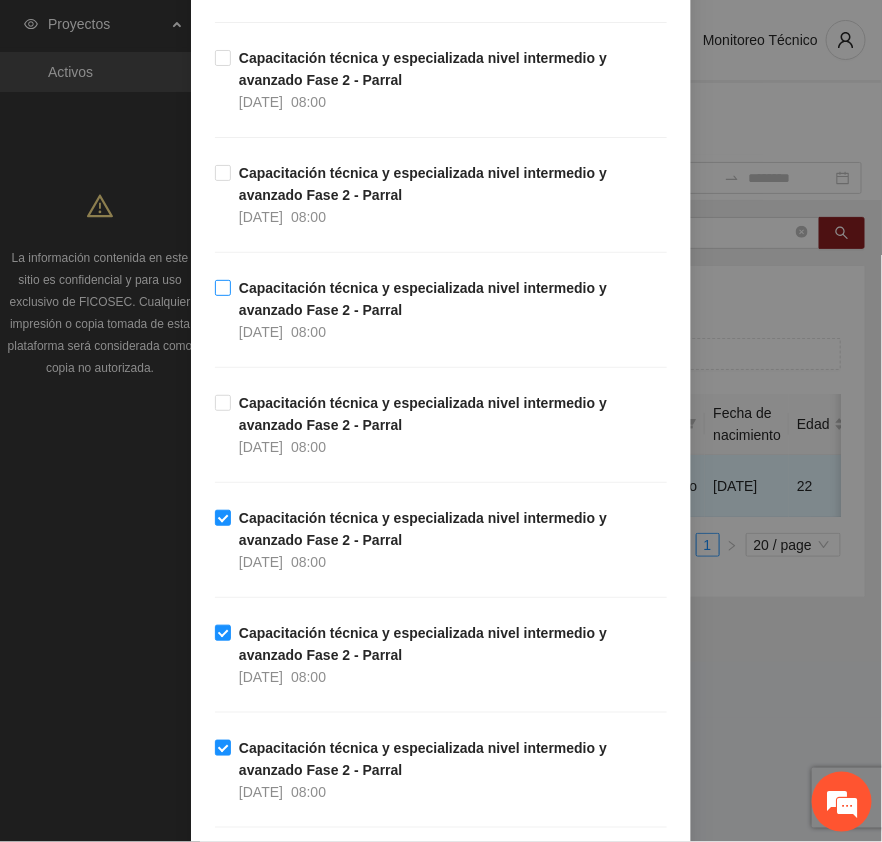 drag, startPoint x: 301, startPoint y: 425, endPoint x: 286, endPoint y: 302, distance: 123.911255 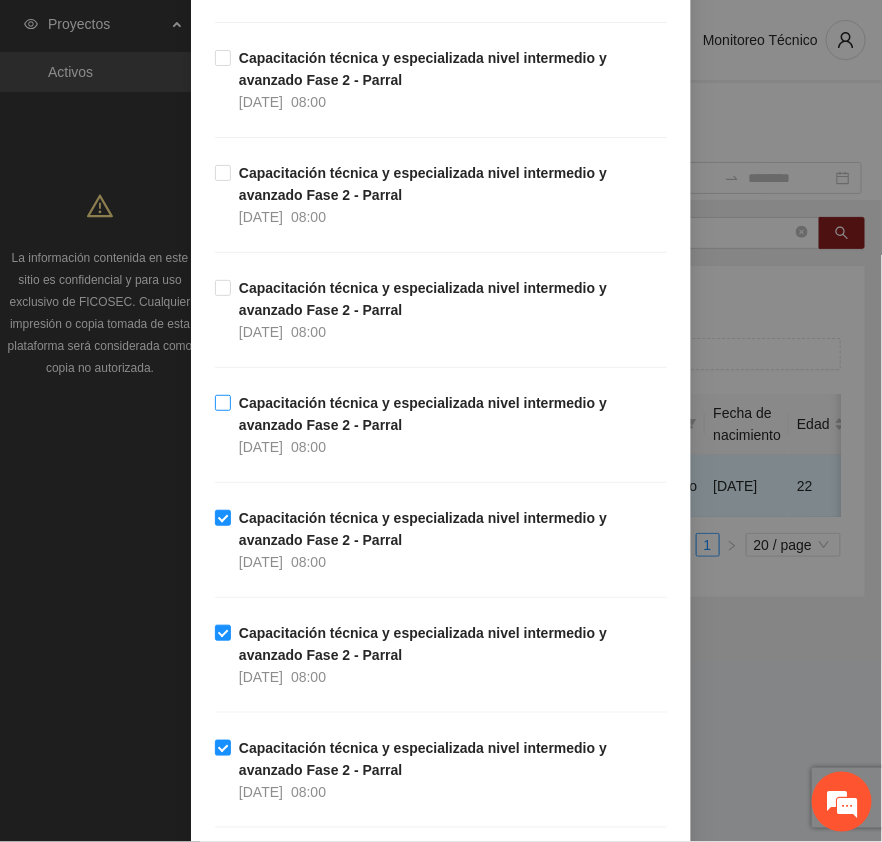 click on "Capacitación técnica y especializada nivel intermedio y avanzado Fase 2 - Parral" at bounding box center [423, 414] 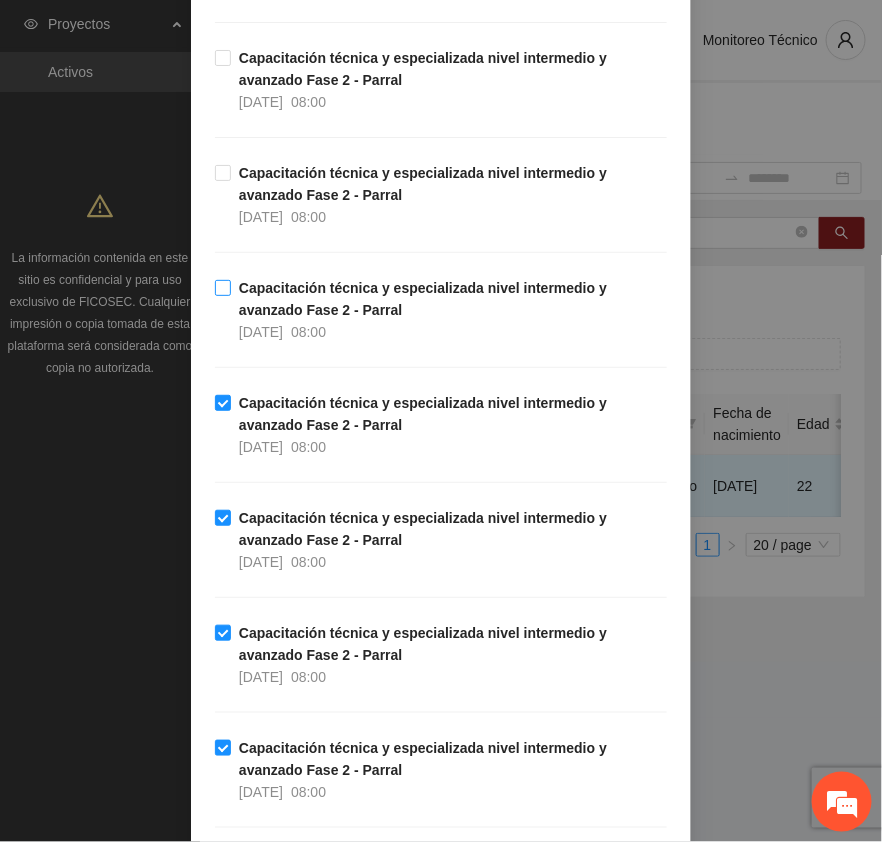 click on "Capacitación técnica y especializada nivel intermedio y avanzado Fase 2 - Parral" at bounding box center (423, 299) 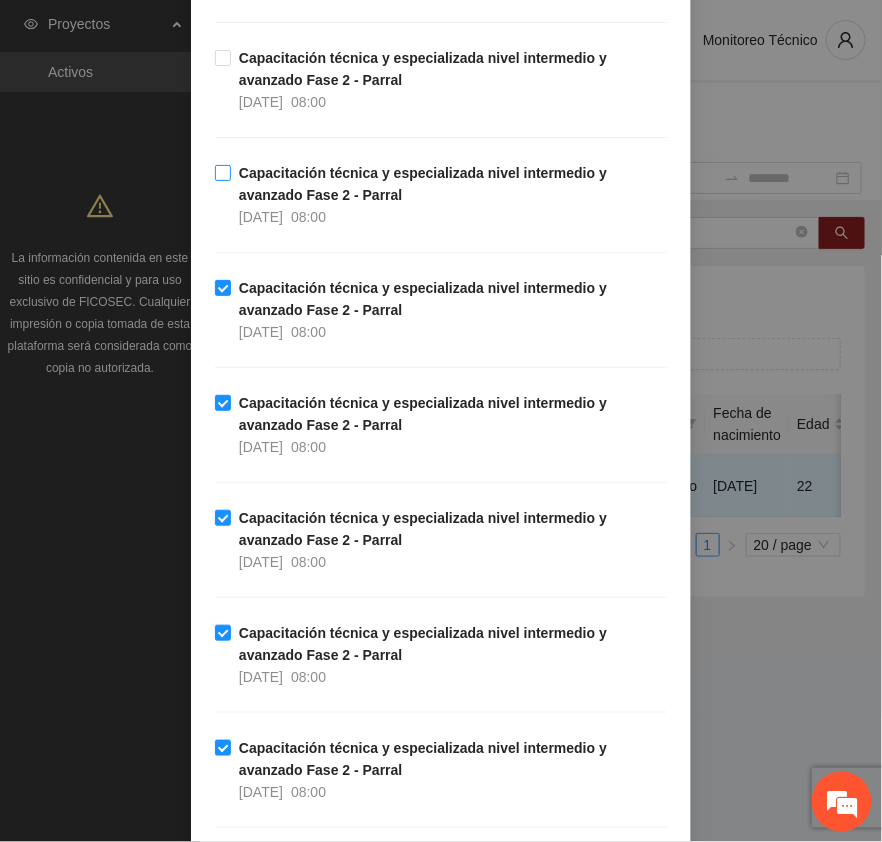 click on "Capacitación técnica y especializada nivel intermedio y avanzado Fase 2 - Parral" at bounding box center (423, 184) 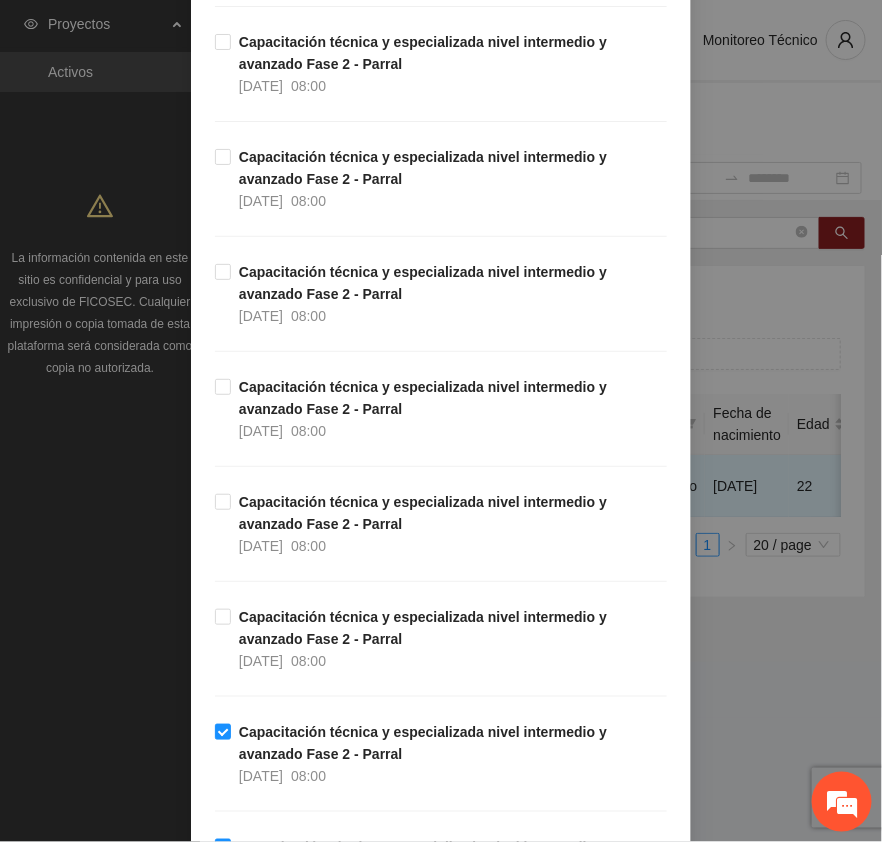 scroll, scrollTop: 770, scrollLeft: 0, axis: vertical 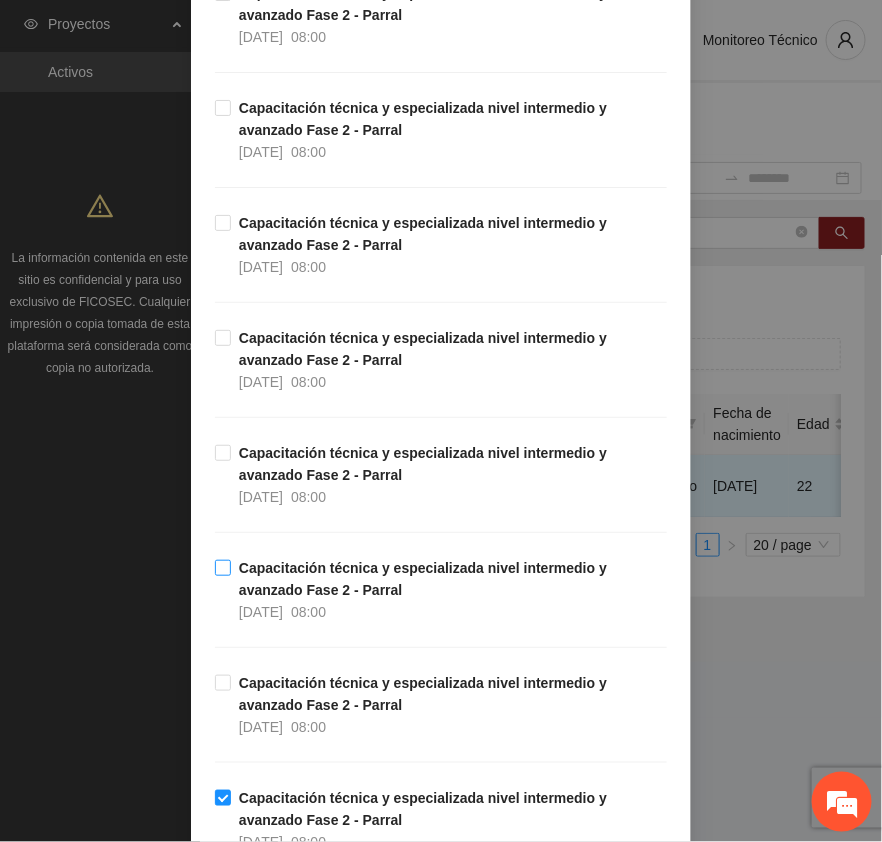 click on "Capacitación técnica y especializada nivel intermedio y avanzado Fase 2 - Parral" at bounding box center [423, 579] 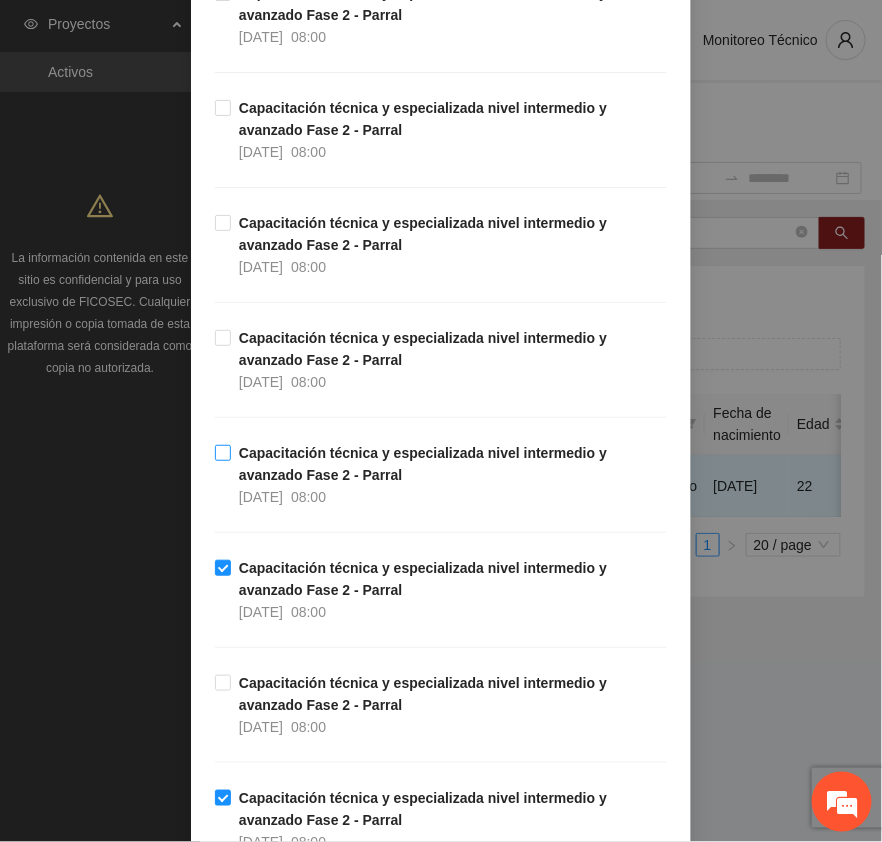 click on "Capacitación técnica y especializada nivel intermedio y avanzado Fase 2 - Parral" at bounding box center [423, 464] 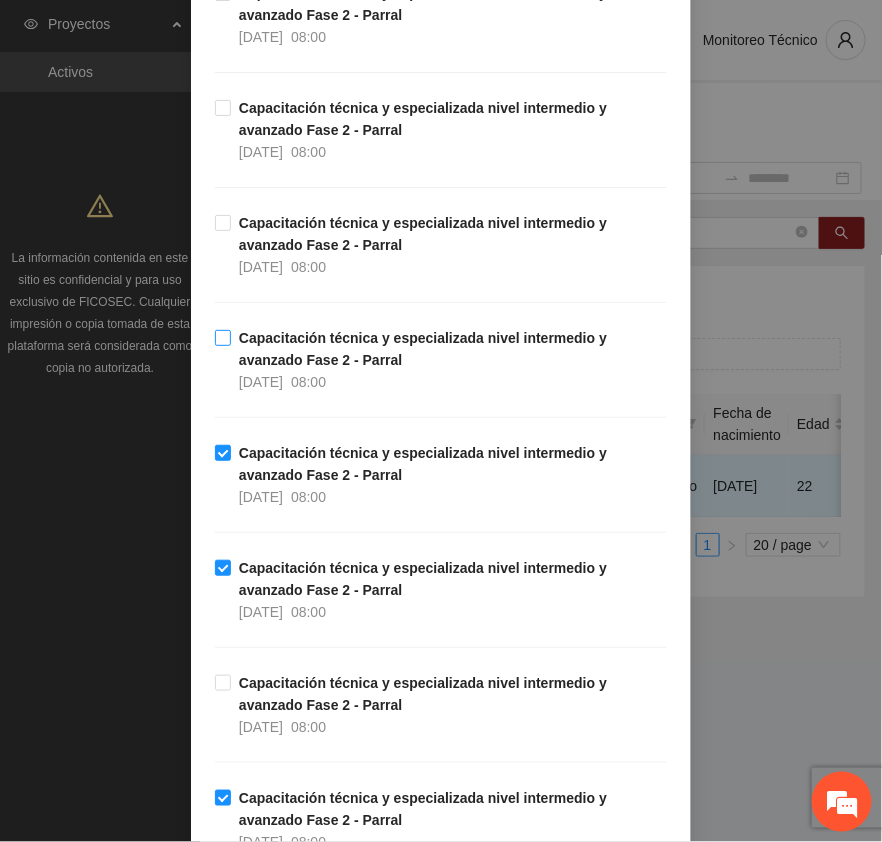drag, startPoint x: 291, startPoint y: 352, endPoint x: 291, endPoint y: 336, distance: 16 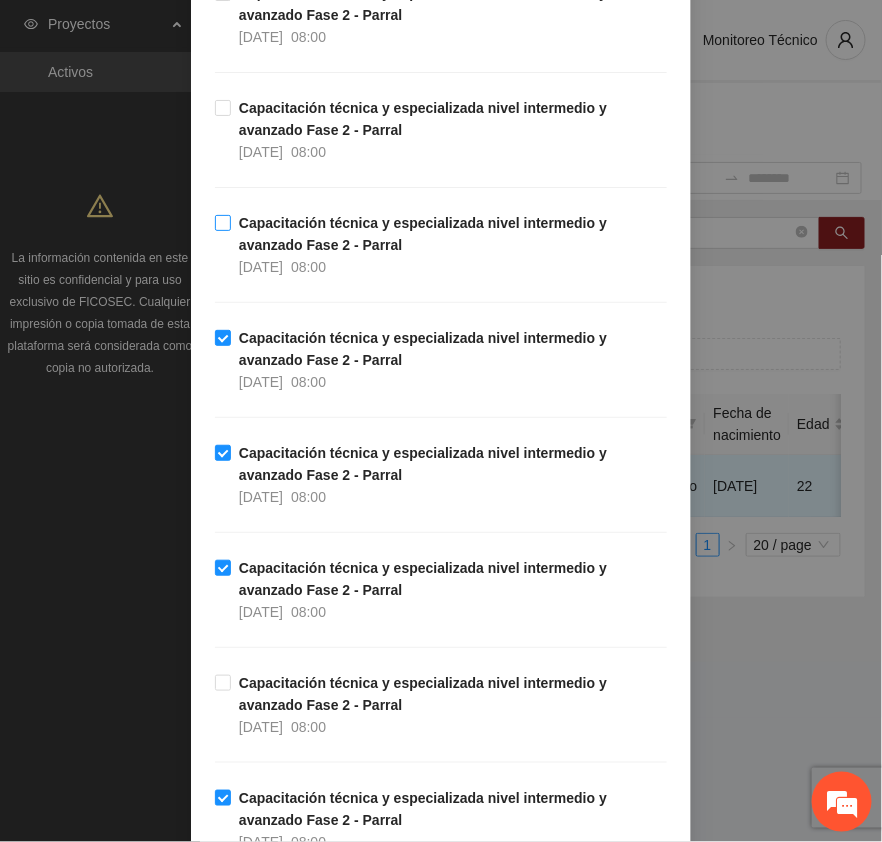 click on "Capacitación técnica y especializada nivel intermedio y avanzado Fase 2 - Parral" at bounding box center (423, 234) 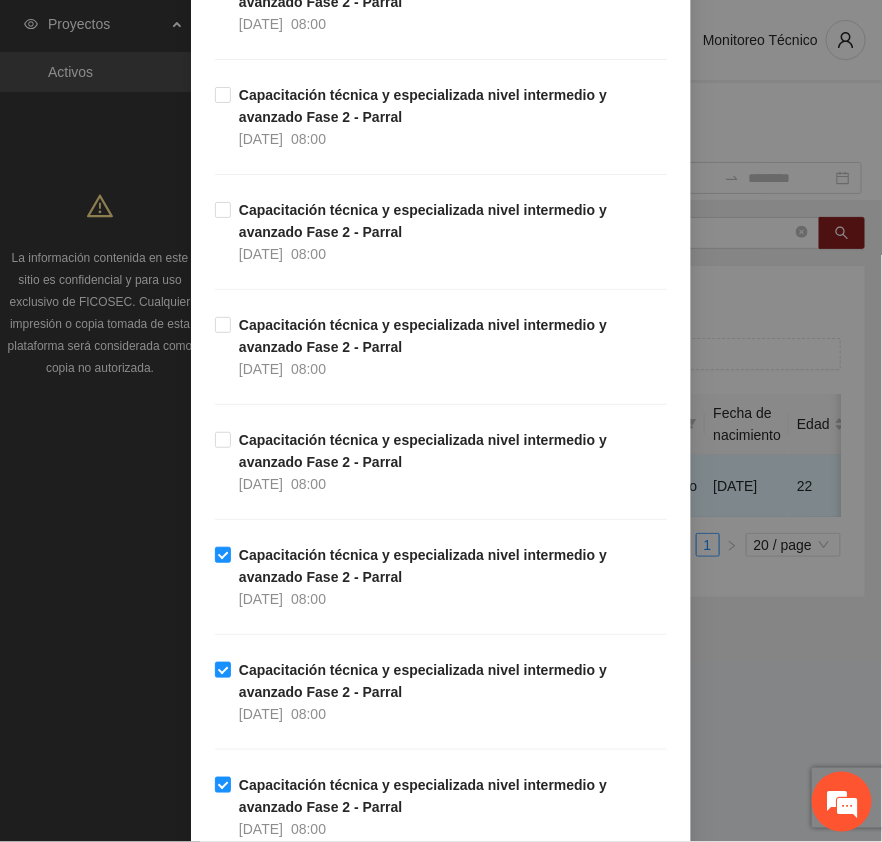 scroll, scrollTop: 395, scrollLeft: 0, axis: vertical 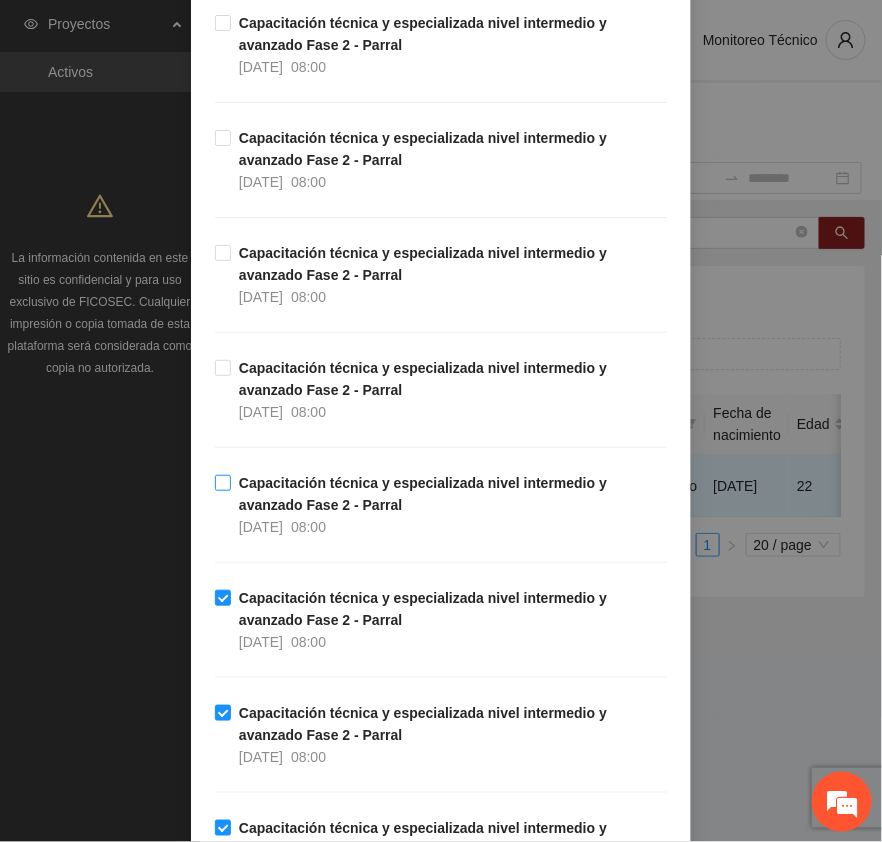 click on "Capacitación técnica y especializada nivel intermedio y avanzado Fase 2 - Parral" at bounding box center (423, 494) 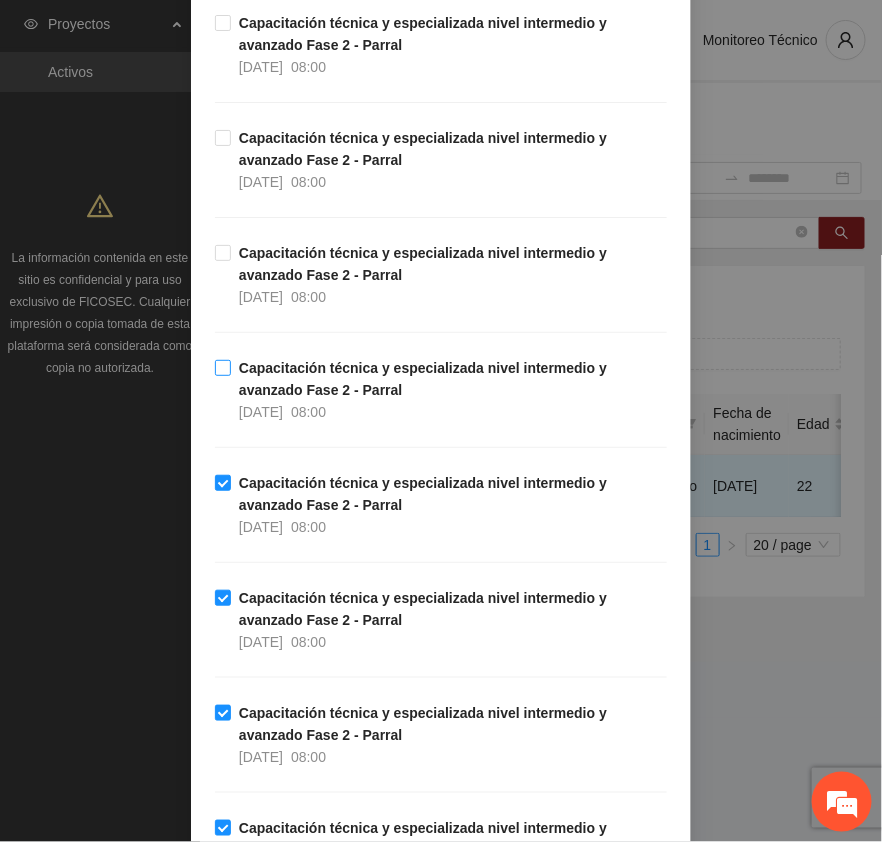 click on "Capacitación técnica y especializada nivel intermedio y avanzado Fase 2 - Parral" at bounding box center (423, 379) 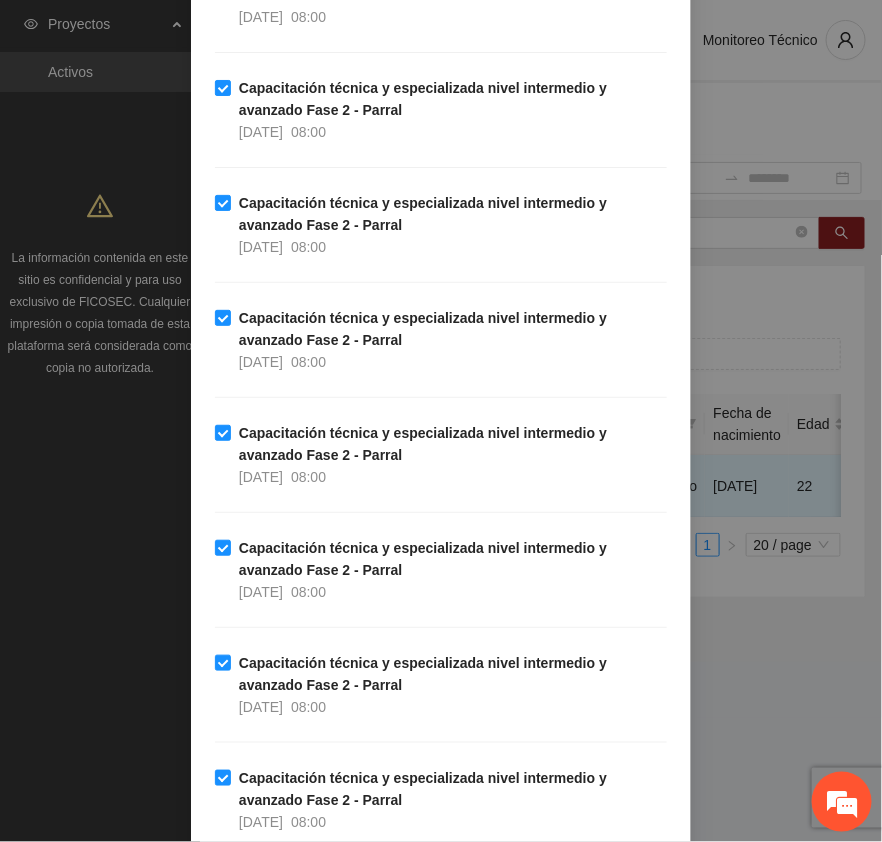scroll, scrollTop: 2020, scrollLeft: 0, axis: vertical 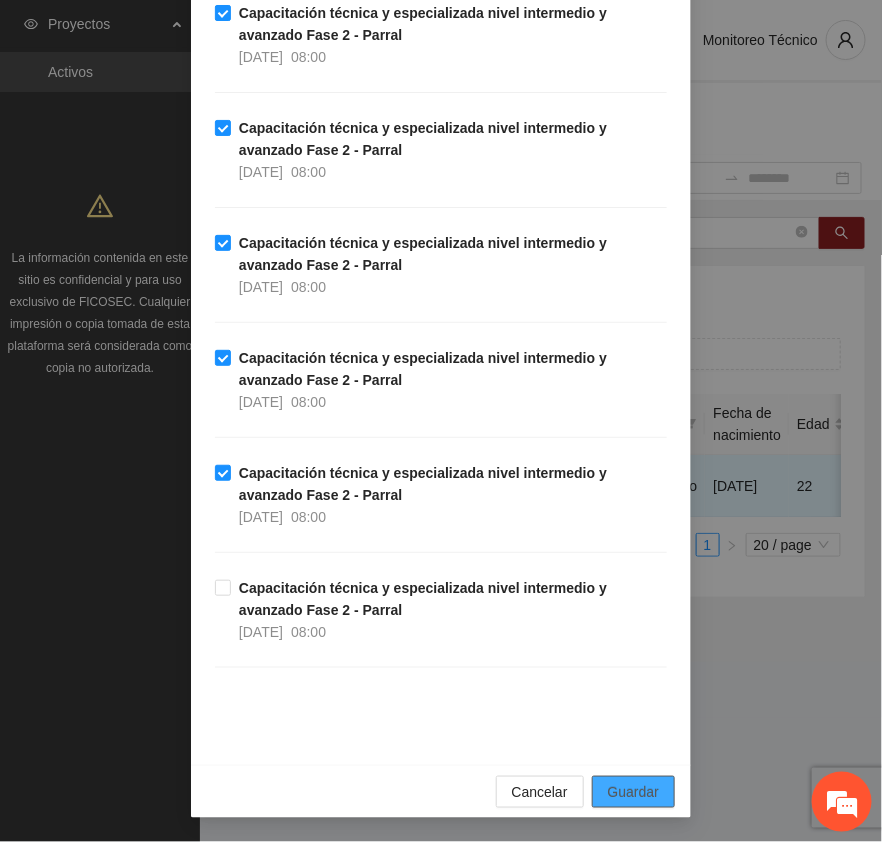 click on "Guardar" at bounding box center [633, 792] 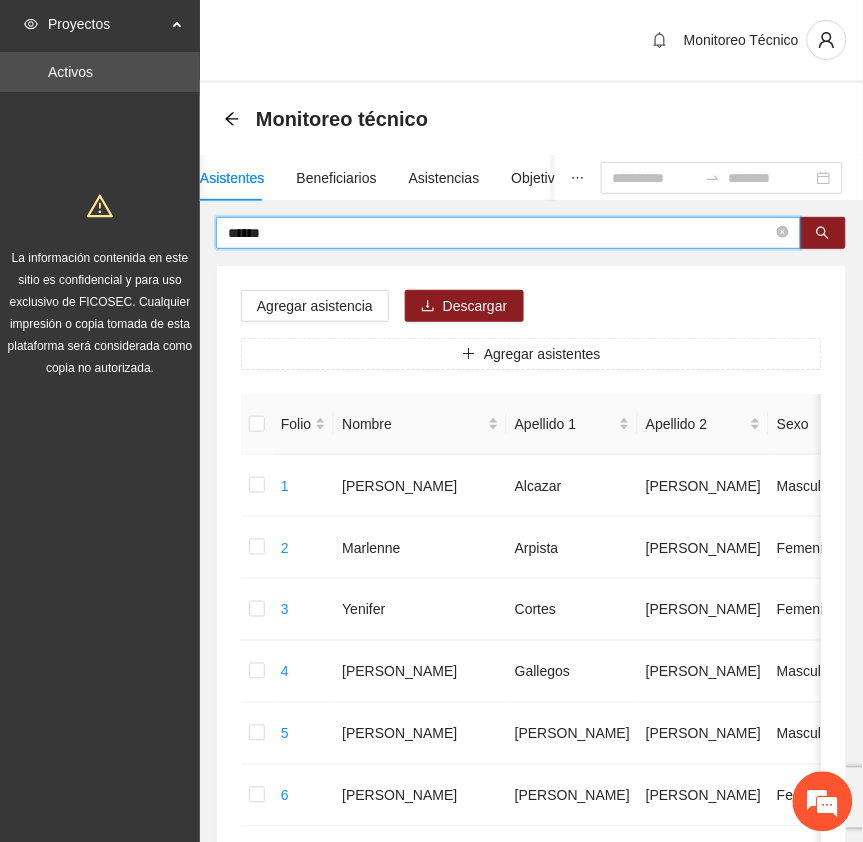 drag, startPoint x: 272, startPoint y: 232, endPoint x: 1, endPoint y: 215, distance: 271.53268 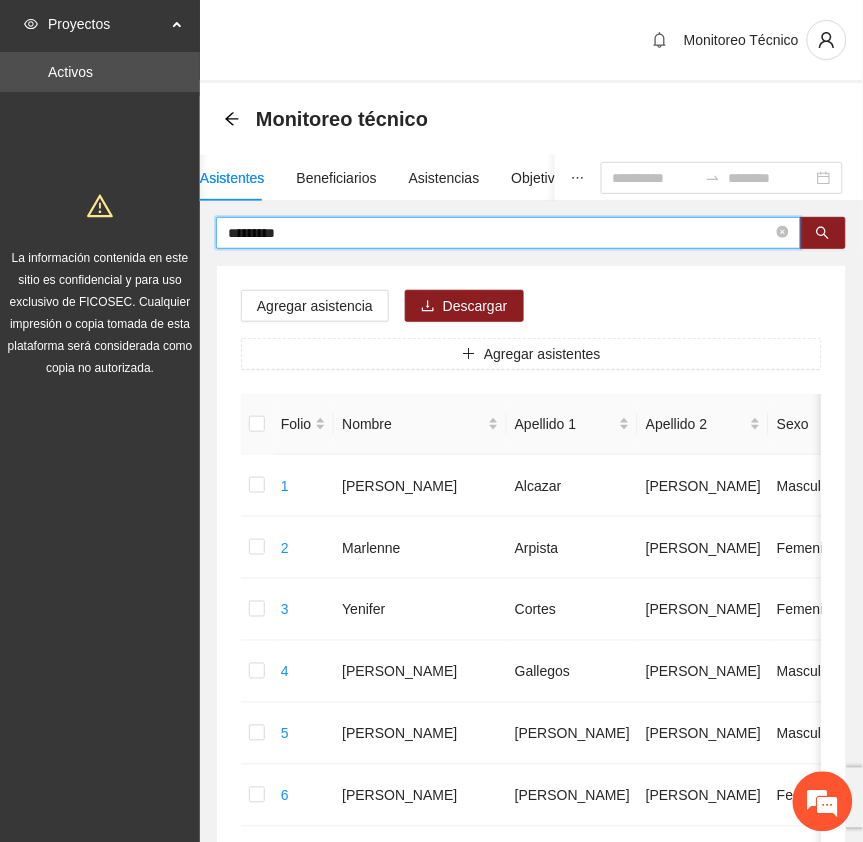 type on "*********" 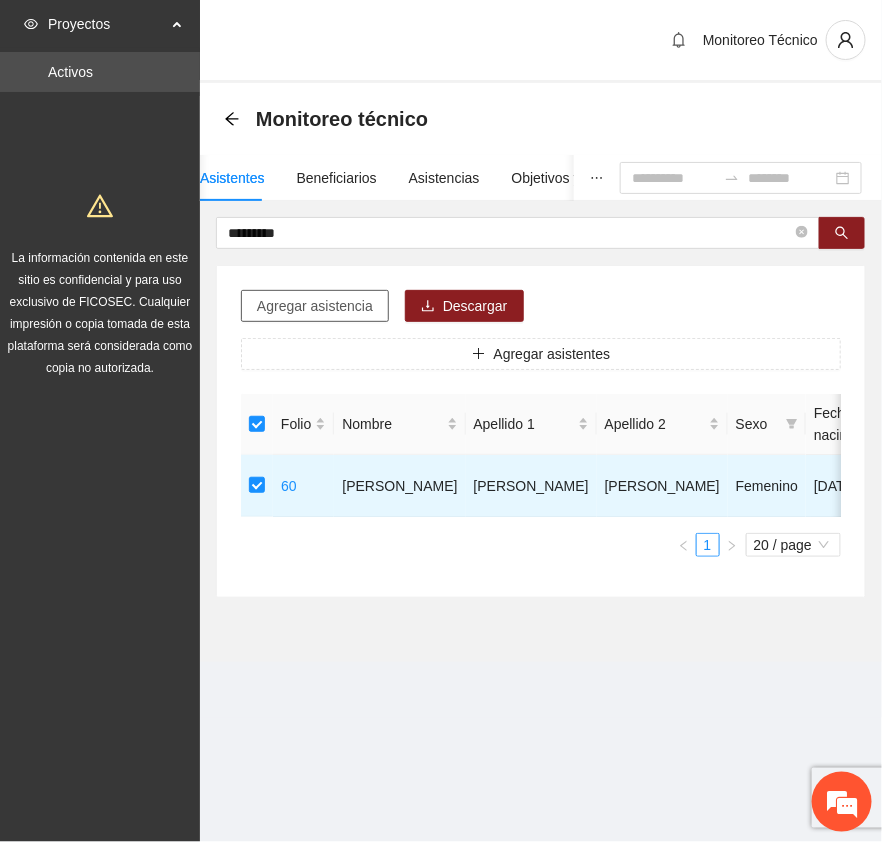 click on "Agregar asistencia" at bounding box center [315, 306] 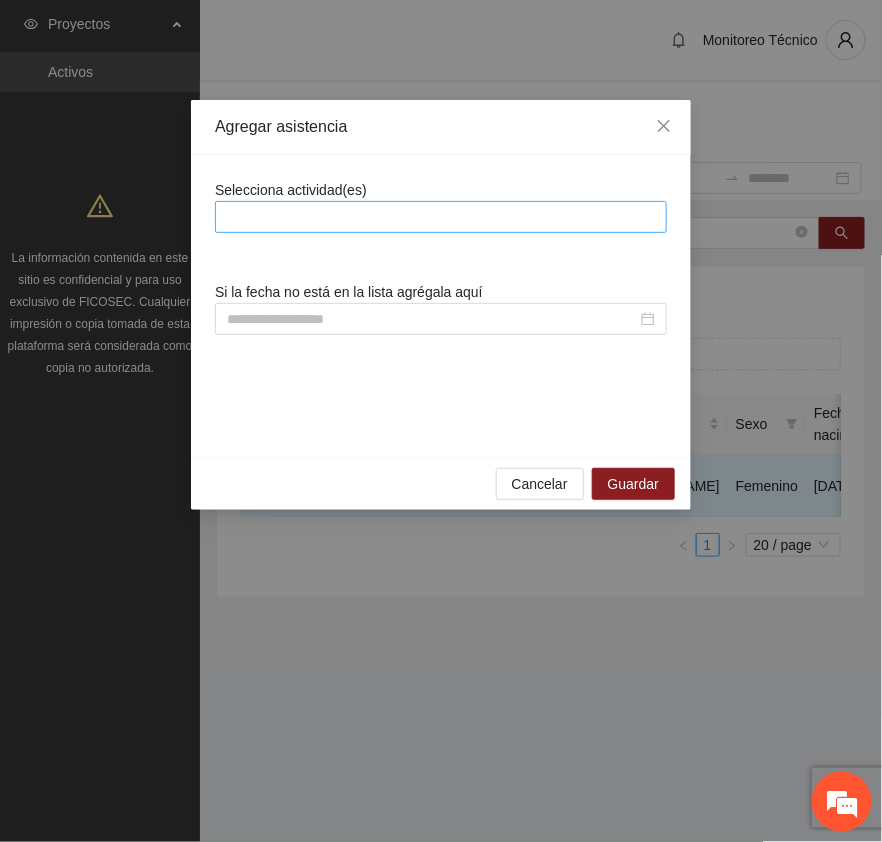 click at bounding box center [441, 217] 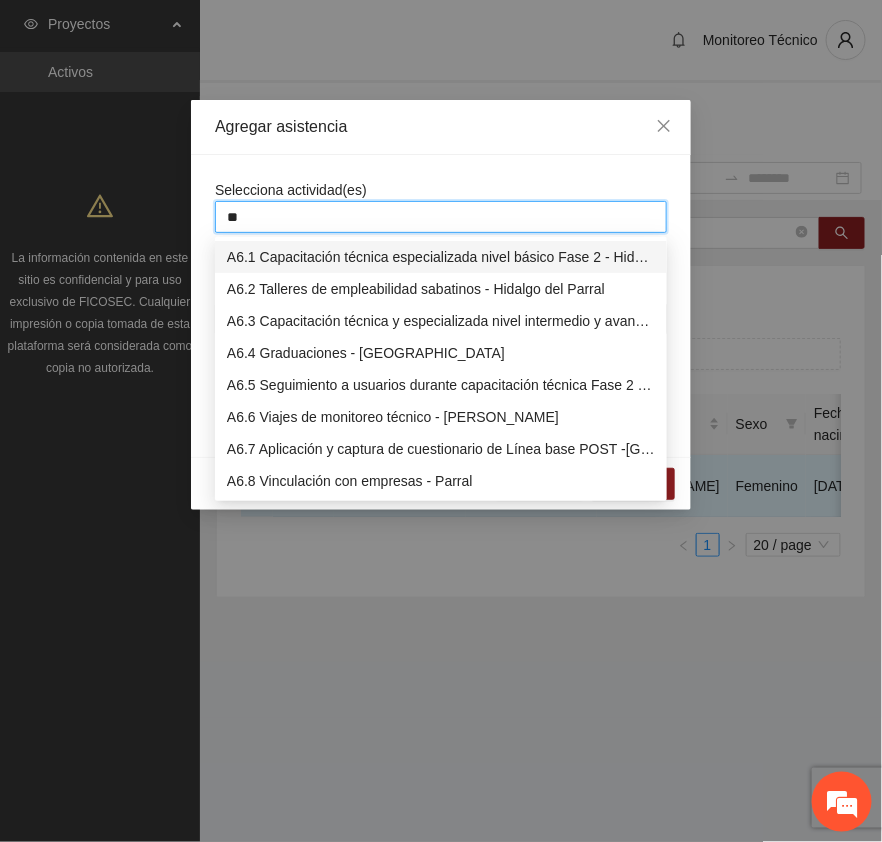 type on "***" 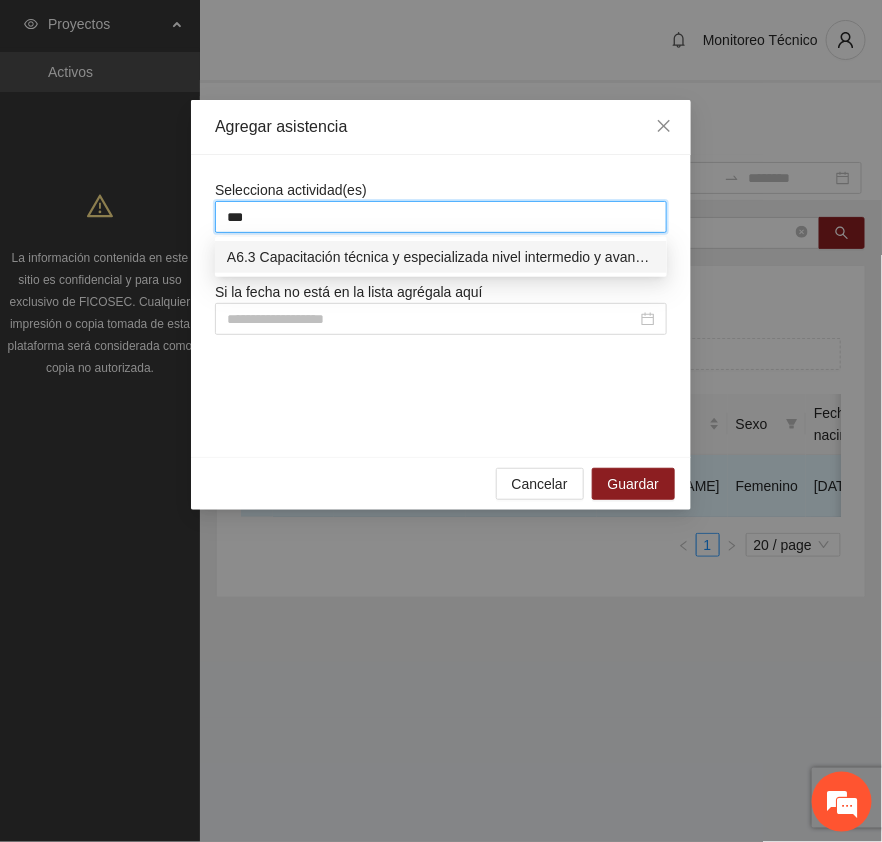click on "A6.3 Capacitación técnica y especializada nivel intermedio y avanzado Fase 2 - Parral" at bounding box center (441, 257) 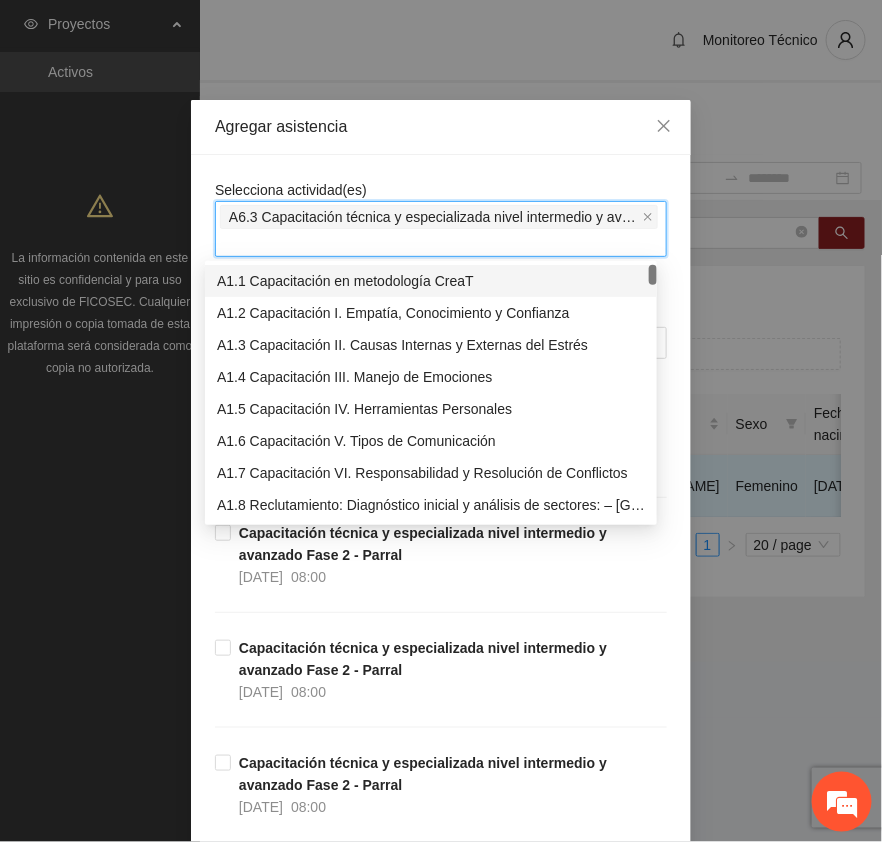 click on "Selecciona actividad(es) A6.3 Capacitación técnica y especializada nivel intermedio y avanzado Fase 2 - Parral   Si la fecha no está en la lista agrégala aquí Capacitación técnica y especializada nivel intermedio y avanzado Fase 2 - Parral [DATE] 08:00 Capacitación técnica y especializada nivel intermedio y avanzado Fase 2 - Parral [DATE] 08:00 Capacitación técnica y especializada nivel intermedio y avanzado Fase 2 - Parral [DATE] 08:00 Capacitación técnica y especializada nivel intermedio y avanzado Fase 2 - Parral [DATE] 08:00 Capacitación técnica y especializada nivel intermedio y avanzado Fase 2 - Parral [DATE] 08:00 Capacitación técnica y especializada nivel intermedio y avanzado Fase 2 - Parral [DATE] 08:00 Capacitación técnica y especializada nivel intermedio y avanzado Fase 2 - Parral [DATE] 08:00 Capacitación técnica y especializada nivel intermedio y avanzado Fase 2 - Parral [DATE] 08:00 [DATE] 08:00 [DATE] 08:00 [DATE] 08:00 08:00" at bounding box center [441, 1467] 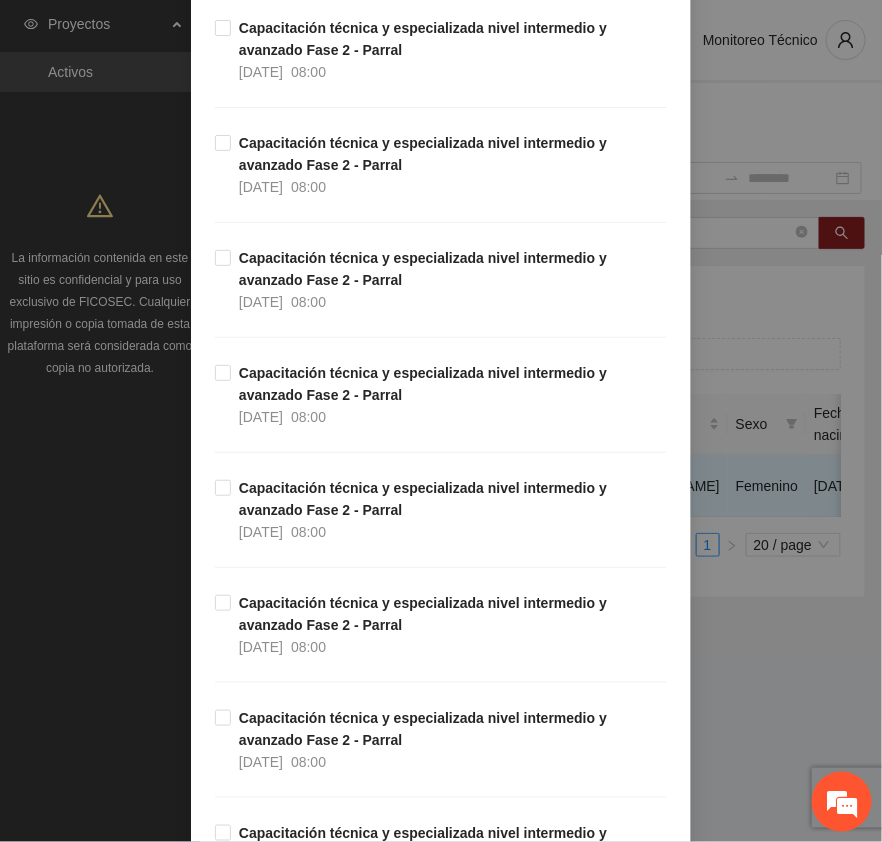 scroll, scrollTop: 2020, scrollLeft: 0, axis: vertical 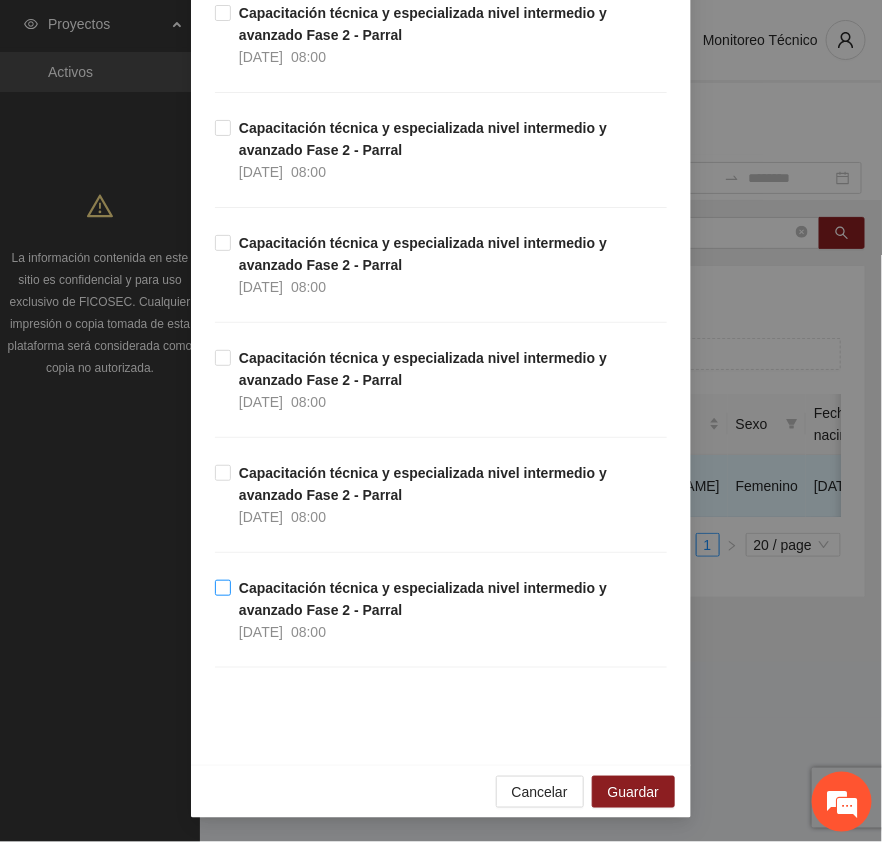 click on "Capacitación técnica y especializada nivel intermedio y avanzado Fase 2 - Parral" at bounding box center (423, 599) 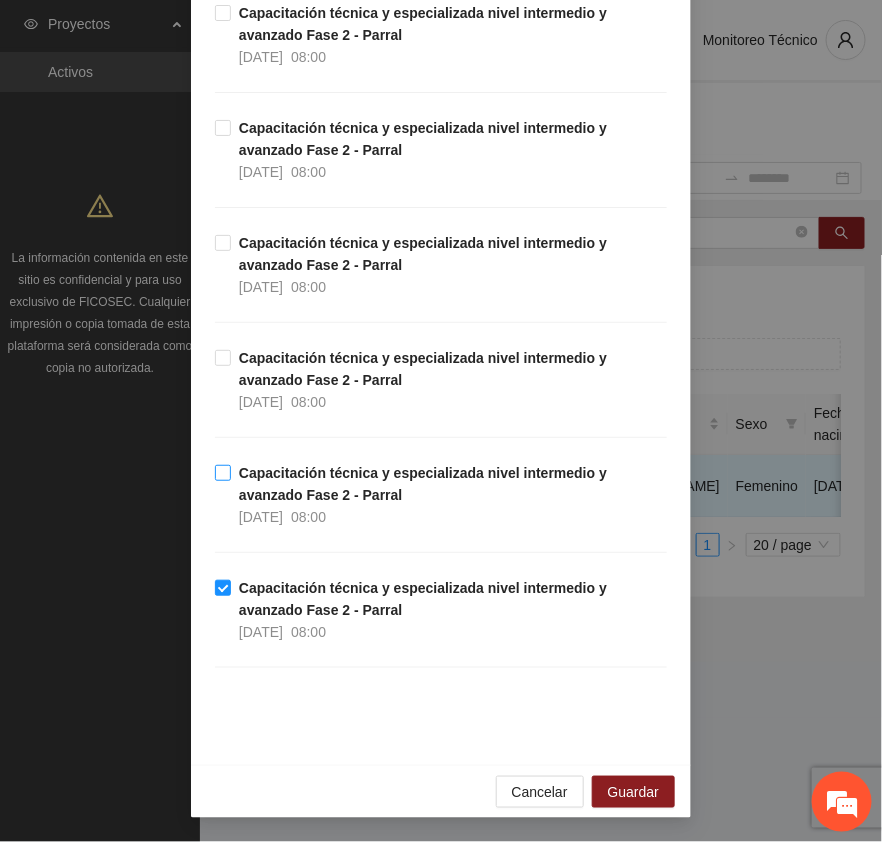 click on "Capacitación técnica y especializada nivel intermedio y avanzado Fase 2 - Parral" at bounding box center (423, 484) 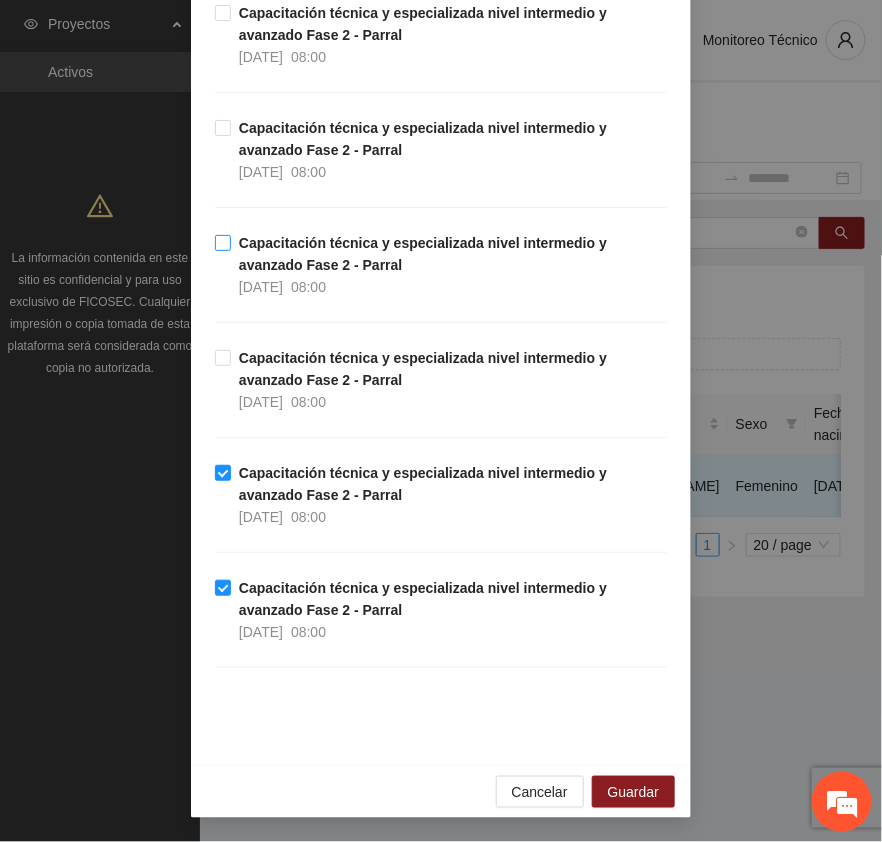 click on "Capacitación técnica y especializada nivel intermedio y avanzado Fase 2 - Parral" at bounding box center (423, 254) 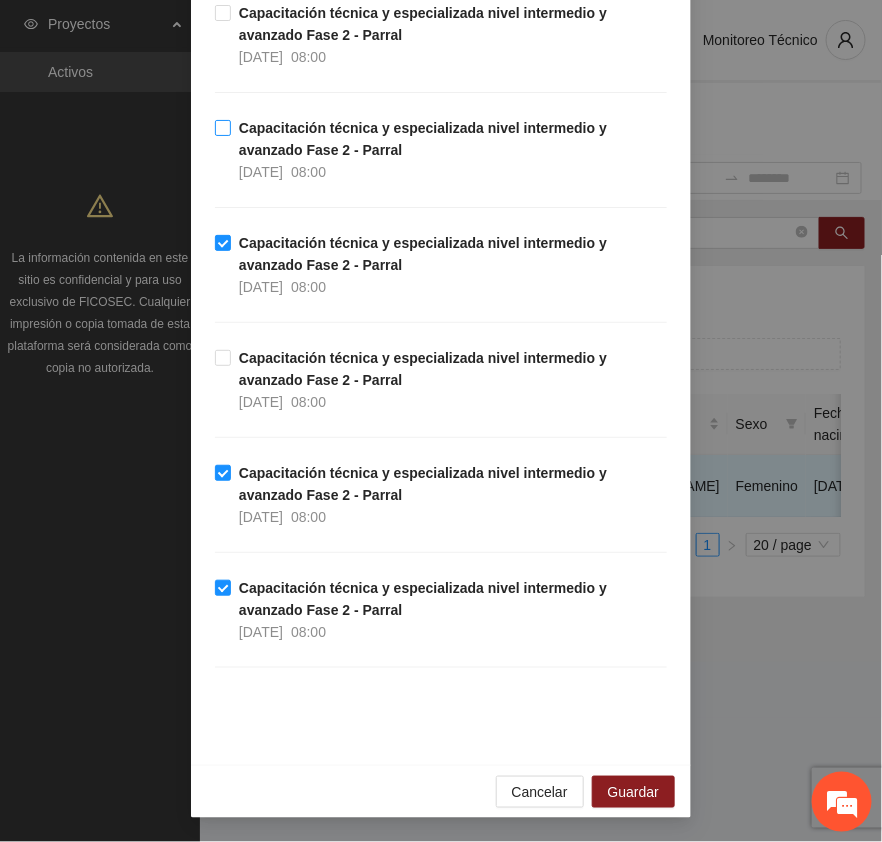 click on "Capacitación técnica y especializada nivel intermedio y avanzado Fase 2 - Parral" at bounding box center (423, 139) 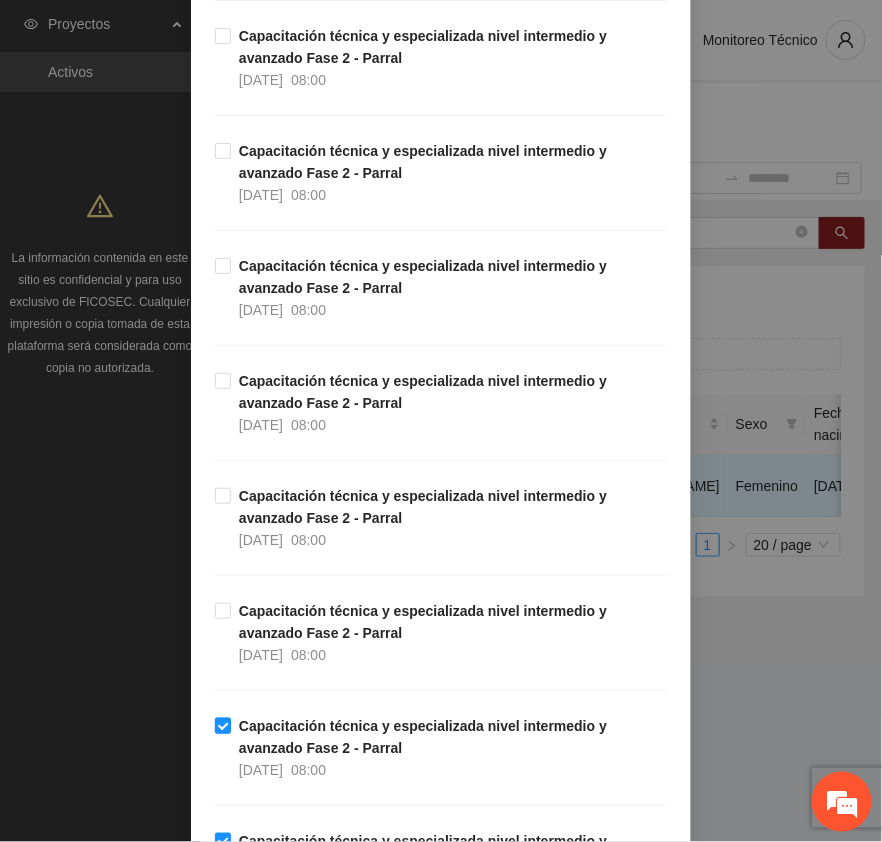 scroll, scrollTop: 1395, scrollLeft: 0, axis: vertical 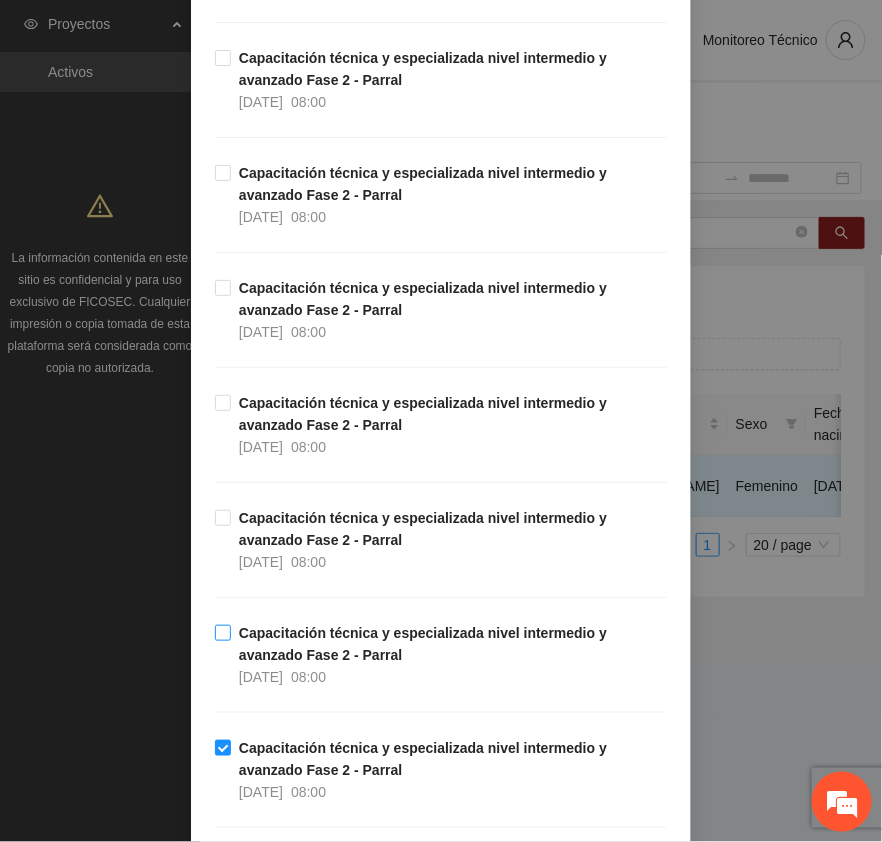 click on "Capacitación técnica y especializada nivel intermedio y avanzado Fase 2 - Parral [DATE] 08:00" at bounding box center (449, 655) 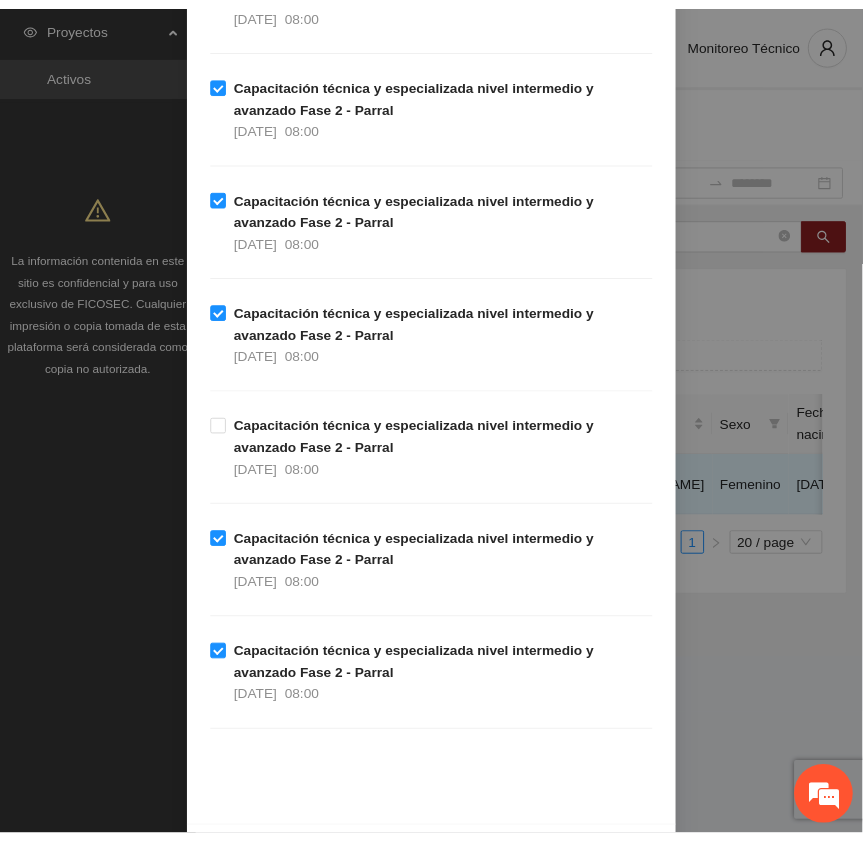 scroll, scrollTop: 2020, scrollLeft: 0, axis: vertical 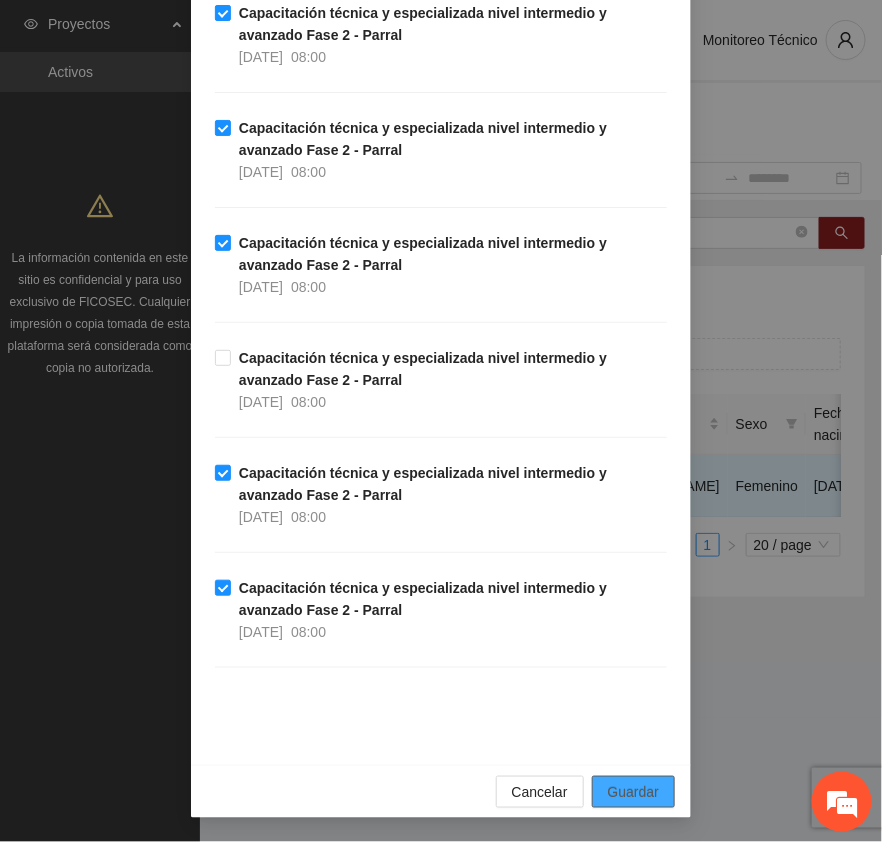 click on "Guardar" at bounding box center [633, 792] 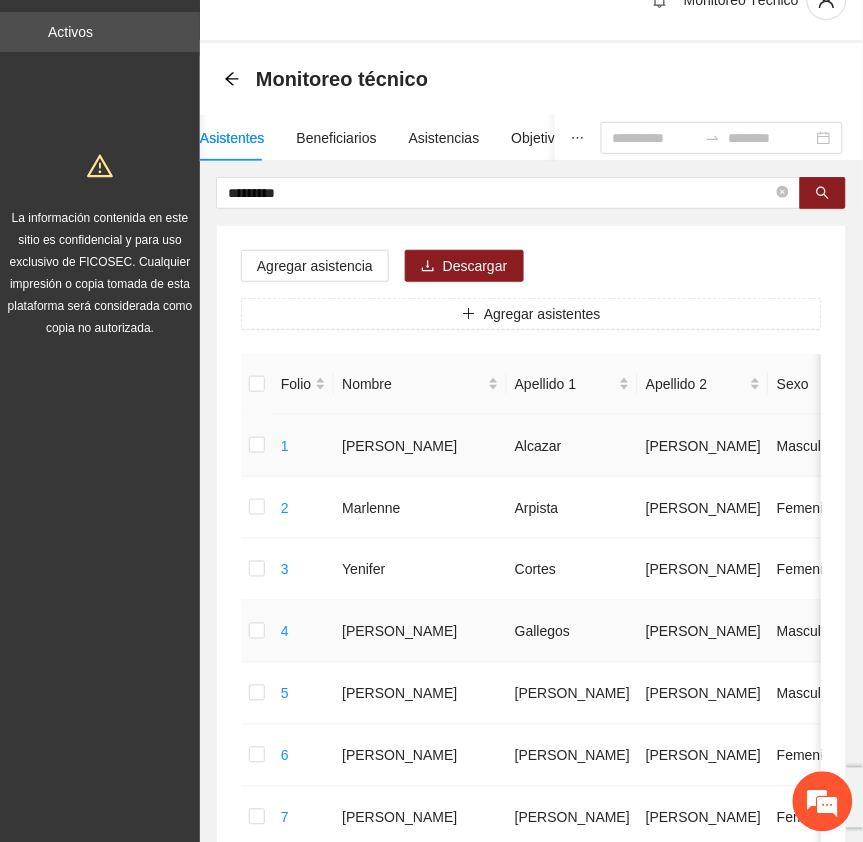 scroll, scrollTop: 0, scrollLeft: 0, axis: both 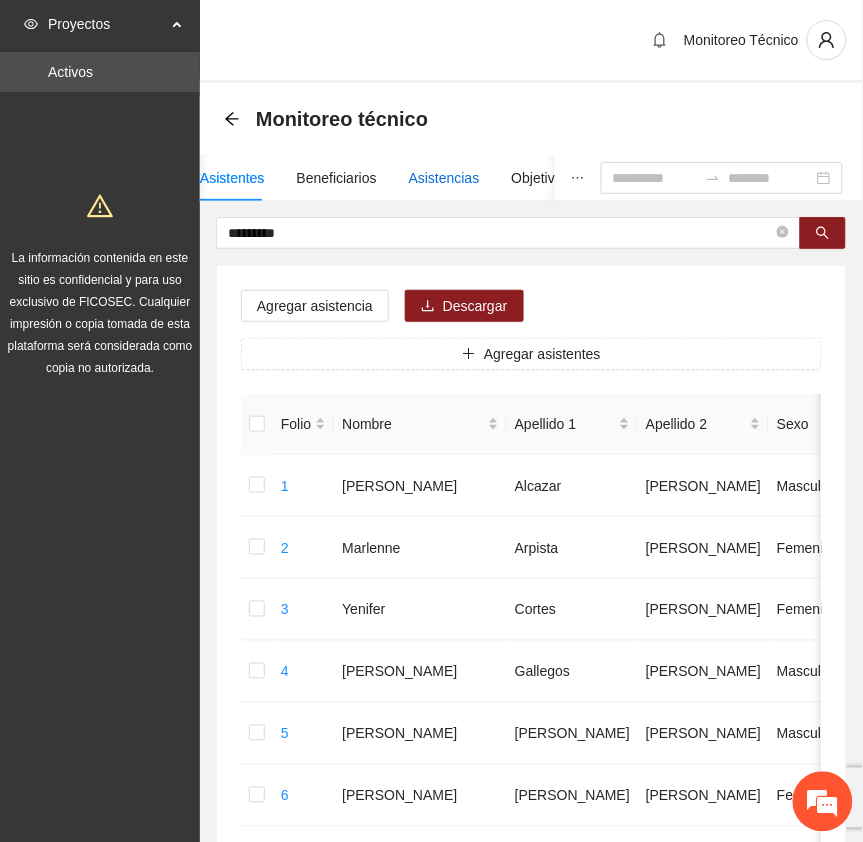 click on "Asistencias" at bounding box center (444, 178) 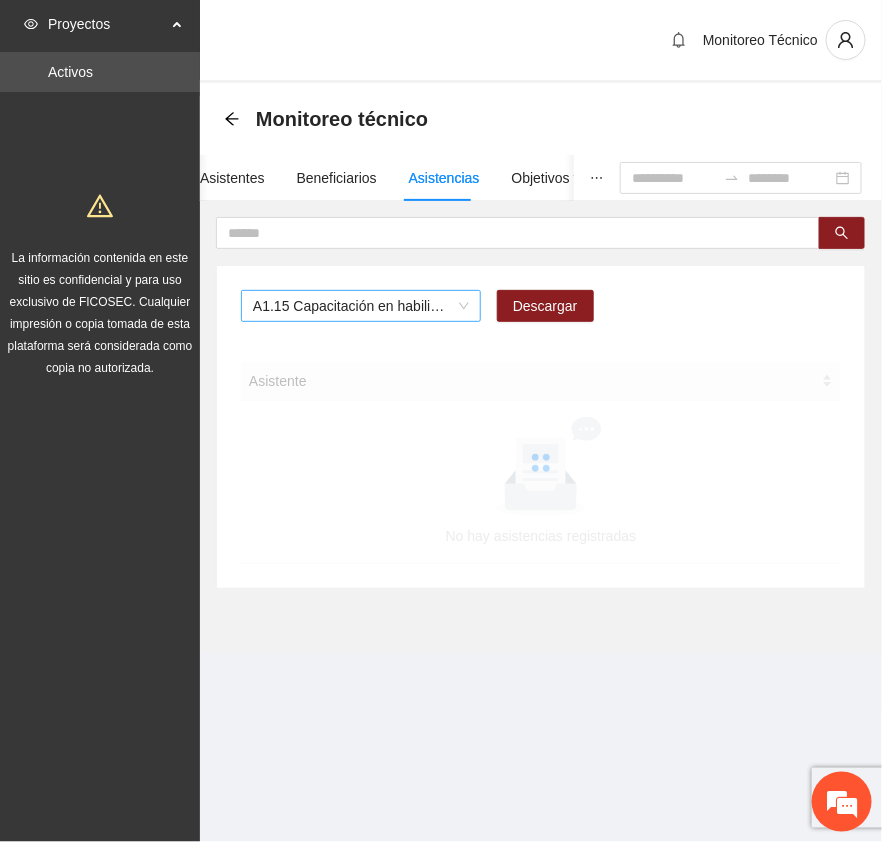 drag, startPoint x: 431, startPoint y: 301, endPoint x: 438, endPoint y: 311, distance: 12.206555 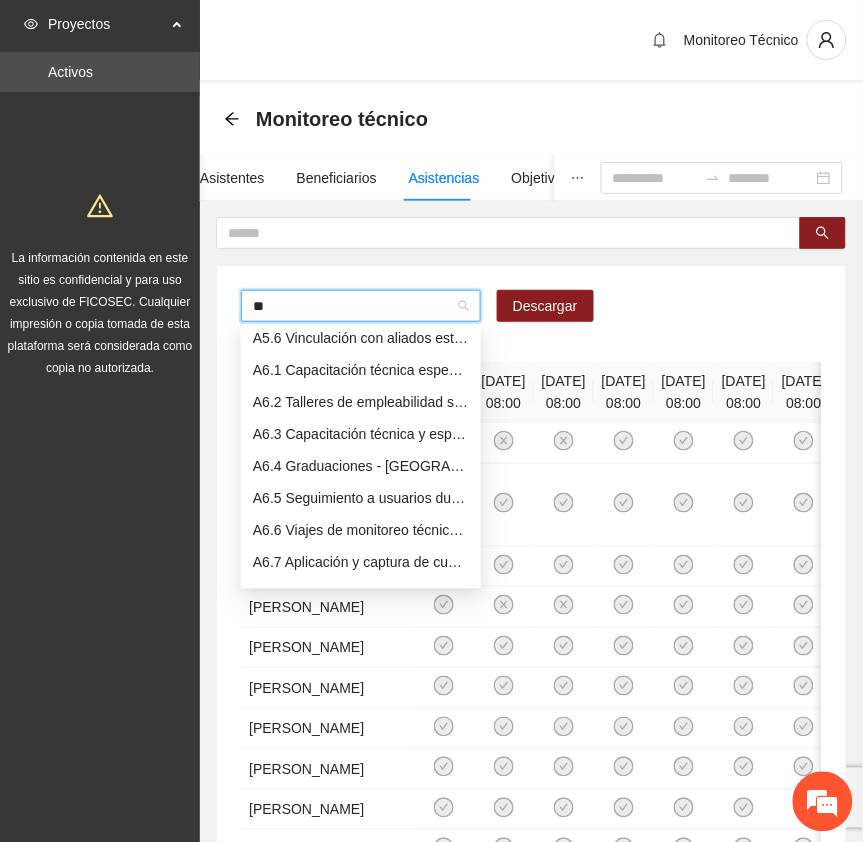 scroll, scrollTop: 31, scrollLeft: 0, axis: vertical 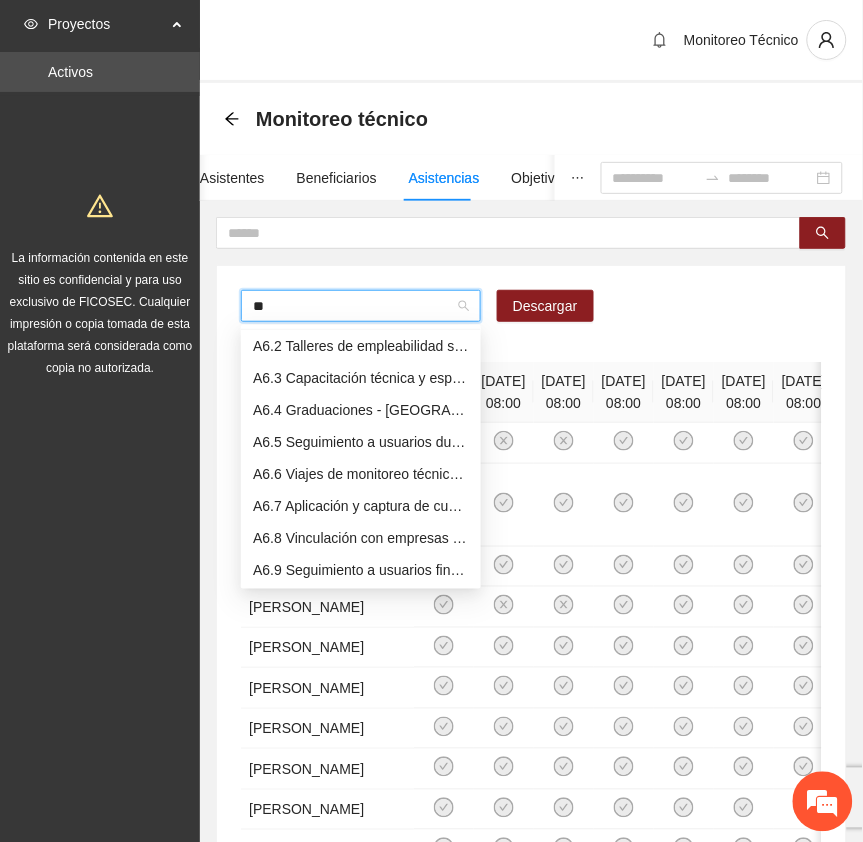 type on "***" 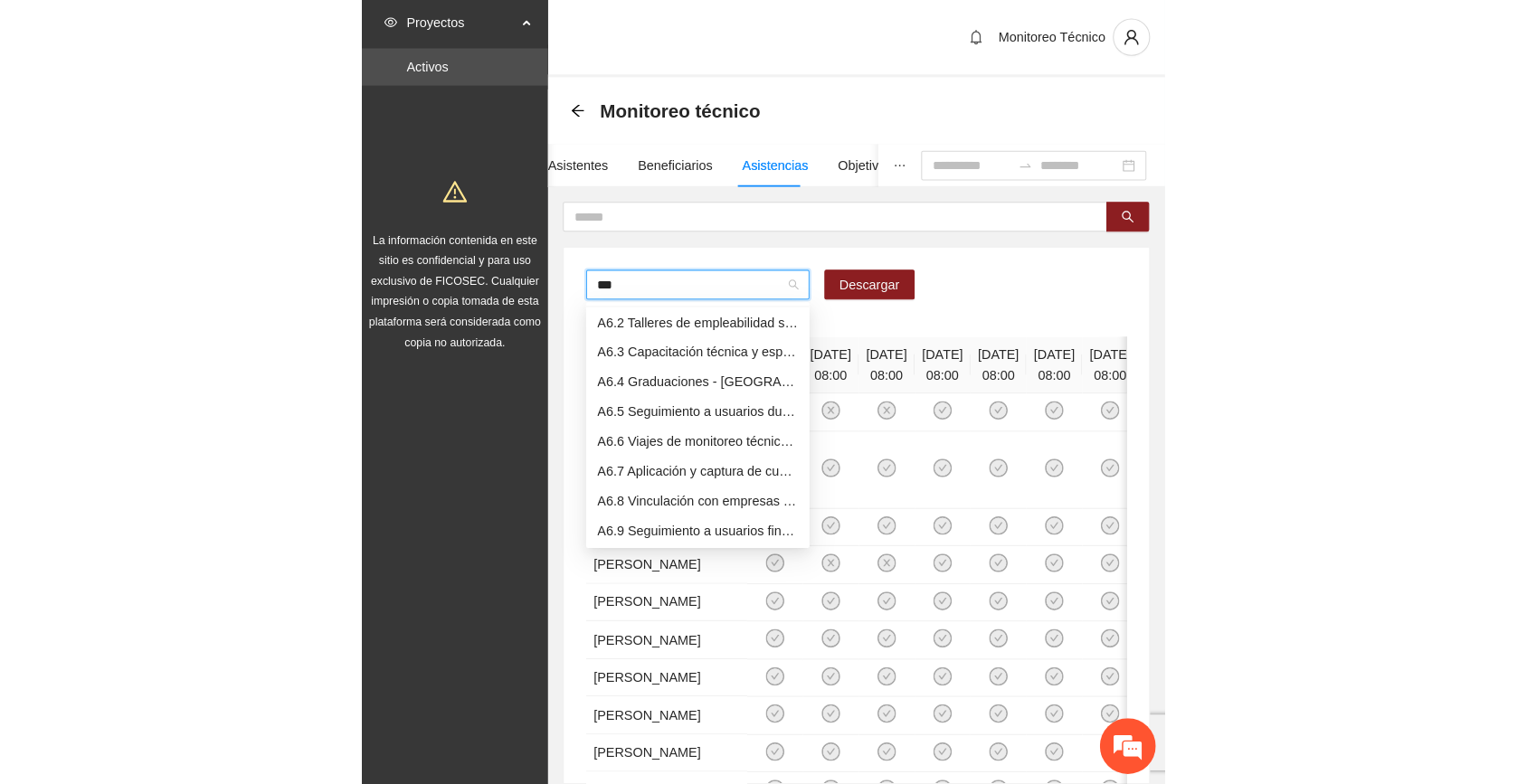 scroll, scrollTop: 0, scrollLeft: 0, axis: both 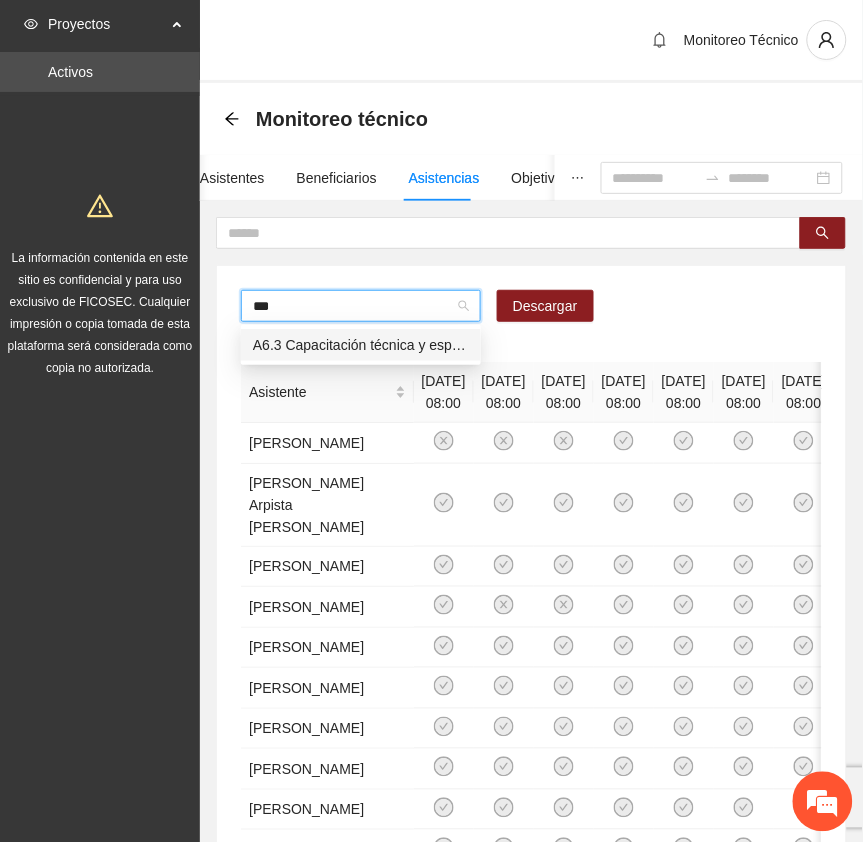 click on "A6.3 Capacitación técnica y especializada nivel intermedio y avanzado Fase 2 - Parral" at bounding box center (361, 345) 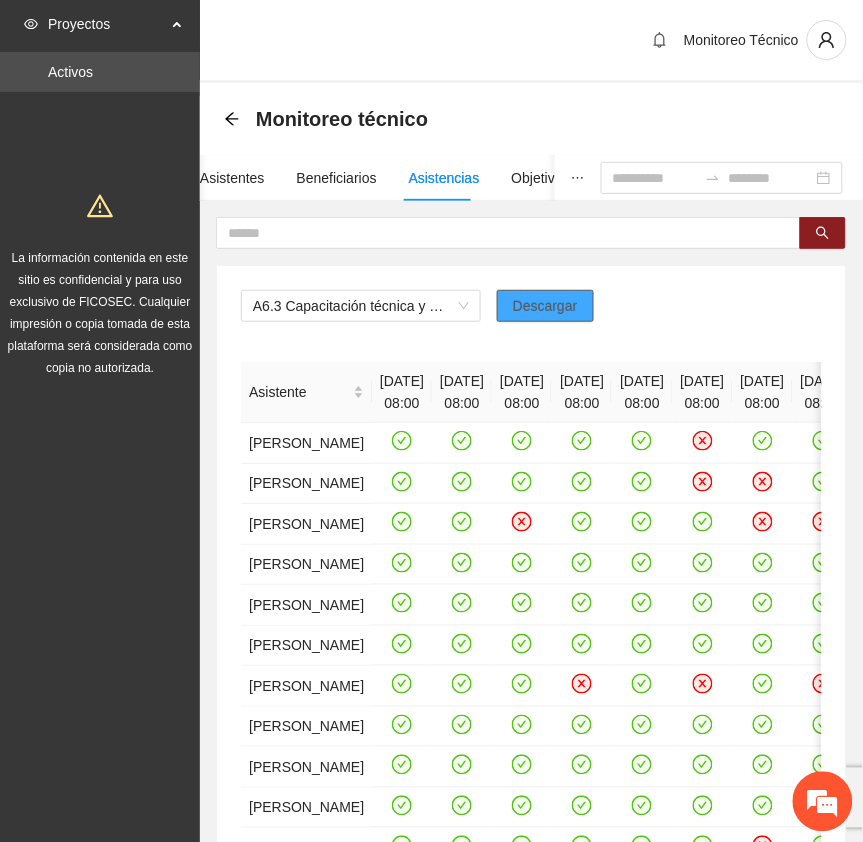 click on "Descargar" at bounding box center (545, 306) 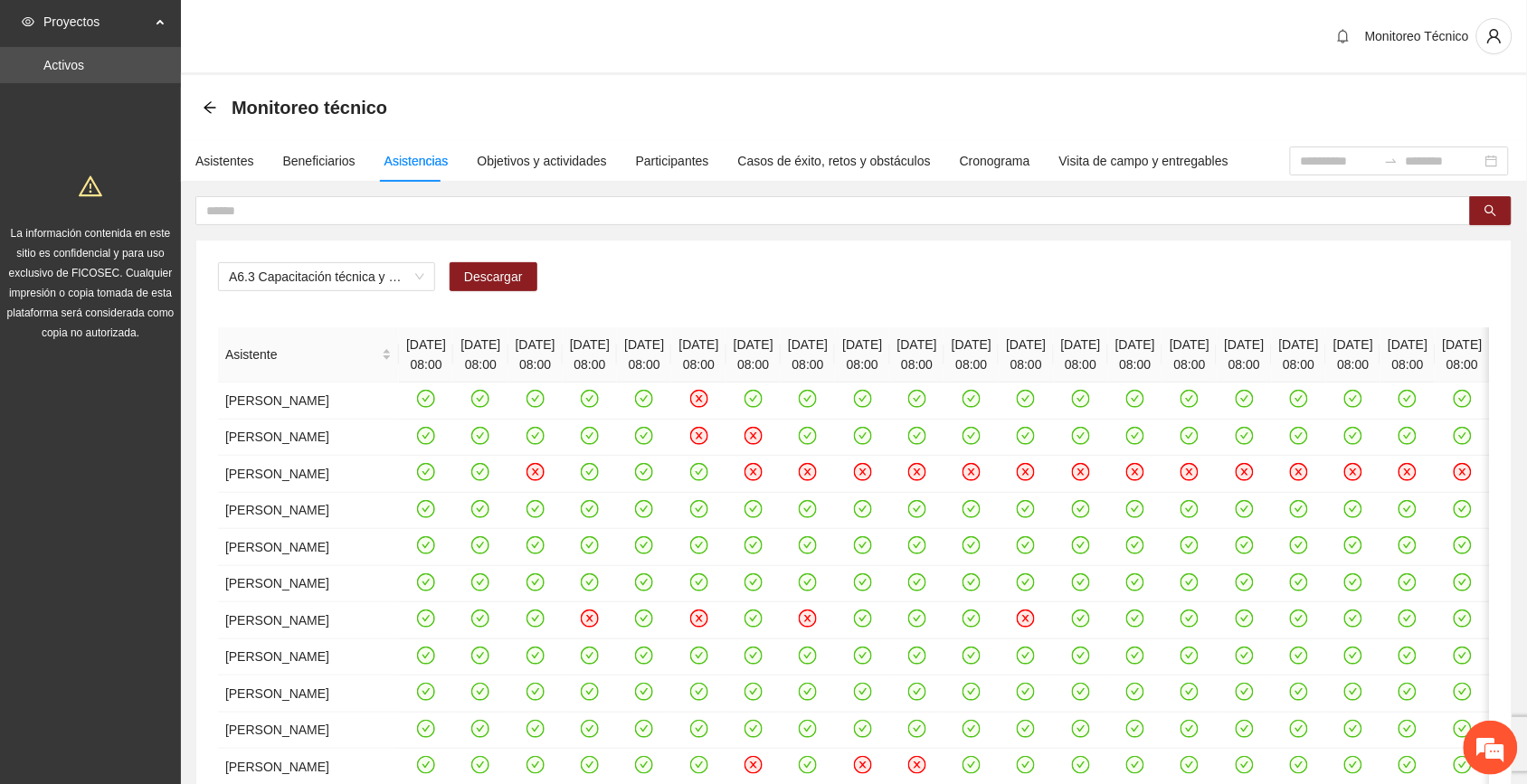 click on "Monitoreo Técnico" at bounding box center [854, 37] 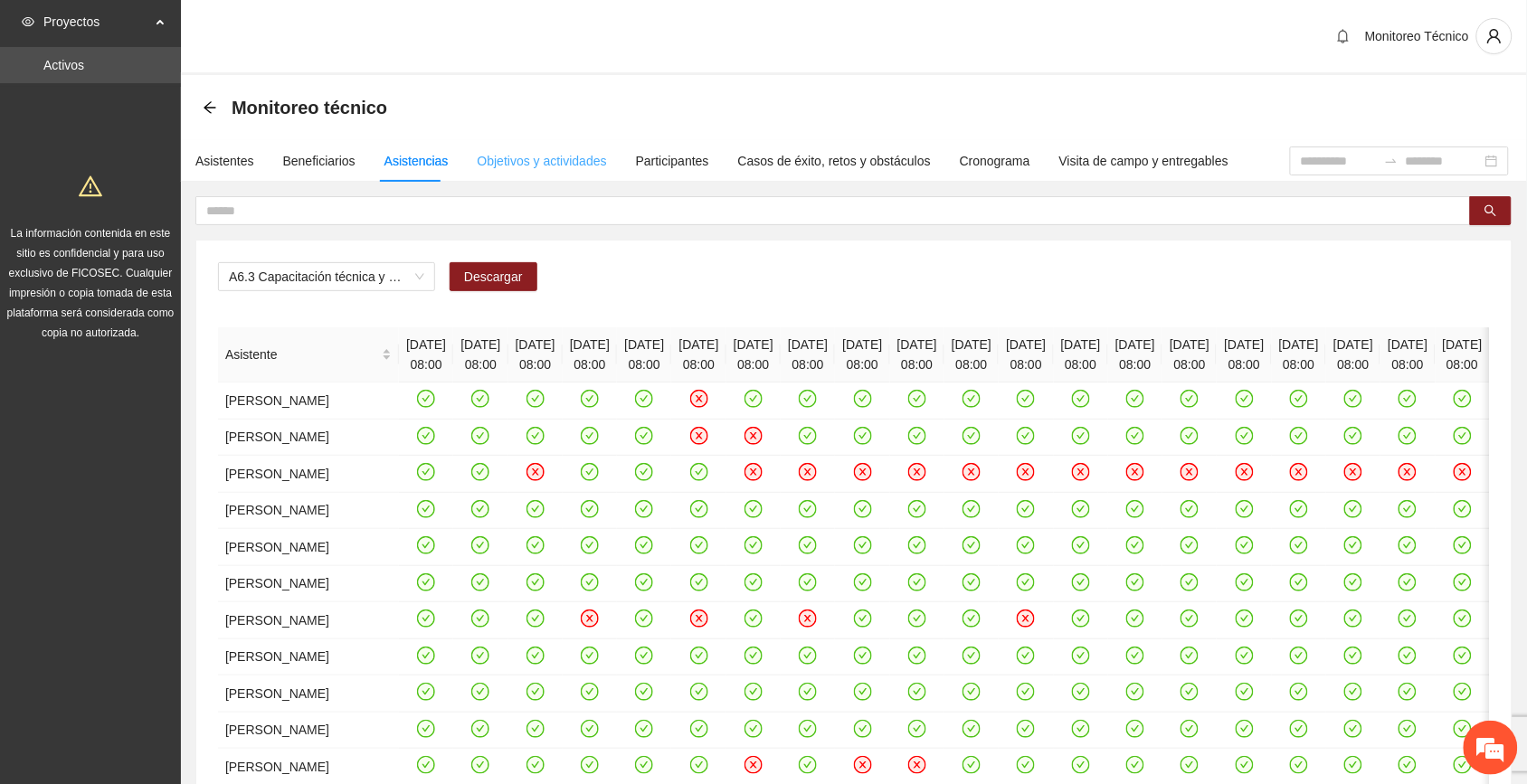 click on "Objetivos y actividades" at bounding box center (542, 161) 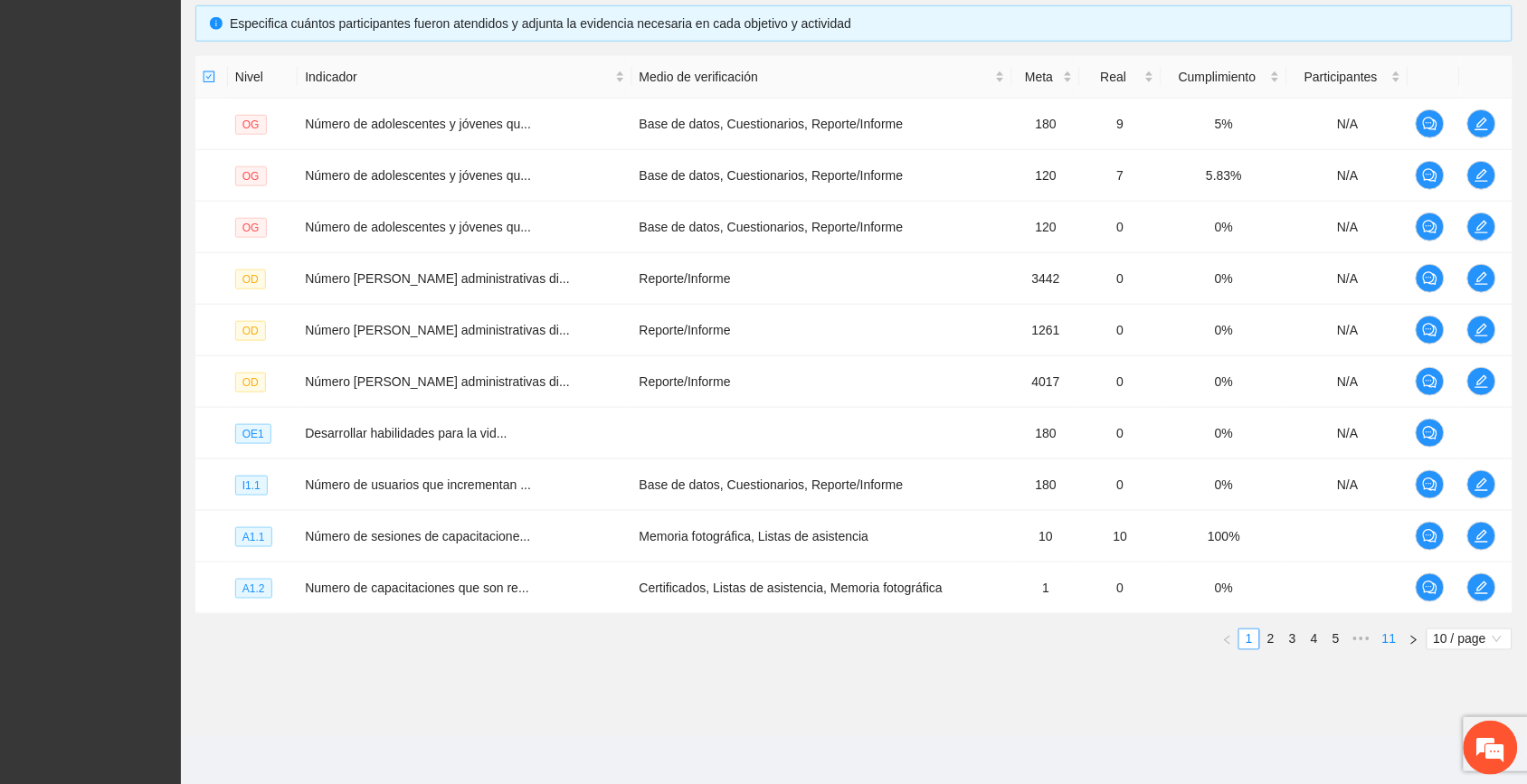 scroll, scrollTop: 400, scrollLeft: 0, axis: vertical 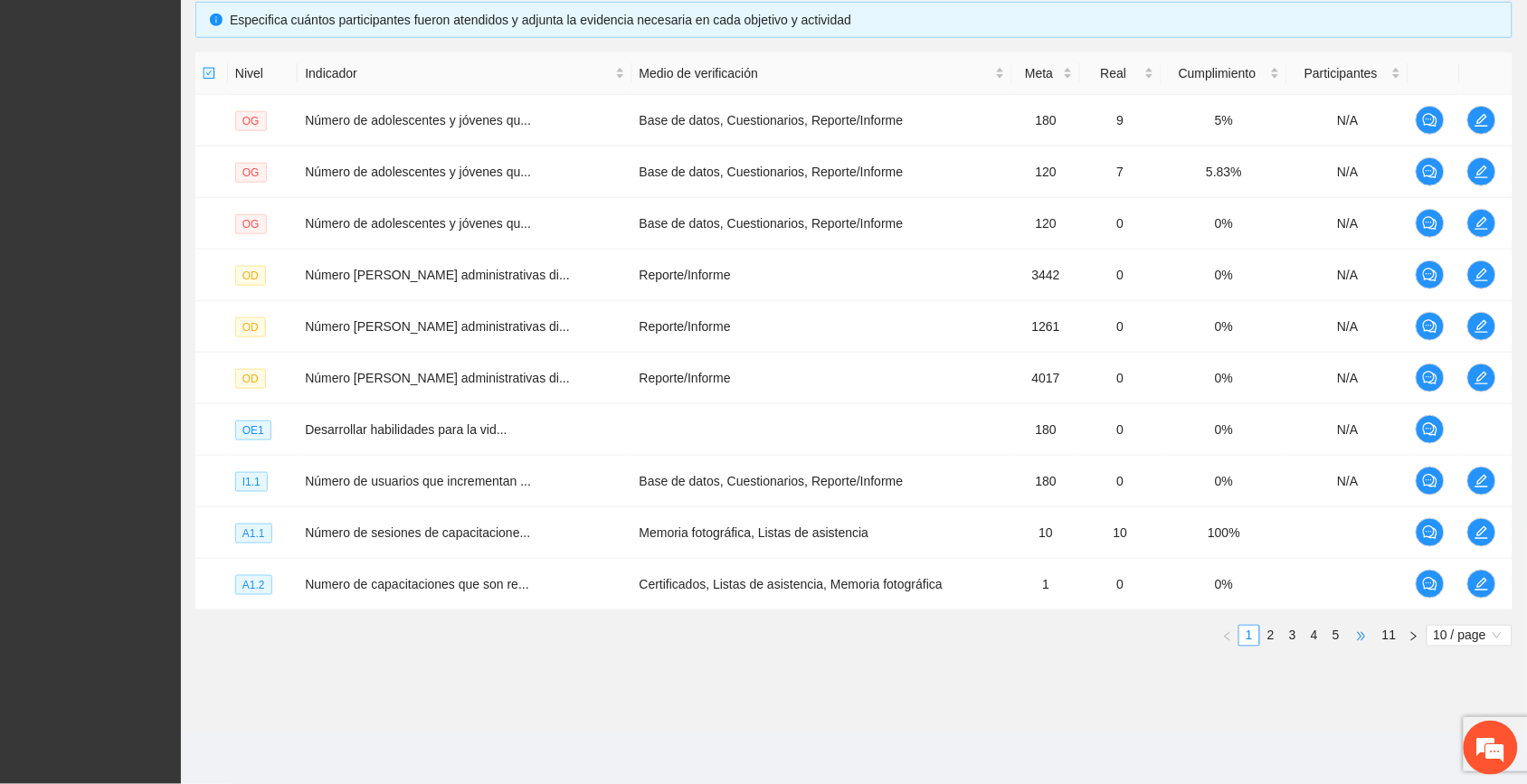 click on "•••" at bounding box center [1361, 636] 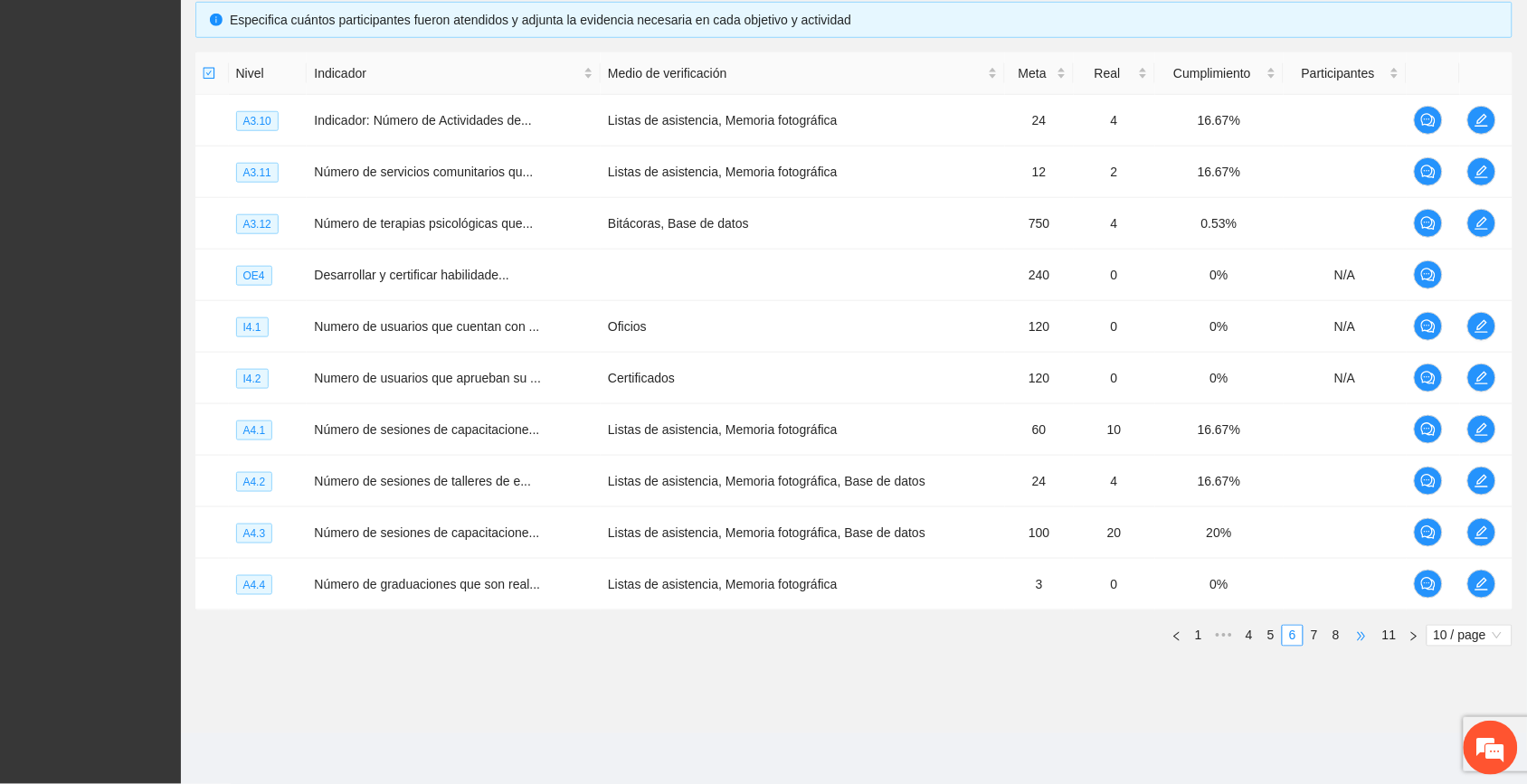 click on "•••" at bounding box center [1361, 636] 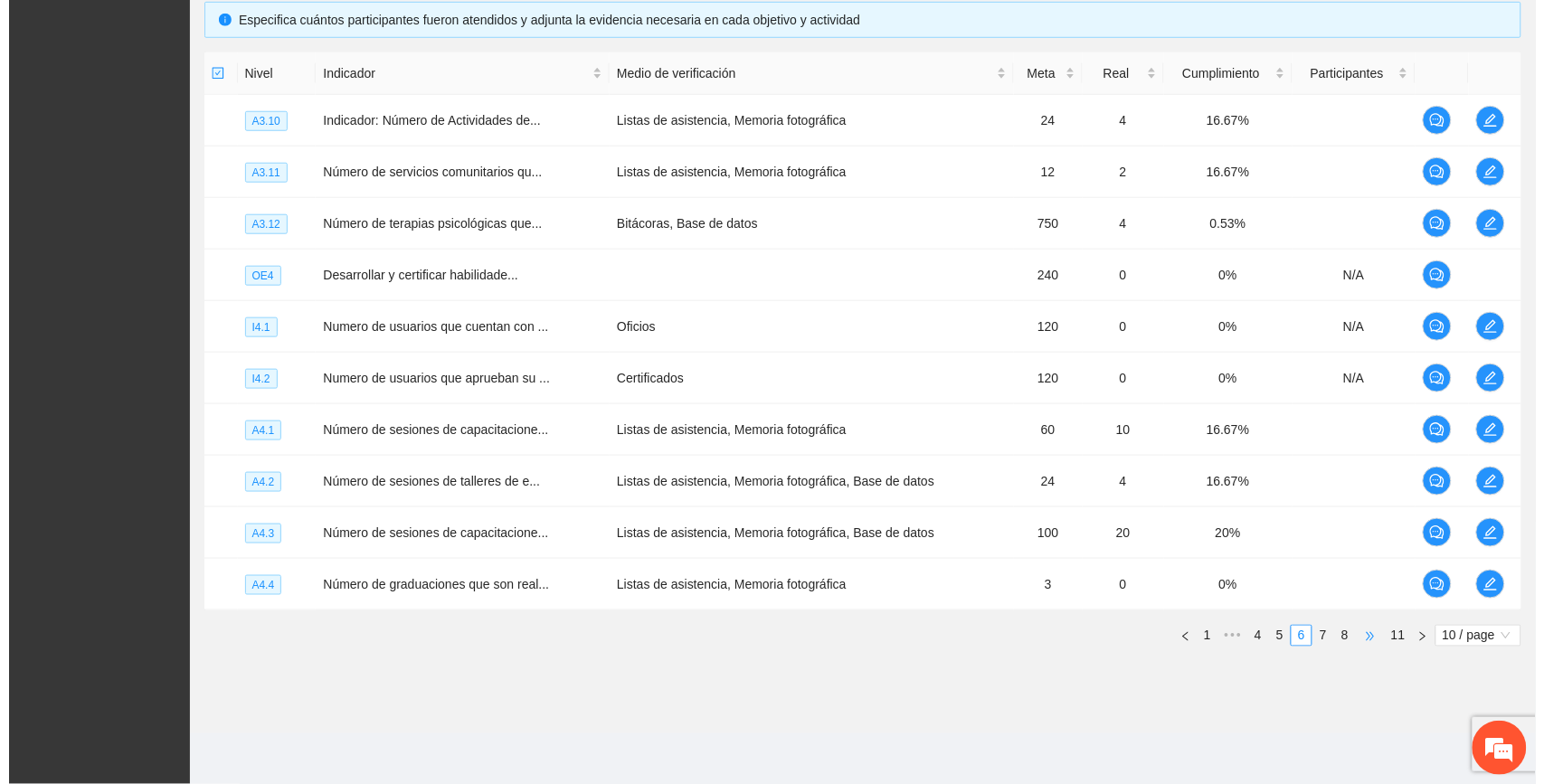scroll, scrollTop: 141, scrollLeft: 0, axis: vertical 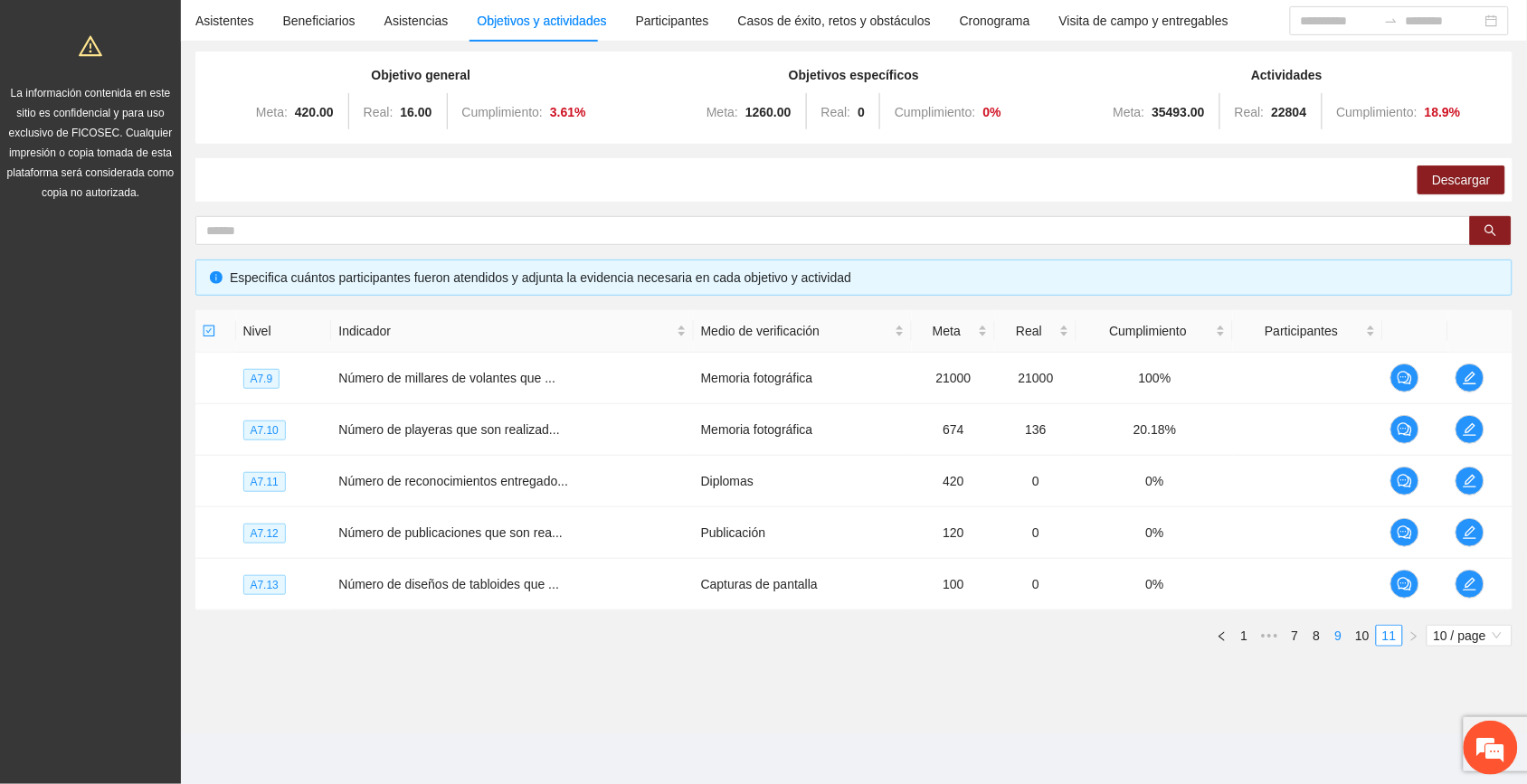 click on "9" at bounding box center [1338, 636] 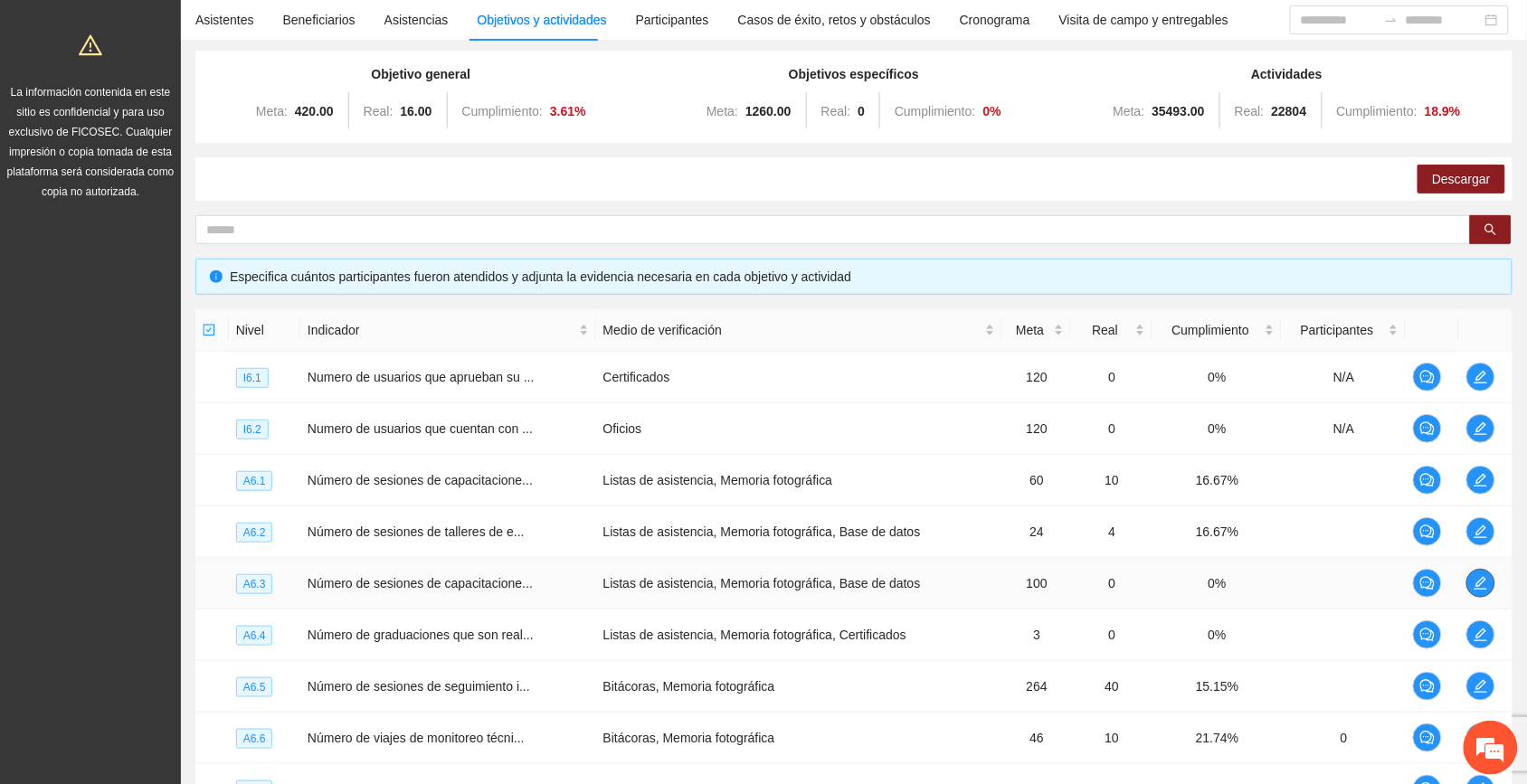 click 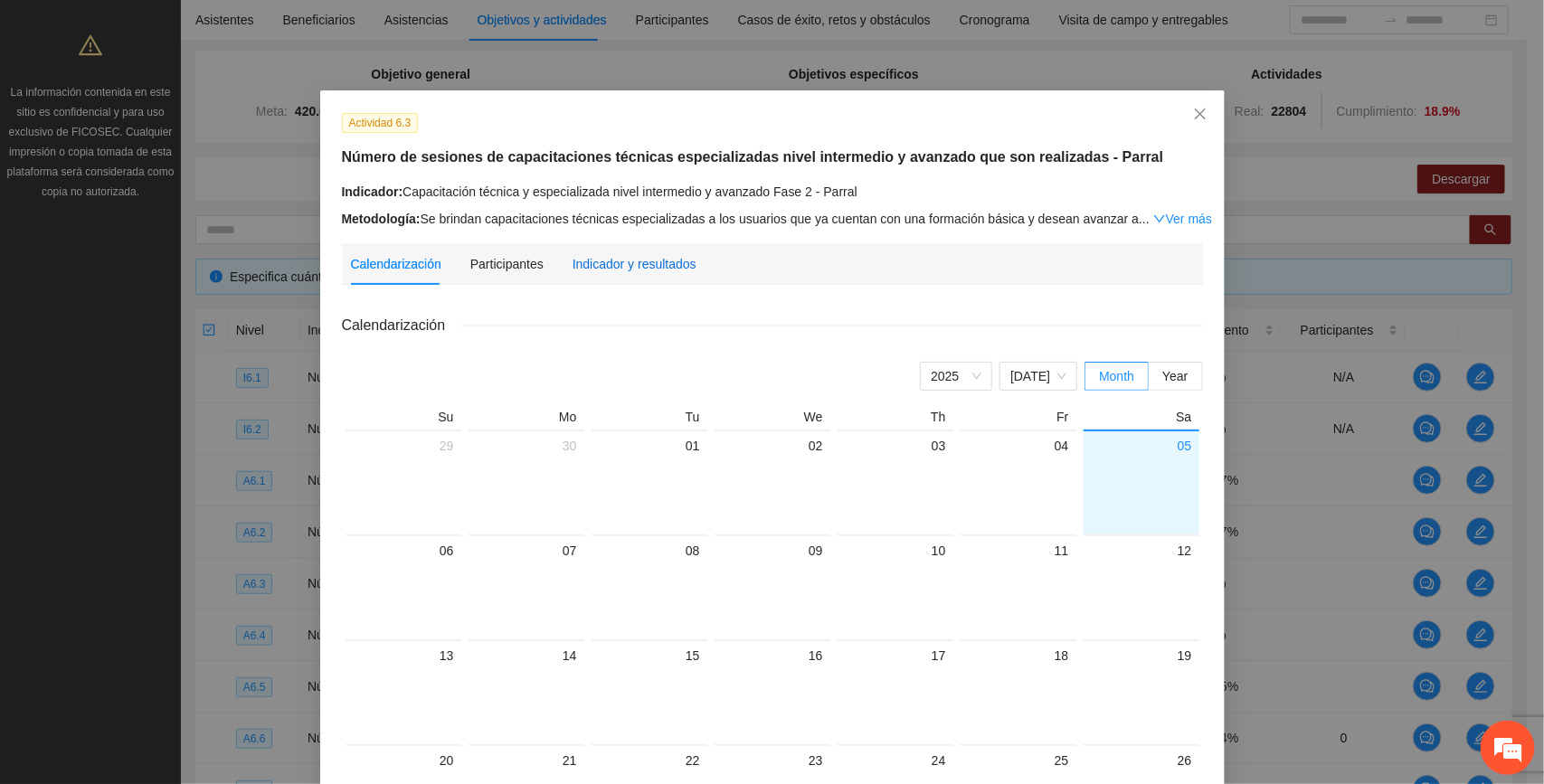 click on "Indicador y resultados" at bounding box center [634, 264] 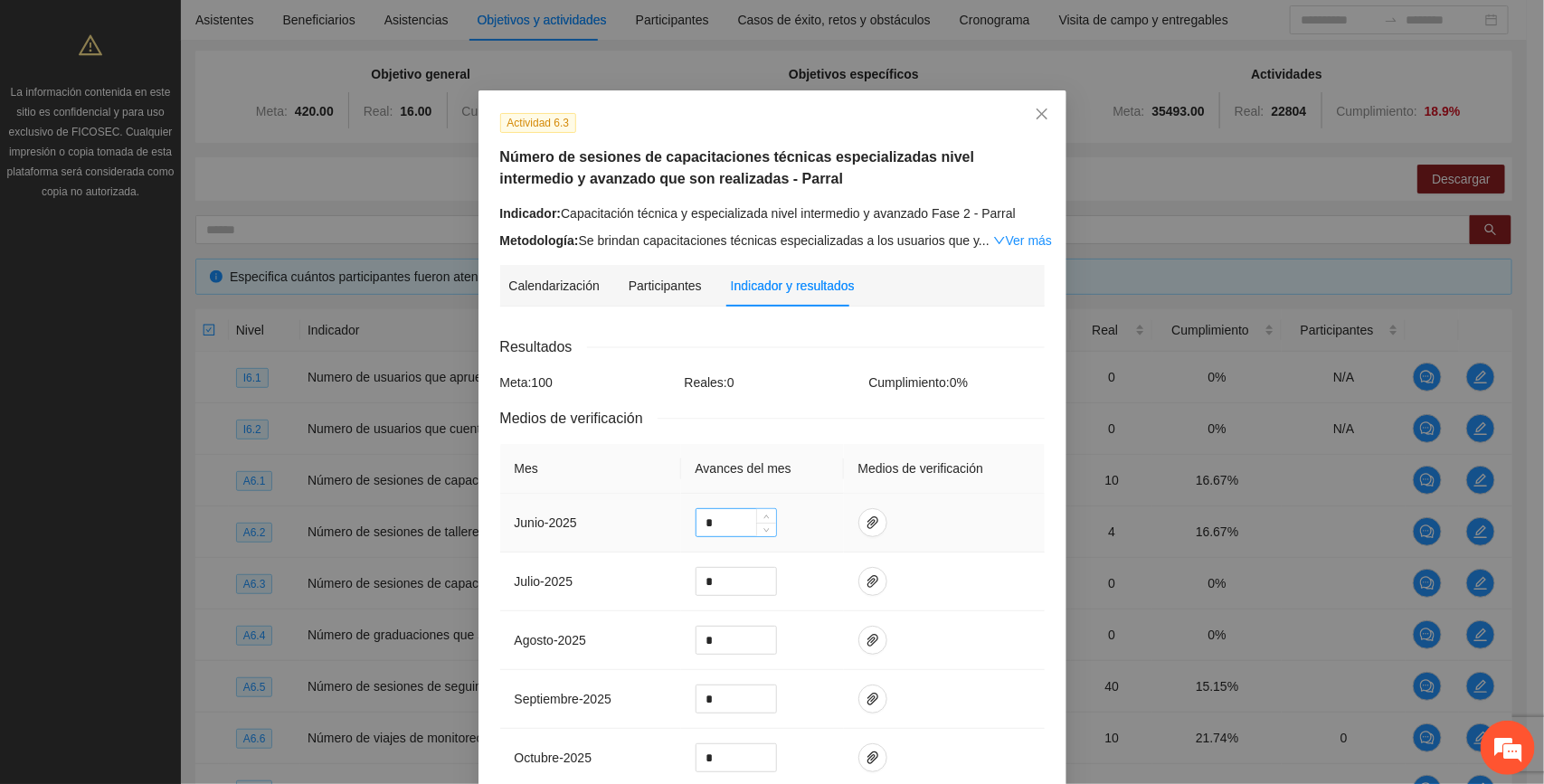 click on "*" at bounding box center [736, 523] 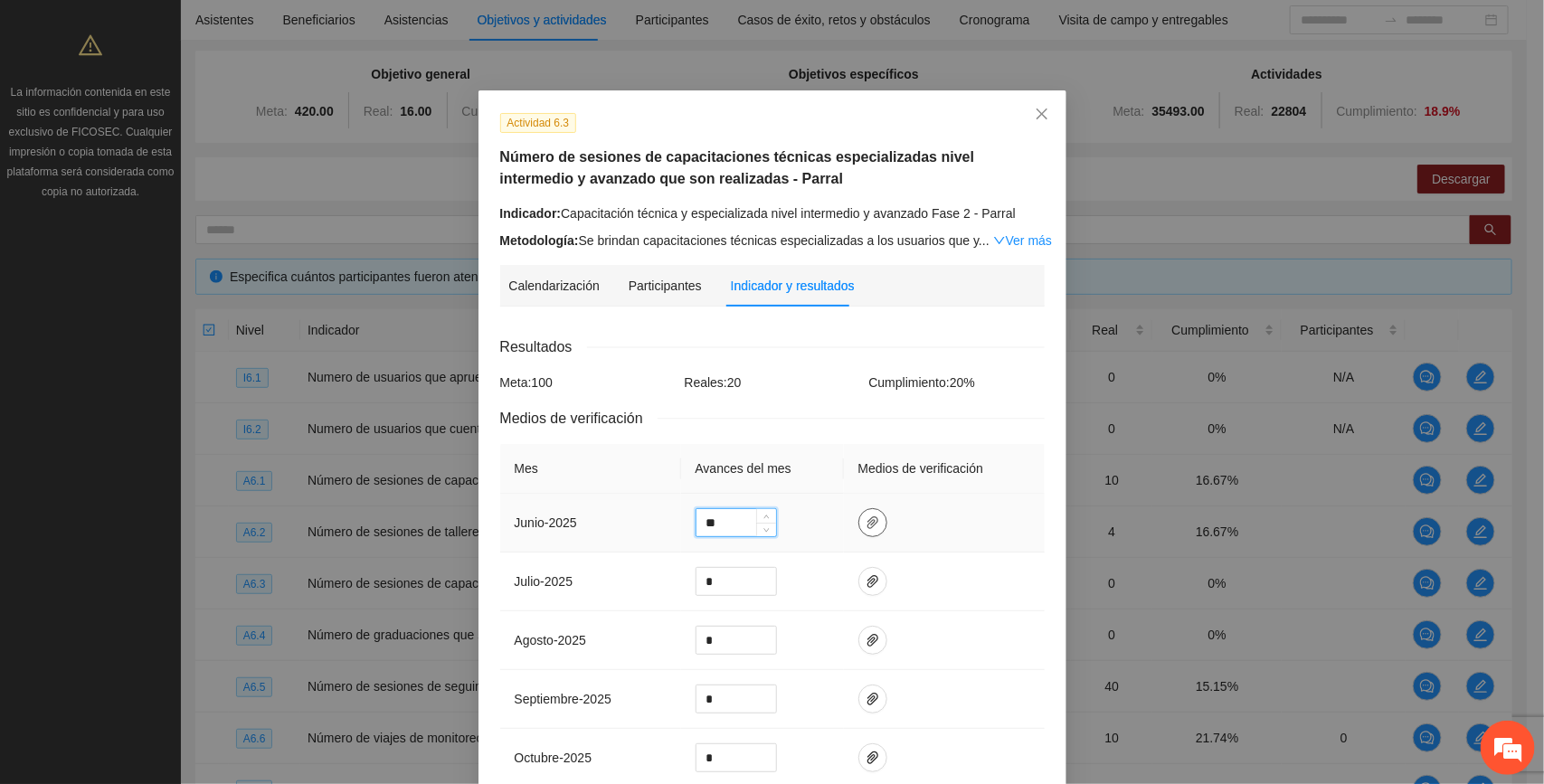 type on "**" 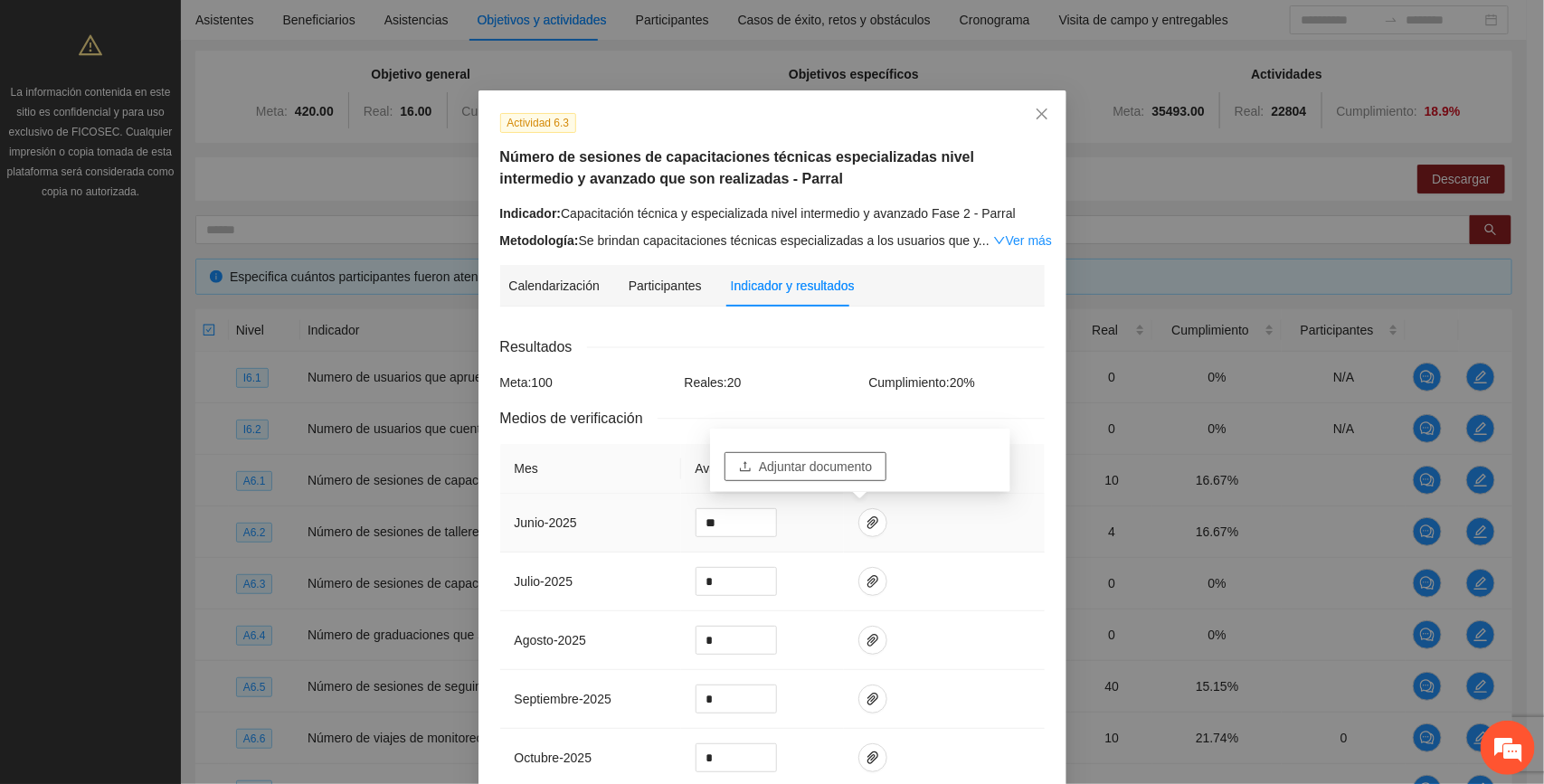 click on "Adjuntar documento" at bounding box center (815, 467) 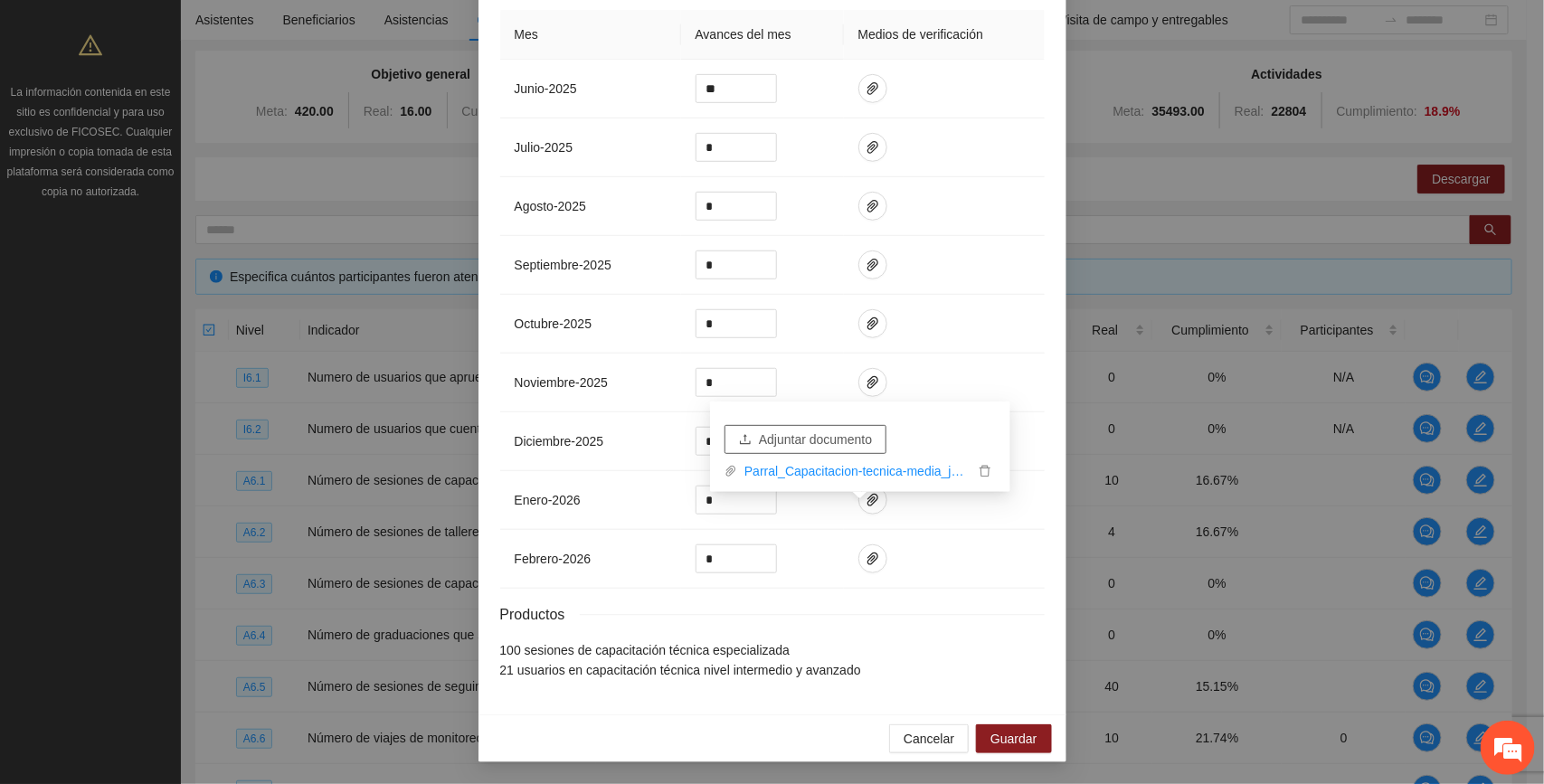 scroll, scrollTop: 439, scrollLeft: 0, axis: vertical 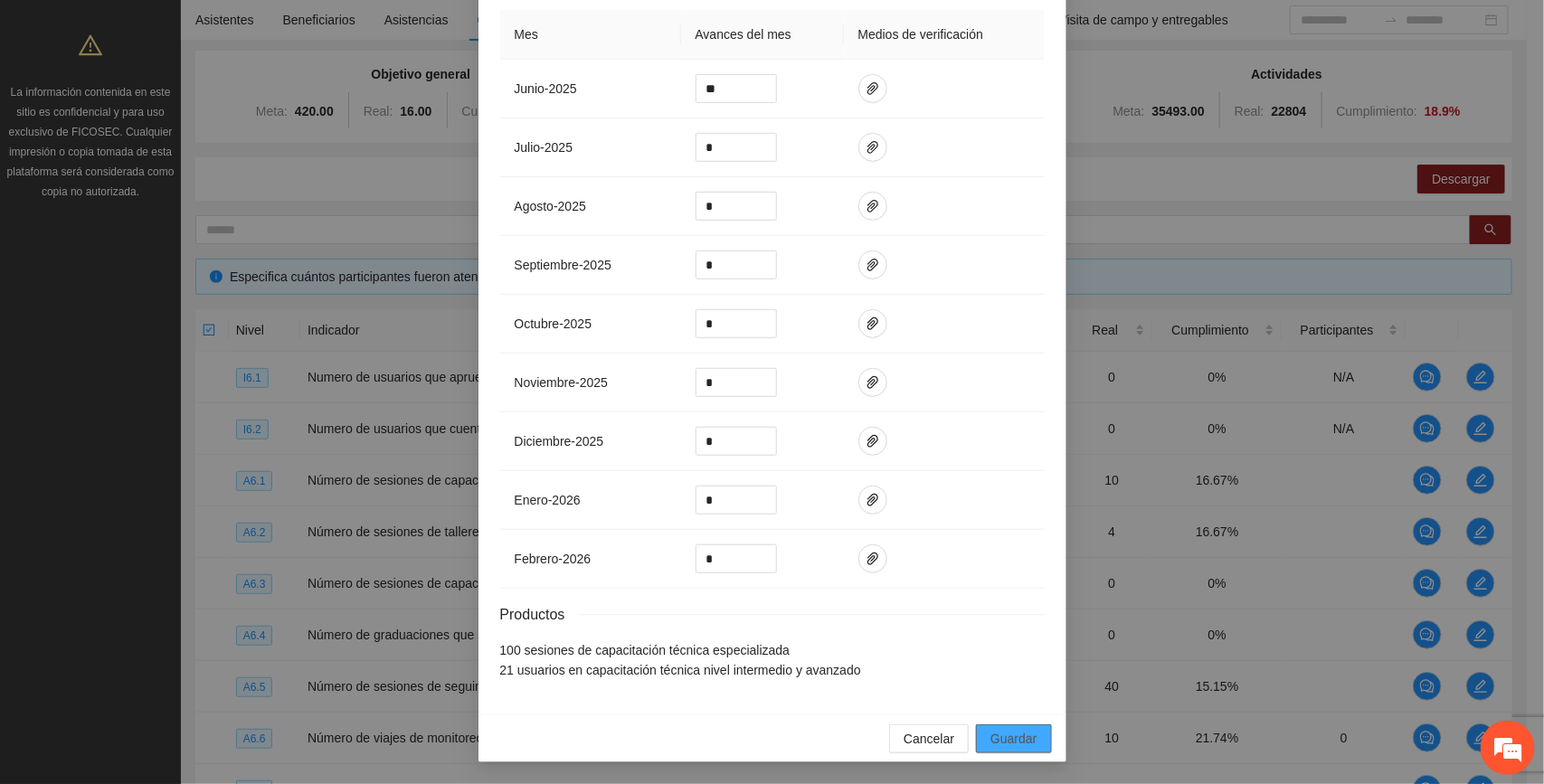 click on "Guardar" at bounding box center [1013, 739] 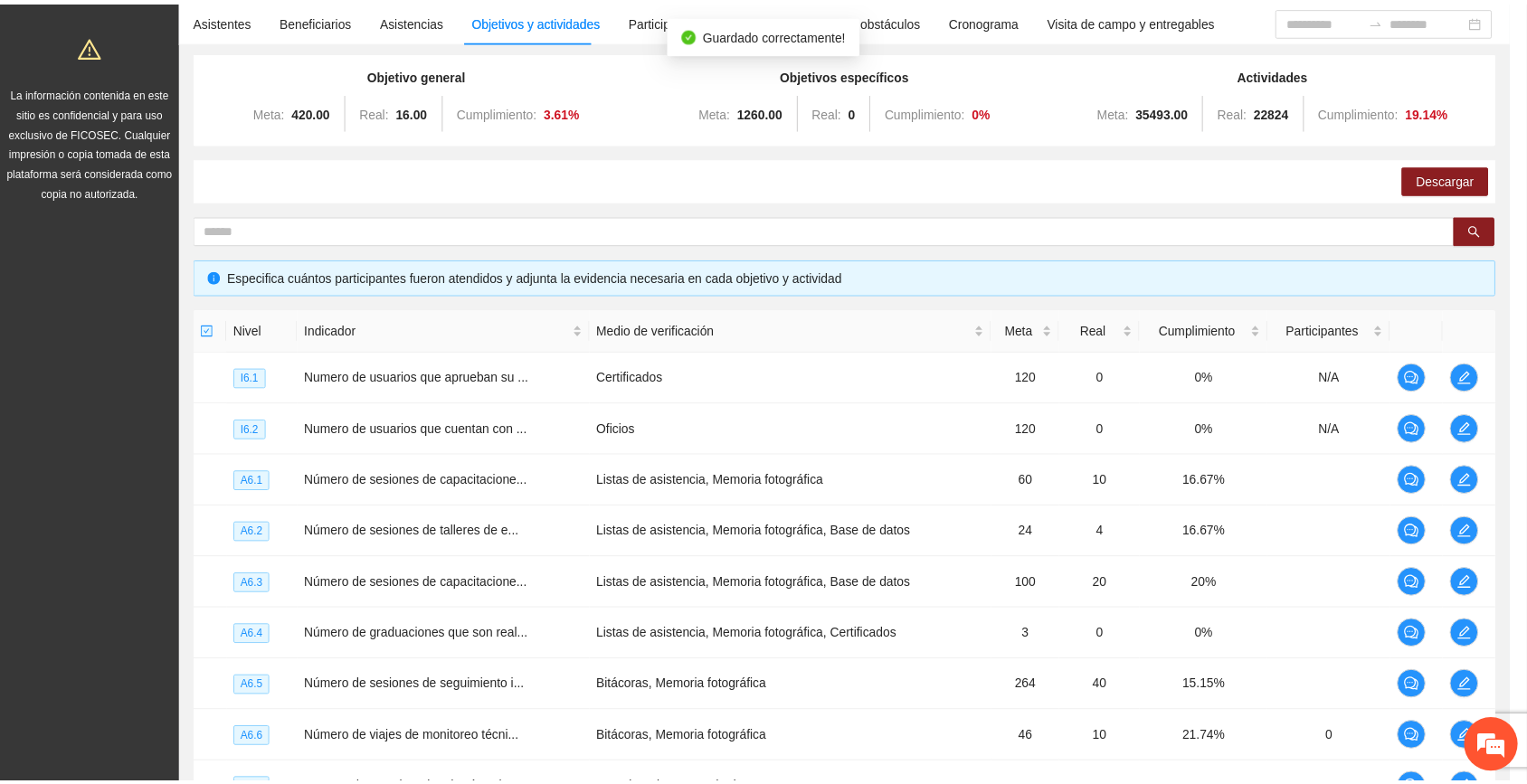 scroll, scrollTop: 349, scrollLeft: 0, axis: vertical 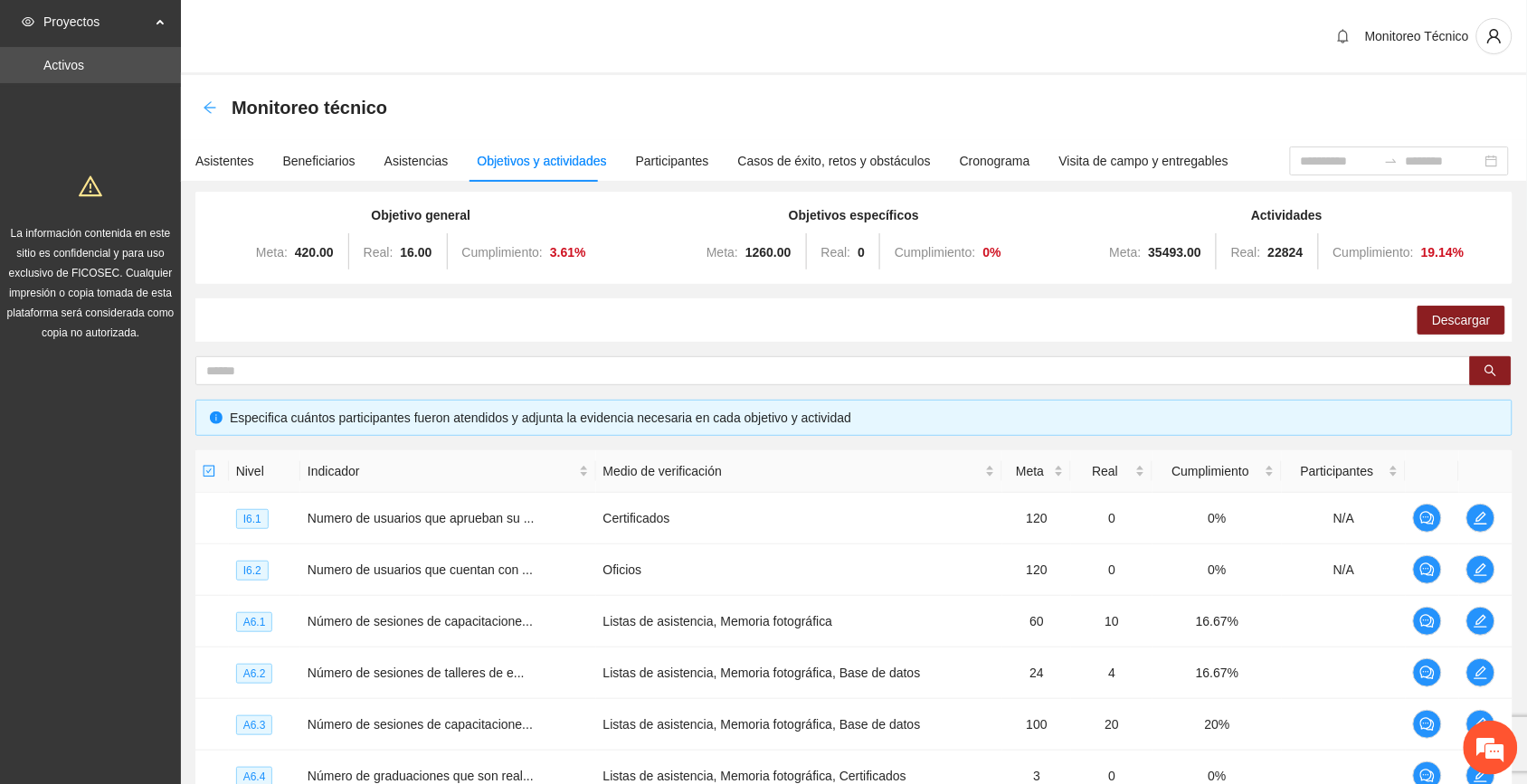click 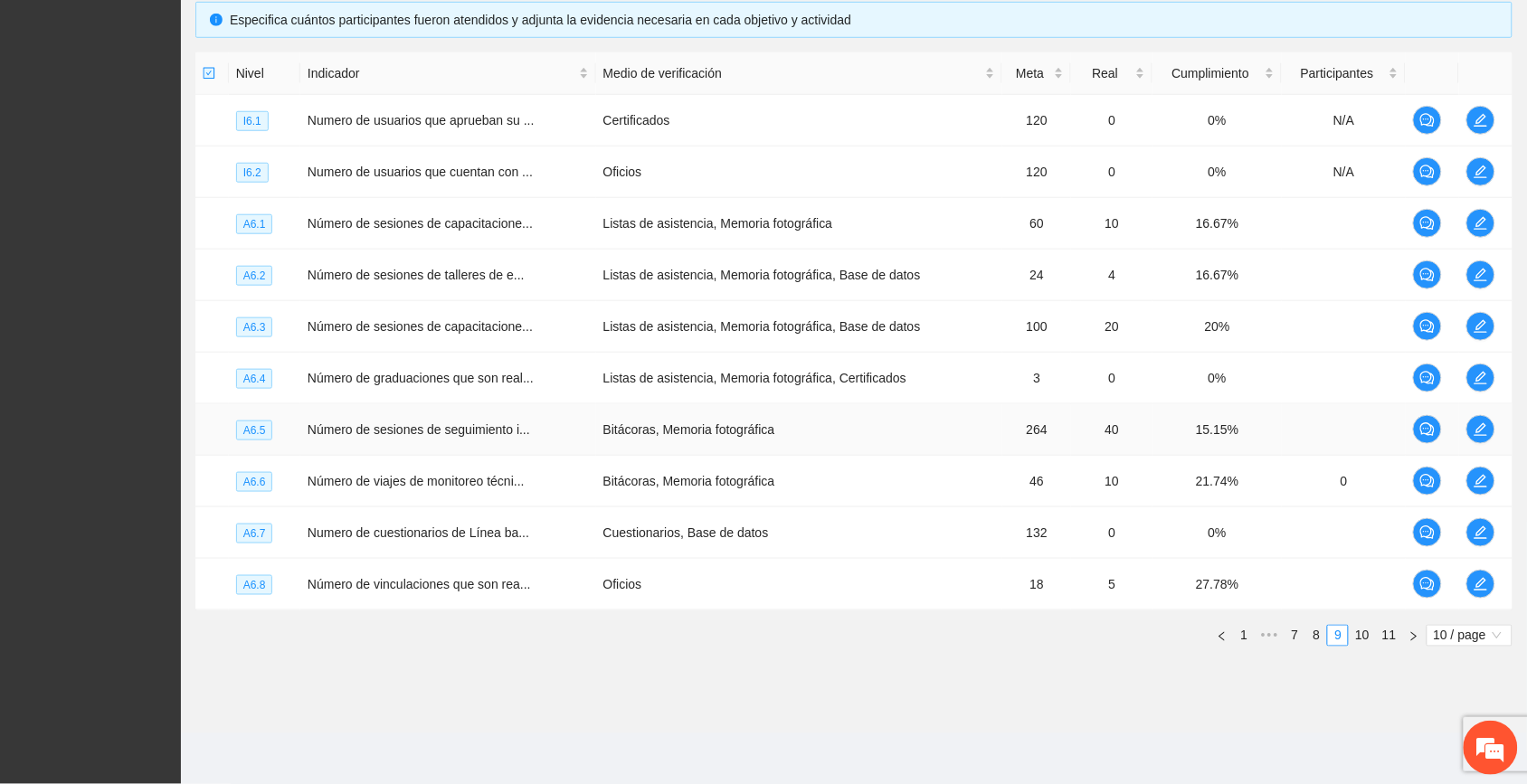 scroll, scrollTop: 0, scrollLeft: 0, axis: both 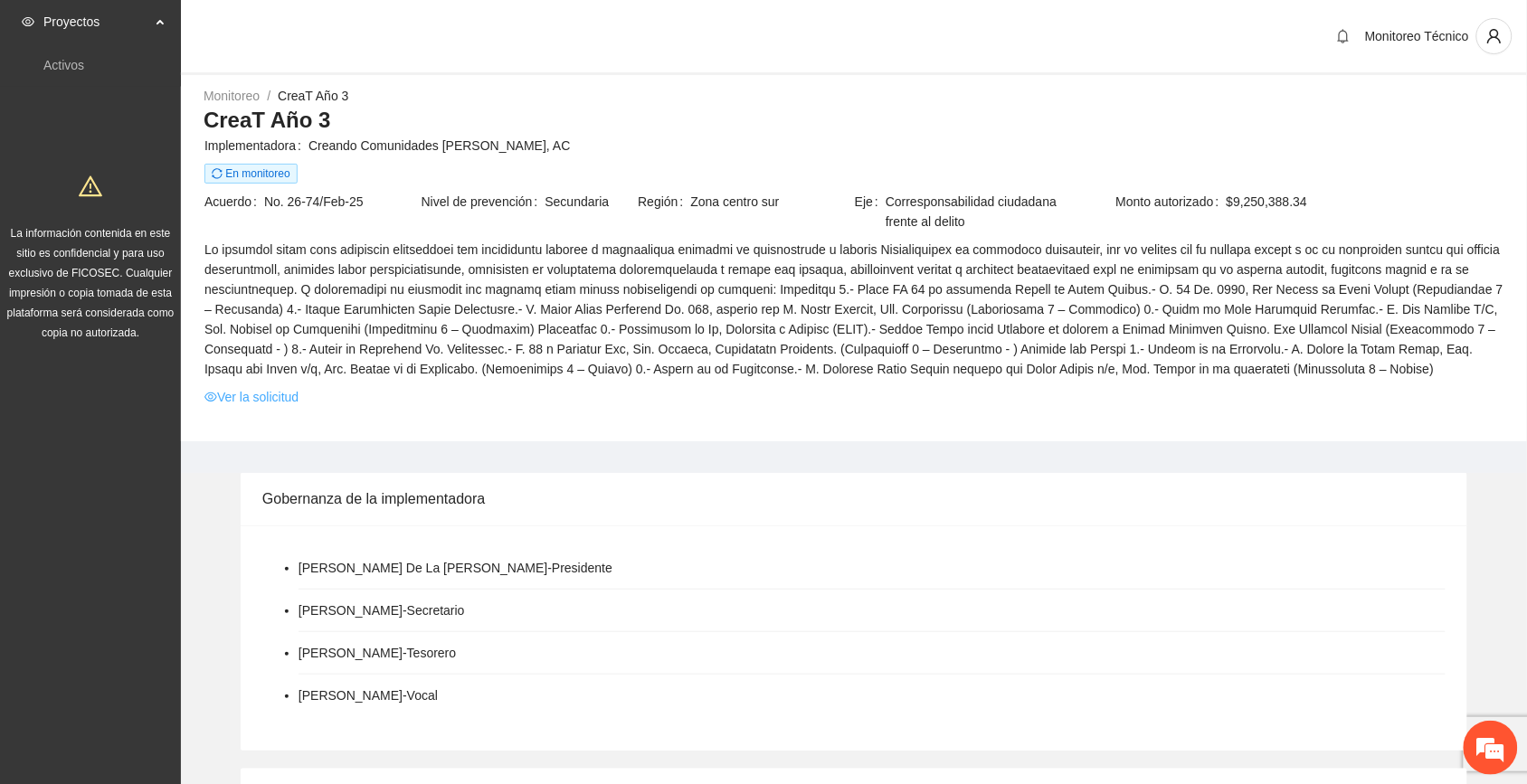 click on "Ver la solicitud" at bounding box center (251, 397) 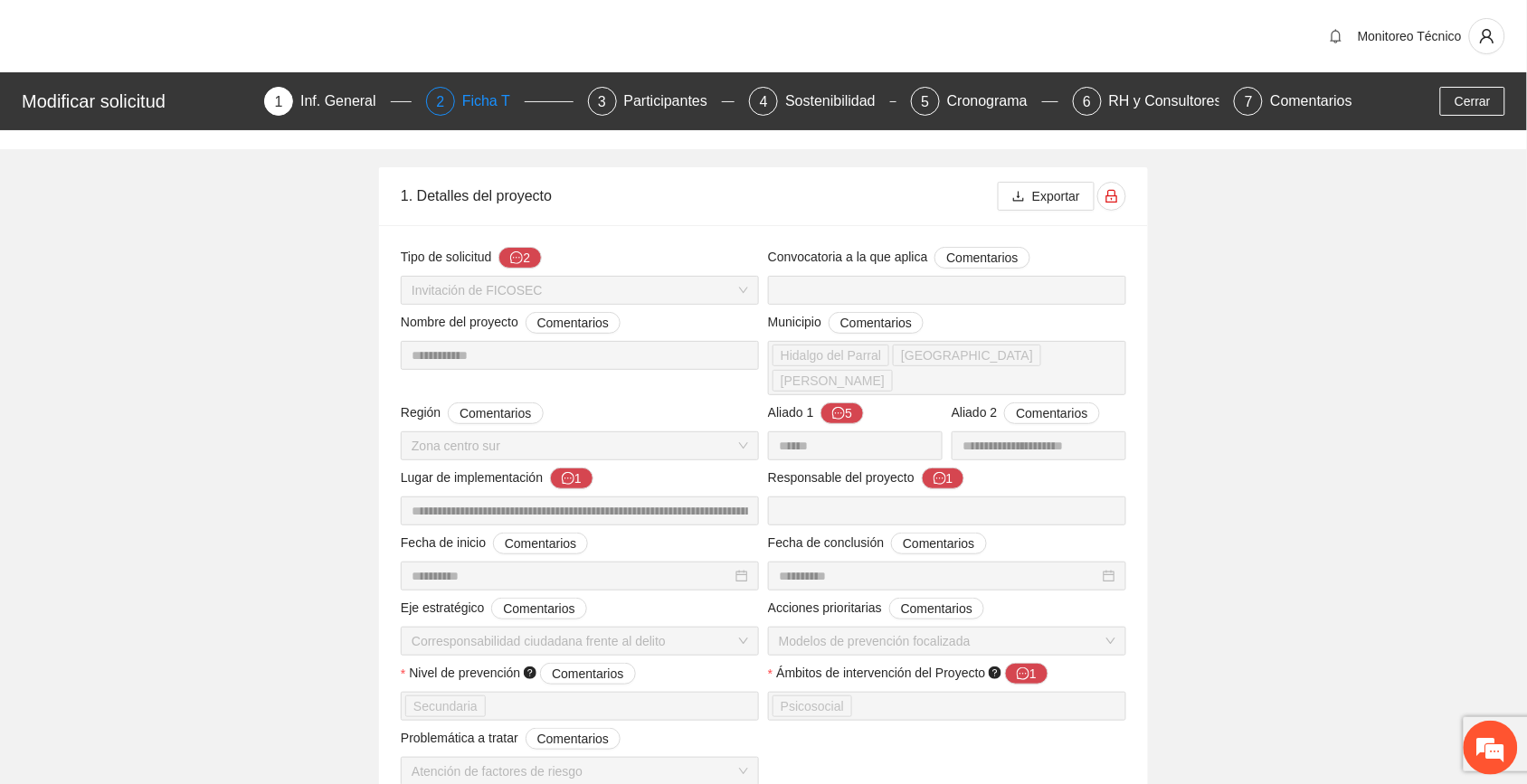 click on "Ficha T" at bounding box center (493, 101) 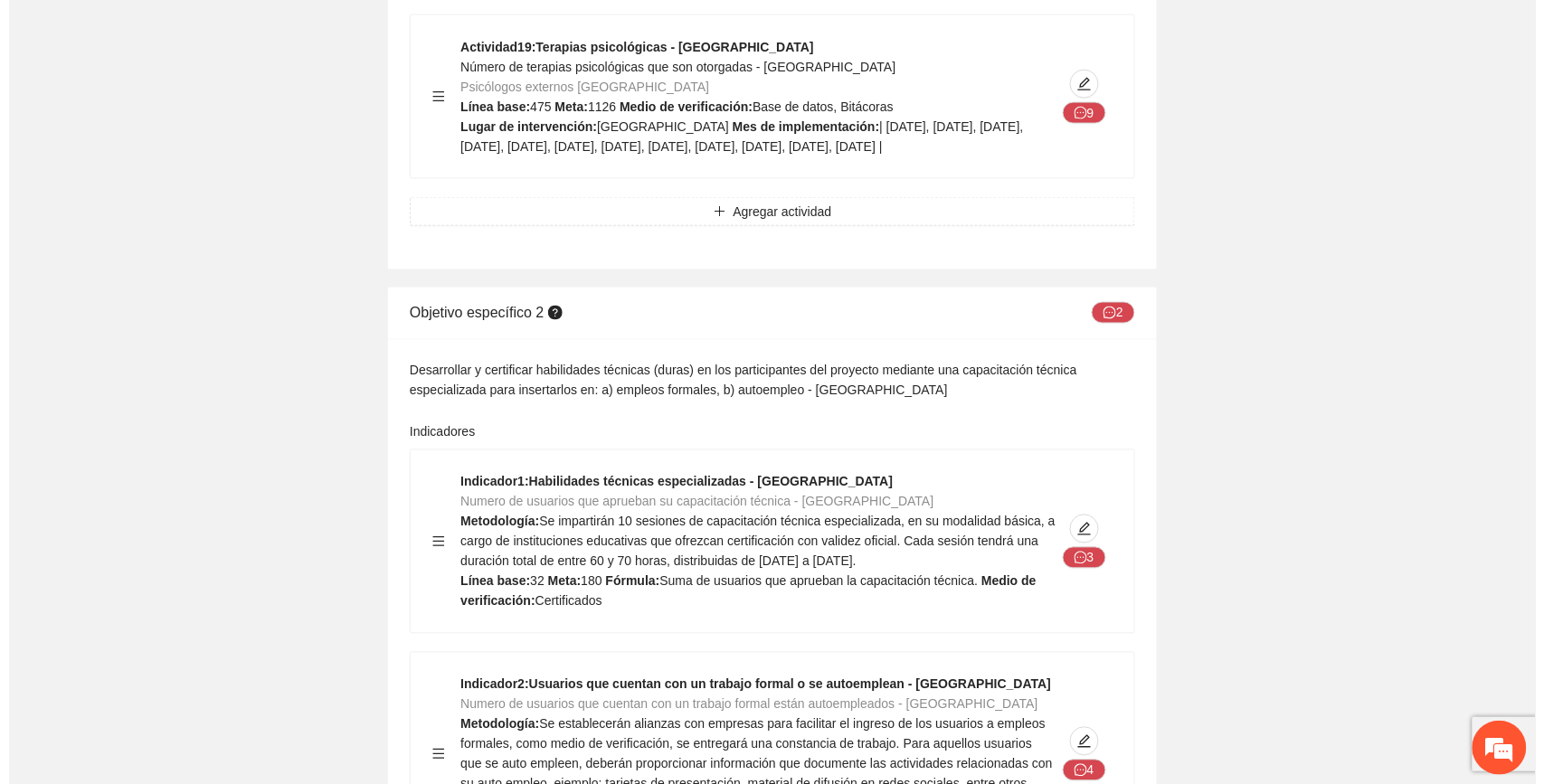 scroll, scrollTop: 6895, scrollLeft: 0, axis: vertical 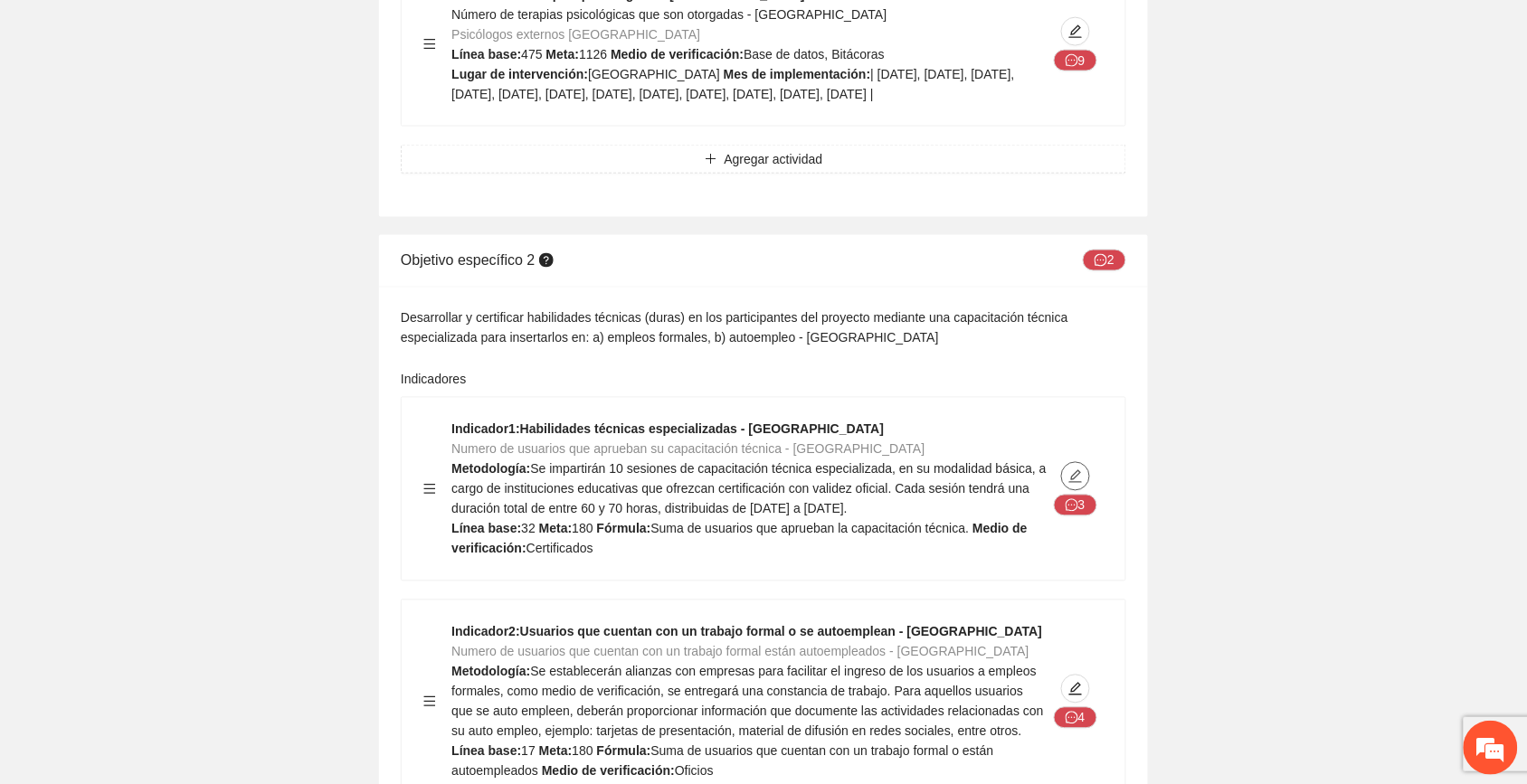 click 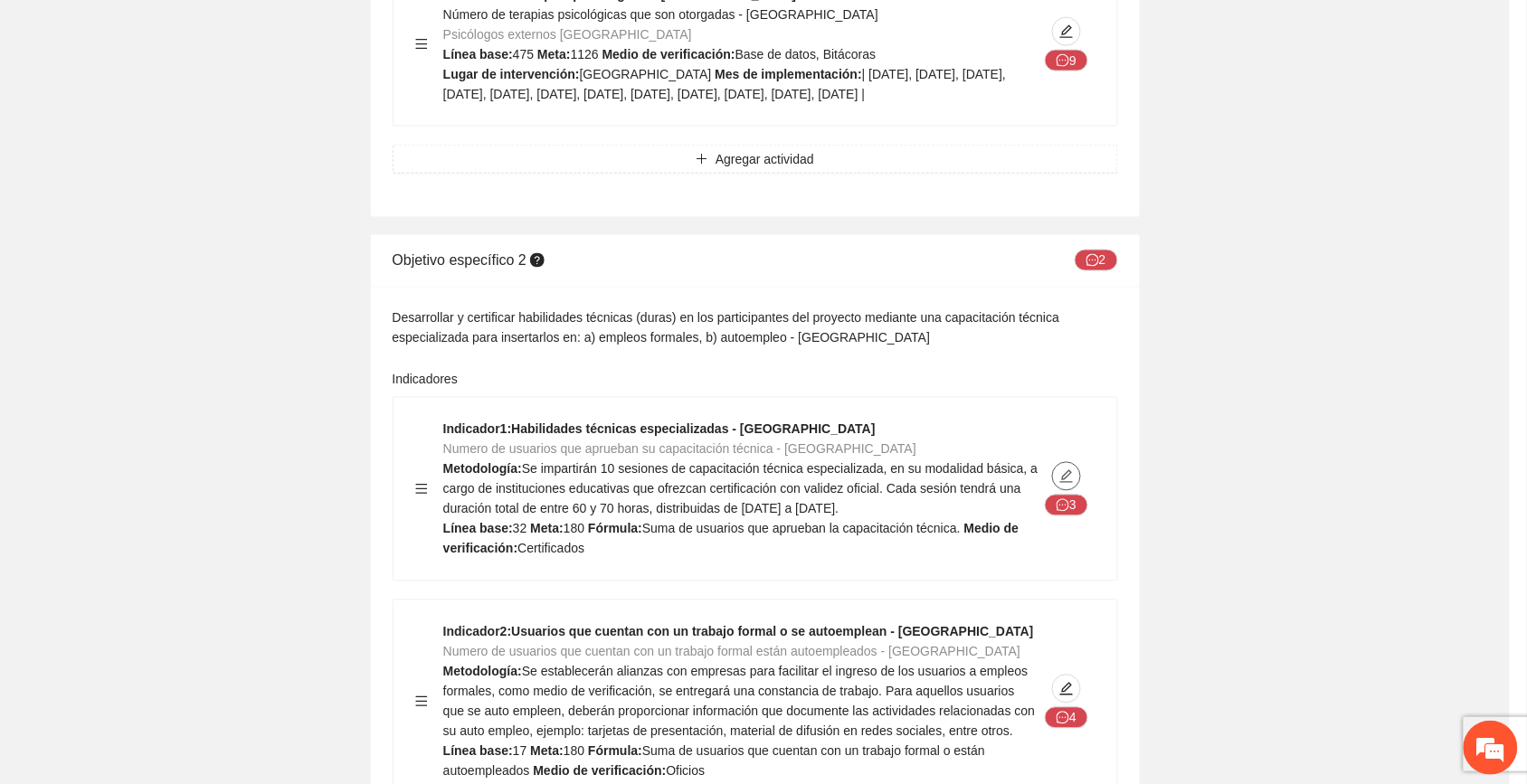 type on "**" 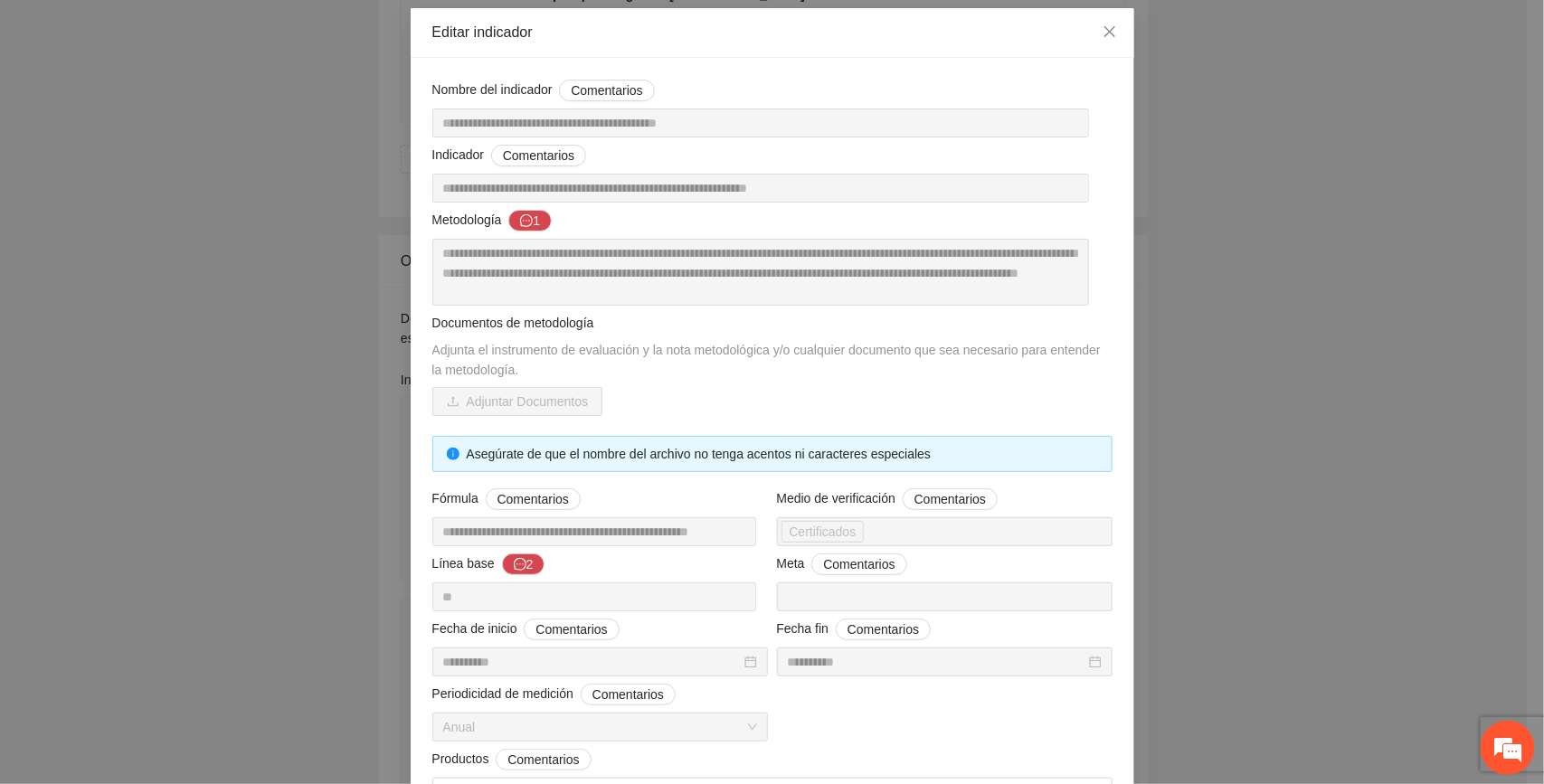 scroll, scrollTop: 0, scrollLeft: 0, axis: both 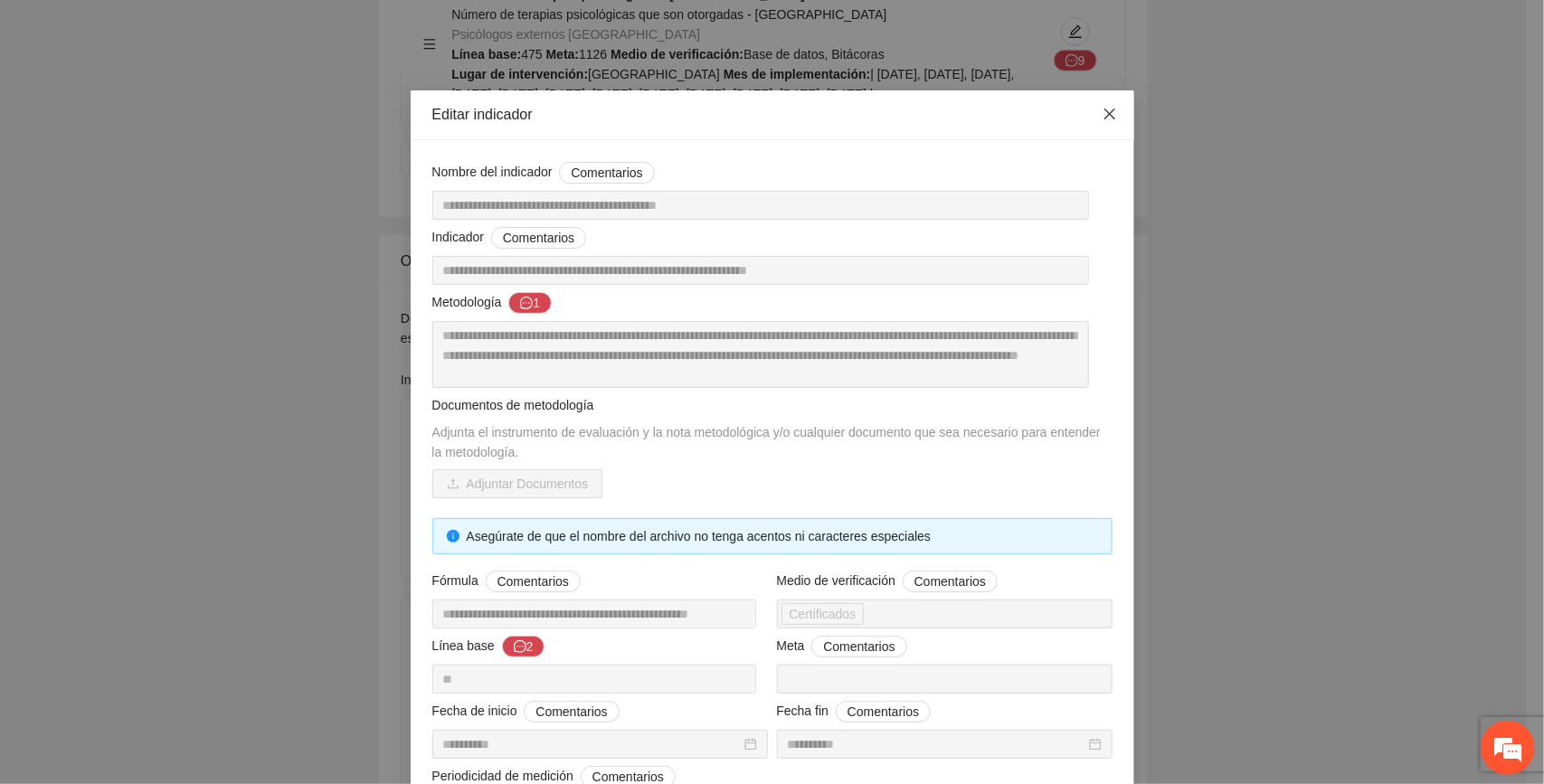 click 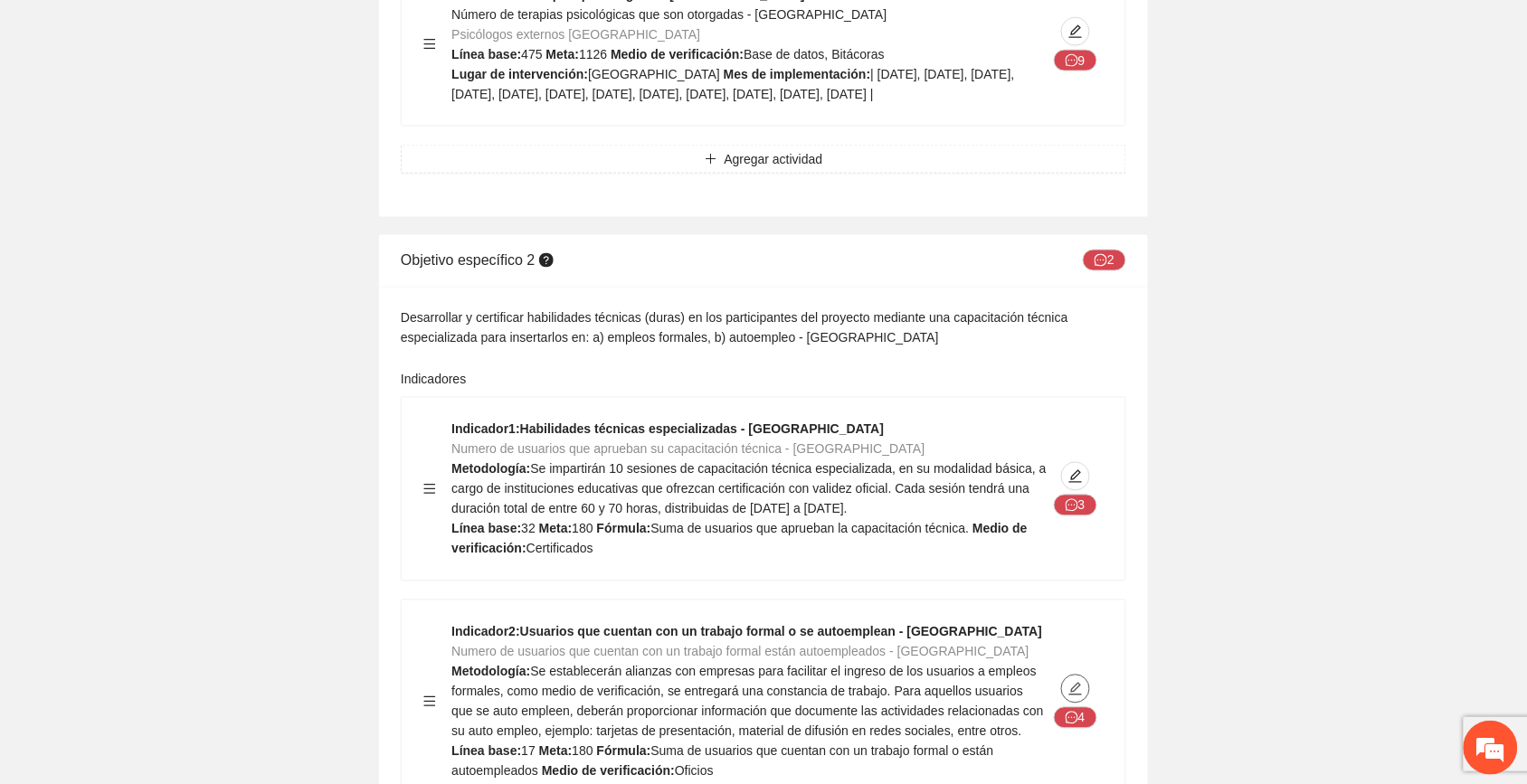 click 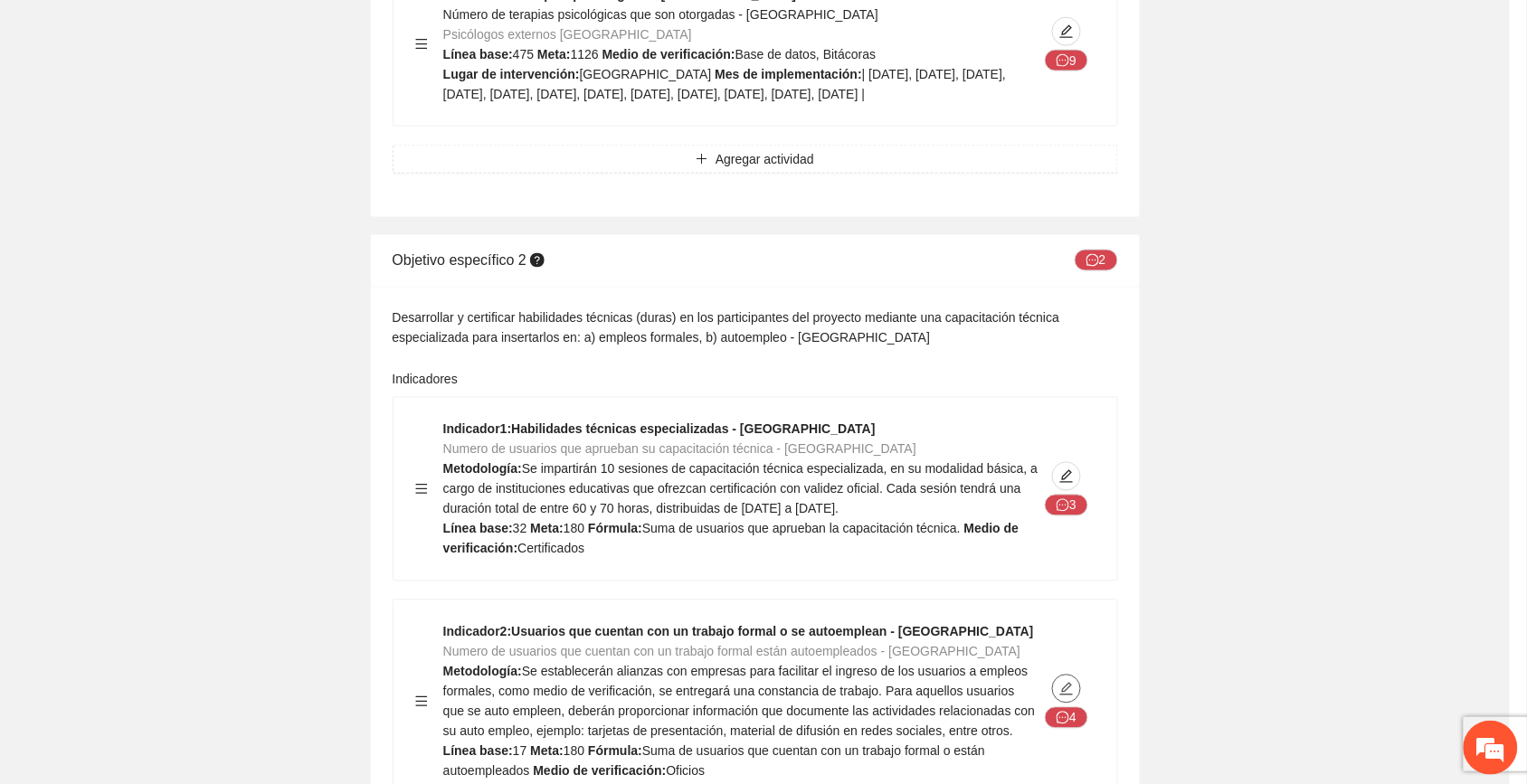 type on "**" 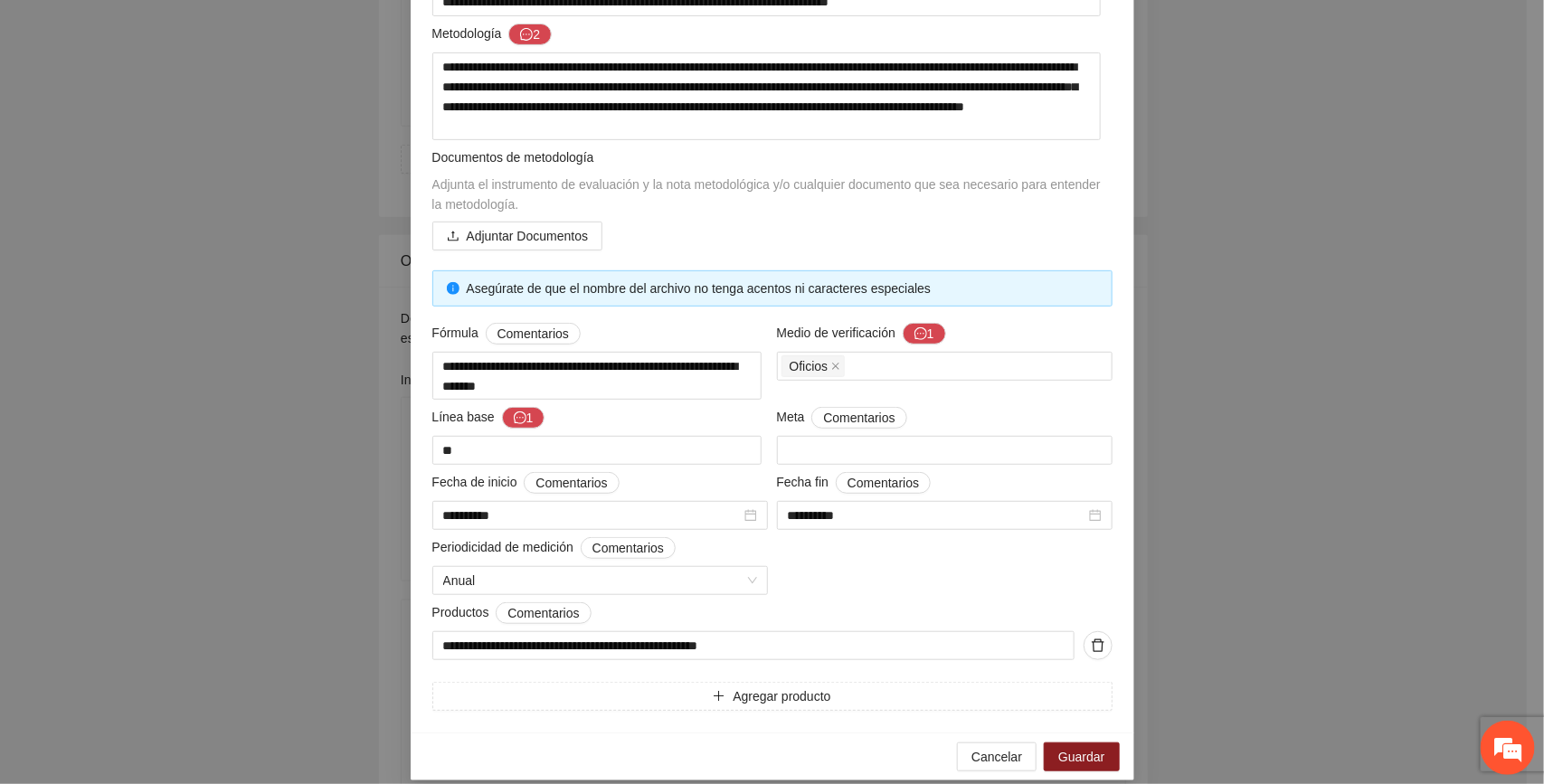 scroll, scrollTop: 291, scrollLeft: 0, axis: vertical 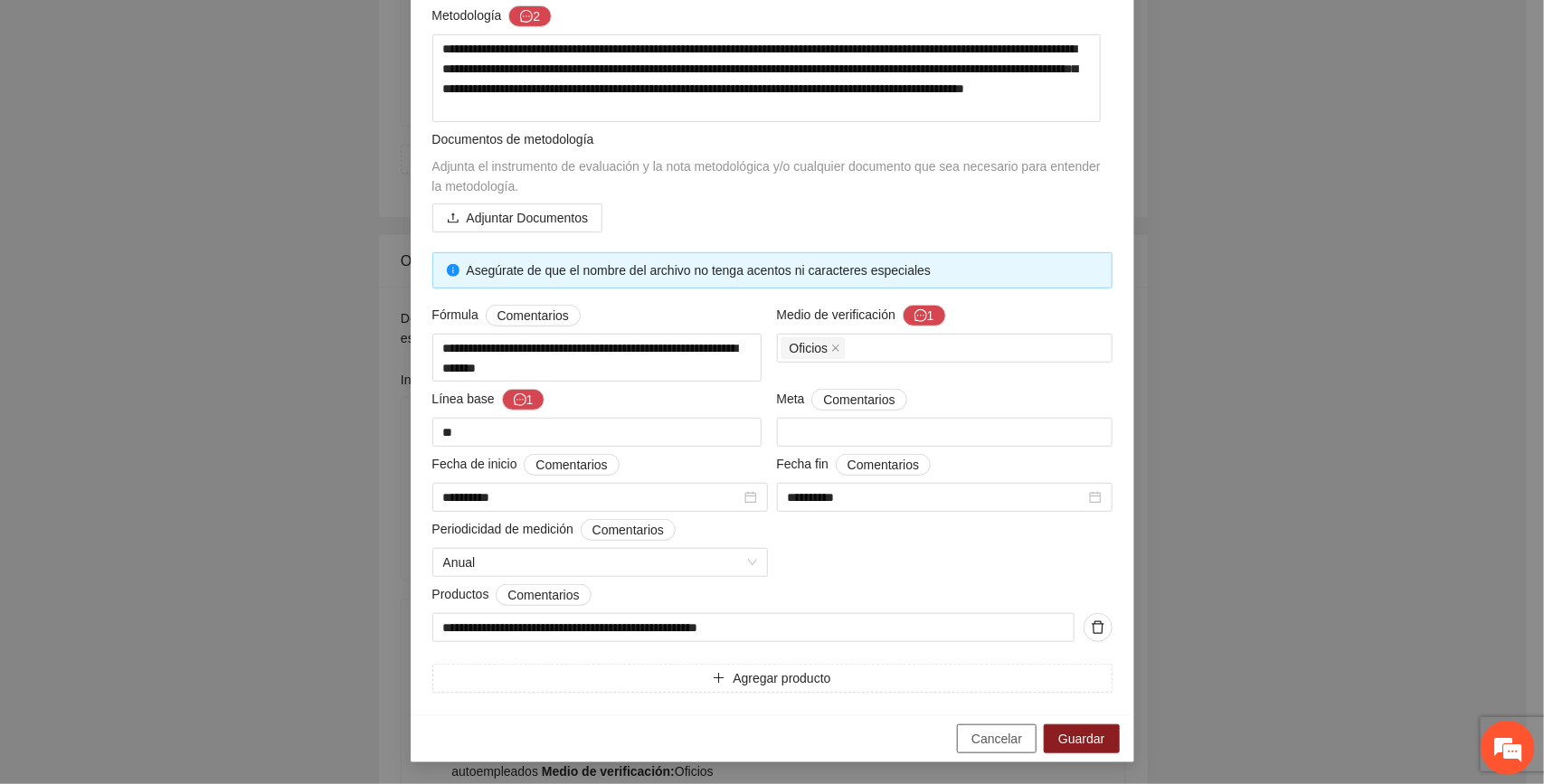 click on "Cancelar" at bounding box center (997, 739) 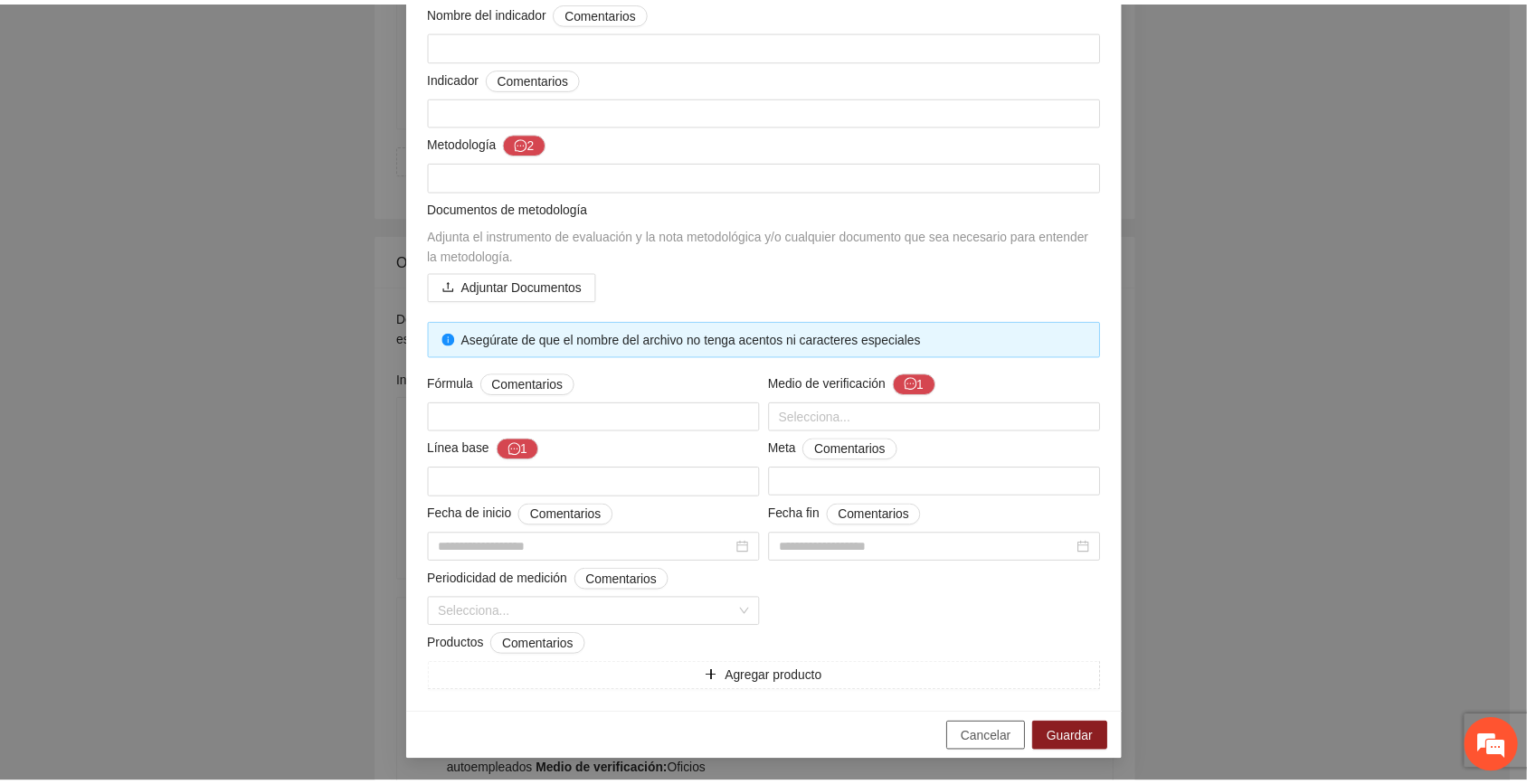 scroll, scrollTop: 70, scrollLeft: 0, axis: vertical 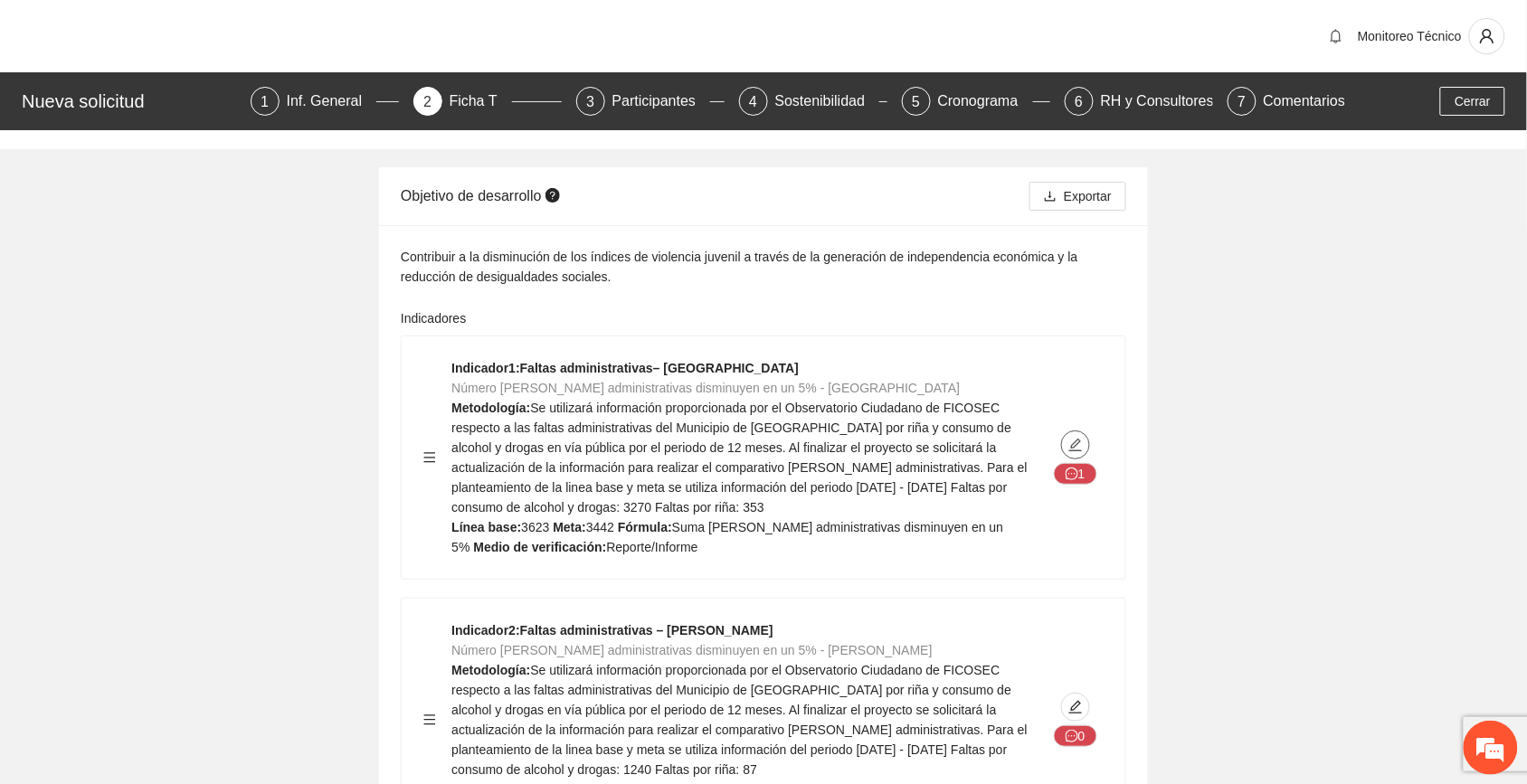 click 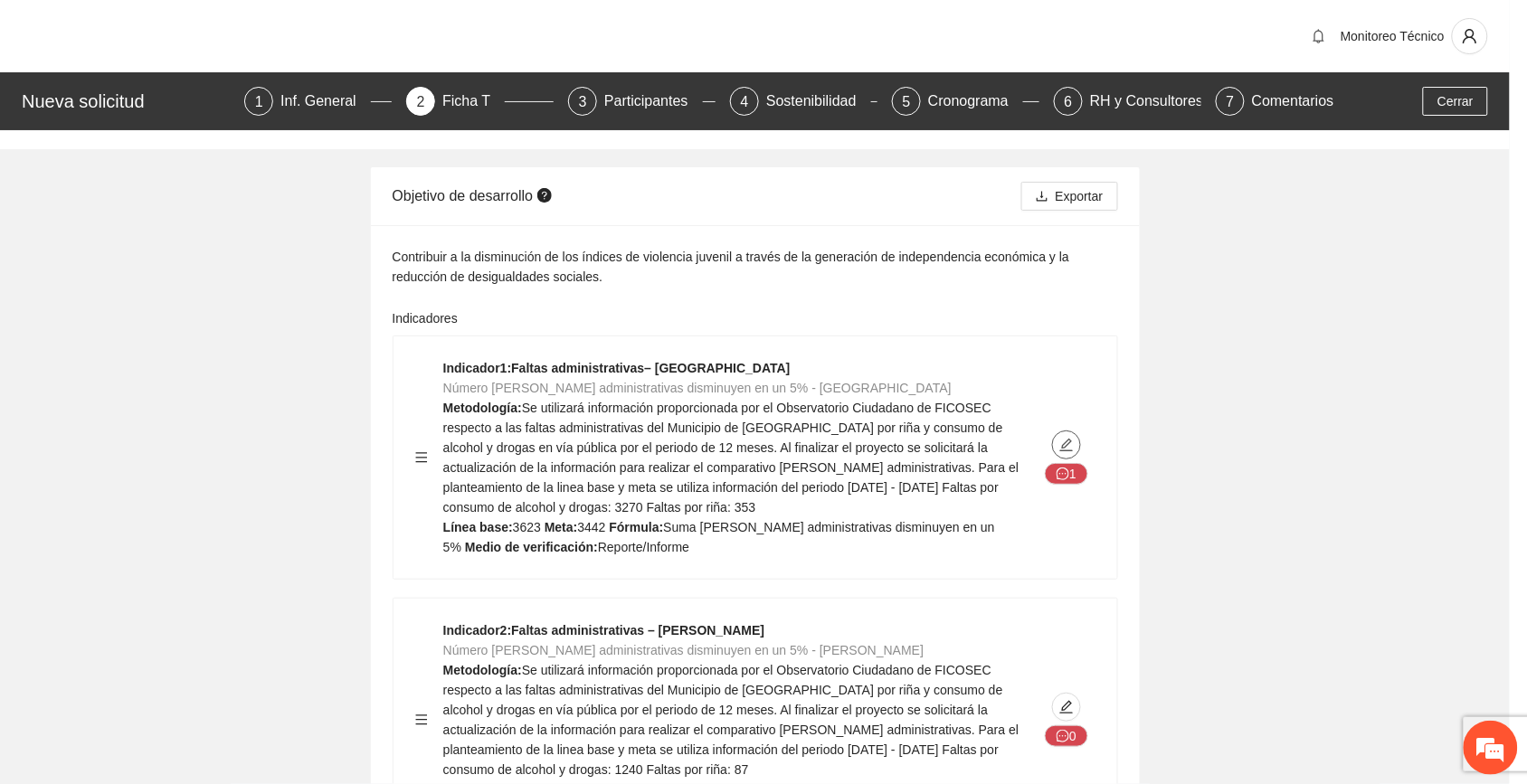 type on "****" 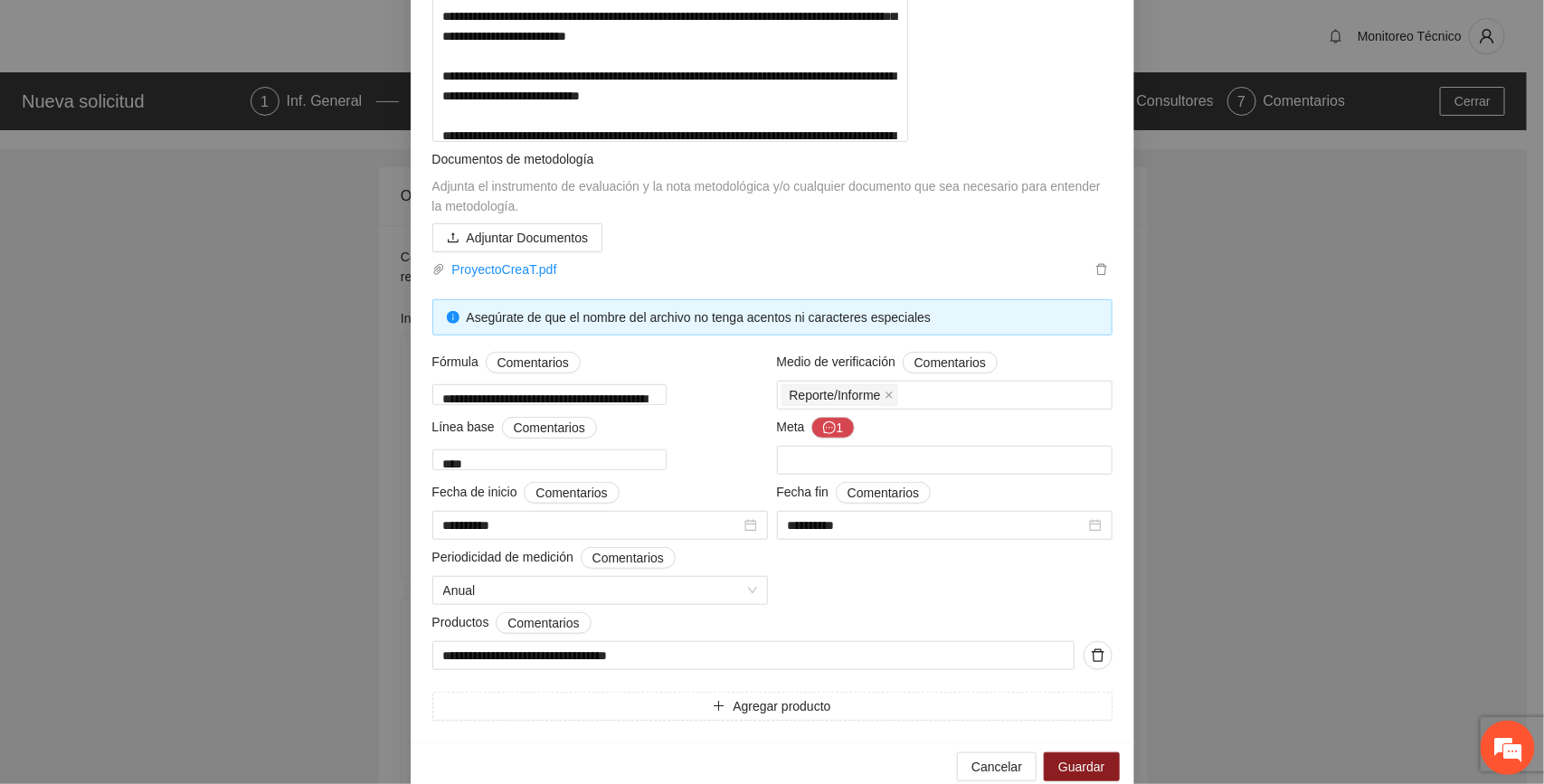 scroll, scrollTop: 437, scrollLeft: 0, axis: vertical 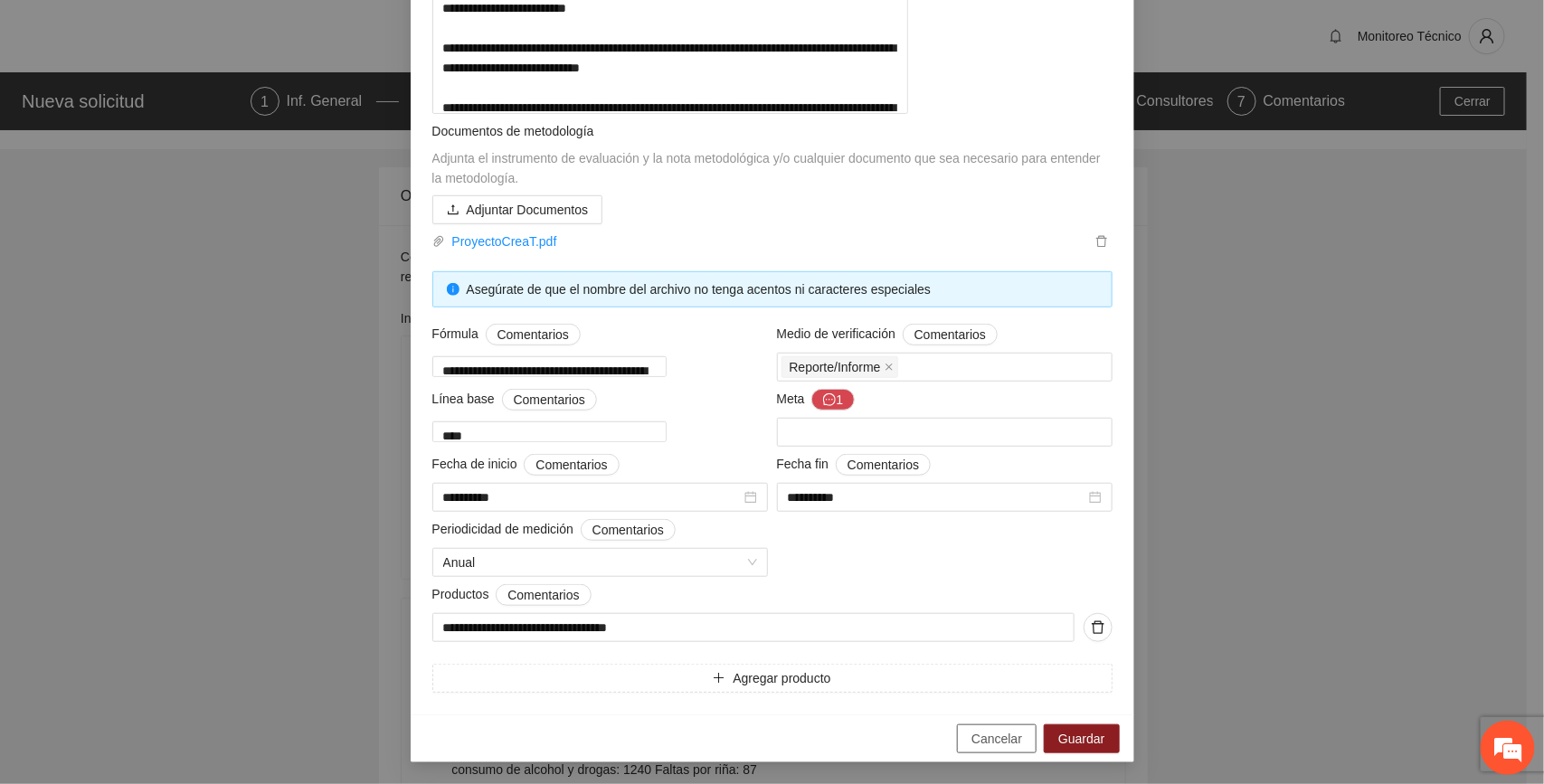 click on "Cancelar" at bounding box center [997, 739] 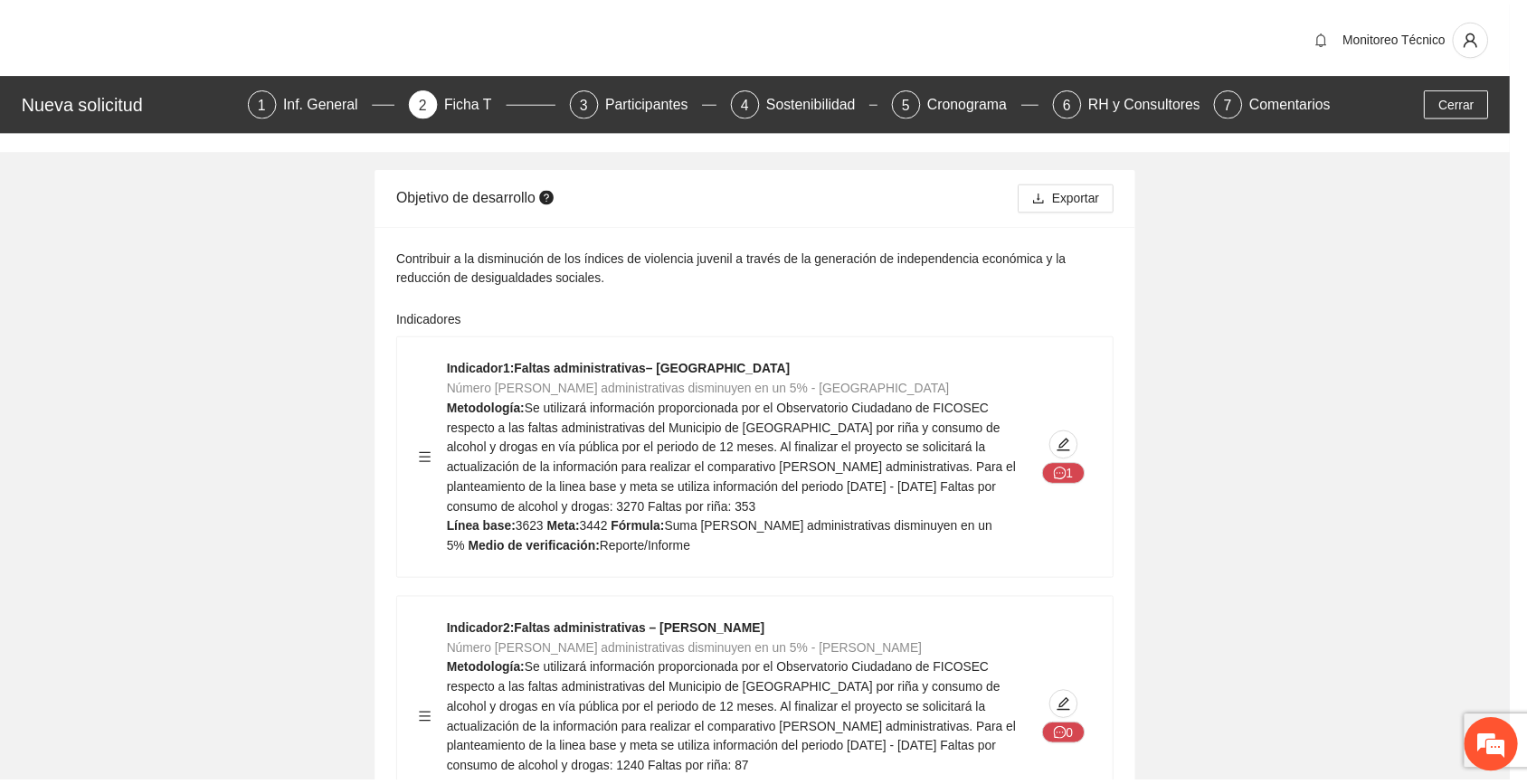 scroll, scrollTop: 97, scrollLeft: 0, axis: vertical 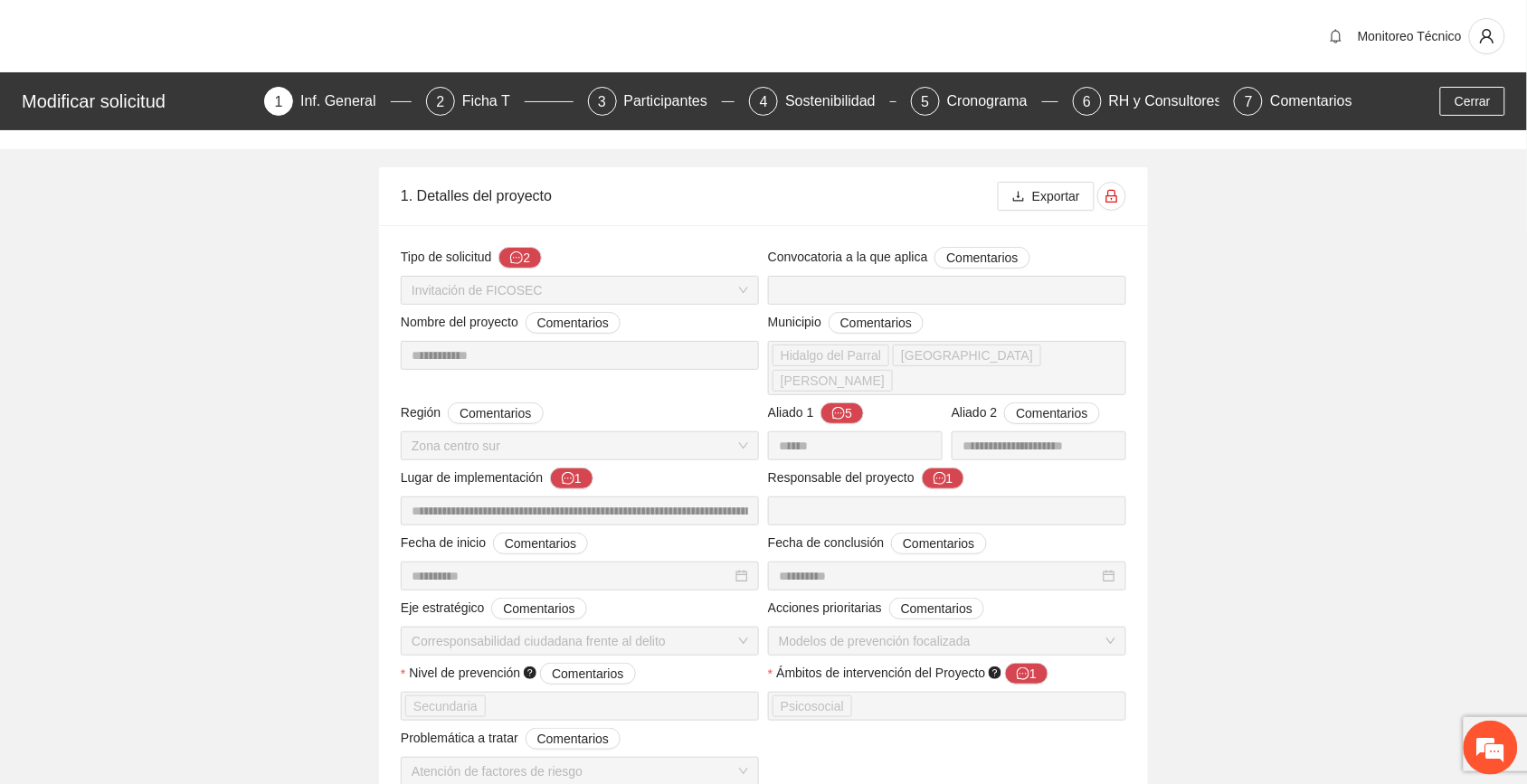 type 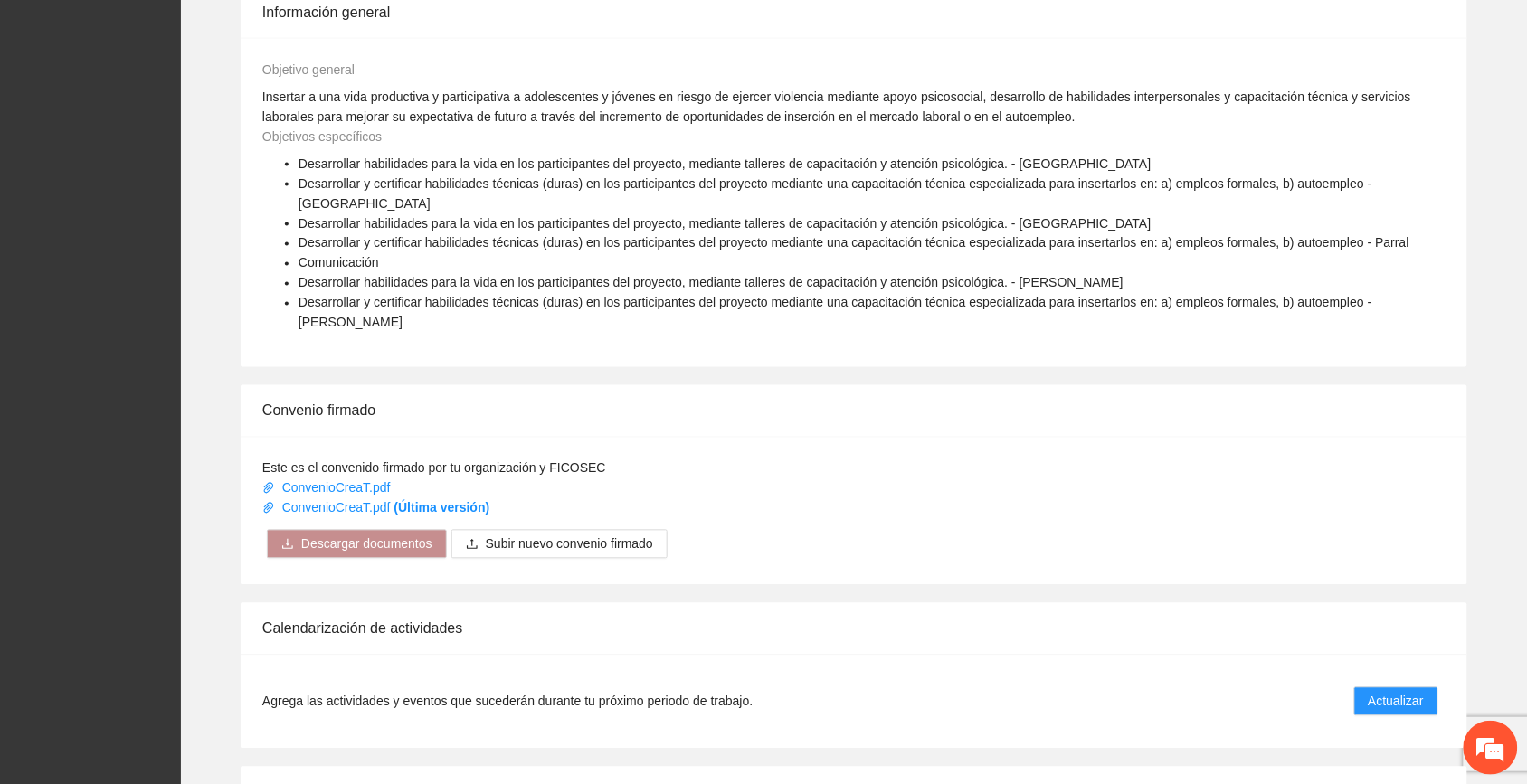scroll, scrollTop: 970, scrollLeft: 0, axis: vertical 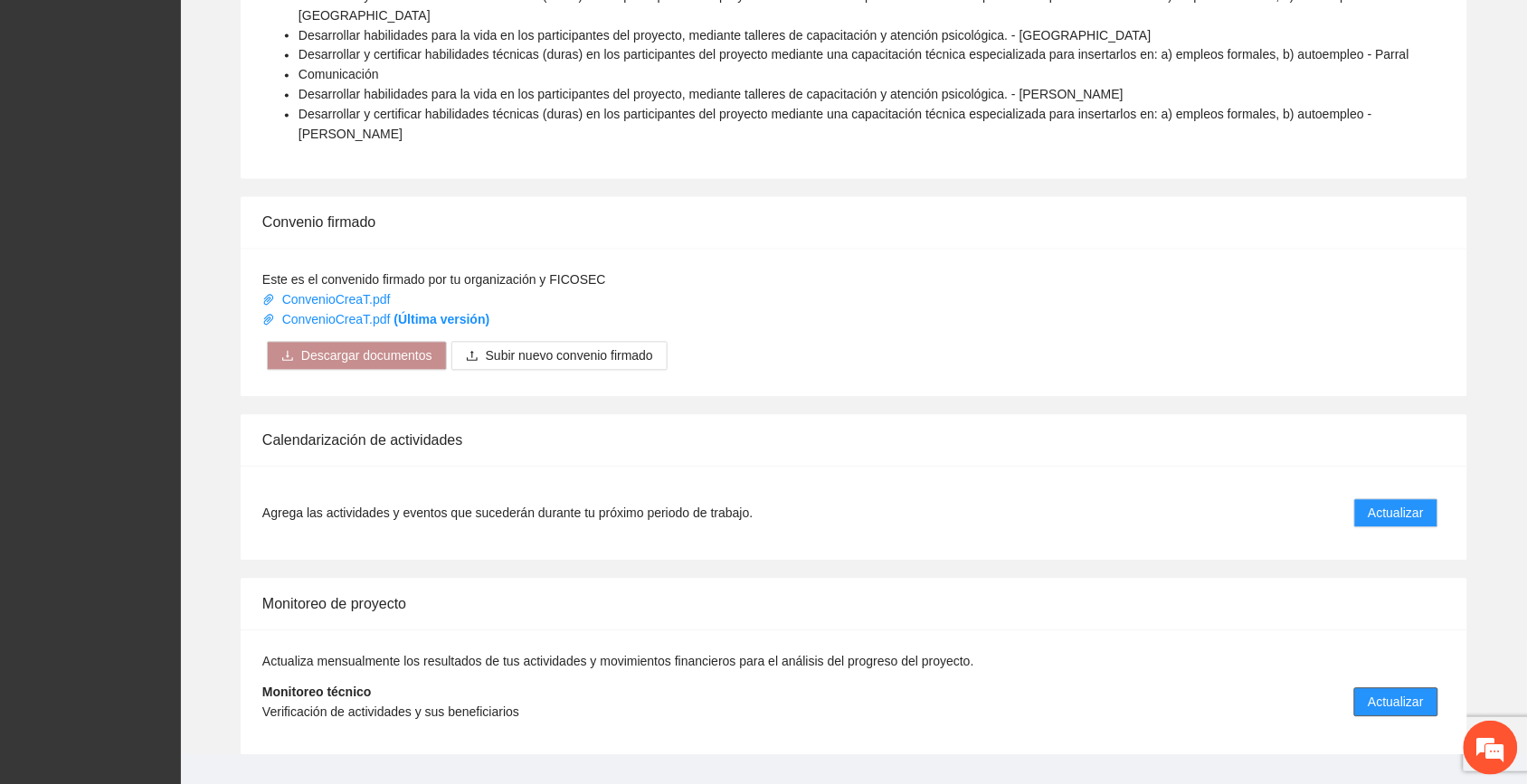 click on "Actualizar" at bounding box center [1396, 703] 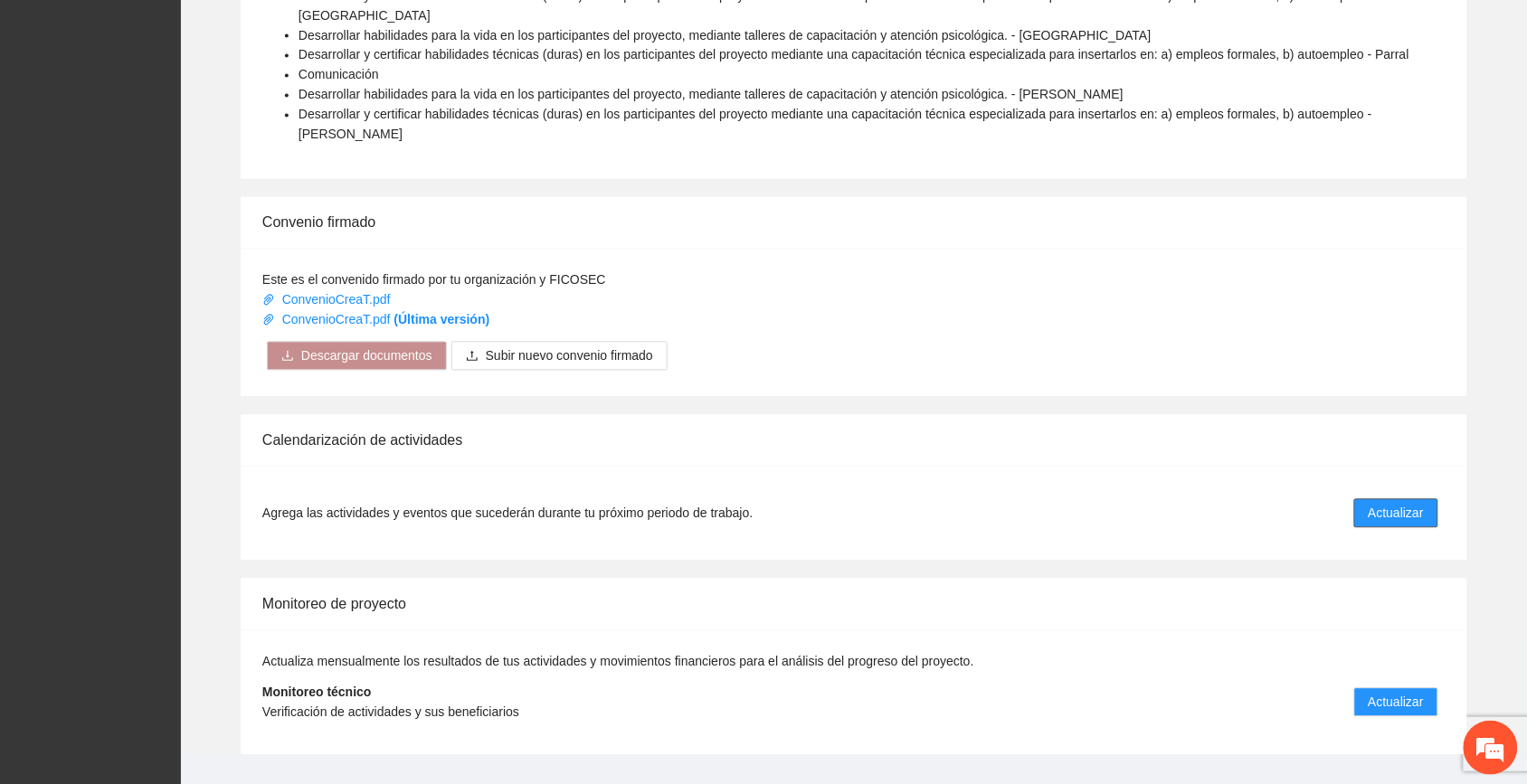 scroll, scrollTop: 0, scrollLeft: 0, axis: both 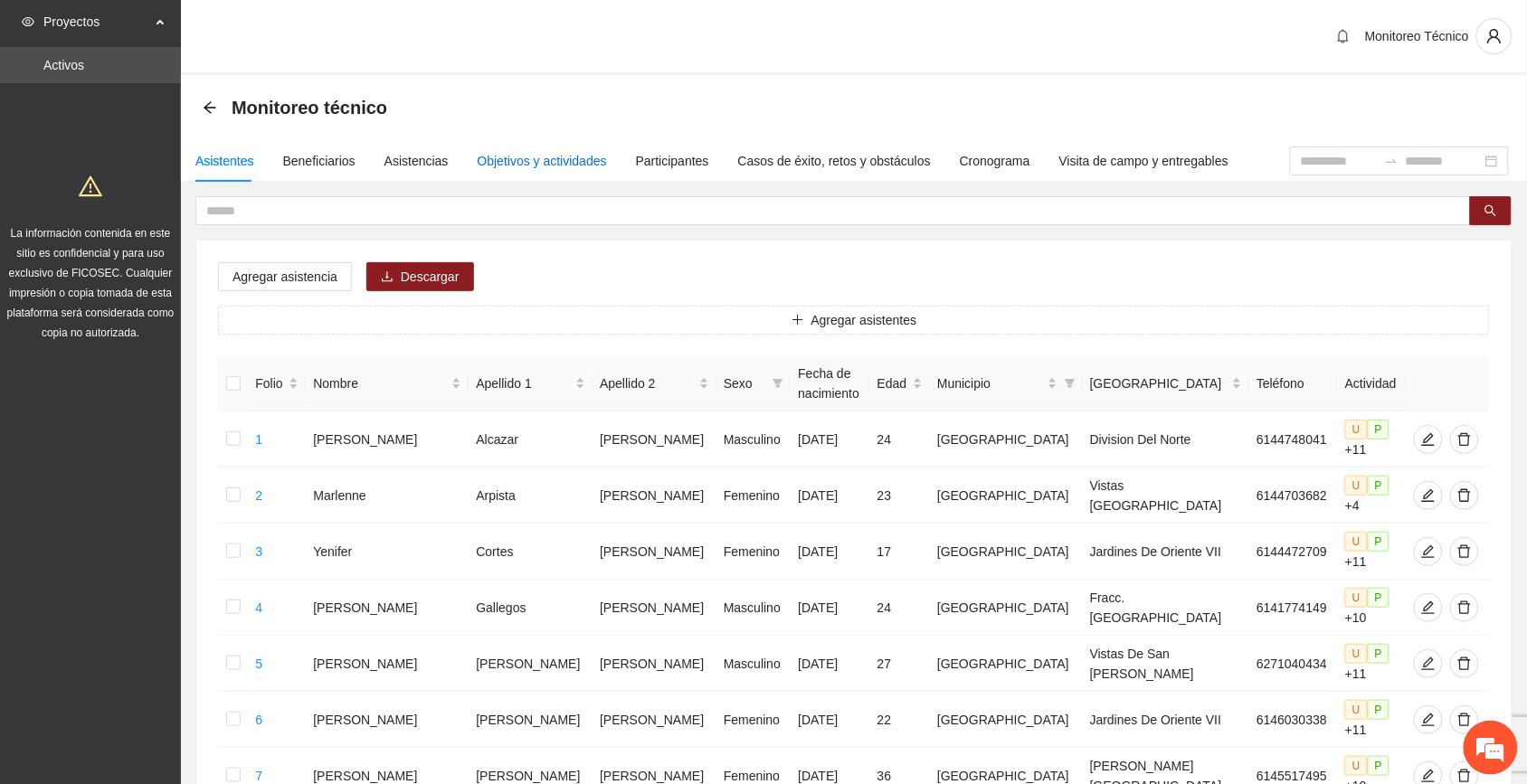 click on "Objetivos y actividades" at bounding box center [542, 161] 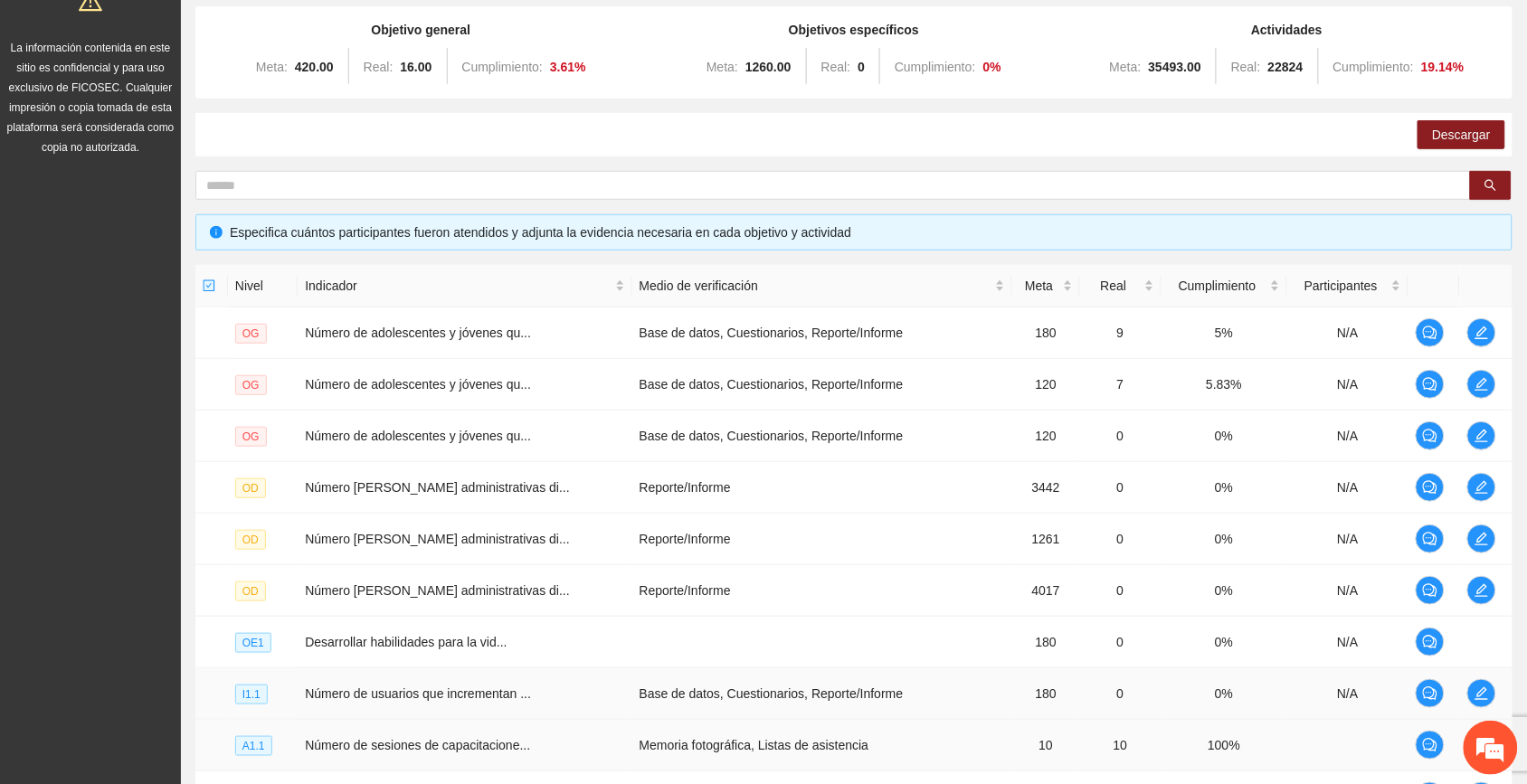 scroll, scrollTop: 400, scrollLeft: 0, axis: vertical 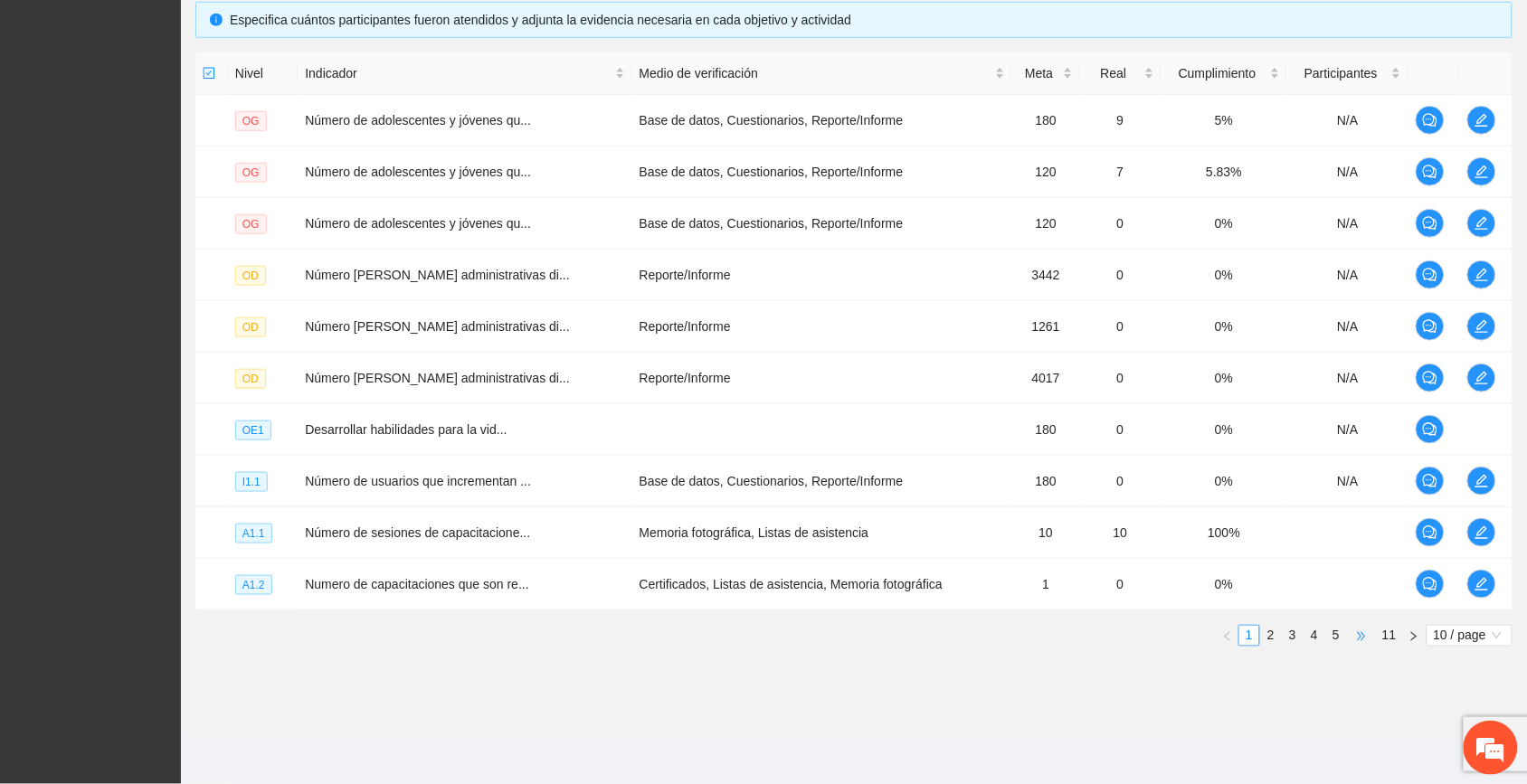 click on "•••" at bounding box center (1361, 636) 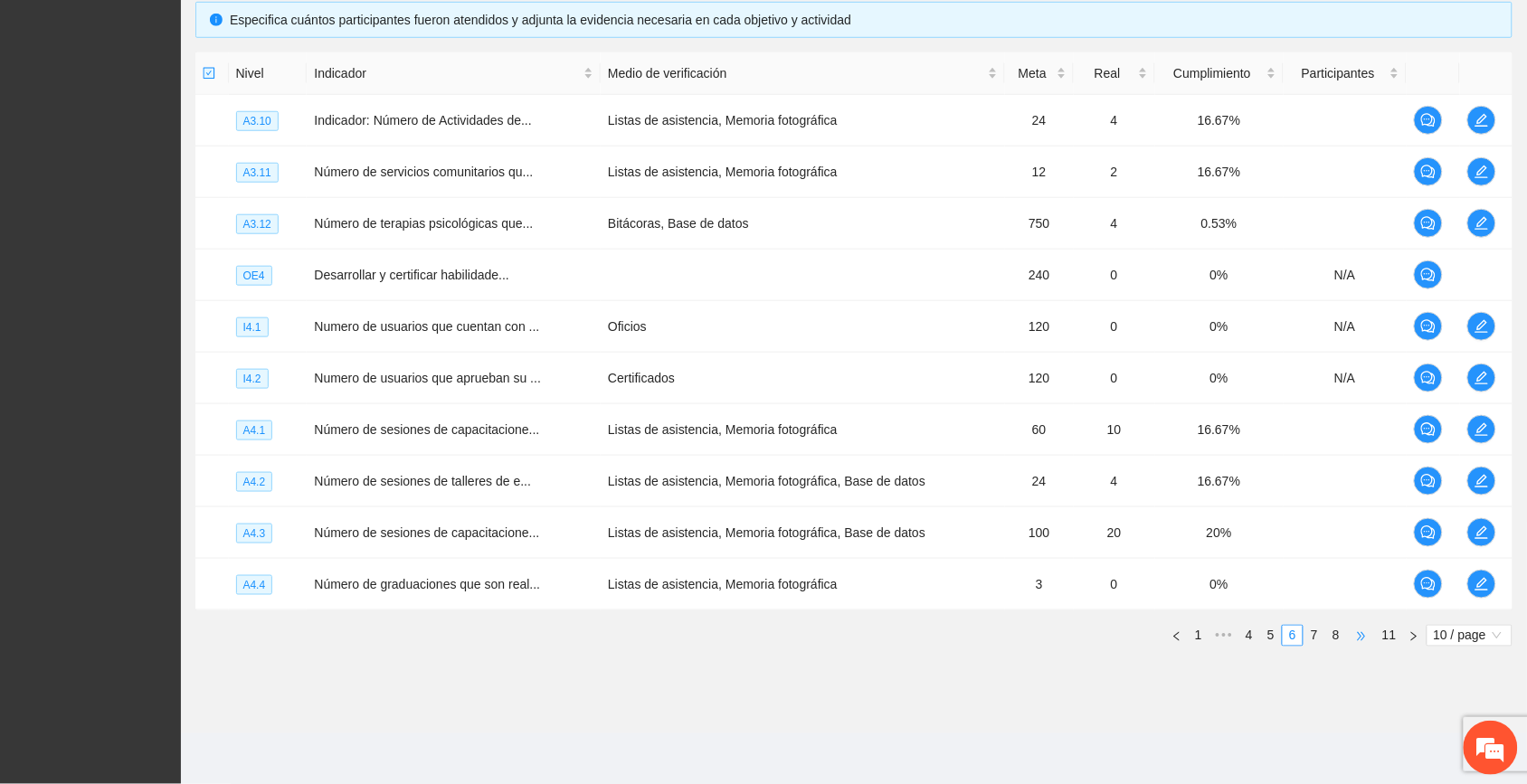 click on "•••" at bounding box center [1361, 636] 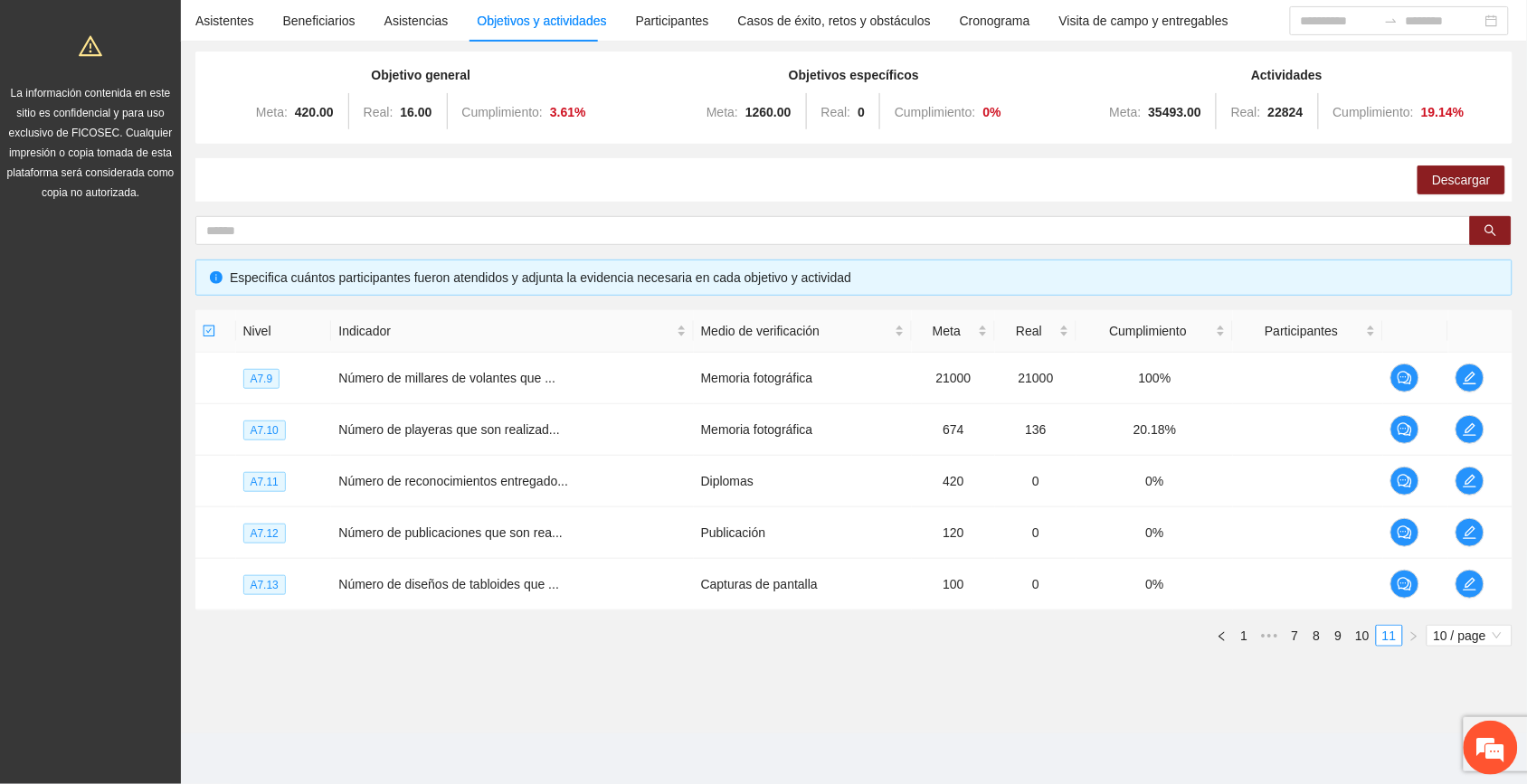 scroll, scrollTop: 141, scrollLeft: 0, axis: vertical 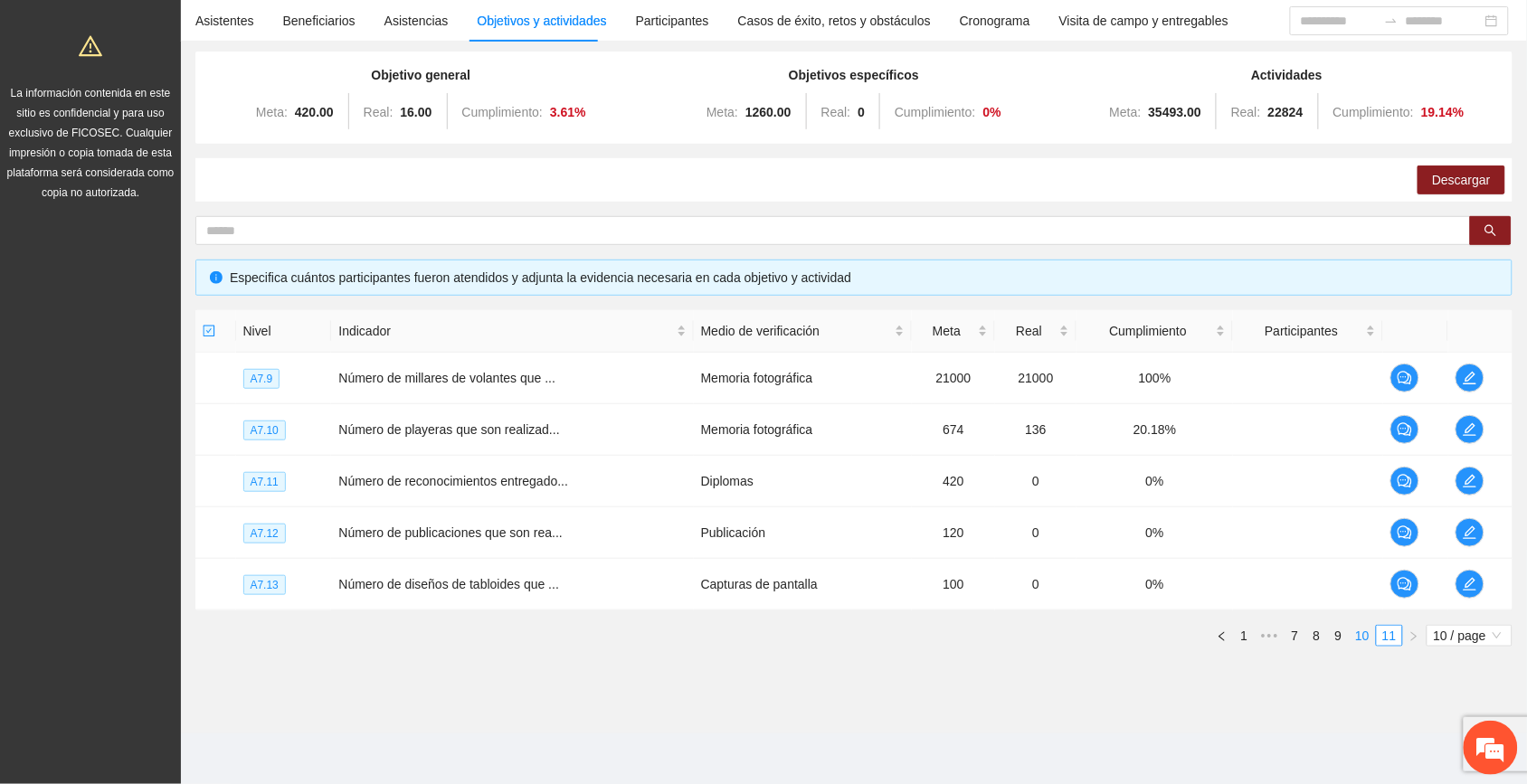 click on "10" at bounding box center (1362, 636) 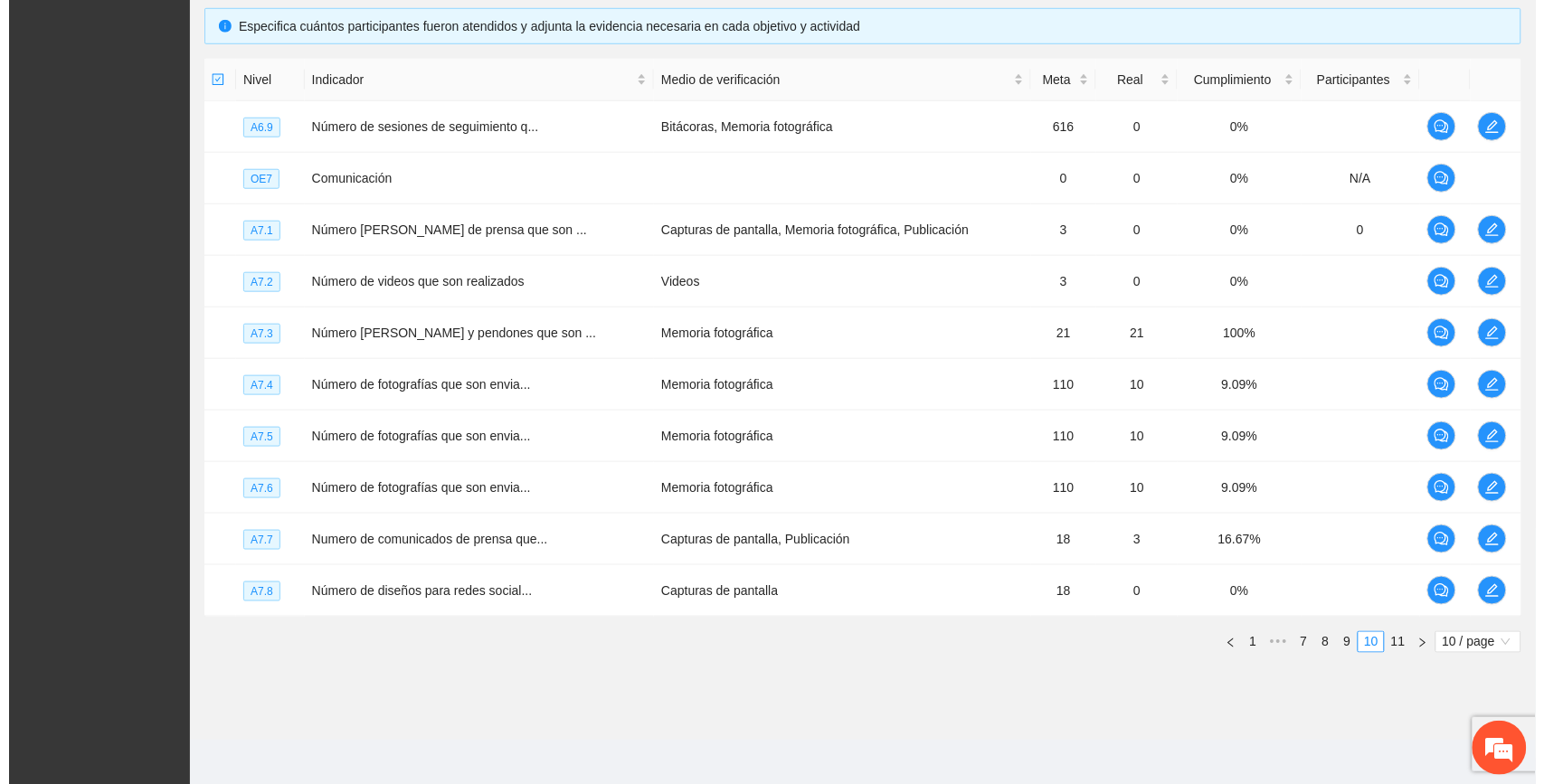 scroll, scrollTop: 400, scrollLeft: 0, axis: vertical 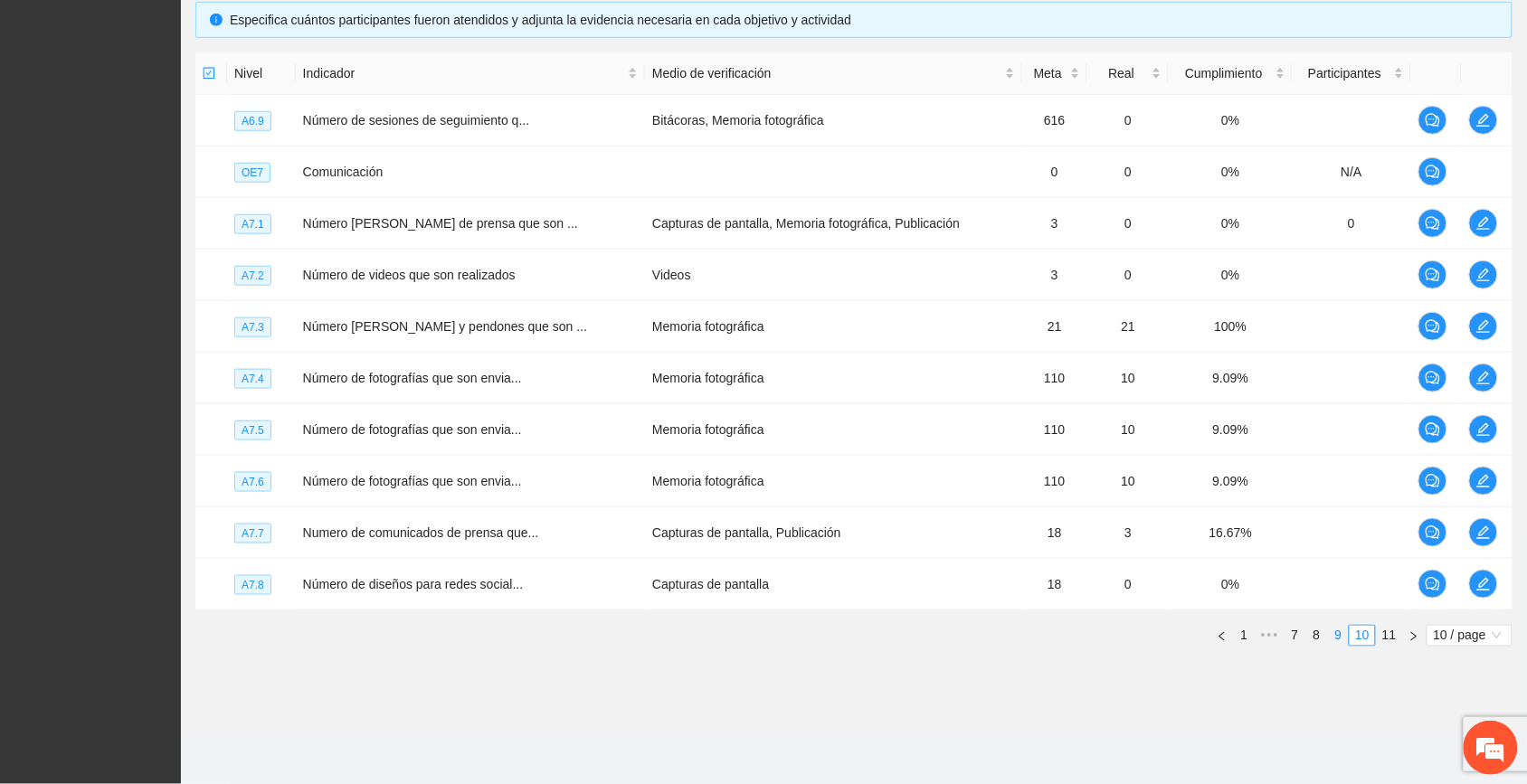 click on "9" at bounding box center [1338, 636] 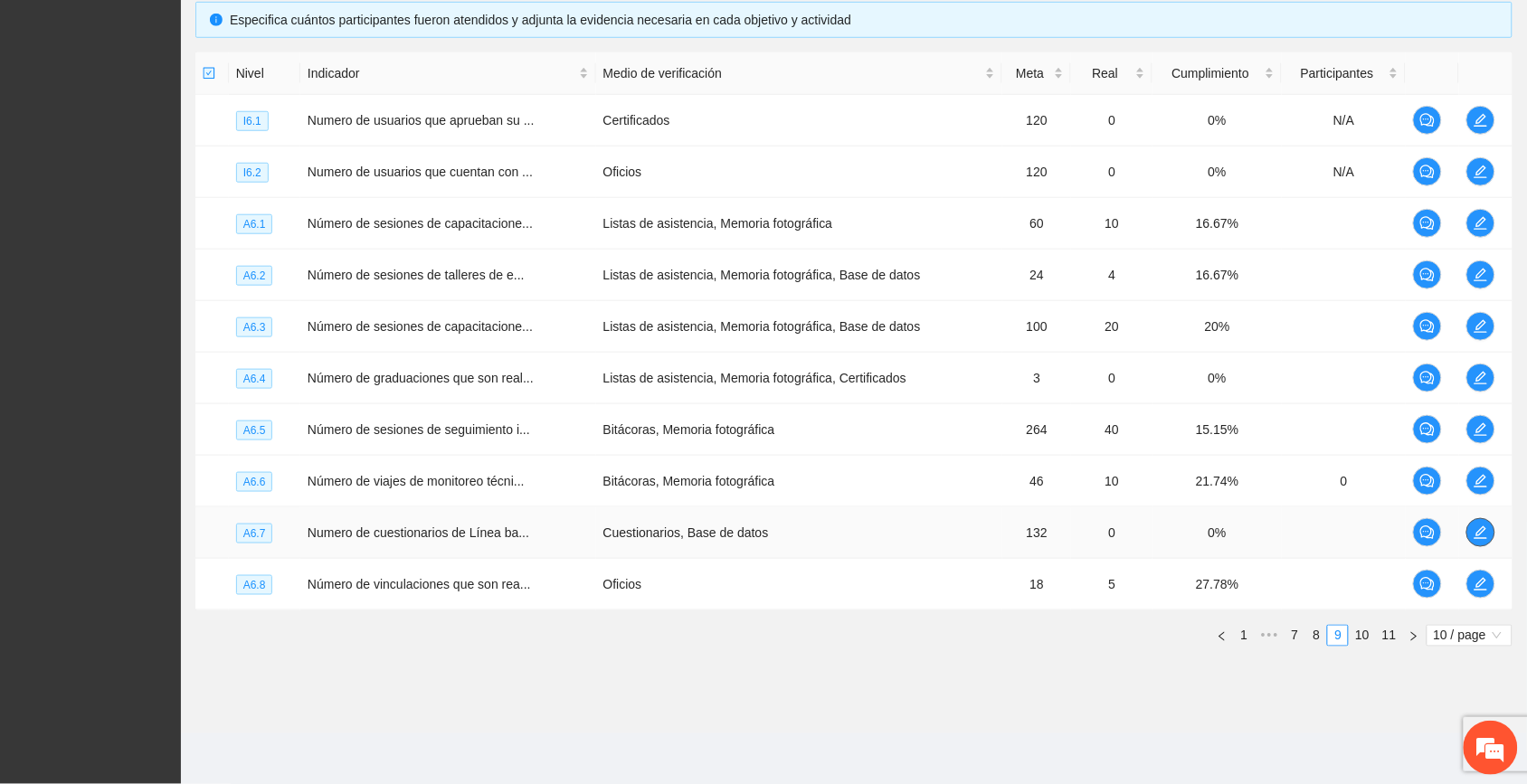click at bounding box center (1481, 533) 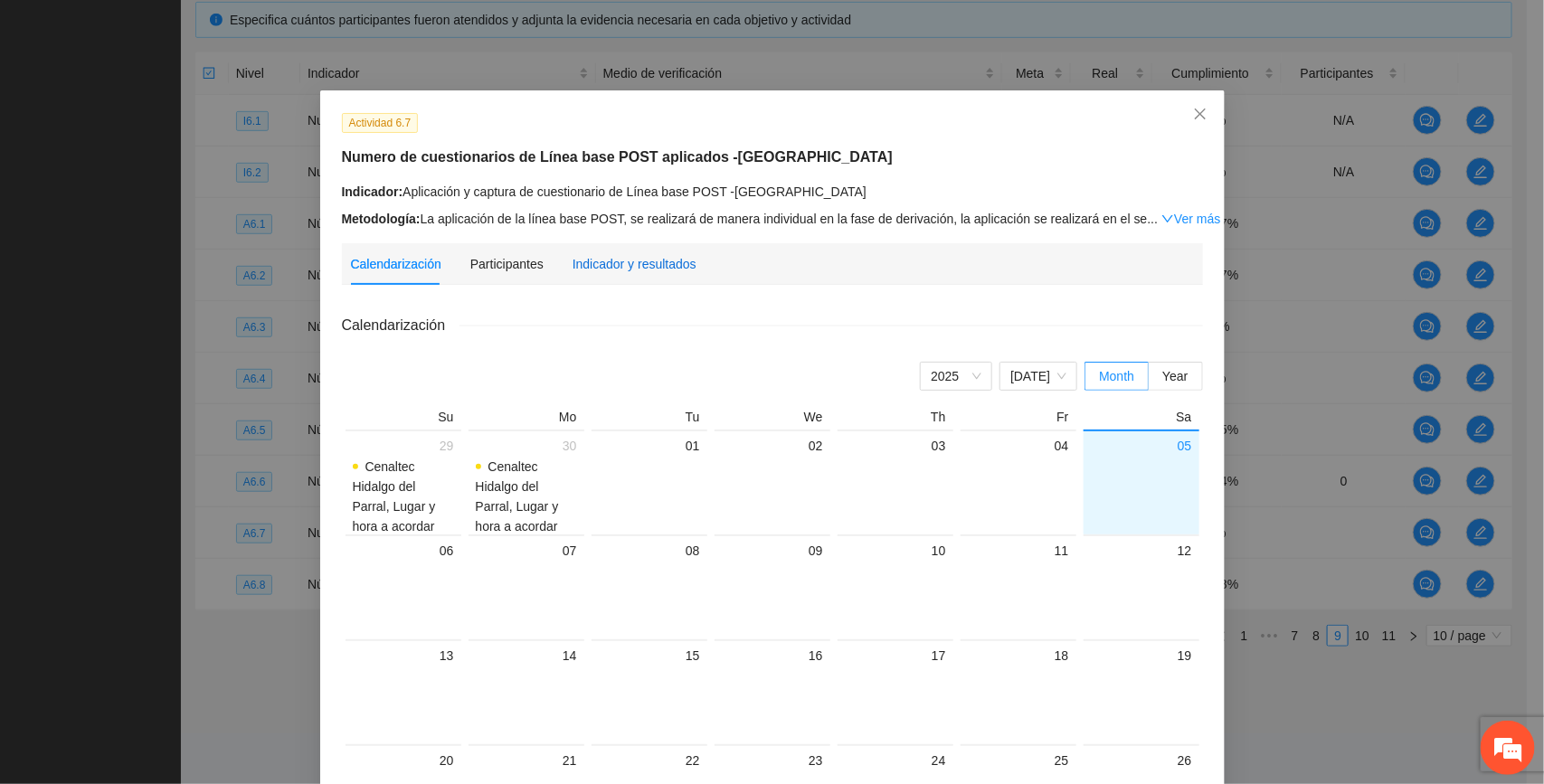 click on "Indicador y resultados" at bounding box center (634, 264) 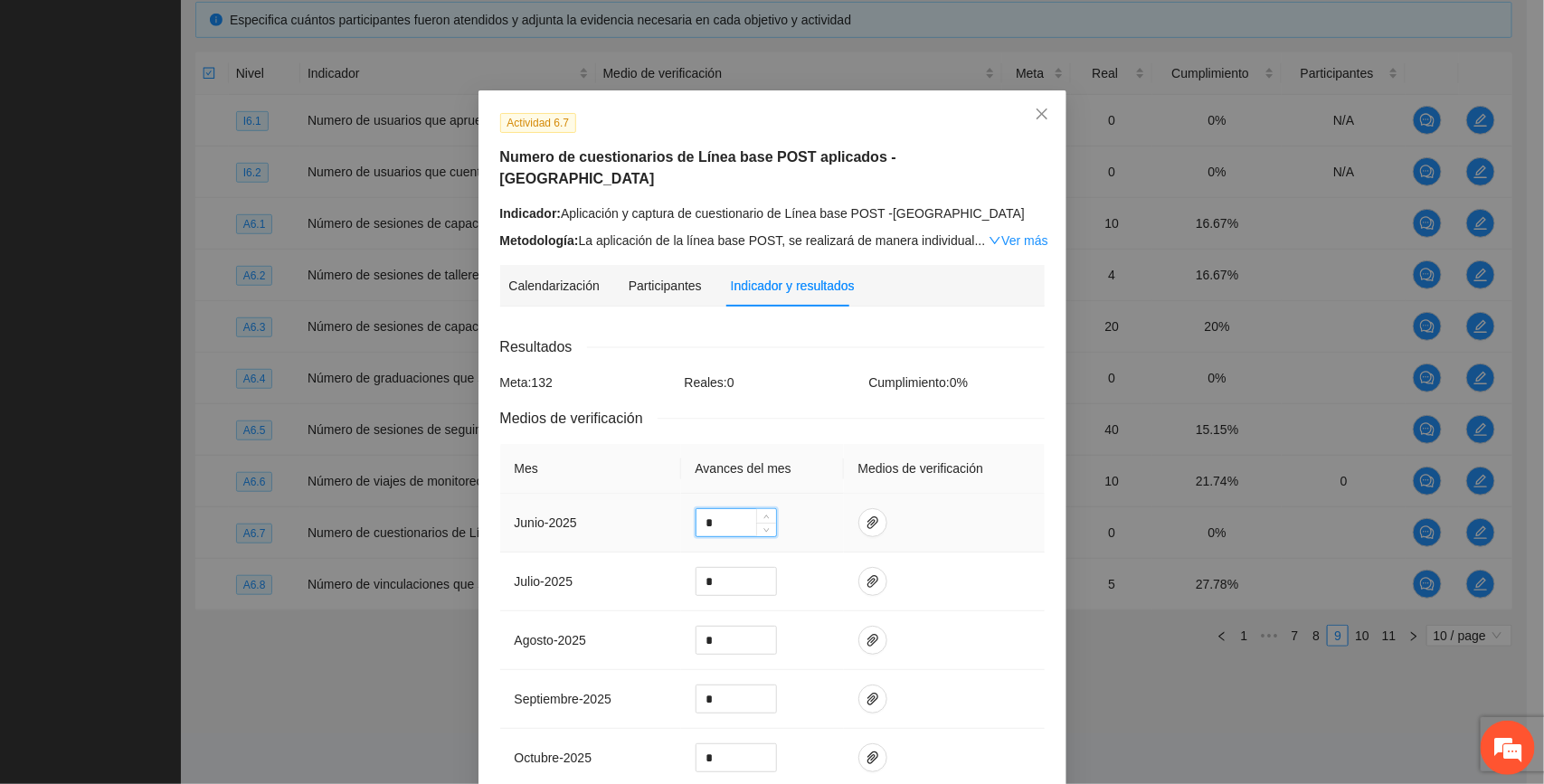 click on "*" at bounding box center [736, 523] 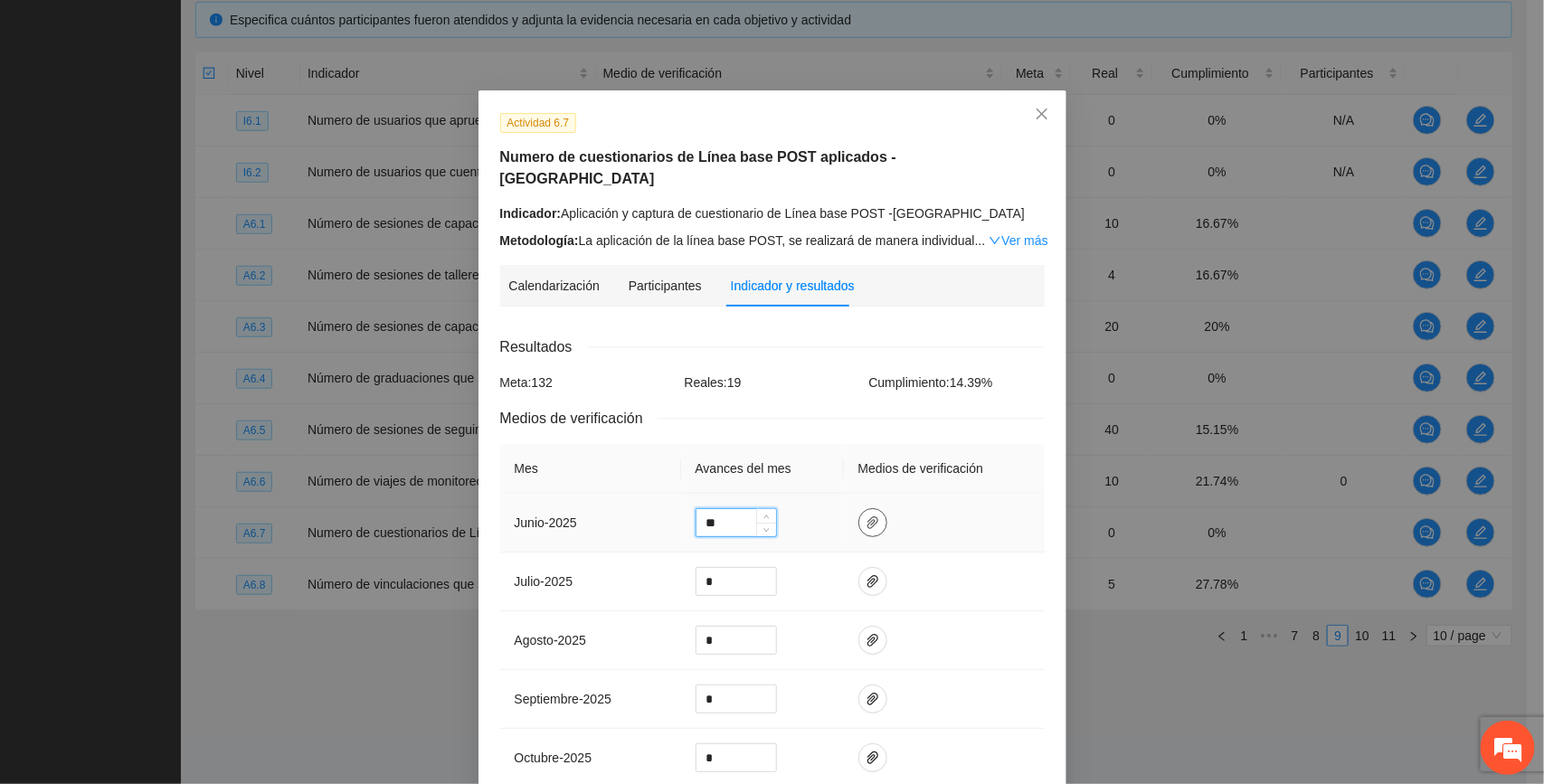 type on "**" 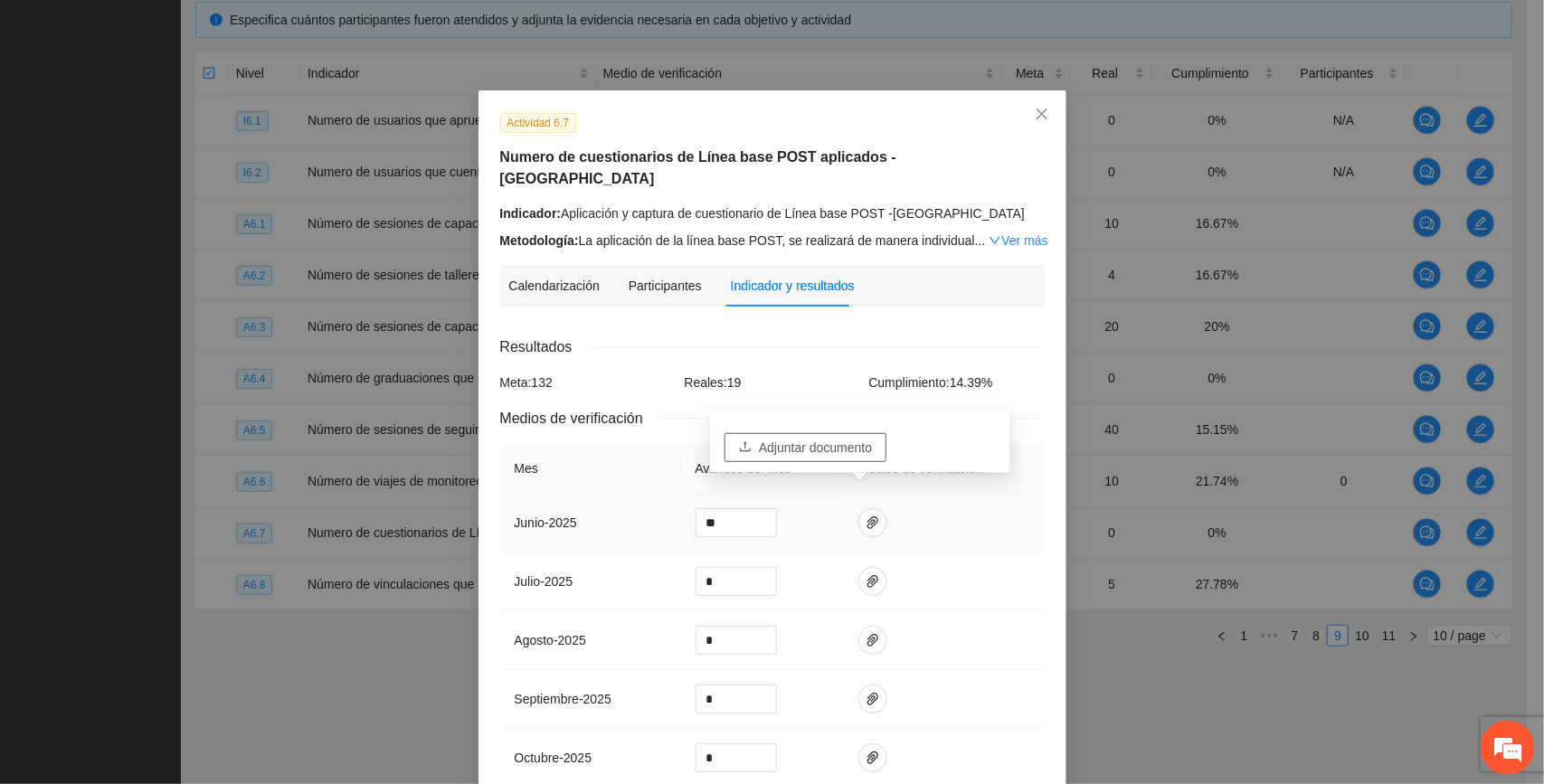 click on "Adjuntar documento" at bounding box center (815, 448) 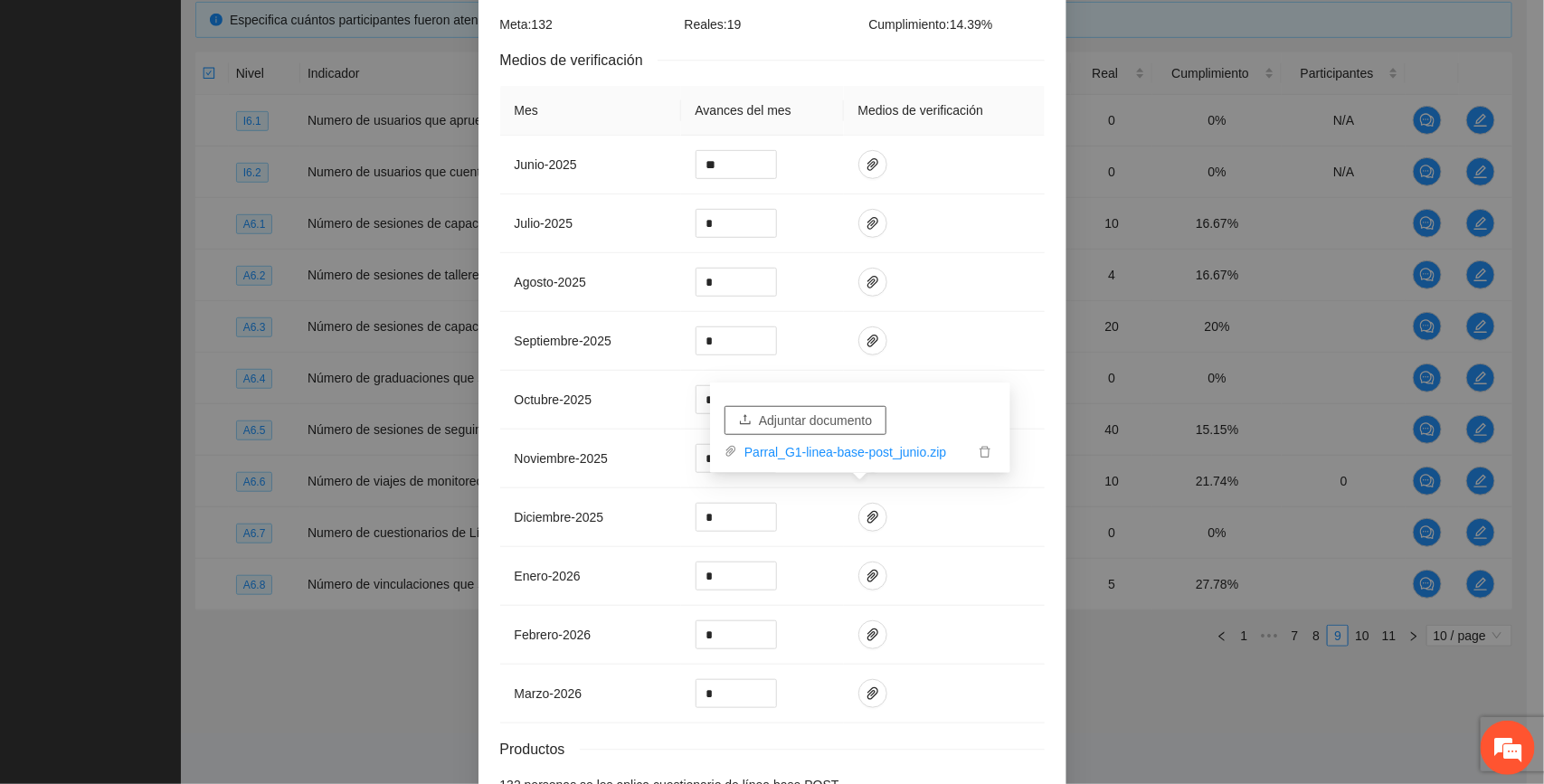 scroll, scrollTop: 458, scrollLeft: 0, axis: vertical 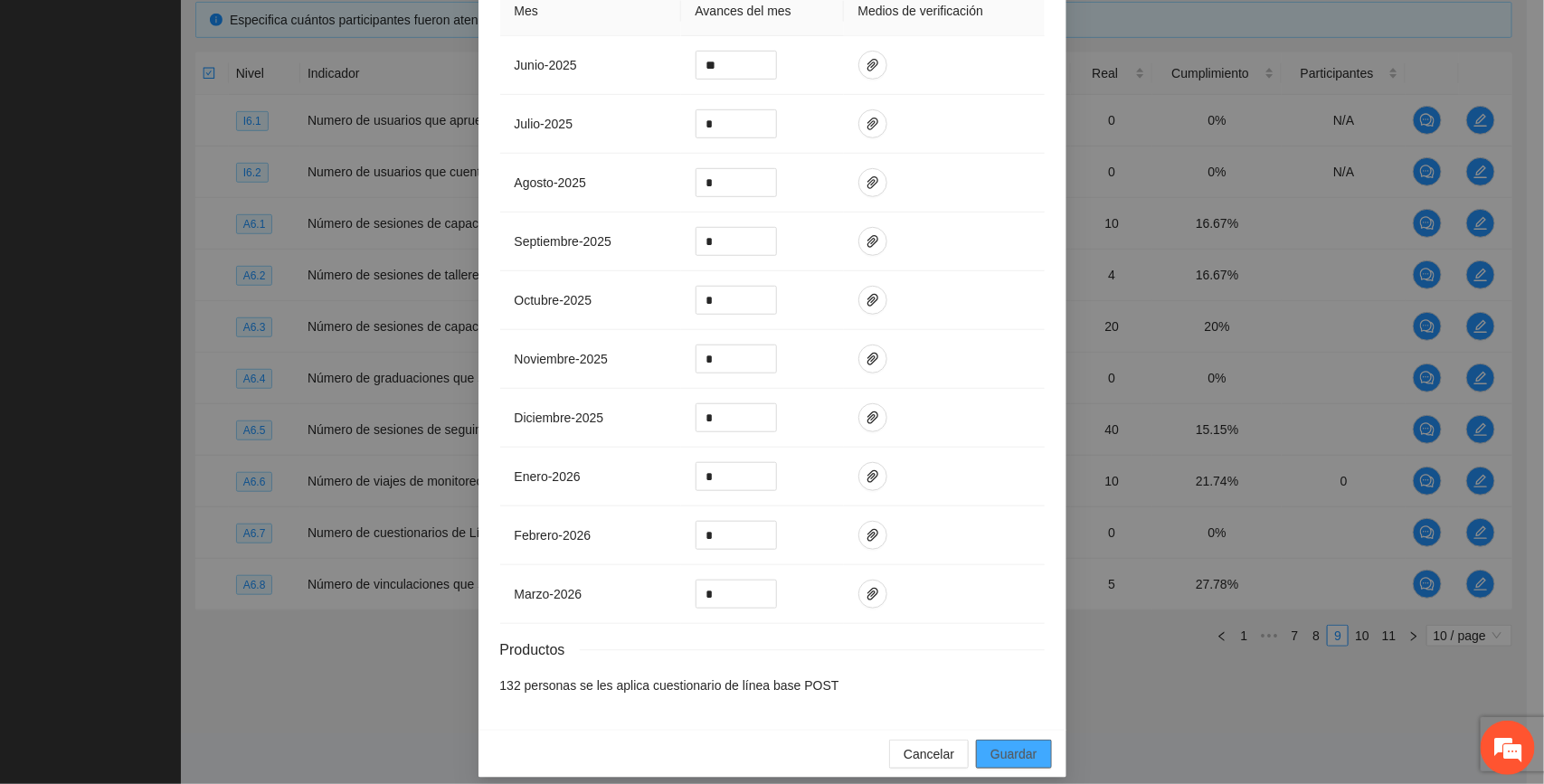 click on "Guardar" at bounding box center [1013, 754] 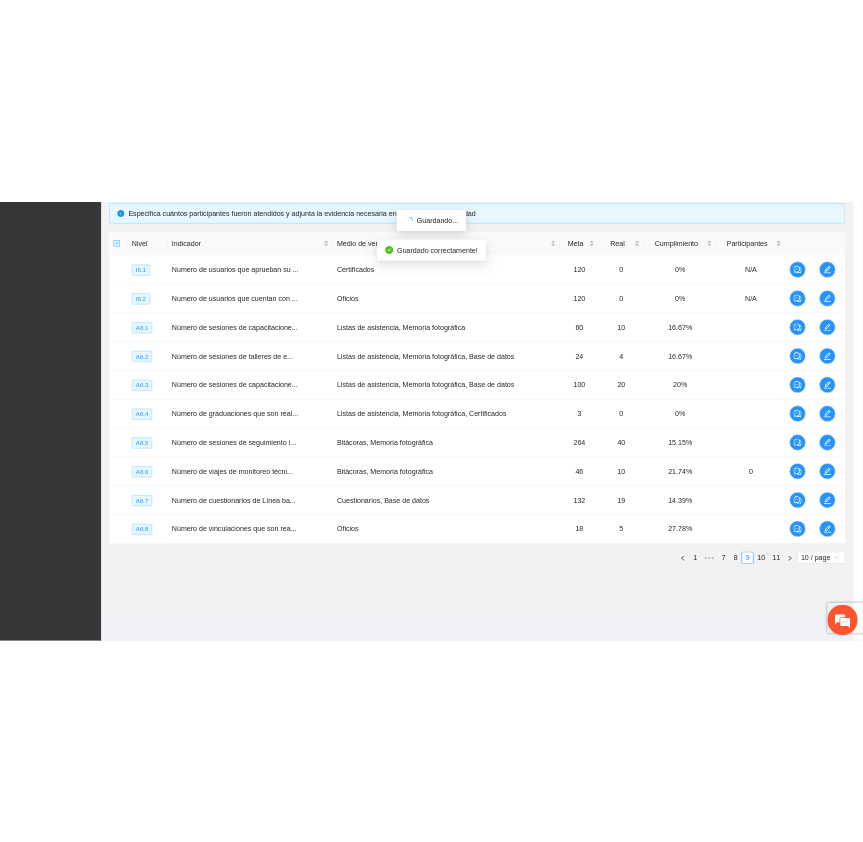 scroll, scrollTop: 406, scrollLeft: 0, axis: vertical 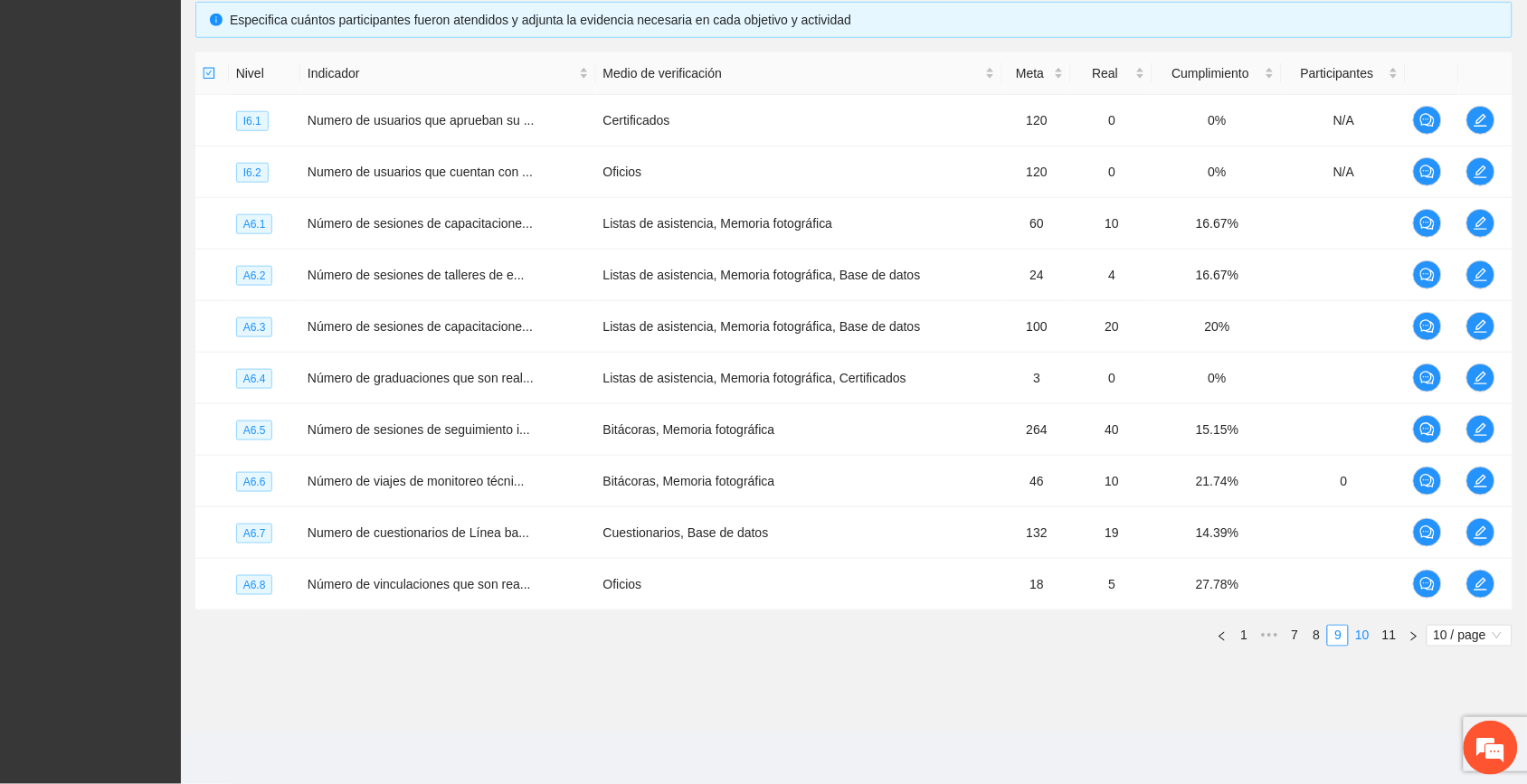 click on "10" at bounding box center (1362, 636) 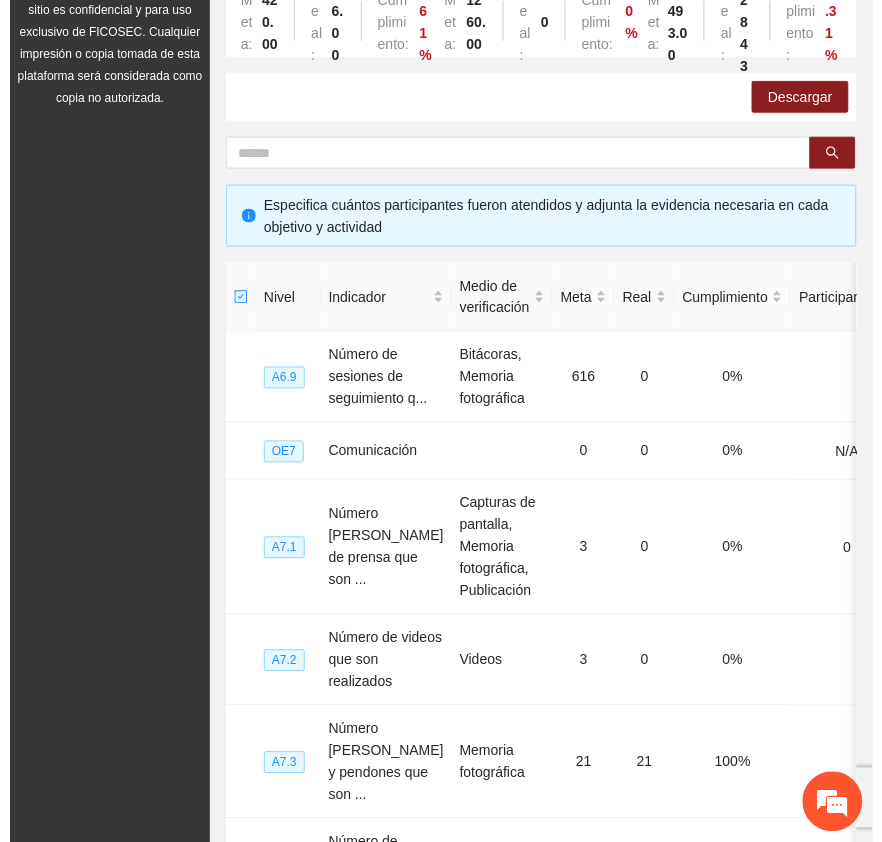 scroll, scrollTop: 0, scrollLeft: 0, axis: both 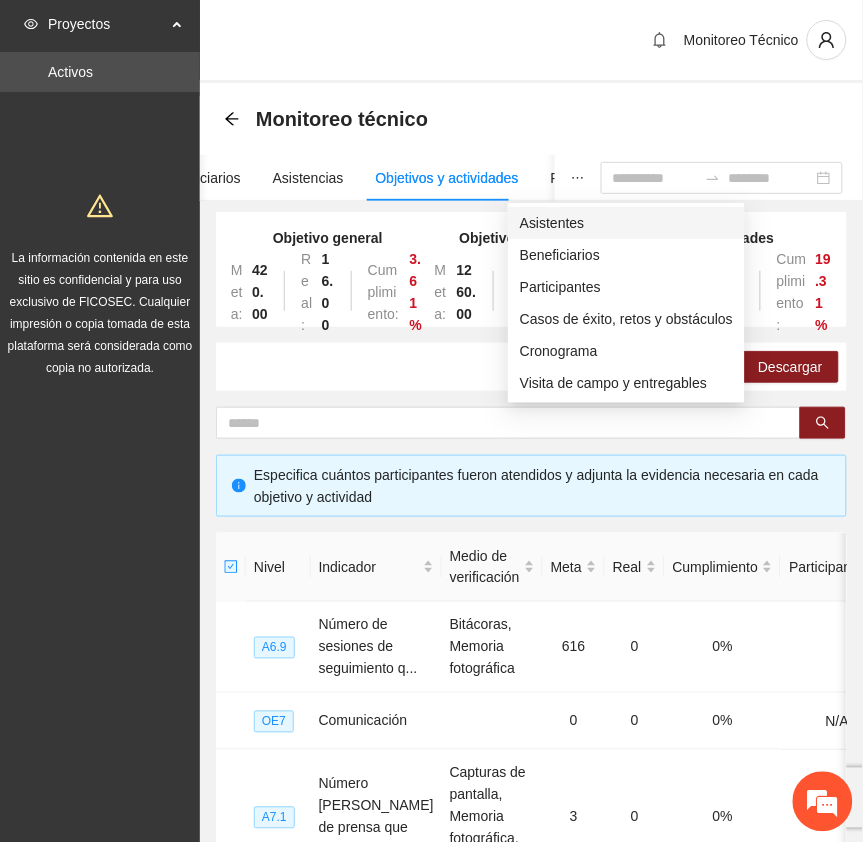 click on "Asistentes" at bounding box center [626, 223] 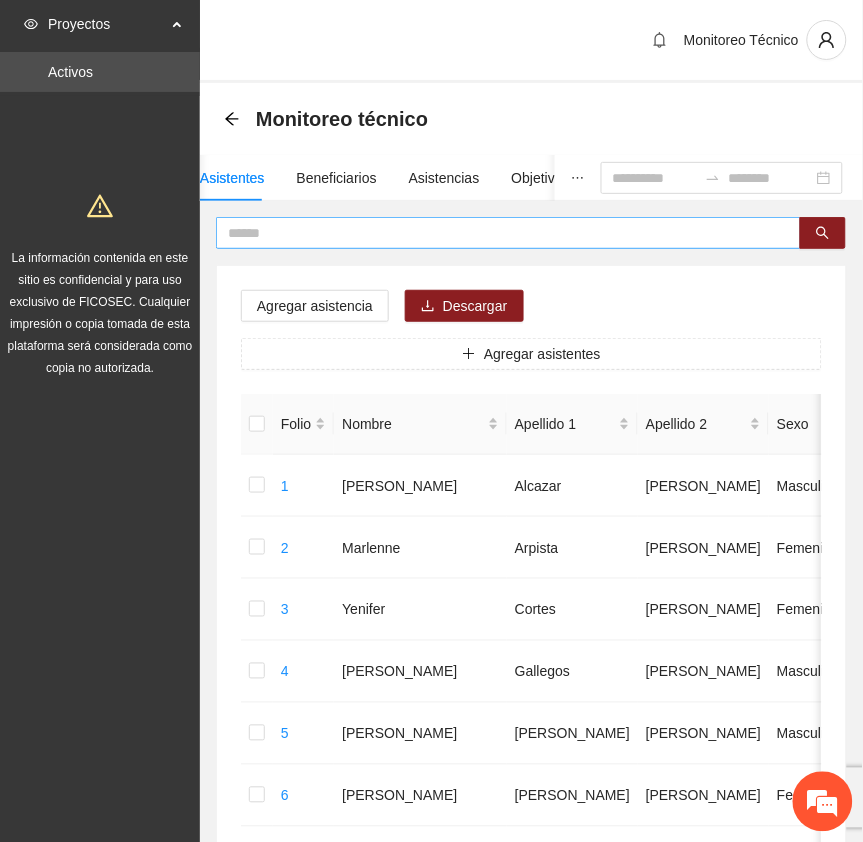 click at bounding box center (500, 233) 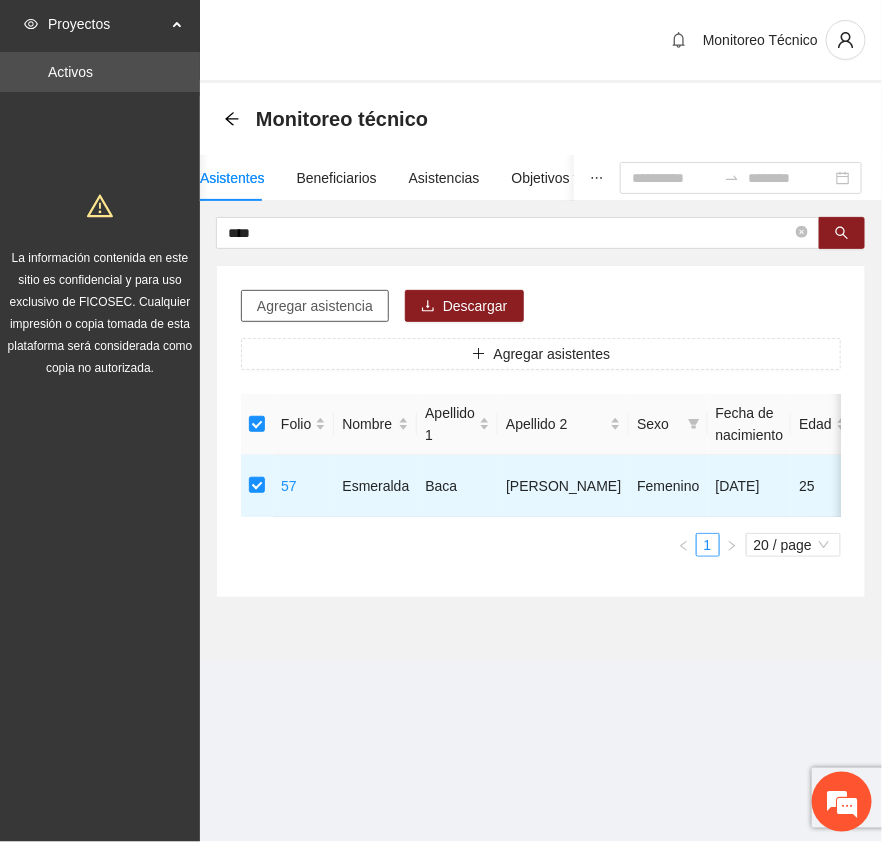 click on "Agregar asistencia" at bounding box center (315, 306) 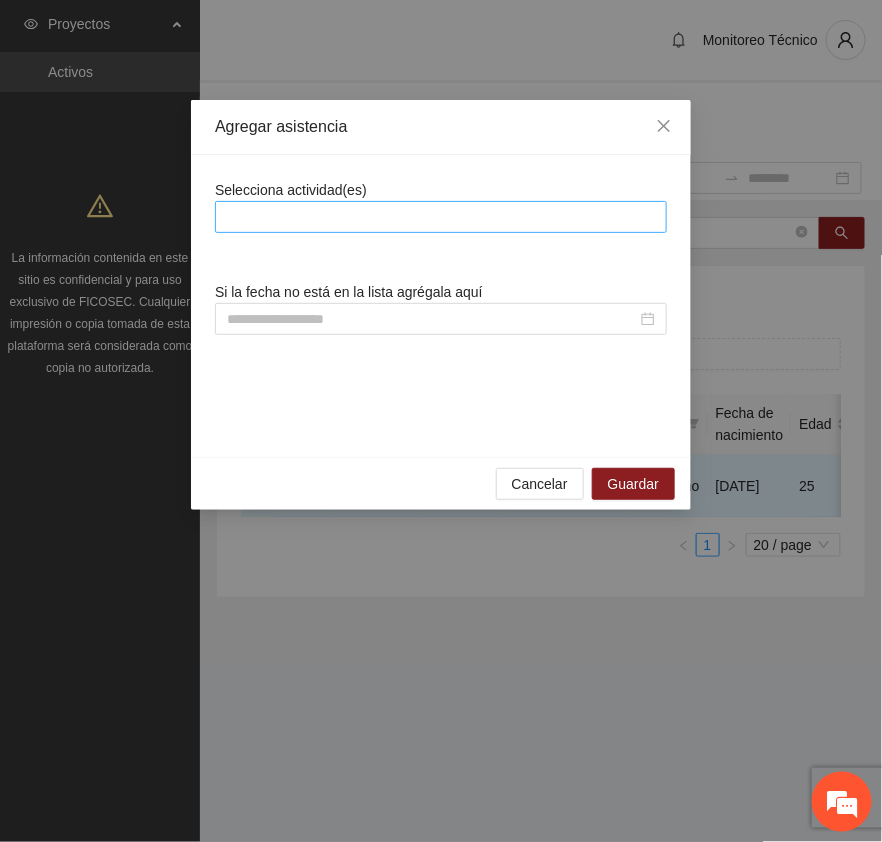 click at bounding box center [441, 217] 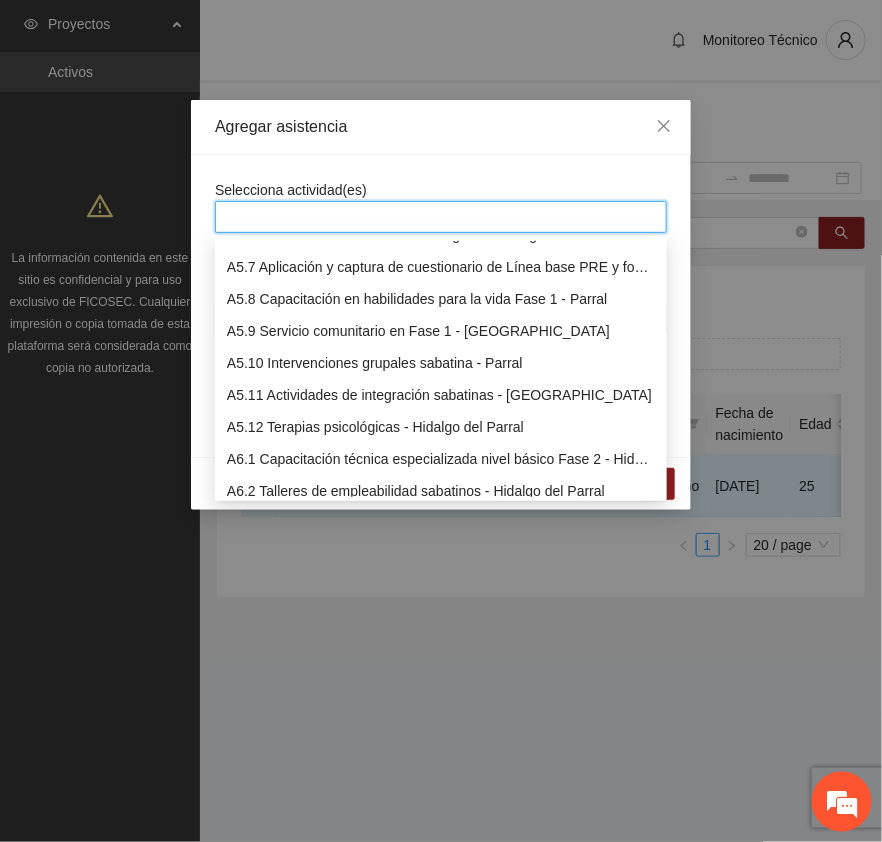 scroll, scrollTop: 2000, scrollLeft: 0, axis: vertical 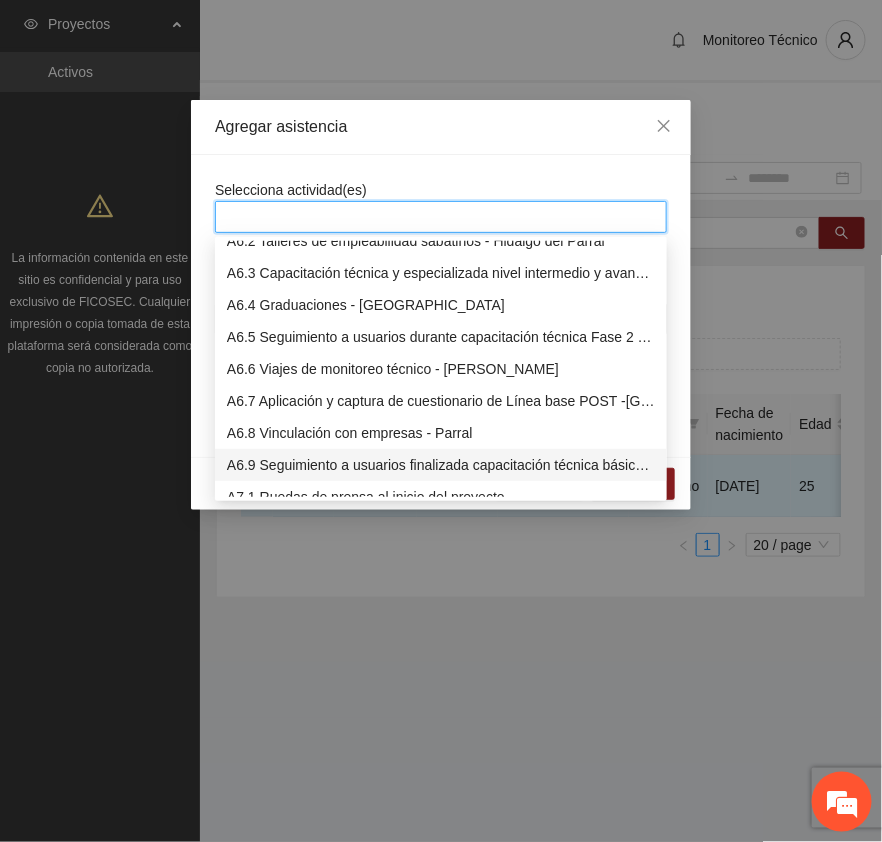 click on "A6.9 Seguimiento a usuarios finalizada capacitación técnica básica - [GEOGRAPHIC_DATA]" at bounding box center (441, 465) 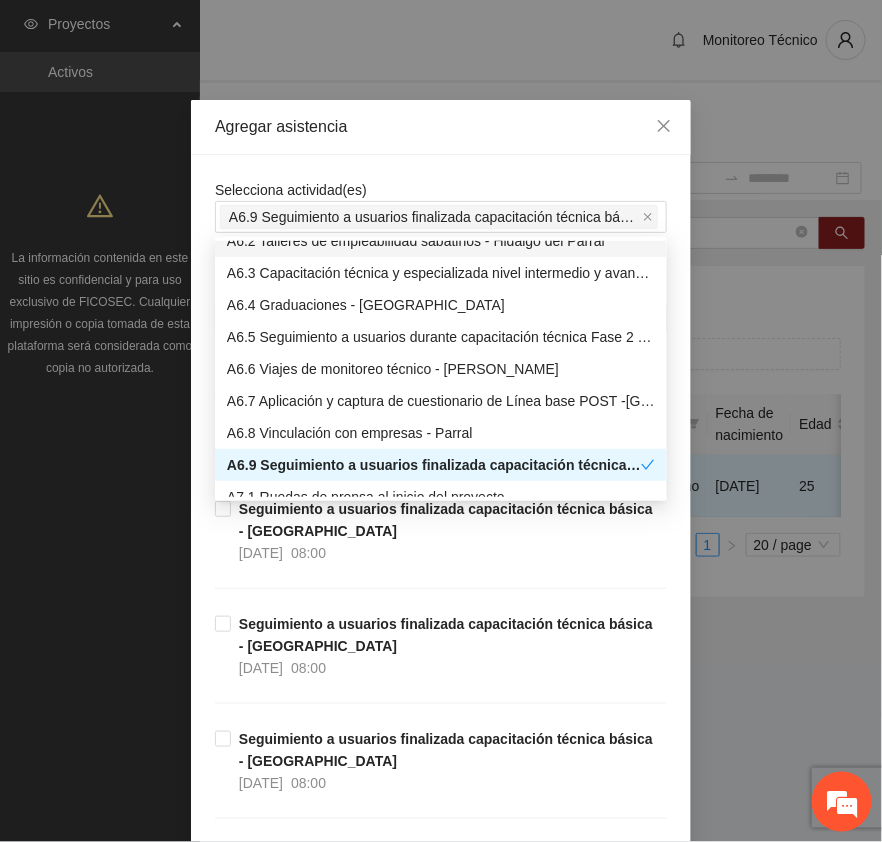 click on "Agregar asistencia" at bounding box center (441, 127) 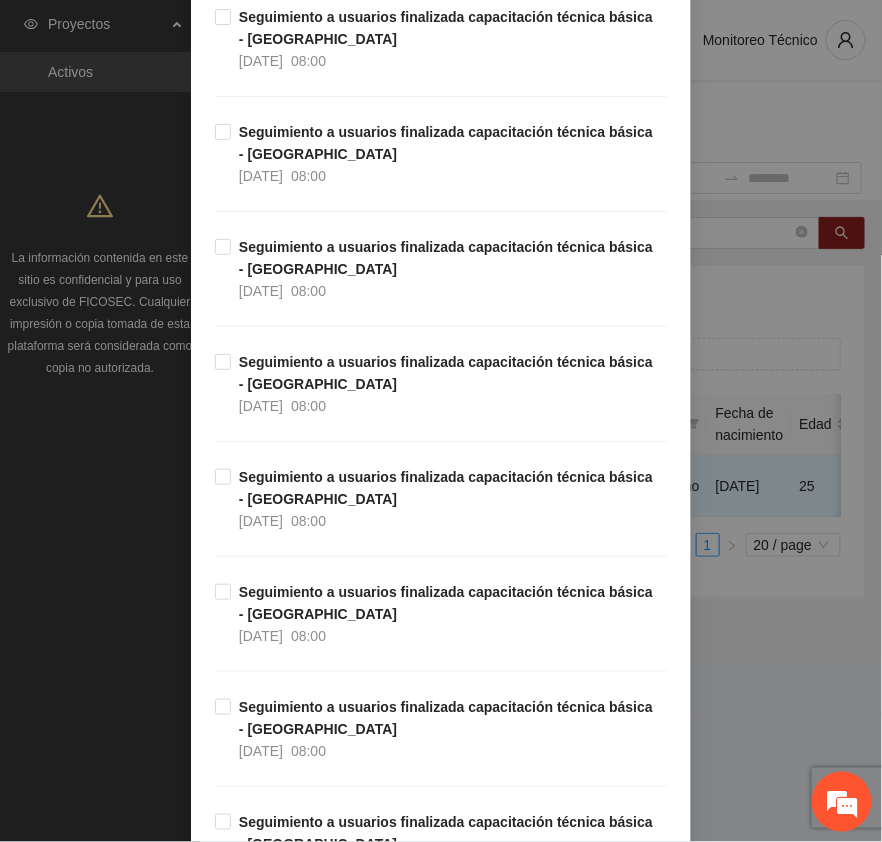 scroll, scrollTop: 625, scrollLeft: 0, axis: vertical 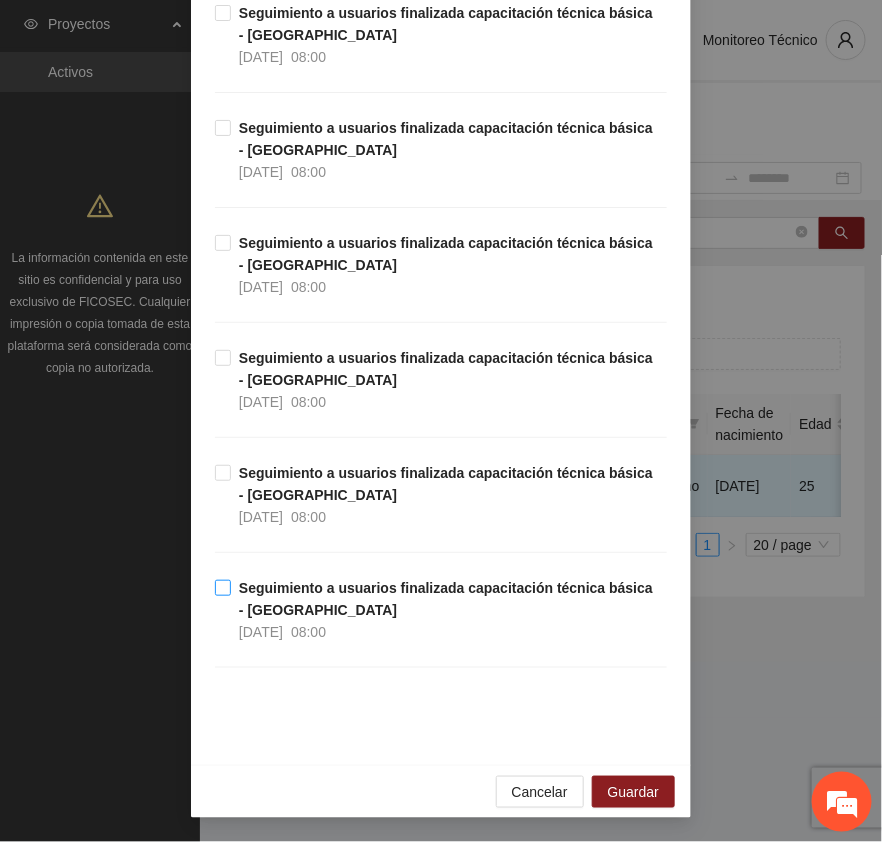 click on "Seguimiento a usuarios finalizada capacitación técnica básica - [GEOGRAPHIC_DATA]" at bounding box center (446, 599) 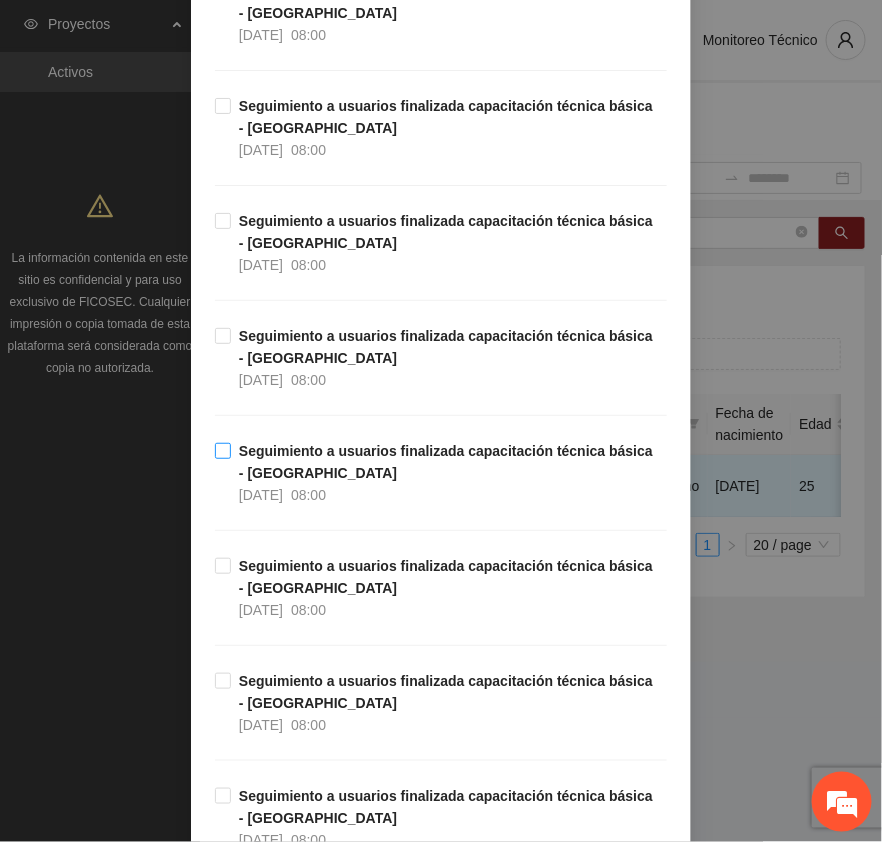 scroll, scrollTop: 4767, scrollLeft: 0, axis: vertical 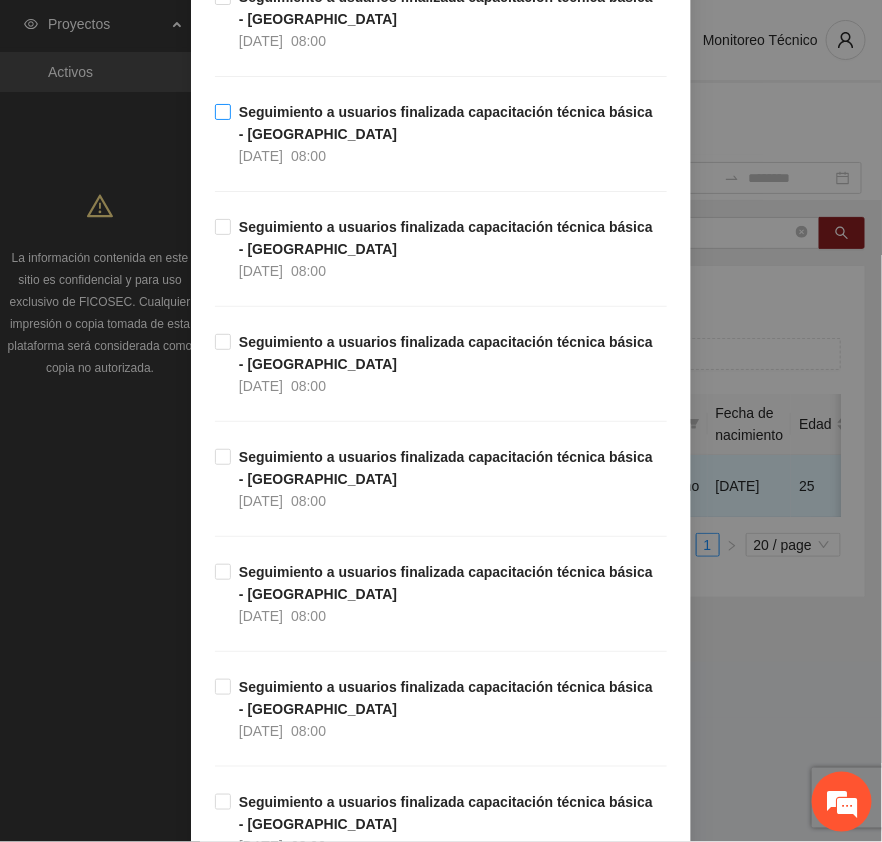 click on "Seguimiento a usuarios finalizada capacitación técnica básica - [GEOGRAPHIC_DATA]" at bounding box center [446, 123] 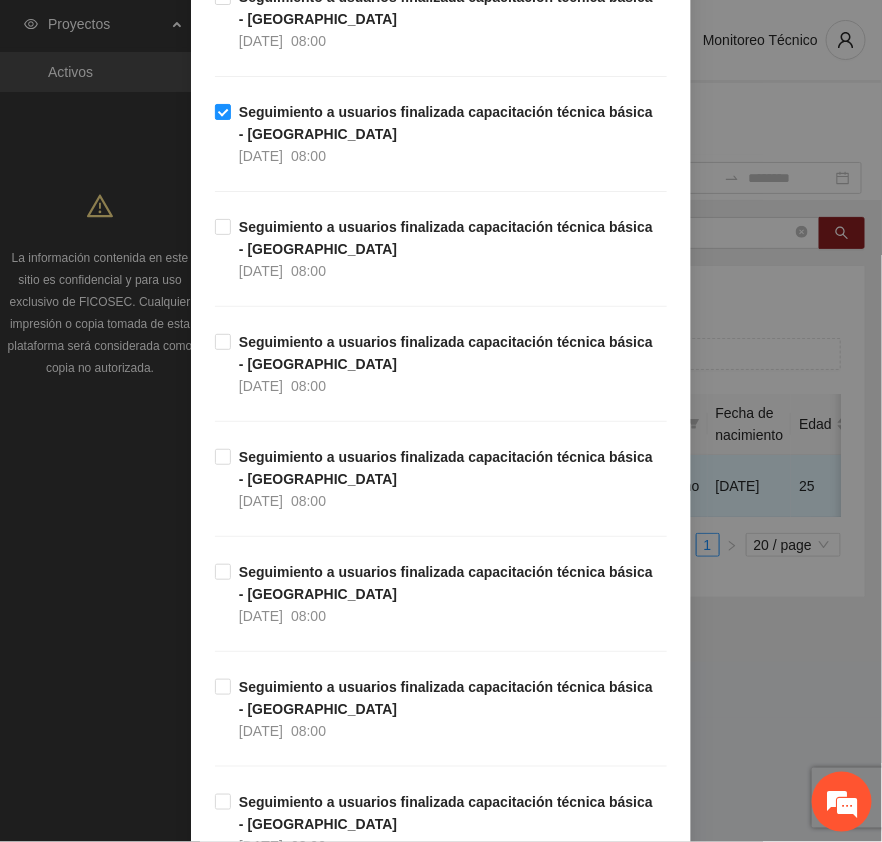 scroll, scrollTop: 6142, scrollLeft: 0, axis: vertical 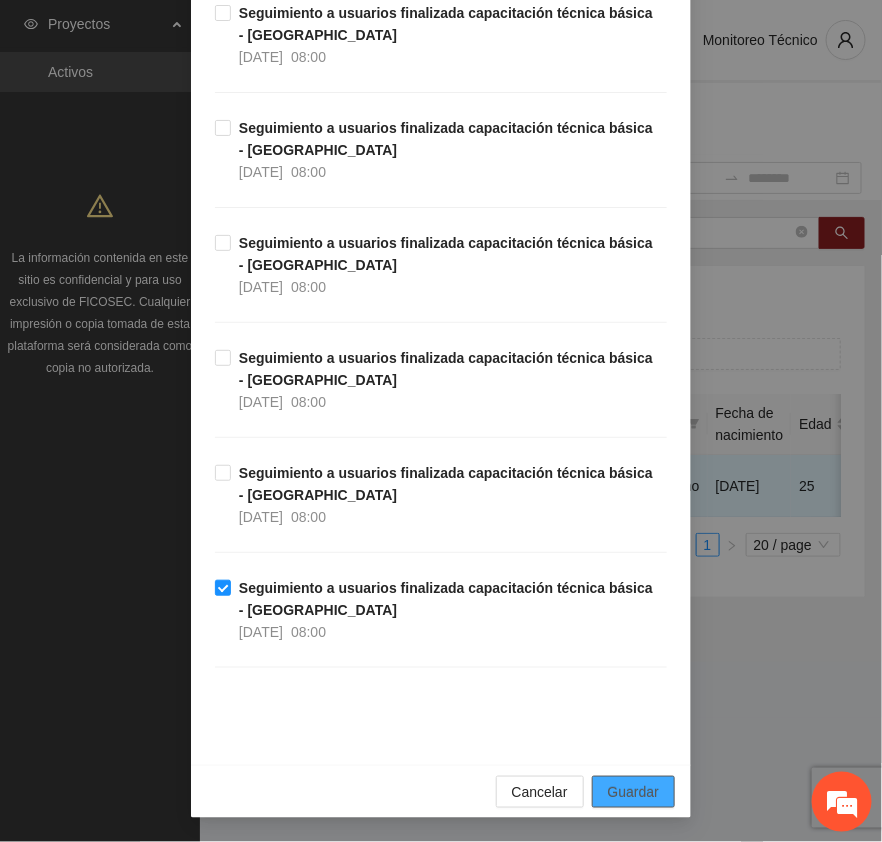 click on "Guardar" at bounding box center [633, 792] 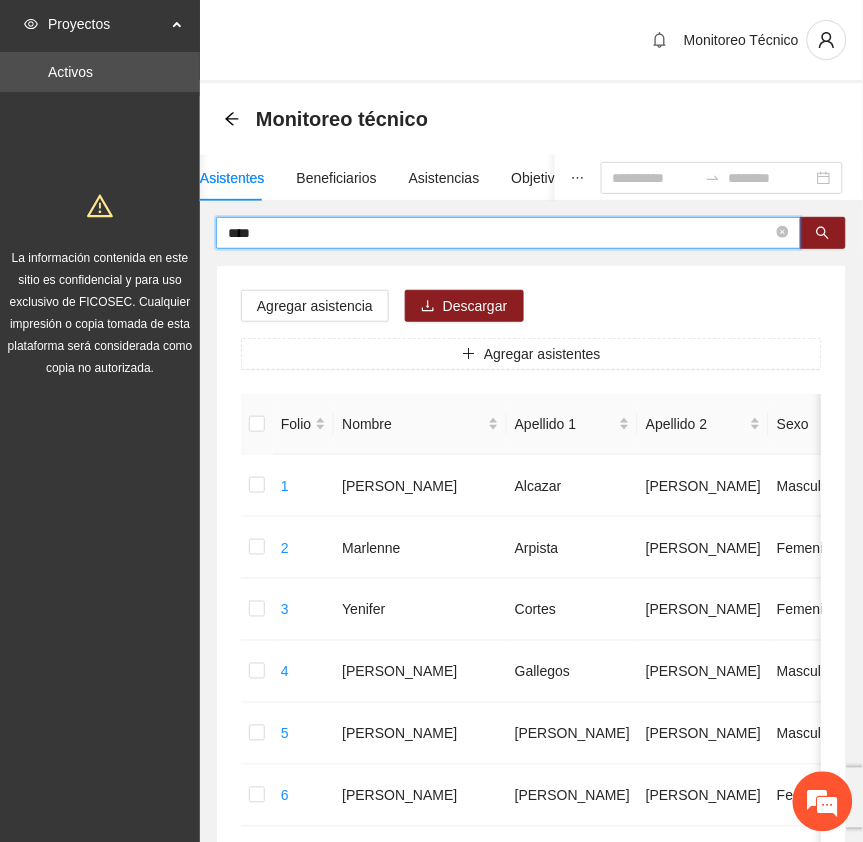 drag, startPoint x: 293, startPoint y: 226, endPoint x: 136, endPoint y: 213, distance: 157.5373 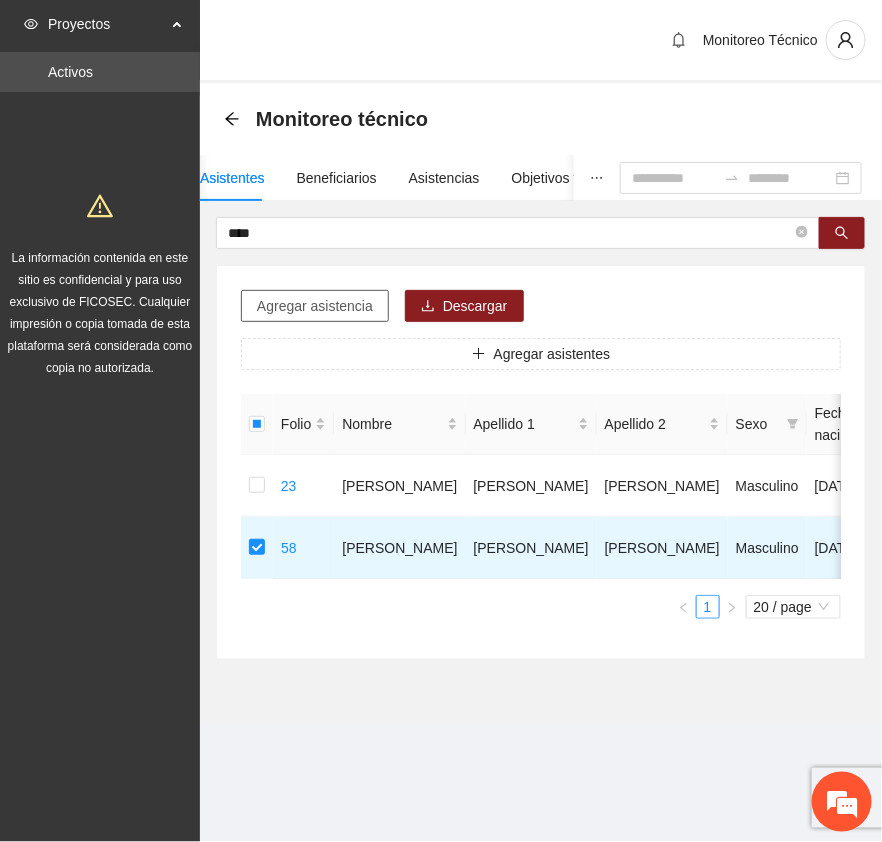 click on "Agregar asistencia" at bounding box center (315, 306) 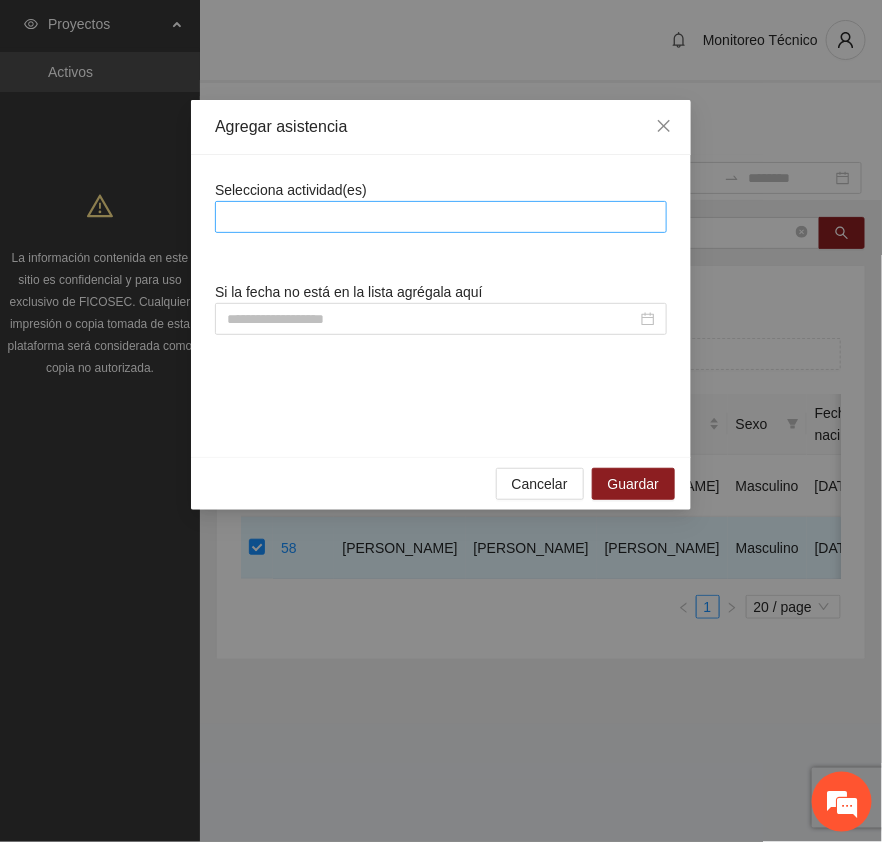 click at bounding box center [441, 217] 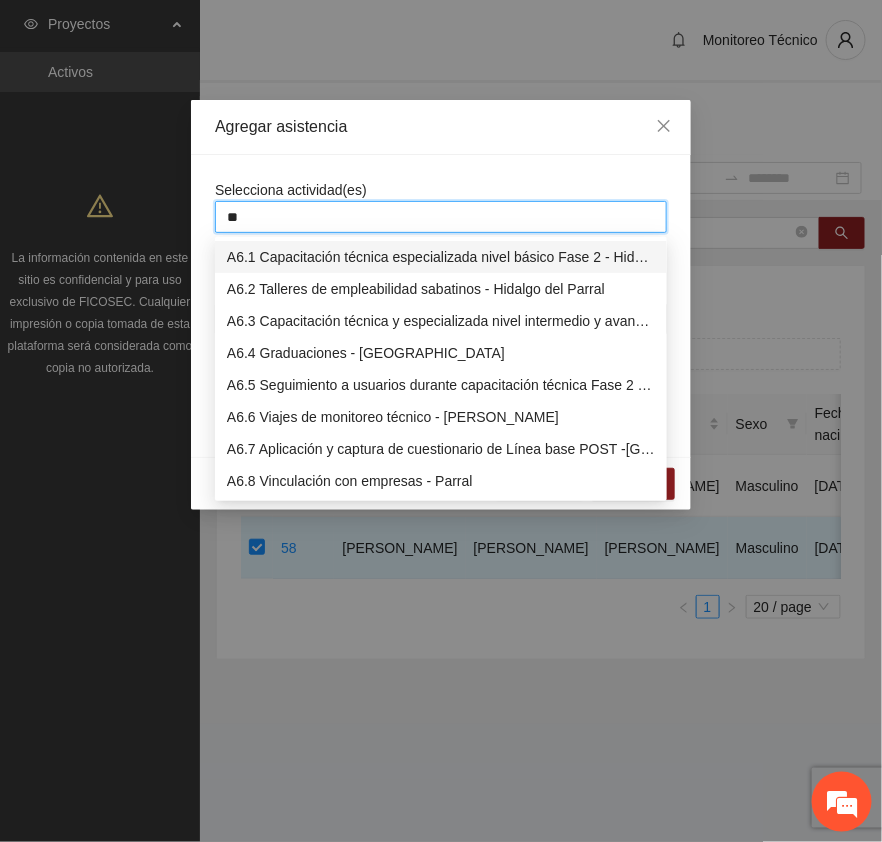 type on "***" 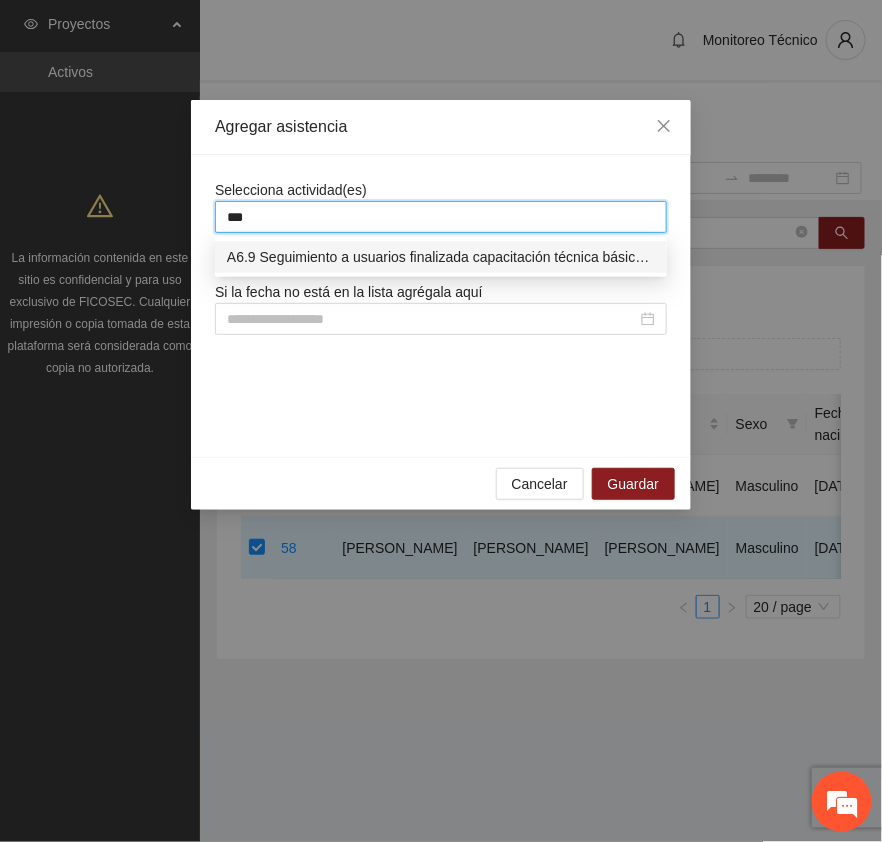 click on "A6.9 Seguimiento a usuarios finalizada capacitación técnica básica - [GEOGRAPHIC_DATA]" at bounding box center [441, 257] 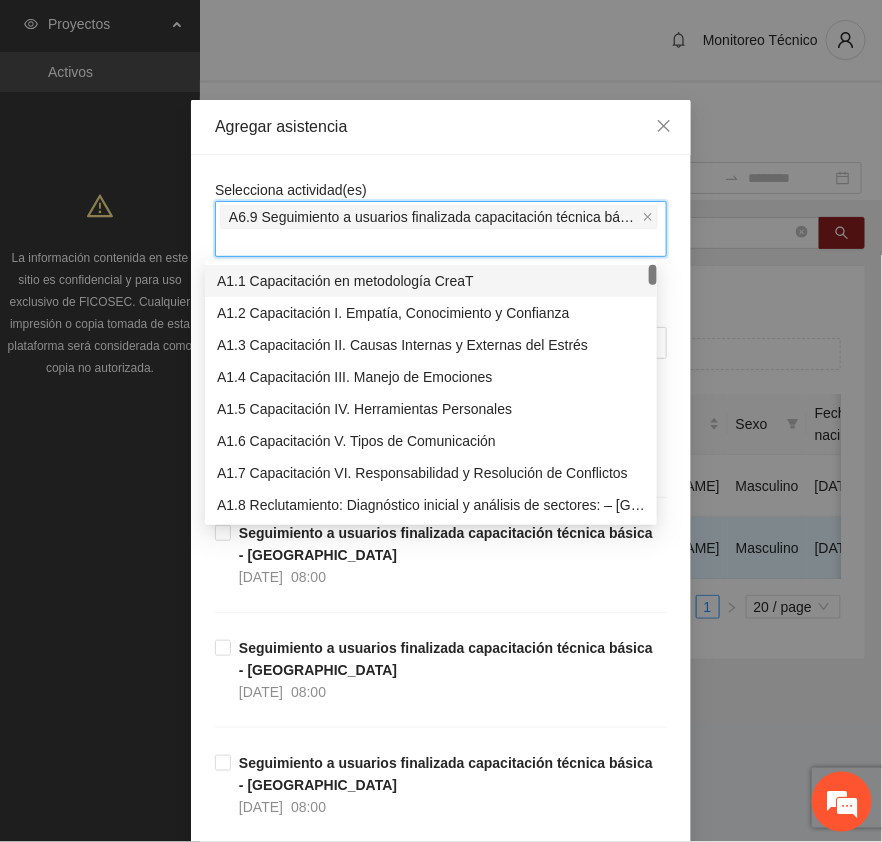 drag, startPoint x: 435, startPoint y: 121, endPoint x: 465, endPoint y: 143, distance: 37.202152 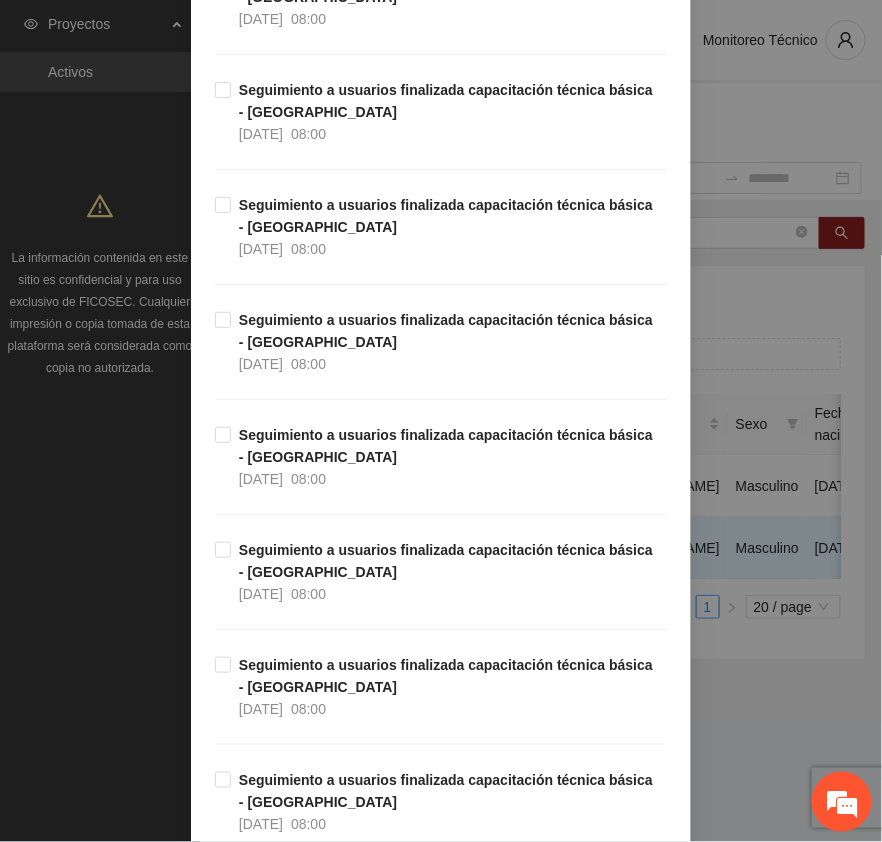 scroll, scrollTop: 6166, scrollLeft: 0, axis: vertical 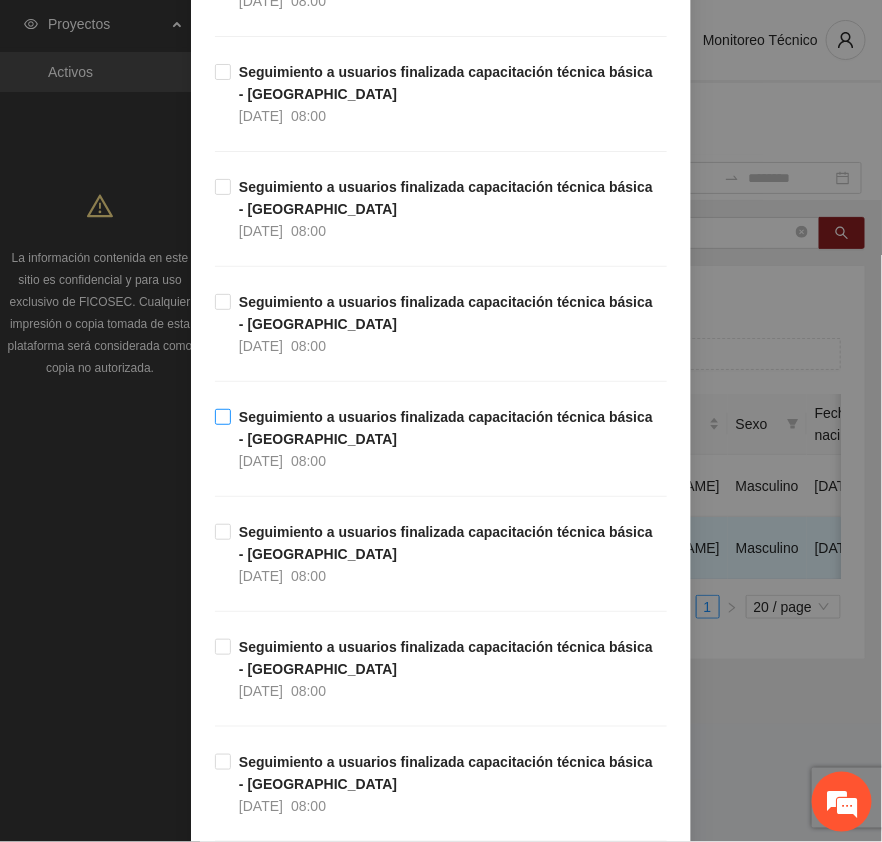click on "Seguimiento a usuarios finalizada capacitación técnica básica - [GEOGRAPHIC_DATA] [DATE] 08:00" at bounding box center [449, 439] 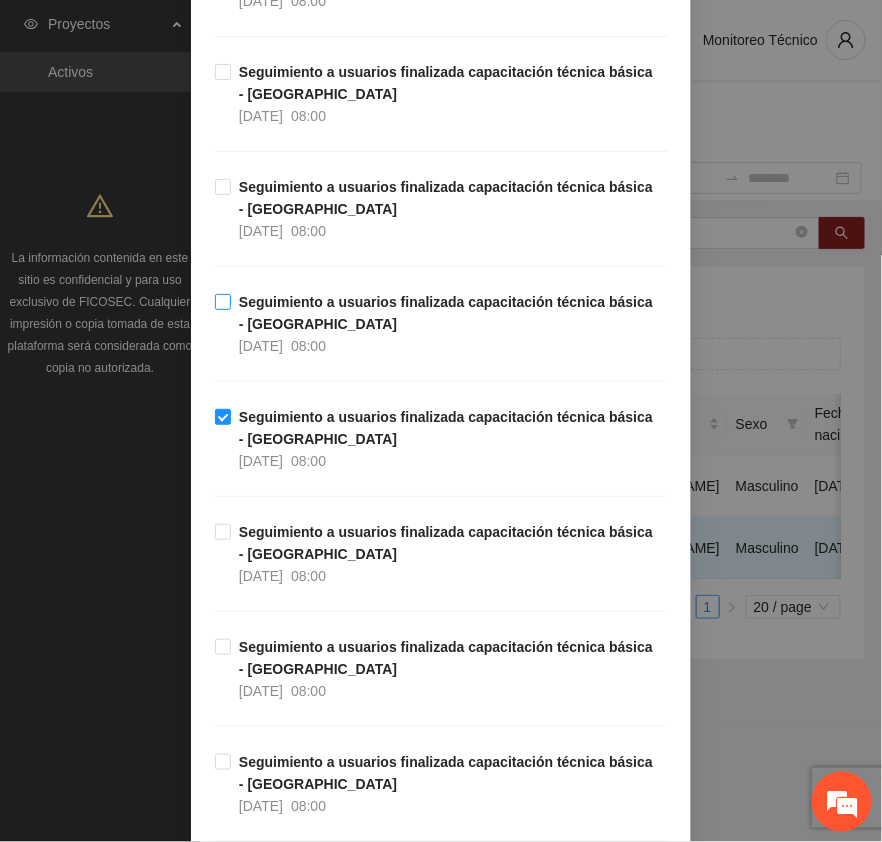 drag, startPoint x: 332, startPoint y: 320, endPoint x: 340, endPoint y: 327, distance: 10.630146 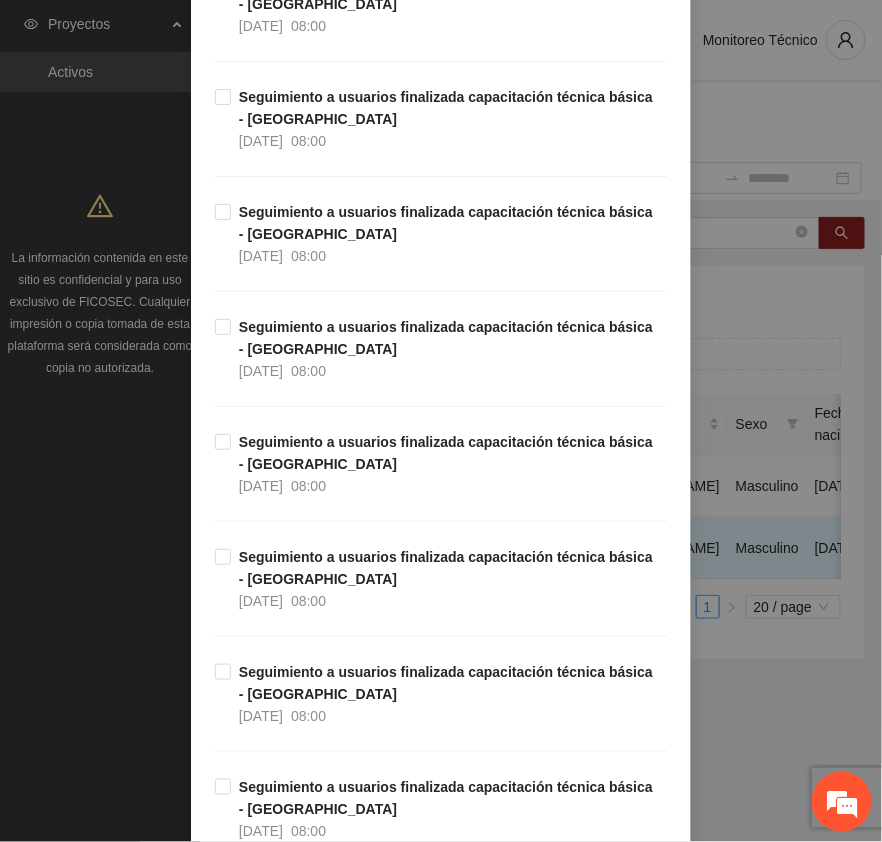 scroll, scrollTop: 6166, scrollLeft: 0, axis: vertical 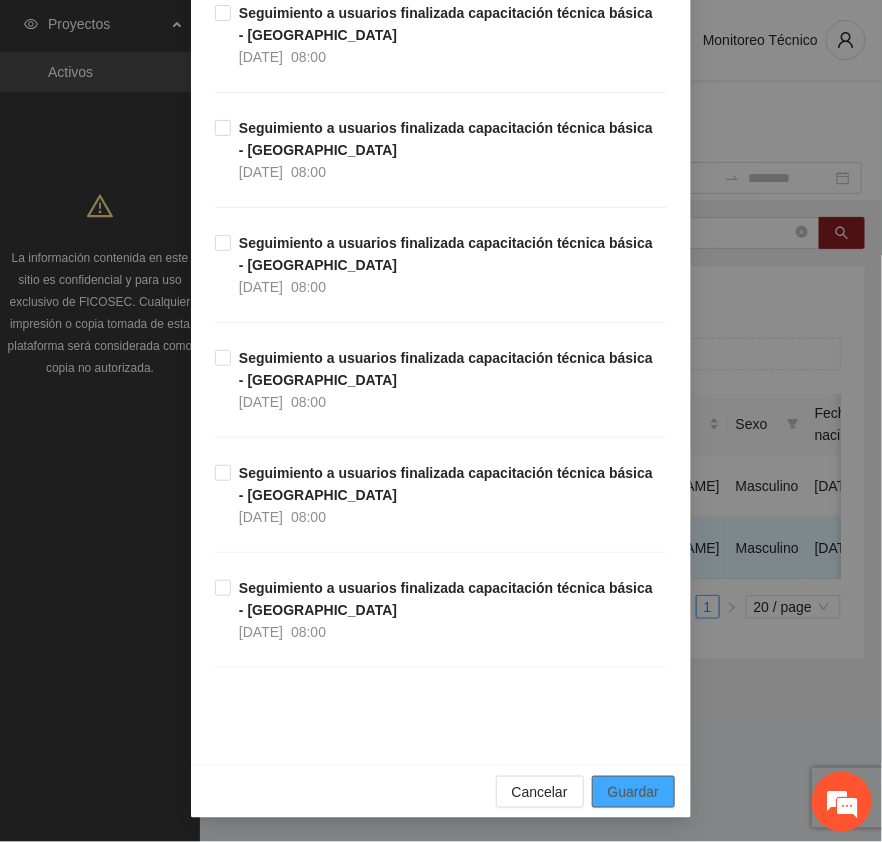 click on "Guardar" at bounding box center [633, 792] 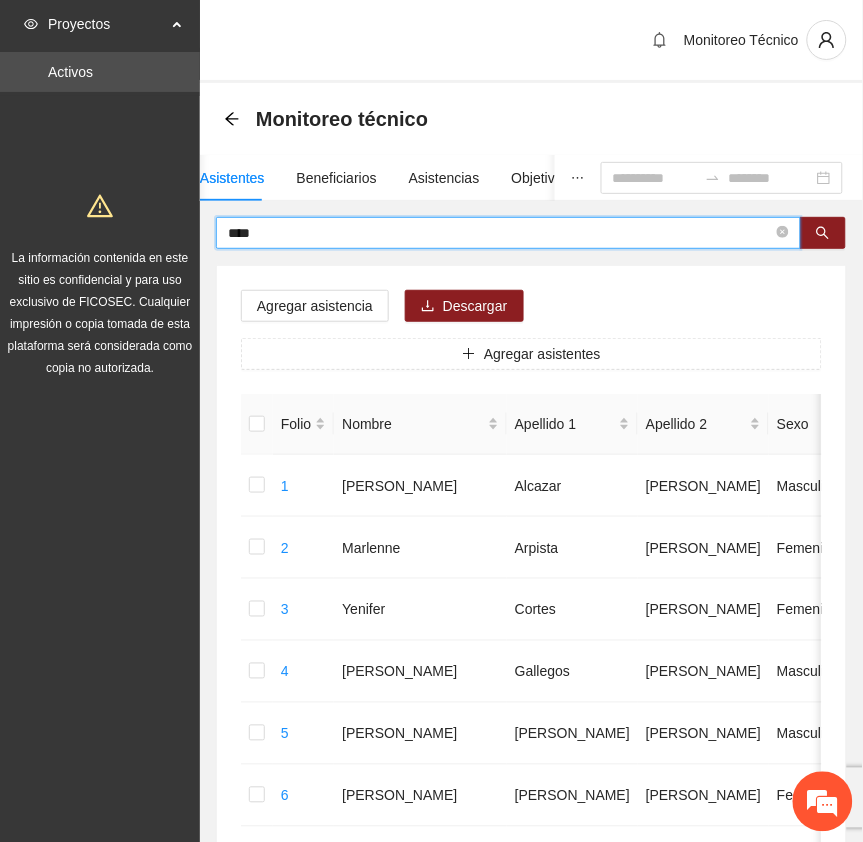 drag, startPoint x: 338, startPoint y: 241, endPoint x: 173, endPoint y: 205, distance: 168.88162 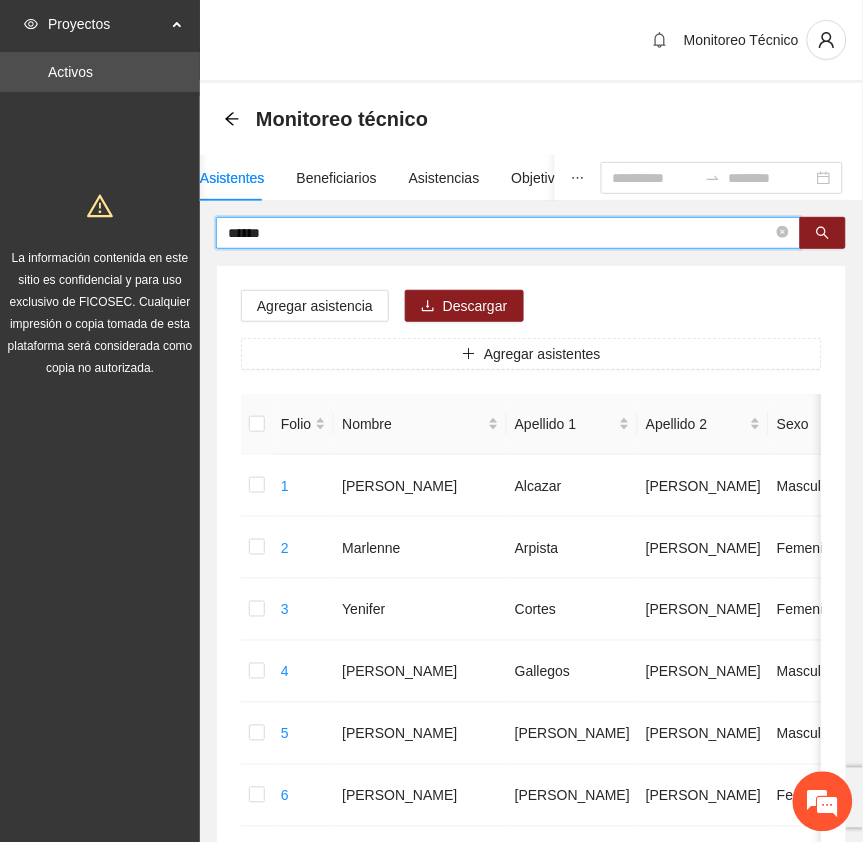 type on "******" 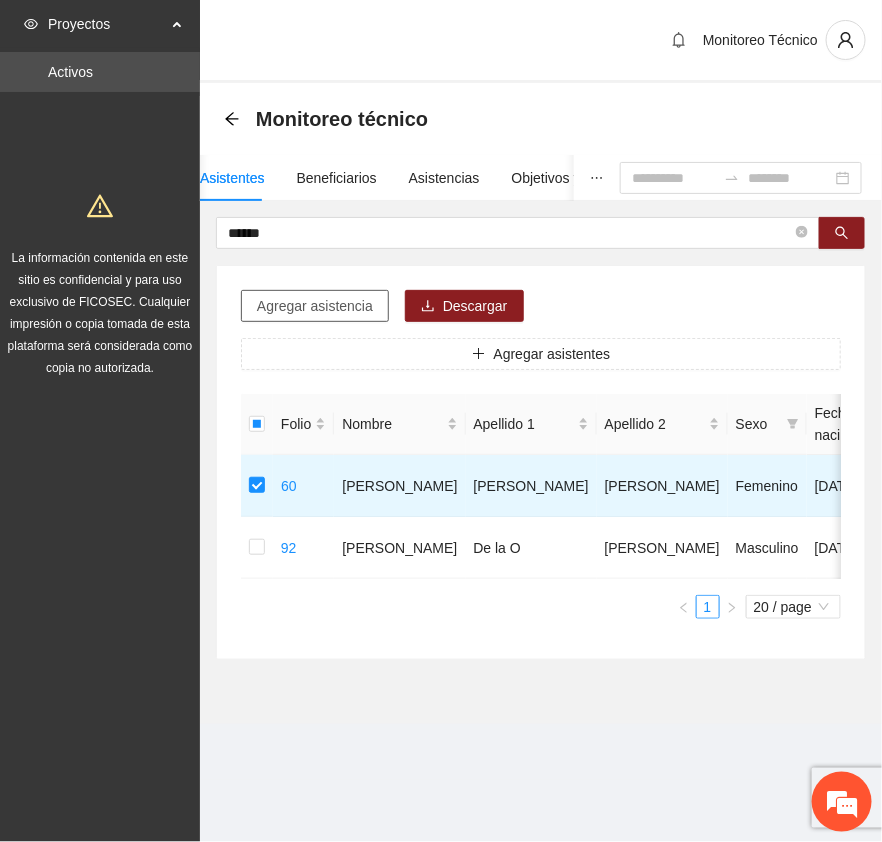 click on "Agregar asistencia" at bounding box center (315, 306) 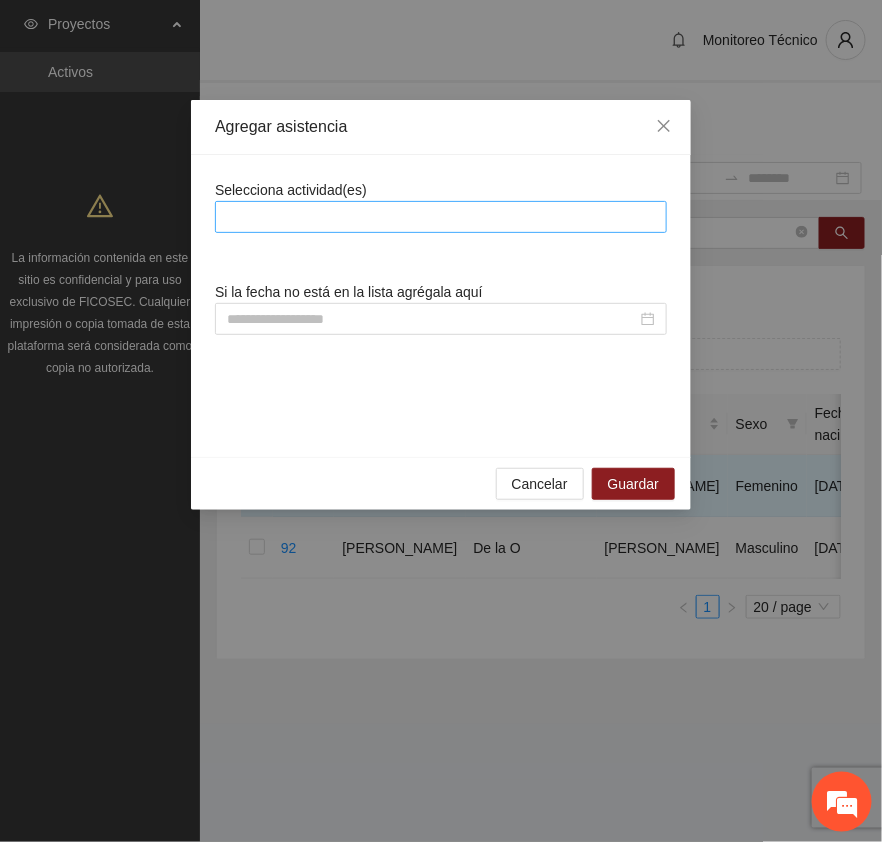 click at bounding box center [441, 217] 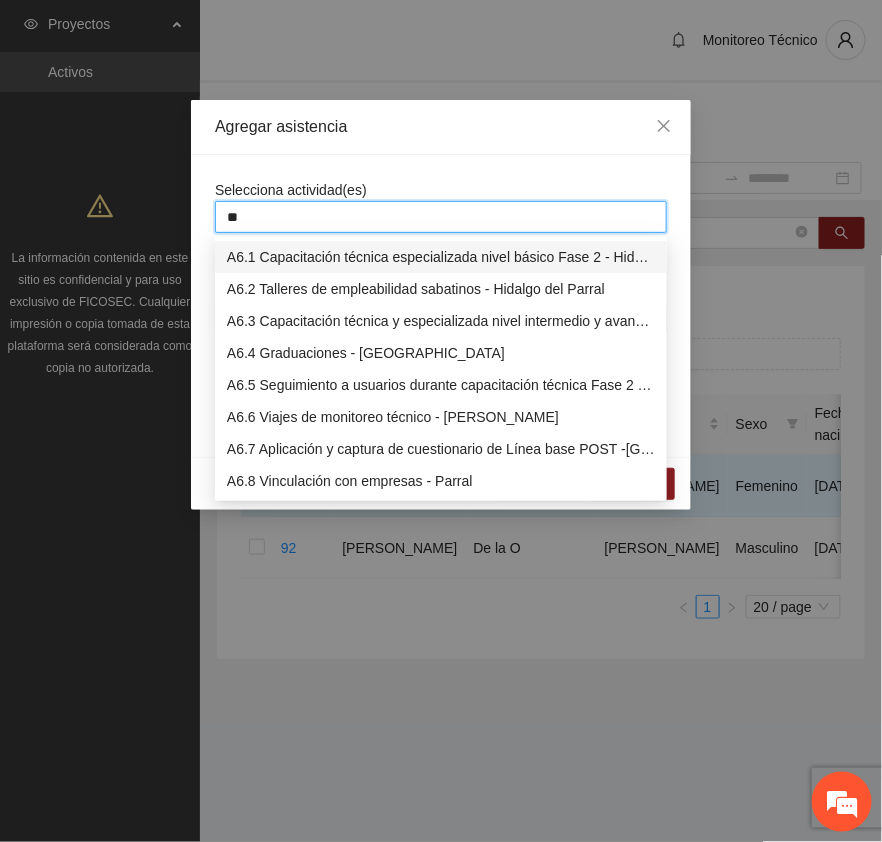 type on "***" 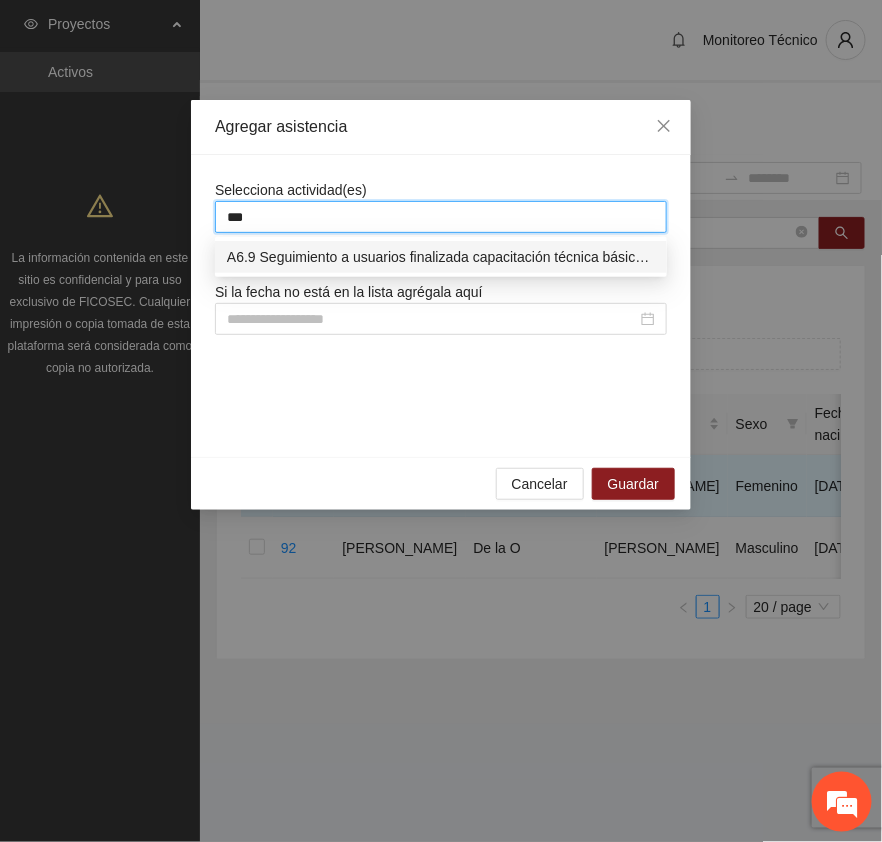 click on "A6.9 Seguimiento a usuarios finalizada capacitación técnica básica - [GEOGRAPHIC_DATA]" at bounding box center [441, 257] 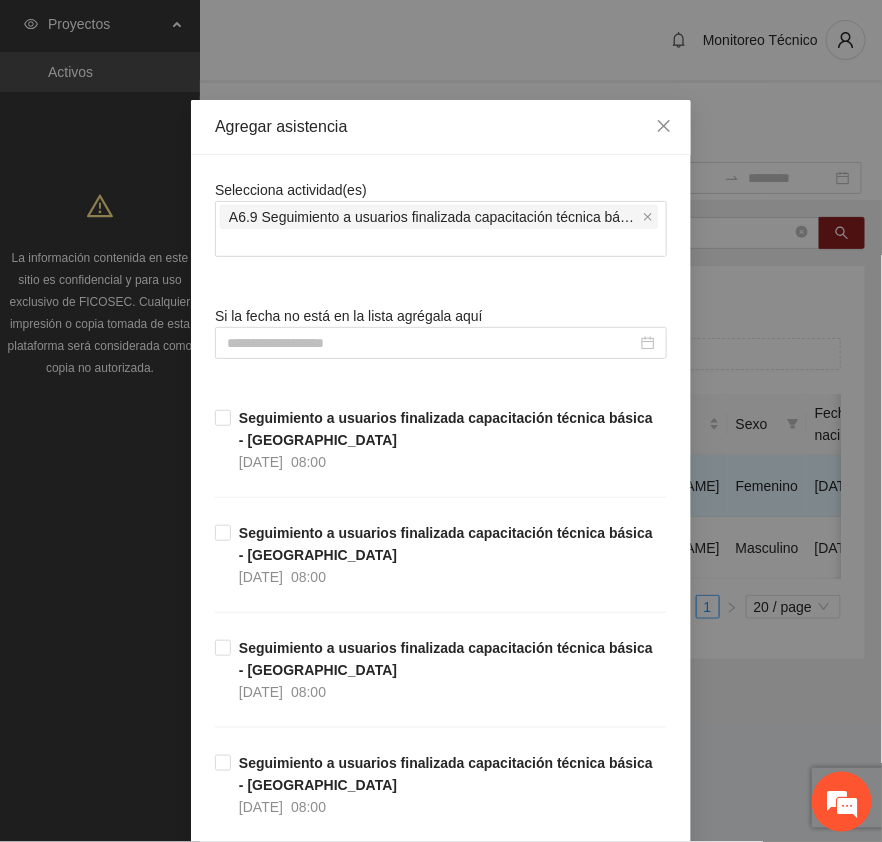 click on "Agregar asistencia" at bounding box center (441, 127) 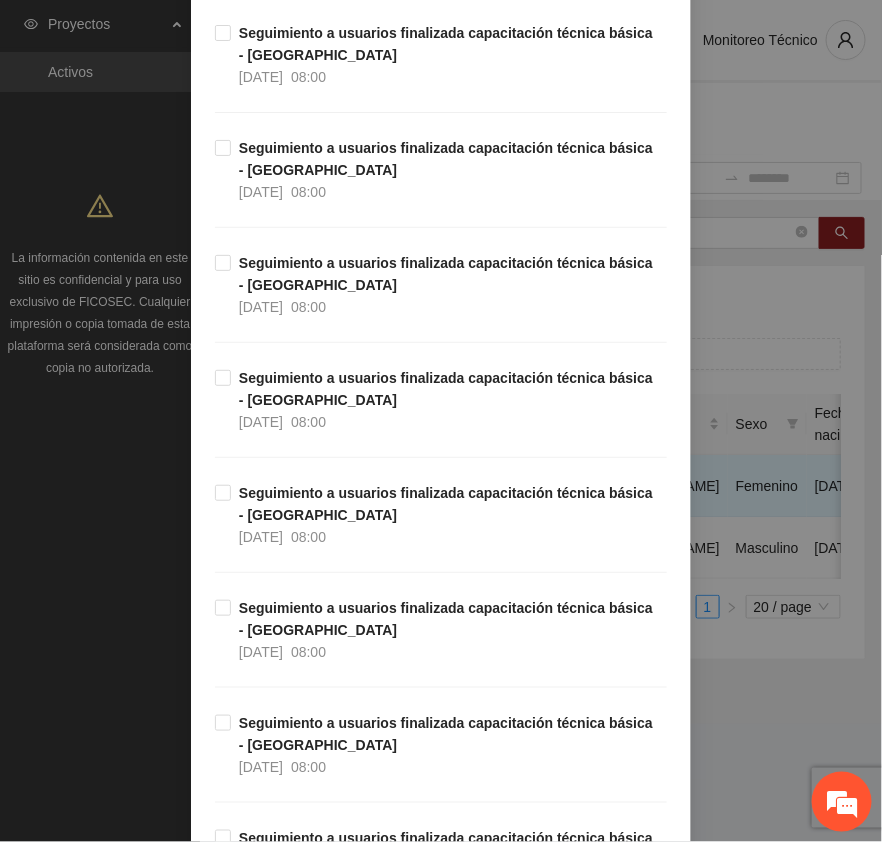 scroll, scrollTop: 6166, scrollLeft: 0, axis: vertical 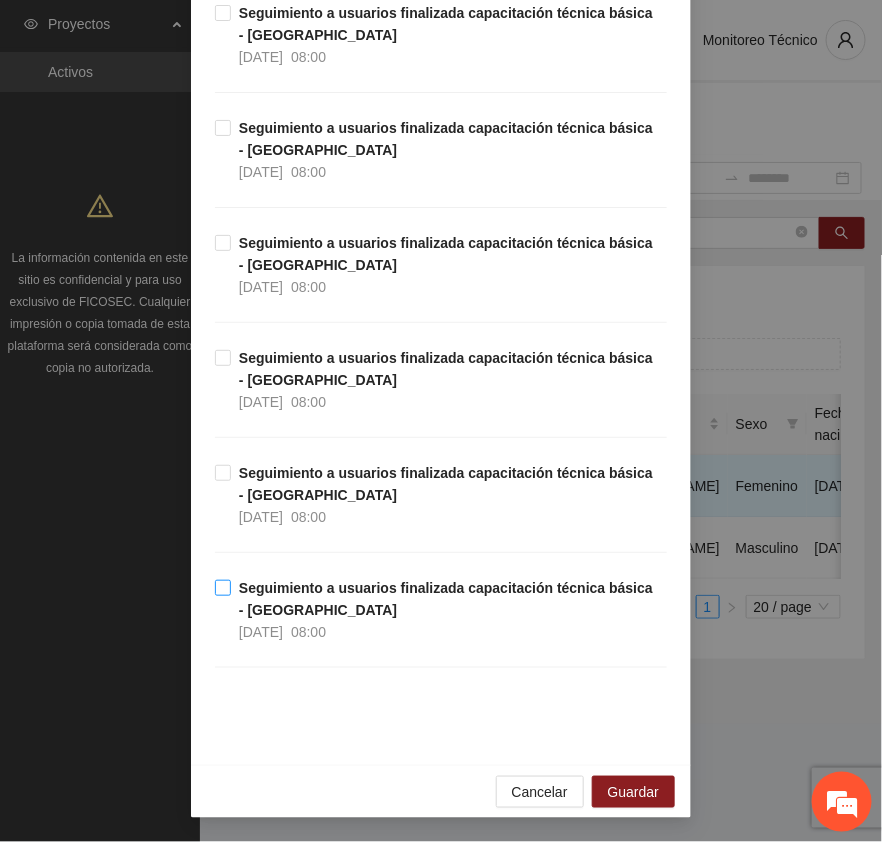 click on "Seguimiento a usuarios finalizada capacitación técnica básica - [GEOGRAPHIC_DATA] [DATE] 08:00" at bounding box center (449, 610) 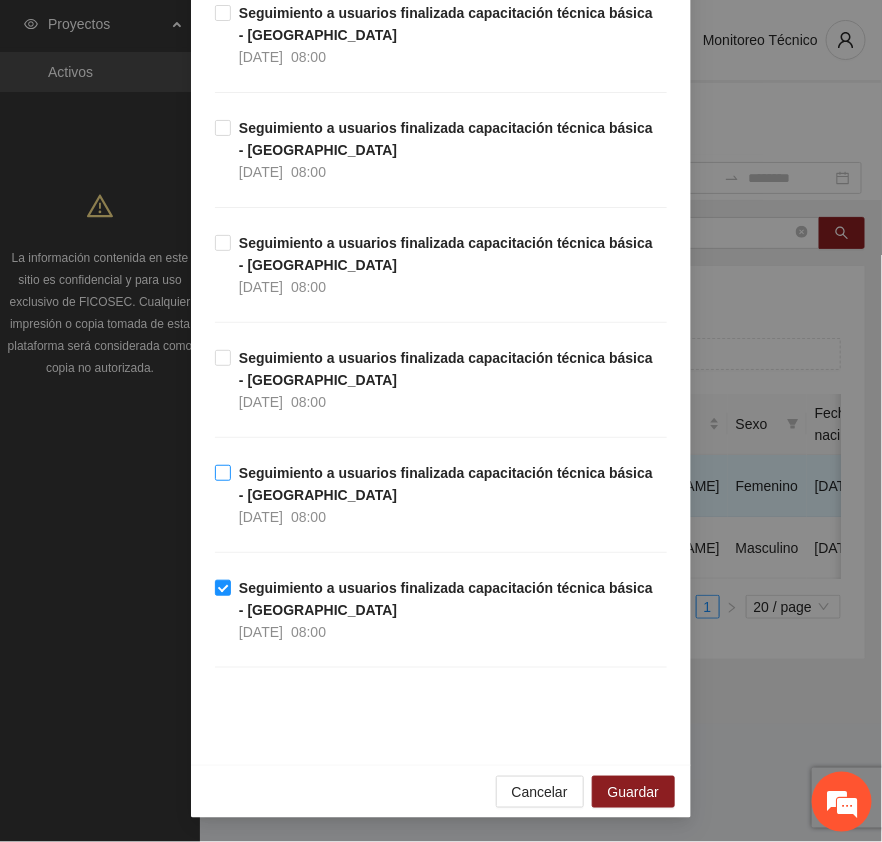 click on "Seguimiento a usuarios finalizada capacitación técnica básica - [GEOGRAPHIC_DATA]" at bounding box center [446, 484] 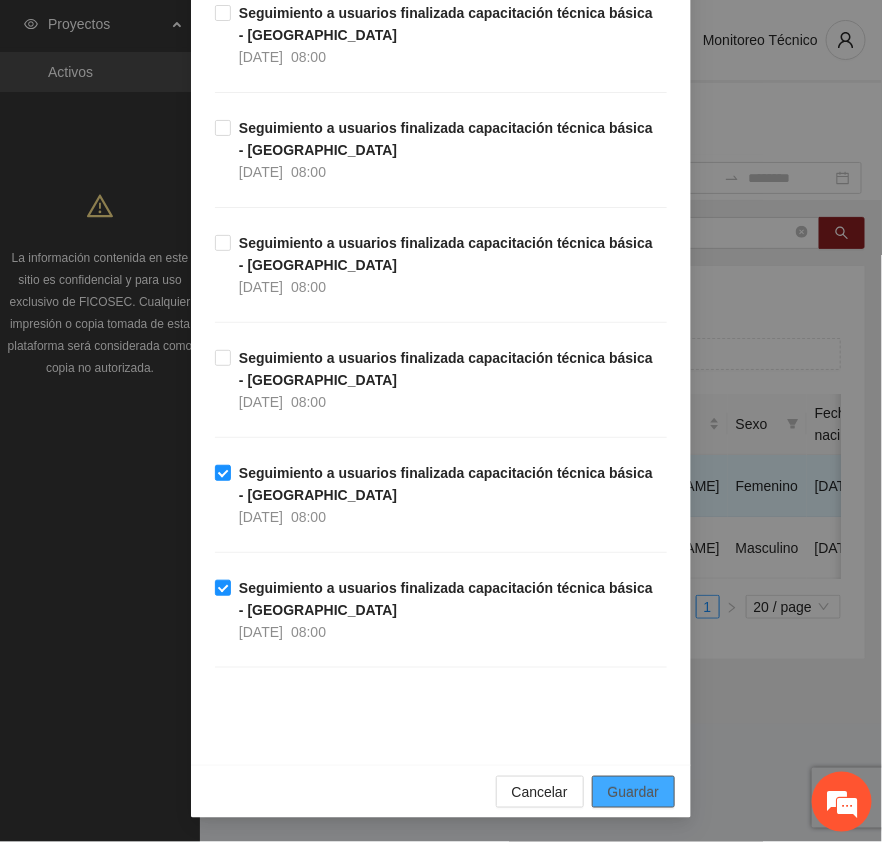 click on "Guardar" at bounding box center (633, 792) 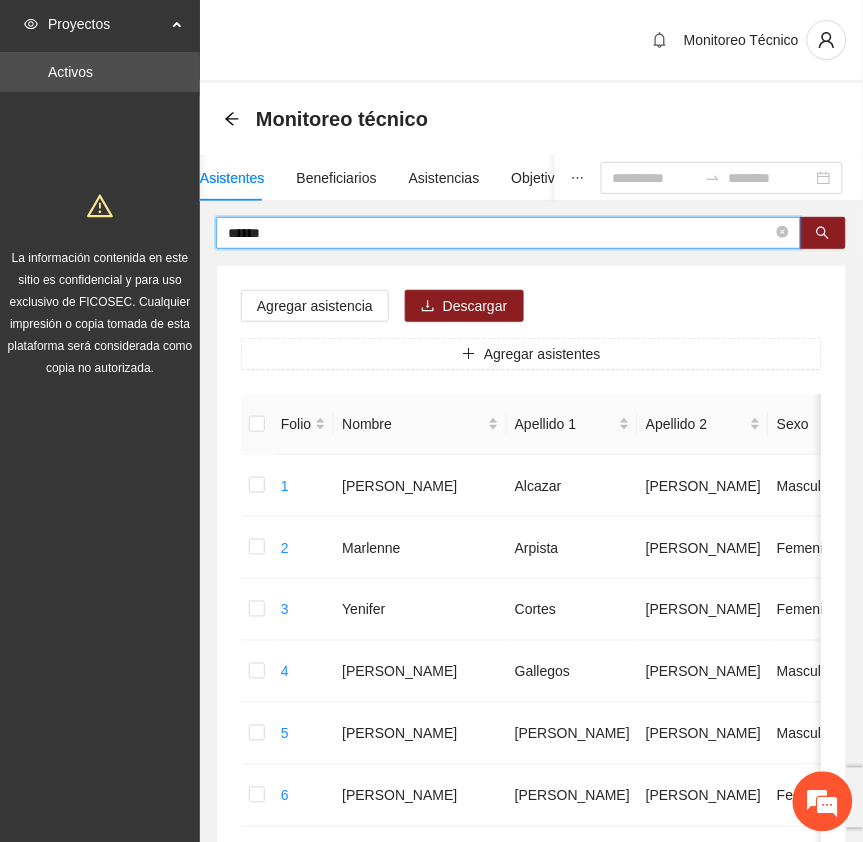 drag, startPoint x: 317, startPoint y: 230, endPoint x: 220, endPoint y: 237, distance: 97.25225 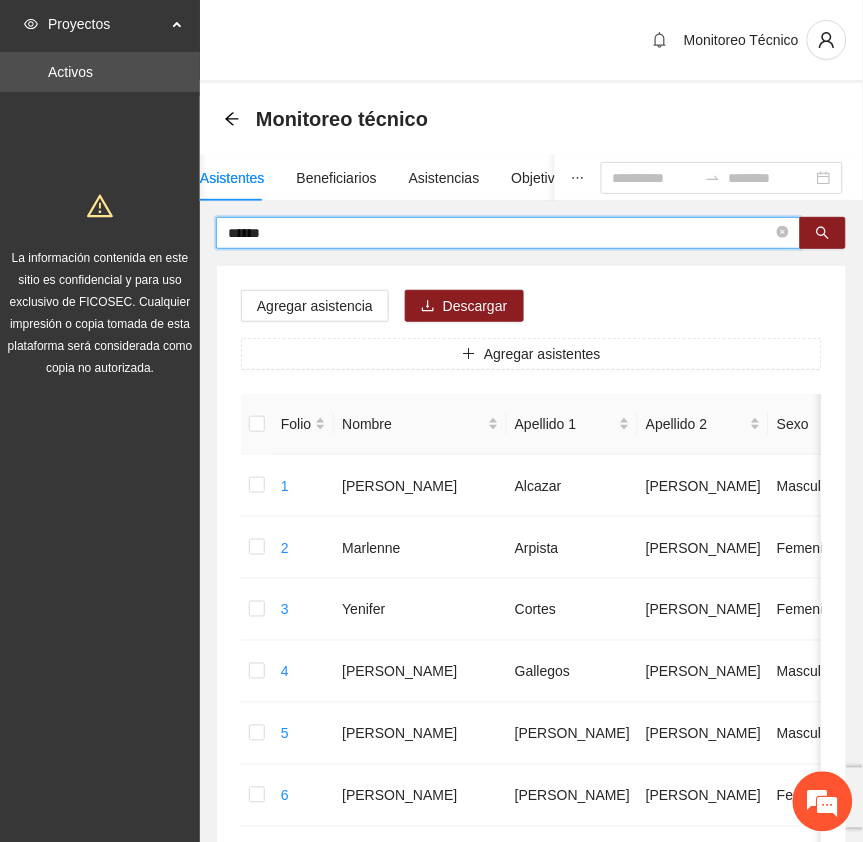 click on "Proyectos Activos La información contenida en este sitio es confidencial y para uso exclusivo de FICOSEC. Cualquier impresión o copia tomada de esta plataforma será considerada como copia no autorizada. Monitoreo Técnico Monitoreo técnico Asistentes Beneficiarios Asistencias Objetivos y actividades Participantes Casos de éxito, retos y obstáculos Cronograma Visita de campo y entregables ****** Agregar asistencia Descargar Agregar asistentes Folio Nombre Apellido 1 Apellido 2 Sexo Fecha de nacimiento Edad Municipio Colonia Teléfono Actividad                           1 [PERSON_NAME] Masculino [DATE] 24 Chihuahua Division Del Norte 6144748041 U P +11 2 [PERSON_NAME] Arpista [PERSON_NAME] Femenino [DATE] 23 [GEOGRAPHIC_DATA] [GEOGRAPHIC_DATA] 6144703682 U P +4 3 [PERSON_NAME] Femenino [DATE] 17 Chihuahua [PERSON_NAME][GEOGRAPHIC_DATA] 6144472709 U P +11 4 [PERSON_NAME] Masculino [DATE] 24 Chihuahua Fracc. [GEOGRAPHIC_DATA] 6141774149 U P +10 5 [PERSON_NAME] 27" at bounding box center [431, 948] 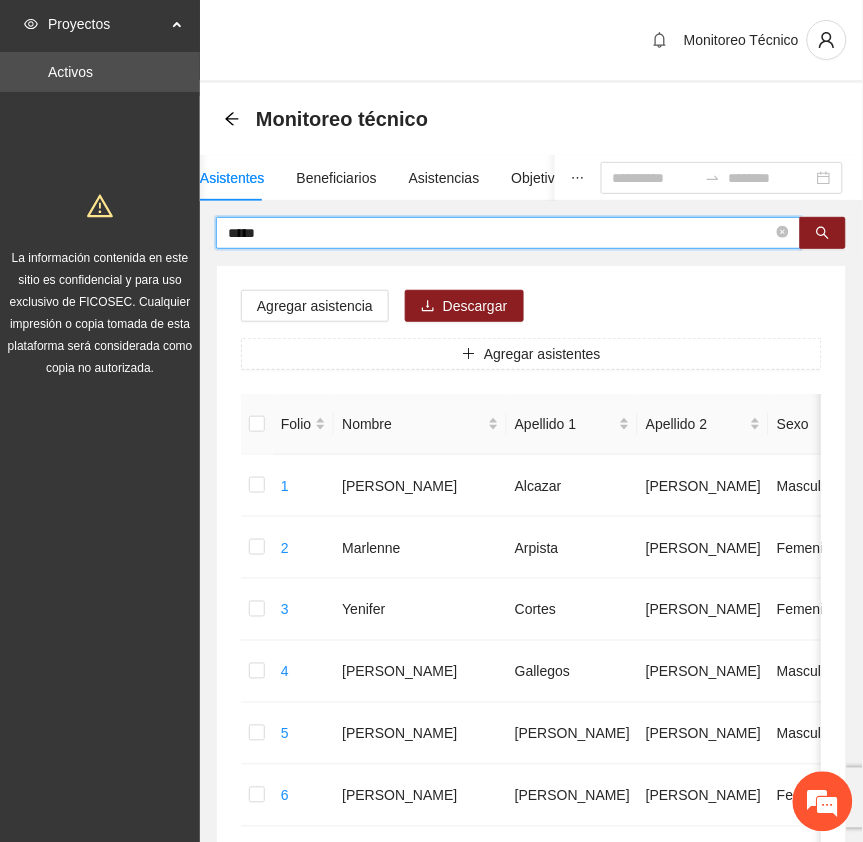 type on "*****" 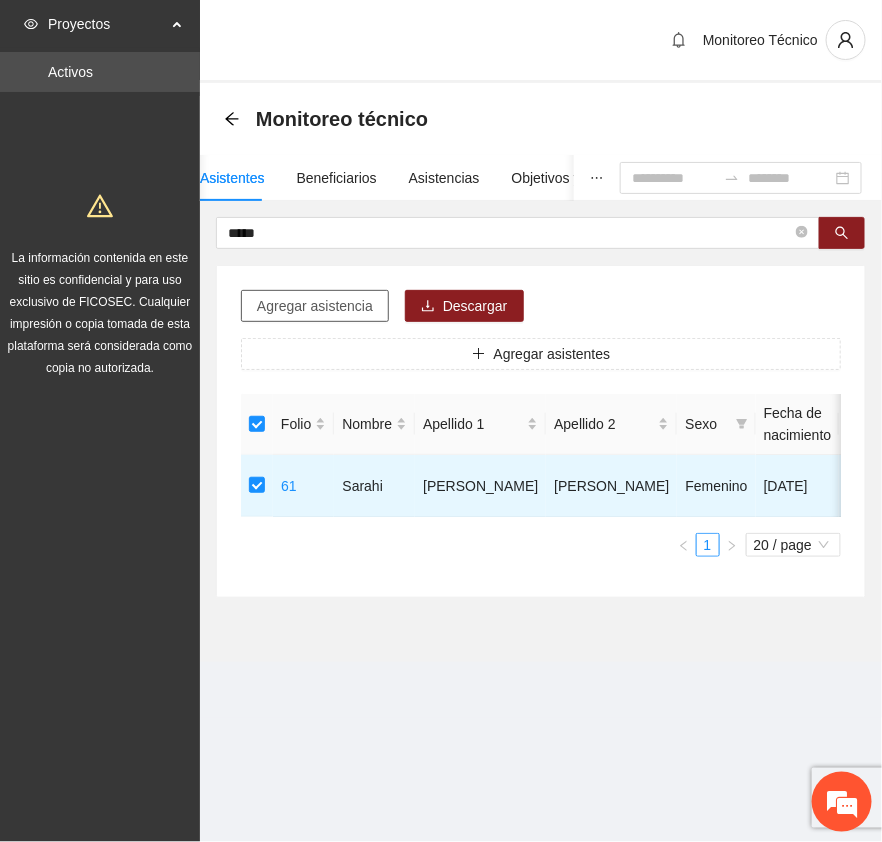 click on "Agregar asistencia" at bounding box center (315, 306) 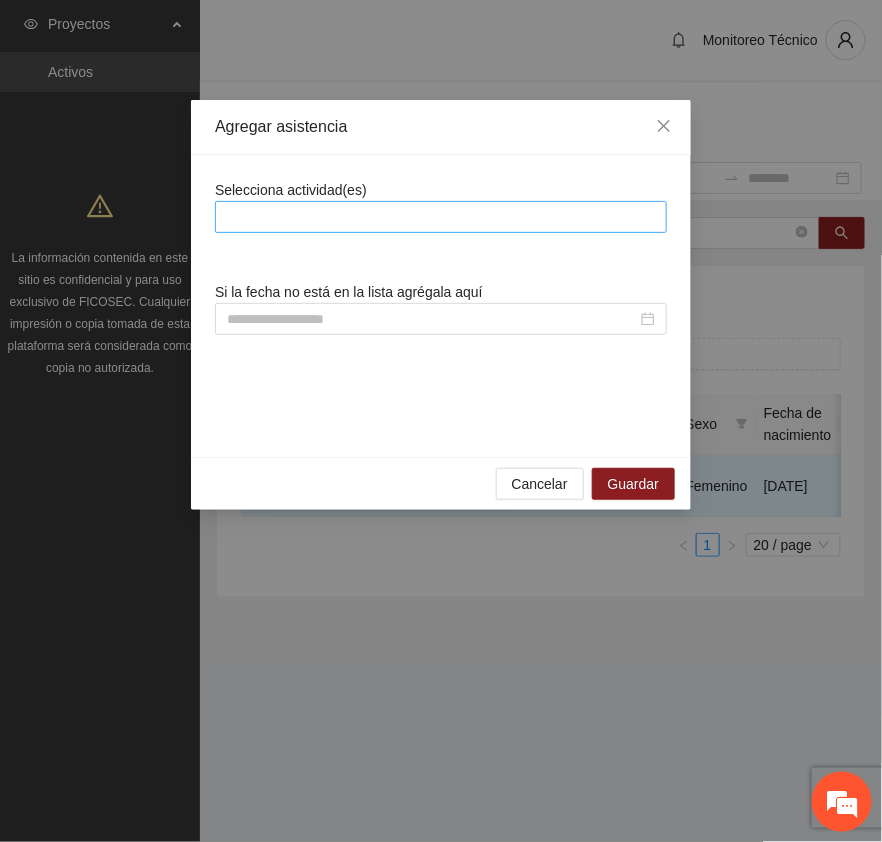 click at bounding box center [441, 217] 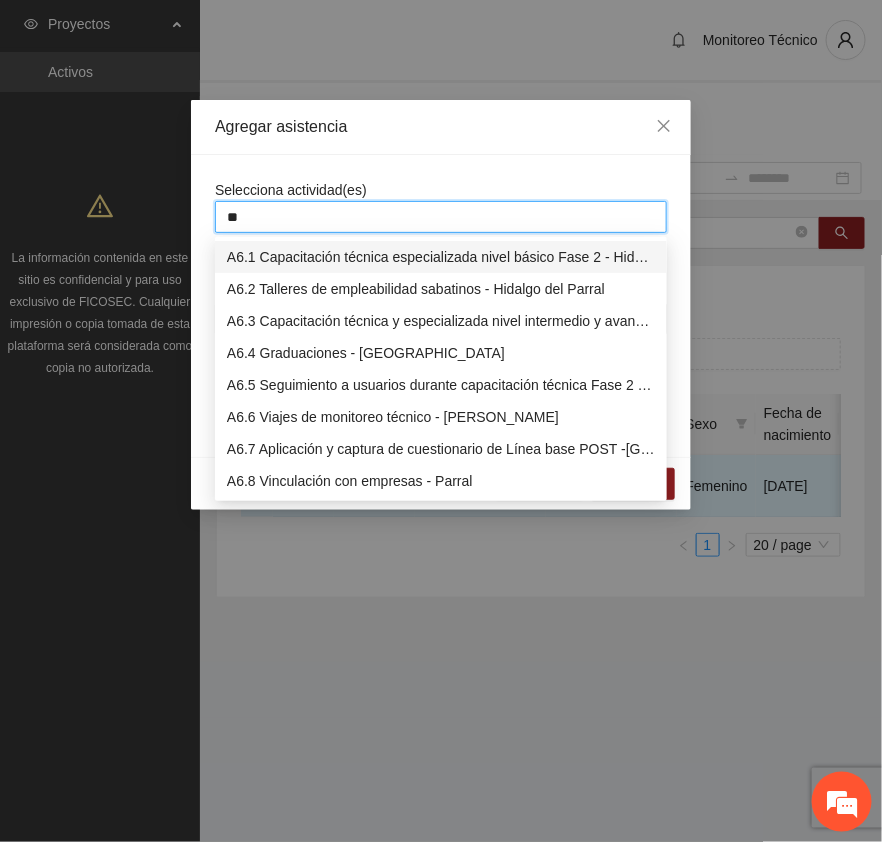 type on "***" 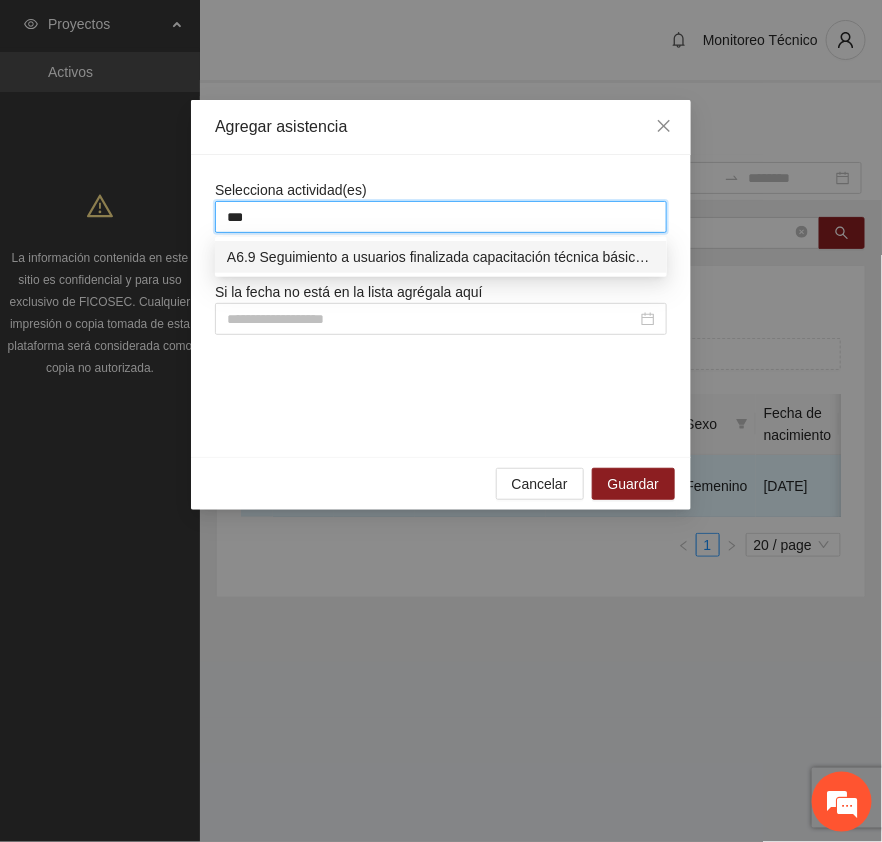 click on "A6.9 Seguimiento a usuarios finalizada capacitación técnica básica - [GEOGRAPHIC_DATA]" at bounding box center (441, 257) 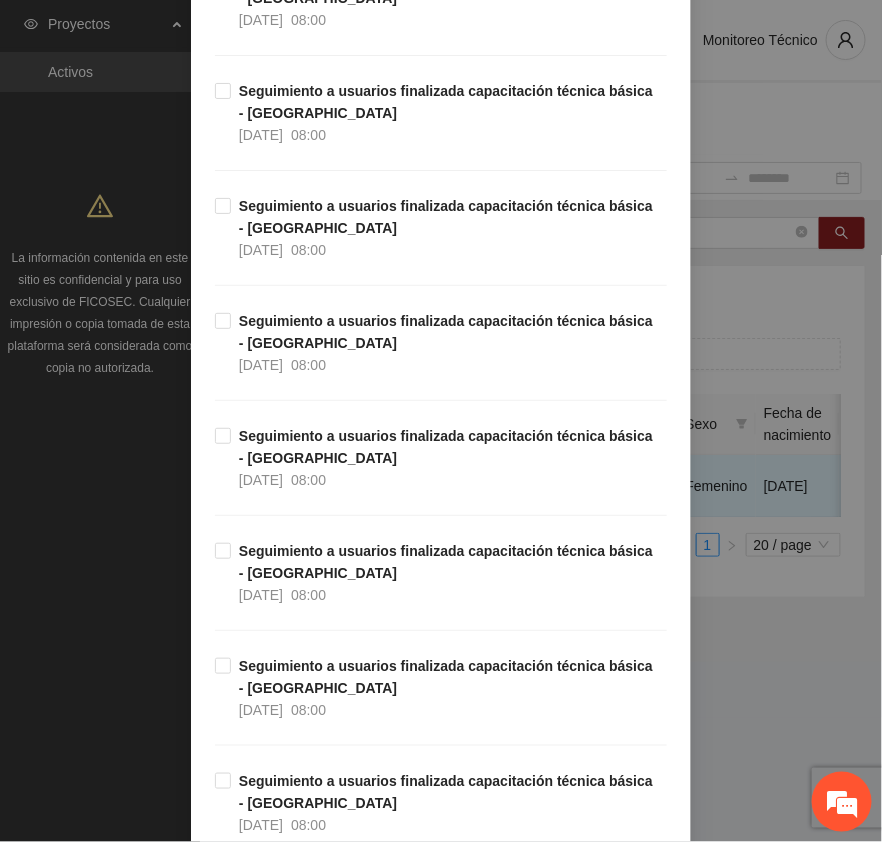 scroll, scrollTop: 6166, scrollLeft: 0, axis: vertical 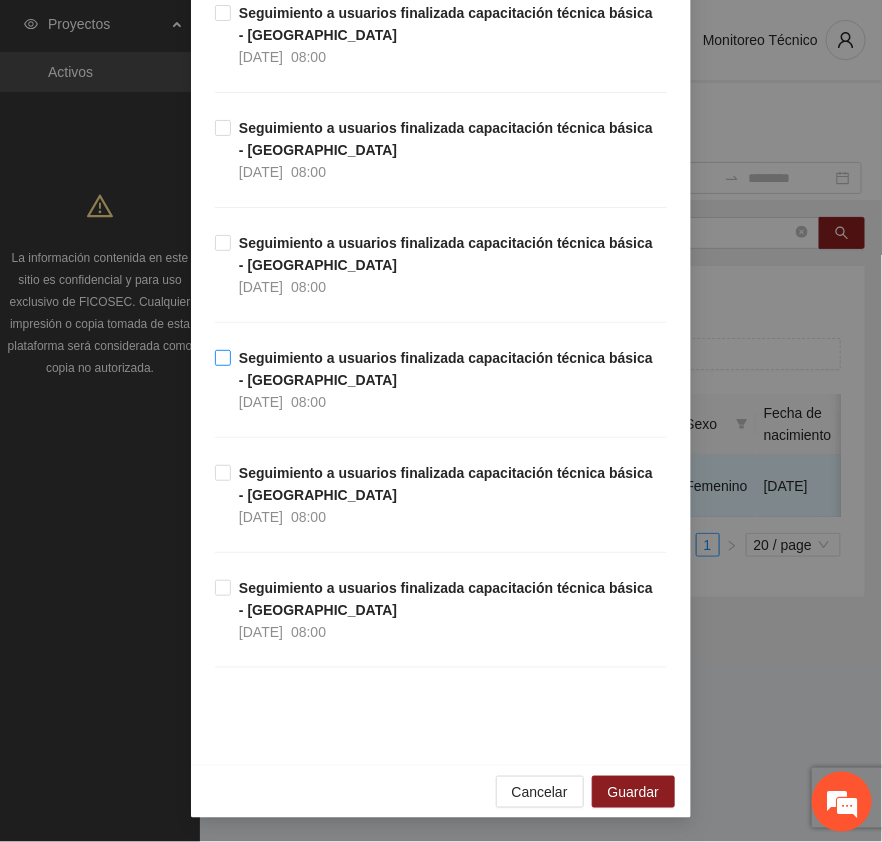 click on "Seguimiento a usuarios finalizada capacitación técnica básica - [GEOGRAPHIC_DATA]" at bounding box center [446, 369] 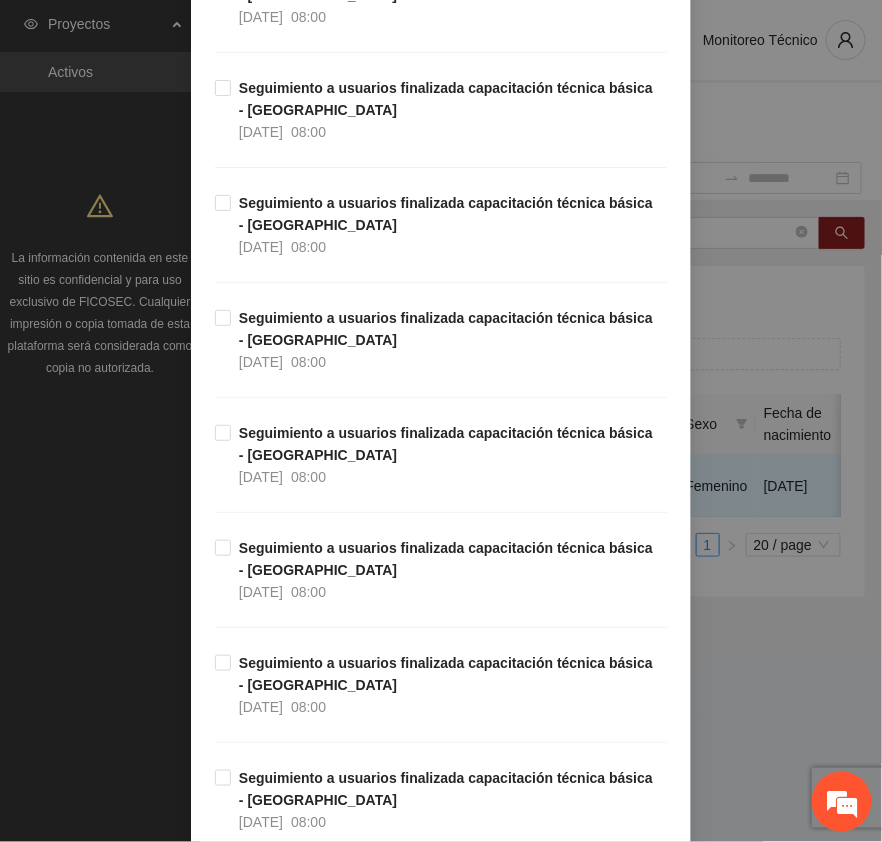 scroll, scrollTop: 4541, scrollLeft: 0, axis: vertical 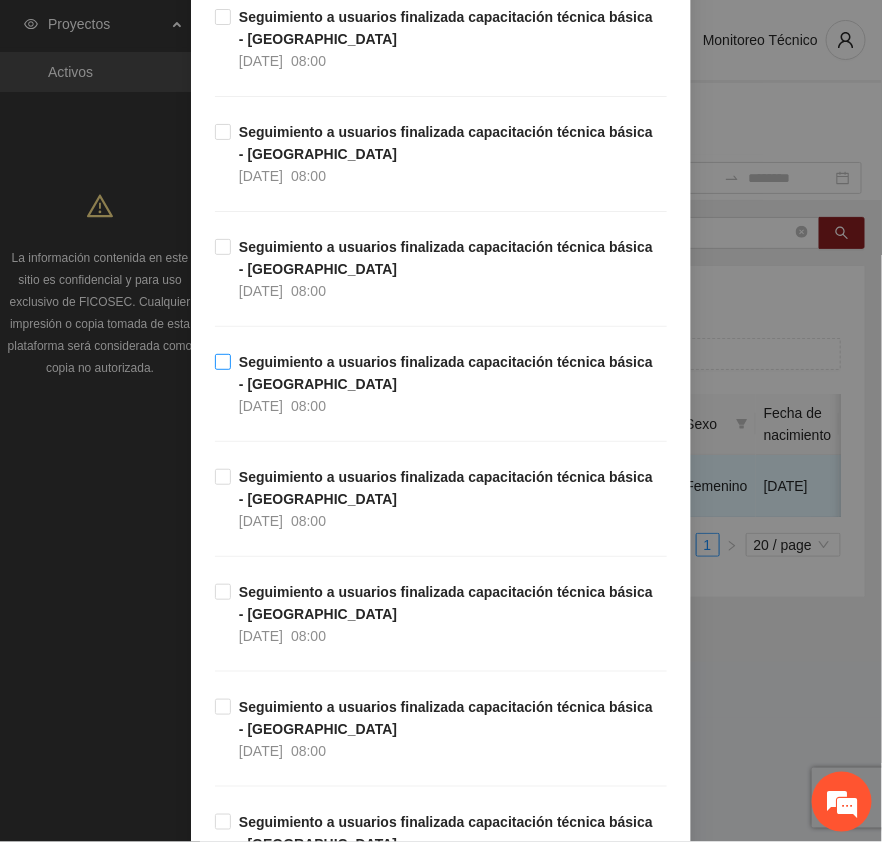 click on "Seguimiento a usuarios finalizada capacitación técnica básica - [GEOGRAPHIC_DATA]" at bounding box center (446, 373) 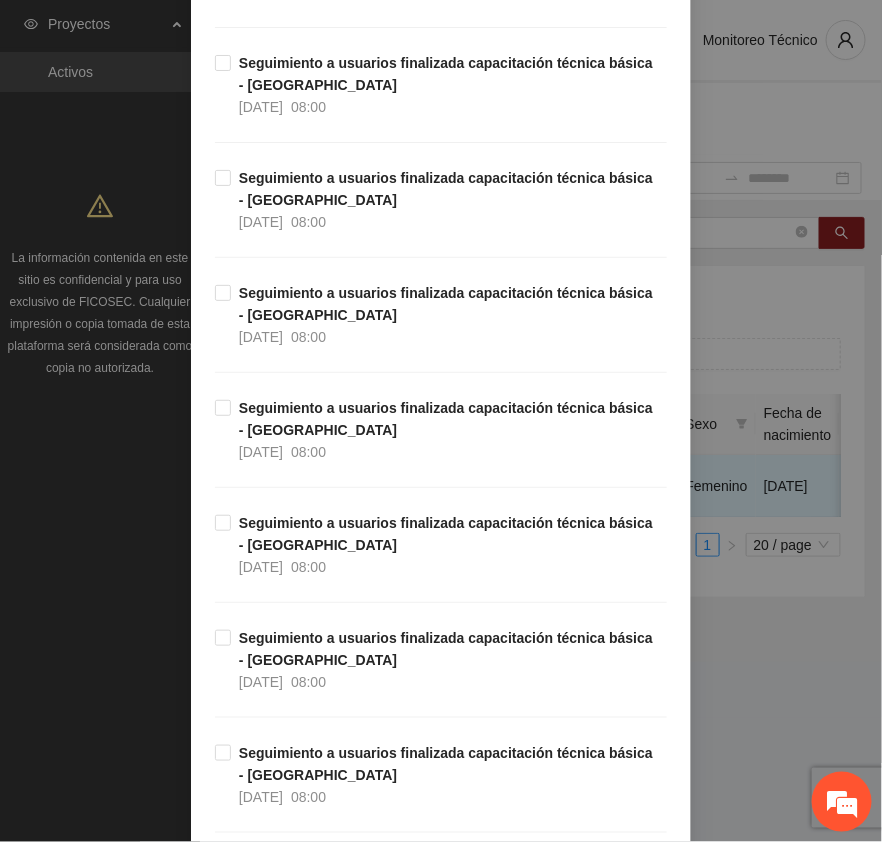 scroll, scrollTop: 6166, scrollLeft: 0, axis: vertical 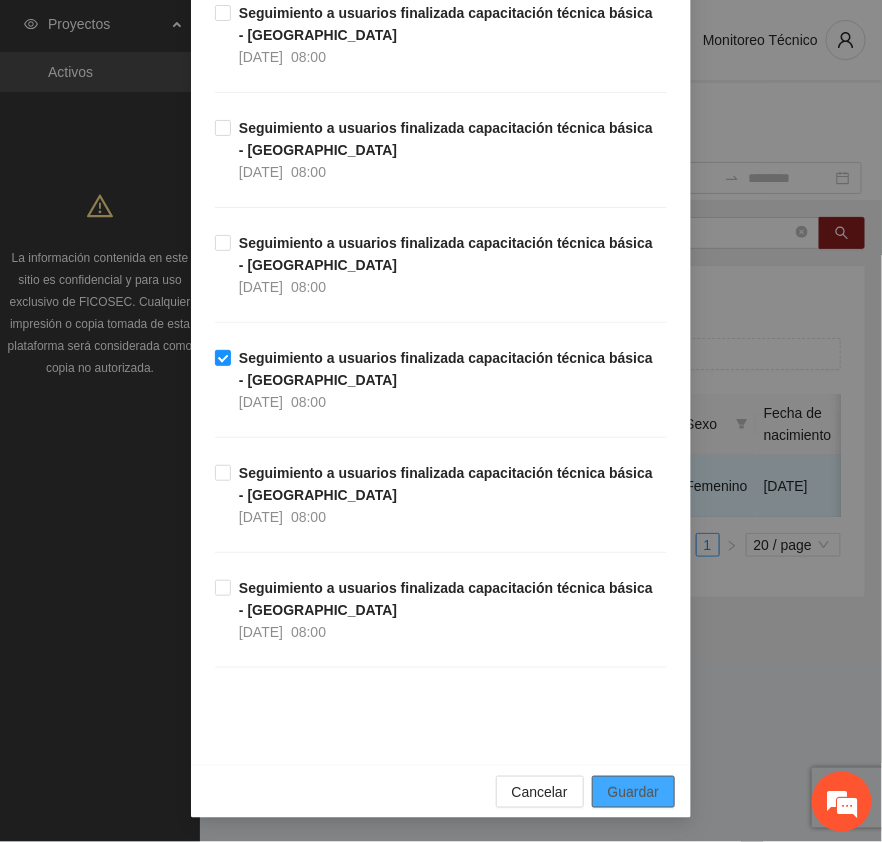click on "Guardar" at bounding box center (633, 792) 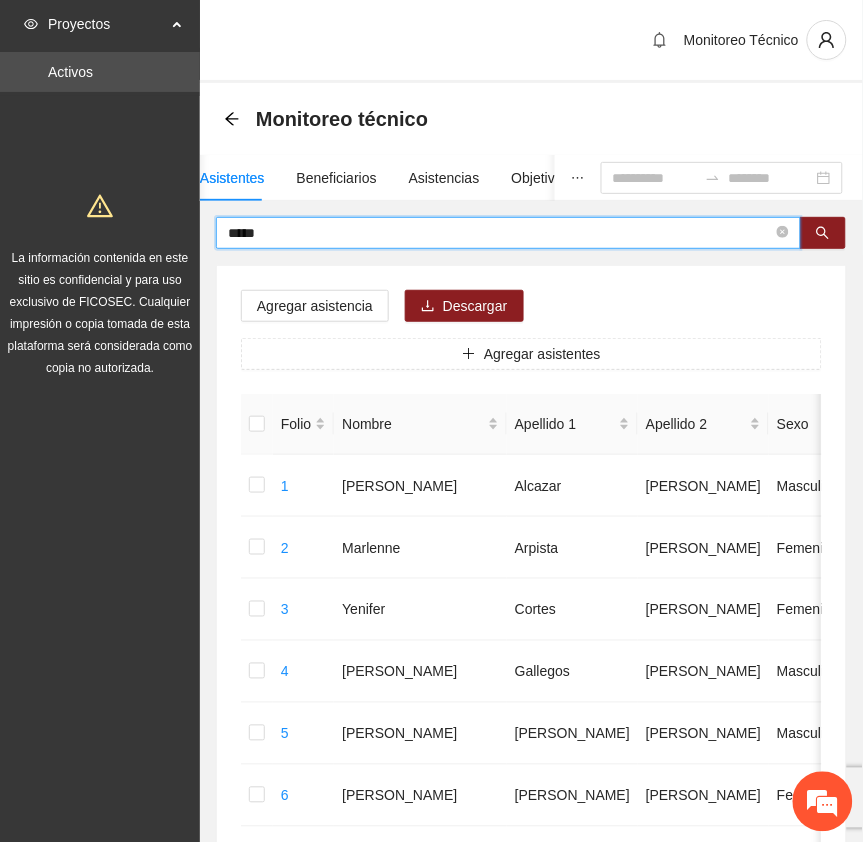 drag, startPoint x: 300, startPoint y: 227, endPoint x: 68, endPoint y: 238, distance: 232.26064 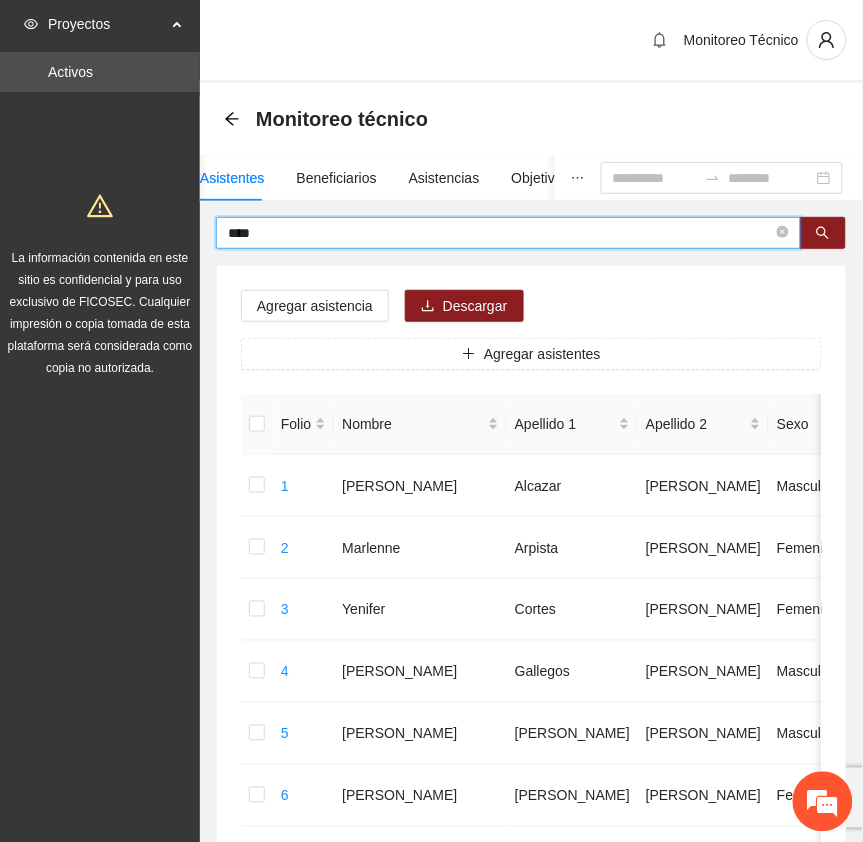 type on "****" 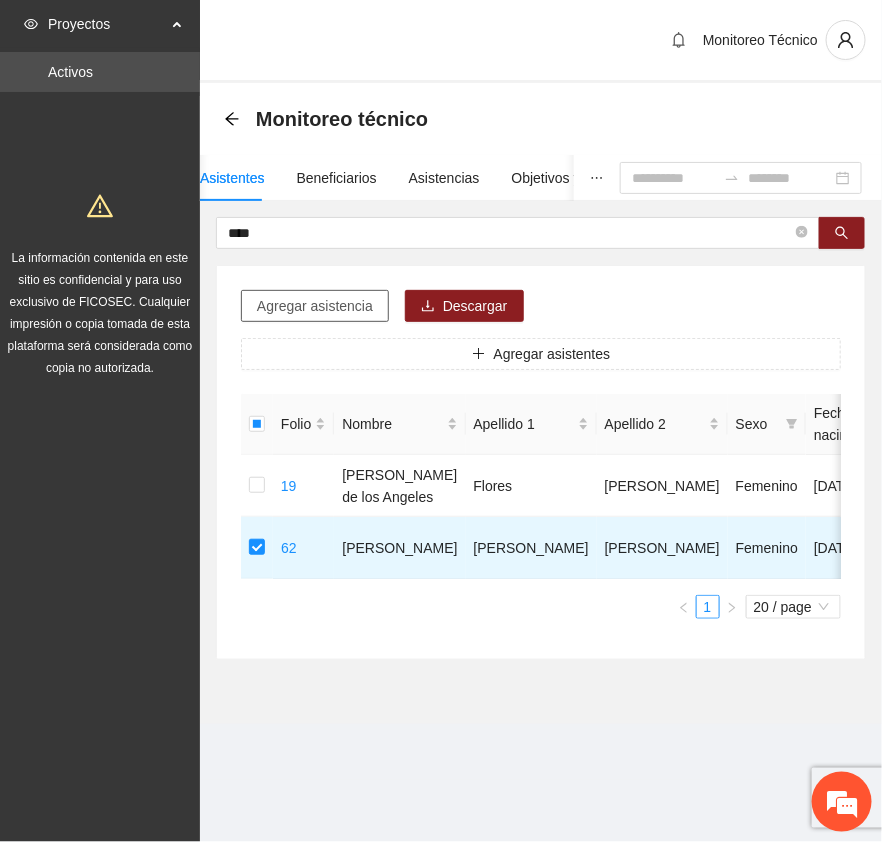 click on "Agregar asistencia" at bounding box center (315, 306) 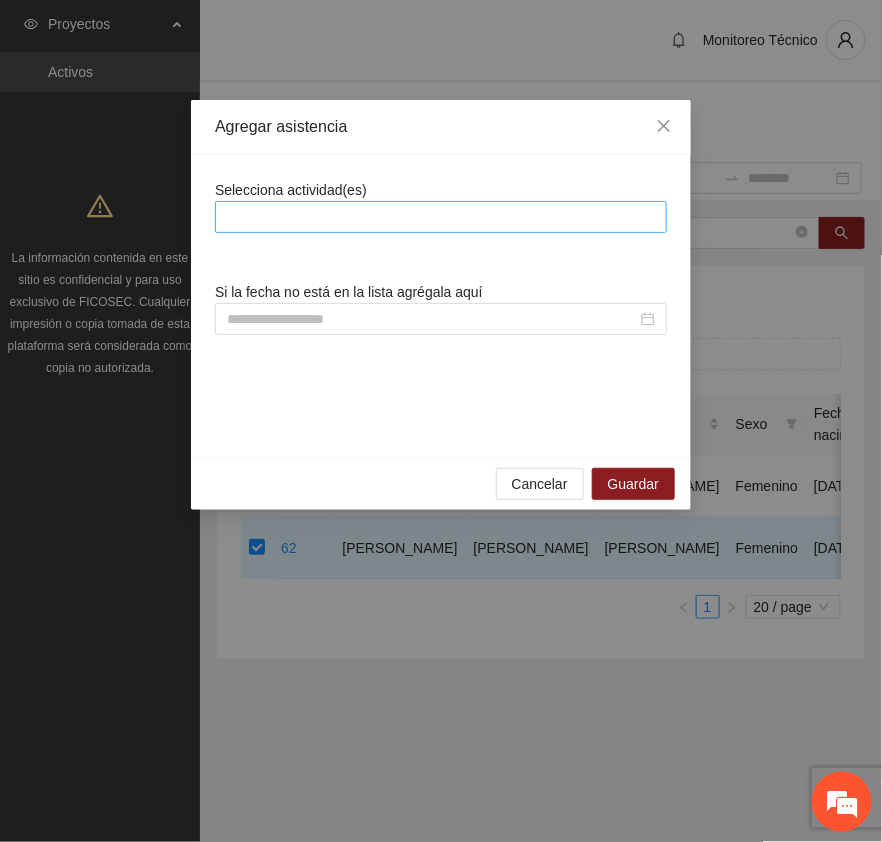 click at bounding box center (441, 217) 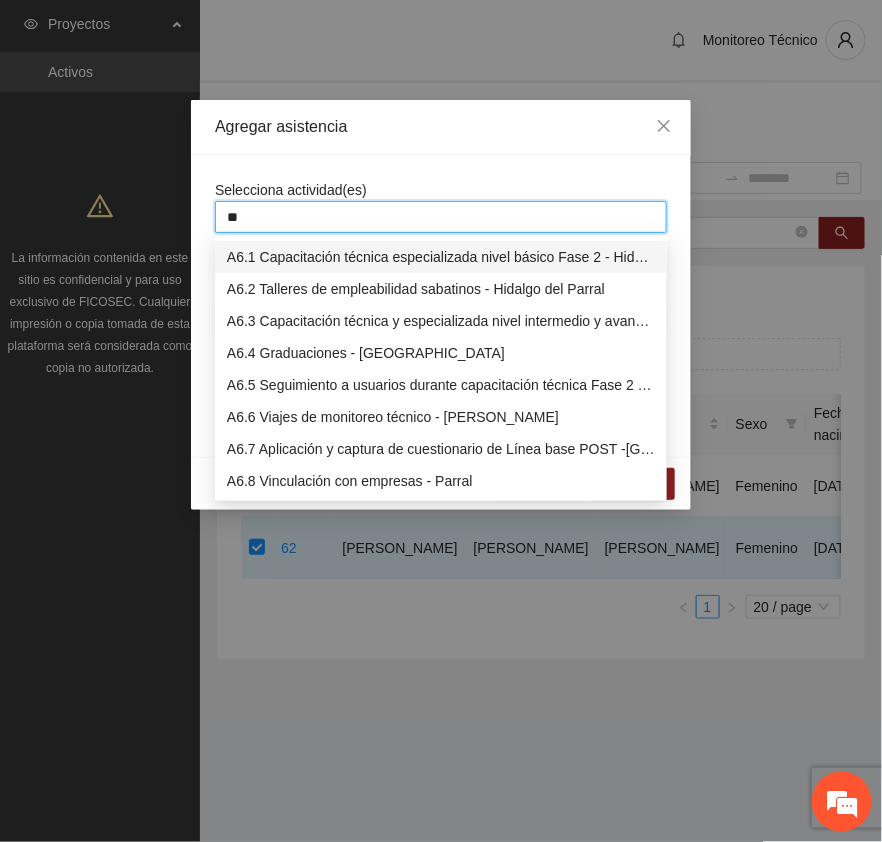 type on "***" 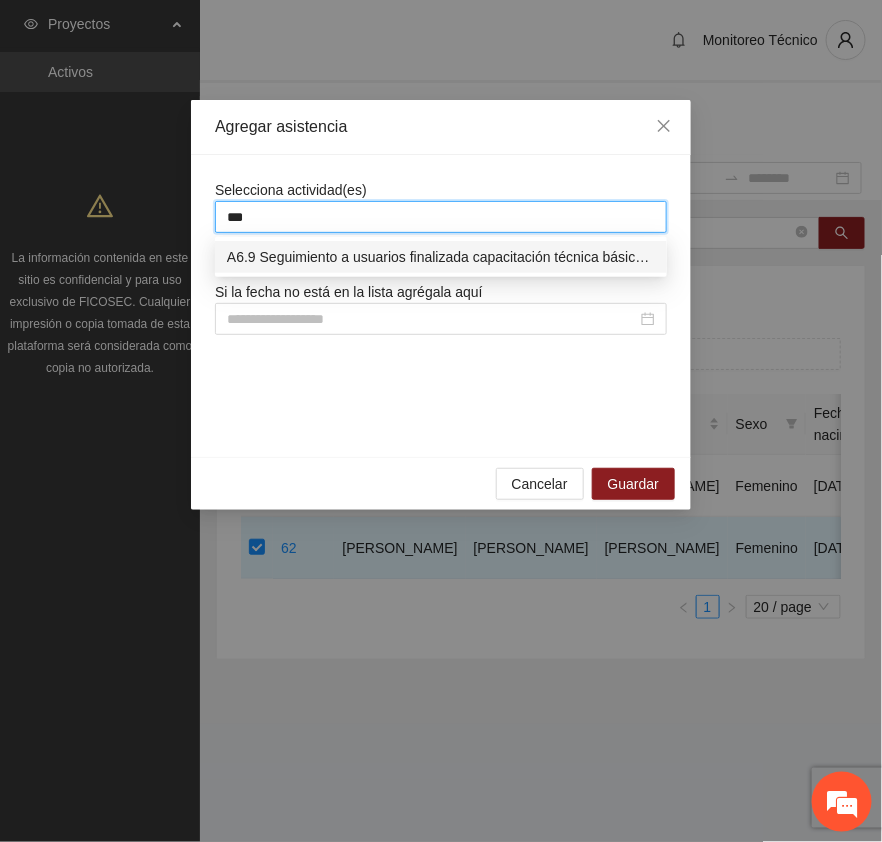 click on "A6.9 Seguimiento a usuarios finalizada capacitación técnica básica - [GEOGRAPHIC_DATA]" at bounding box center (441, 257) 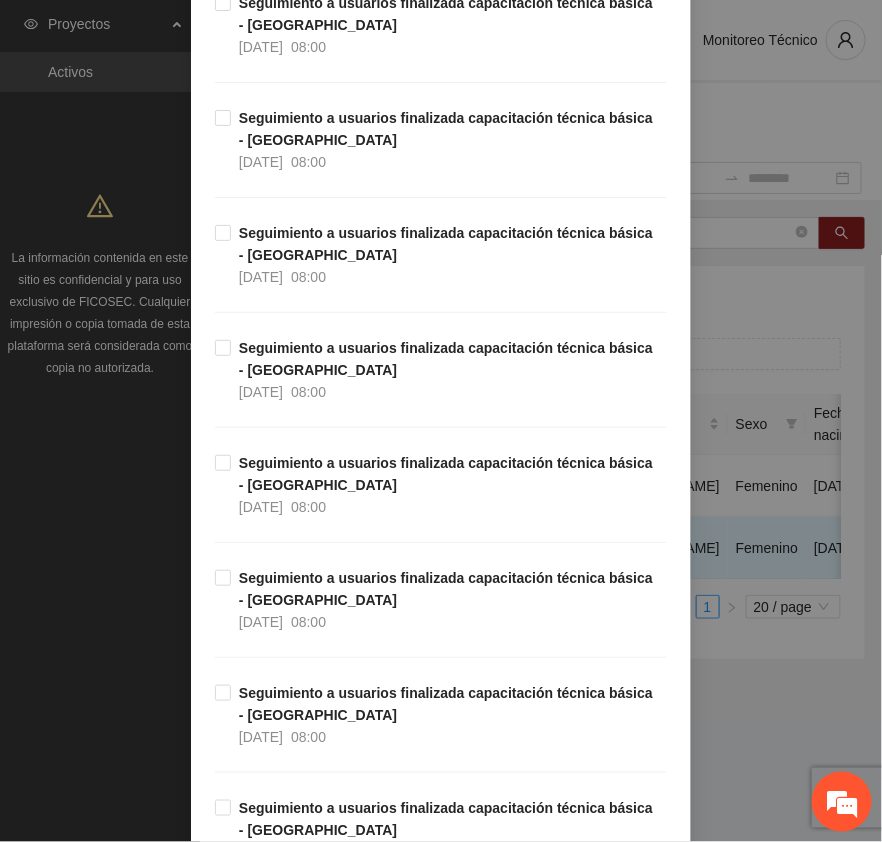 scroll, scrollTop: 6166, scrollLeft: 0, axis: vertical 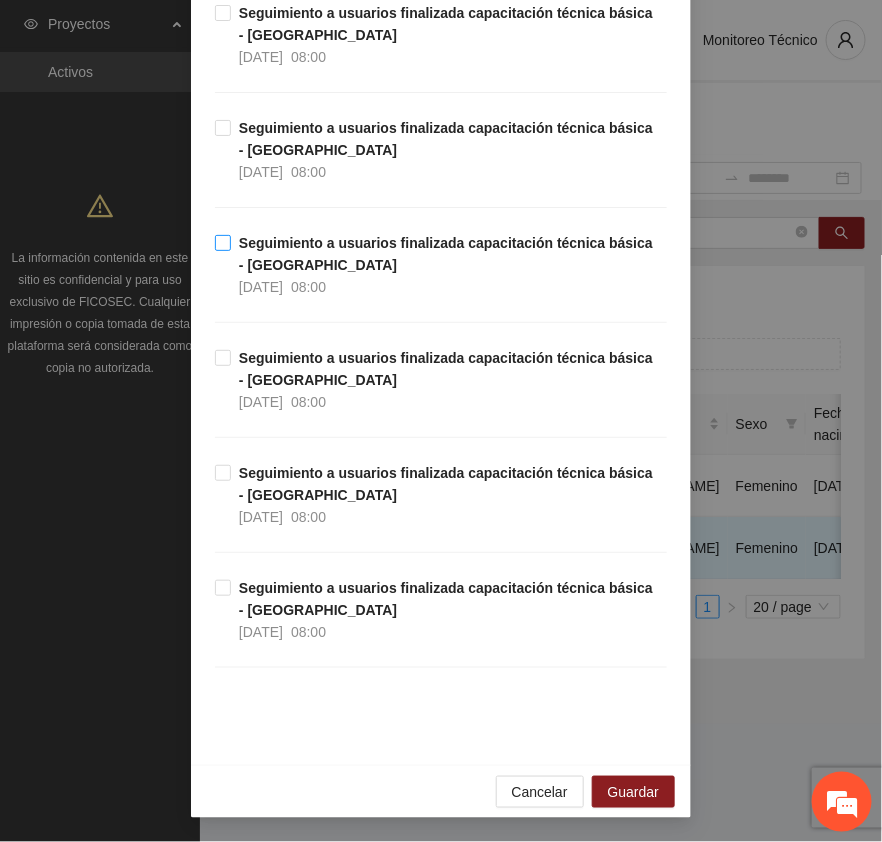 click on "Seguimiento a usuarios finalizada capacitación técnica básica - [GEOGRAPHIC_DATA]" at bounding box center (446, 254) 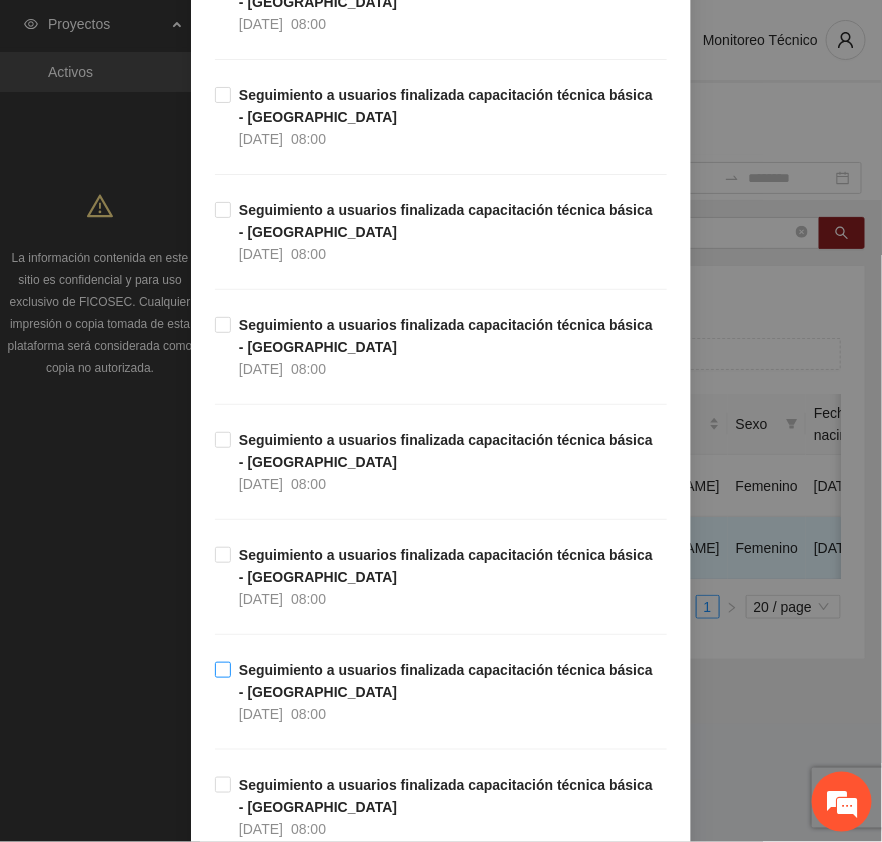 scroll, scrollTop: 5041, scrollLeft: 0, axis: vertical 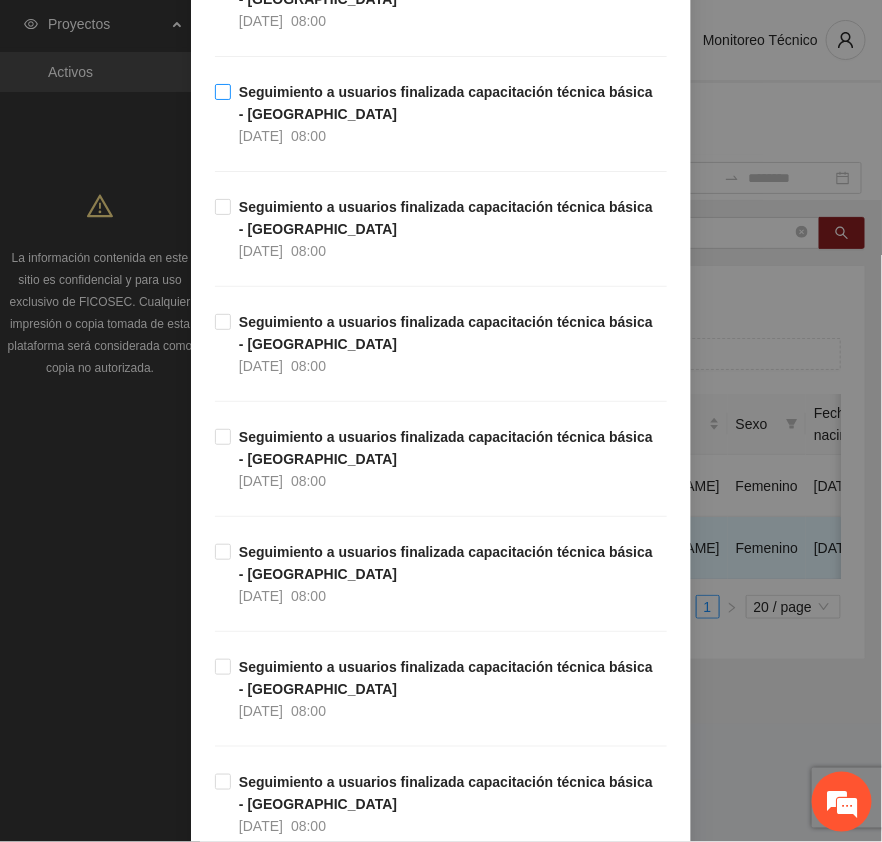 click on "Seguimiento a usuarios finalizada capacitación técnica básica - [GEOGRAPHIC_DATA]" at bounding box center [446, 103] 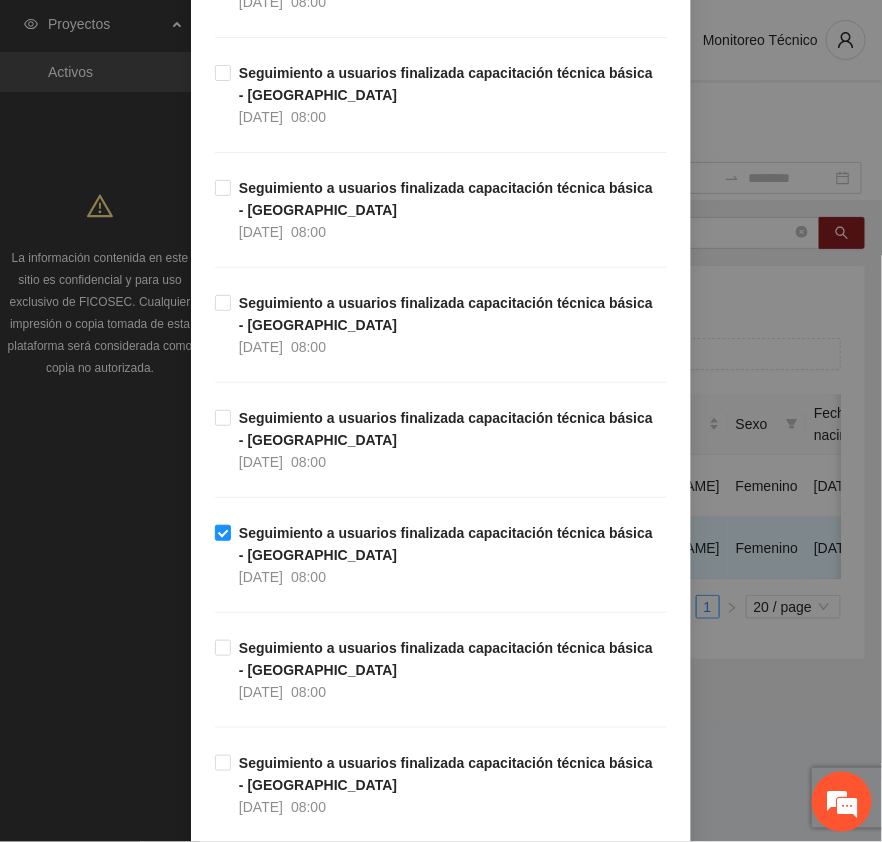 scroll, scrollTop: 6166, scrollLeft: 0, axis: vertical 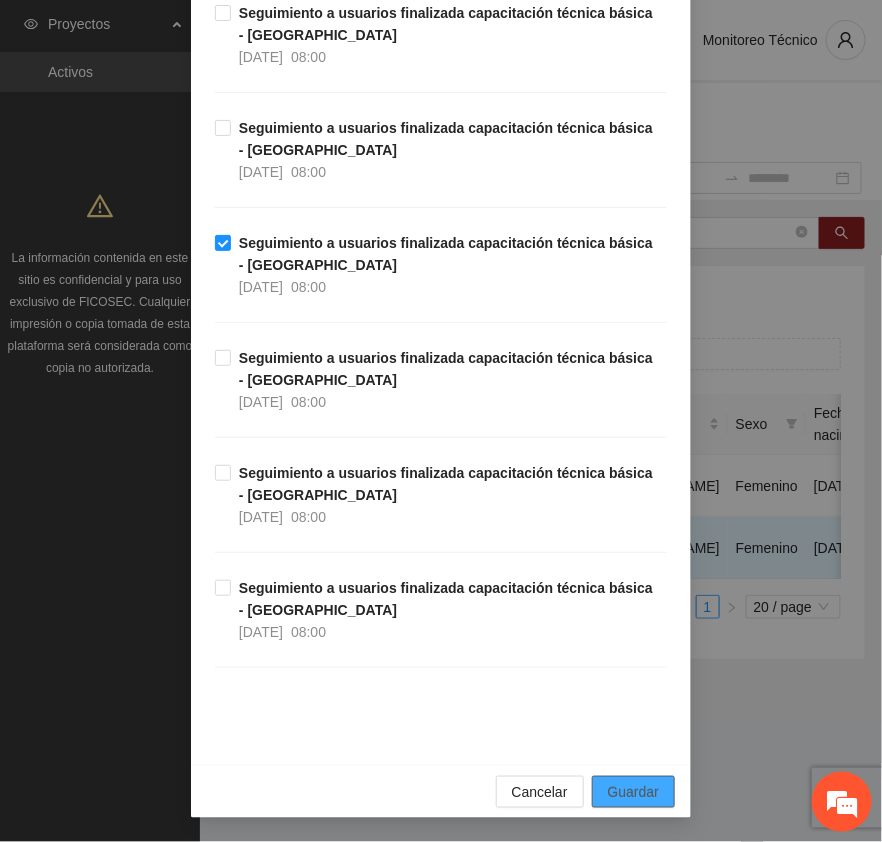 click on "Guardar" at bounding box center [633, 792] 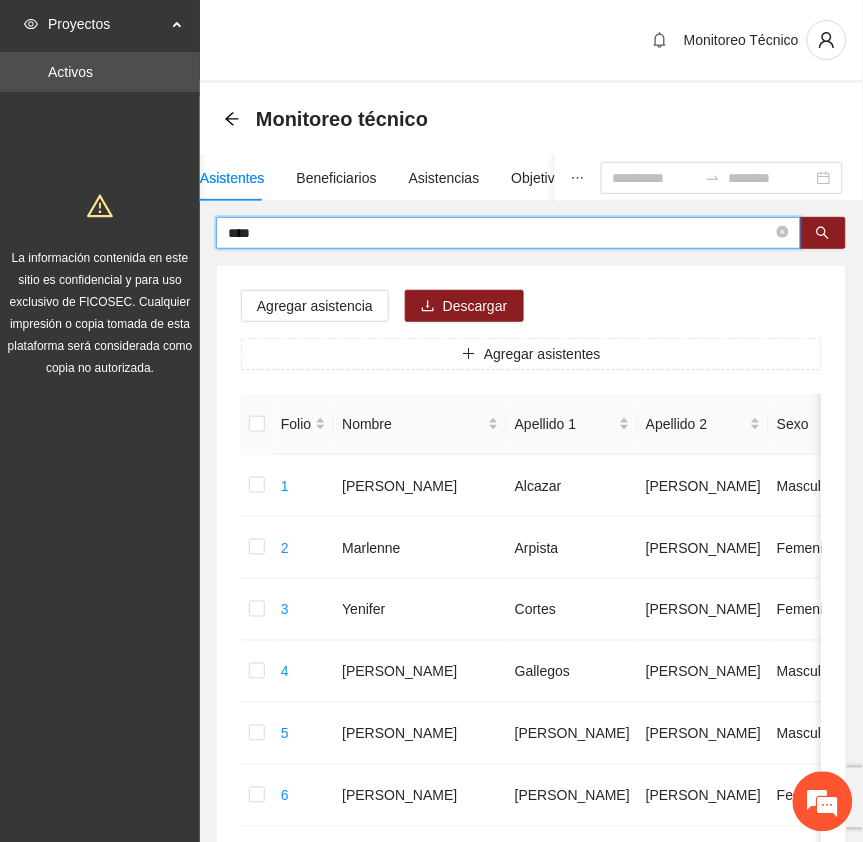 drag, startPoint x: 297, startPoint y: 232, endPoint x: 173, endPoint y: 206, distance: 126.69649 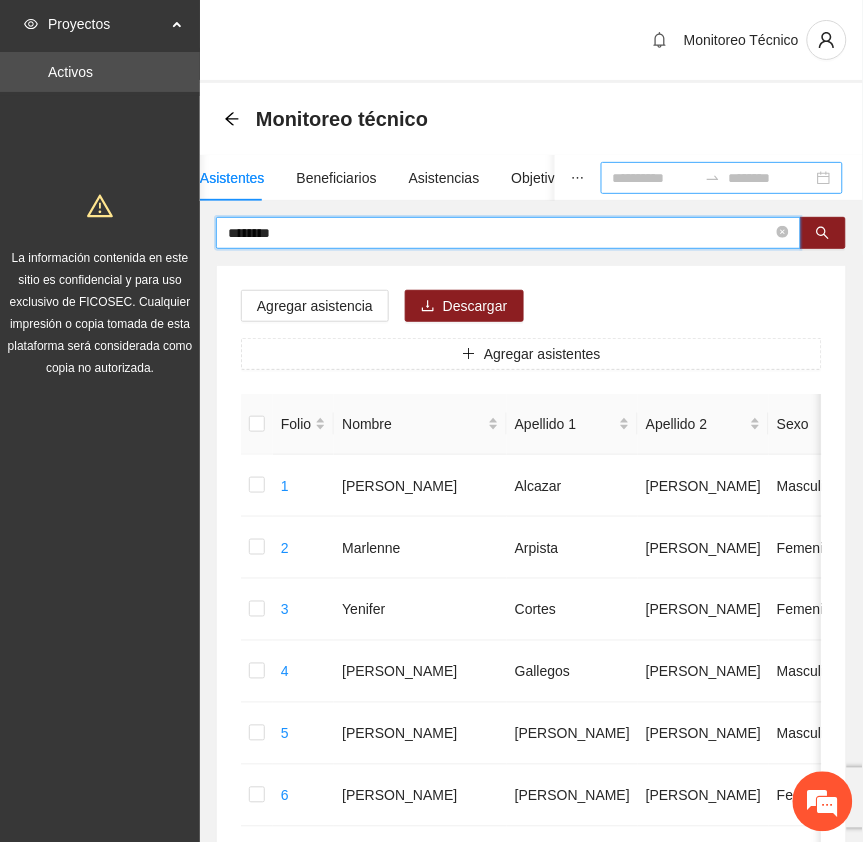type on "********" 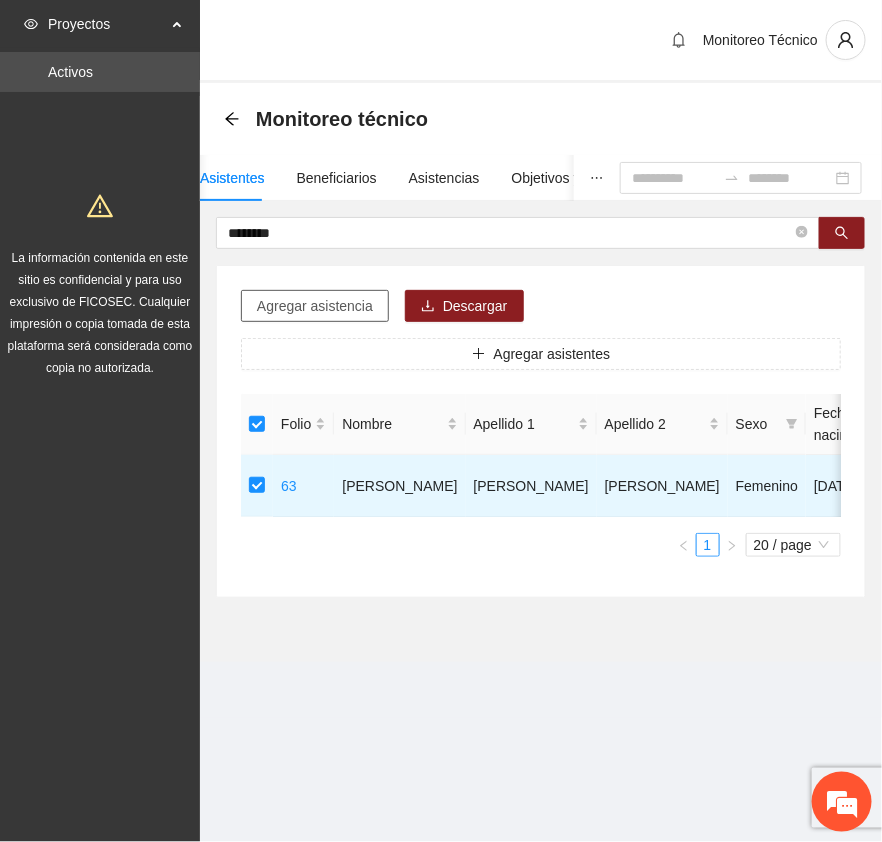 click on "Agregar asistencia" at bounding box center [315, 306] 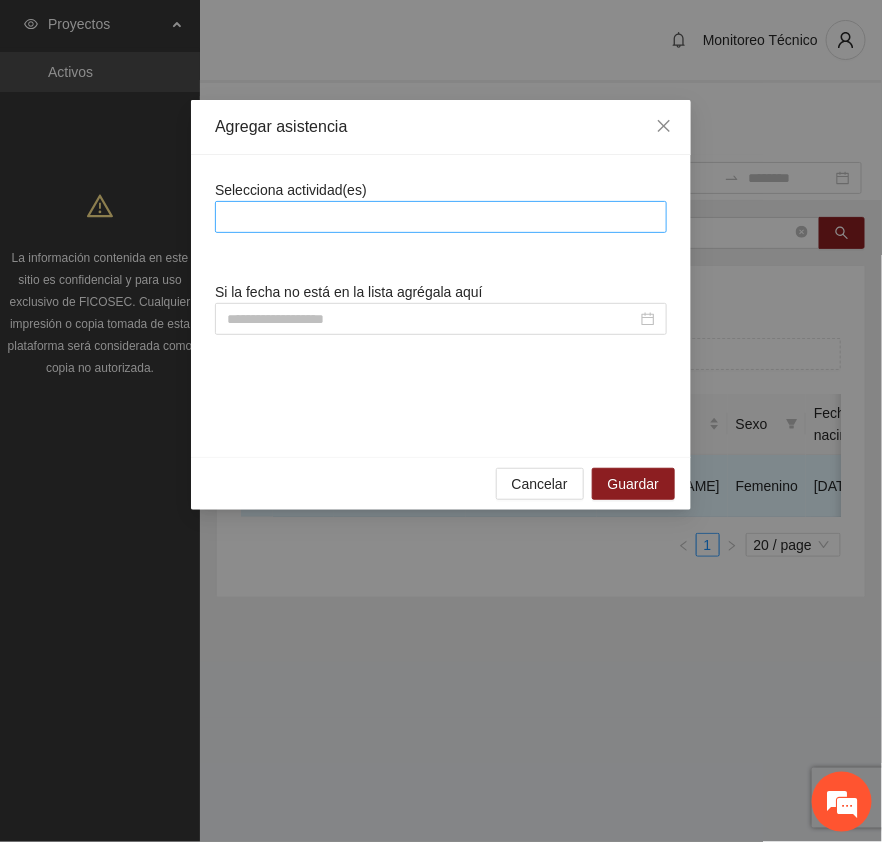 click at bounding box center (441, 217) 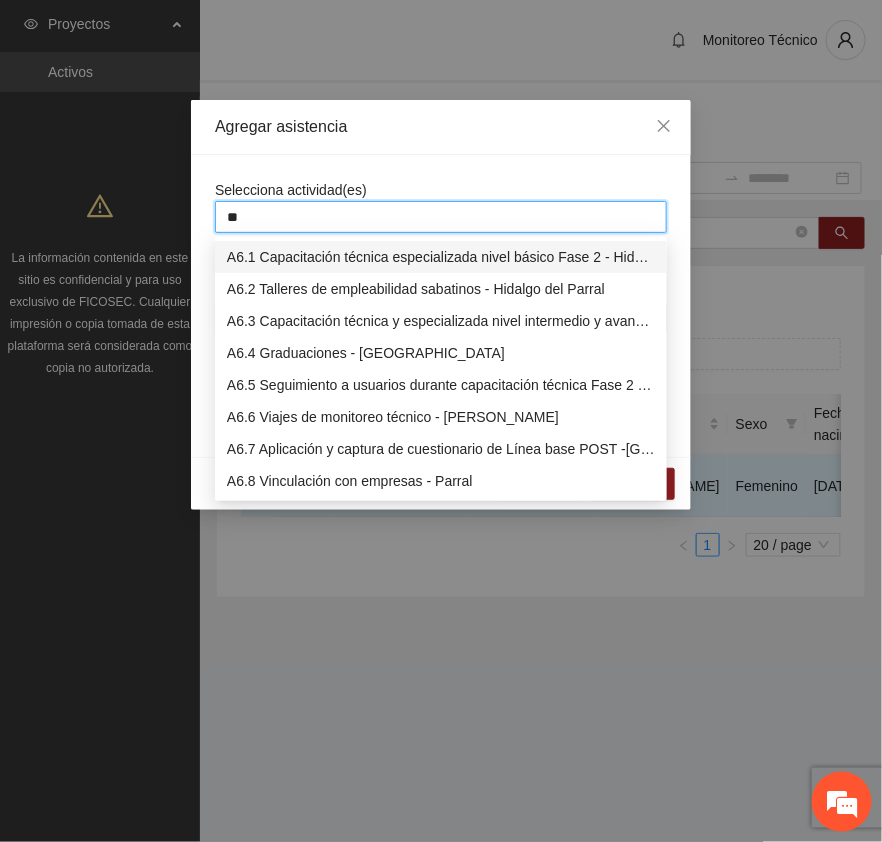 type on "***" 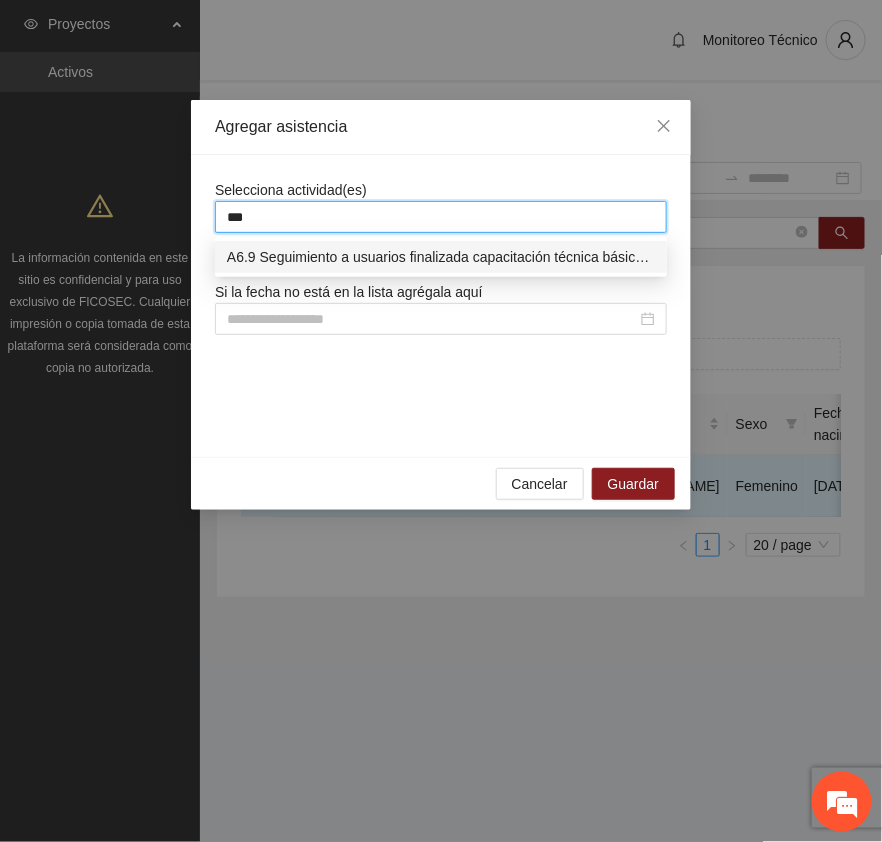 click on "A6.9 Seguimiento a usuarios finalizada capacitación técnica básica - [GEOGRAPHIC_DATA]" at bounding box center [441, 257] 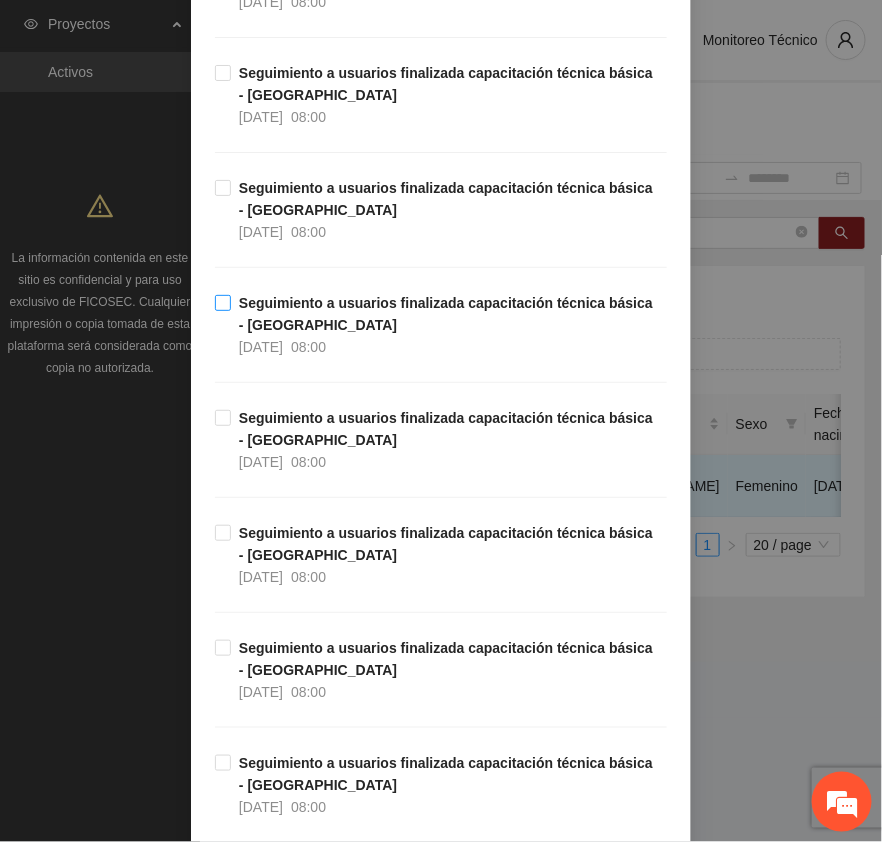 scroll, scrollTop: 5791, scrollLeft: 0, axis: vertical 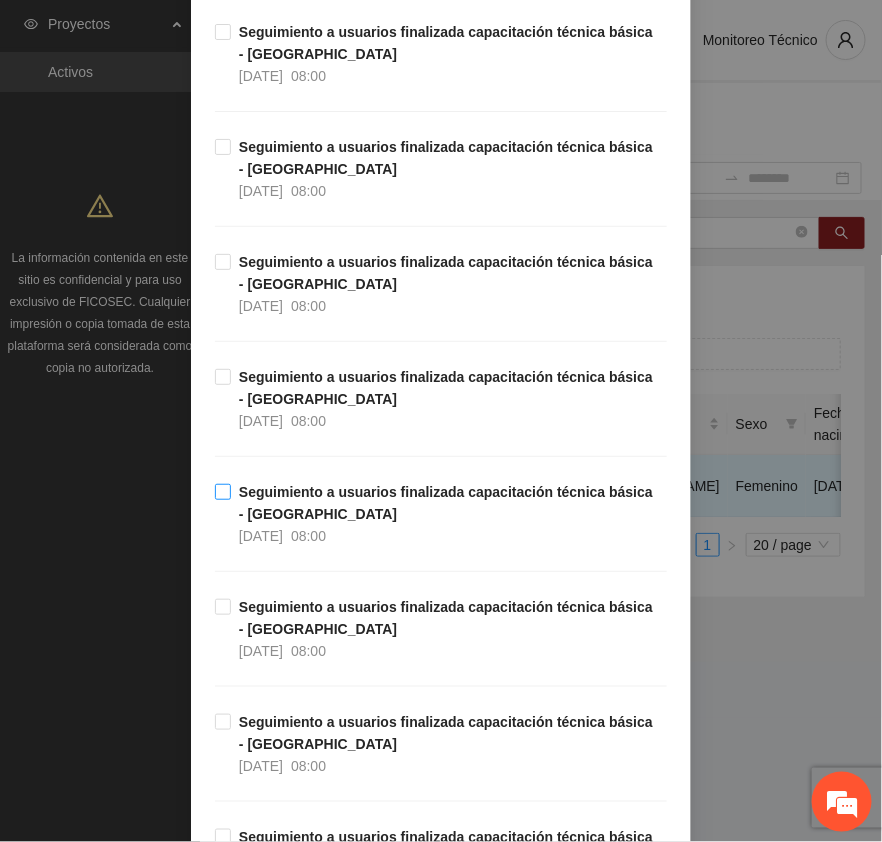 click on "Seguimiento a usuarios finalizada capacitación técnica básica - [GEOGRAPHIC_DATA]" at bounding box center (446, 503) 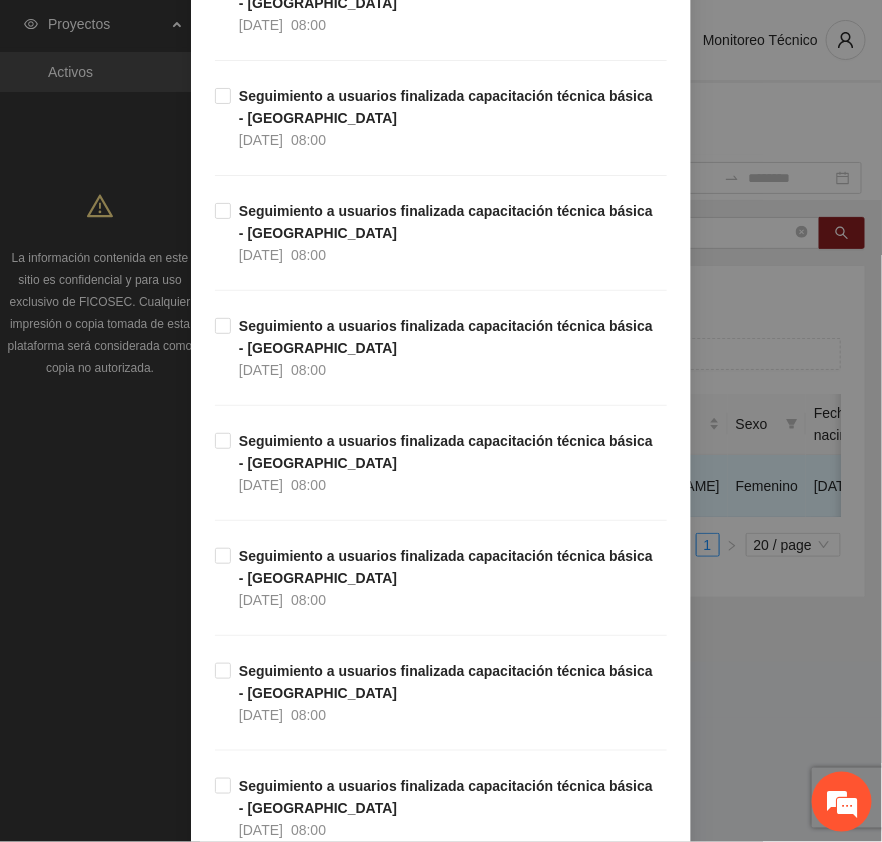 scroll, scrollTop: 4916, scrollLeft: 0, axis: vertical 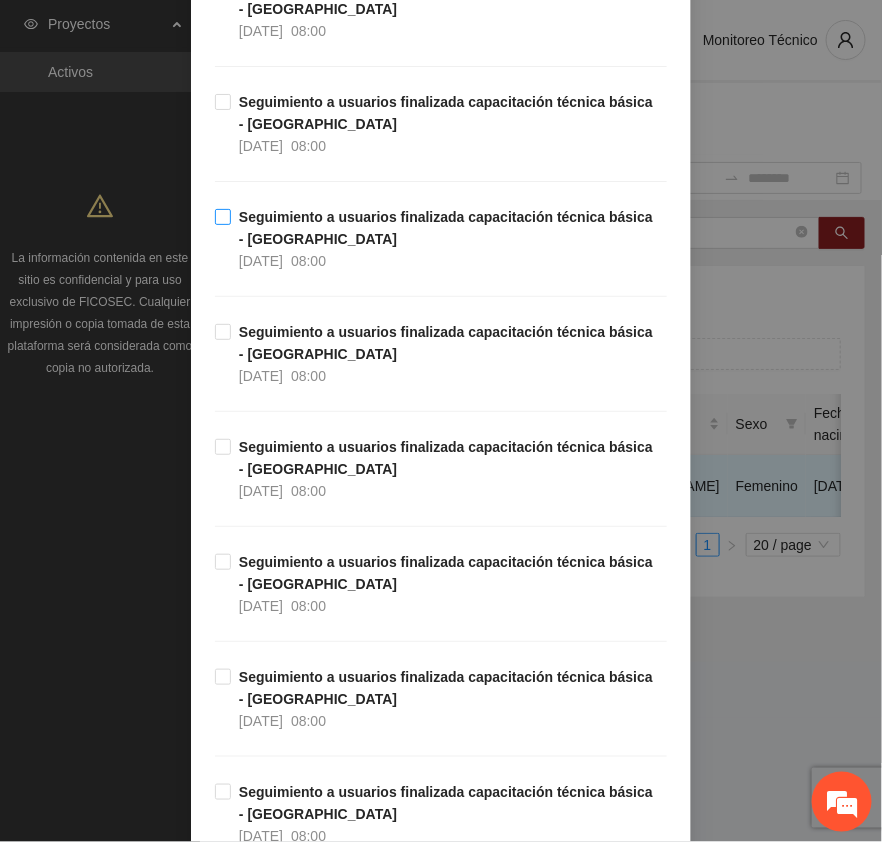 drag, startPoint x: 308, startPoint y: 123, endPoint x: 452, endPoint y: 247, distance: 190.03157 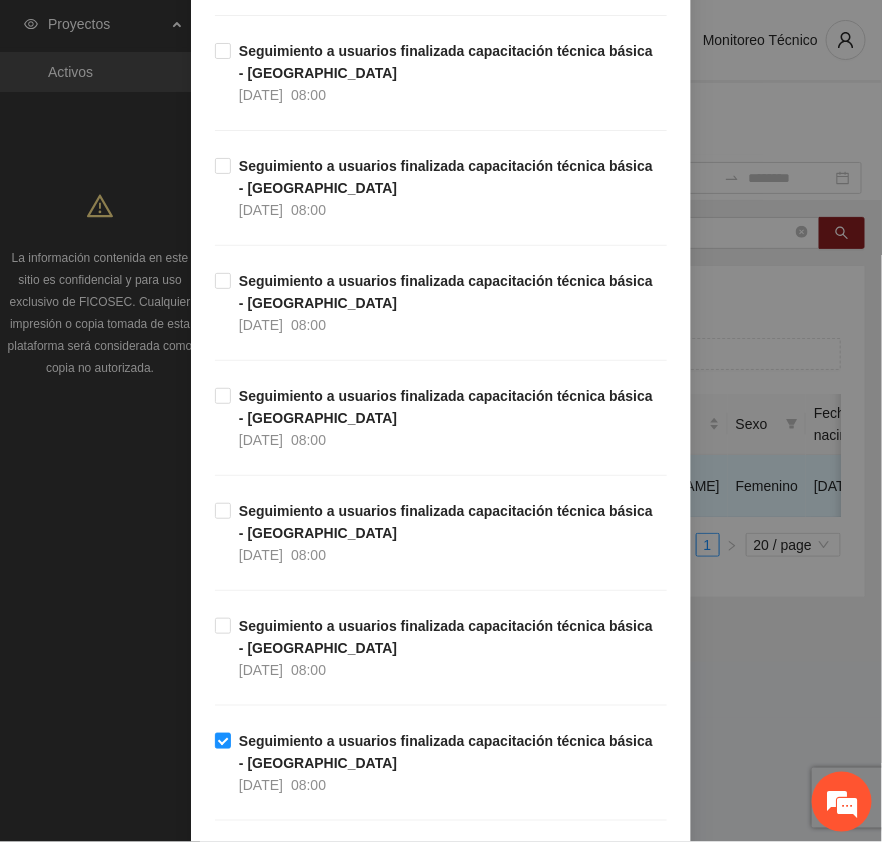 scroll, scrollTop: 6166, scrollLeft: 0, axis: vertical 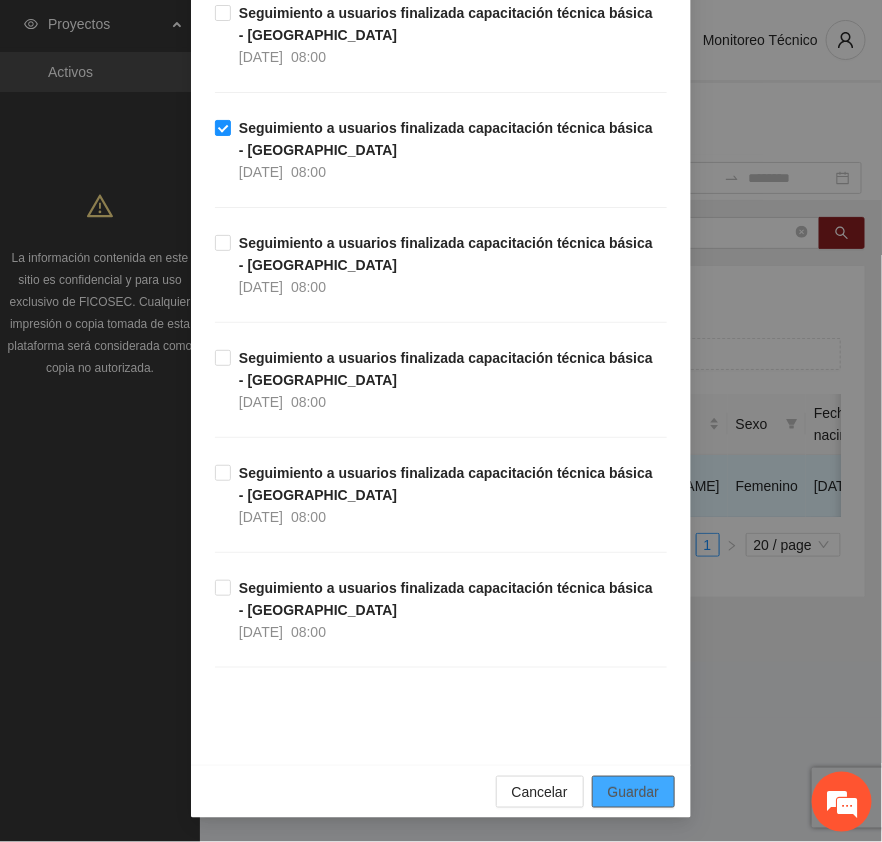 click on "Guardar" at bounding box center (633, 792) 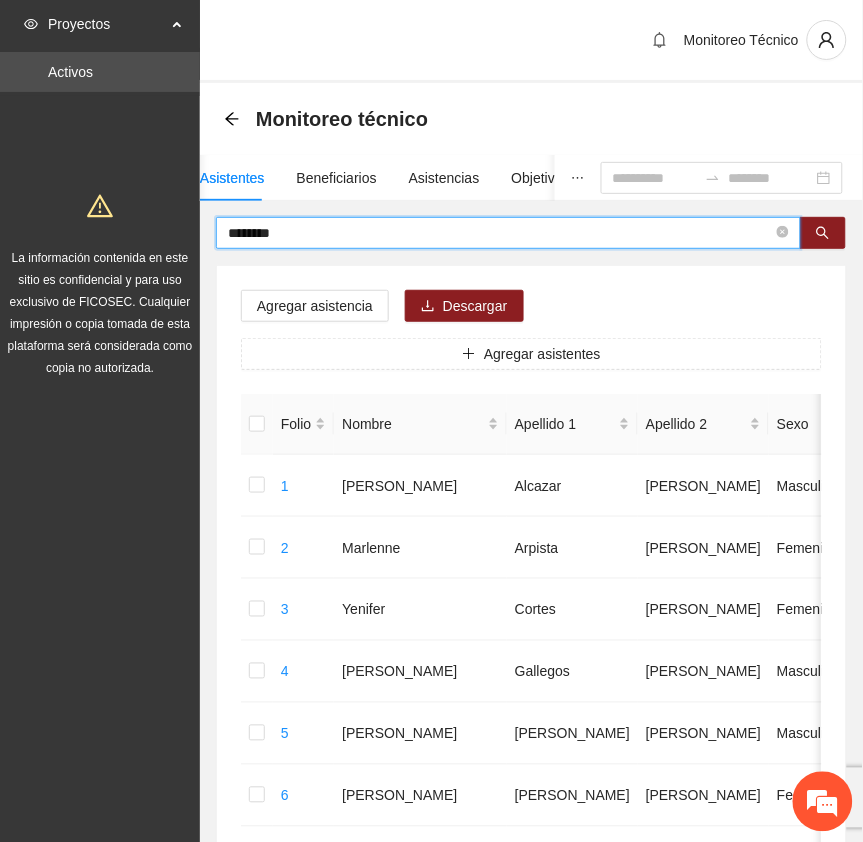 drag, startPoint x: 310, startPoint y: 237, endPoint x: 106, endPoint y: 227, distance: 204.24495 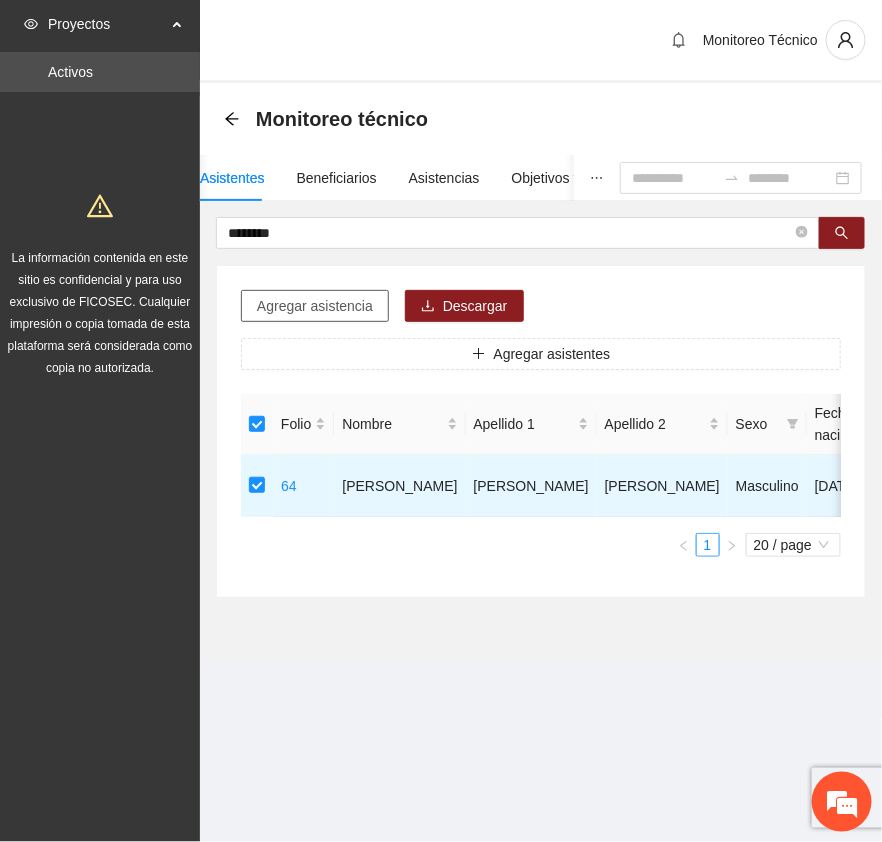 click on "Agregar asistencia" at bounding box center [315, 306] 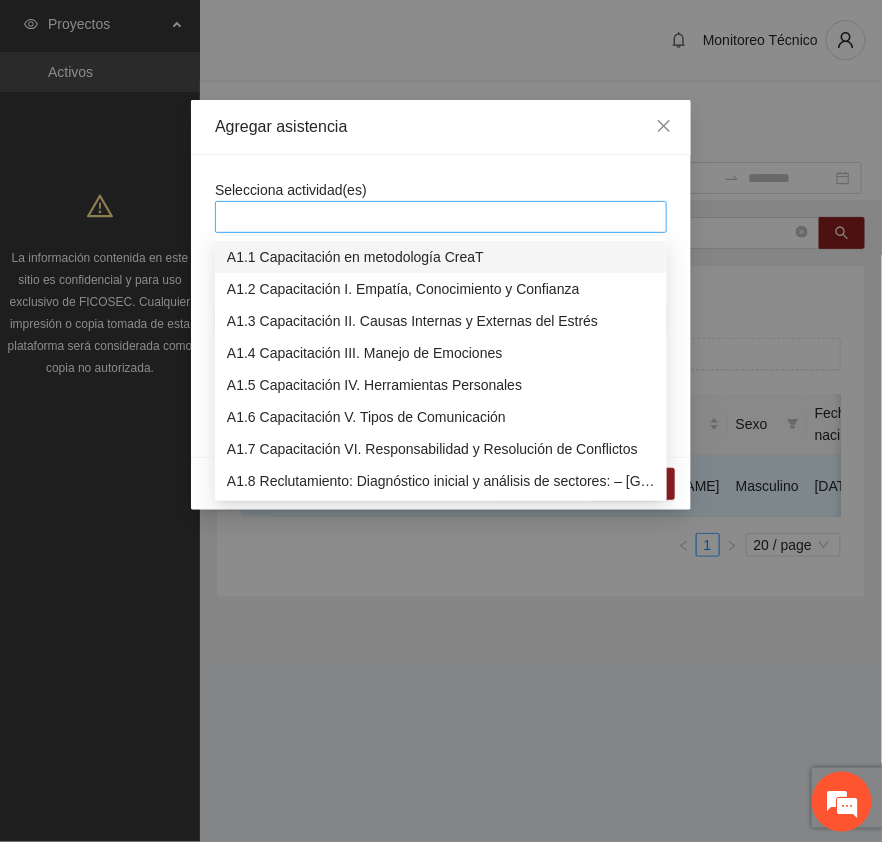 click at bounding box center [441, 217] 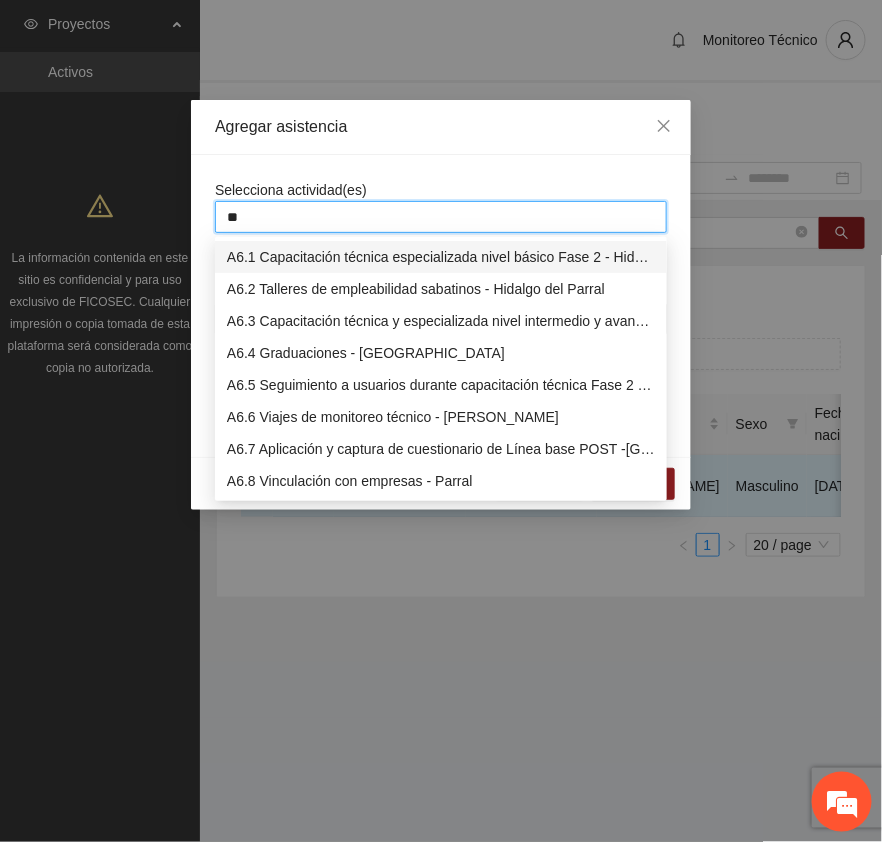 type on "***" 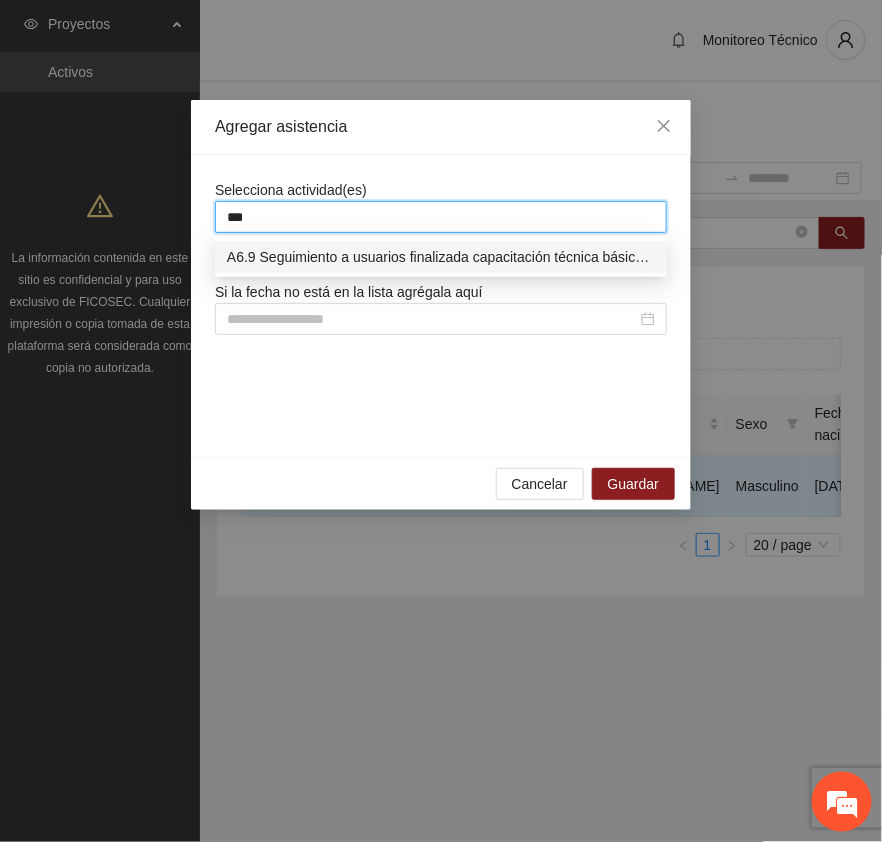click on "A6.9 Seguimiento a usuarios finalizada capacitación técnica básica - [GEOGRAPHIC_DATA]" at bounding box center (441, 257) 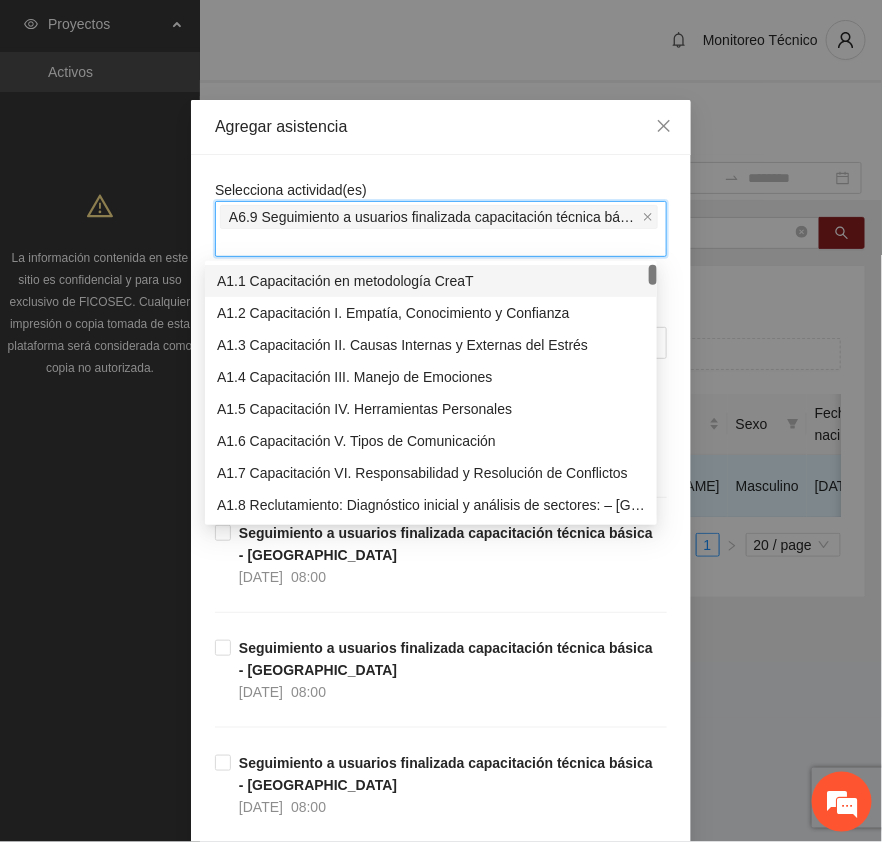 click on "Agregar asistencia" at bounding box center [441, 127] 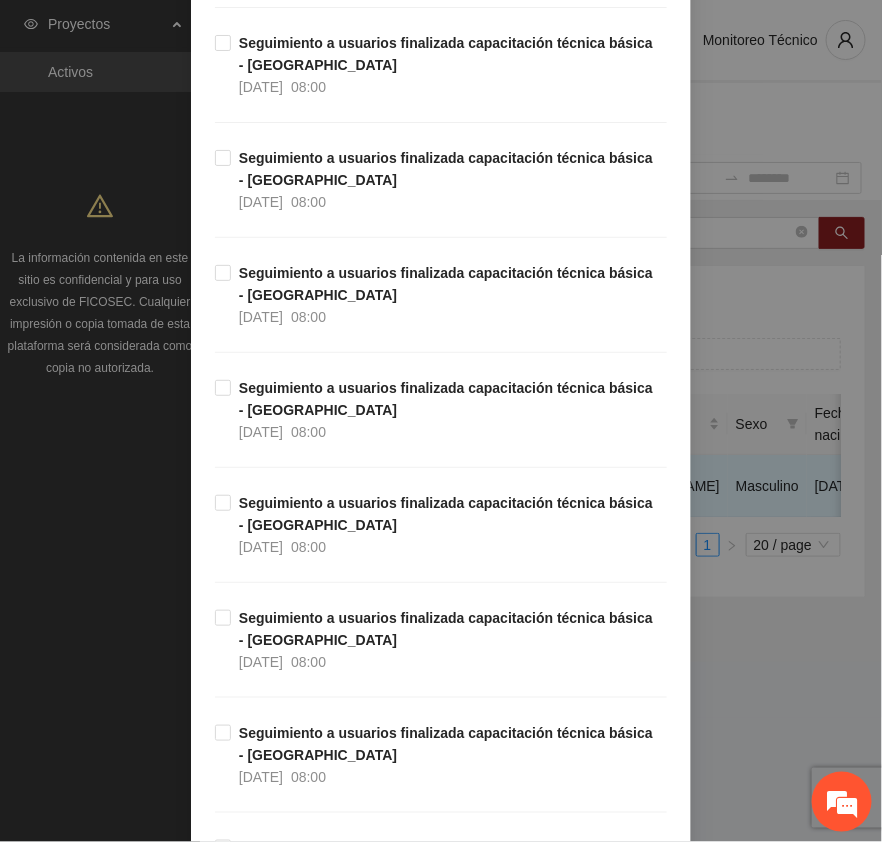 scroll, scrollTop: 4666, scrollLeft: 0, axis: vertical 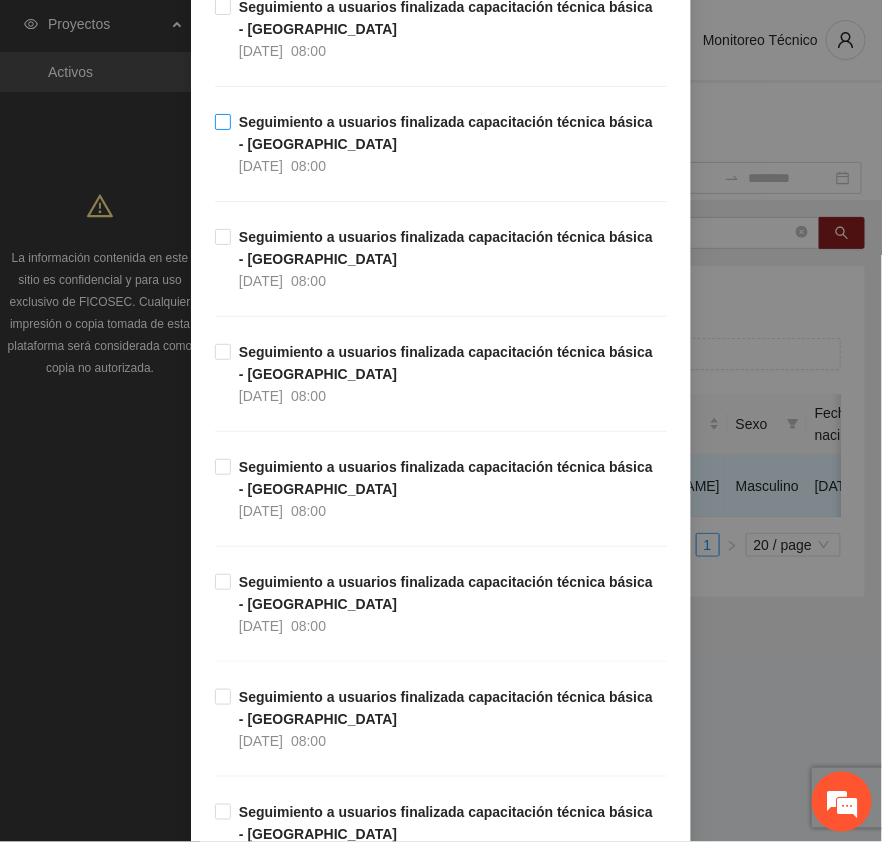 click on "Seguimiento a usuarios finalizada capacitación técnica básica - [GEOGRAPHIC_DATA]" at bounding box center [446, 133] 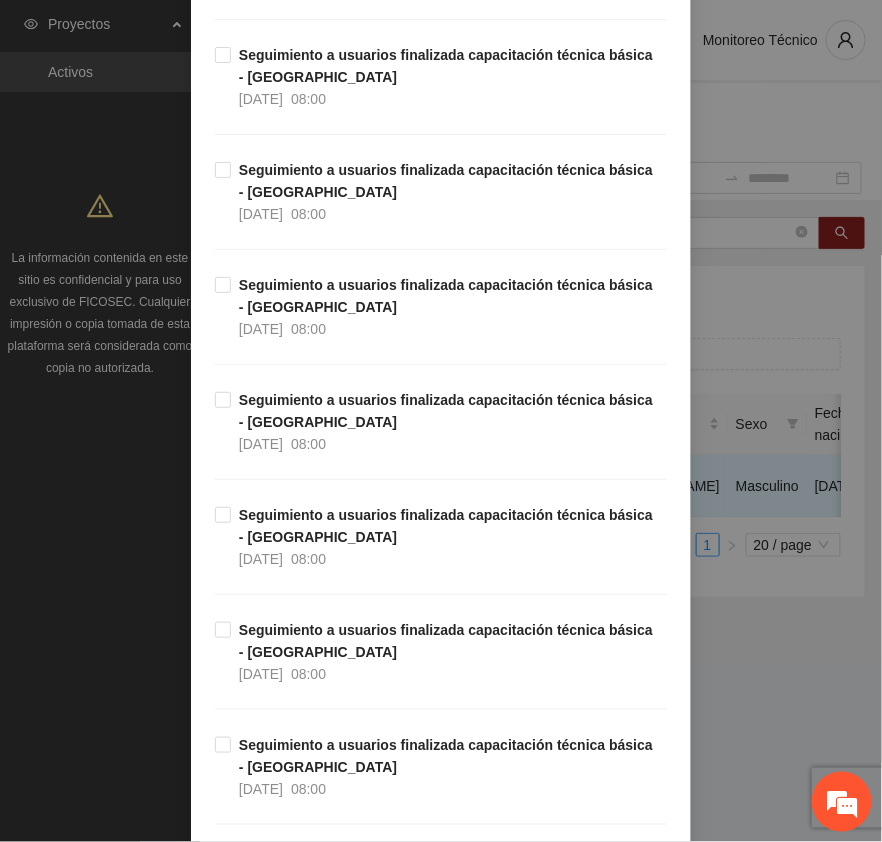 scroll, scrollTop: 6166, scrollLeft: 0, axis: vertical 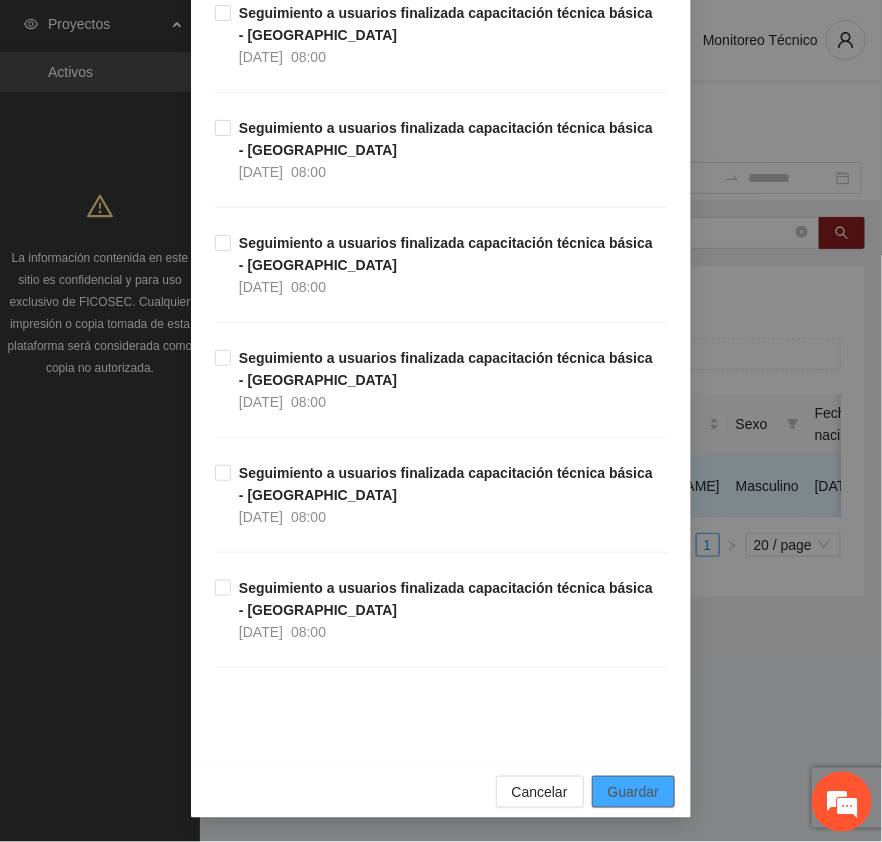 click on "Guardar" at bounding box center (633, 792) 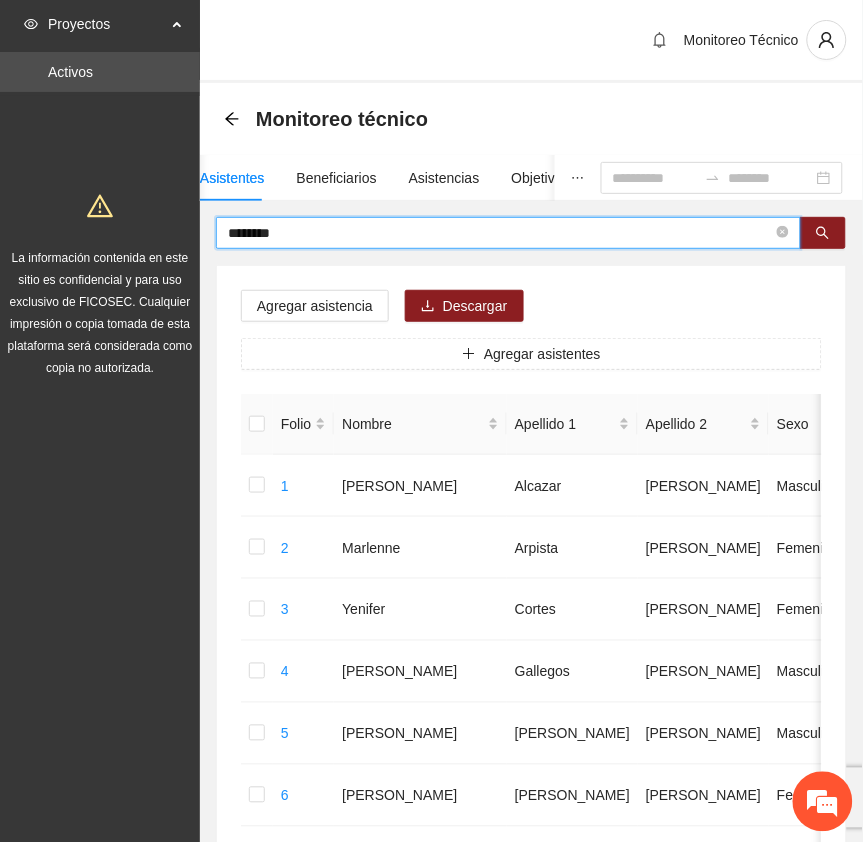drag, startPoint x: 323, startPoint y: 233, endPoint x: 91, endPoint y: 200, distance: 234.33524 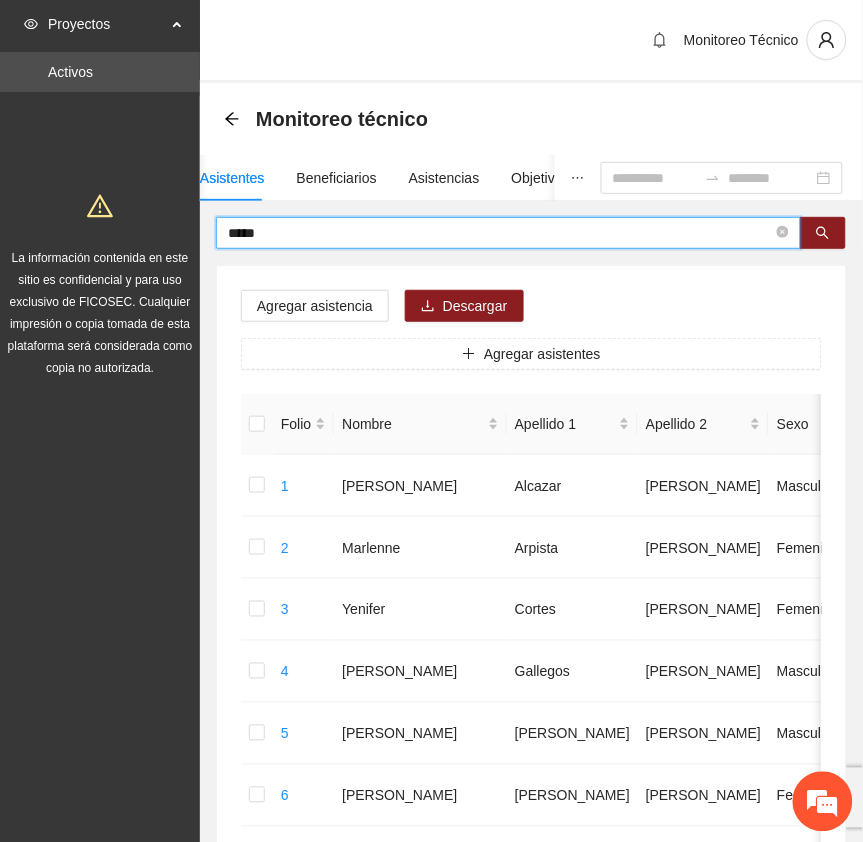 type on "*****" 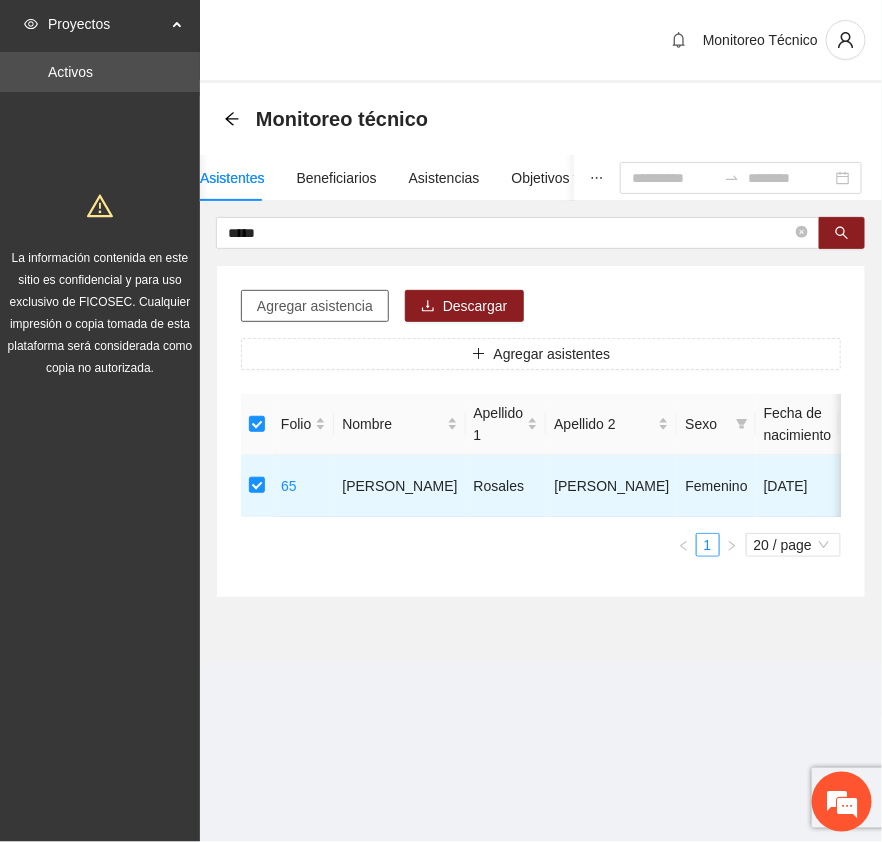 click on "Agregar asistencia" at bounding box center (315, 306) 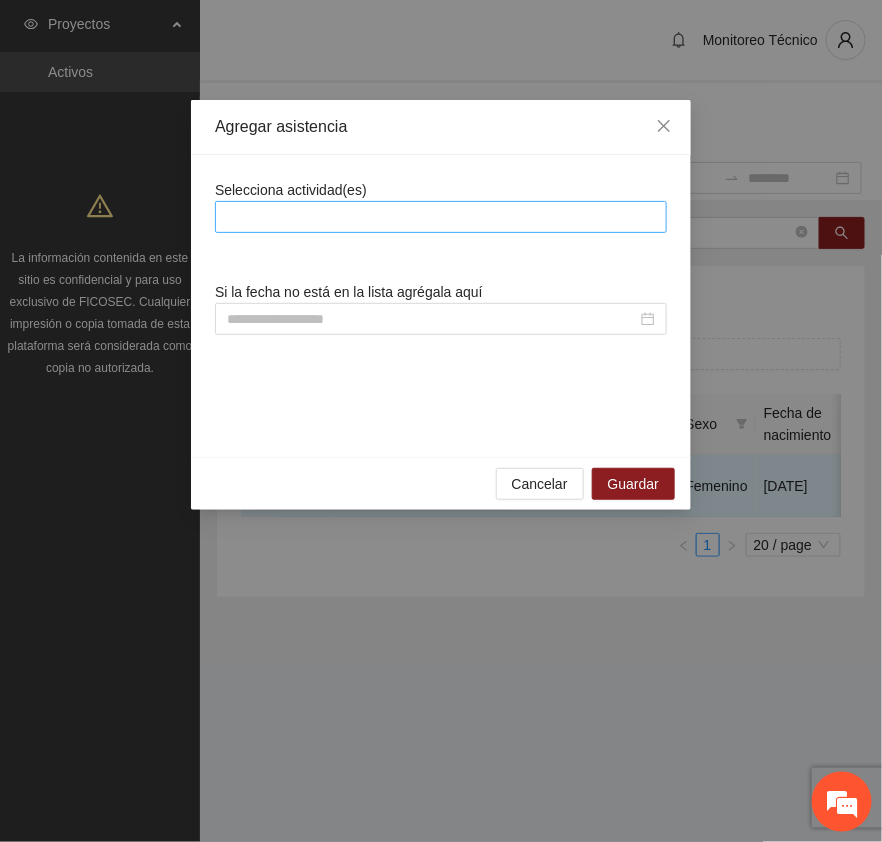 click at bounding box center (441, 217) 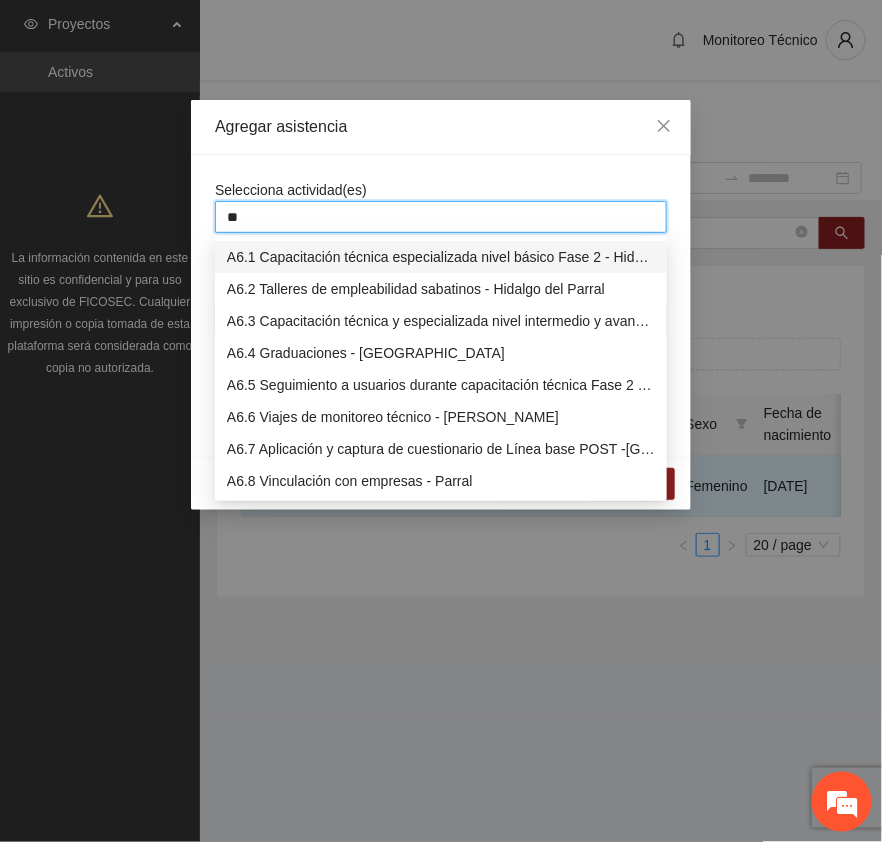 type on "***" 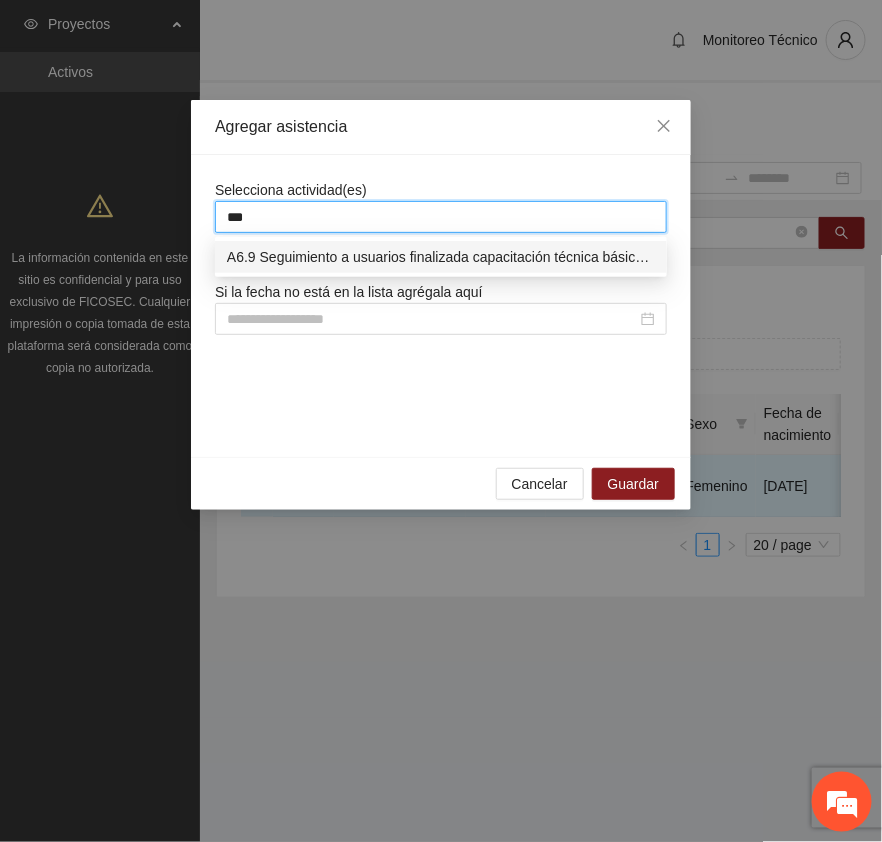 click on "A6.9 Seguimiento a usuarios finalizada capacitación técnica básica - [GEOGRAPHIC_DATA]" at bounding box center (441, 257) 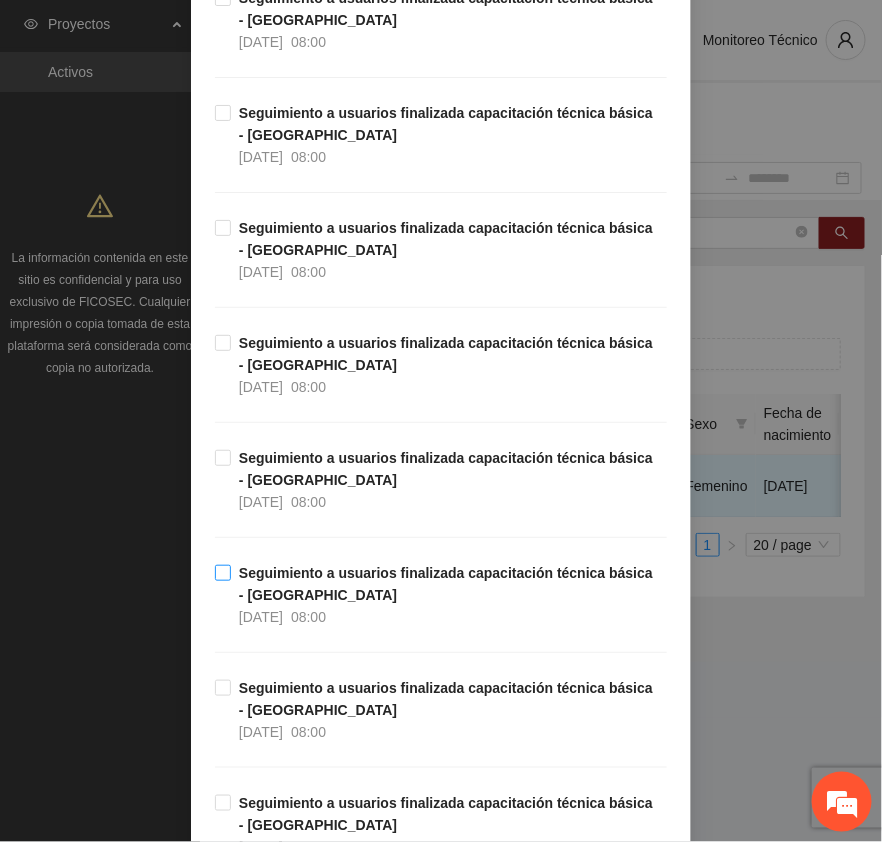 scroll, scrollTop: 5416, scrollLeft: 0, axis: vertical 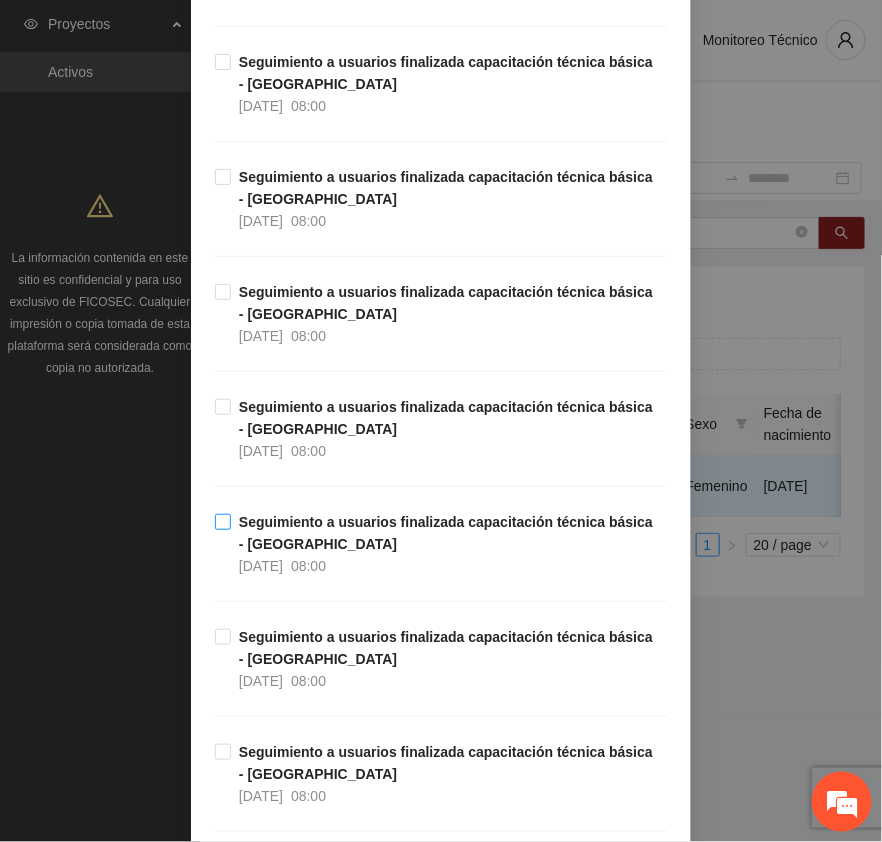 click on "Seguimiento a usuarios finalizada capacitación técnica básica - [GEOGRAPHIC_DATA] [DATE] 08:00" at bounding box center (449, 544) 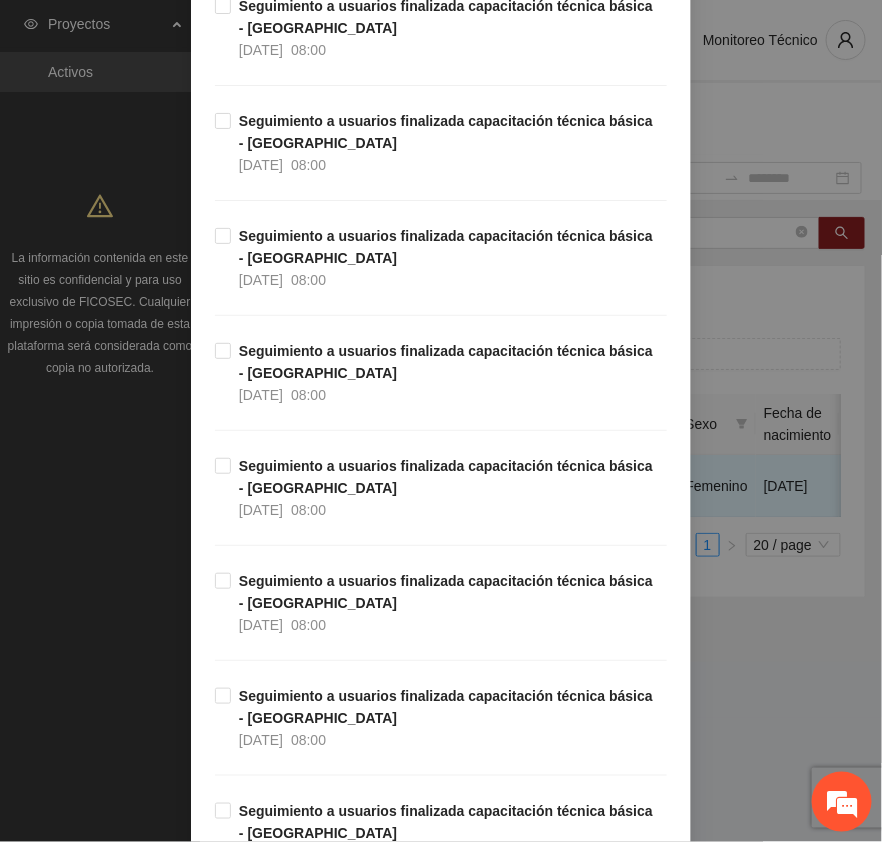 scroll, scrollTop: 4666, scrollLeft: 0, axis: vertical 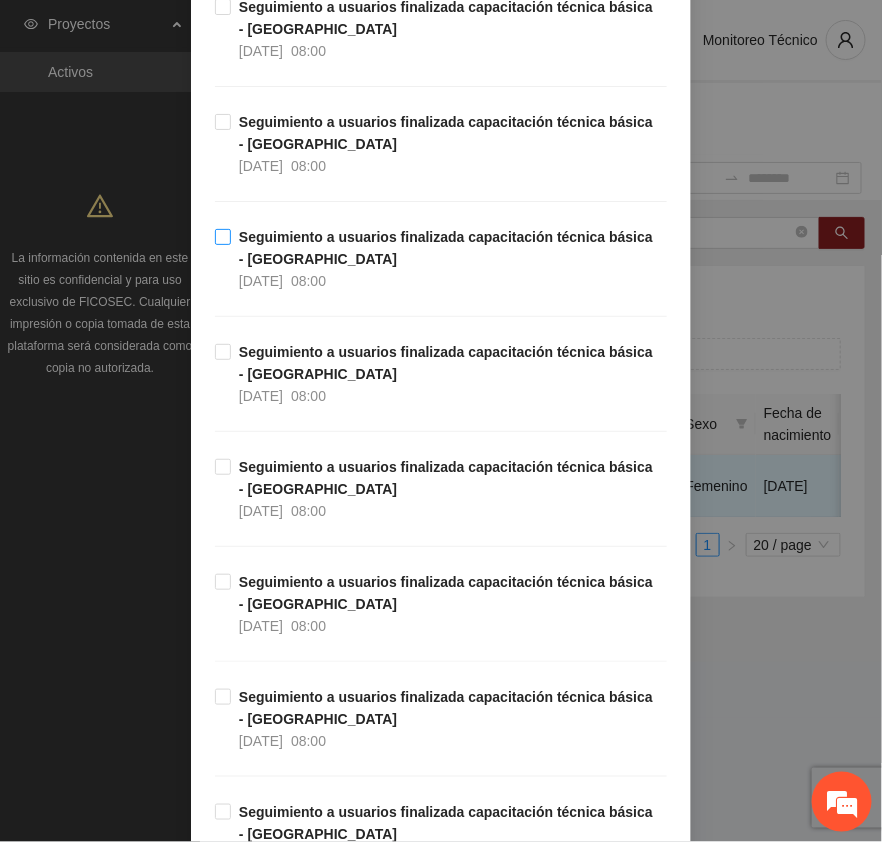 drag, startPoint x: 288, startPoint y: 263, endPoint x: 305, endPoint y: 283, distance: 26.24881 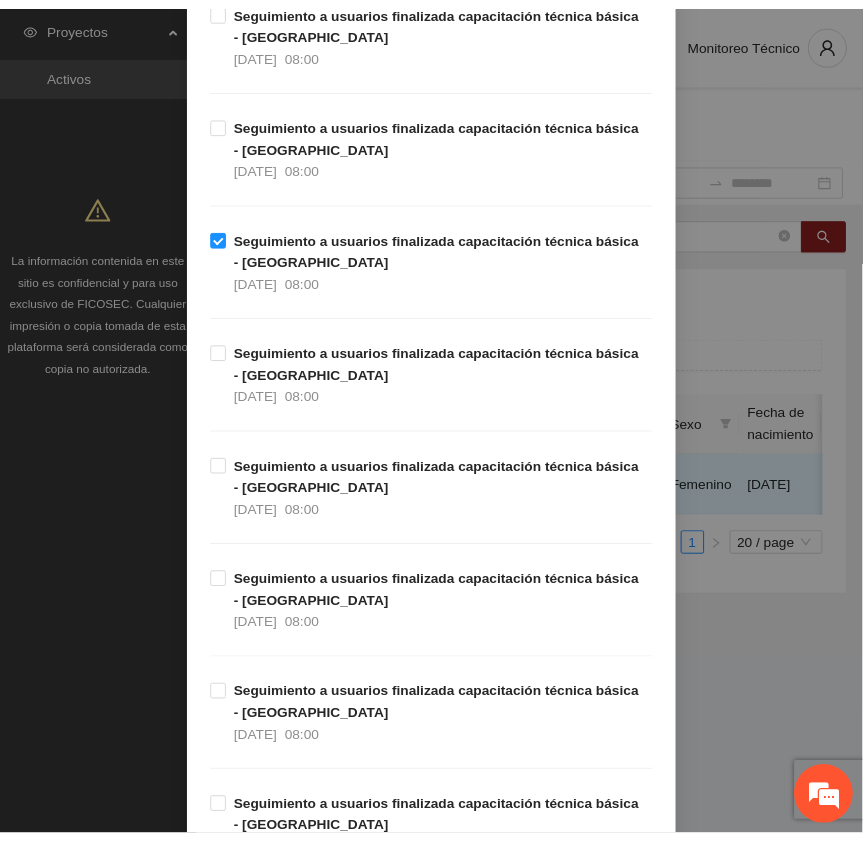 scroll, scrollTop: 6166, scrollLeft: 0, axis: vertical 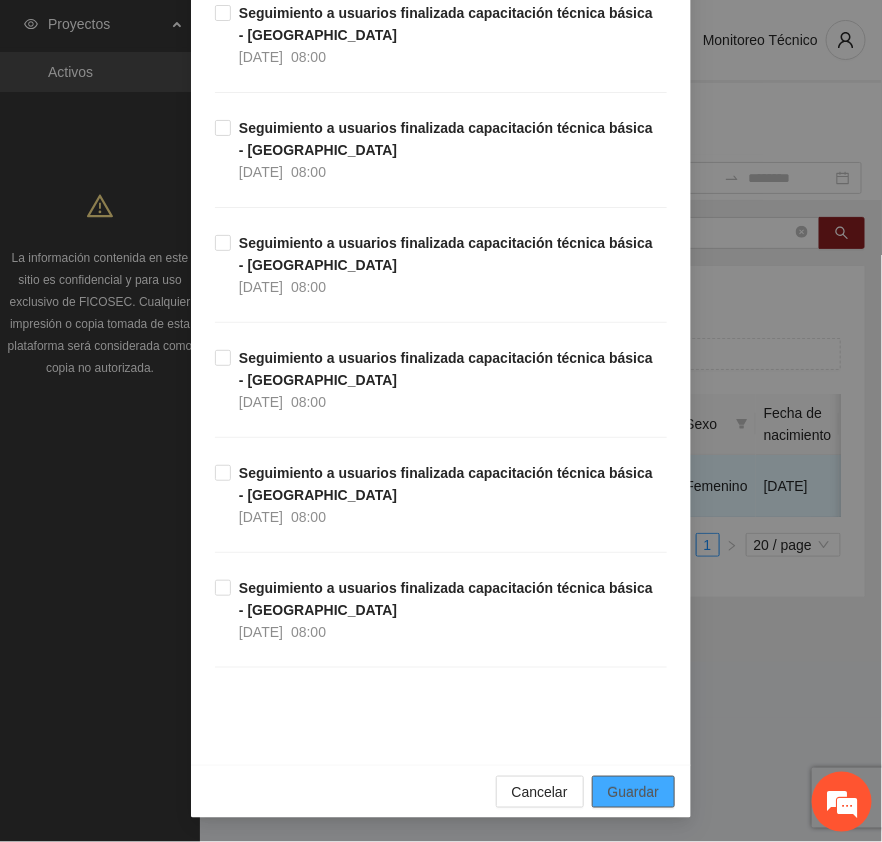 drag, startPoint x: 647, startPoint y: 797, endPoint x: 635, endPoint y: 793, distance: 12.649111 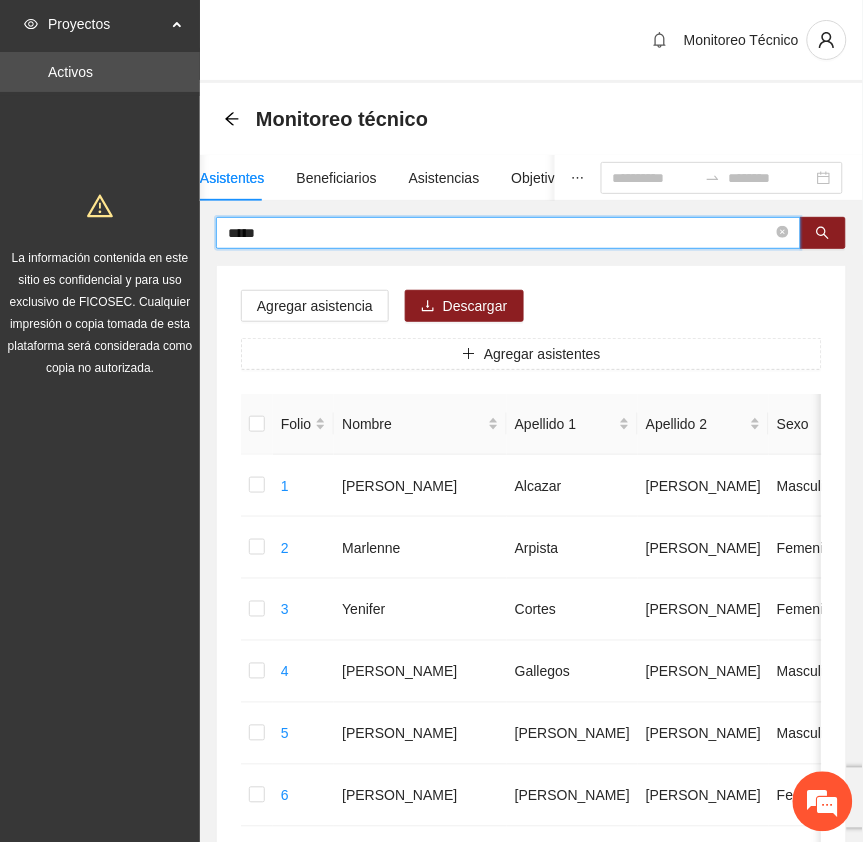 drag, startPoint x: 290, startPoint y: 228, endPoint x: 68, endPoint y: 251, distance: 223.18826 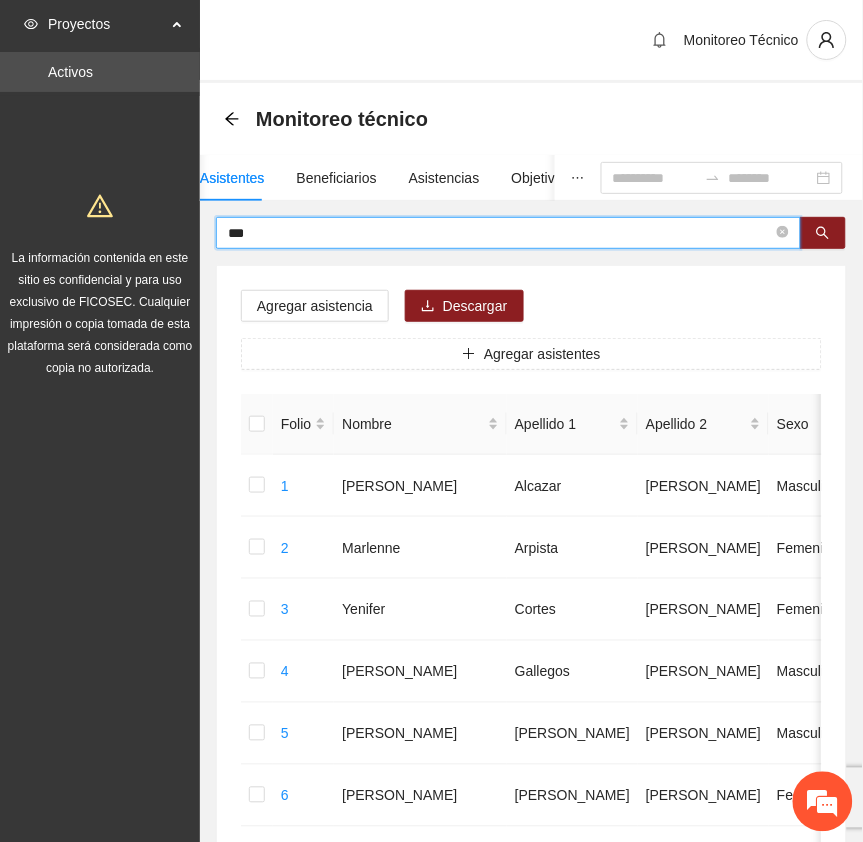 type on "***" 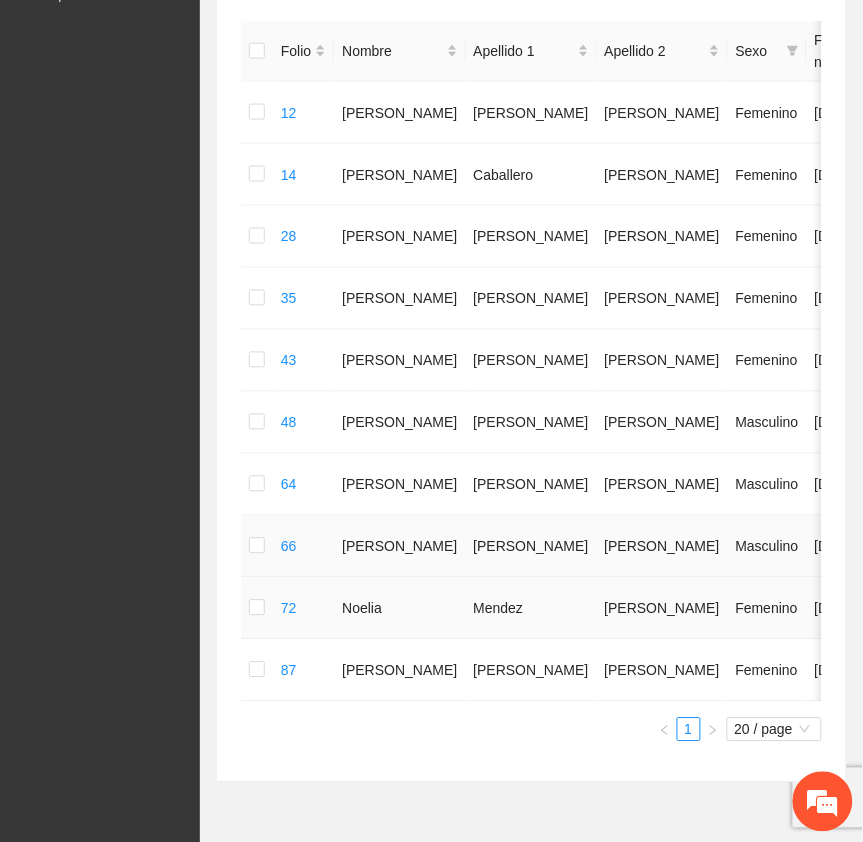 scroll, scrollTop: 375, scrollLeft: 0, axis: vertical 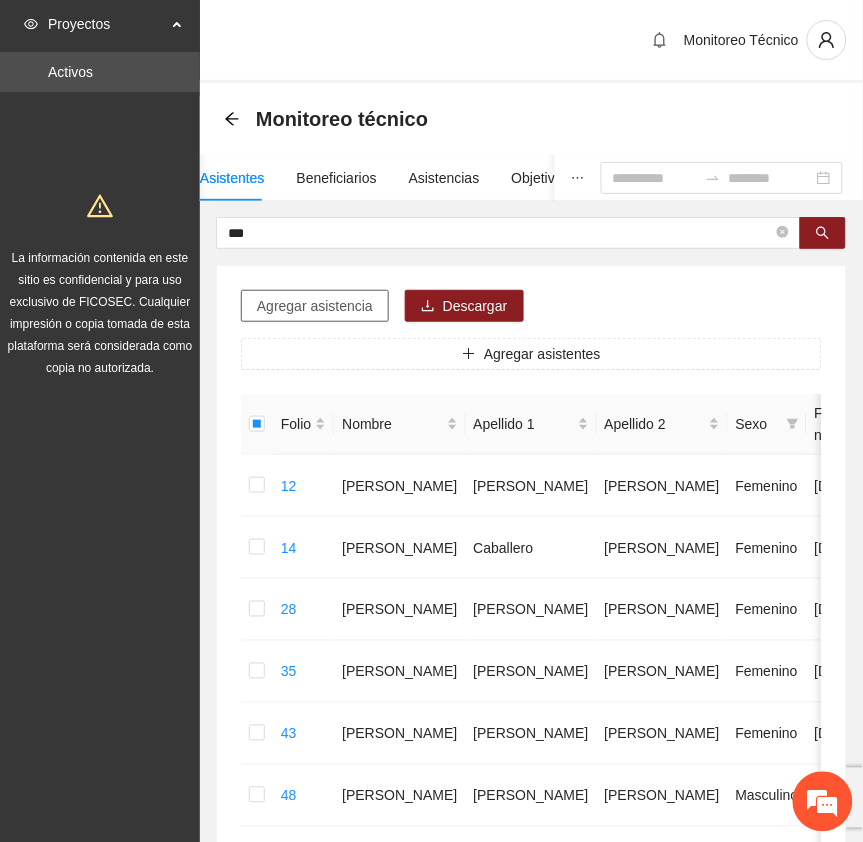 click on "Agregar asistencia" at bounding box center [315, 306] 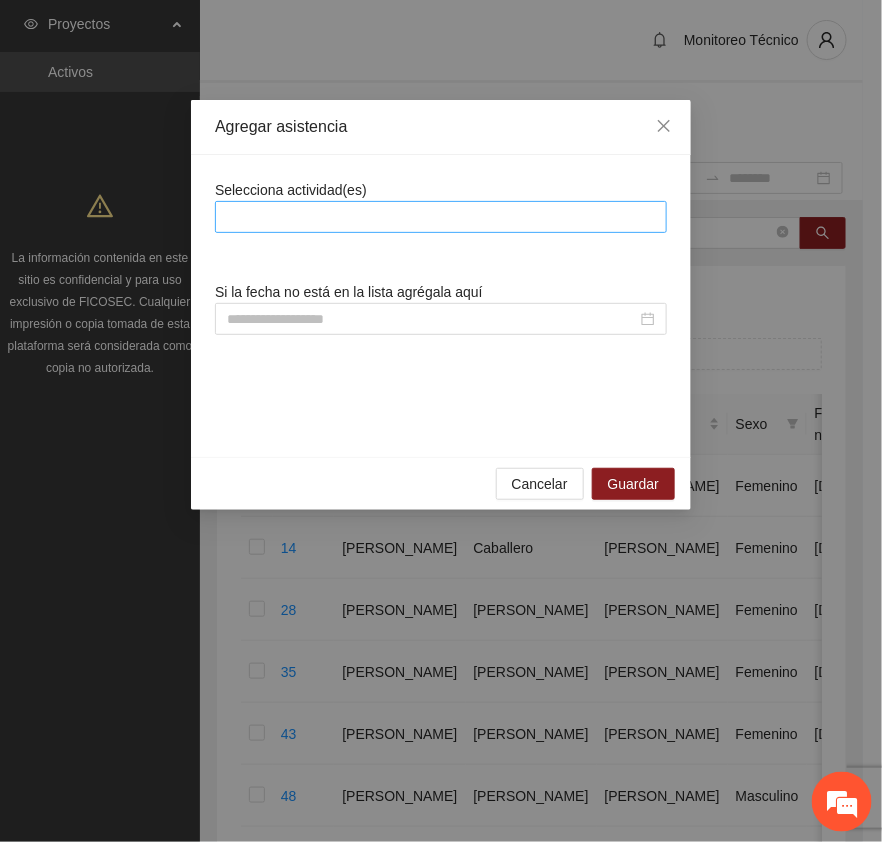 click at bounding box center [441, 217] 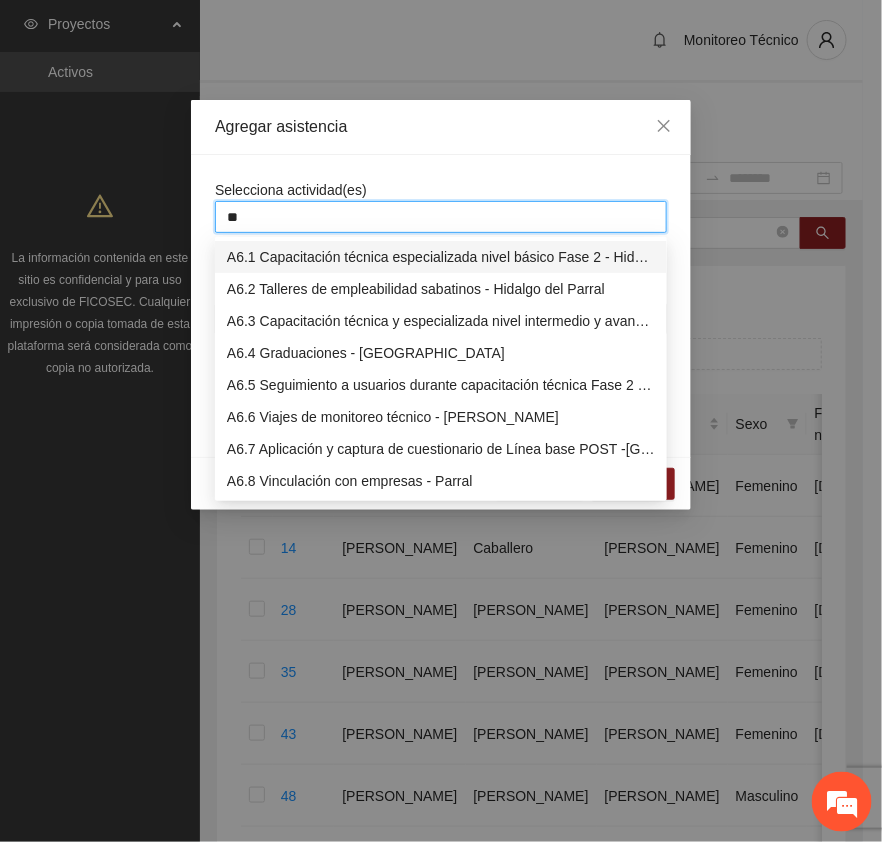 type on "***" 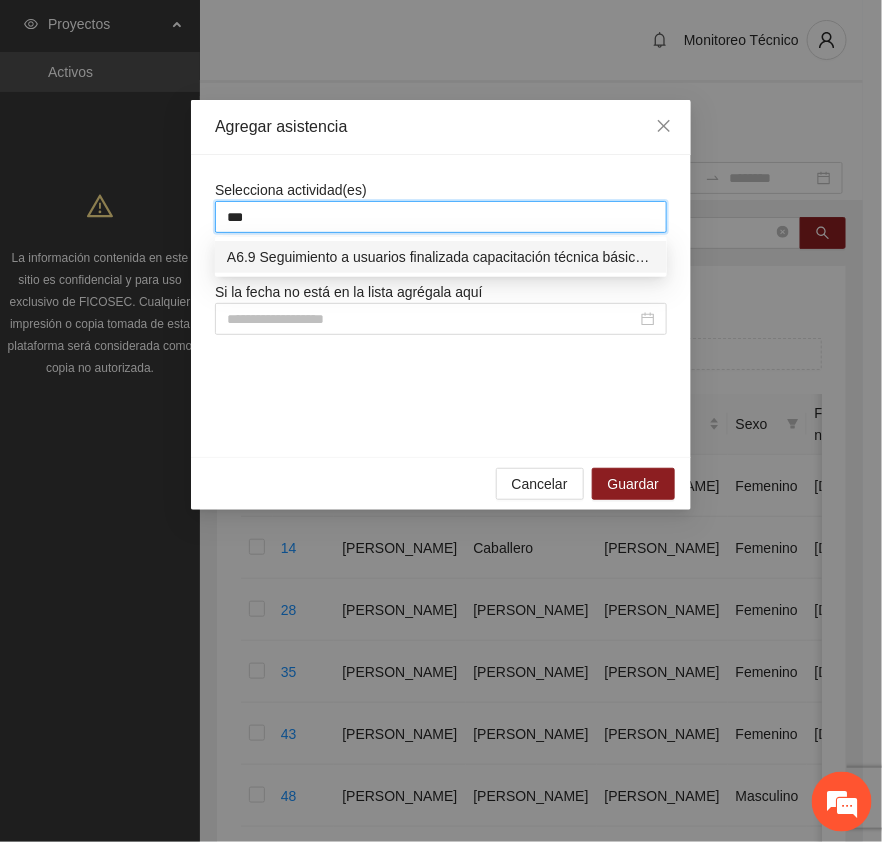 click on "A6.9 Seguimiento a usuarios finalizada capacitación técnica básica - [GEOGRAPHIC_DATA]" at bounding box center (441, 257) 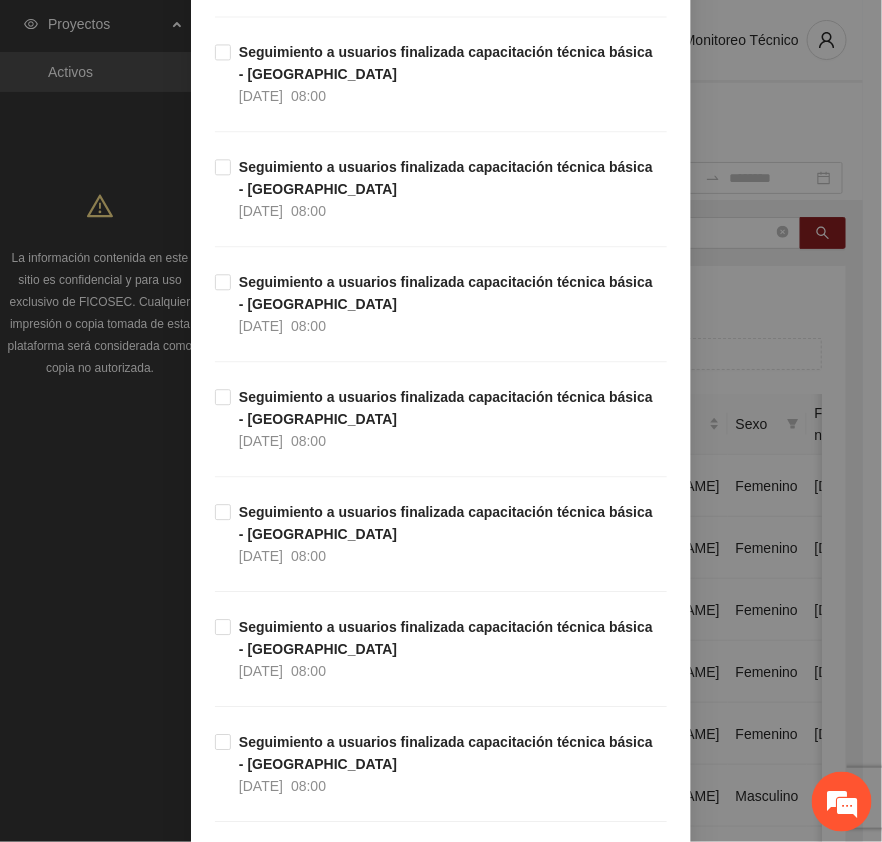 scroll, scrollTop: 4381, scrollLeft: 0, axis: vertical 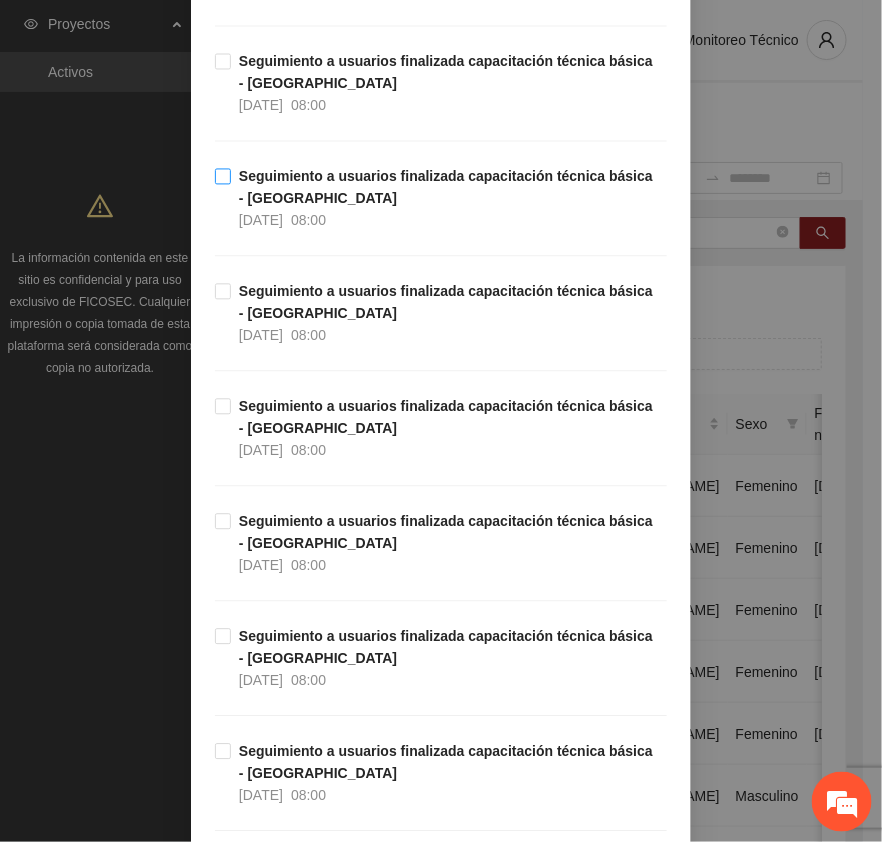 click on "Seguimiento a usuarios finalizada capacitación técnica básica - [GEOGRAPHIC_DATA]" at bounding box center [446, 188] 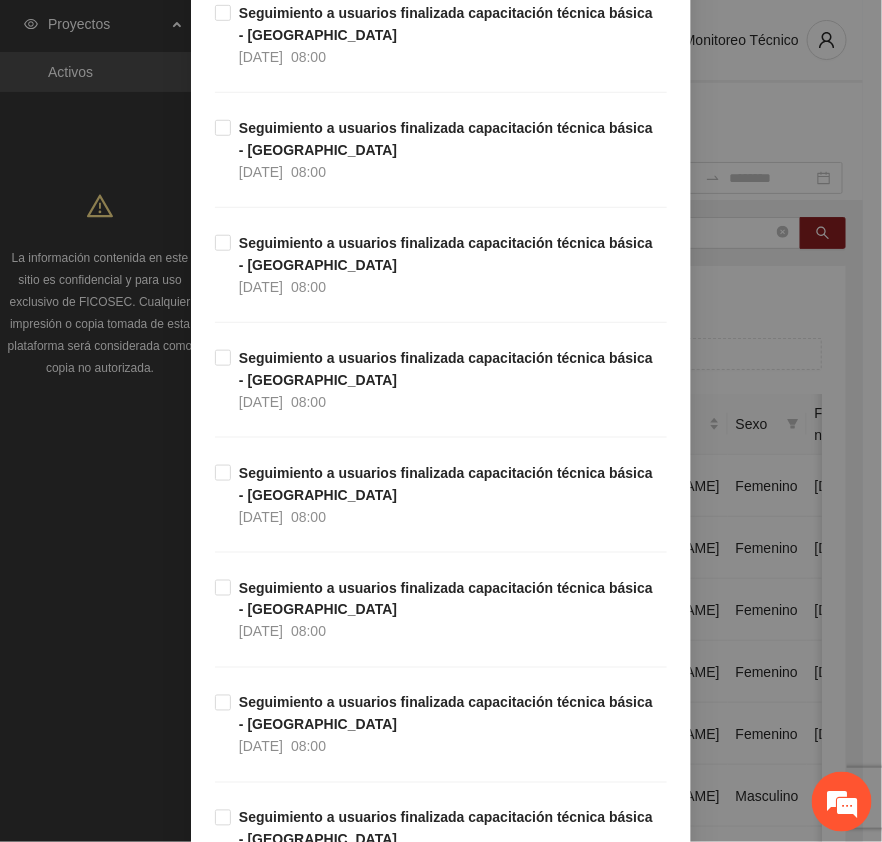 scroll, scrollTop: 6166, scrollLeft: 0, axis: vertical 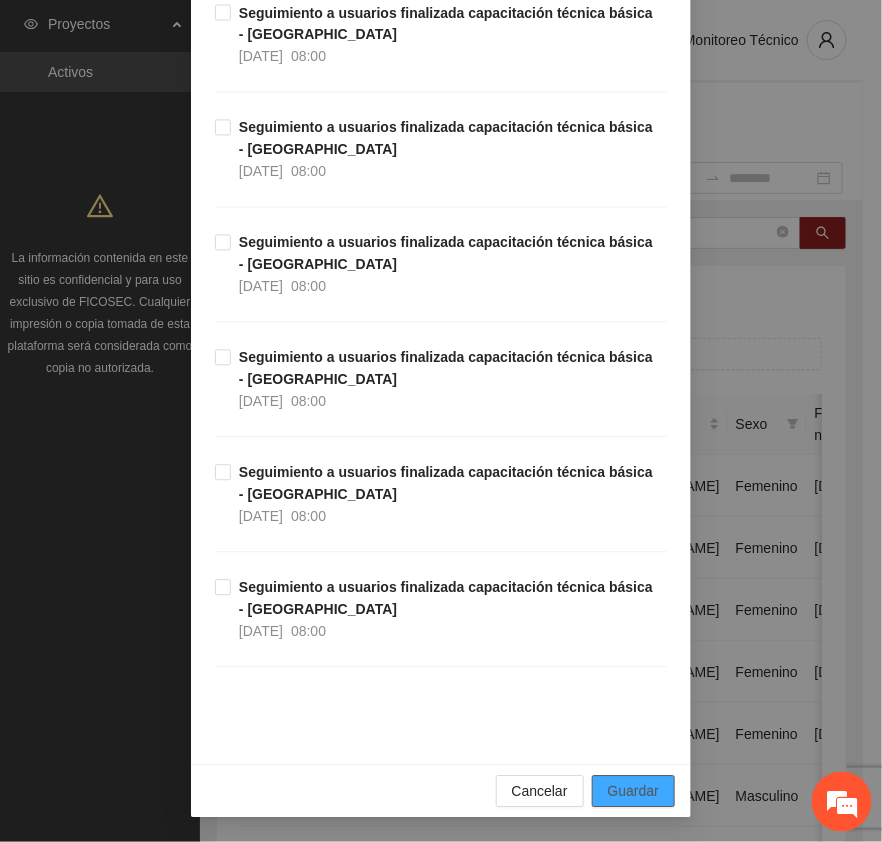 click on "Guardar" at bounding box center (633, 792) 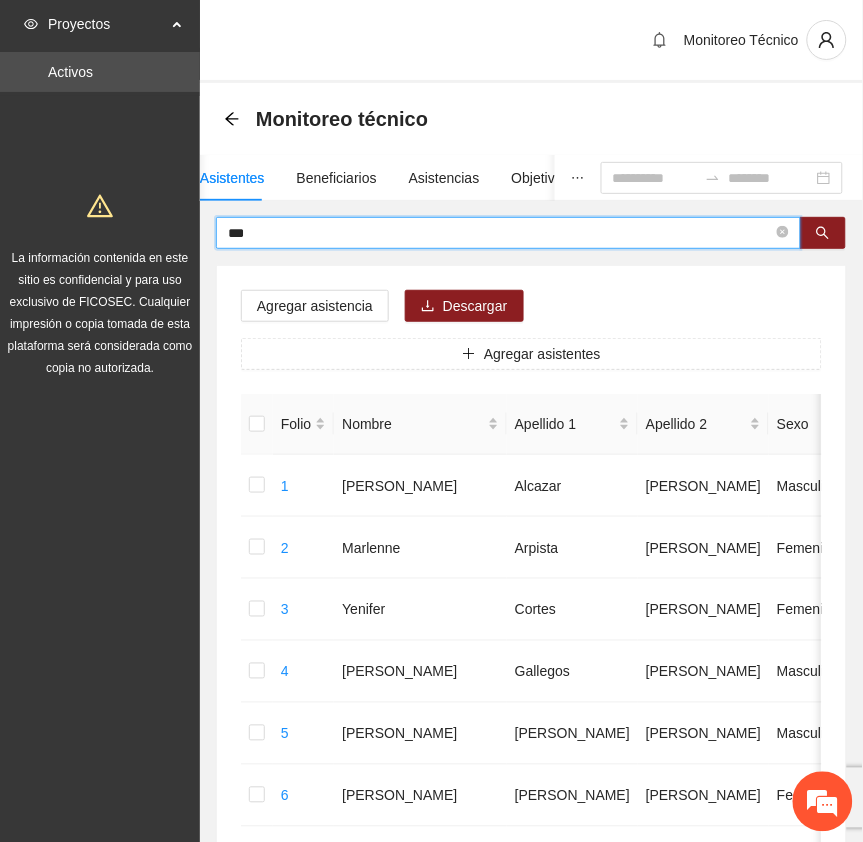 drag, startPoint x: 283, startPoint y: 230, endPoint x: 120, endPoint y: 243, distance: 163.51758 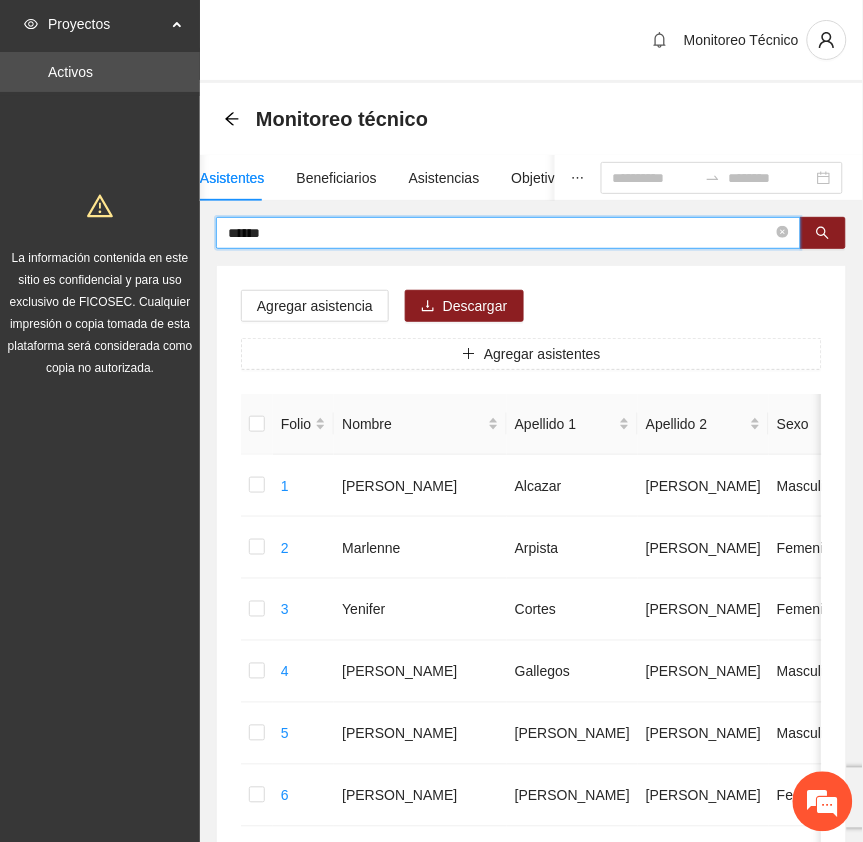 type on "******" 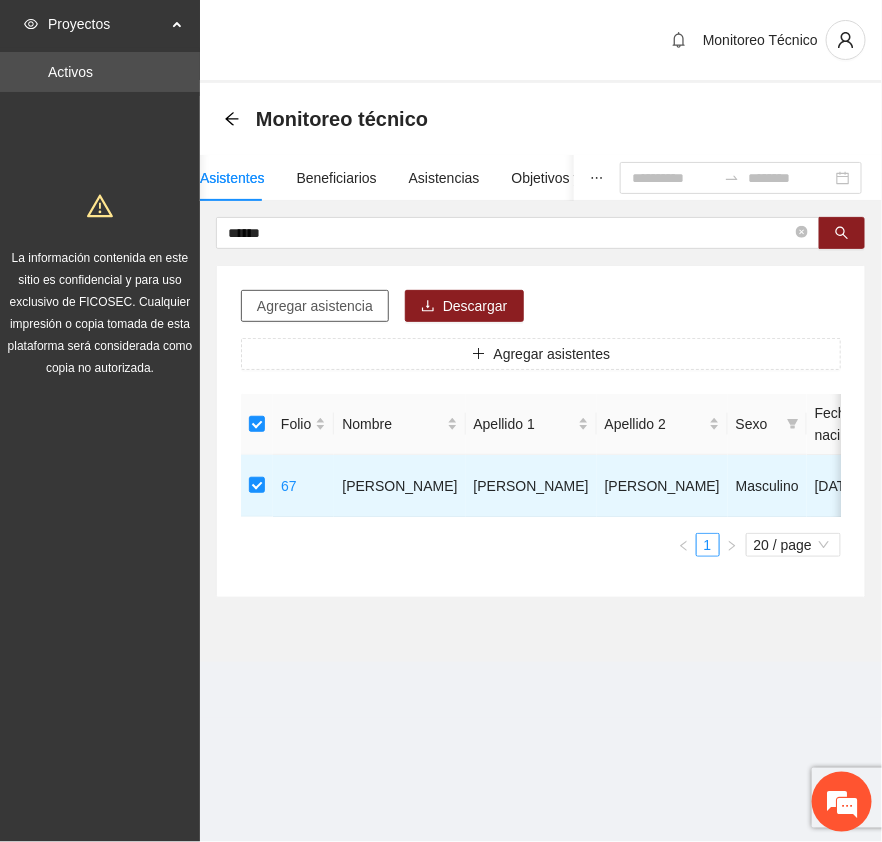 click on "Agregar asistencia" at bounding box center (315, 306) 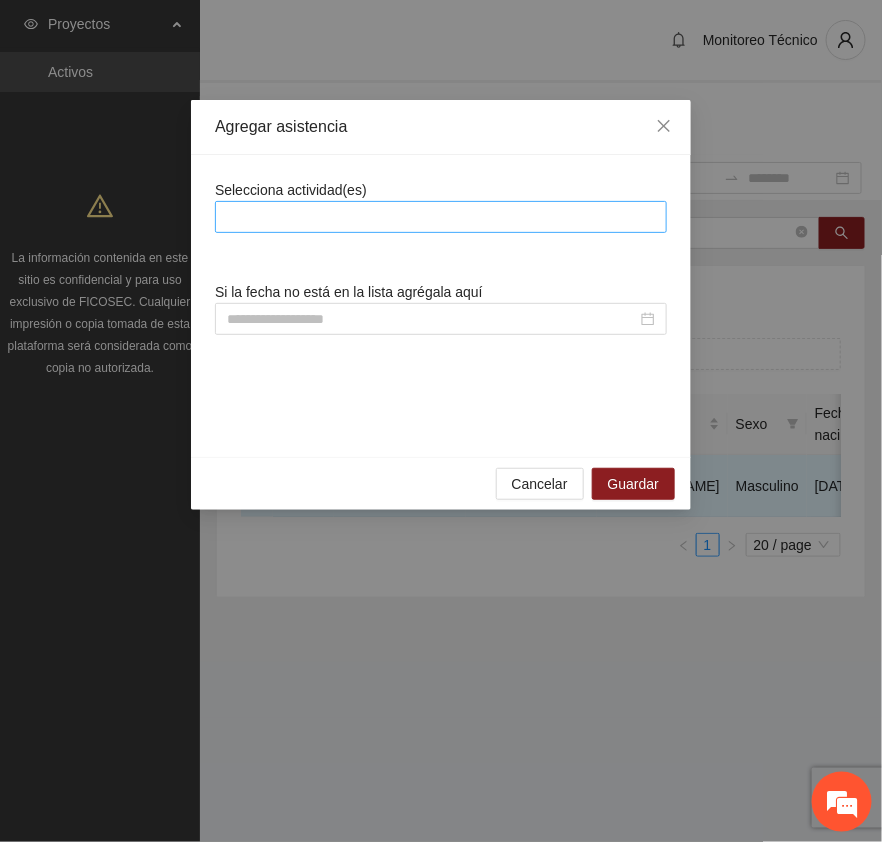click at bounding box center (441, 217) 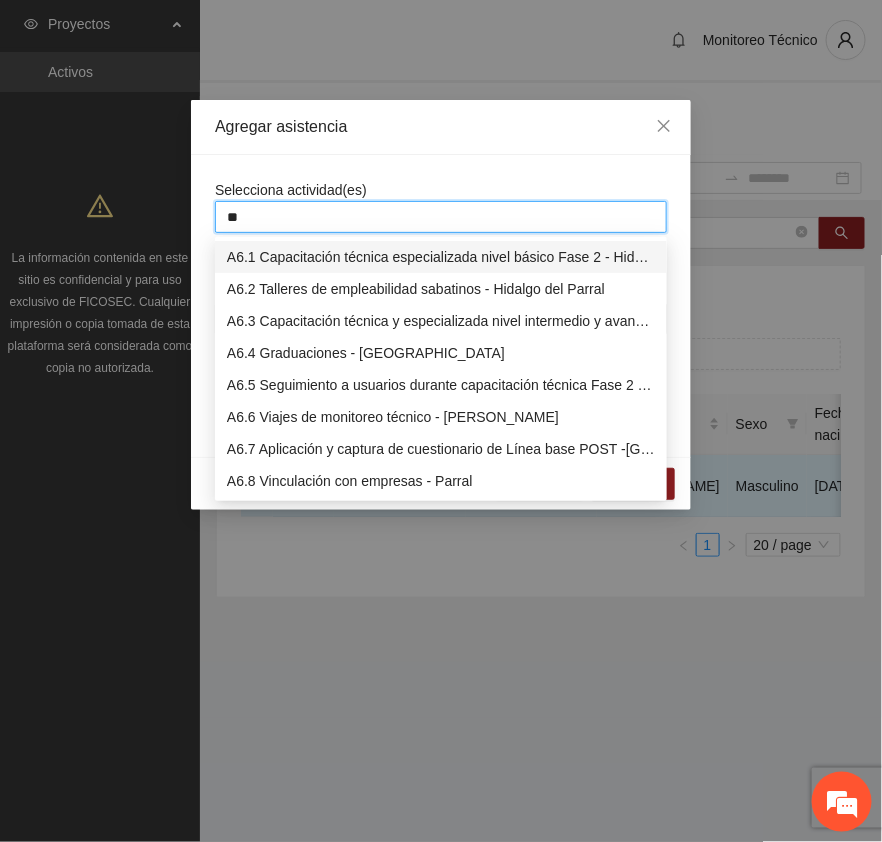 type on "***" 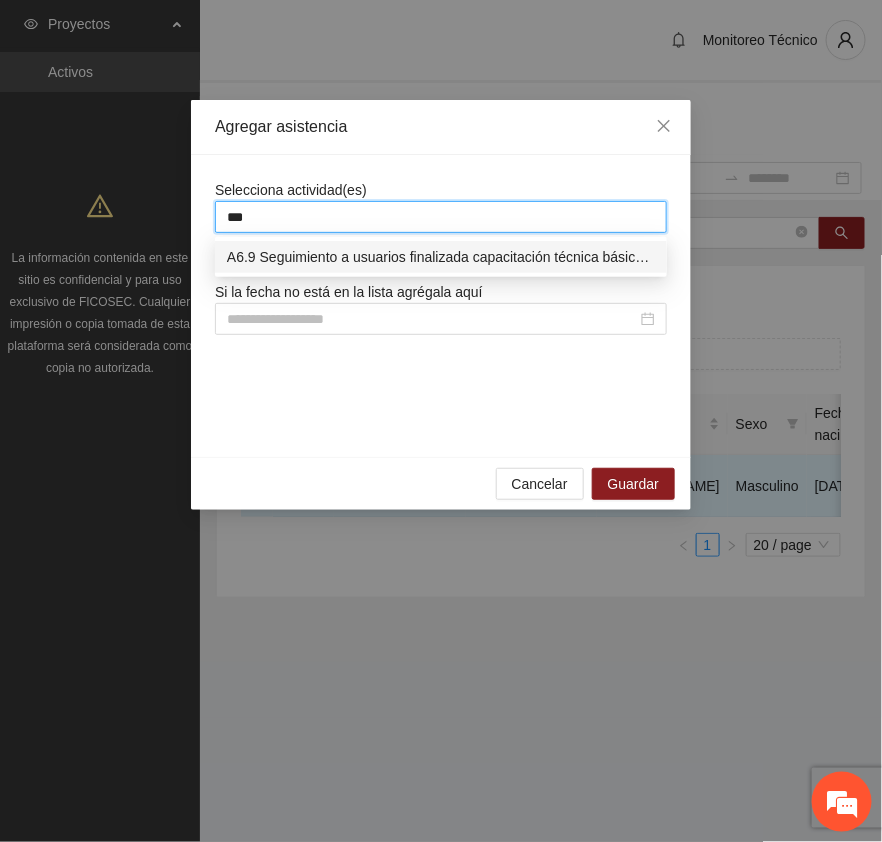 click on "A6.9 Seguimiento a usuarios finalizada capacitación técnica básica - [GEOGRAPHIC_DATA]" at bounding box center (441, 257) 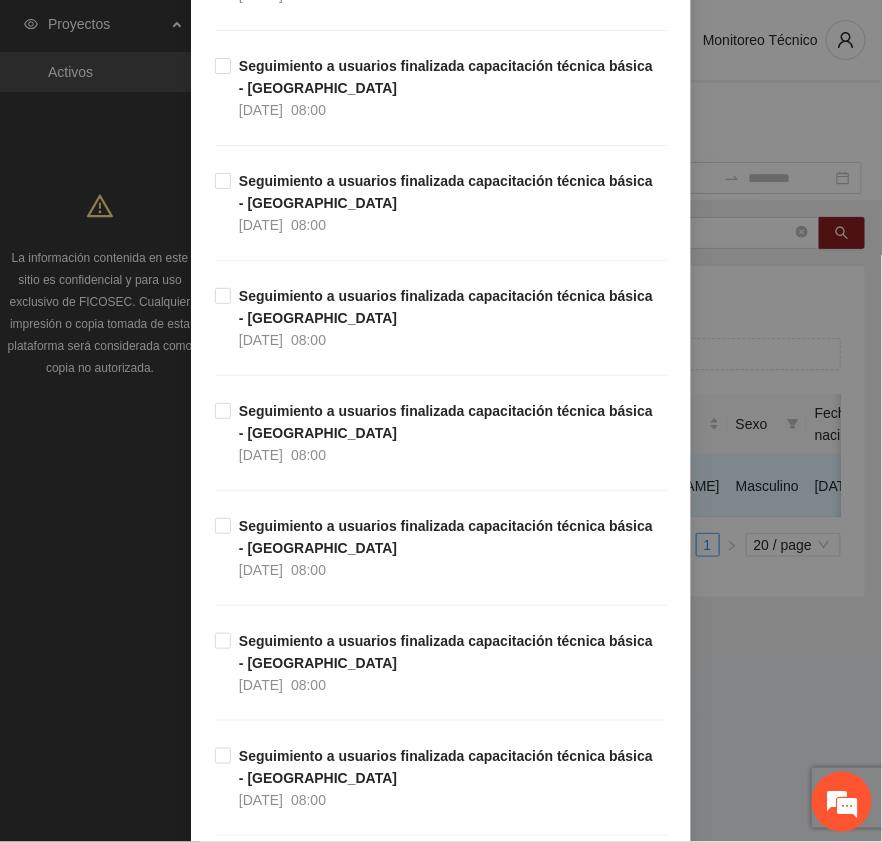 scroll, scrollTop: 6166, scrollLeft: 0, axis: vertical 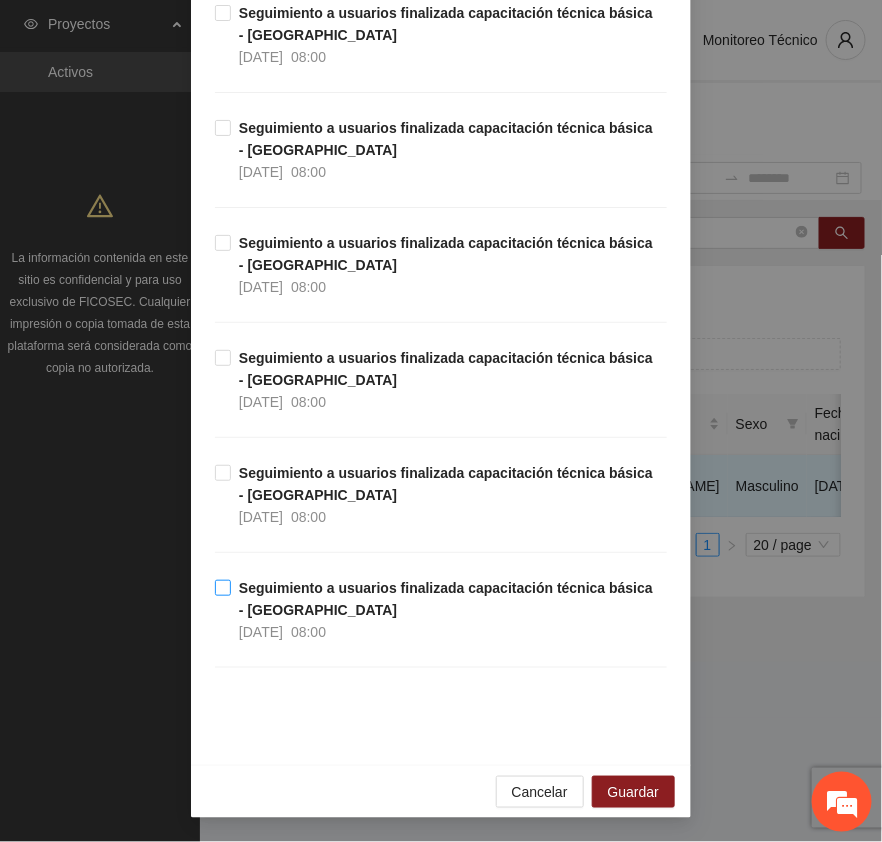 click on "Seguimiento a usuarios finalizada capacitación técnica básica - [GEOGRAPHIC_DATA]" at bounding box center [446, 599] 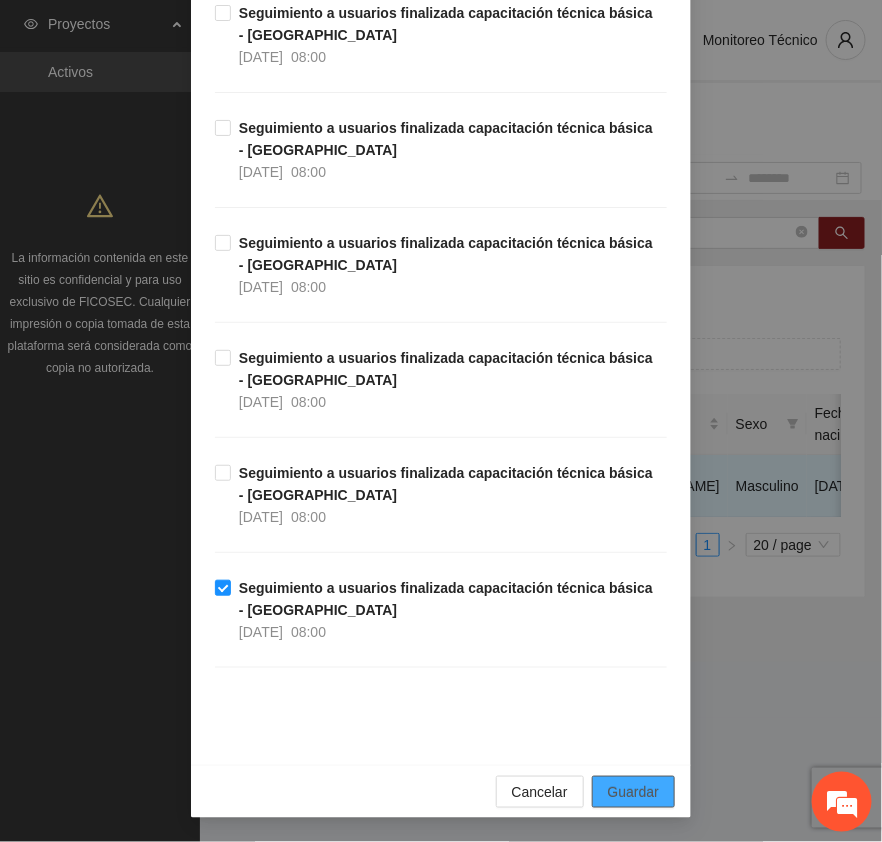 click on "Guardar" at bounding box center [633, 792] 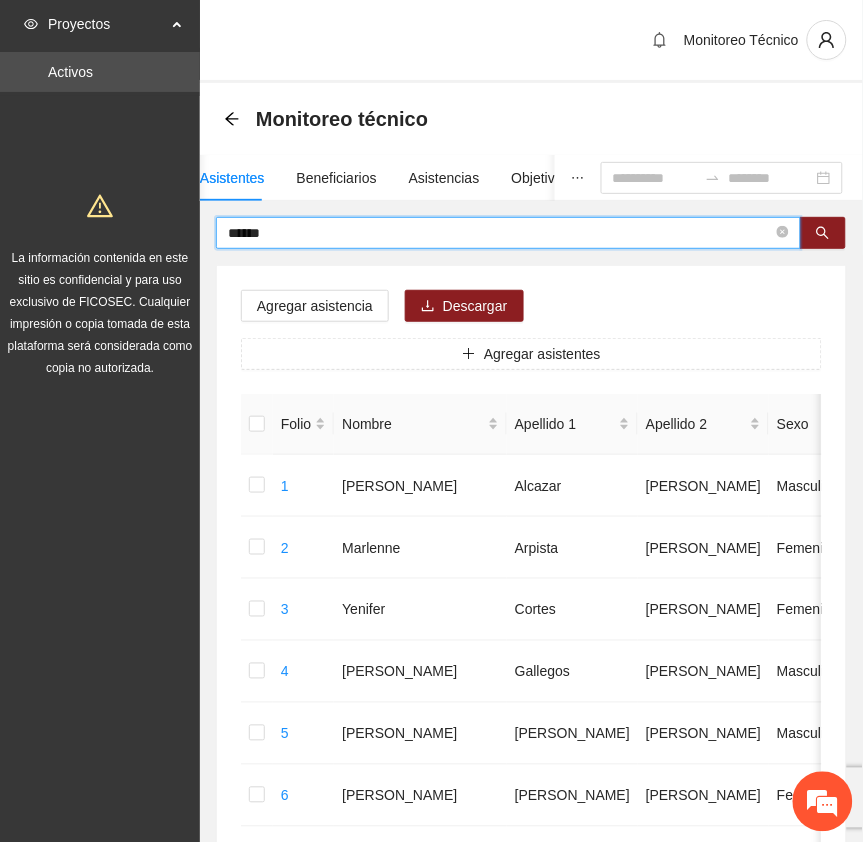 drag, startPoint x: 292, startPoint y: 237, endPoint x: 91, endPoint y: 233, distance: 201.0398 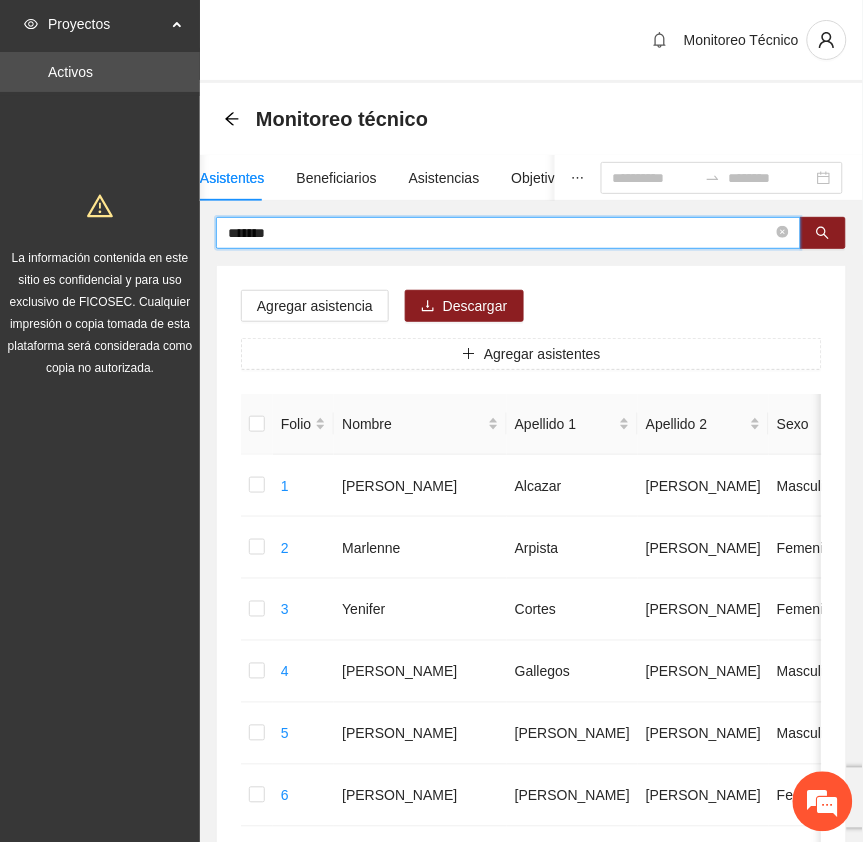 type on "*******" 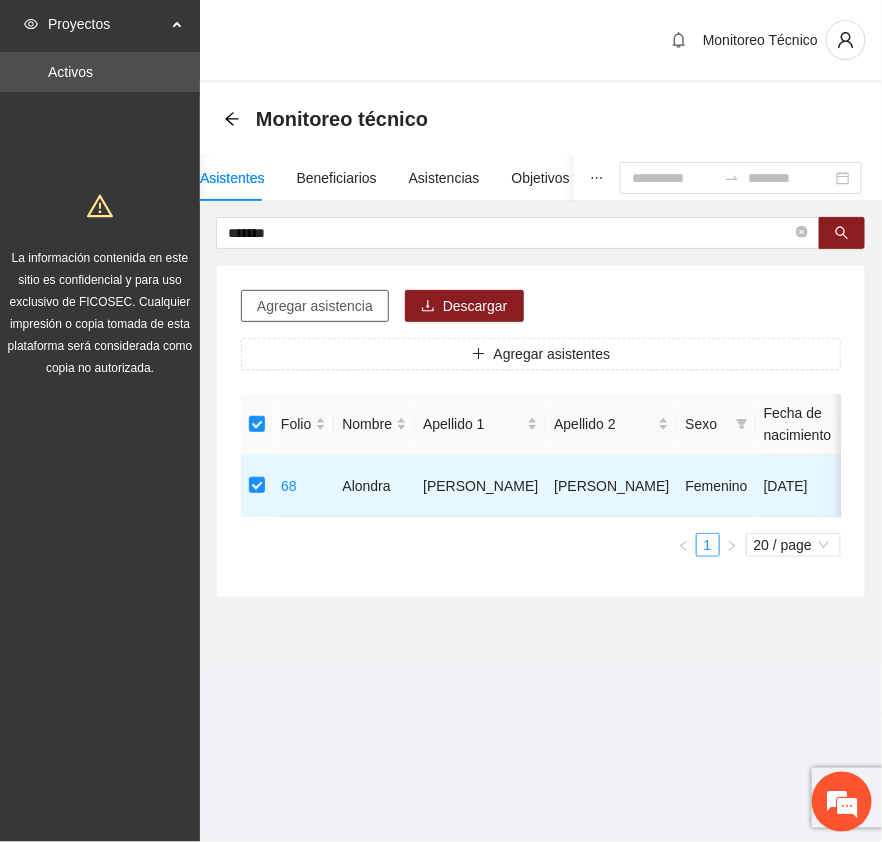 click on "Agregar asistencia" at bounding box center (315, 306) 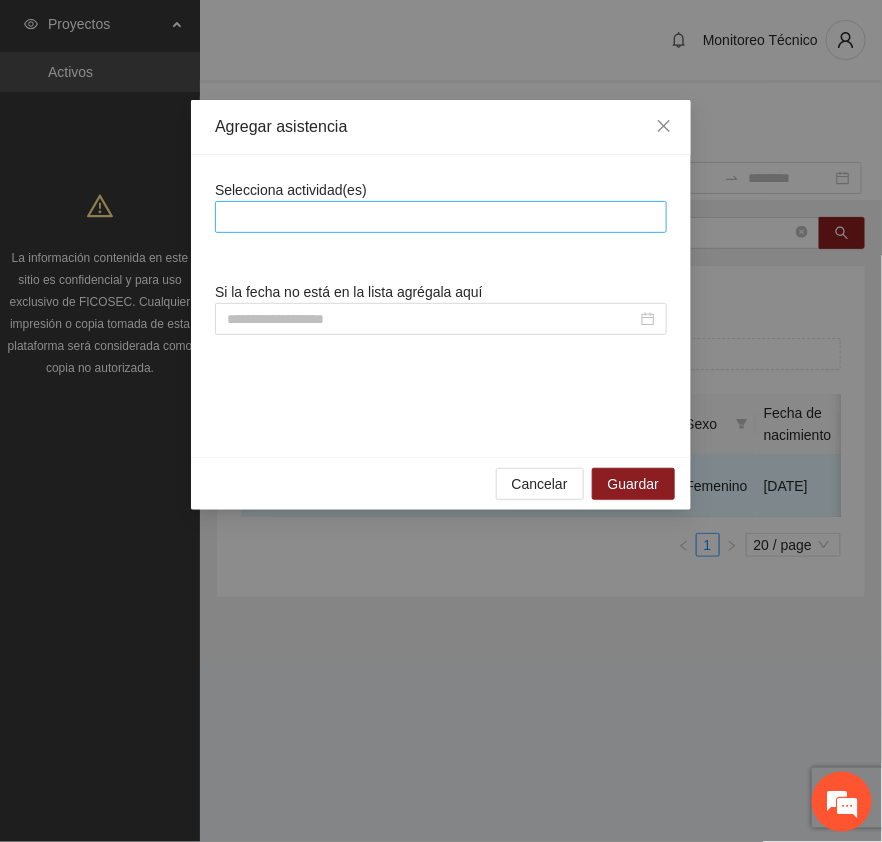 click at bounding box center [441, 217] 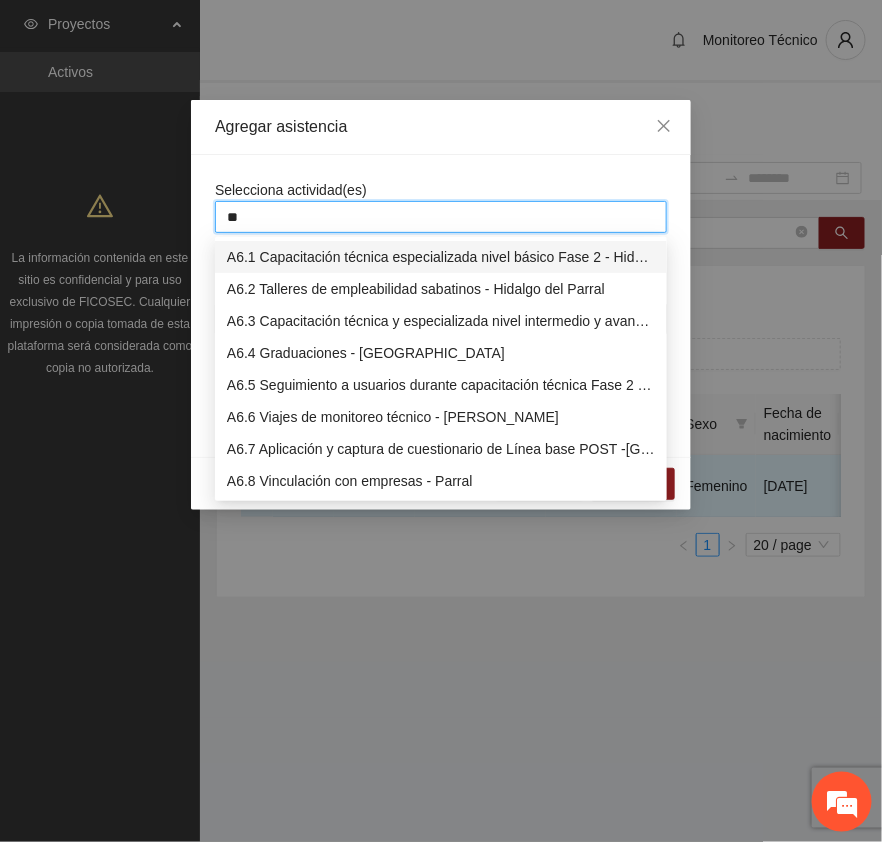 type on "***" 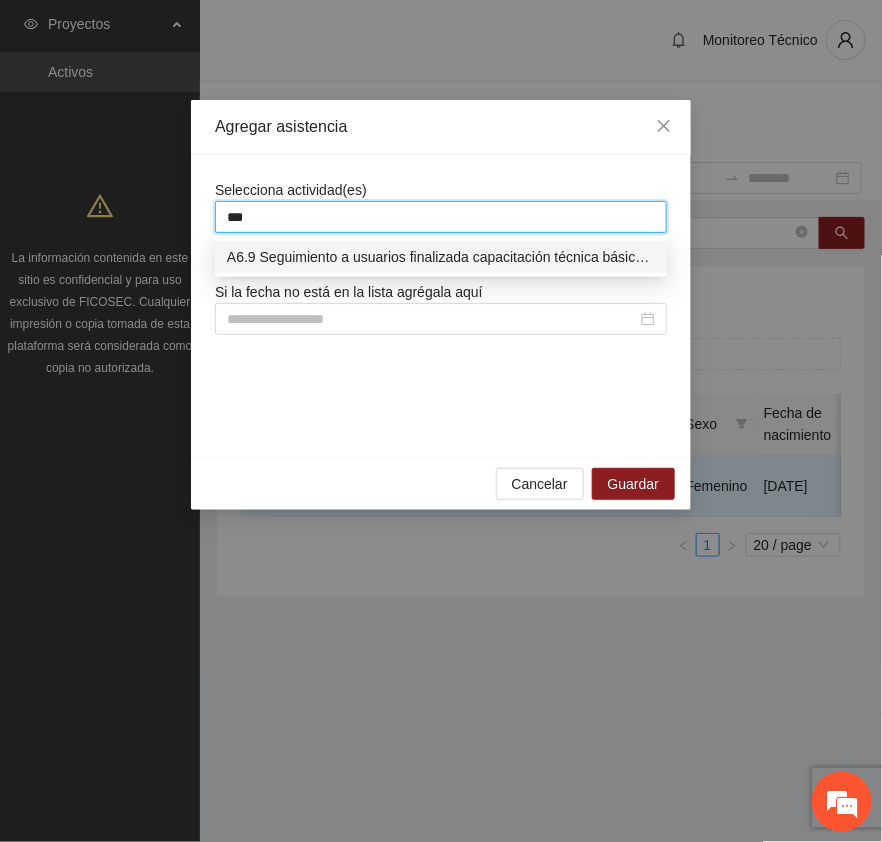 click on "A6.9 Seguimiento a usuarios finalizada capacitación técnica básica - [GEOGRAPHIC_DATA]" at bounding box center [441, 257] 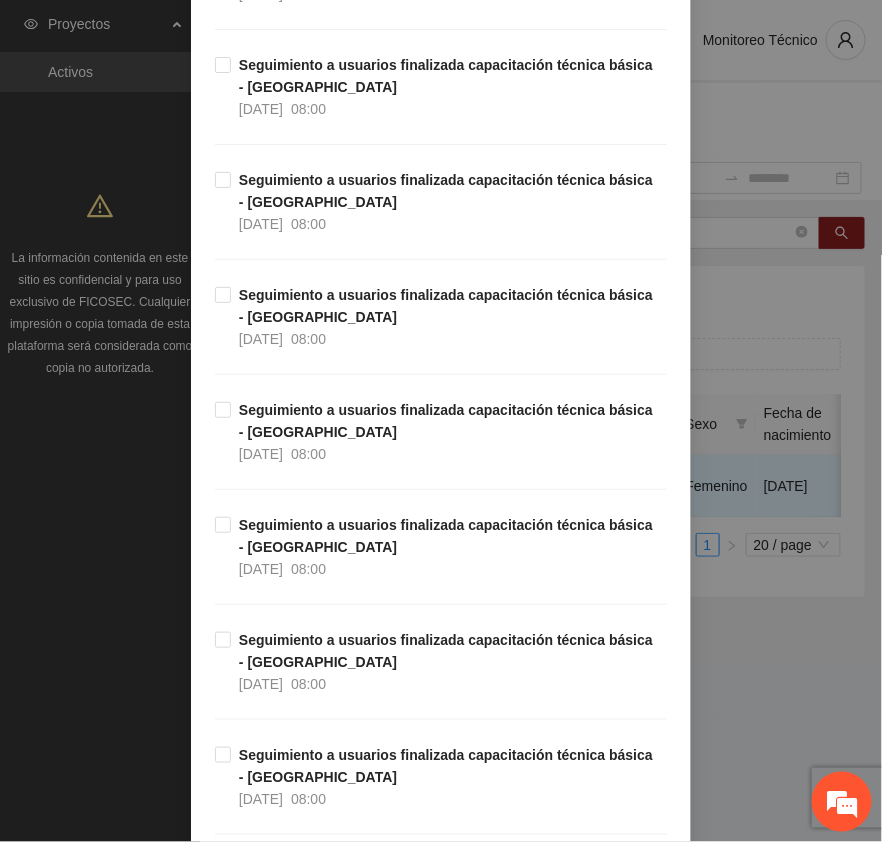 scroll, scrollTop: 6166, scrollLeft: 0, axis: vertical 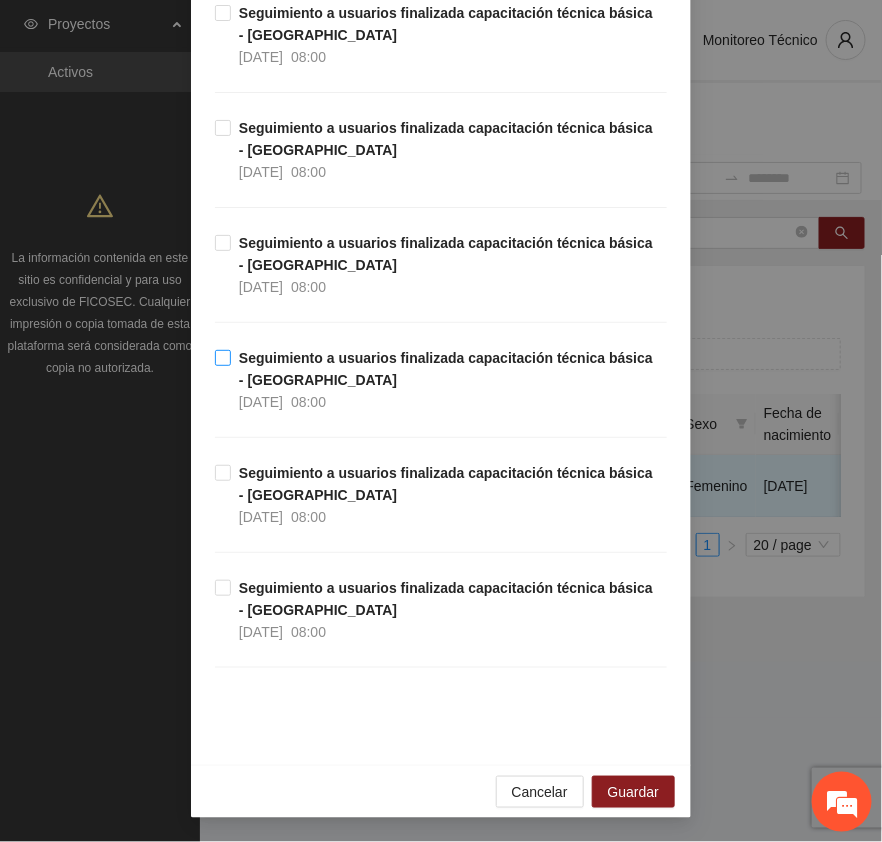 click on "Seguimiento a usuarios finalizada capacitación técnica básica - [GEOGRAPHIC_DATA]" at bounding box center (446, 369) 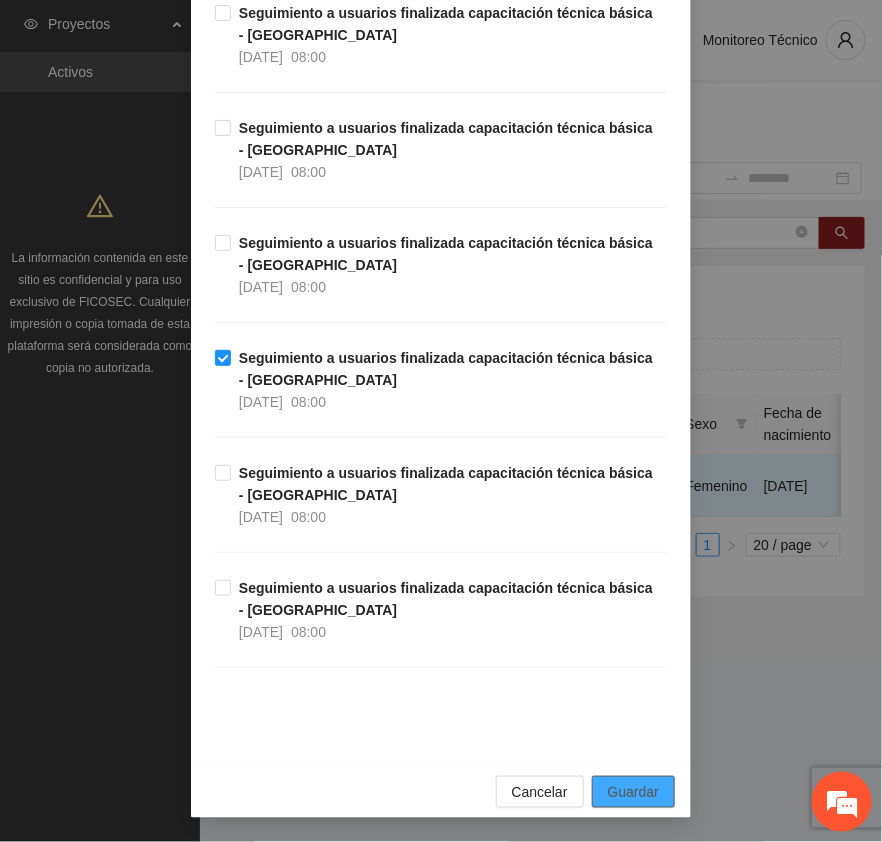drag, startPoint x: 637, startPoint y: 790, endPoint x: 241, endPoint y: 693, distance: 407.707 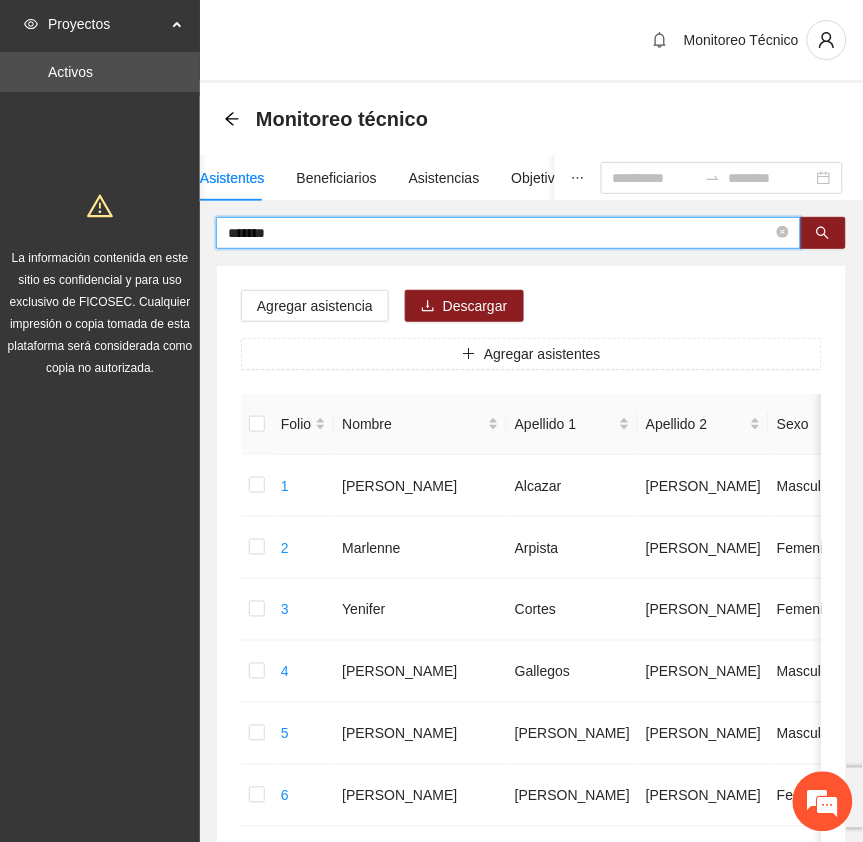 drag, startPoint x: 298, startPoint y: 223, endPoint x: 25, endPoint y: 258, distance: 275.23444 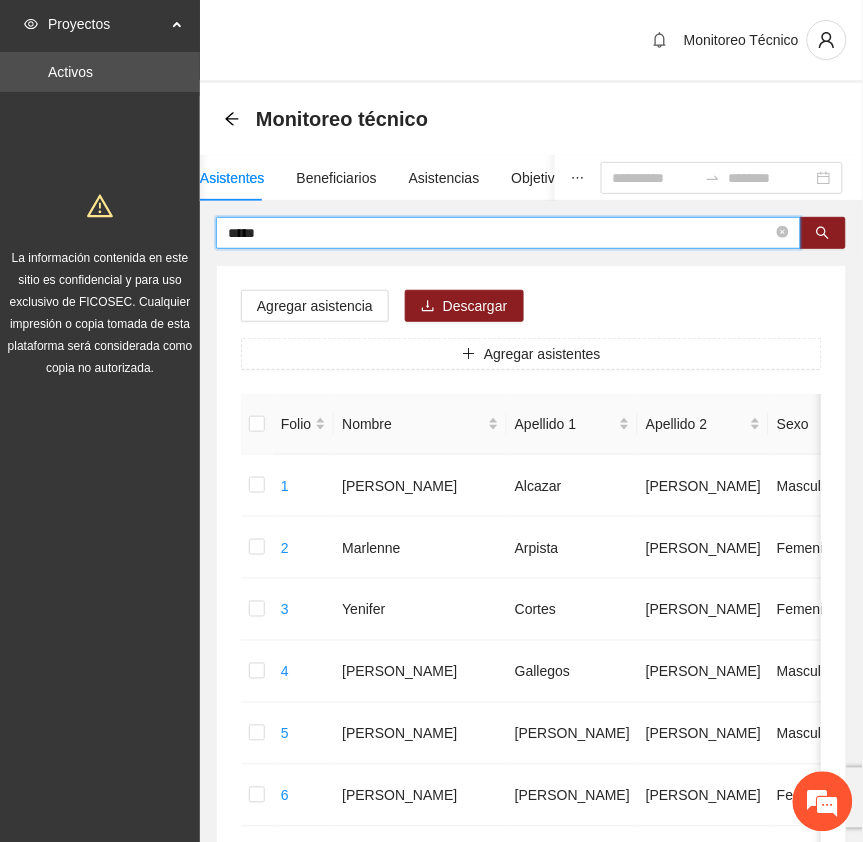 type on "*****" 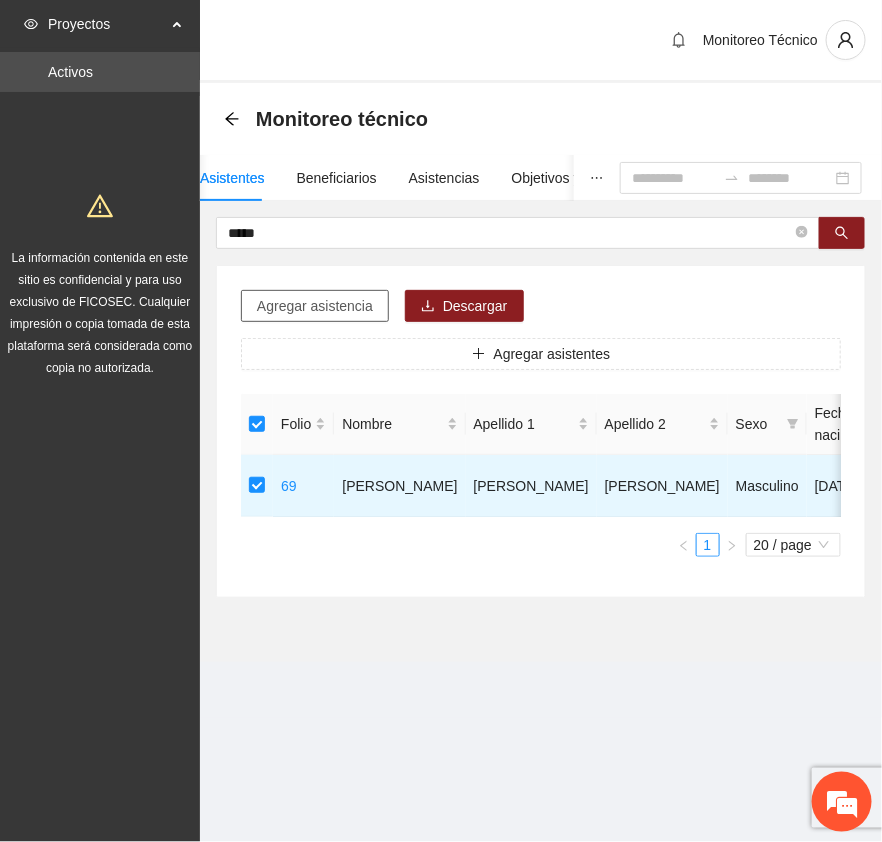 click on "Agregar asistencia" at bounding box center (315, 306) 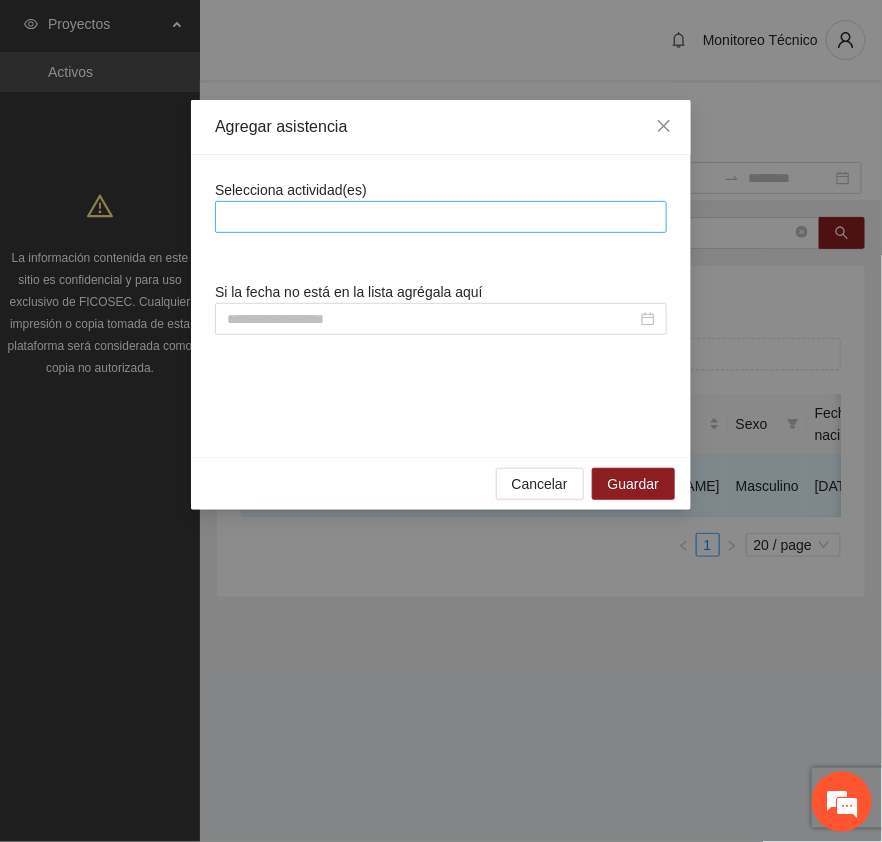click at bounding box center (441, 217) 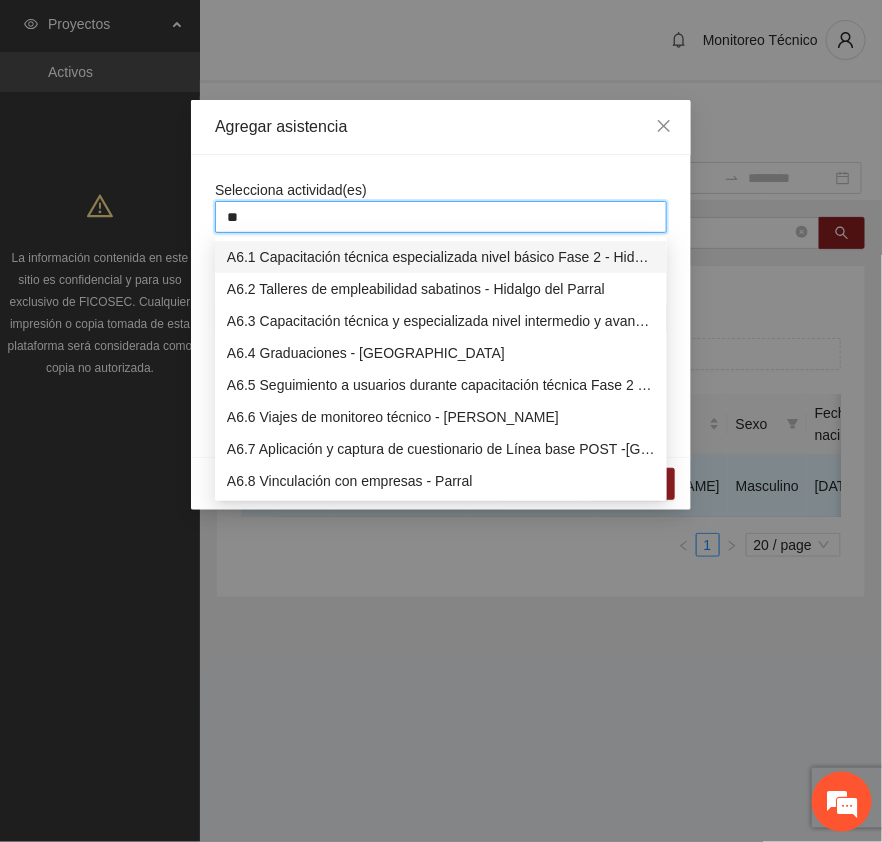 type on "***" 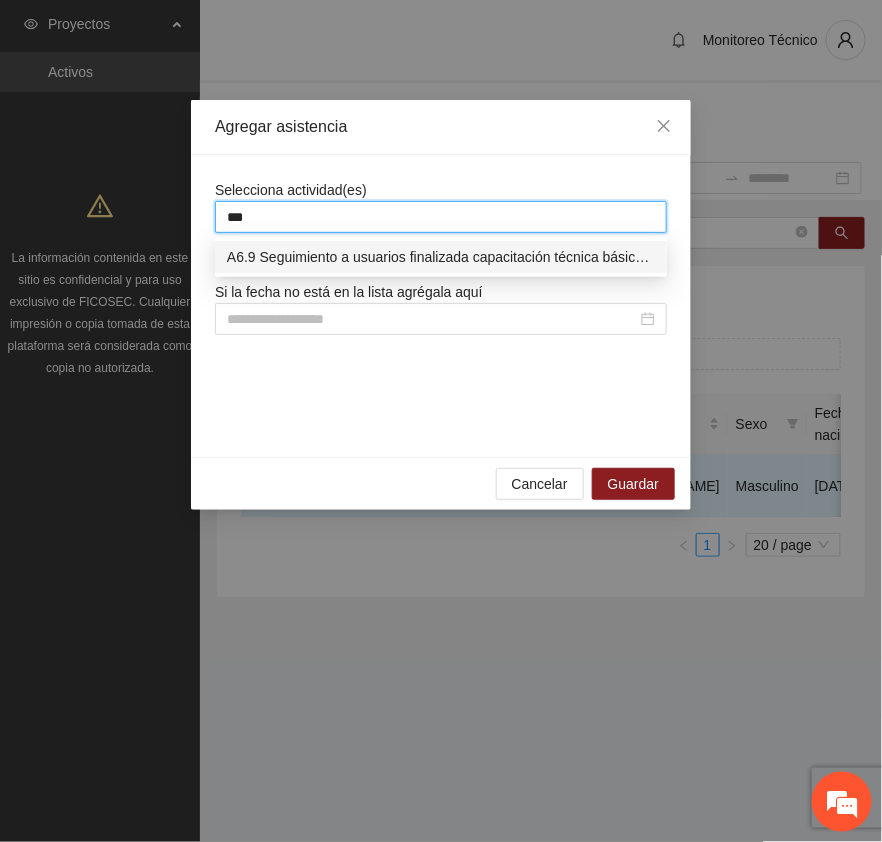 click on "A6.9 Seguimiento a usuarios finalizada capacitación técnica básica - [GEOGRAPHIC_DATA]" at bounding box center (441, 257) 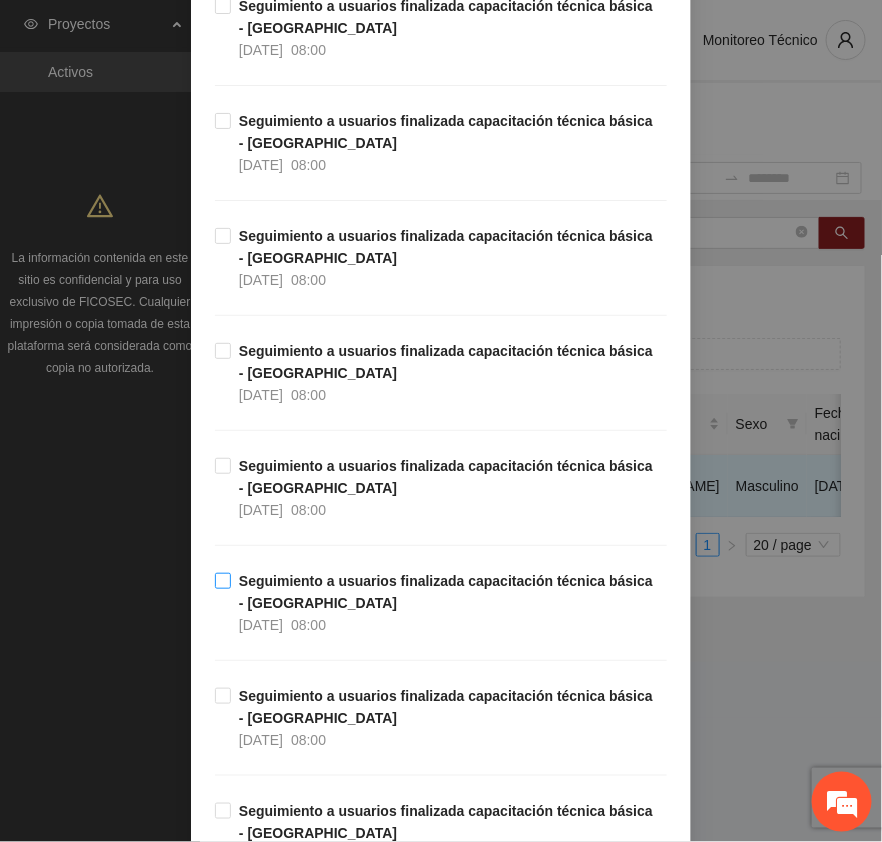 scroll, scrollTop: 5416, scrollLeft: 0, axis: vertical 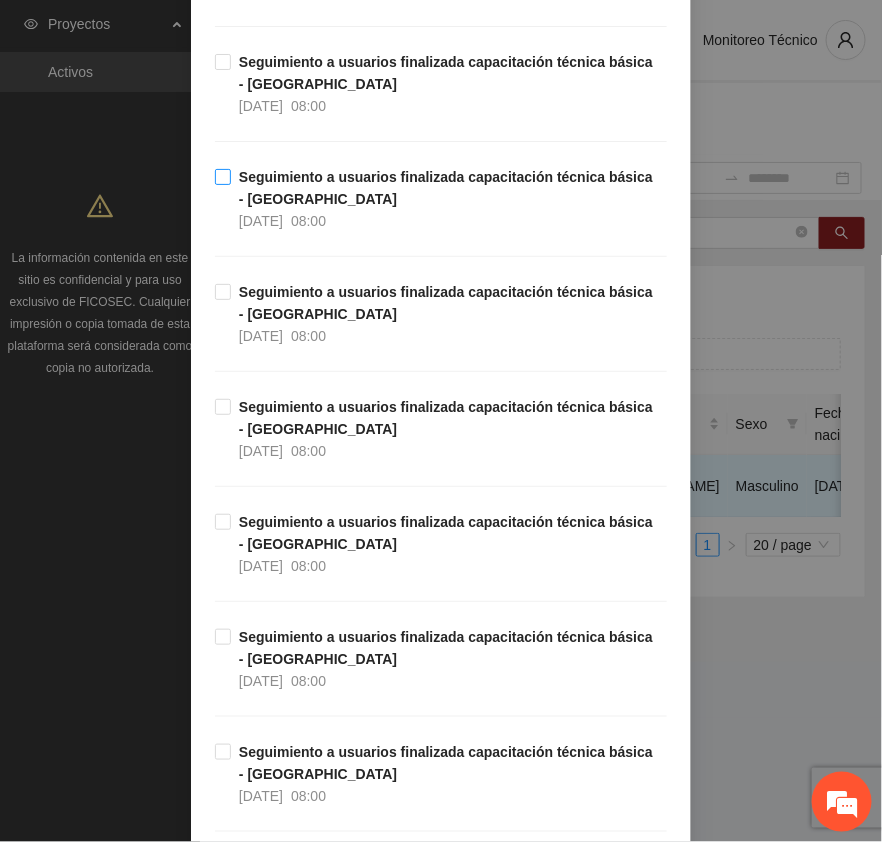 click on "Seguimiento a usuarios finalizada capacitación técnica básica - [GEOGRAPHIC_DATA]" at bounding box center [446, 188] 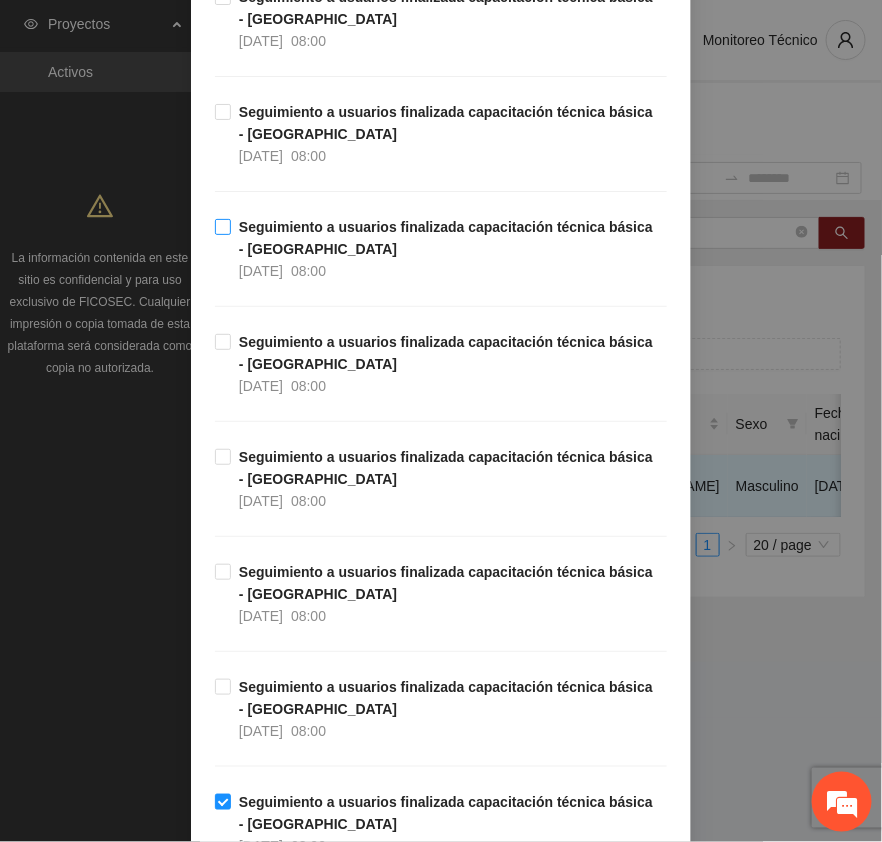 scroll, scrollTop: 4666, scrollLeft: 0, axis: vertical 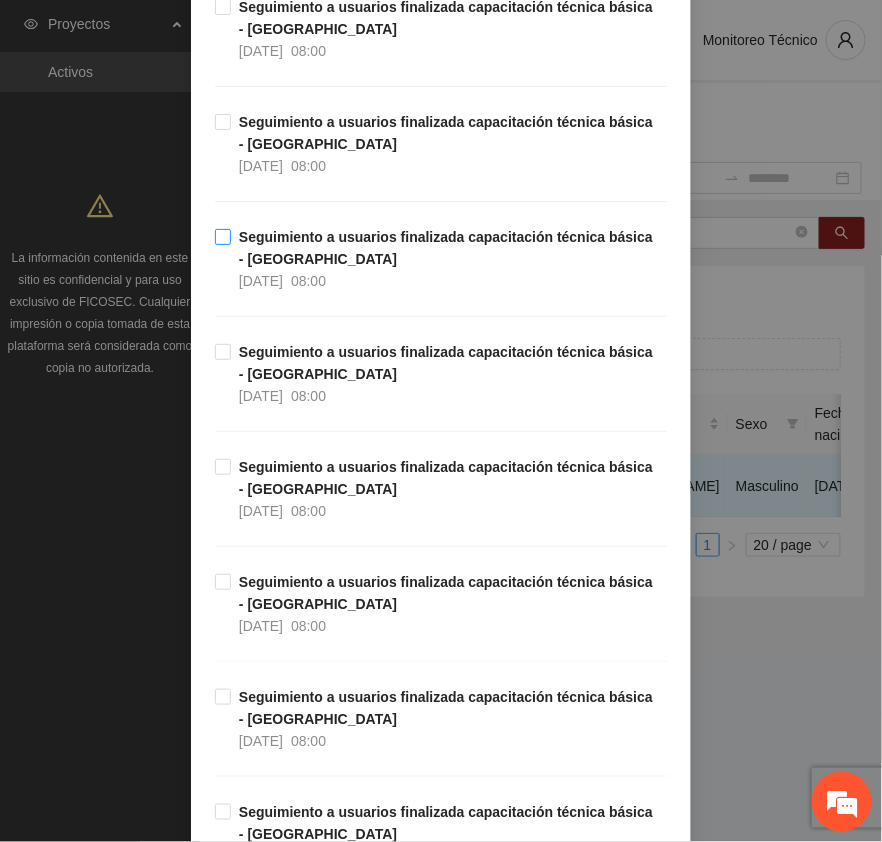 click on "Seguimiento a usuarios finalizada capacitación técnica básica - [GEOGRAPHIC_DATA]" at bounding box center [446, 248] 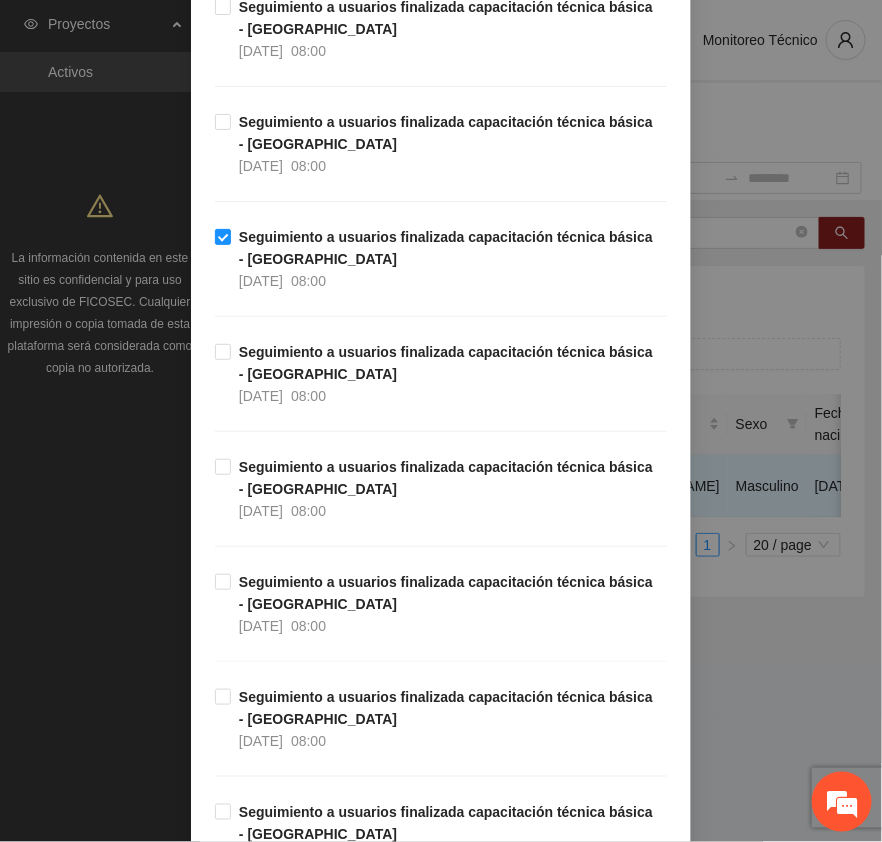 scroll, scrollTop: 6166, scrollLeft: 0, axis: vertical 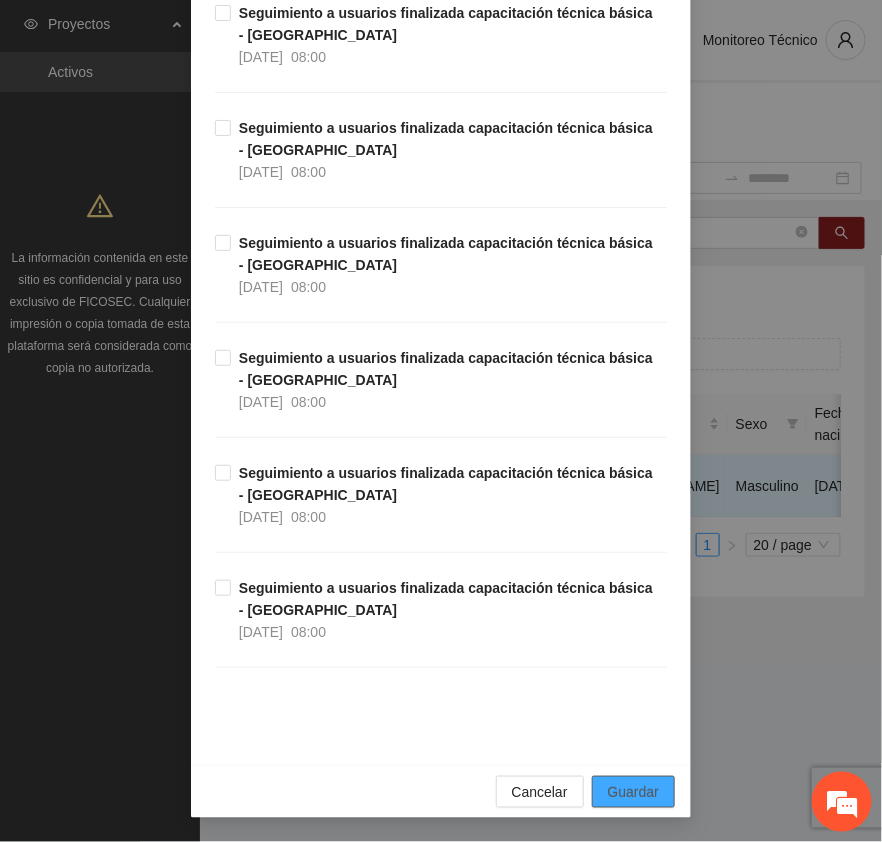 click on "Guardar" at bounding box center (633, 792) 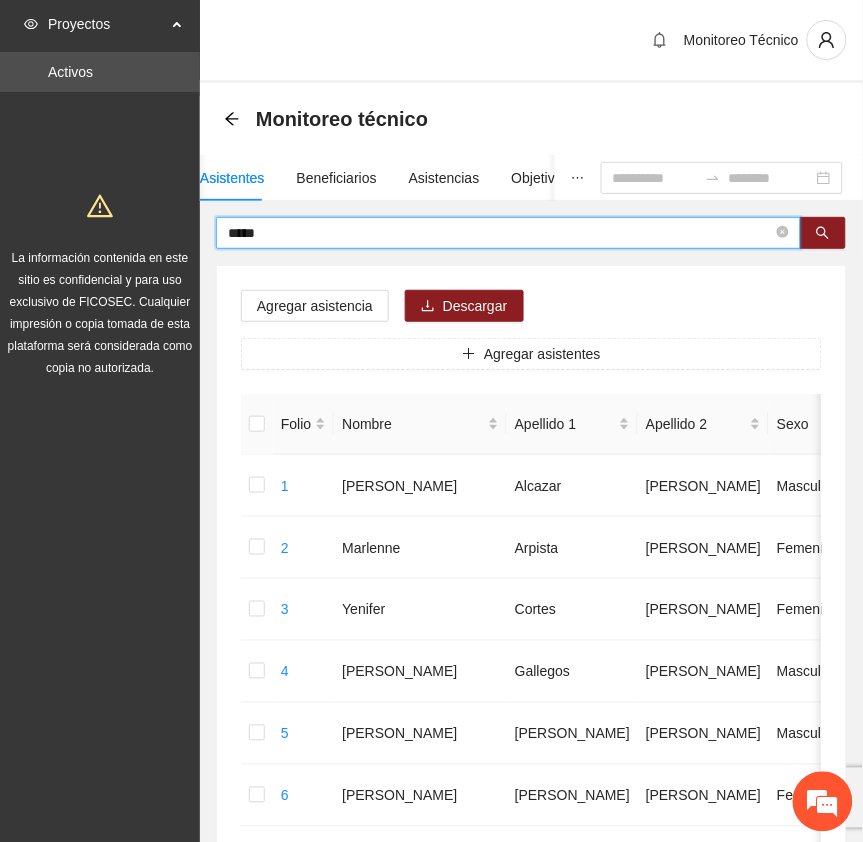 drag, startPoint x: 313, startPoint y: 238, endPoint x: 96, endPoint y: 232, distance: 217.08293 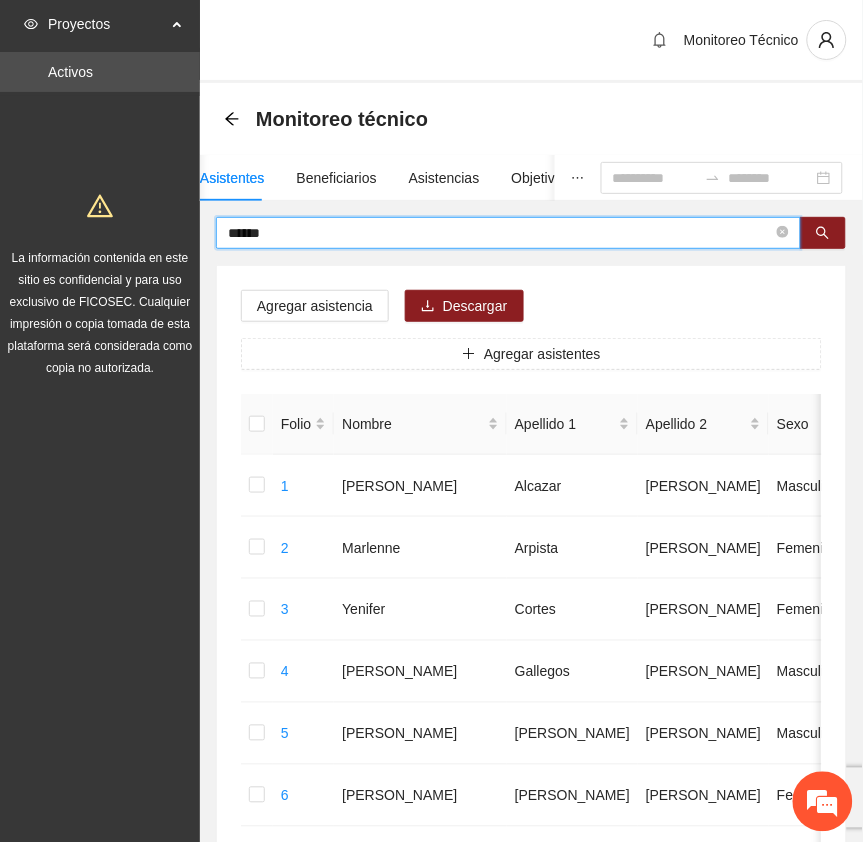 type on "******" 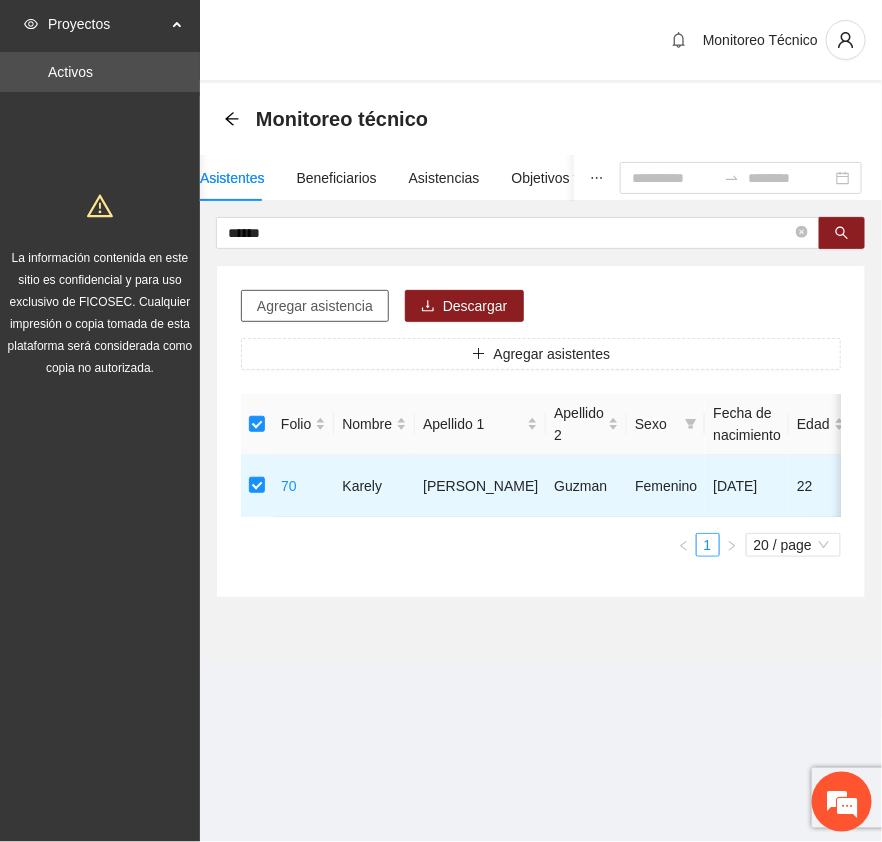 click on "Agregar asistencia" at bounding box center [315, 306] 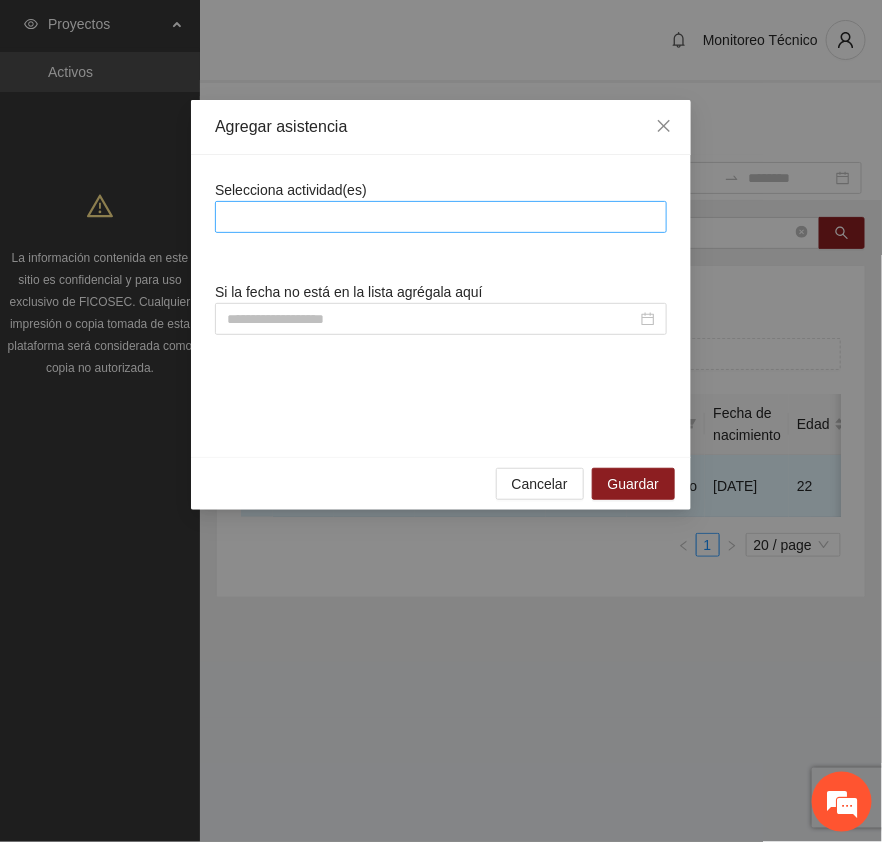 click at bounding box center [441, 217] 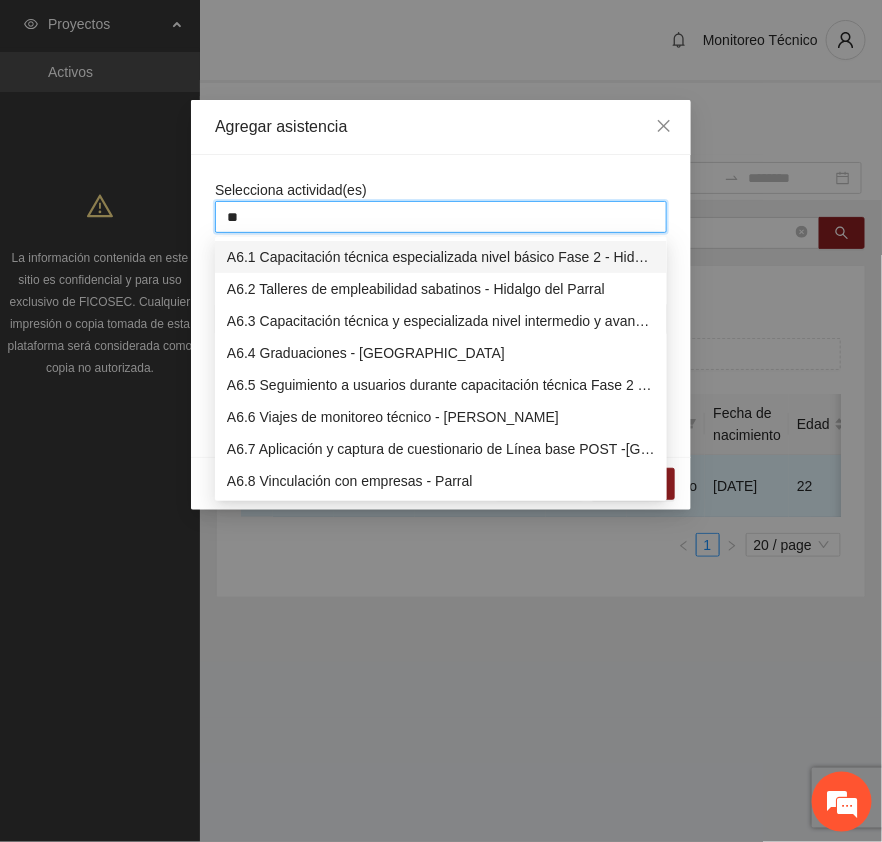 type on "***" 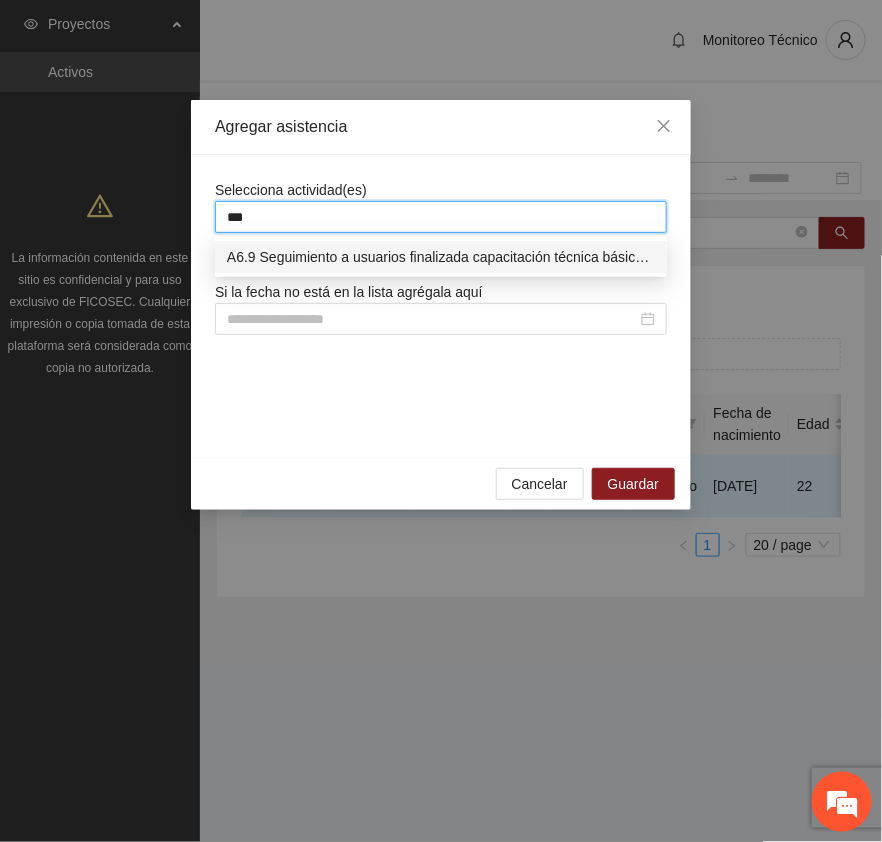 click on "A6.9 Seguimiento a usuarios finalizada capacitación técnica básica - [GEOGRAPHIC_DATA]" at bounding box center (441, 257) 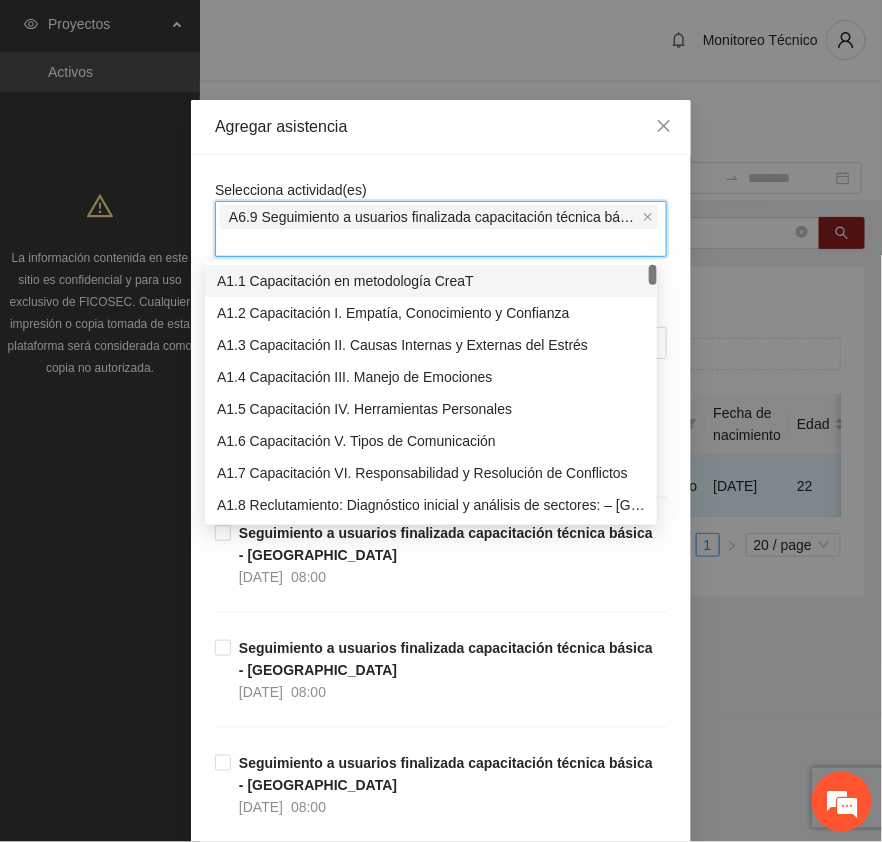 click on "Agregar asistencia" at bounding box center [441, 127] 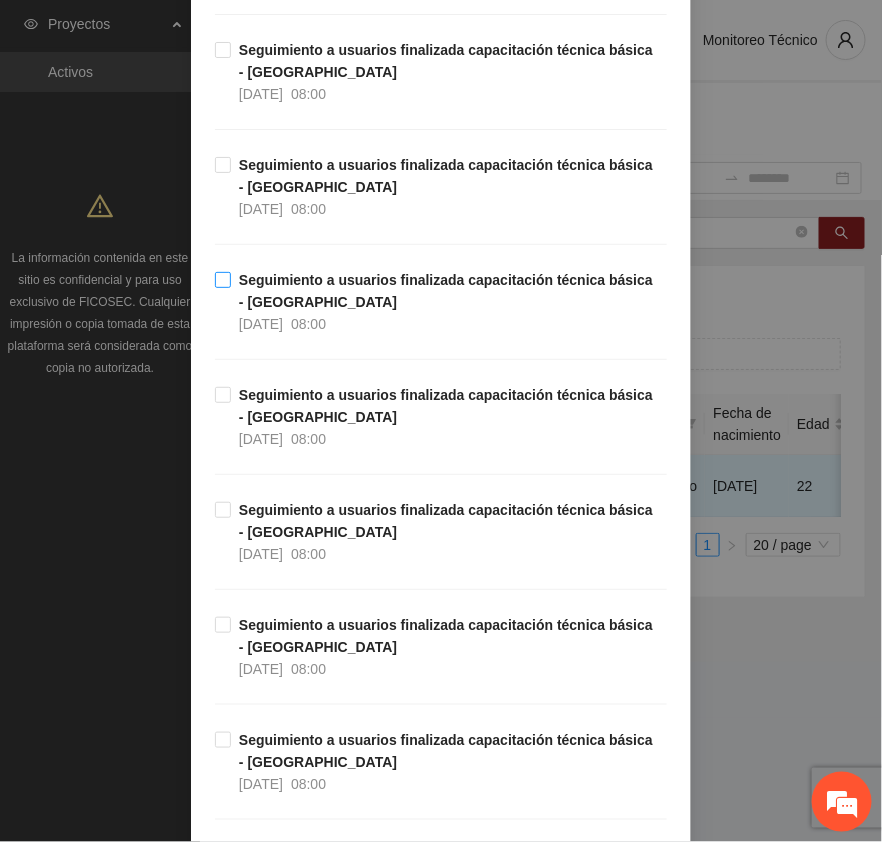 scroll, scrollTop: 5541, scrollLeft: 0, axis: vertical 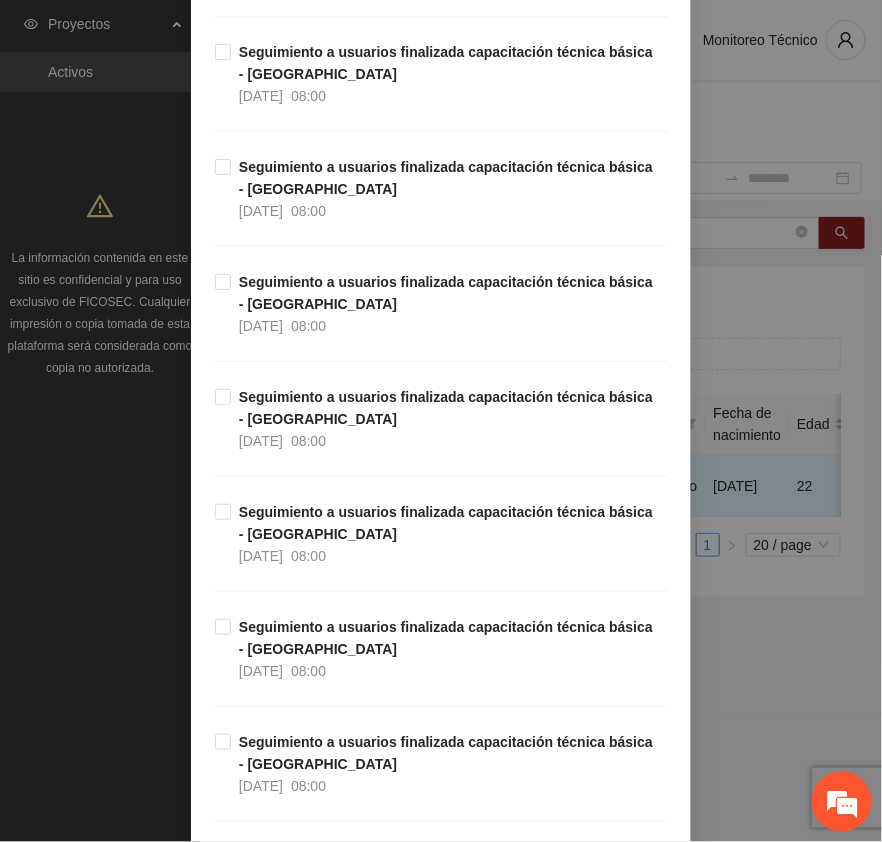 drag, startPoint x: 291, startPoint y: 313, endPoint x: 328, endPoint y: 355, distance: 55.97321 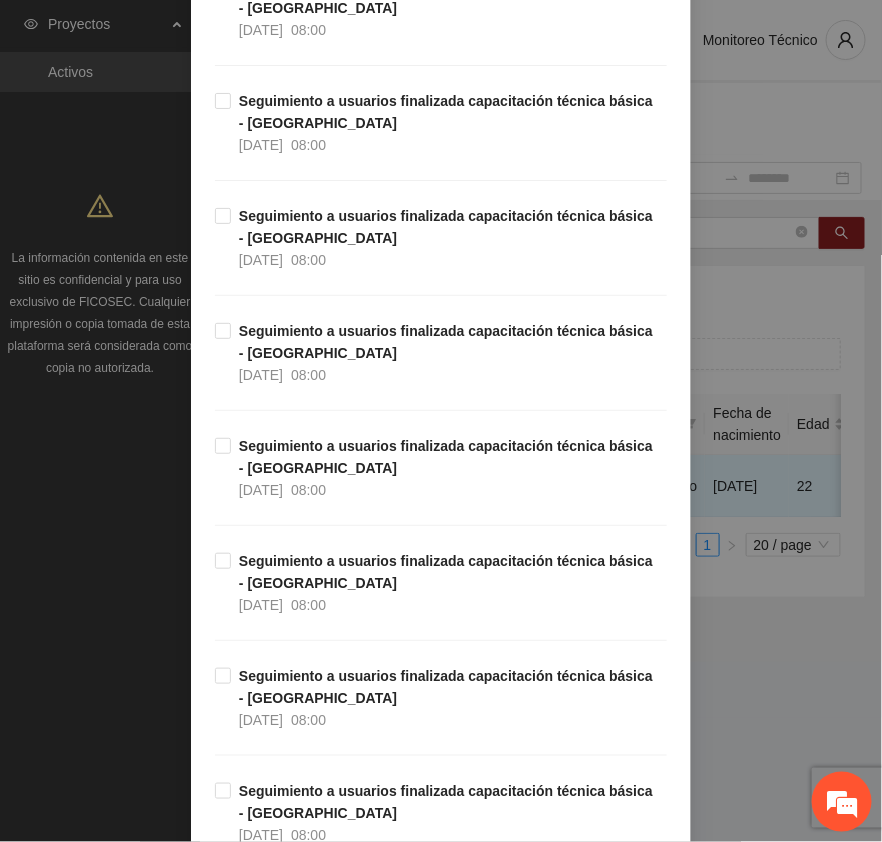 scroll, scrollTop: 4791, scrollLeft: 0, axis: vertical 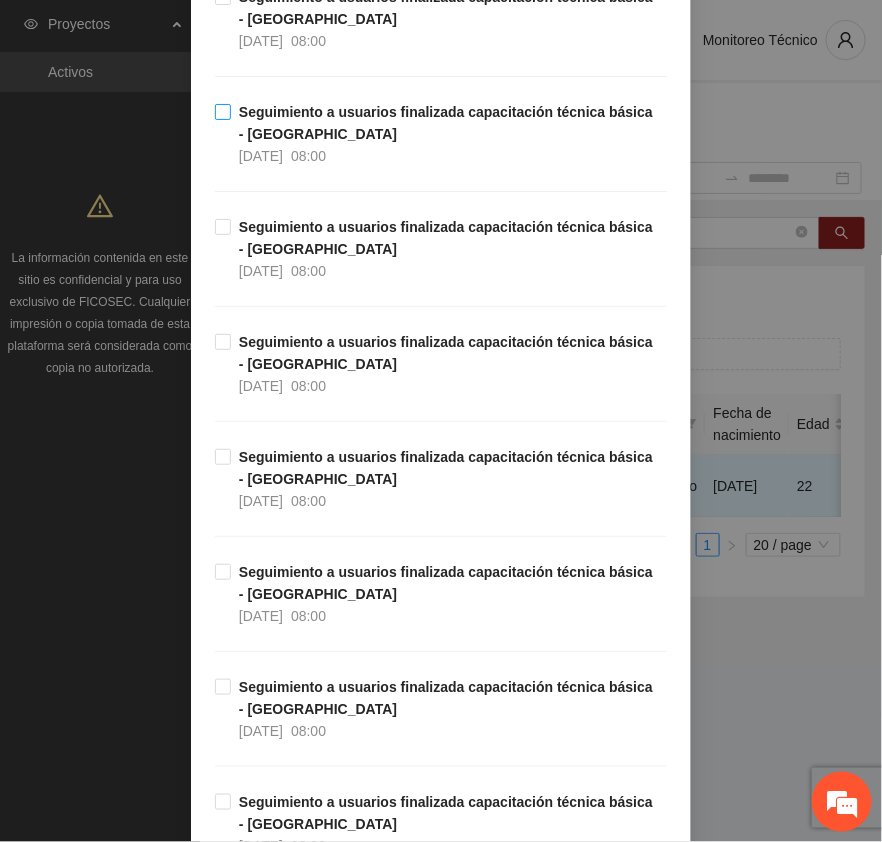 click on "Seguimiento a usuarios finalizada capacitación técnica básica - [GEOGRAPHIC_DATA]" at bounding box center (446, 123) 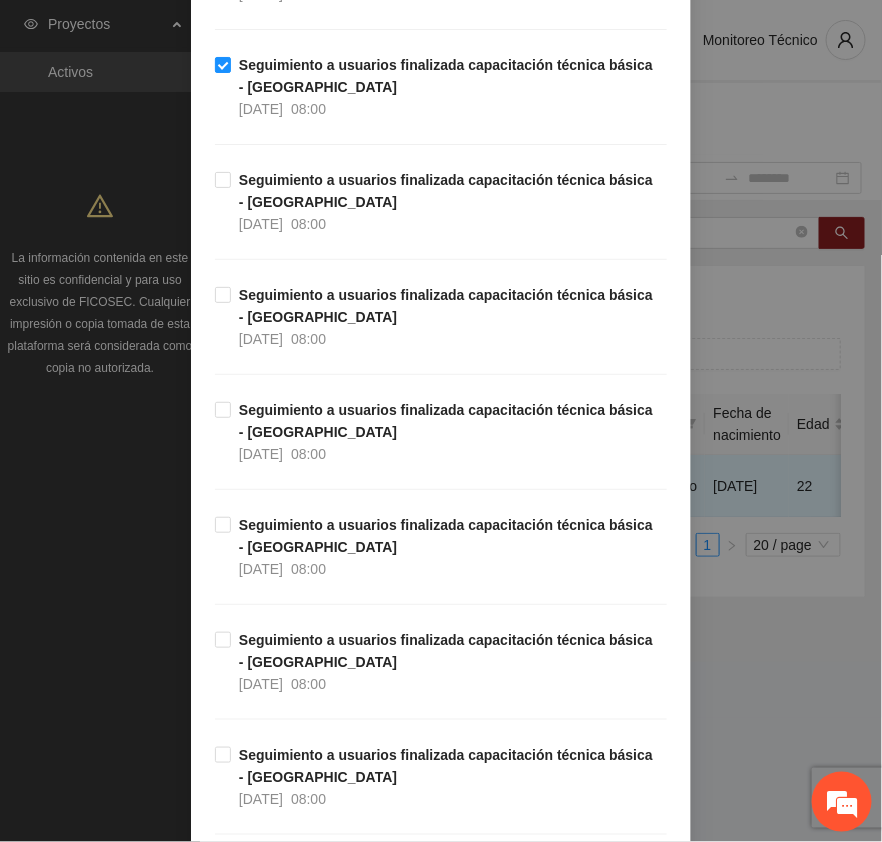 scroll, scrollTop: 6166, scrollLeft: 0, axis: vertical 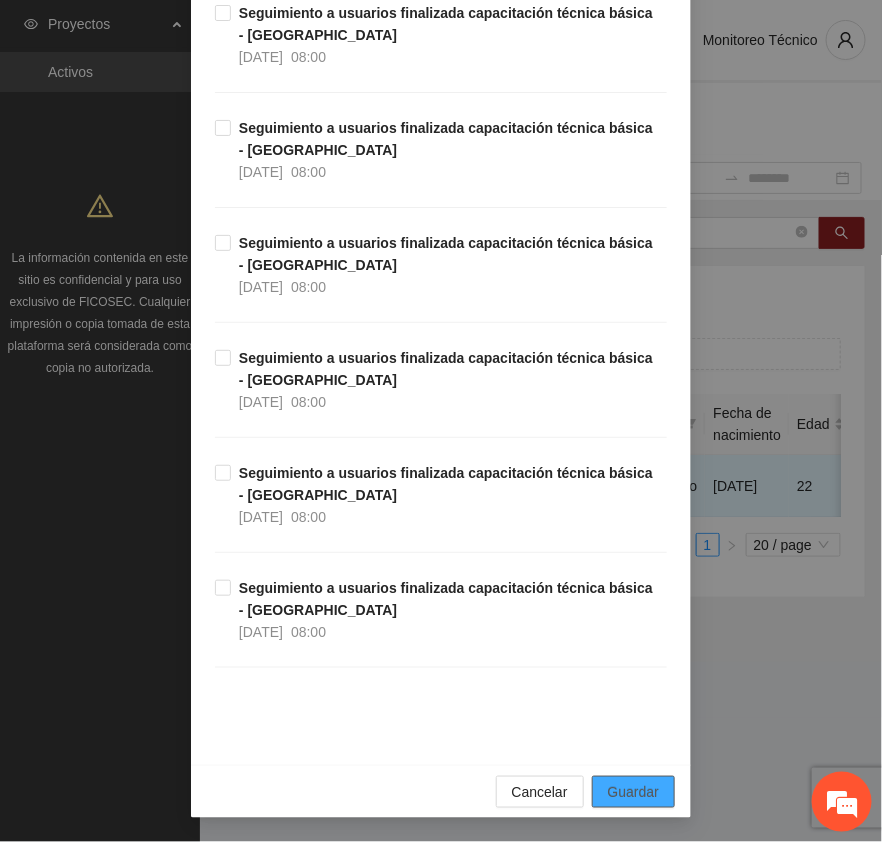 click on "Guardar" at bounding box center [633, 792] 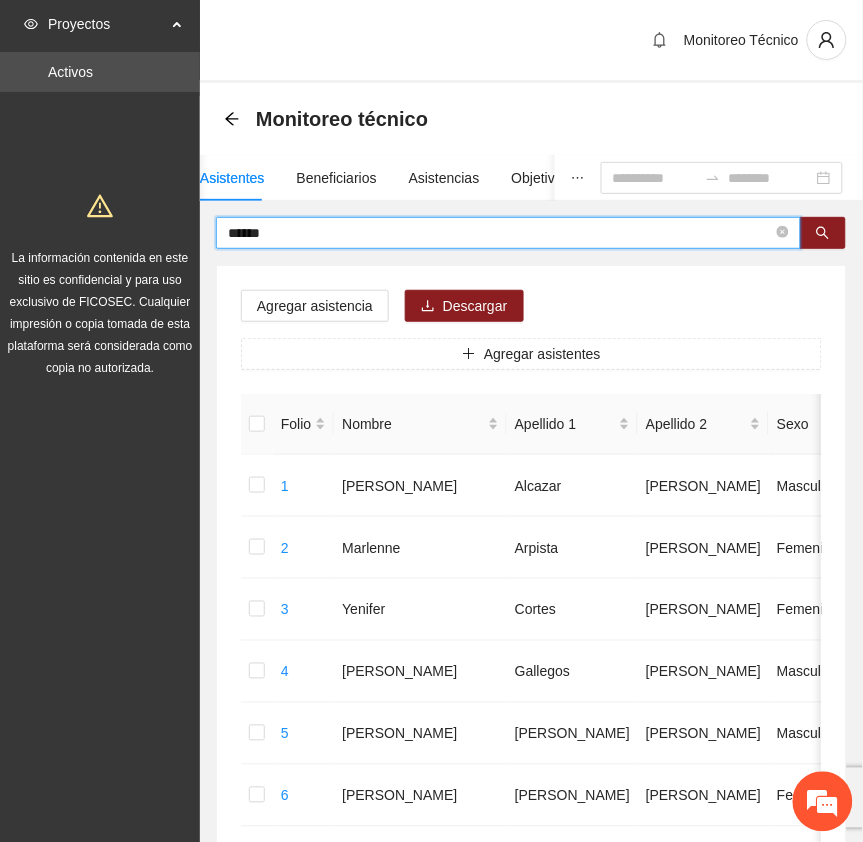 drag, startPoint x: 300, startPoint y: 227, endPoint x: 157, endPoint y: 238, distance: 143.42245 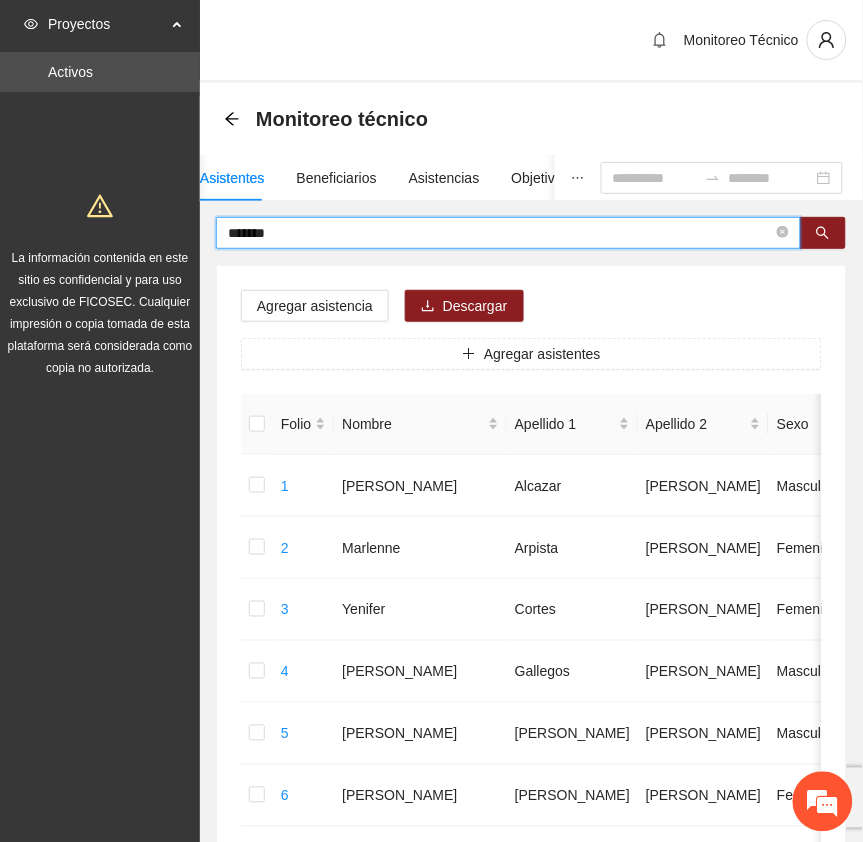 type on "*******" 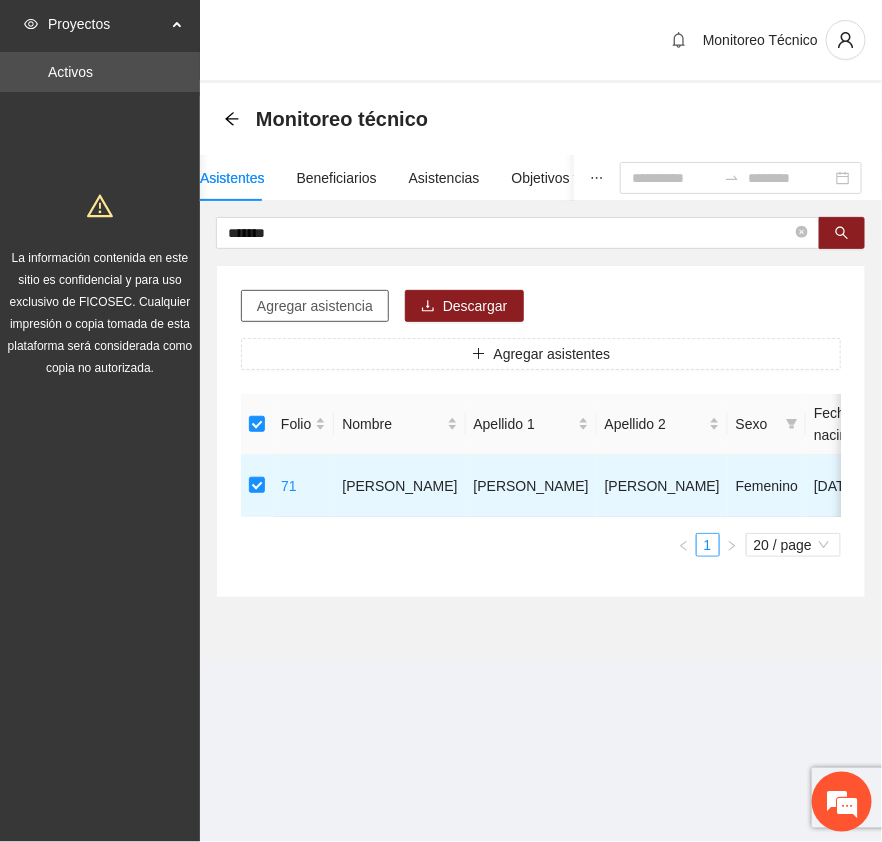 click on "Agregar asistencia" at bounding box center [315, 306] 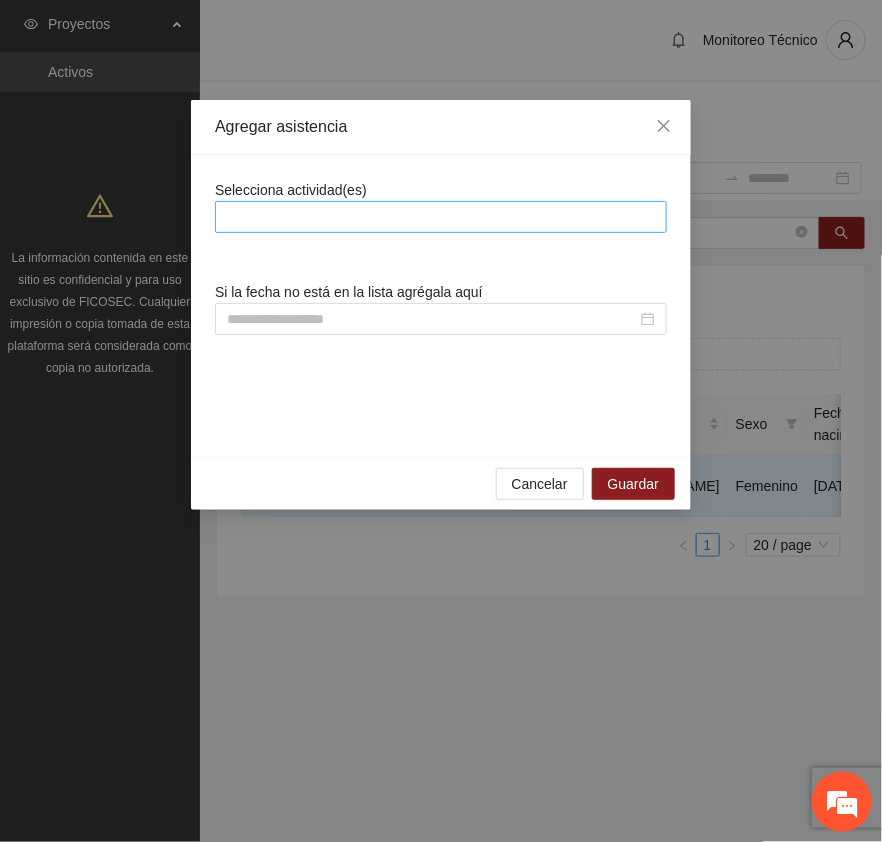 click at bounding box center [441, 217] 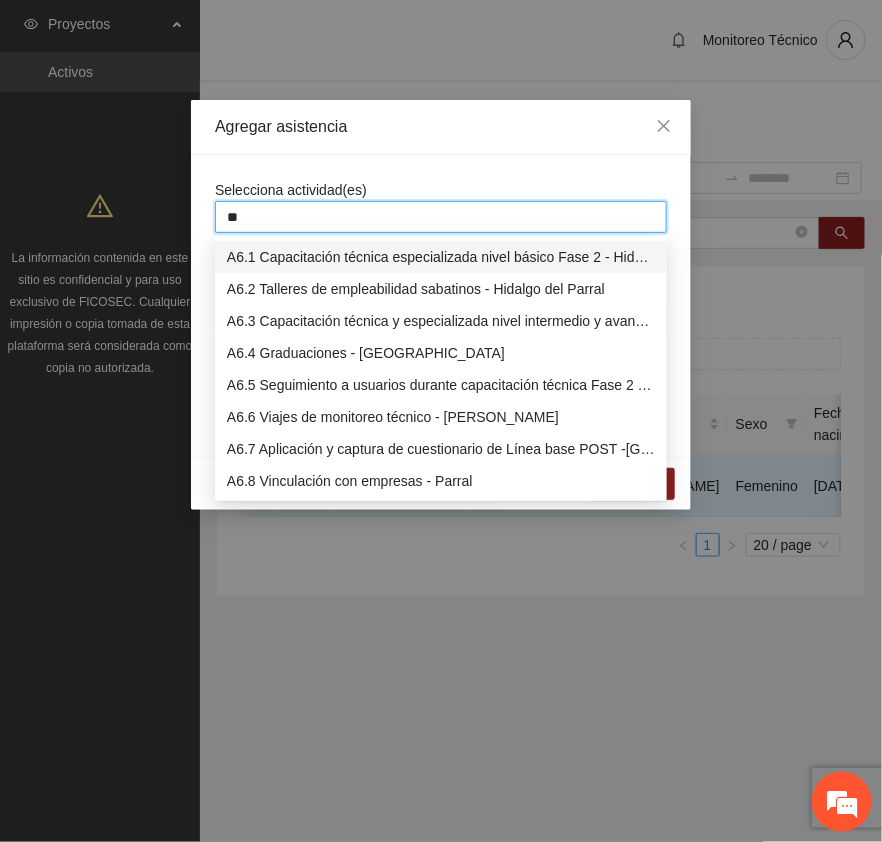 type on "***" 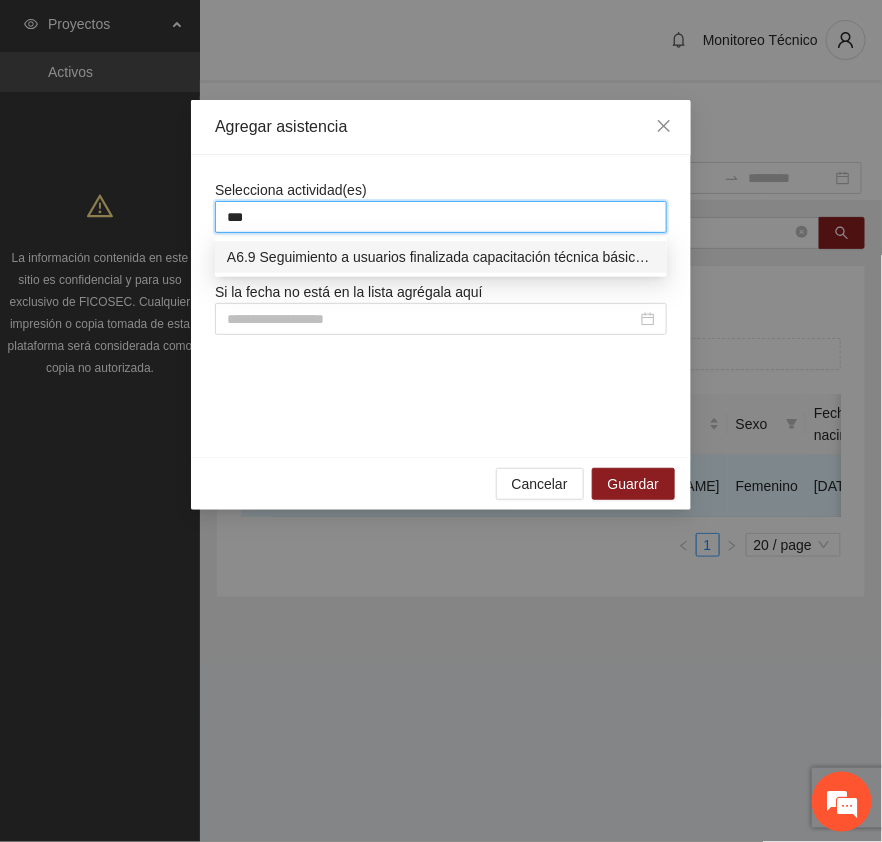 click on "A6.9 Seguimiento a usuarios finalizada capacitación técnica básica - [GEOGRAPHIC_DATA]" at bounding box center [441, 257] 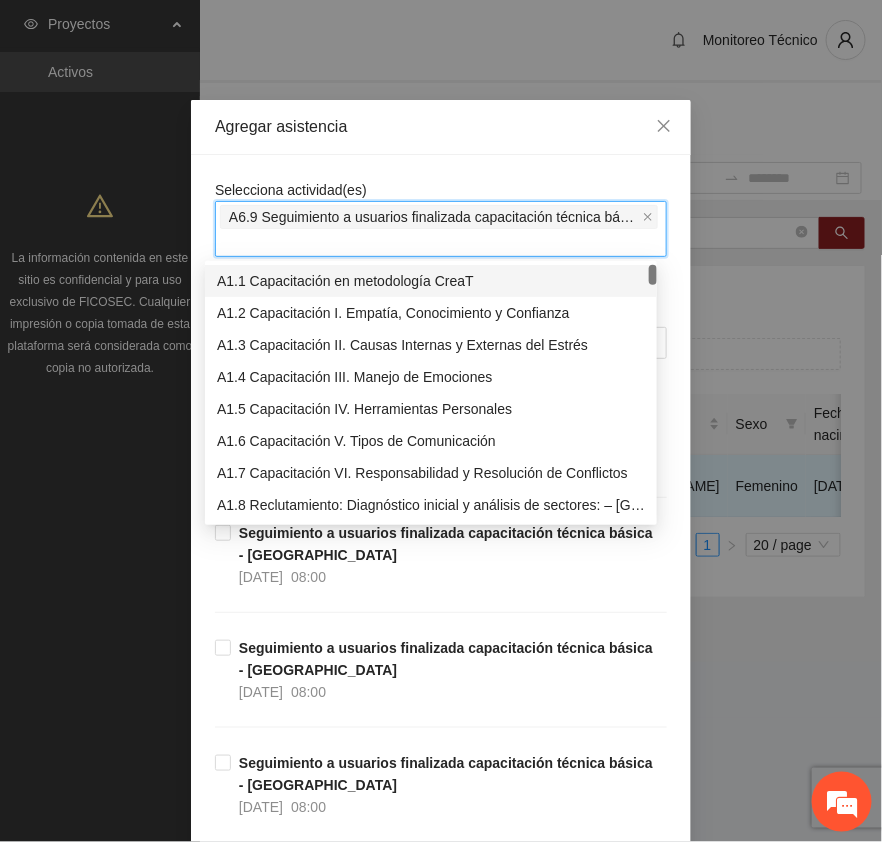 click on "Agregar asistencia" at bounding box center [441, 127] 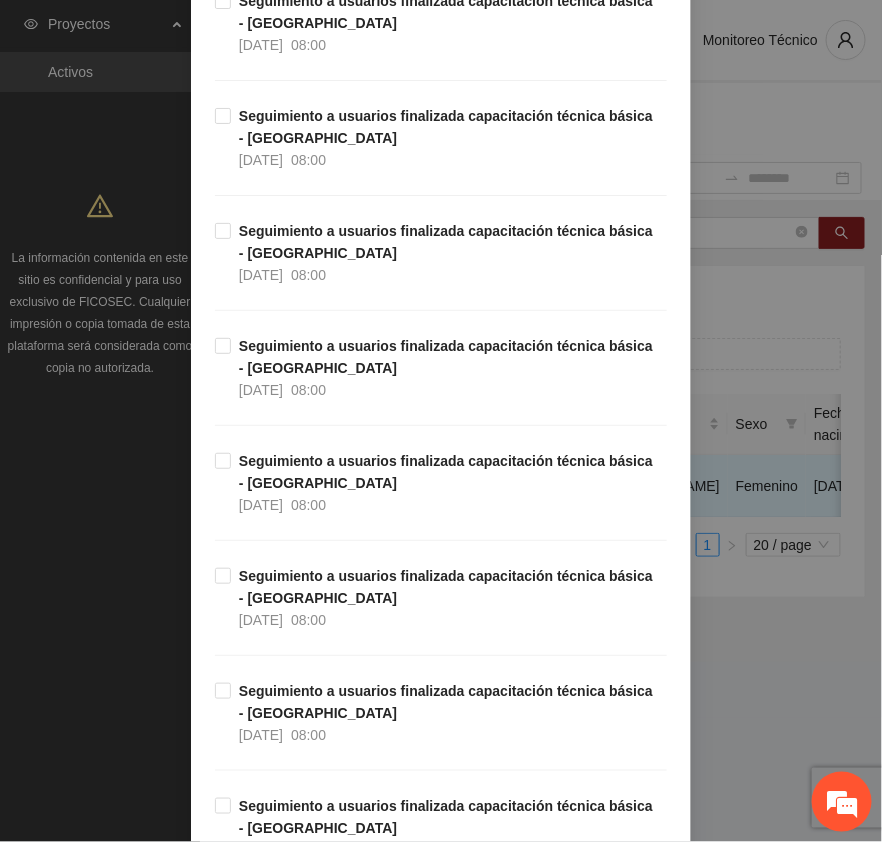 scroll, scrollTop: 6166, scrollLeft: 0, axis: vertical 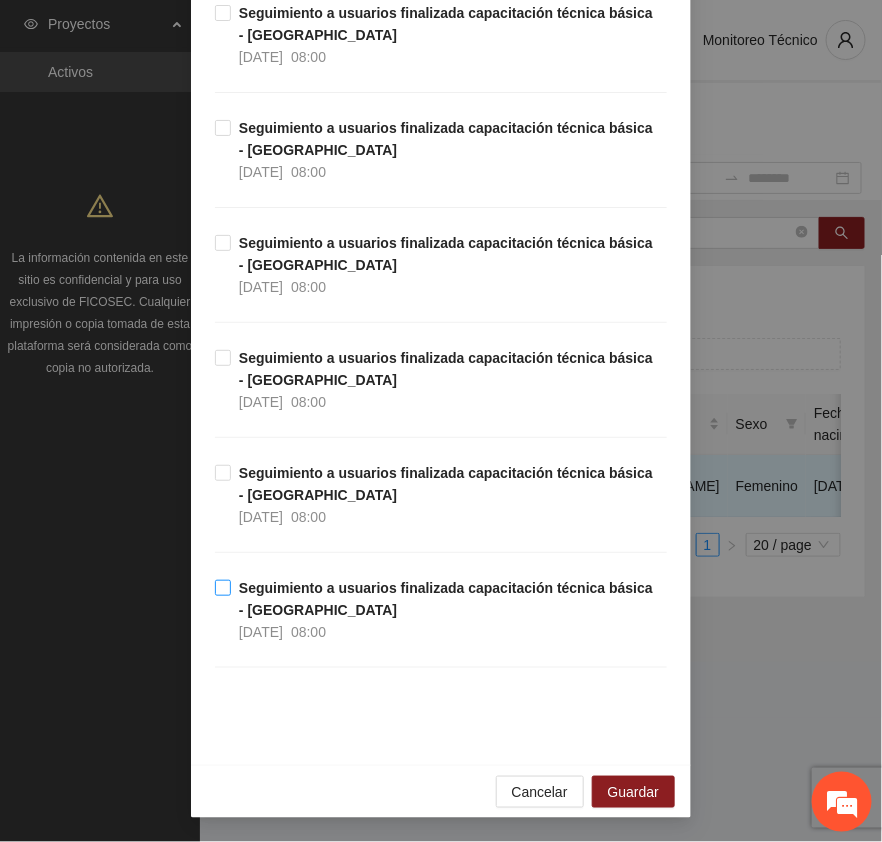 click on "Seguimiento a usuarios finalizada capacitación técnica básica - [GEOGRAPHIC_DATA]" at bounding box center (446, 599) 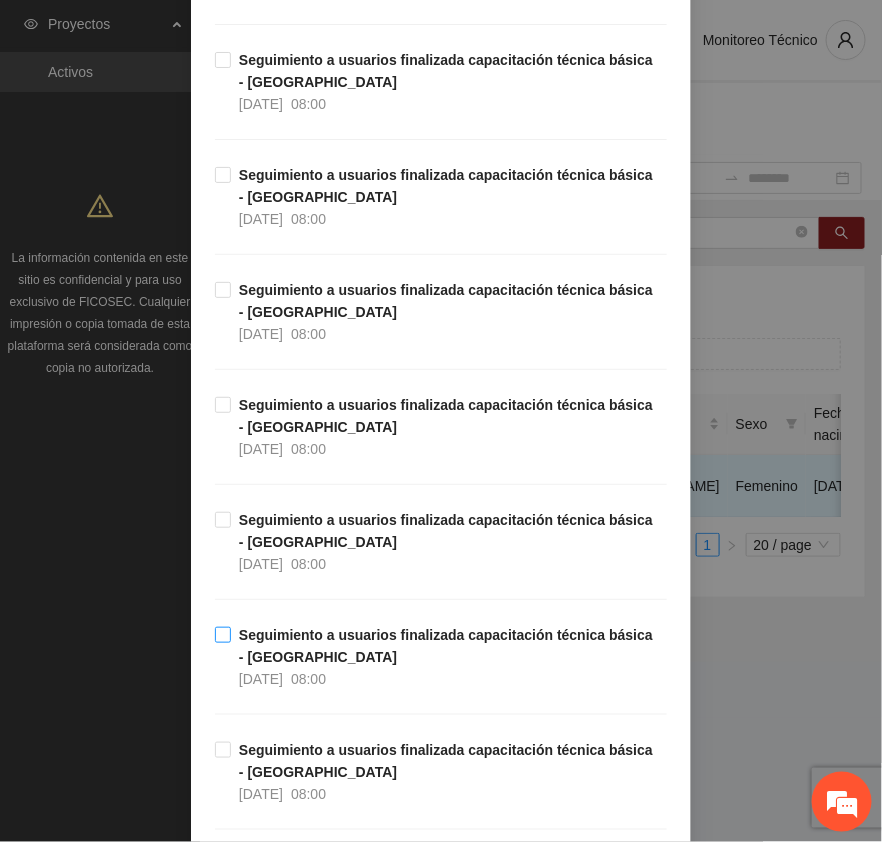 scroll, scrollTop: 5416, scrollLeft: 0, axis: vertical 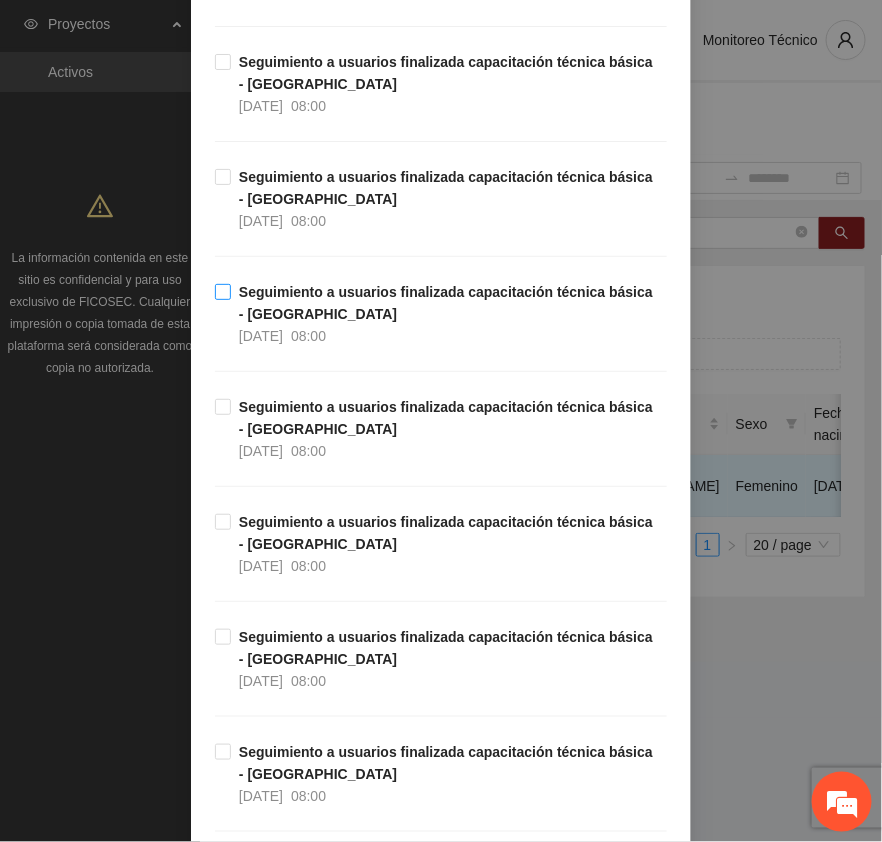 click on "Seguimiento a usuarios finalizada capacitación técnica básica - [GEOGRAPHIC_DATA]" at bounding box center (446, 303) 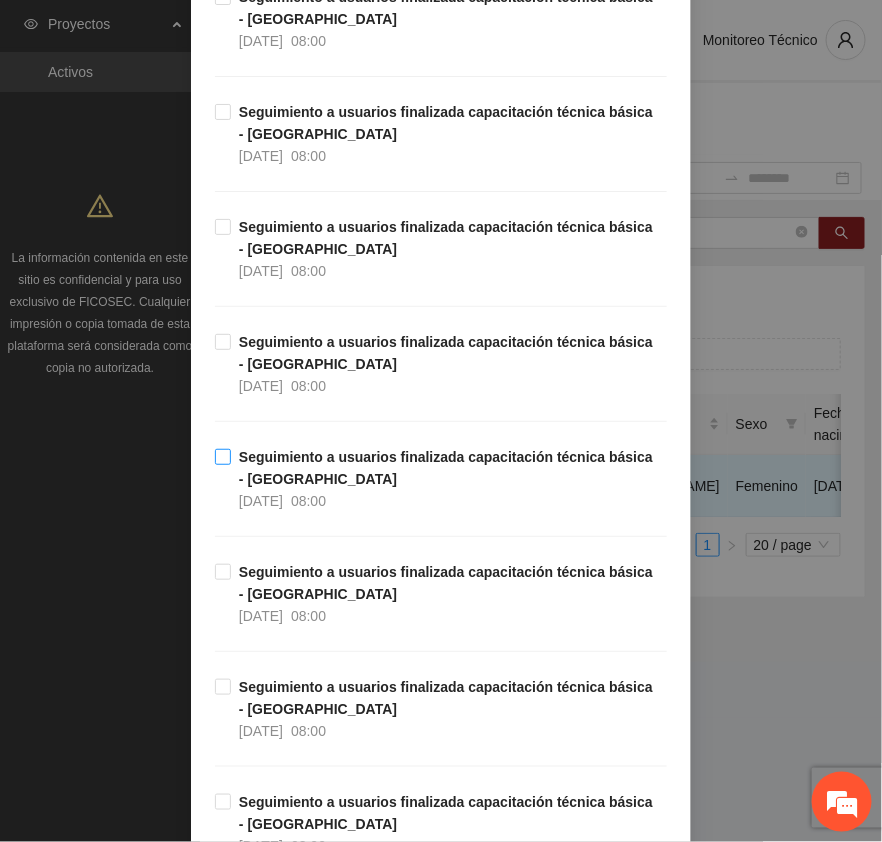 scroll, scrollTop: 4666, scrollLeft: 0, axis: vertical 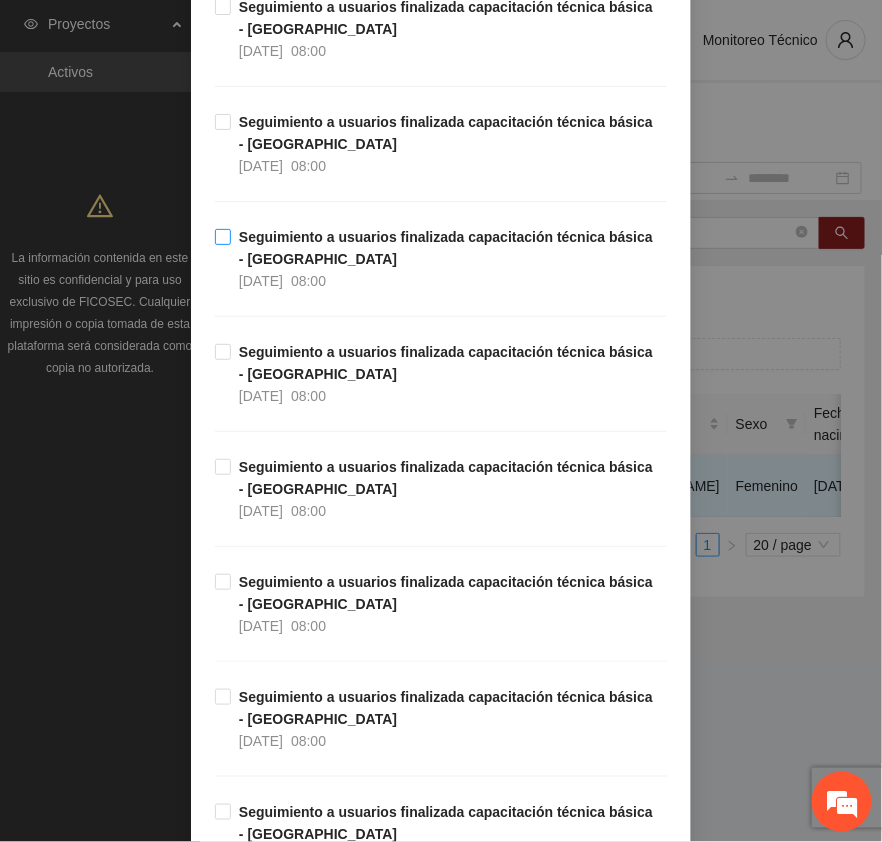 click on "Seguimiento a usuarios finalizada capacitación técnica básica - [GEOGRAPHIC_DATA]" at bounding box center [446, 248] 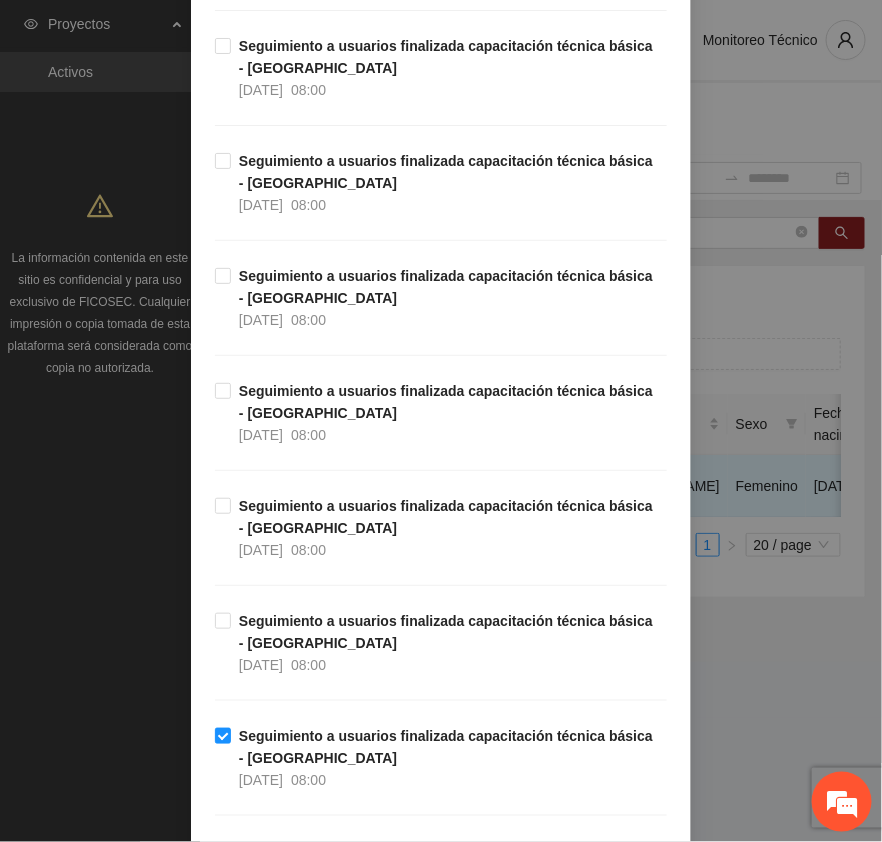 scroll, scrollTop: 6166, scrollLeft: 0, axis: vertical 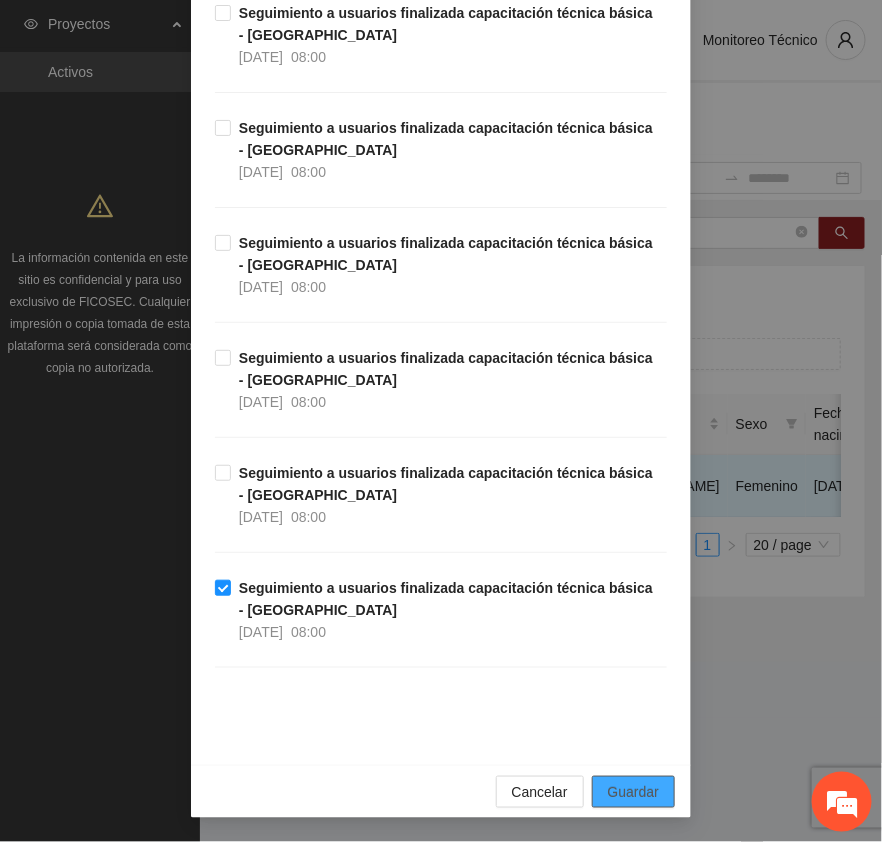 click on "Guardar" at bounding box center (633, 792) 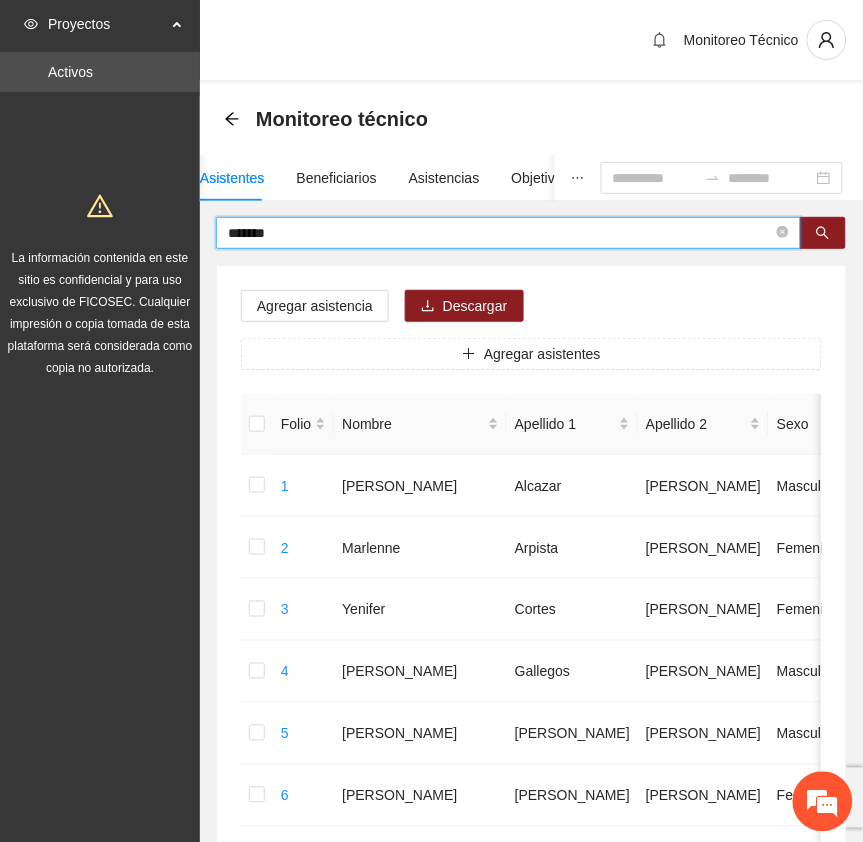 drag, startPoint x: 297, startPoint y: 230, endPoint x: 117, endPoint y: 208, distance: 181.33946 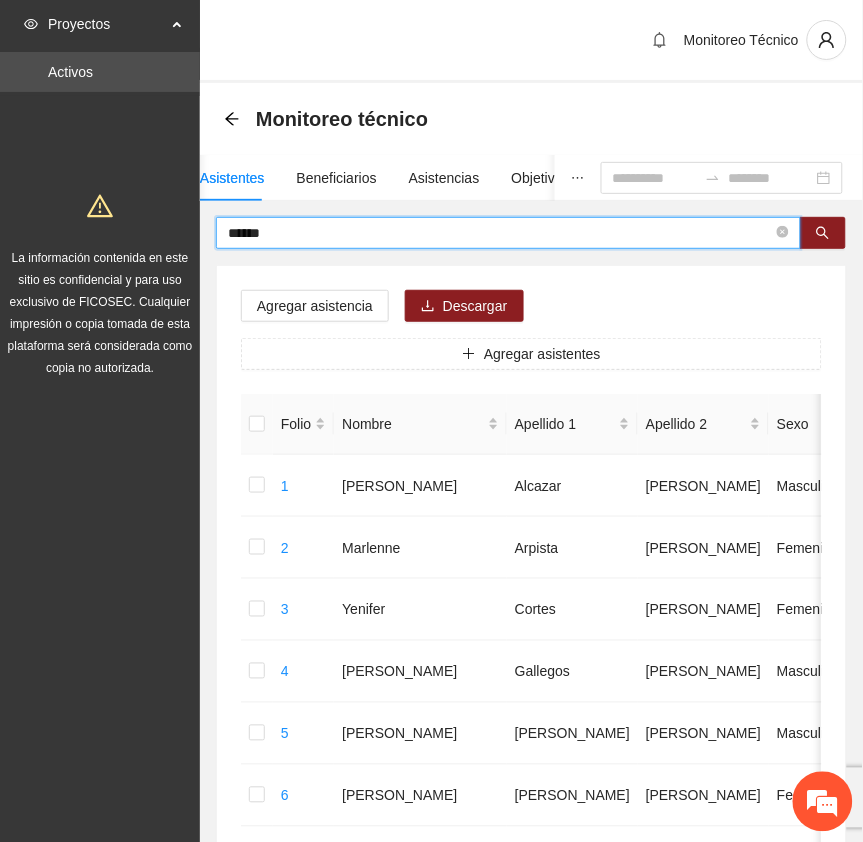 type on "******" 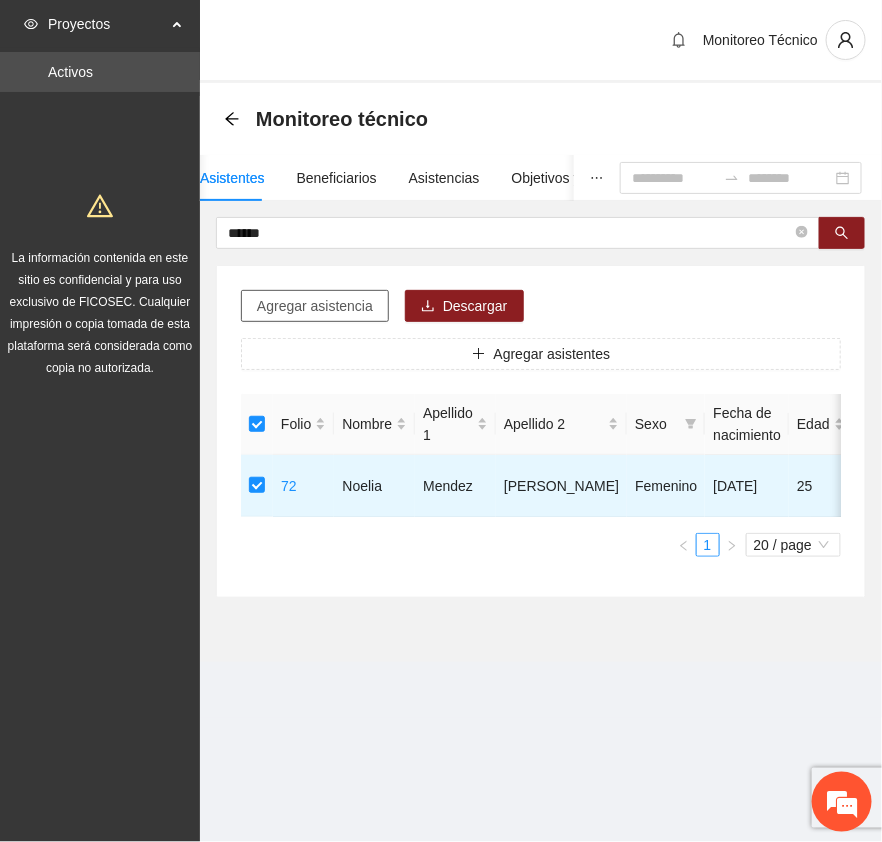 click on "Agregar asistencia" at bounding box center (315, 306) 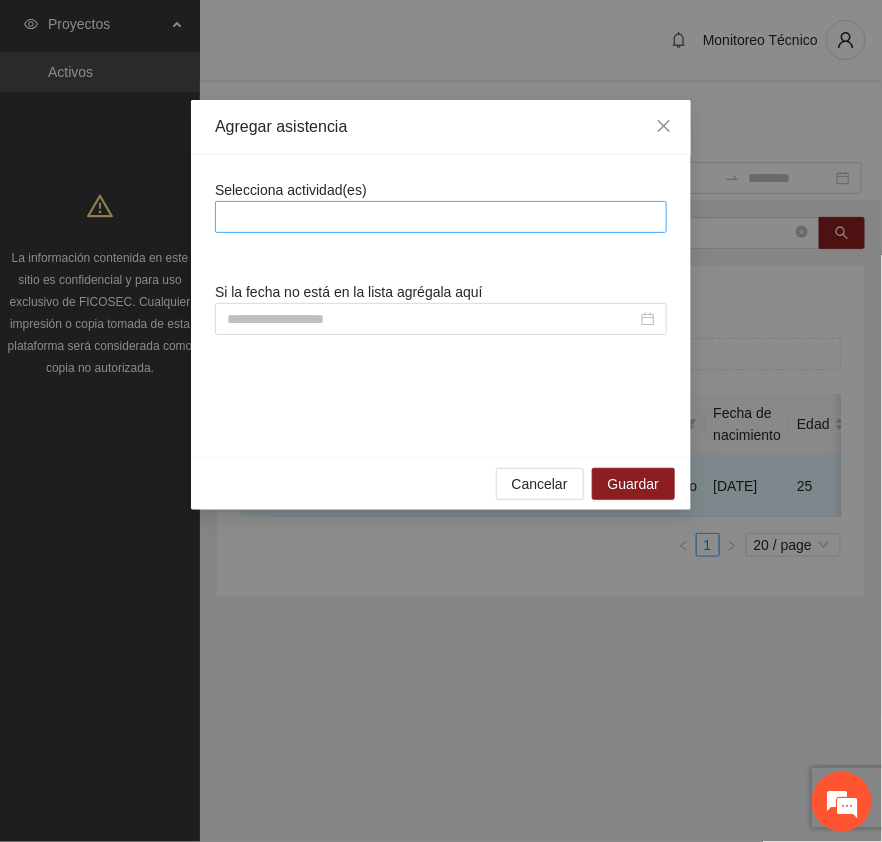 click at bounding box center [441, 217] 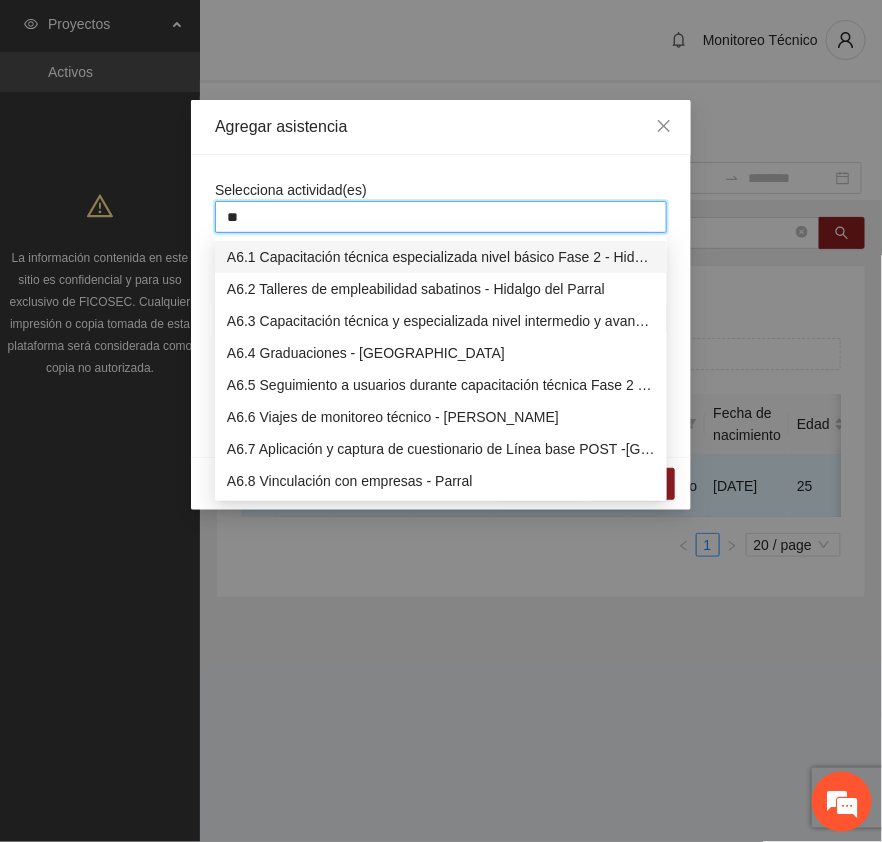 type on "***" 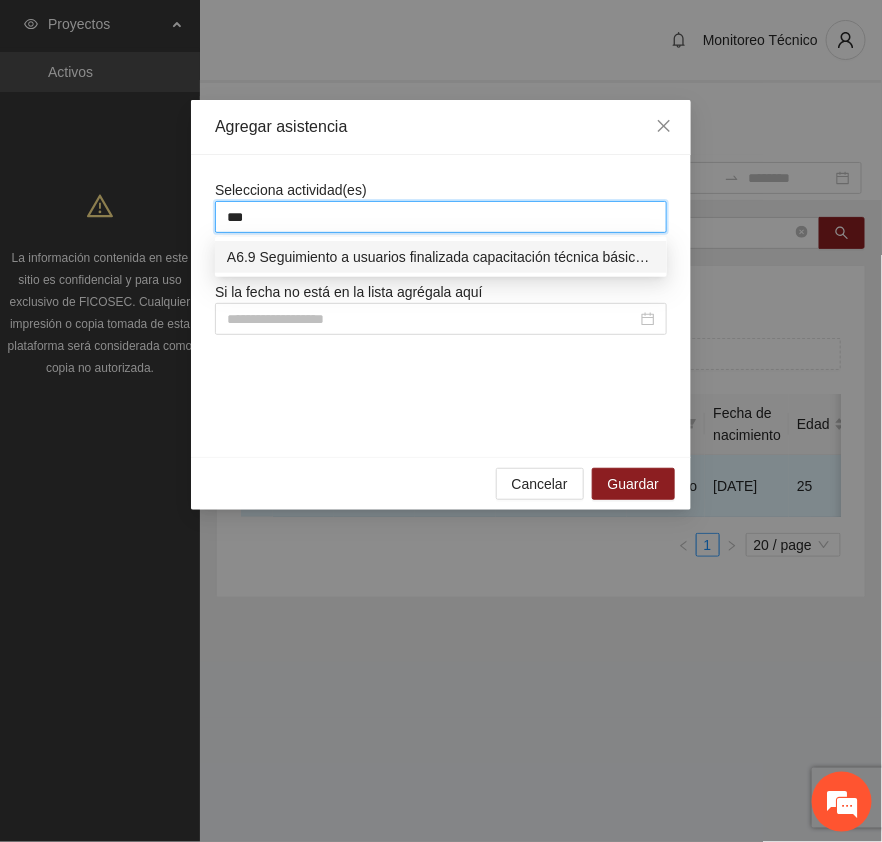 drag, startPoint x: 380, startPoint y: 260, endPoint x: 391, endPoint y: 247, distance: 17.029387 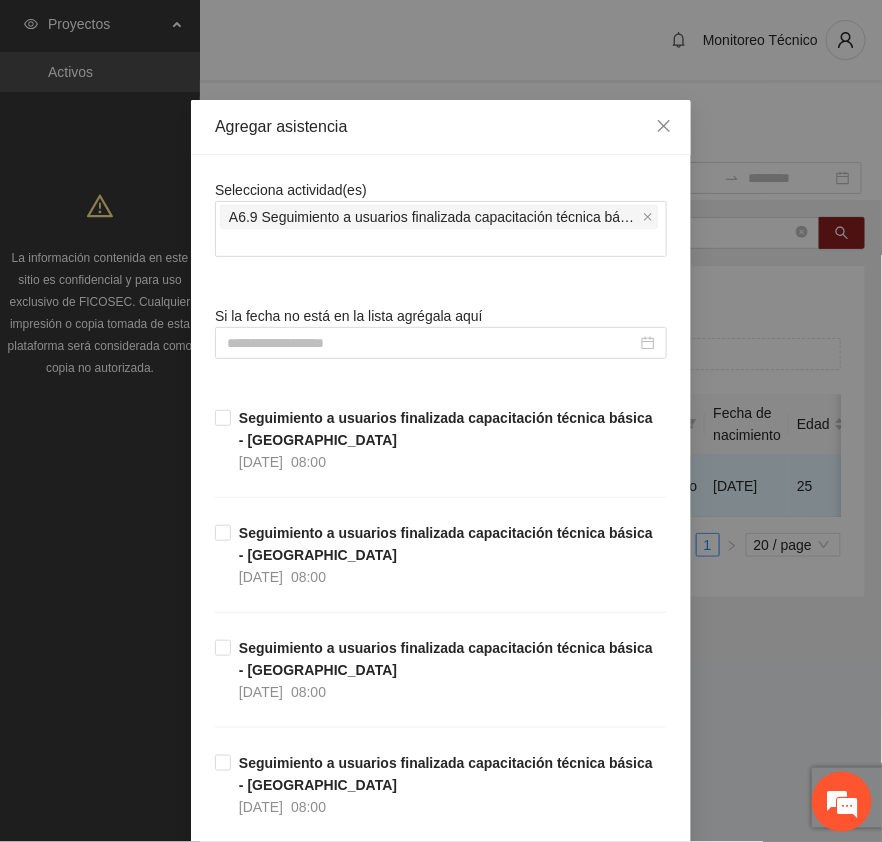click on "Selecciona actividad(es) A6.9 Seguimiento a usuarios finalizada capacitación técnica básica - Hidalgo del Parral   Si la fecha no está en la lista agrégala aquí Seguimiento a usuarios finalizada capacitación técnica básica - [GEOGRAPHIC_DATA] [DATE] 08:00 Seguimiento a usuarios finalizada capacitación técnica básica - [GEOGRAPHIC_DATA] [DATE] 08:00 Seguimiento a usuarios finalizada capacitación técnica básica - [GEOGRAPHIC_DATA] [DATE] 08:00 Seguimiento a usuarios finalizada capacitación técnica básica - [GEOGRAPHIC_DATA] [DATE] 08:00 Seguimiento a usuarios finalizada capacitación técnica básica - [GEOGRAPHIC_DATA] [DATE] 08:00 Seguimiento a usuarios finalizada capacitación técnica básica - [GEOGRAPHIC_DATA] [DATE] 08:00 Seguimiento a usuarios finalizada capacitación técnica básica - [GEOGRAPHIC_DATA] [DATE] 08:00 Seguimiento a usuarios finalizada capacitación técnica básica - [GEOGRAPHIC_DATA] [DATE] 08:00 [DATE] 08:00 21/07/2025" at bounding box center [441, 3537] 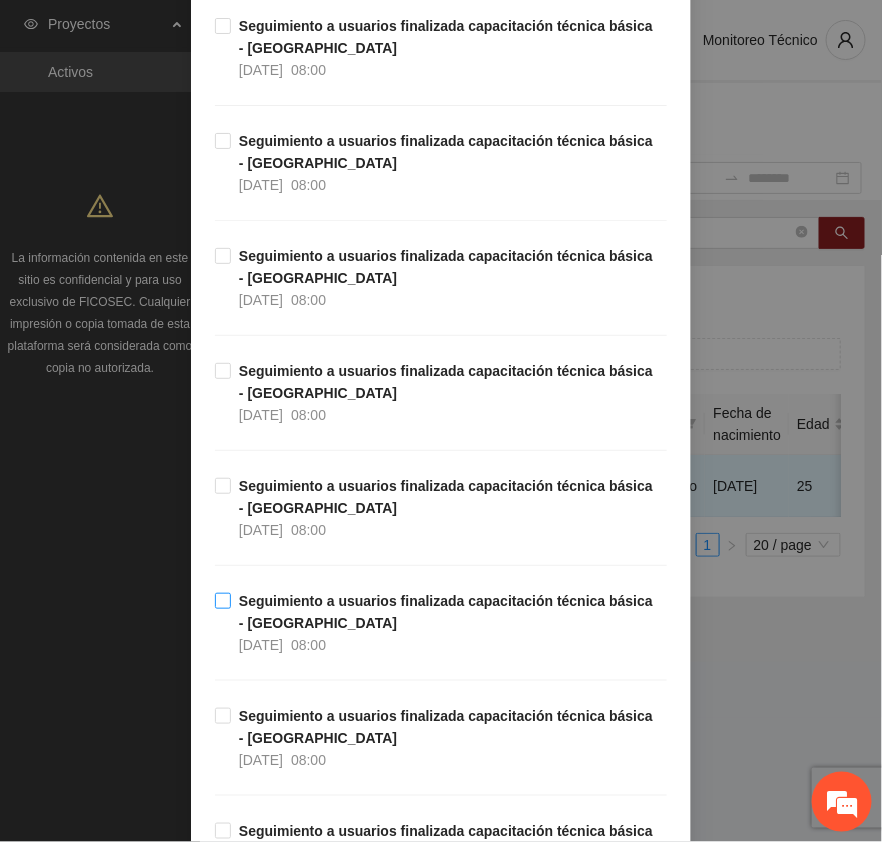 scroll, scrollTop: 5041, scrollLeft: 0, axis: vertical 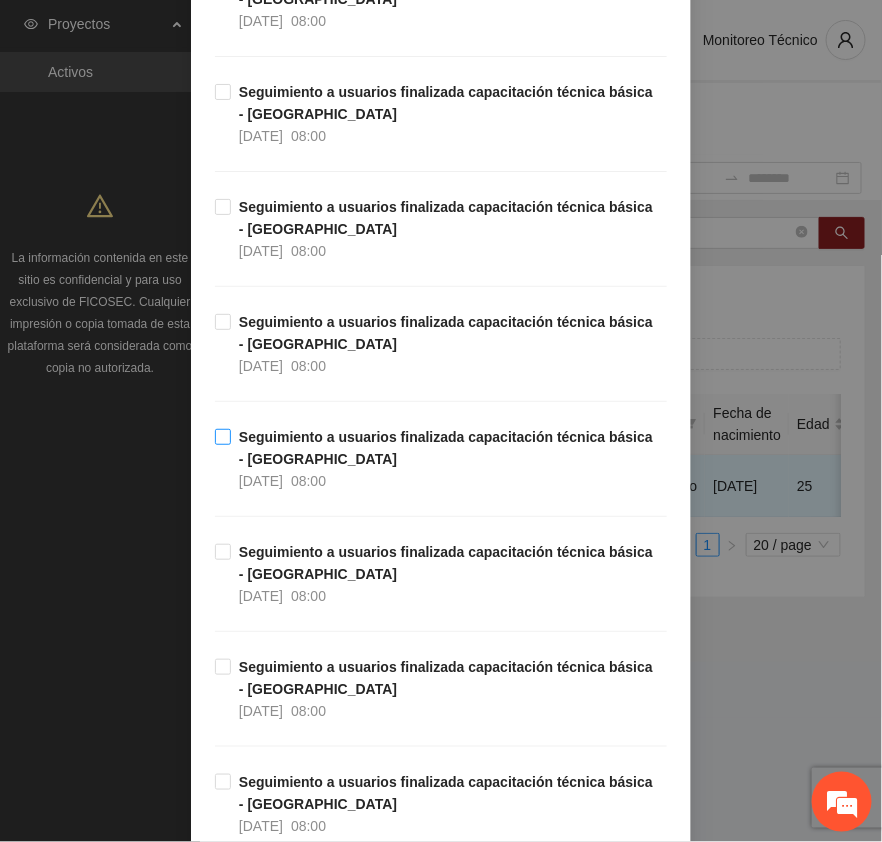 click on "Seguimiento a usuarios finalizada capacitación técnica básica - [GEOGRAPHIC_DATA]" at bounding box center [446, 448] 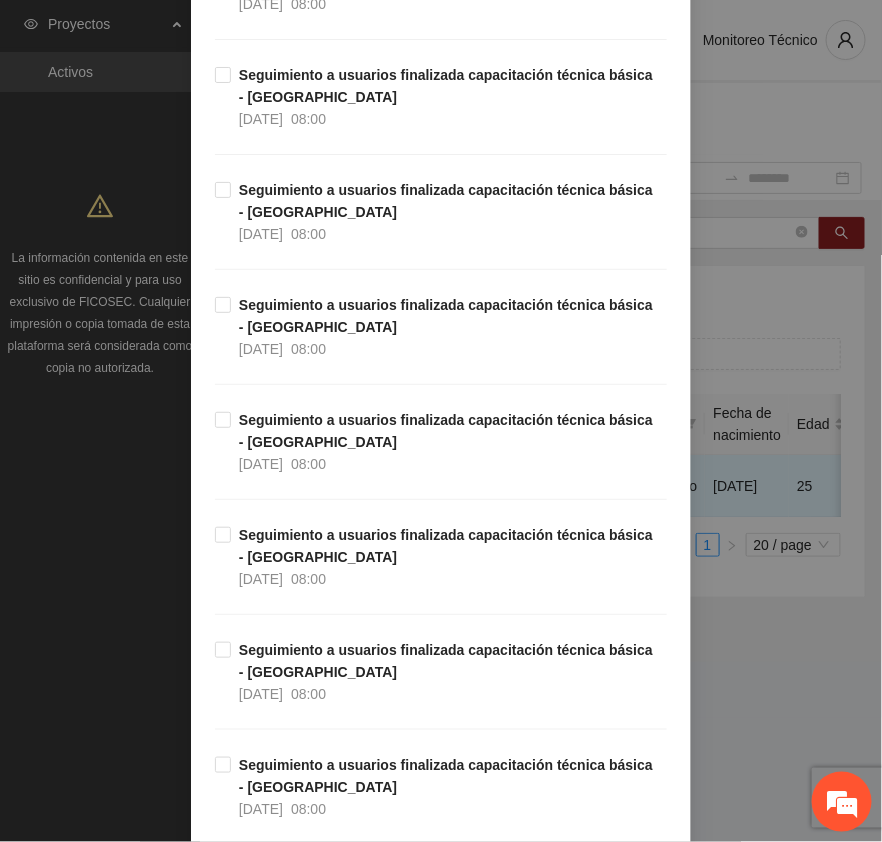 scroll, scrollTop: 4416, scrollLeft: 0, axis: vertical 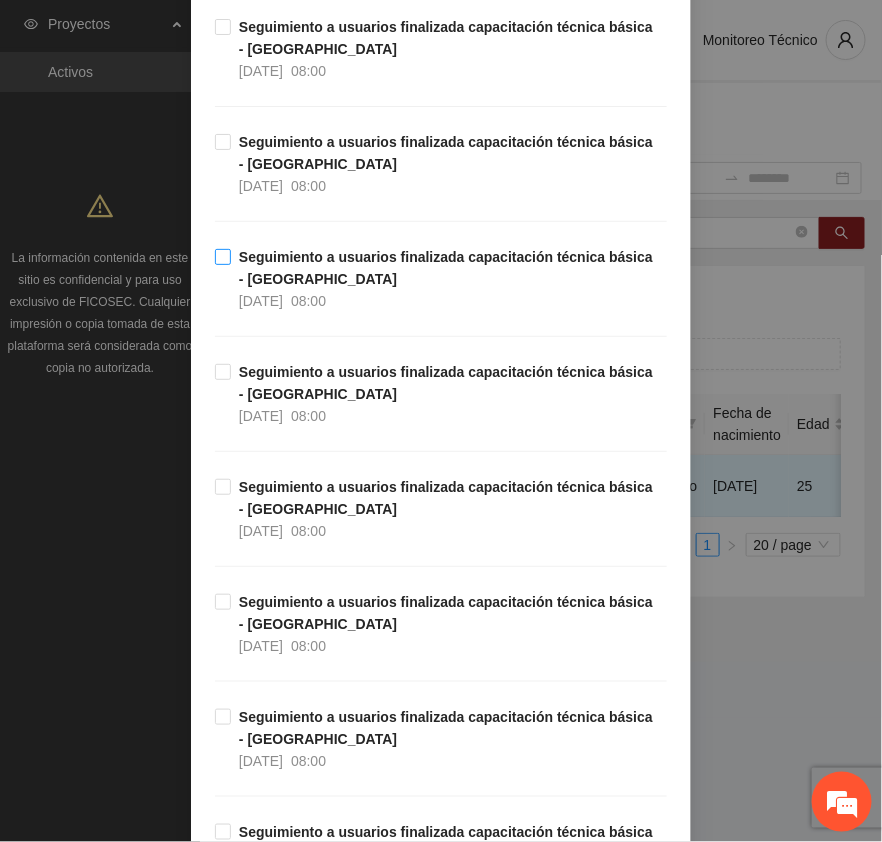 click on "Seguimiento a usuarios finalizada capacitación técnica básica - [GEOGRAPHIC_DATA] [DATE] 08:00" at bounding box center (449, 279) 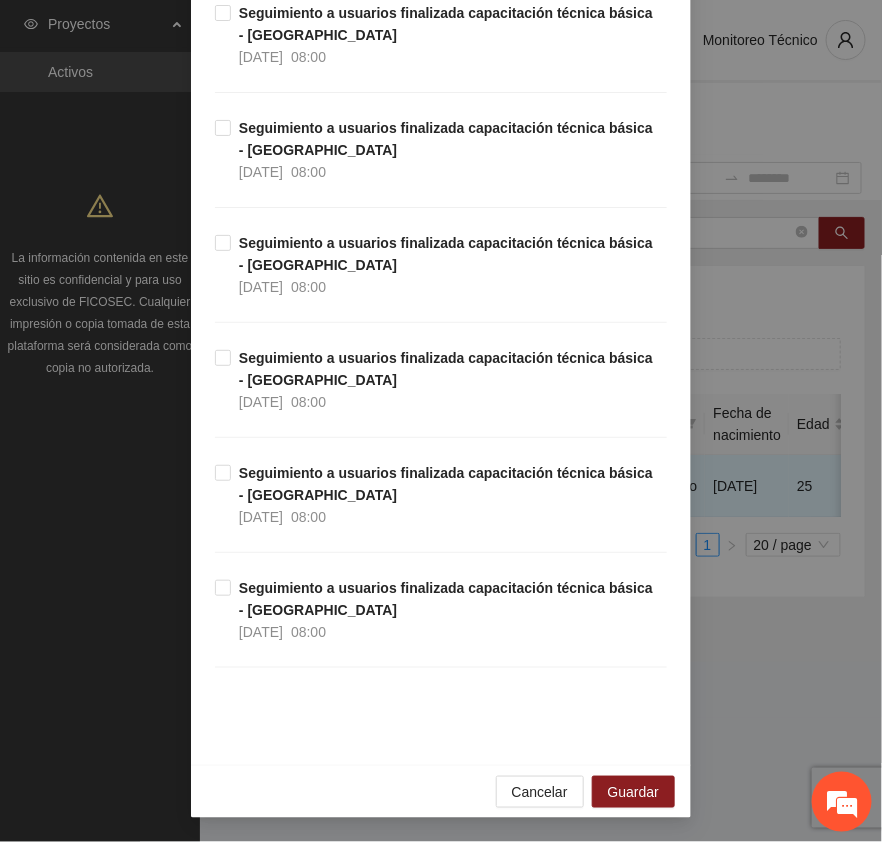 scroll, scrollTop: 6166, scrollLeft: 0, axis: vertical 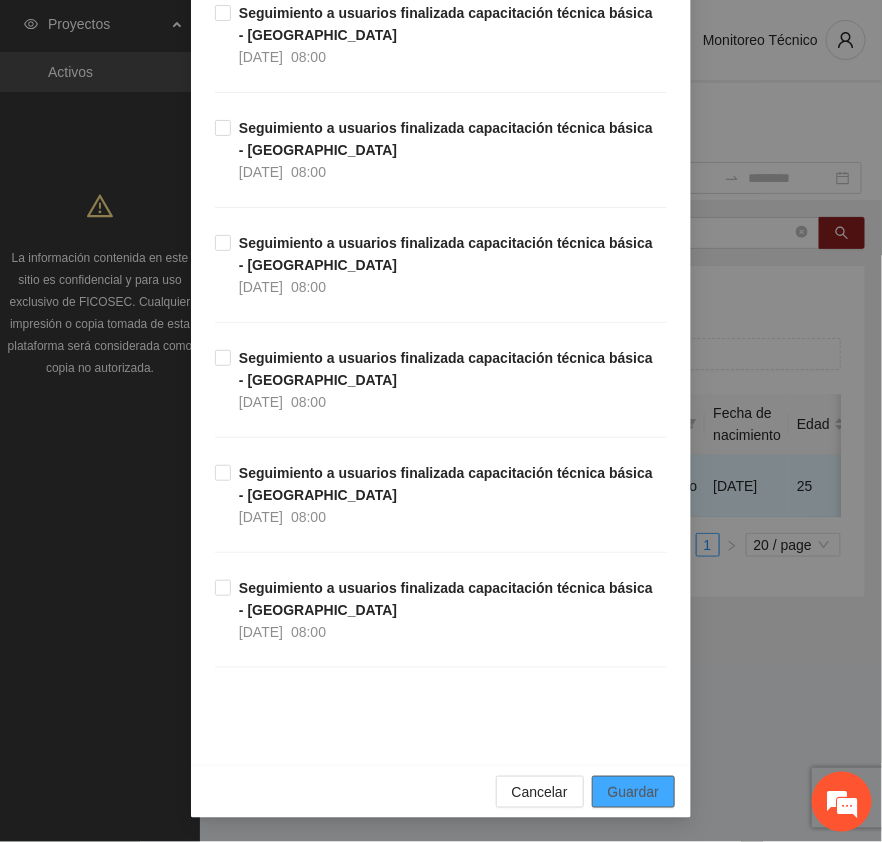 drag, startPoint x: 656, startPoint y: 788, endPoint x: 492, endPoint y: 740, distance: 170.88008 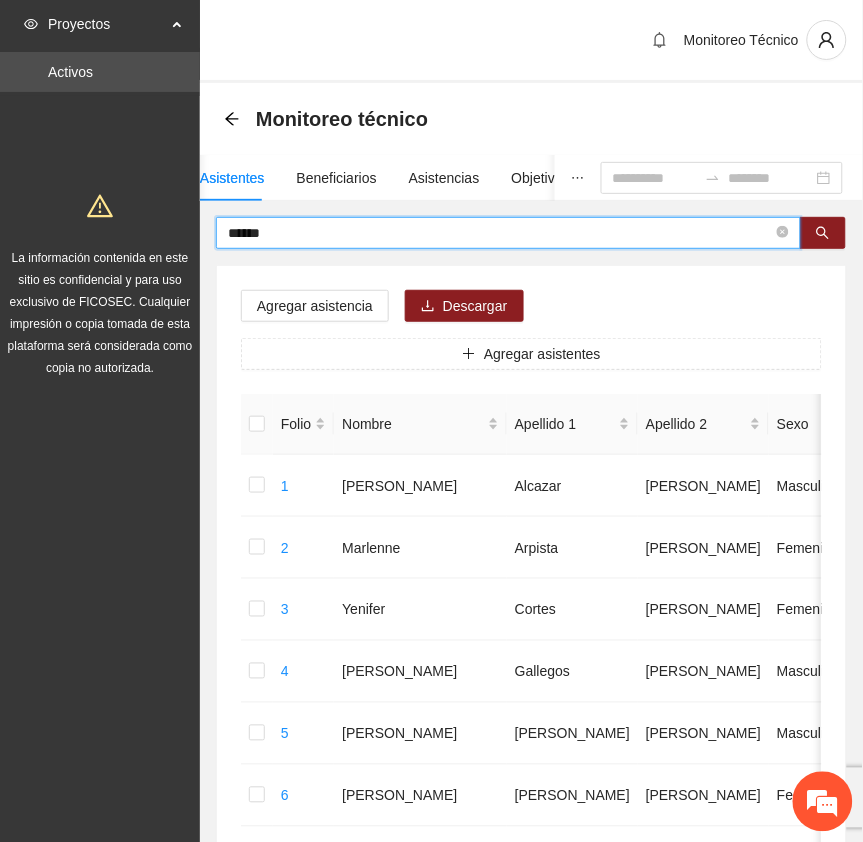 drag, startPoint x: 301, startPoint y: 232, endPoint x: 87, endPoint y: 213, distance: 214.8418 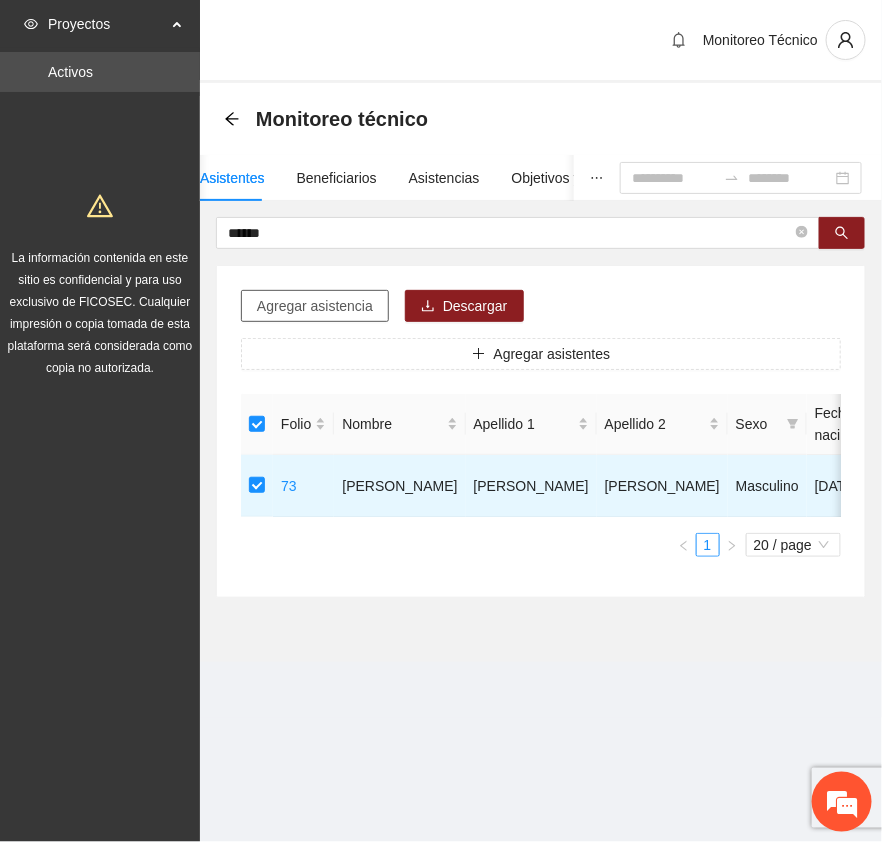 click on "Agregar asistencia" at bounding box center [315, 306] 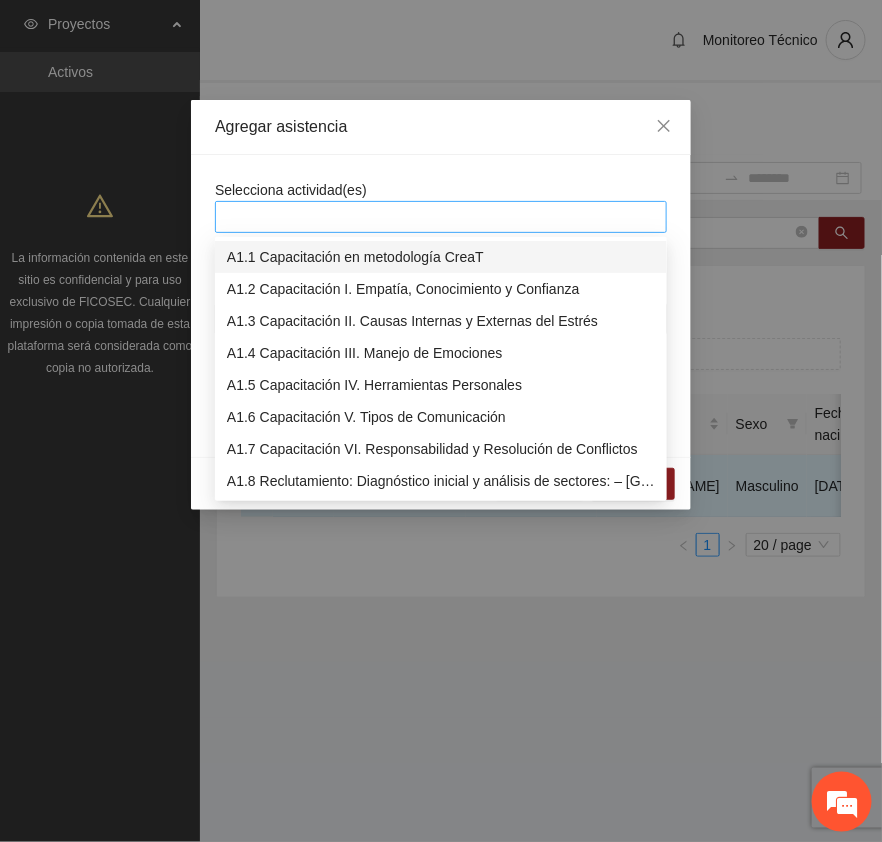 click at bounding box center [441, 217] 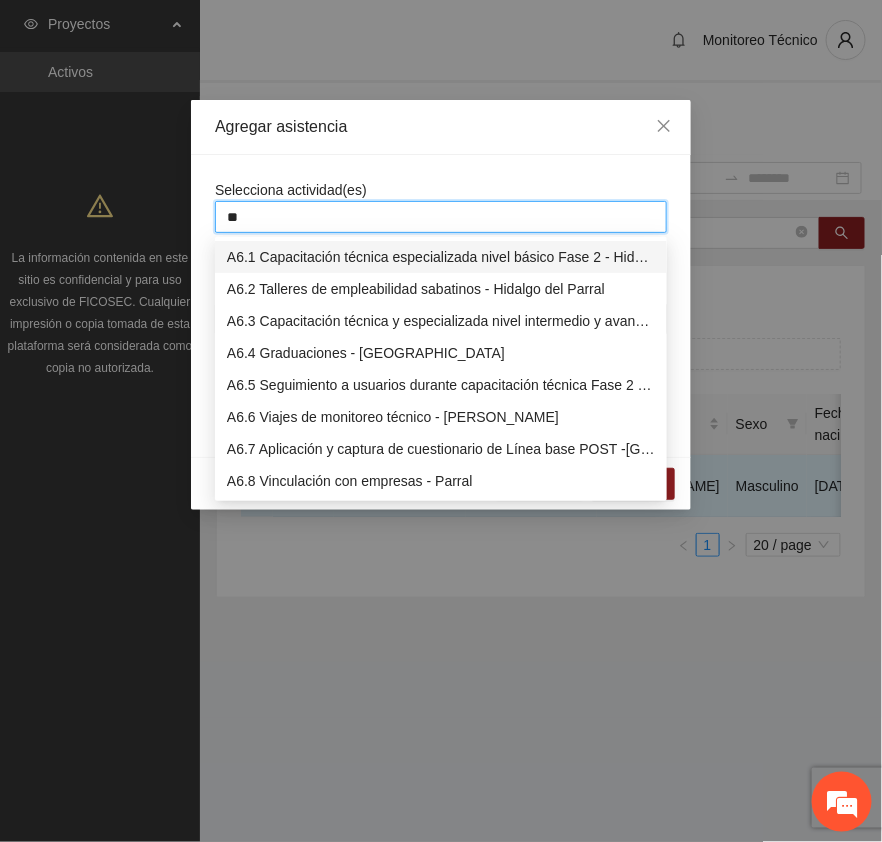 type on "***" 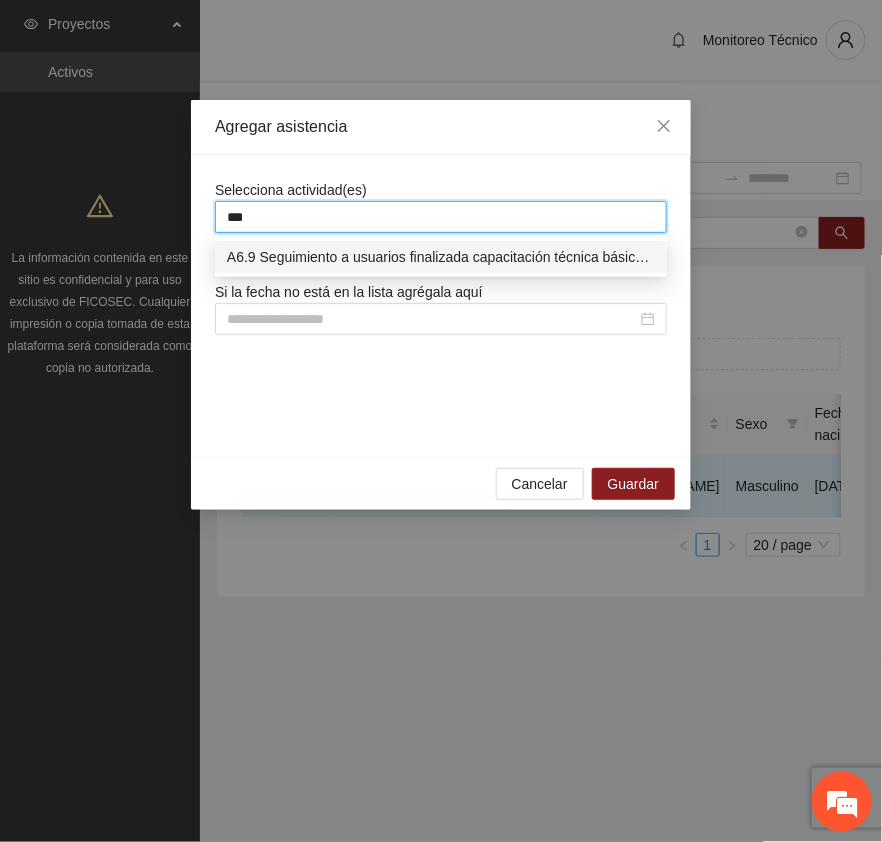 click on "A6.9 Seguimiento a usuarios finalizada capacitación técnica básica - [GEOGRAPHIC_DATA]" at bounding box center (441, 257) 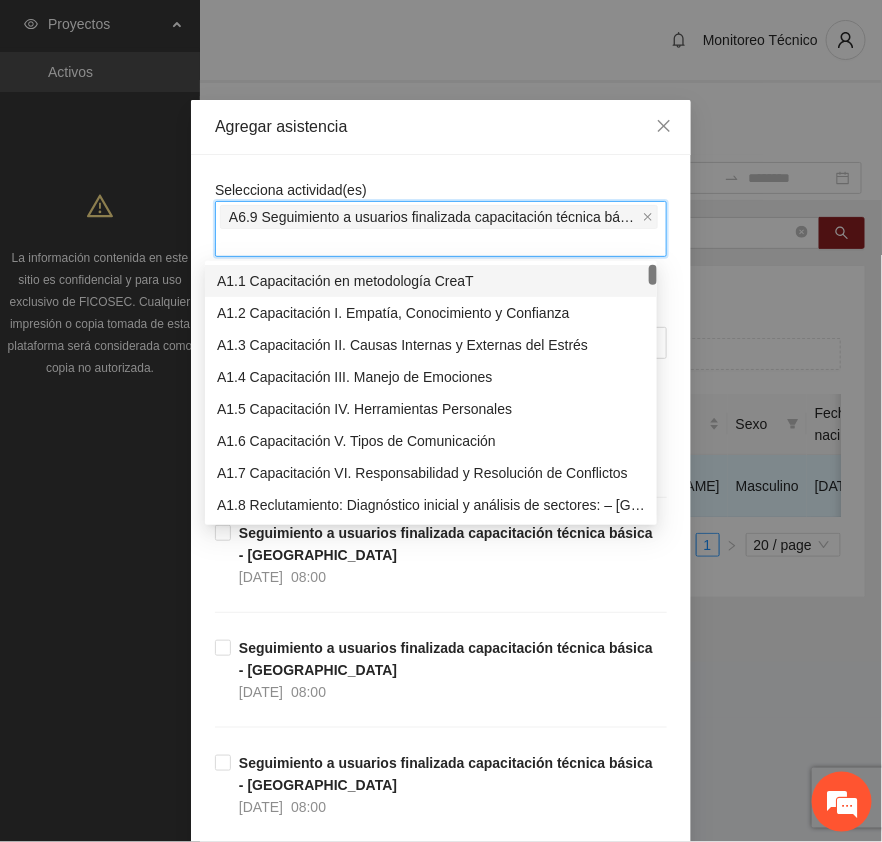 click on "Agregar asistencia" at bounding box center [441, 127] 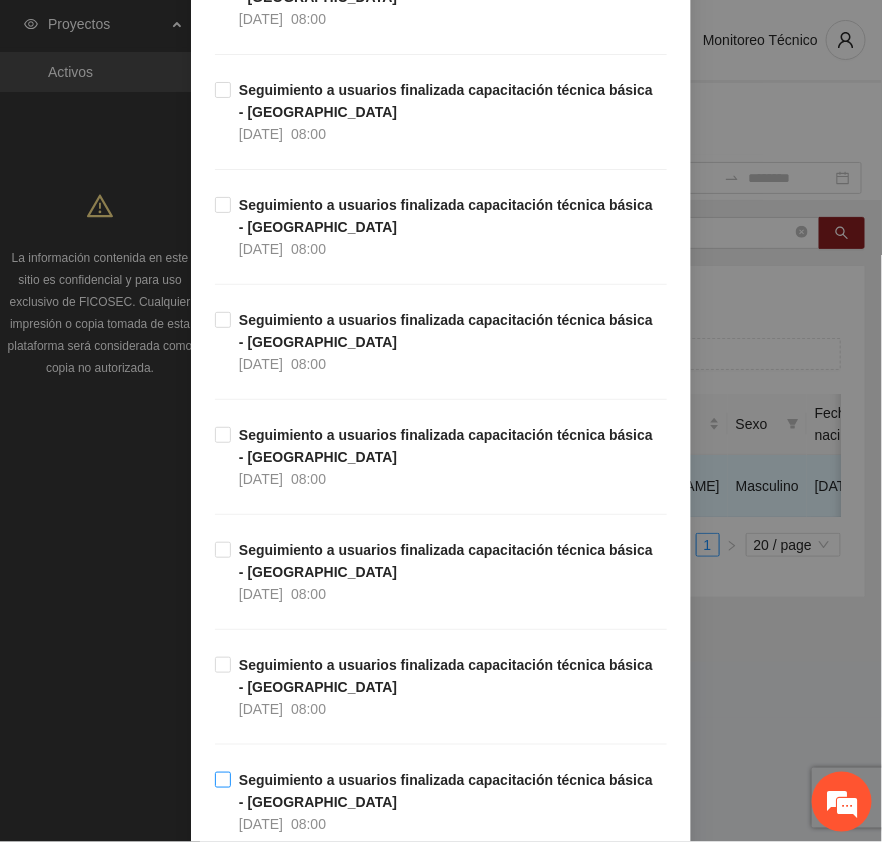 scroll, scrollTop: 5666, scrollLeft: 0, axis: vertical 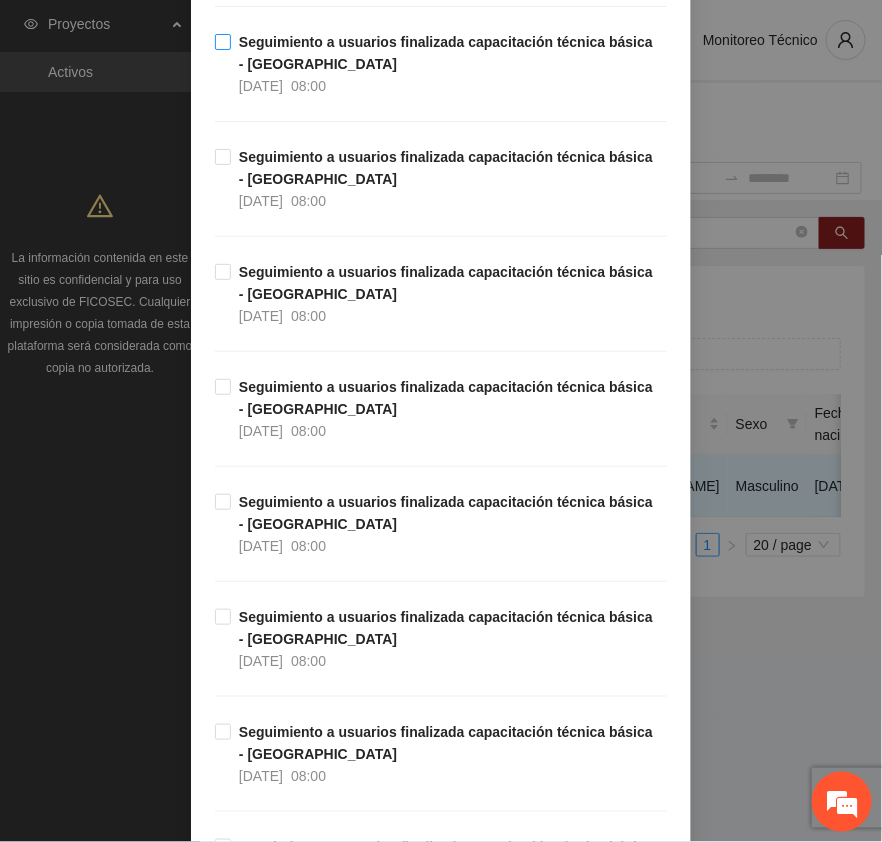click on "Seguimiento a usuarios finalizada capacitación técnica básica - [GEOGRAPHIC_DATA]" at bounding box center (446, 53) 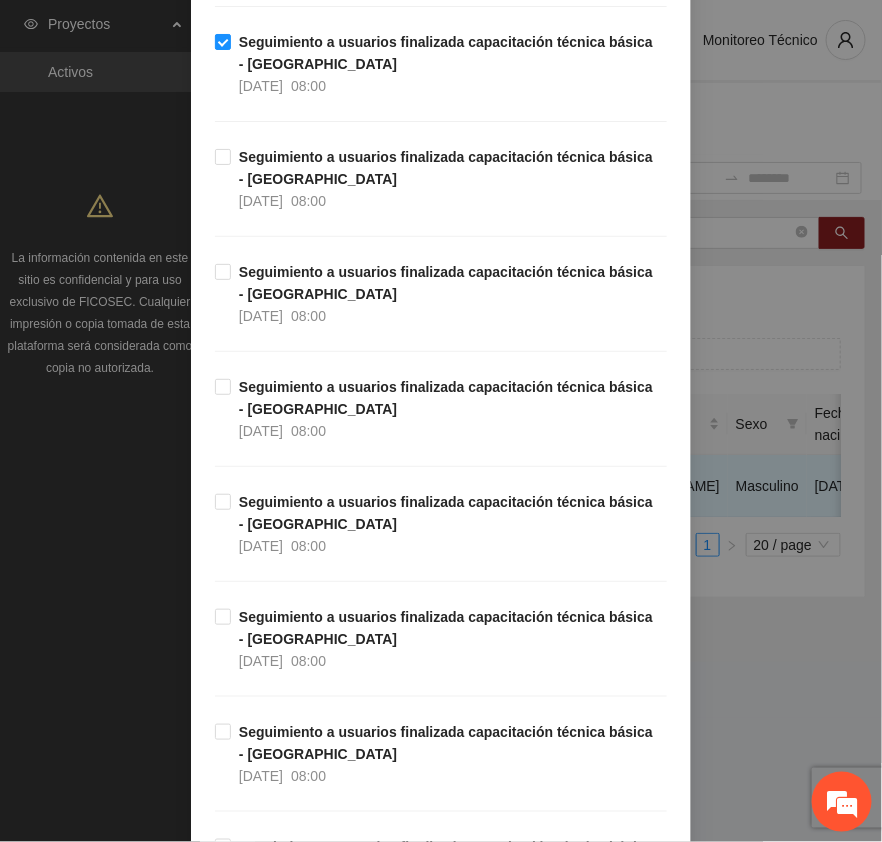 scroll, scrollTop: 6166, scrollLeft: 0, axis: vertical 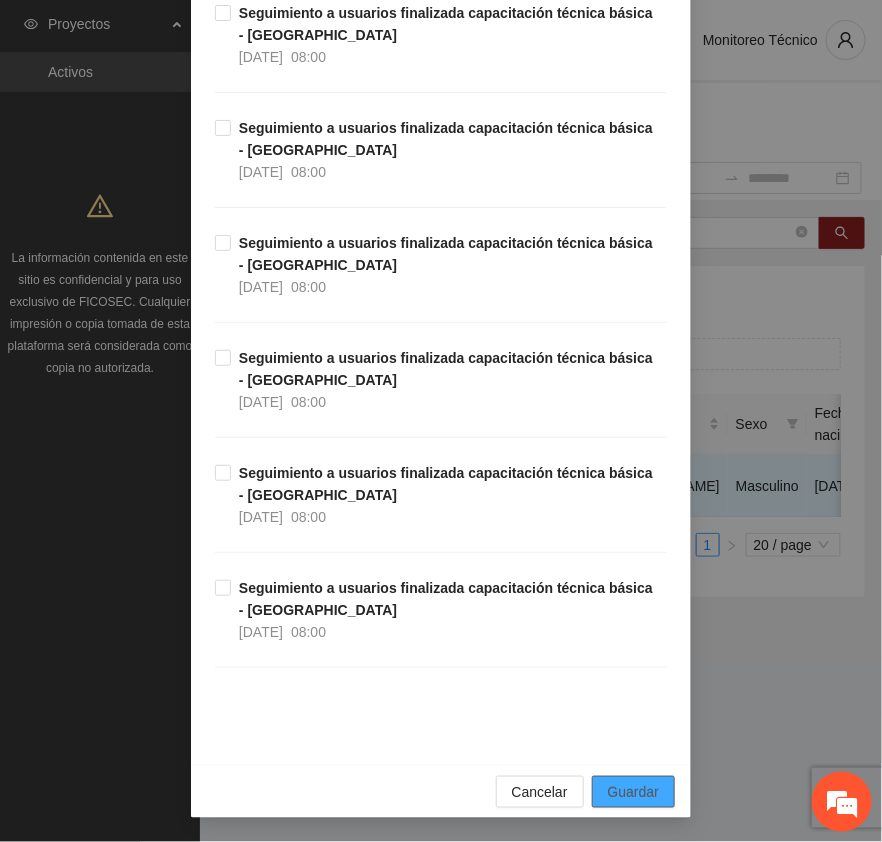 click on "Guardar" at bounding box center (633, 792) 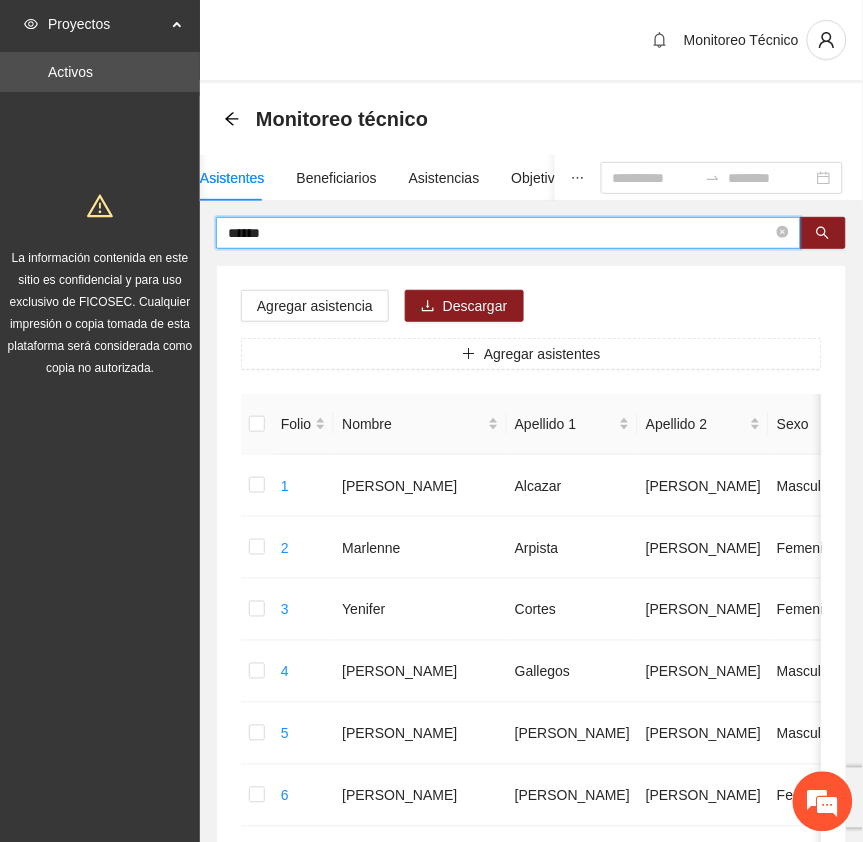 drag, startPoint x: 321, startPoint y: 230, endPoint x: 96, endPoint y: 207, distance: 226.1725 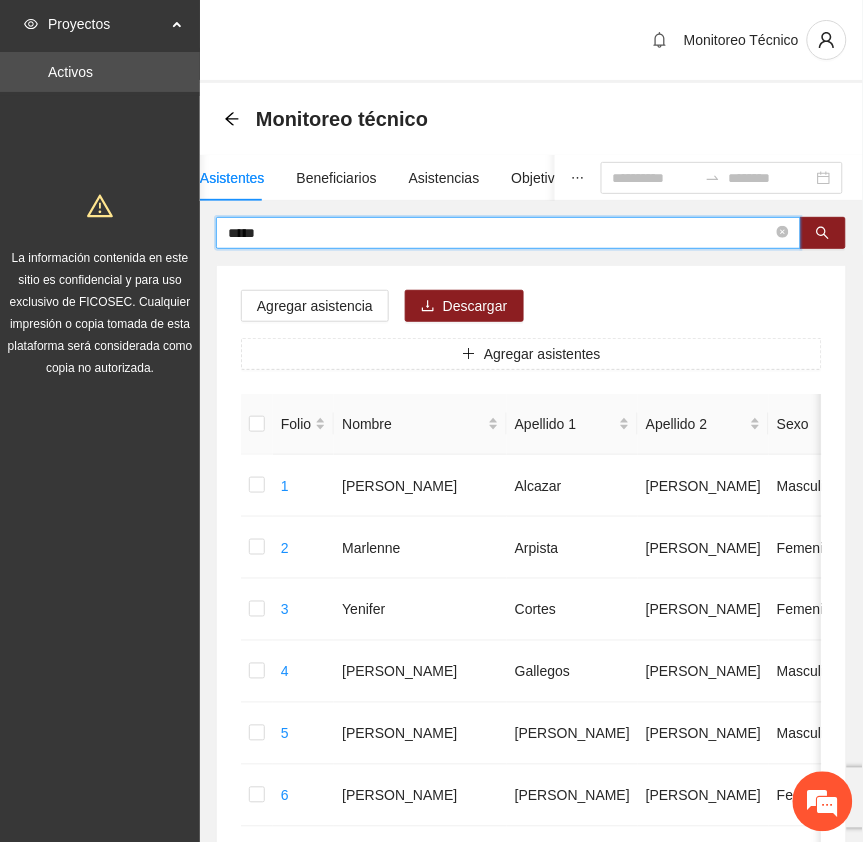 type on "*****" 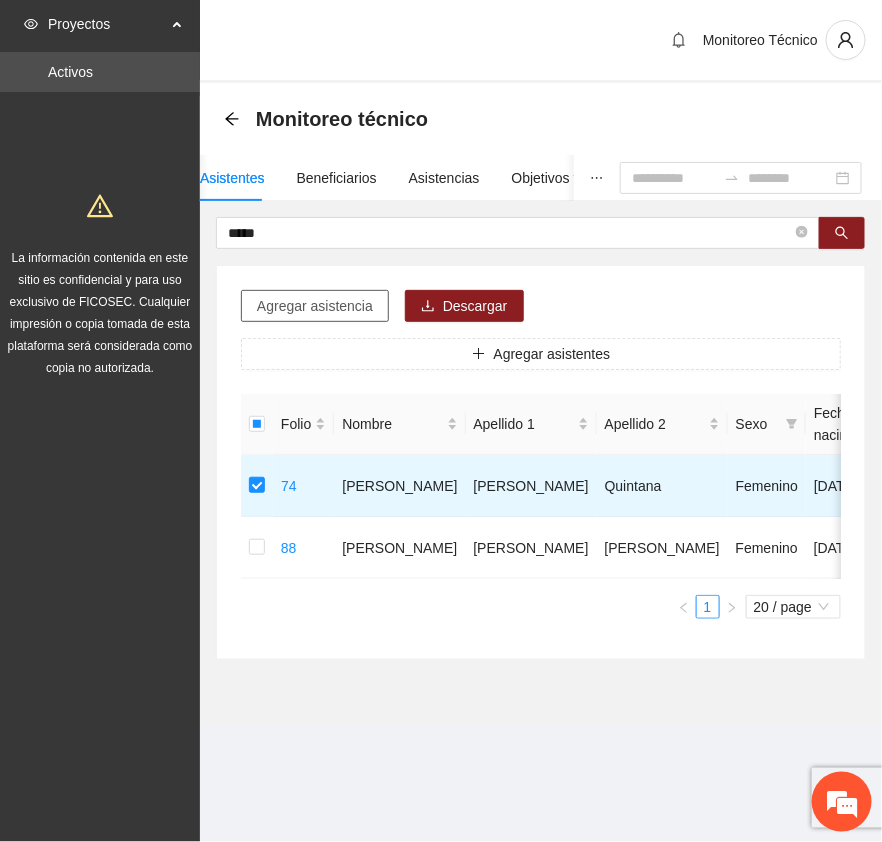 click on "Agregar asistencia" at bounding box center (315, 306) 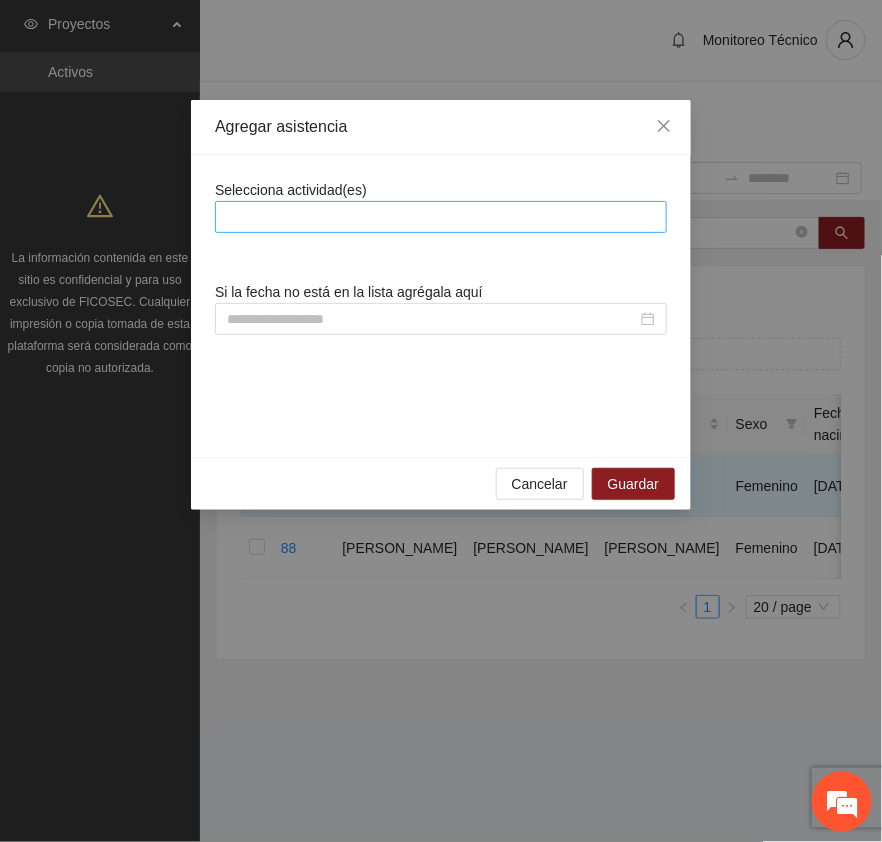 click at bounding box center [441, 217] 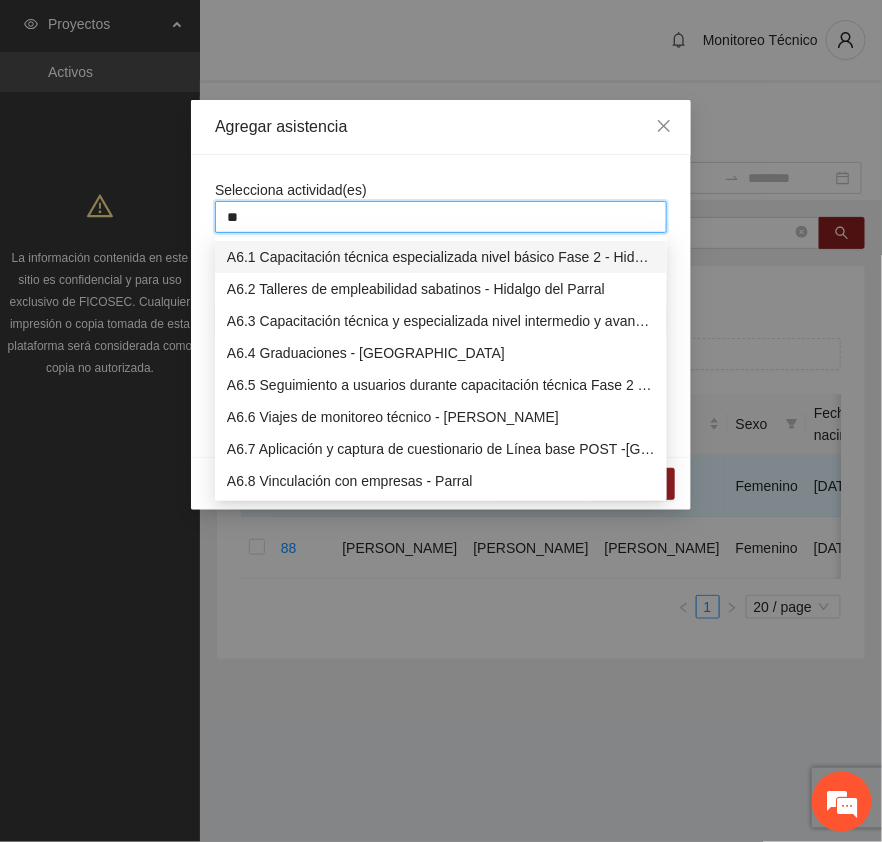 type on "***" 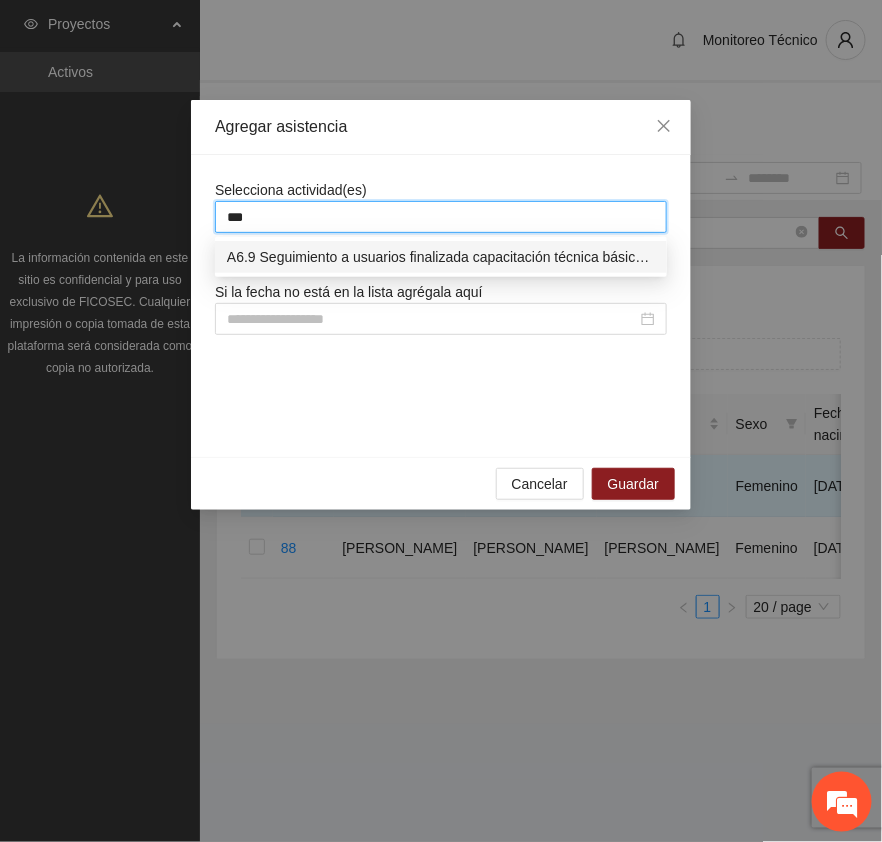 click on "A6.9 Seguimiento a usuarios finalizada capacitación técnica básica - [GEOGRAPHIC_DATA]" at bounding box center (441, 257) 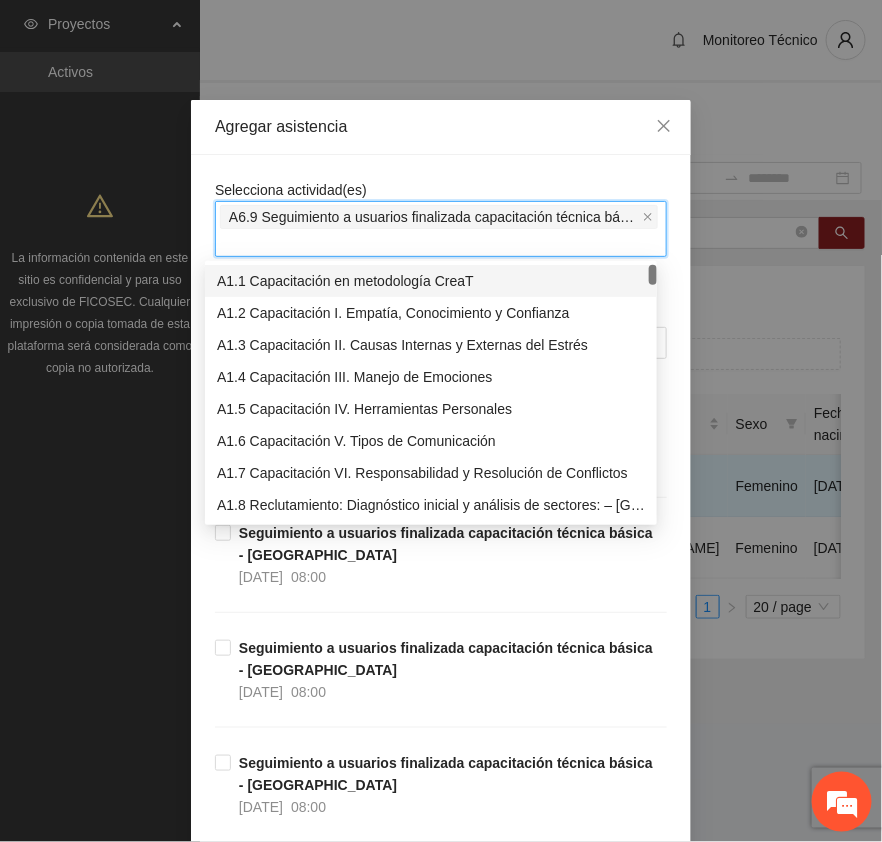 click on "Agregar asistencia" at bounding box center [441, 127] 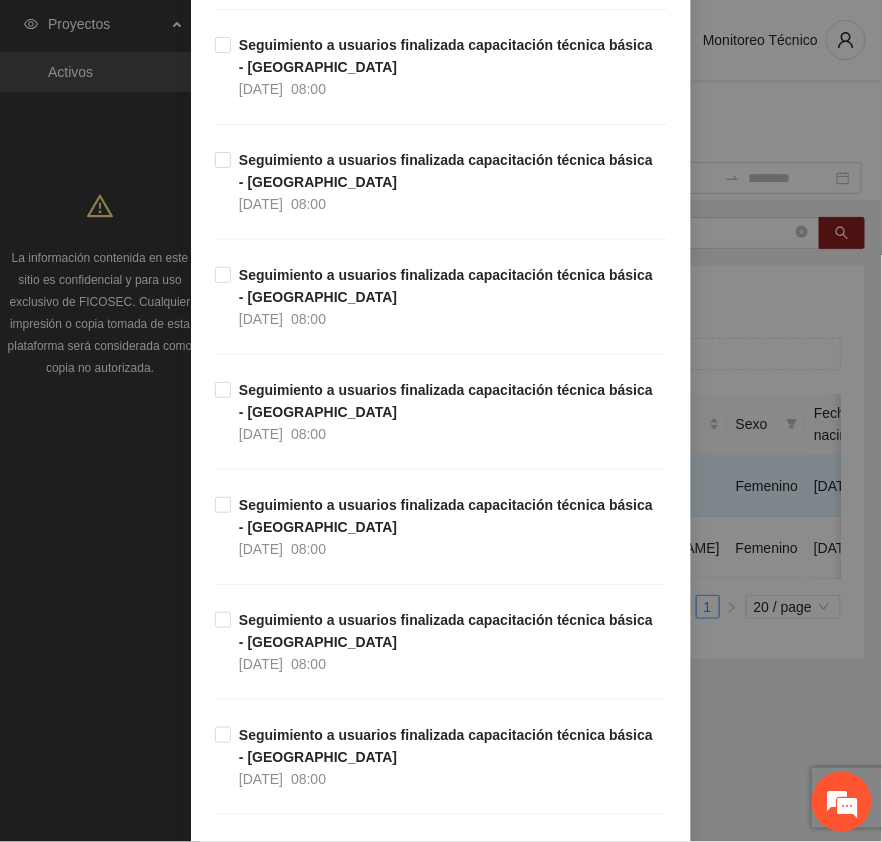 scroll, scrollTop: 6166, scrollLeft: 0, axis: vertical 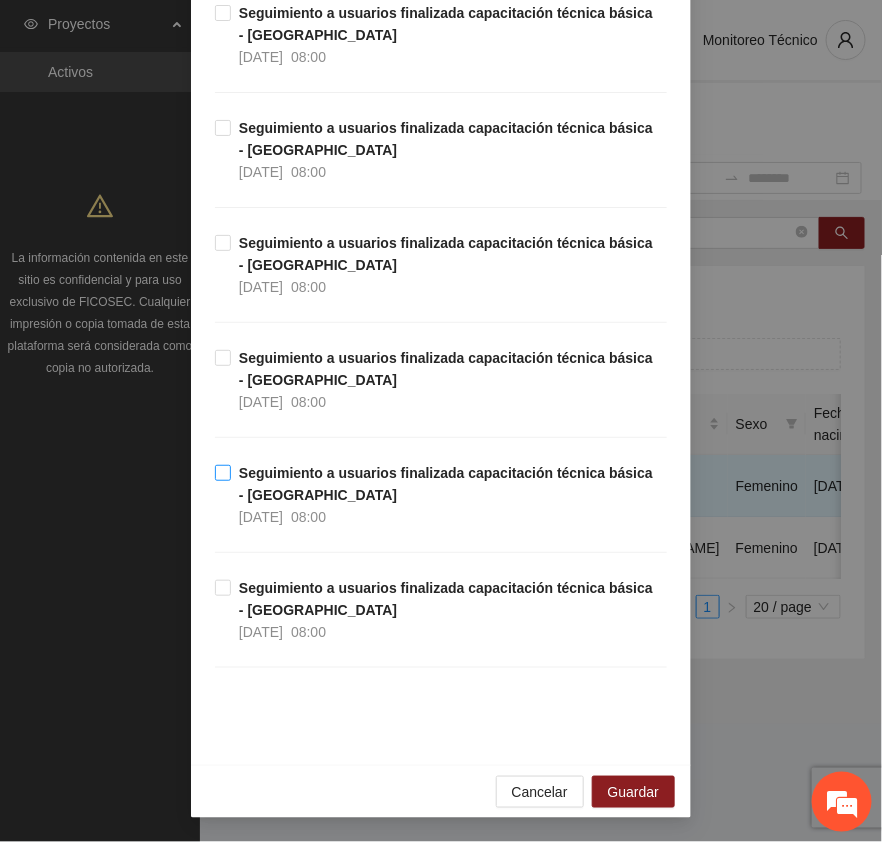 click on "Seguimiento a usuarios finalizada capacitación técnica básica - [GEOGRAPHIC_DATA]" at bounding box center (446, 484) 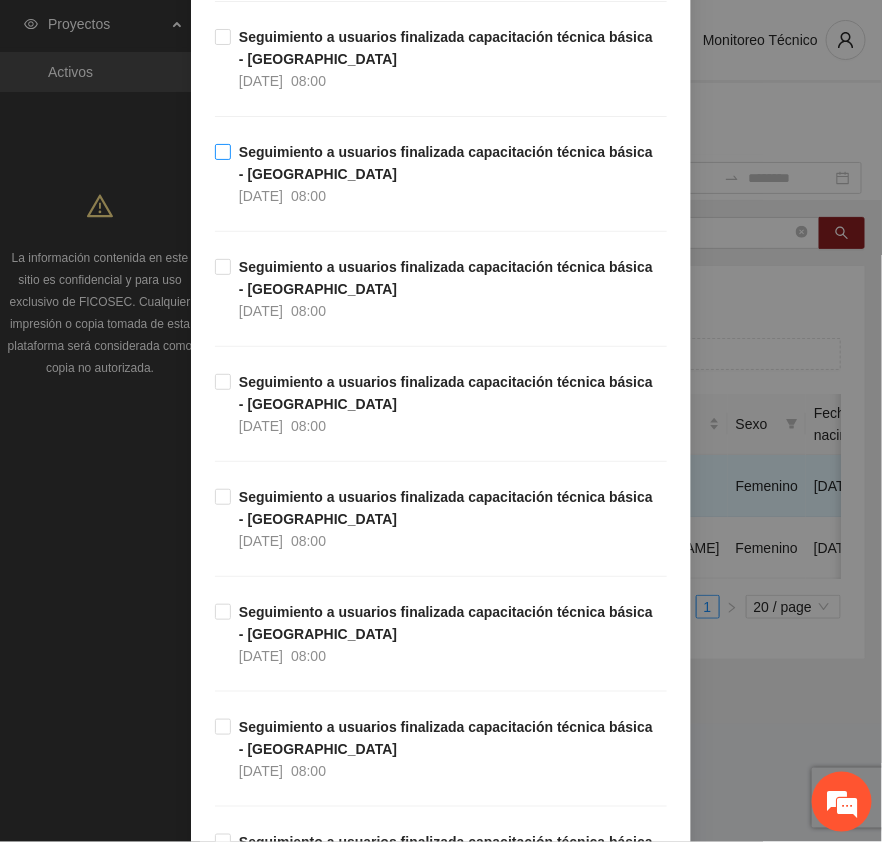 scroll, scrollTop: 4791, scrollLeft: 0, axis: vertical 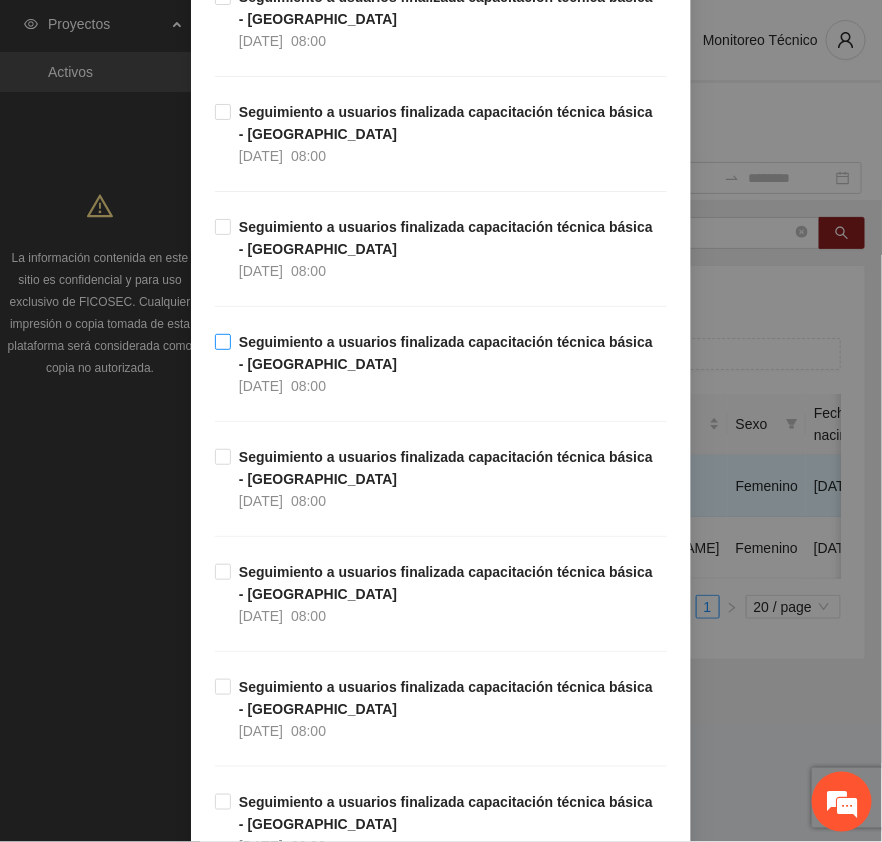 click on "Seguimiento a usuarios finalizada capacitación técnica básica - [GEOGRAPHIC_DATA]" at bounding box center (446, 353) 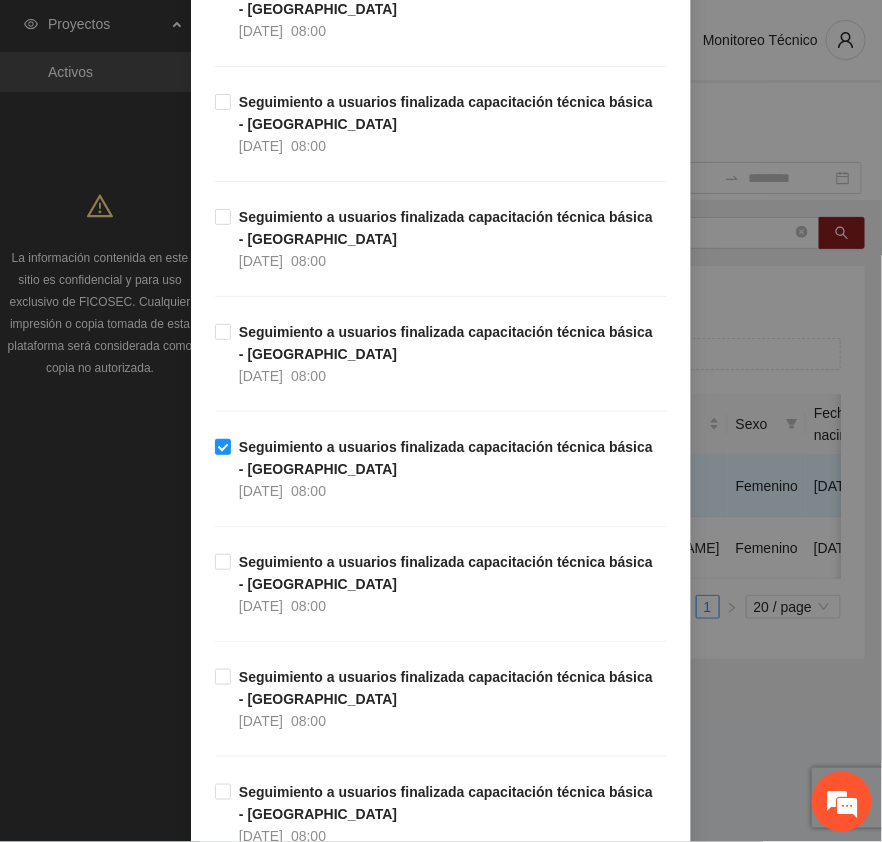 scroll, scrollTop: 4416, scrollLeft: 0, axis: vertical 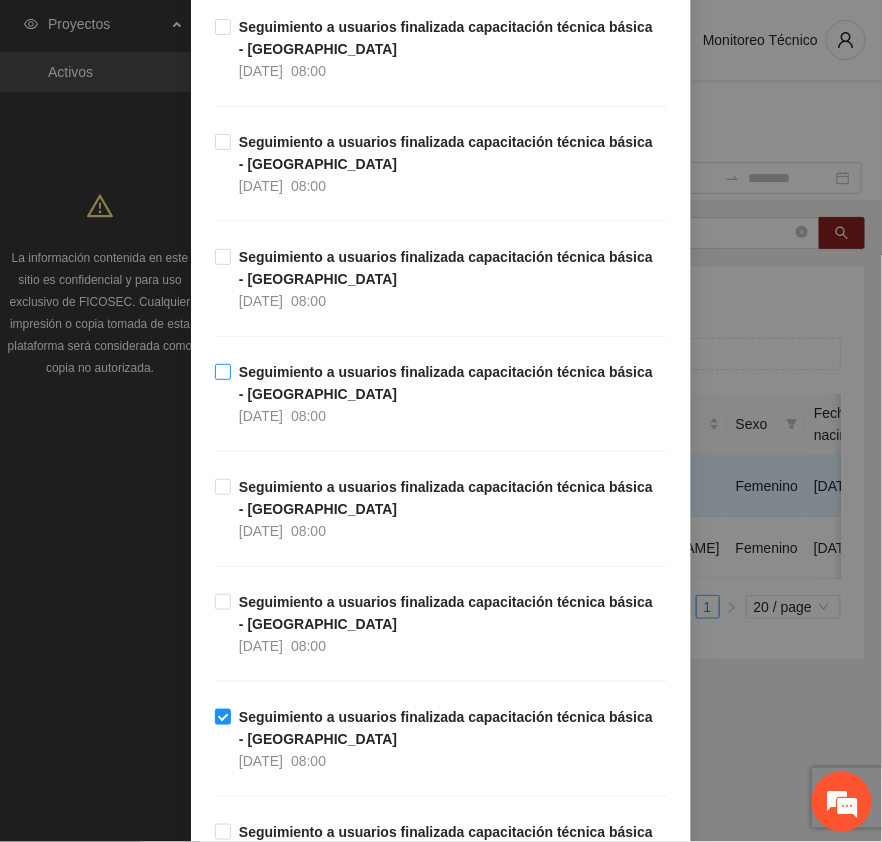 drag, startPoint x: 293, startPoint y: 397, endPoint x: 385, endPoint y: 401, distance: 92.086914 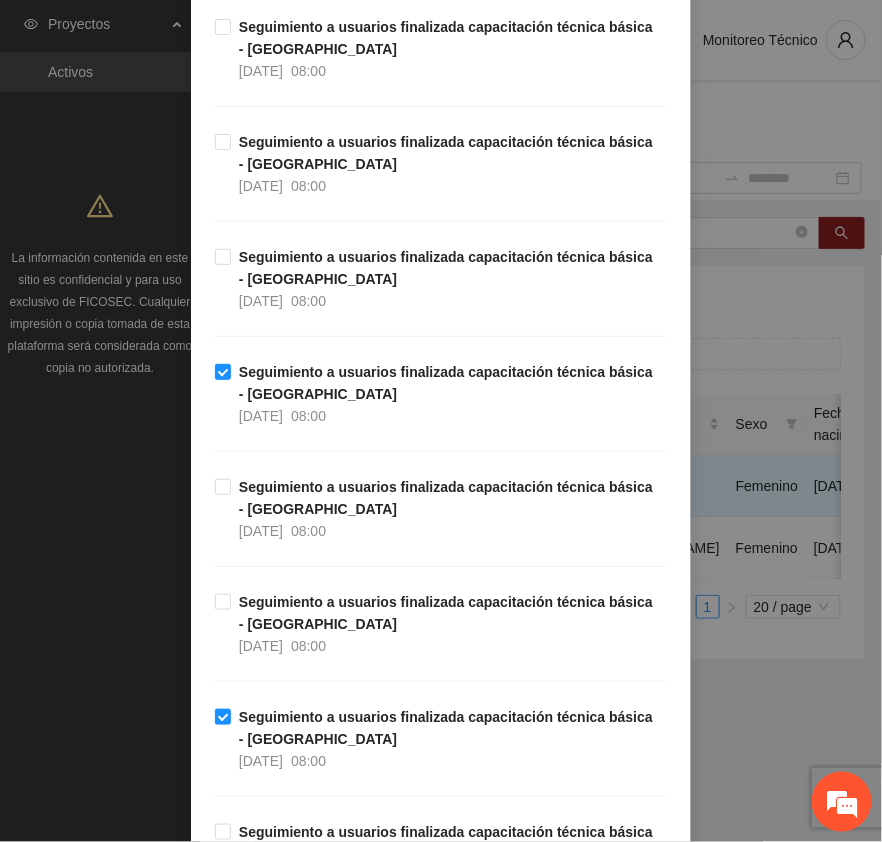 scroll, scrollTop: 6166, scrollLeft: 0, axis: vertical 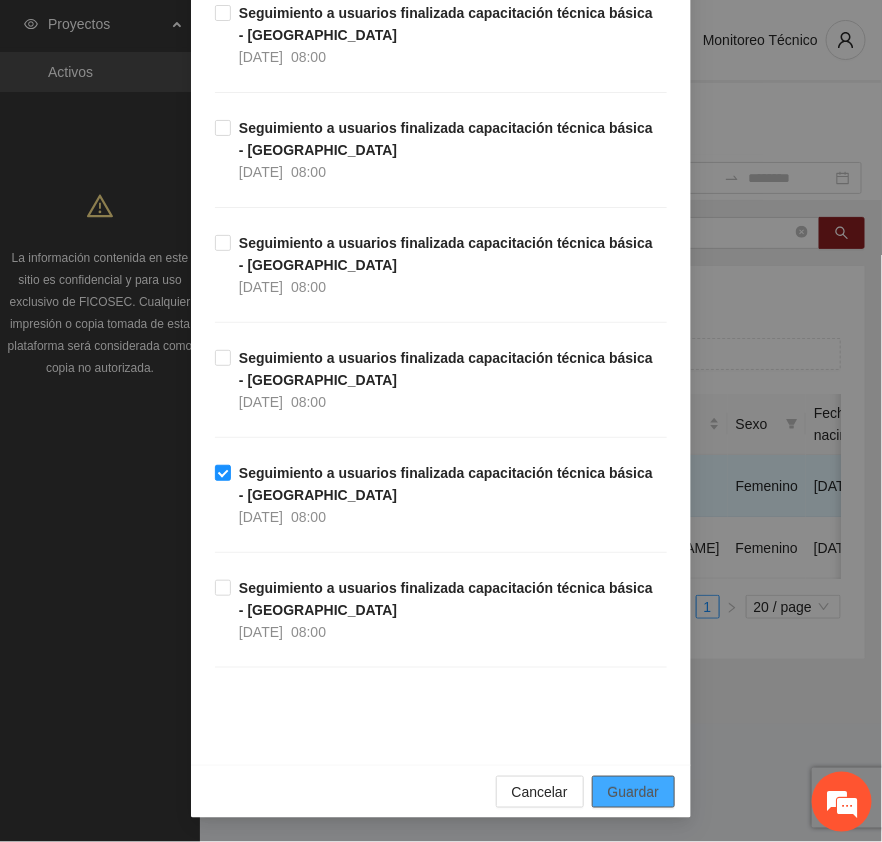 click on "Guardar" at bounding box center (633, 792) 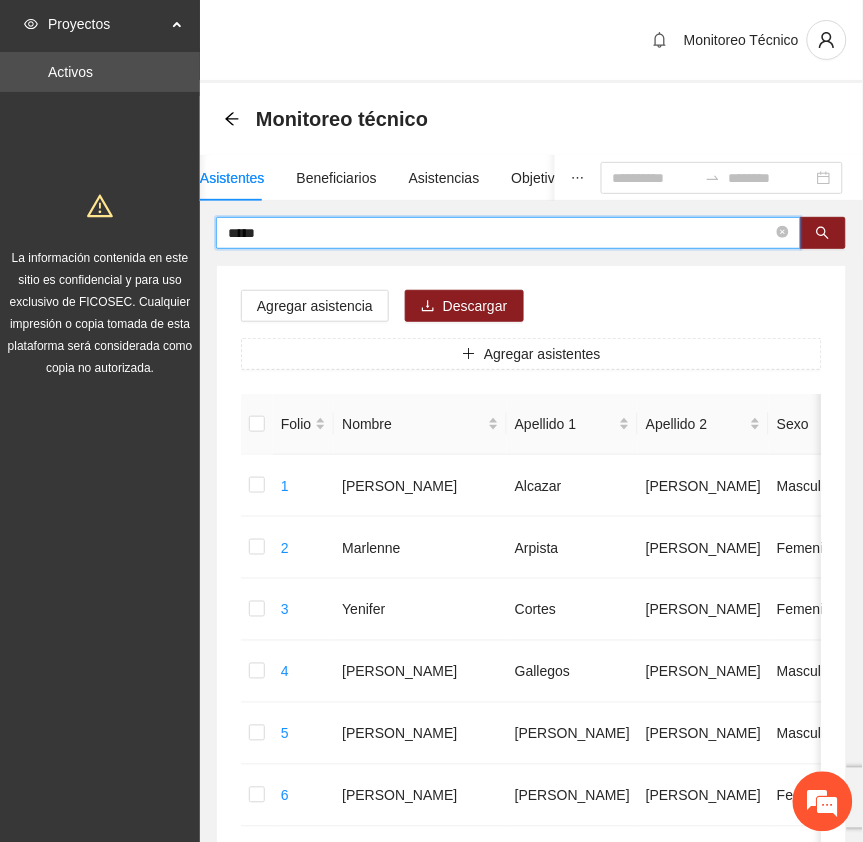 drag, startPoint x: 281, startPoint y: 233, endPoint x: 2, endPoint y: 235, distance: 279.00717 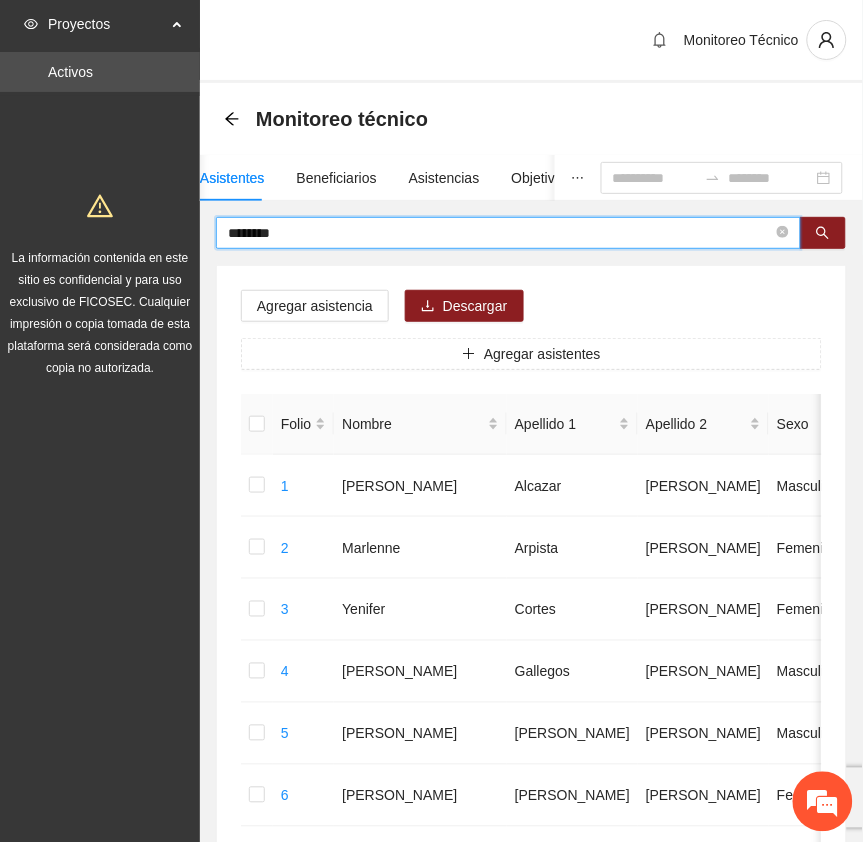 type on "********" 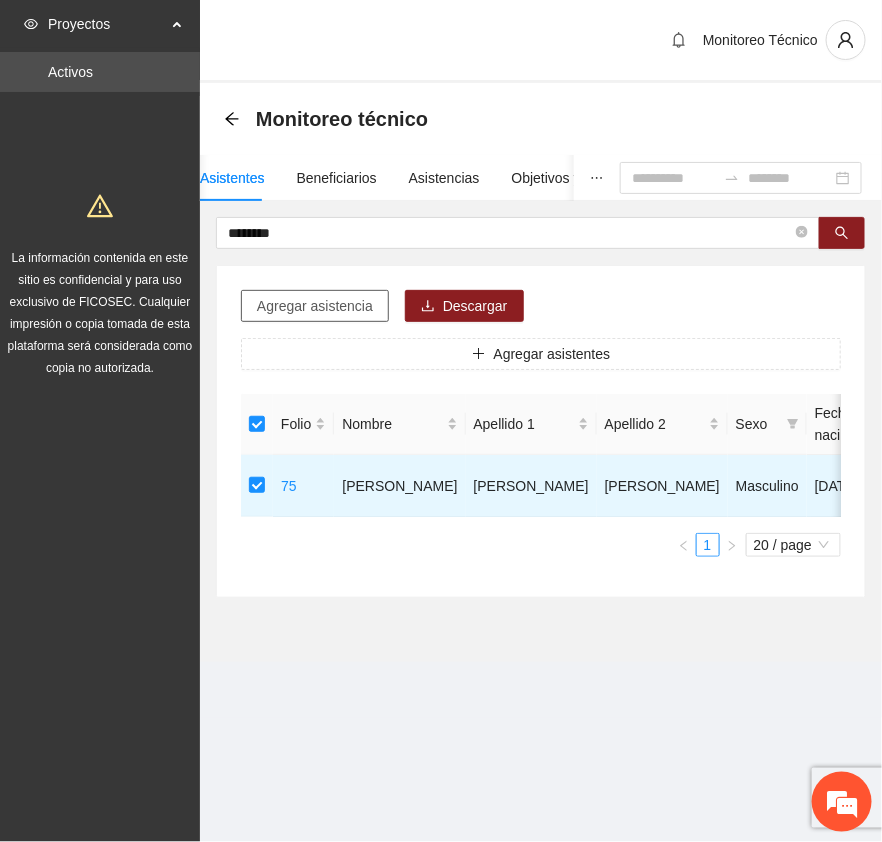 click on "Agregar asistencia" at bounding box center (315, 306) 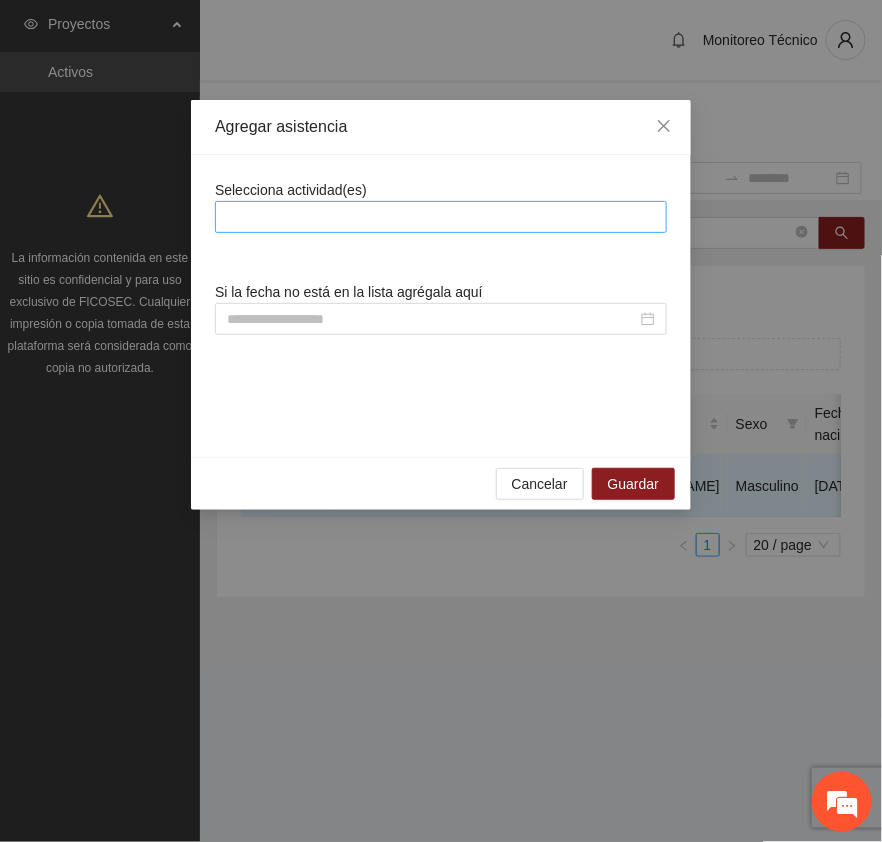 click at bounding box center [441, 217] 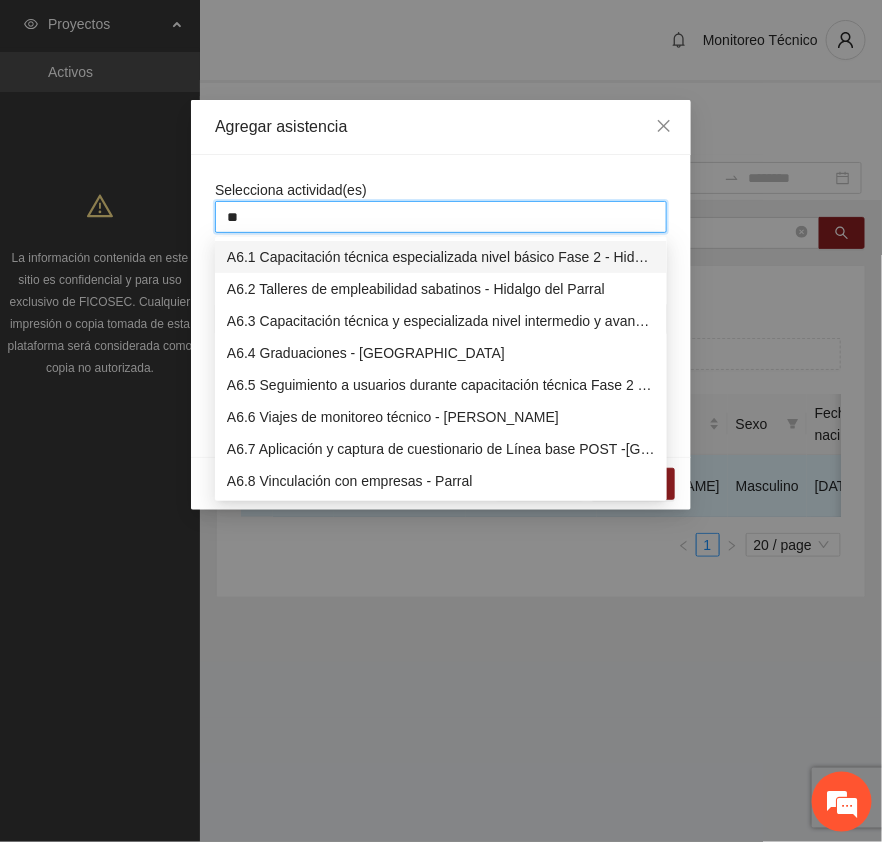 type on "***" 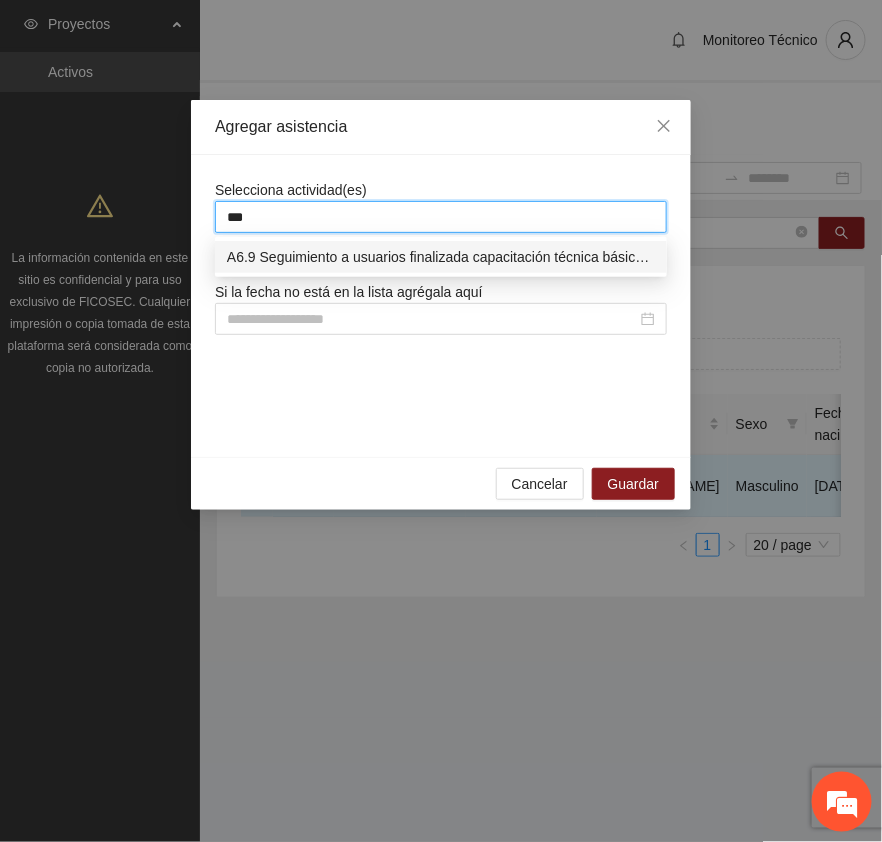 click on "A6.9 Seguimiento a usuarios finalizada capacitación técnica básica - [GEOGRAPHIC_DATA]" at bounding box center (441, 257) 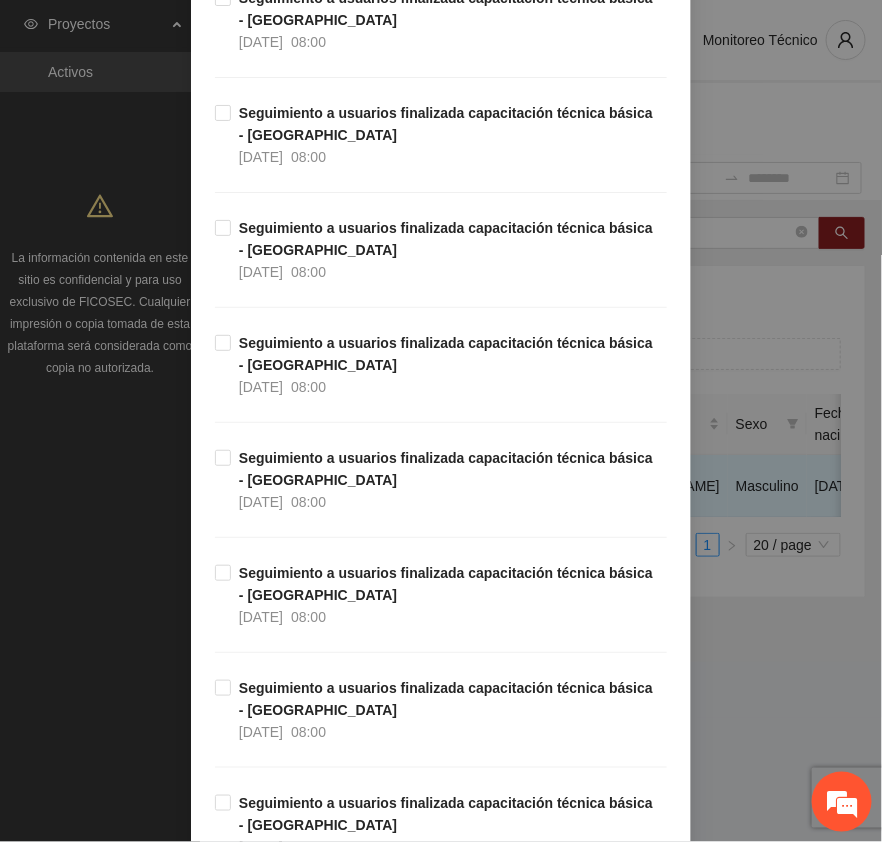 scroll, scrollTop: 6166, scrollLeft: 0, axis: vertical 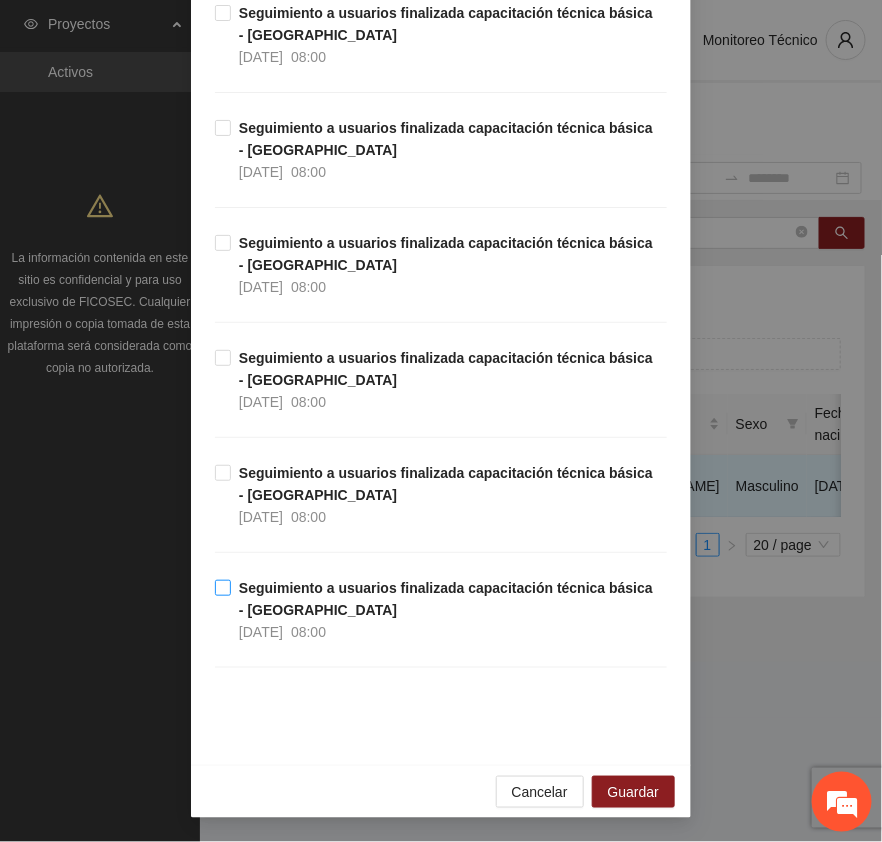 click on "Seguimiento a usuarios finalizada capacitación técnica básica - [GEOGRAPHIC_DATA]" at bounding box center [446, 599] 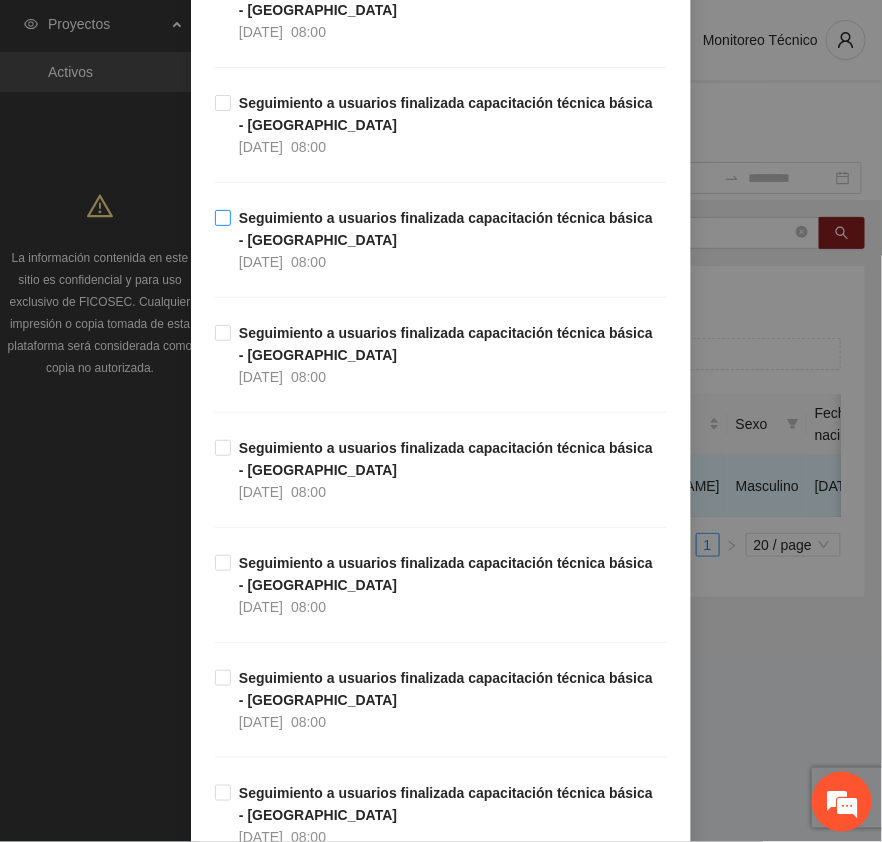 scroll, scrollTop: 4791, scrollLeft: 0, axis: vertical 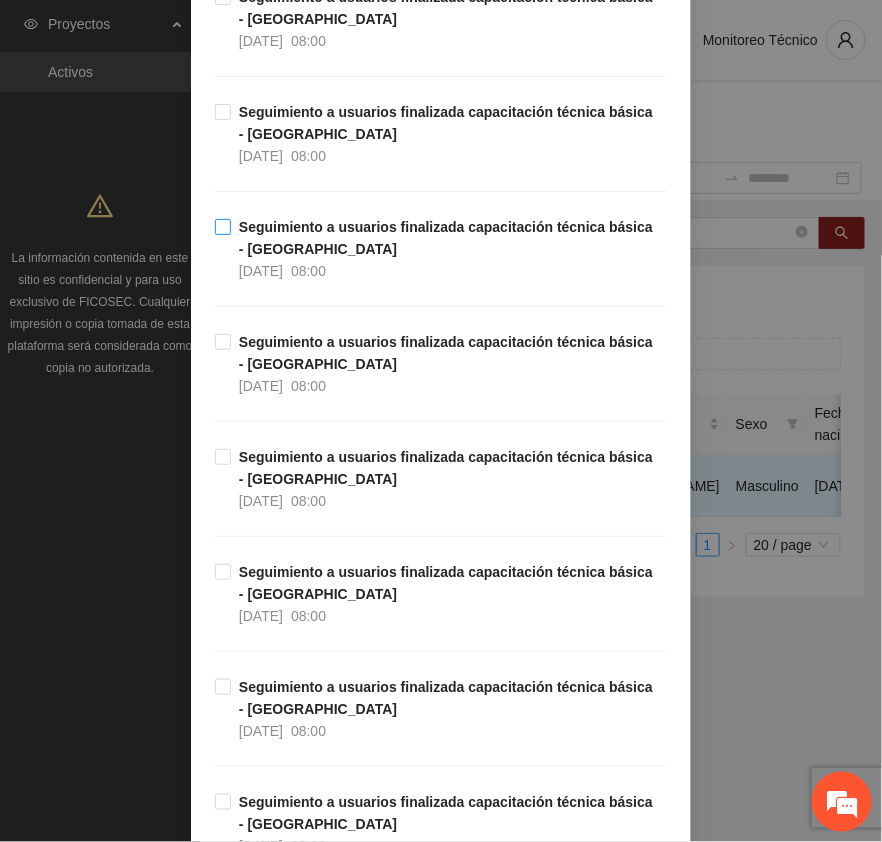 click on "Seguimiento a usuarios finalizada capacitación técnica básica - [GEOGRAPHIC_DATA]" at bounding box center [446, 238] 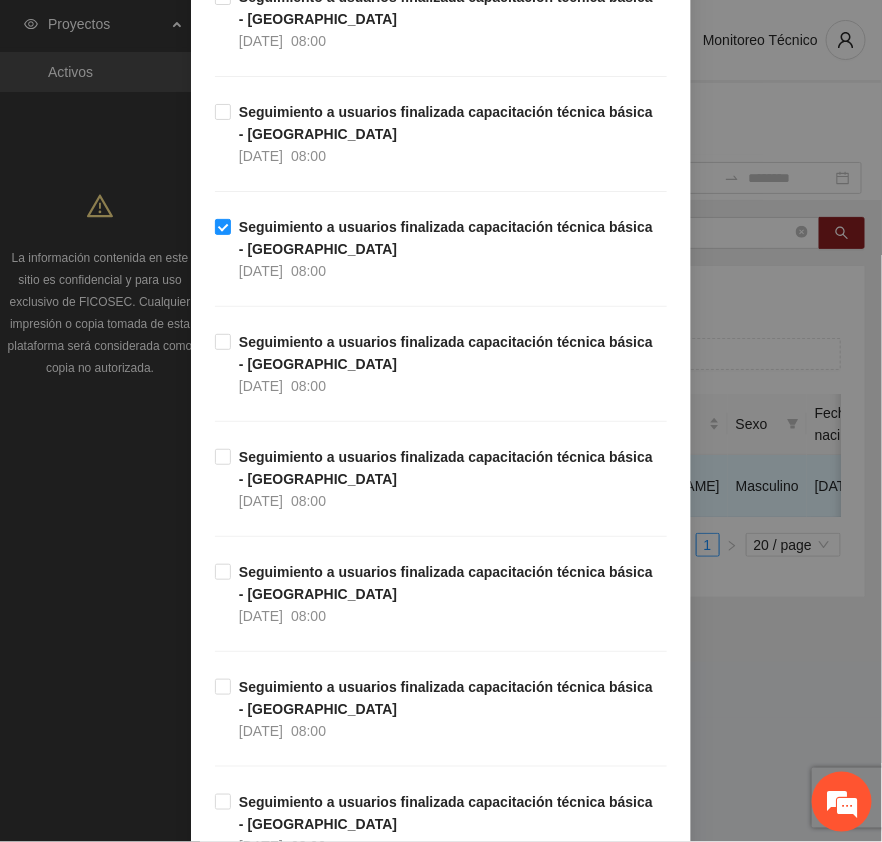 scroll, scrollTop: 6166, scrollLeft: 0, axis: vertical 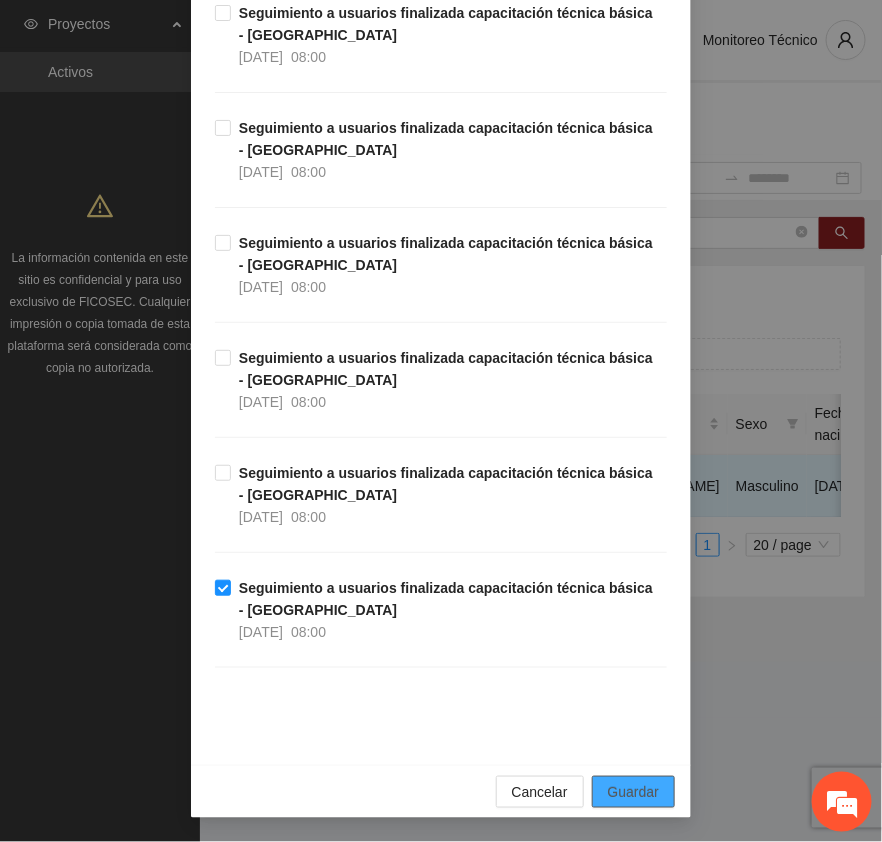 click on "Guardar" at bounding box center (633, 792) 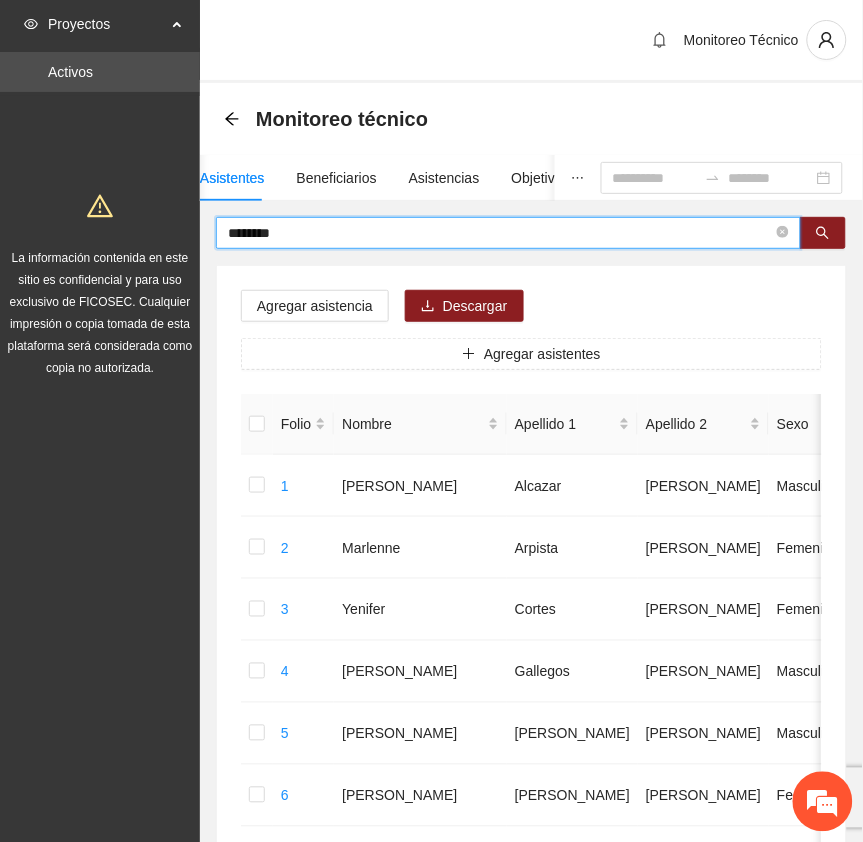 drag, startPoint x: 268, startPoint y: 231, endPoint x: 102, endPoint y: 223, distance: 166.19266 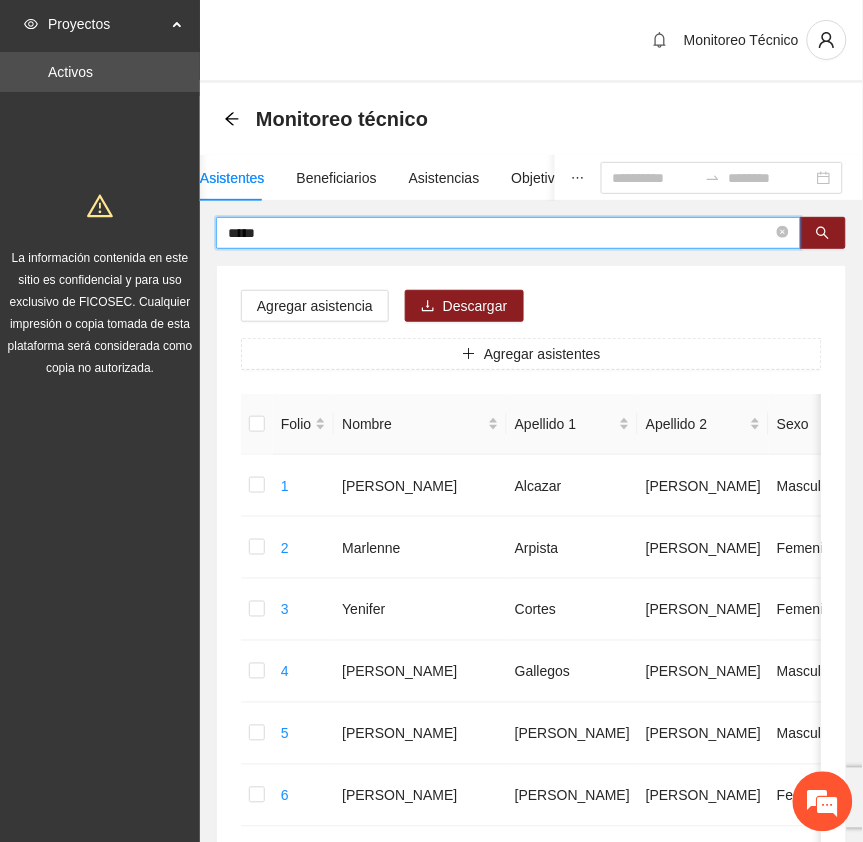 type on "*****" 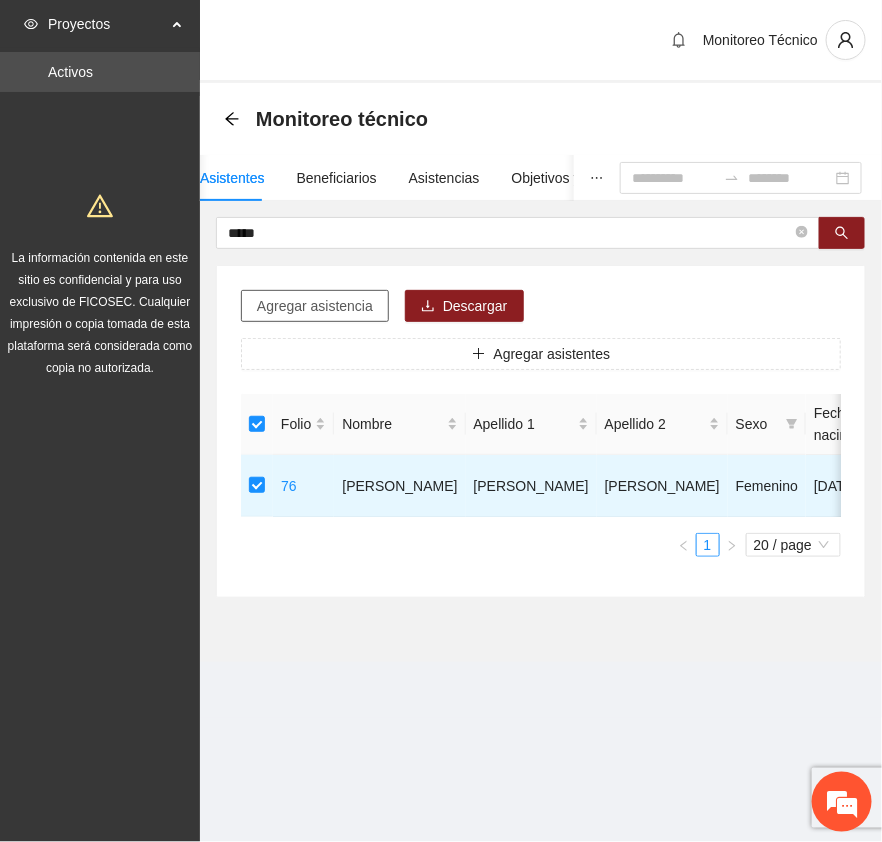 click on "Agregar asistencia" at bounding box center (315, 306) 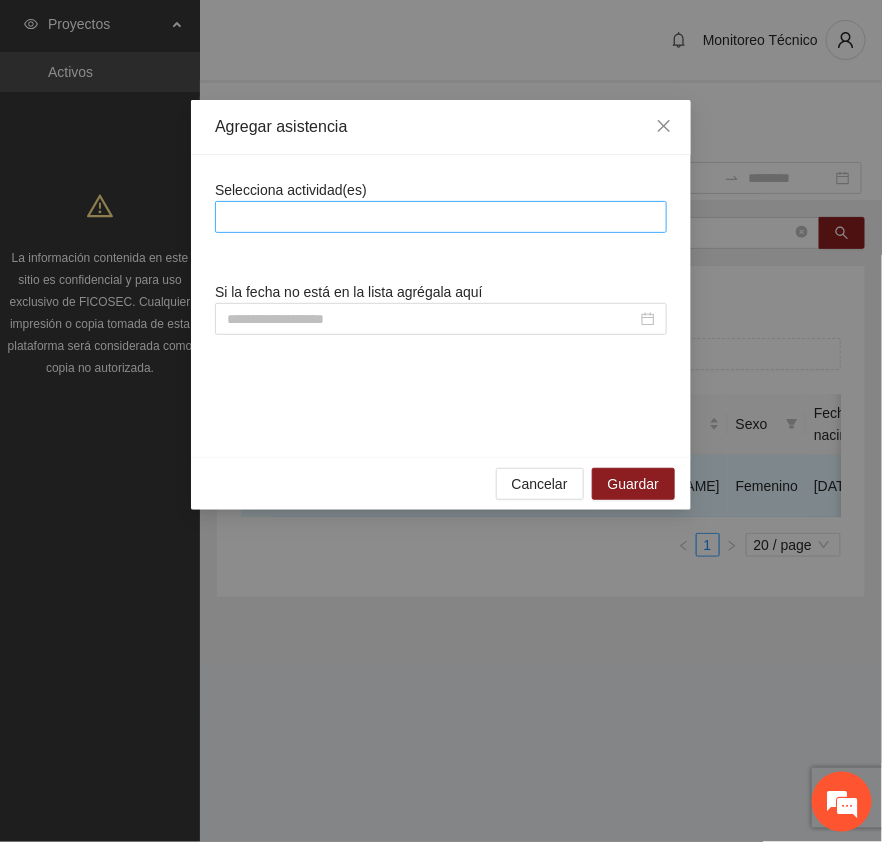 click at bounding box center [441, 217] 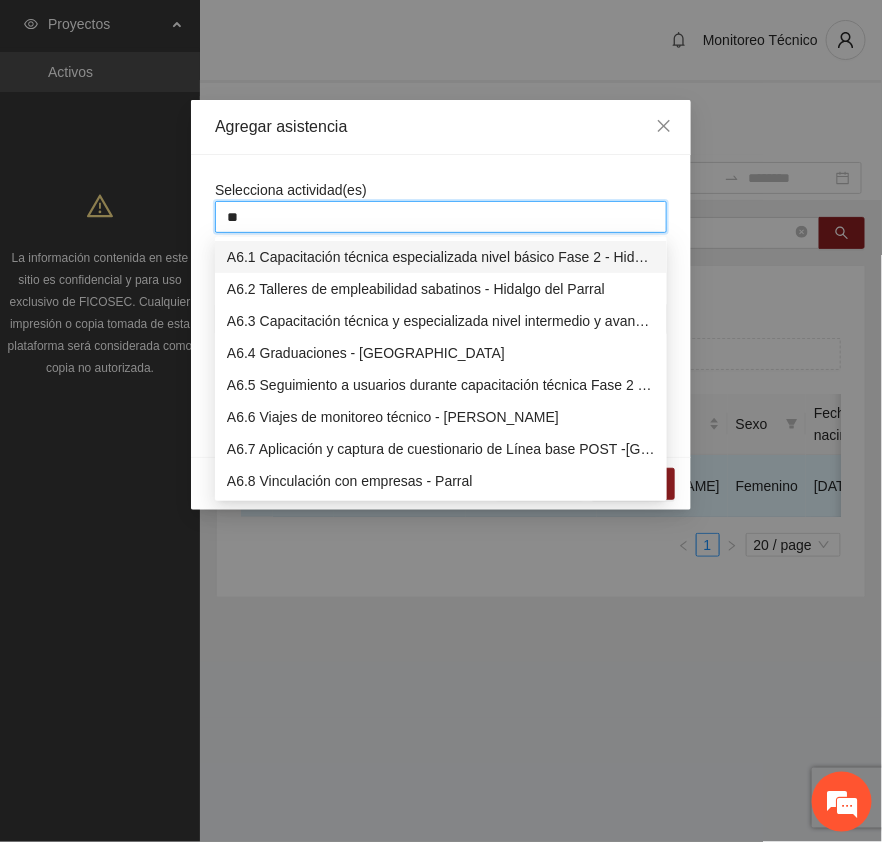 type on "***" 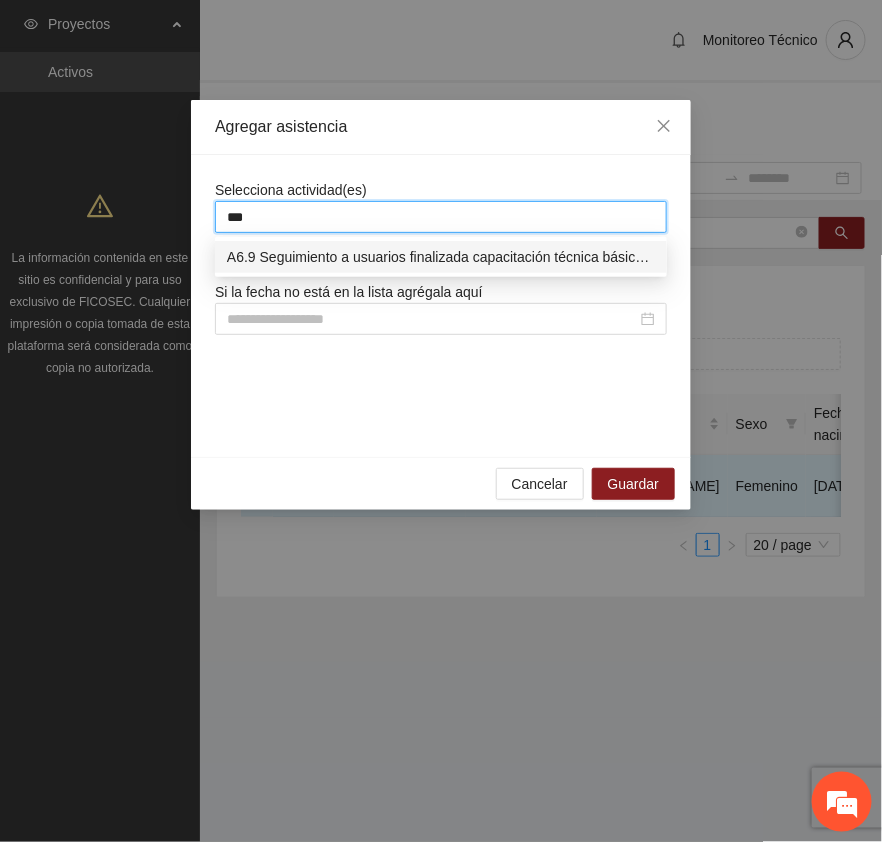 click on "A6.9 Seguimiento a usuarios finalizada capacitación técnica básica - [GEOGRAPHIC_DATA]" at bounding box center (441, 257) 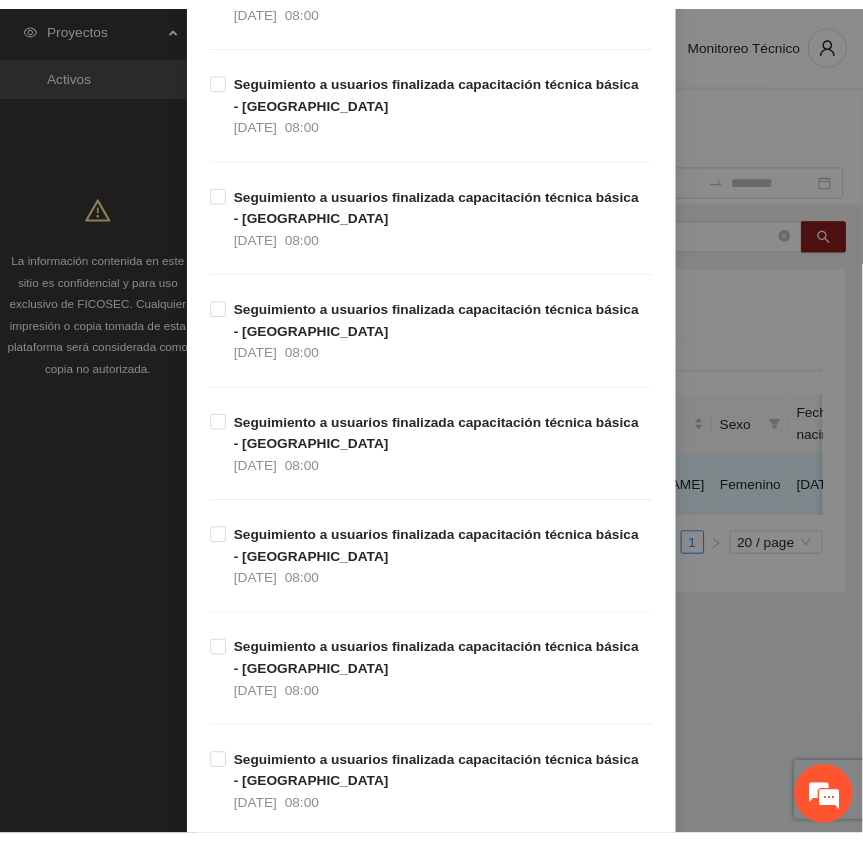 scroll, scrollTop: 6166, scrollLeft: 0, axis: vertical 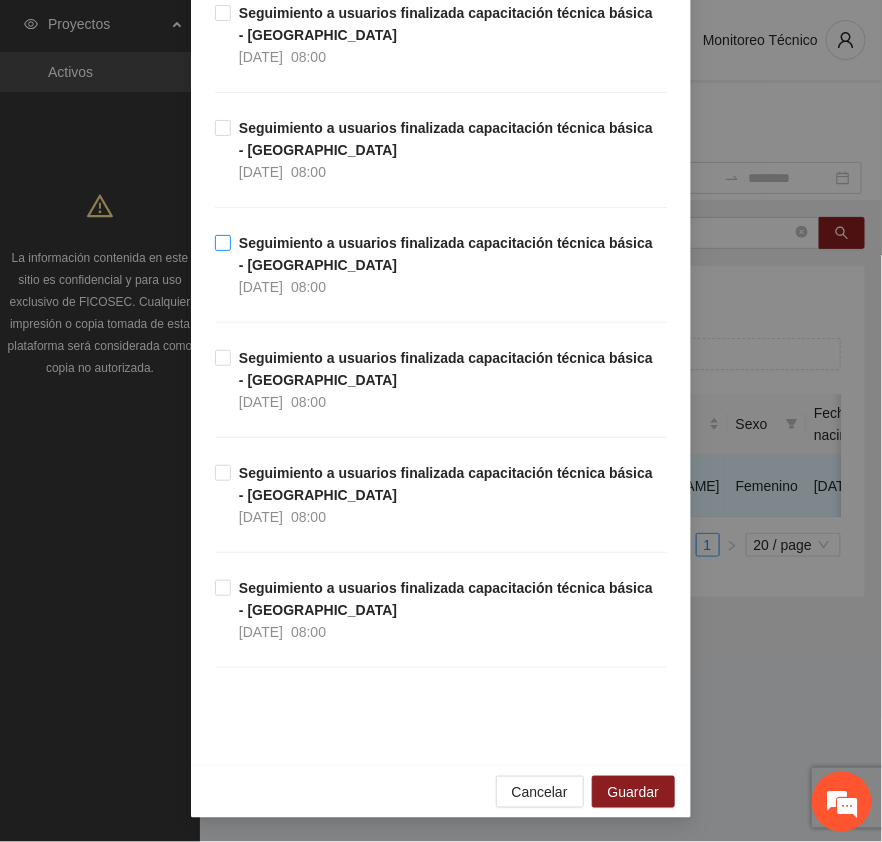 click on "Seguimiento a usuarios finalizada capacitación técnica básica - [GEOGRAPHIC_DATA]" at bounding box center (446, 254) 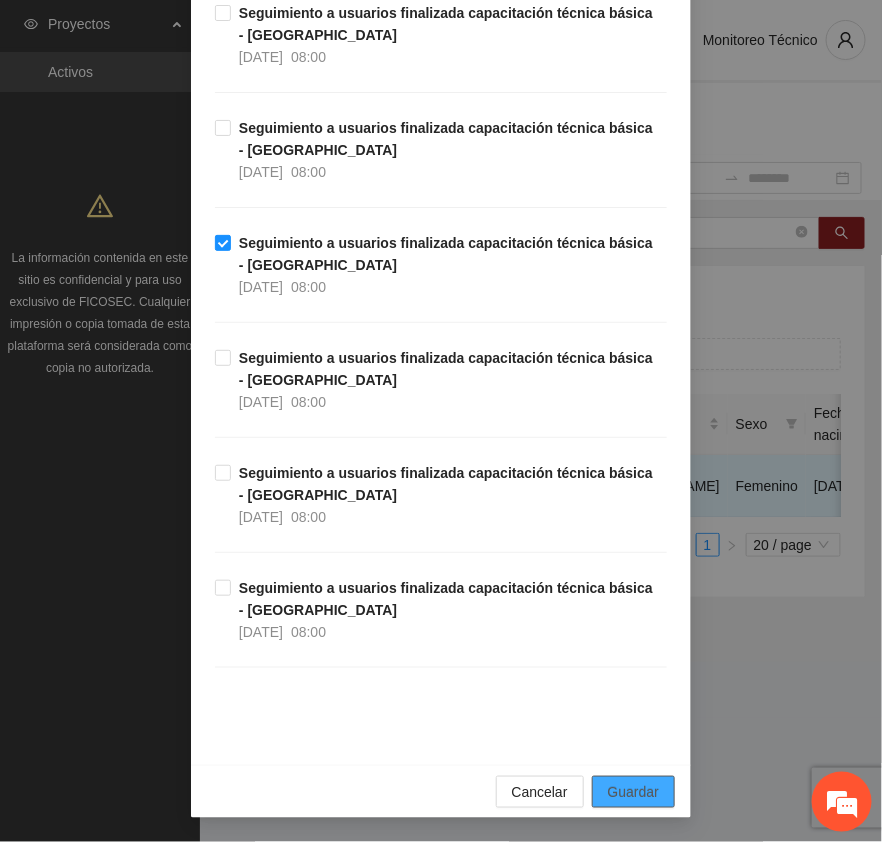 click on "Guardar" at bounding box center (633, 792) 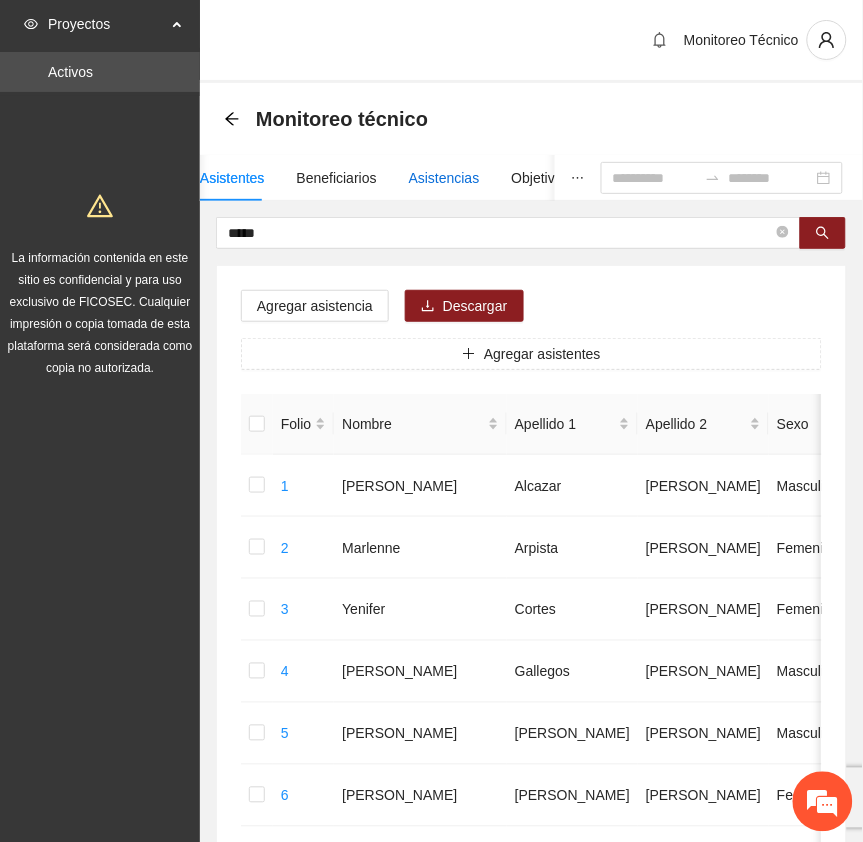 click on "Asistencias" at bounding box center (444, 178) 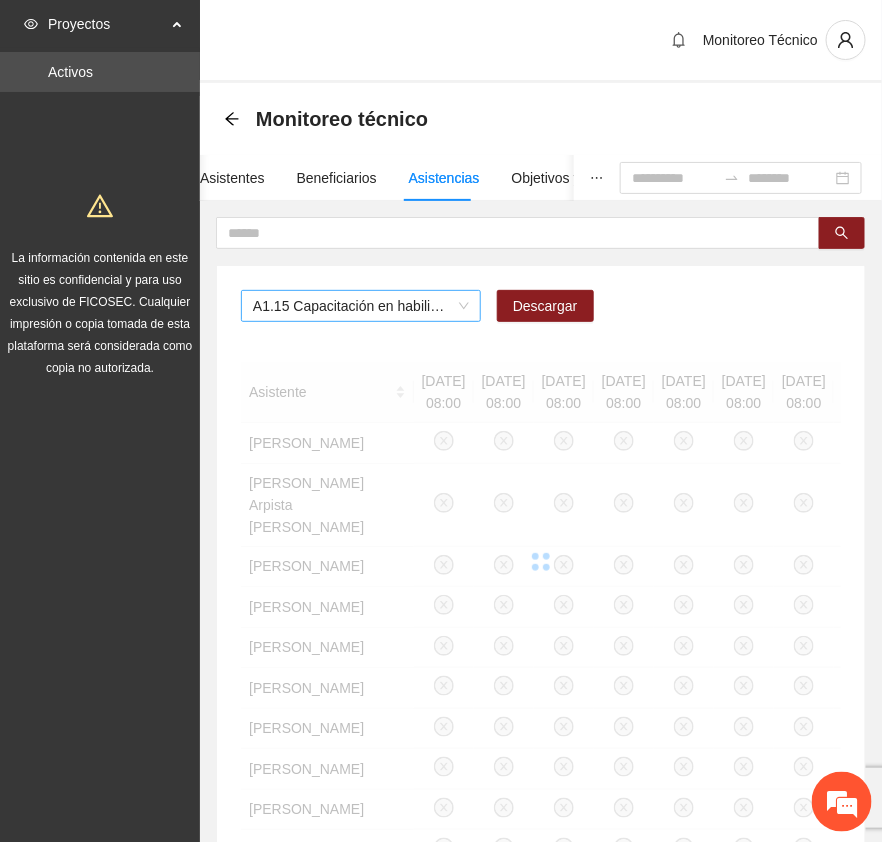 click on "A1.15 Capacitación en habilidades para la vida Fase 1 - [GEOGRAPHIC_DATA]" at bounding box center [361, 306] 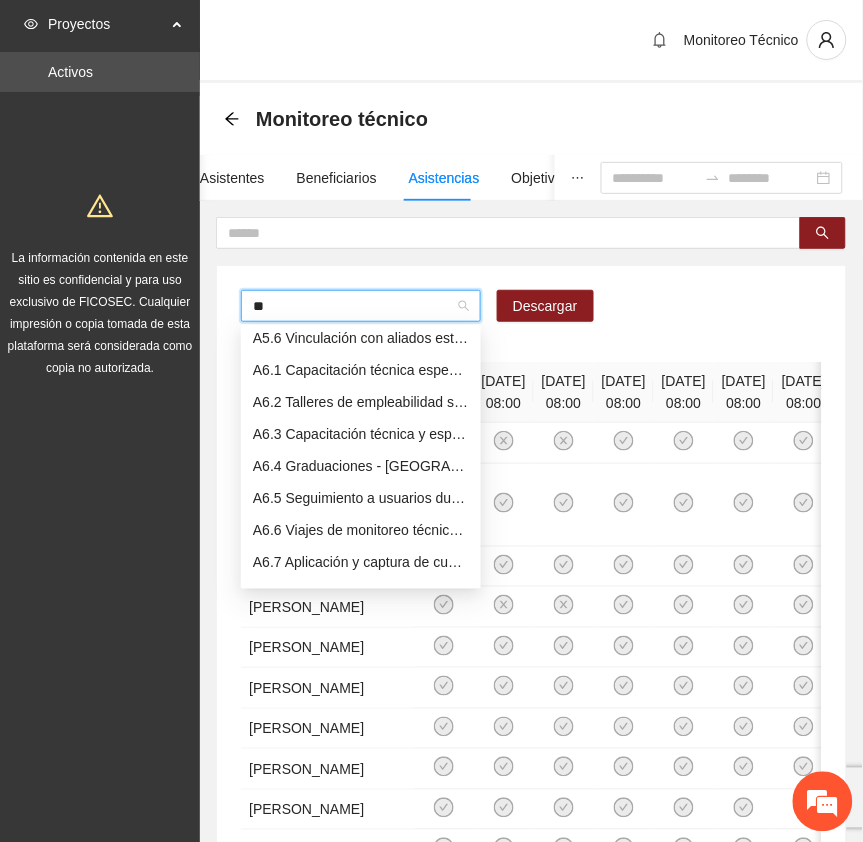 scroll, scrollTop: 31, scrollLeft: 0, axis: vertical 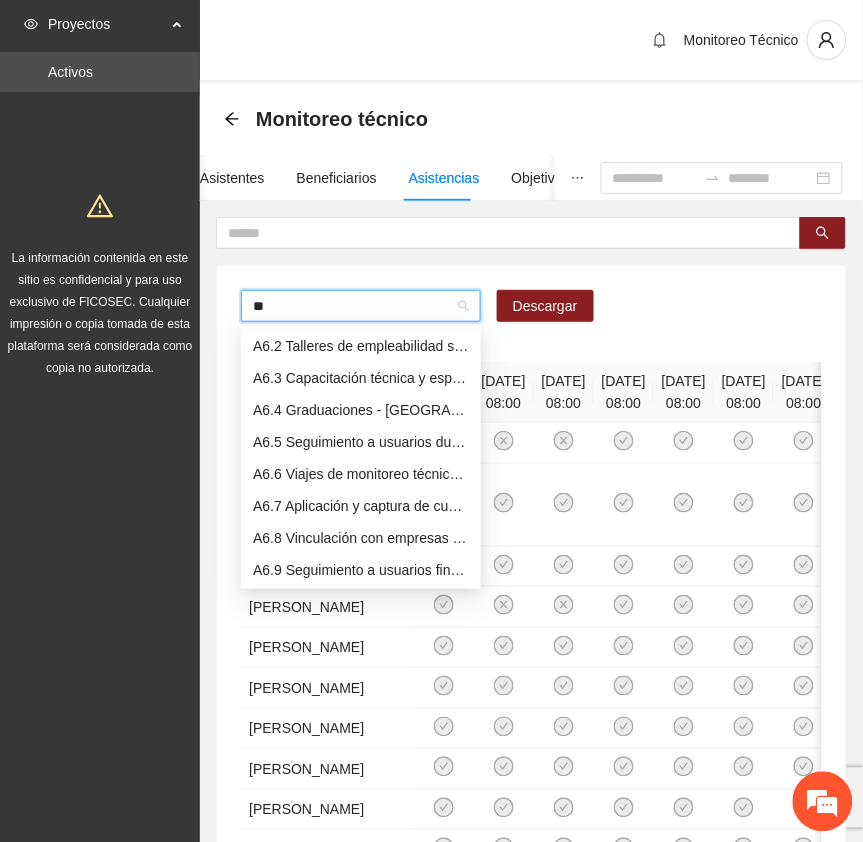 type on "***" 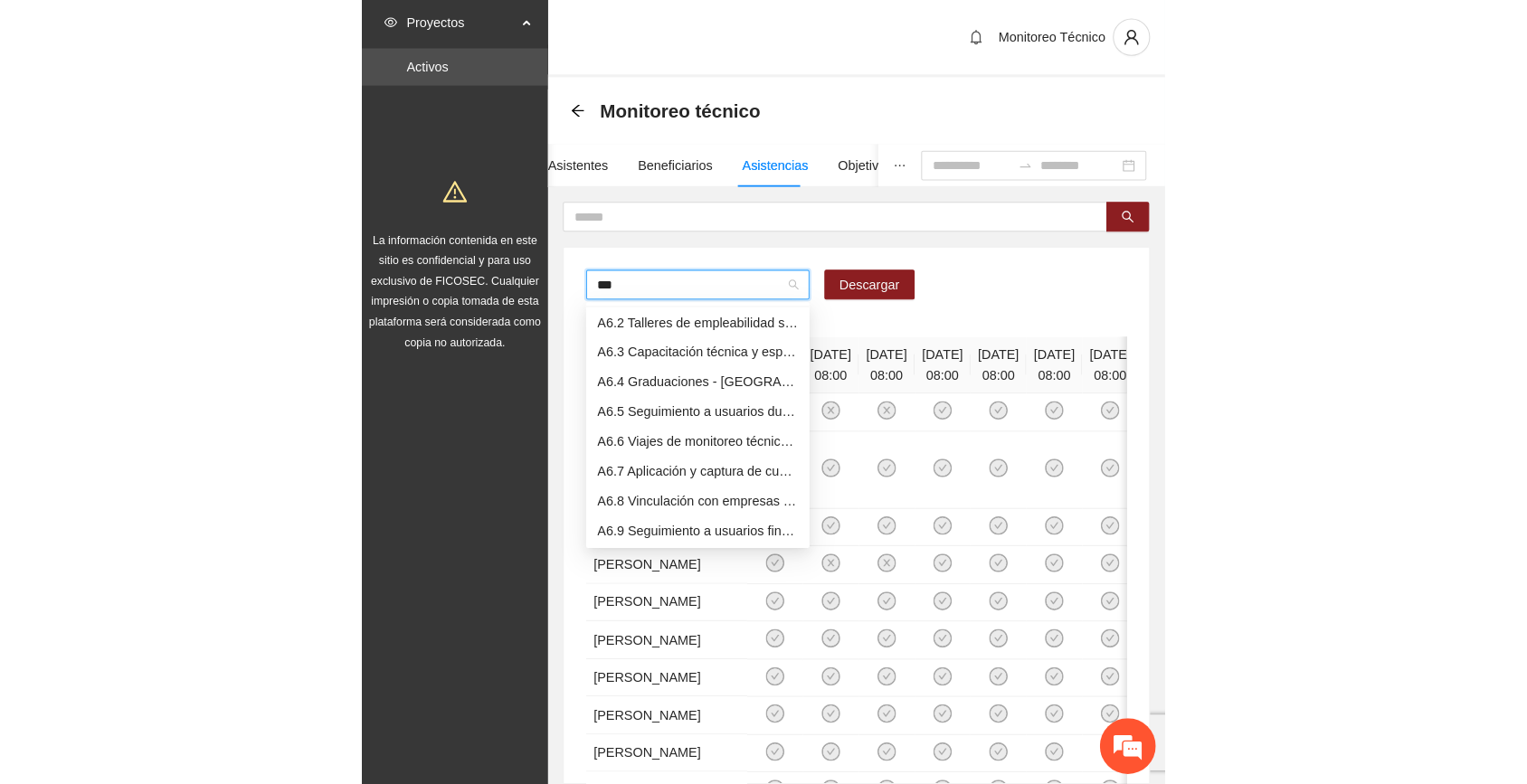 scroll, scrollTop: 0, scrollLeft: 0, axis: both 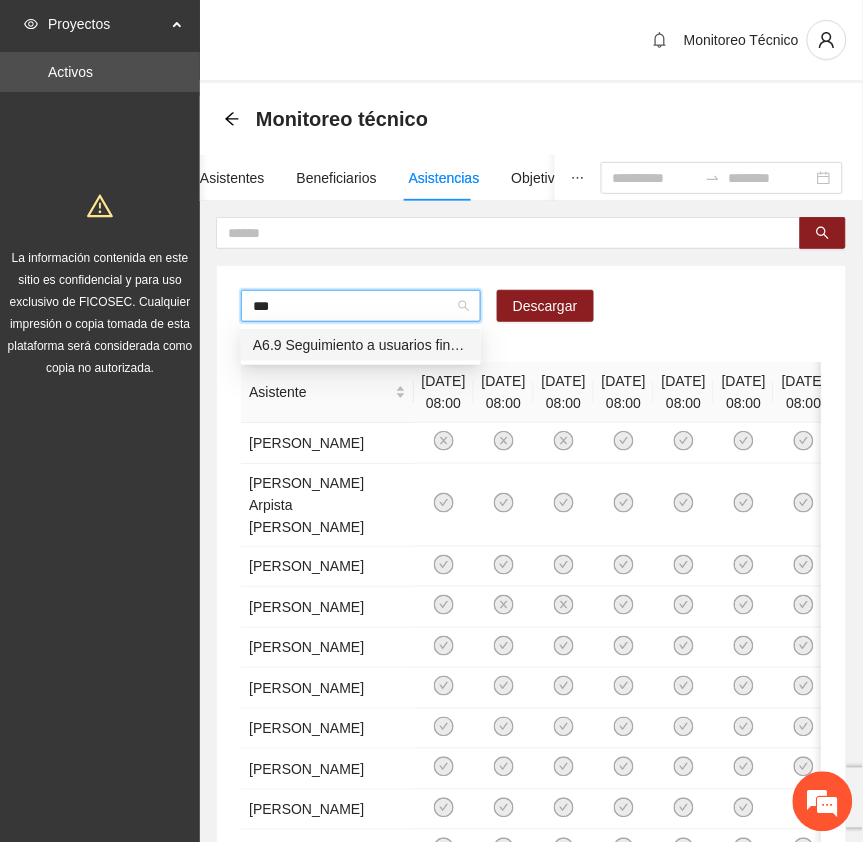 click on "A6.9 Seguimiento a usuarios finalizada capacitación técnica básica - [GEOGRAPHIC_DATA]" at bounding box center [361, 345] 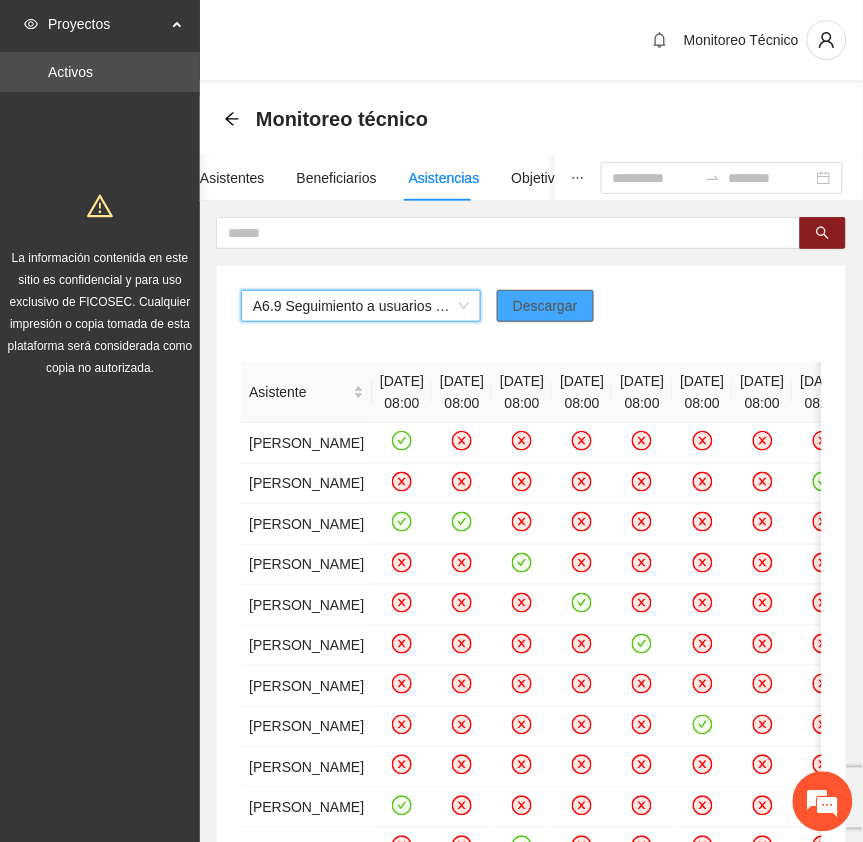 click on "Descargar" at bounding box center (545, 306) 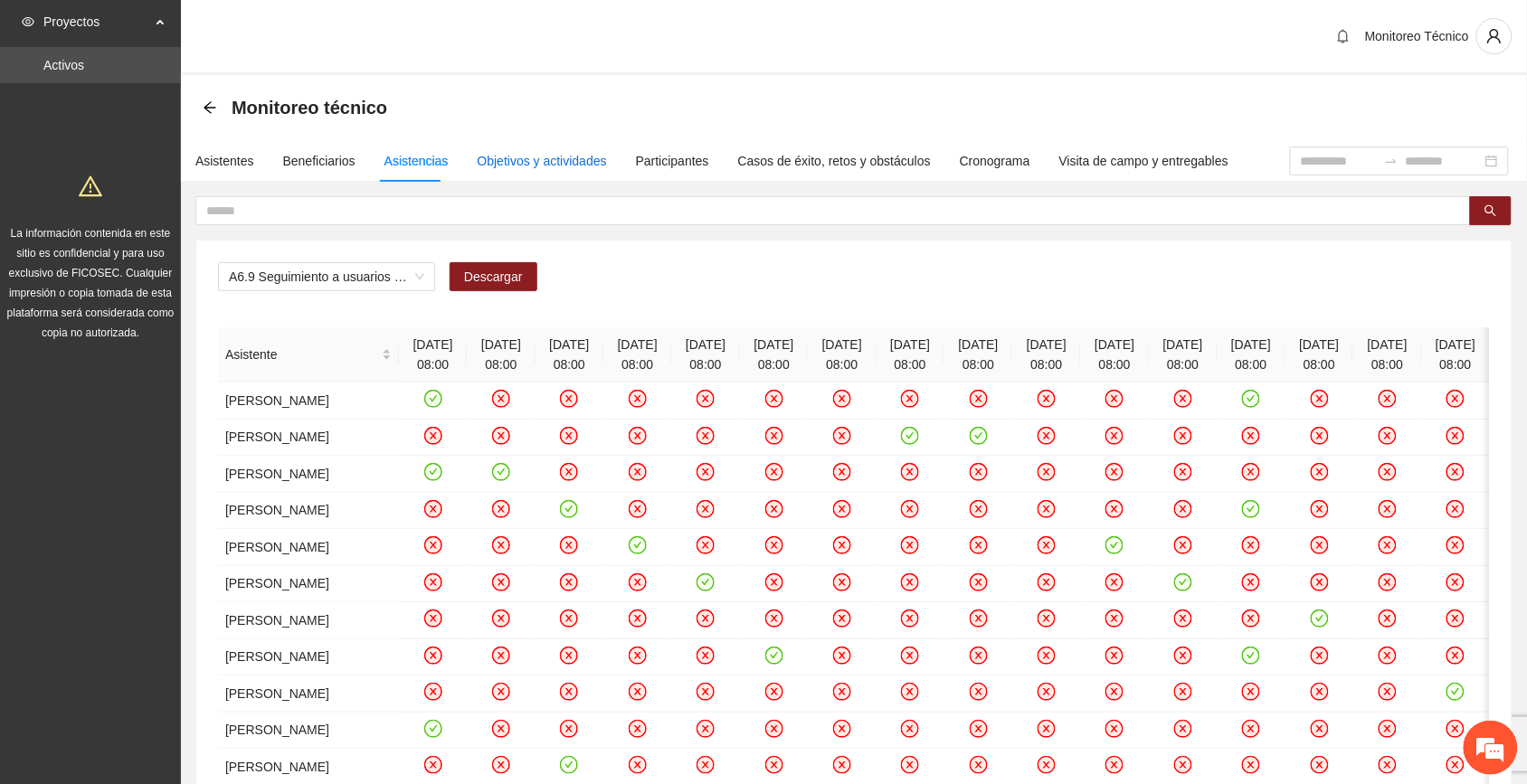 click on "Objetivos y actividades" at bounding box center [542, 161] 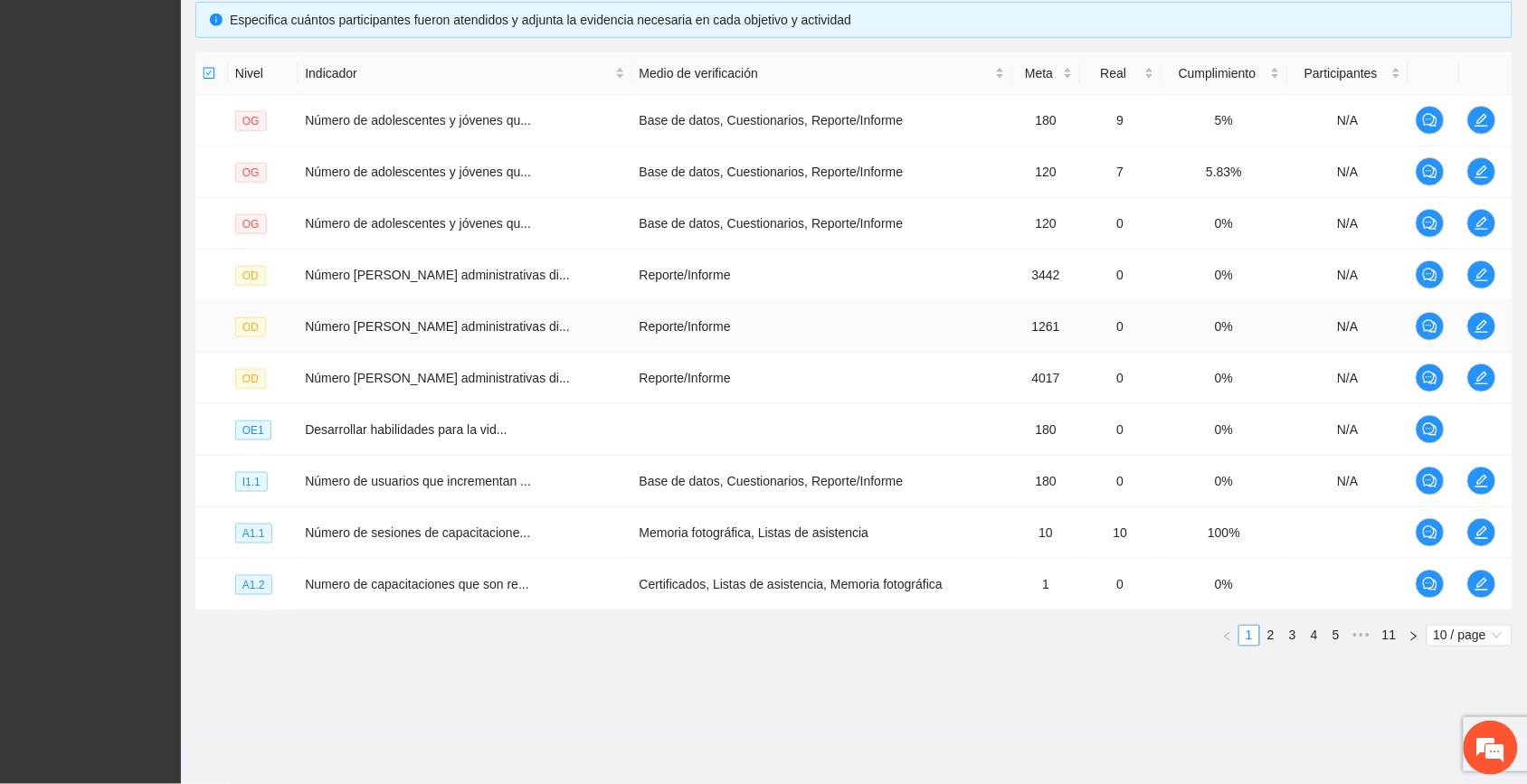 scroll, scrollTop: 400, scrollLeft: 0, axis: vertical 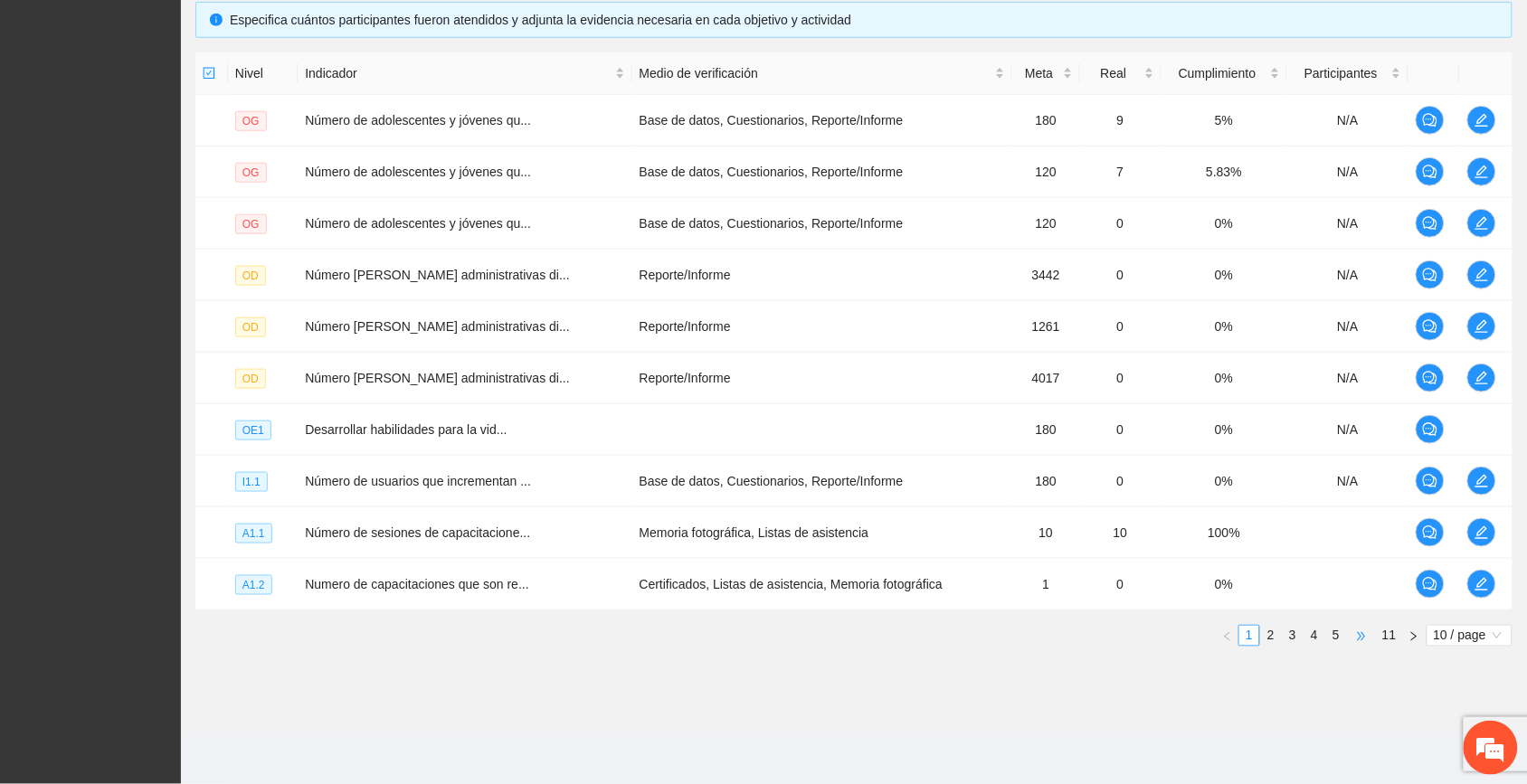 click on "•••" at bounding box center [1361, 636] 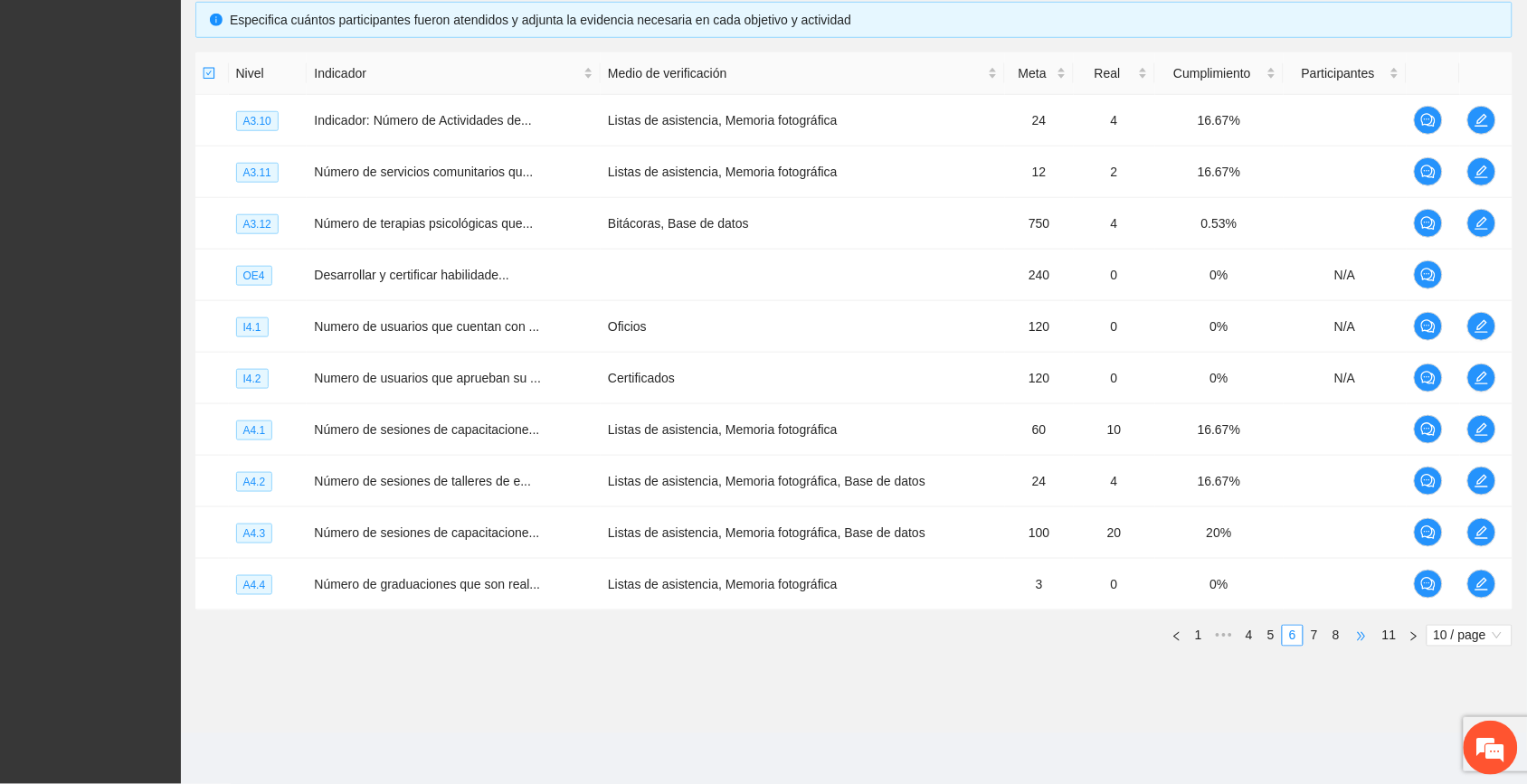 click on "•••" at bounding box center [1361, 636] 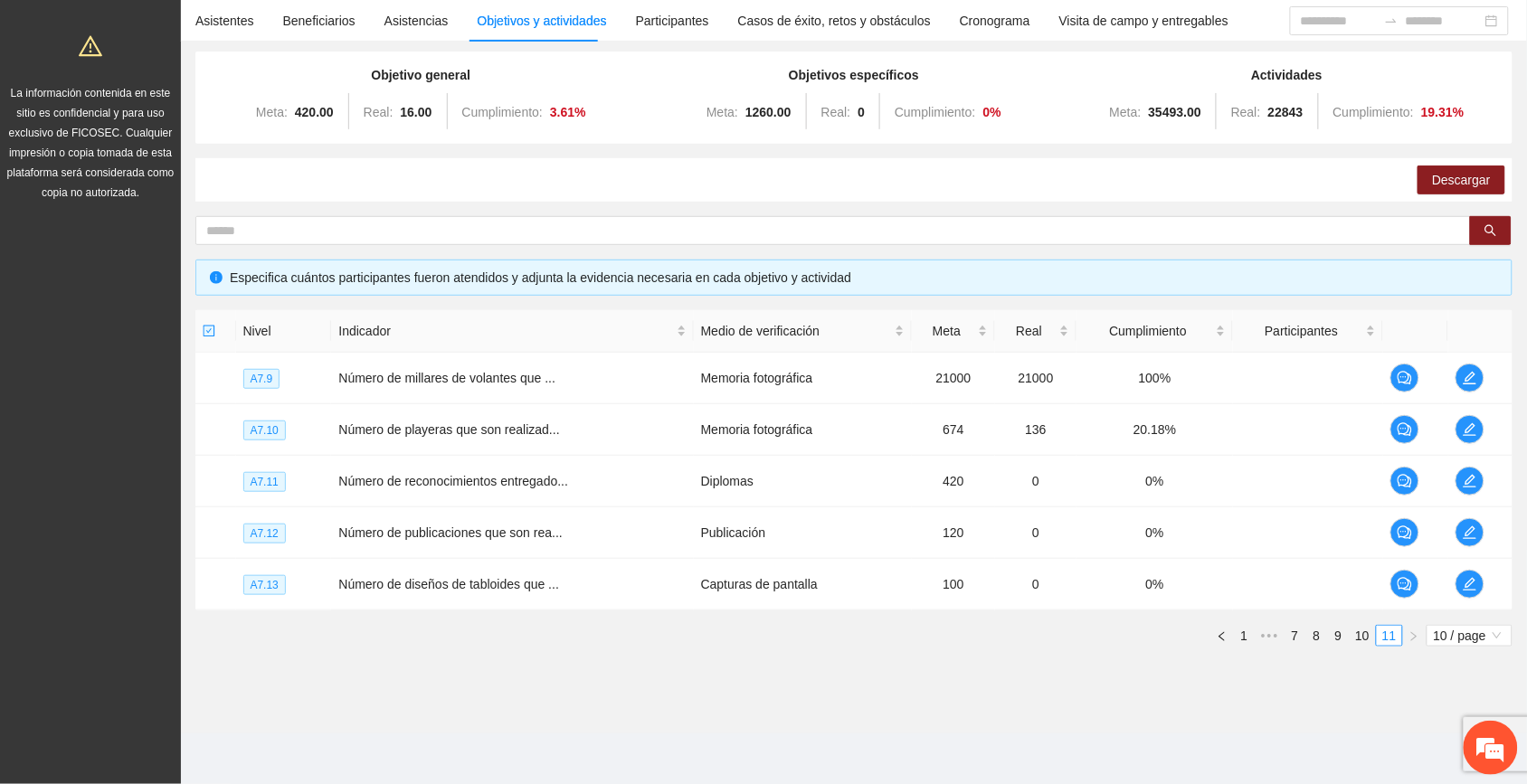scroll, scrollTop: 141, scrollLeft: 0, axis: vertical 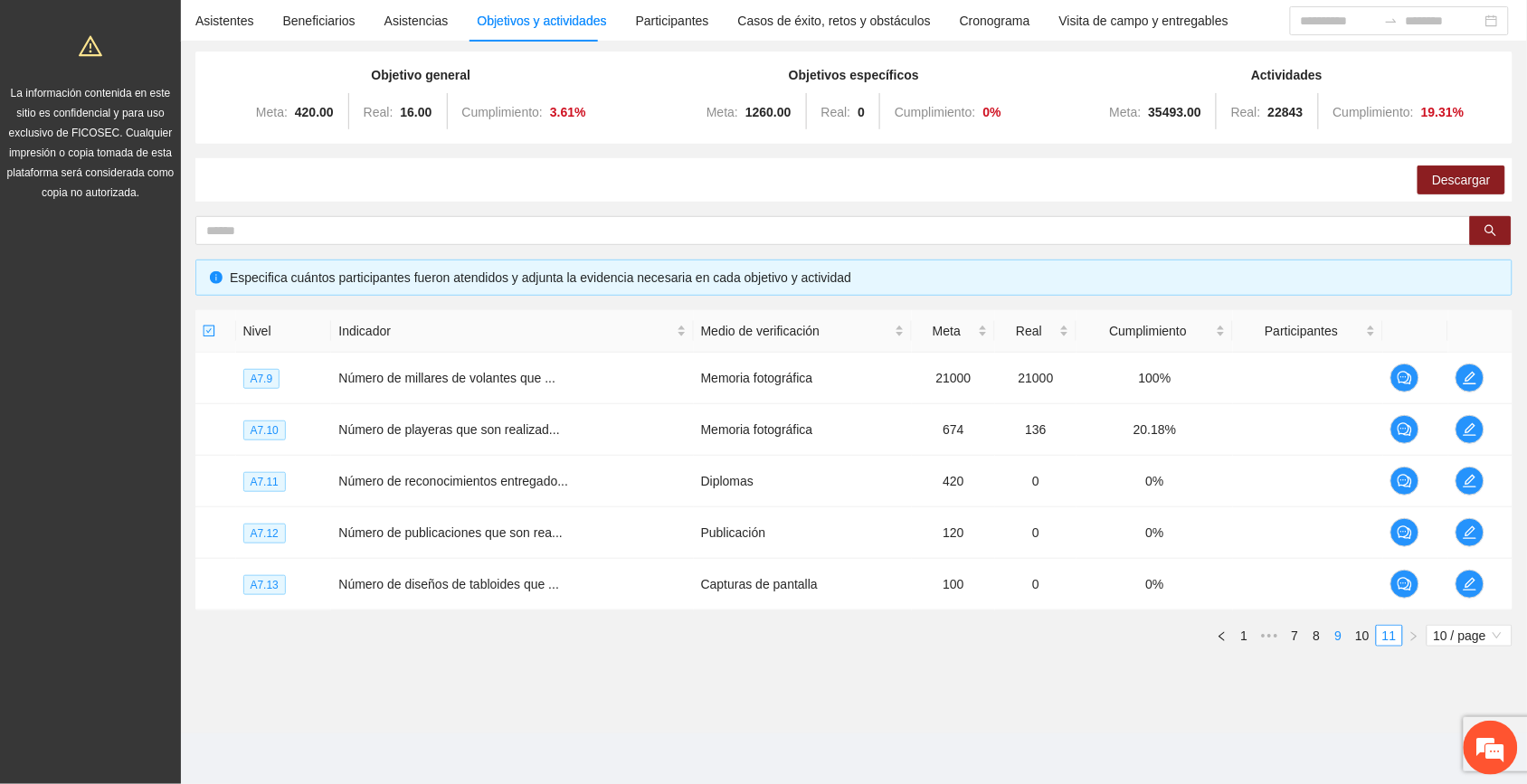 click on "9" at bounding box center [1338, 636] 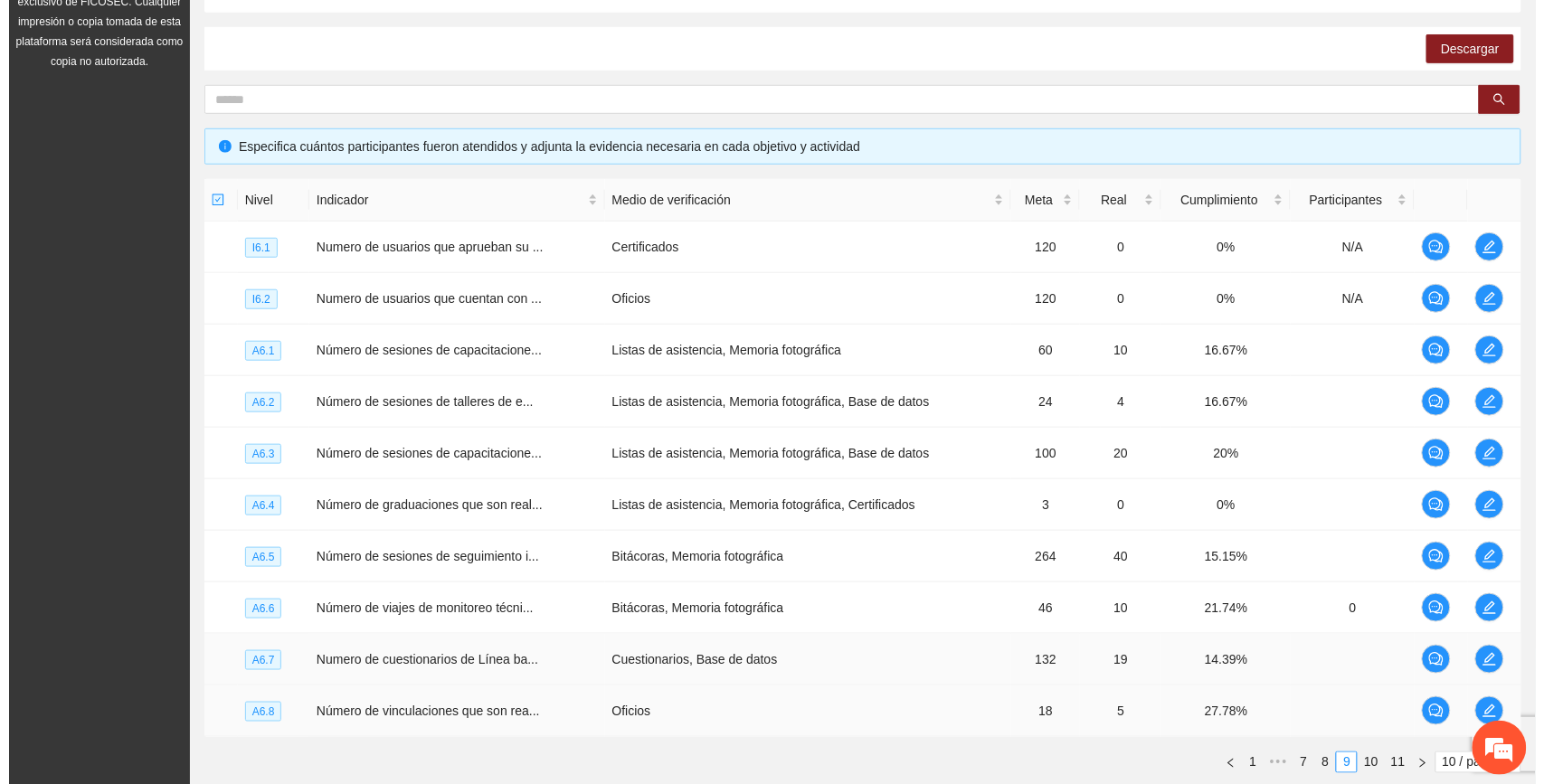 scroll, scrollTop: 400, scrollLeft: 0, axis: vertical 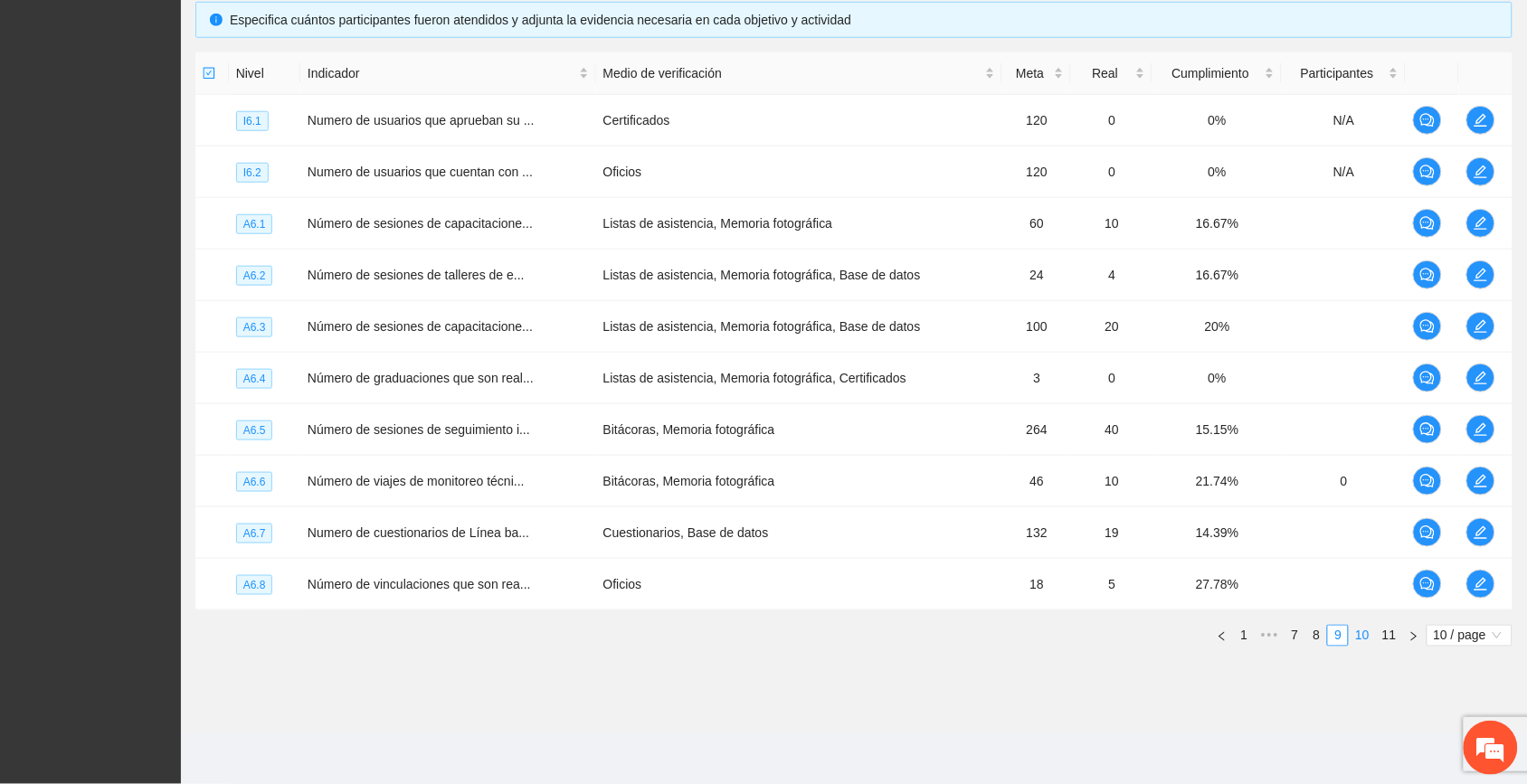 click on "10" at bounding box center (1362, 636) 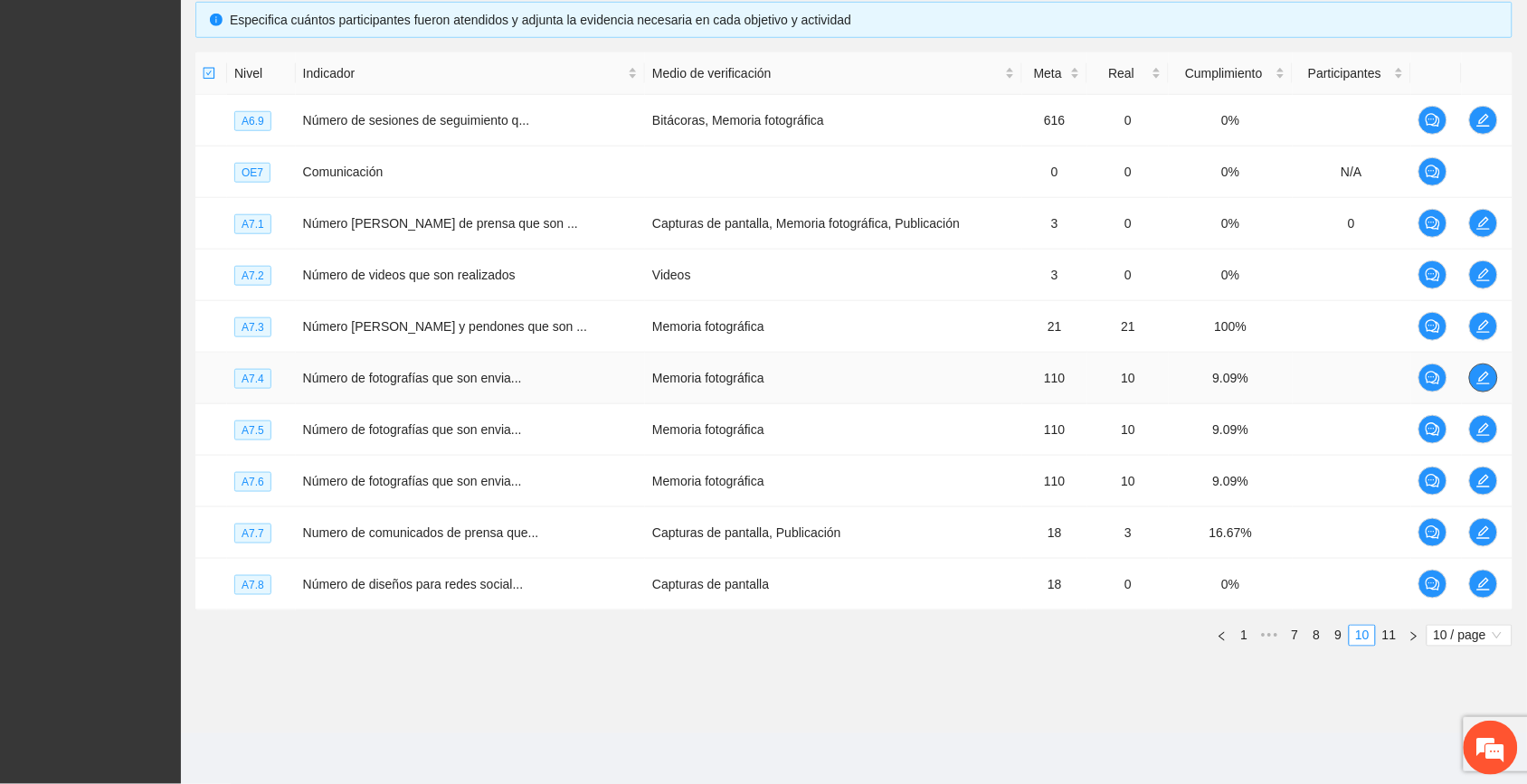 click 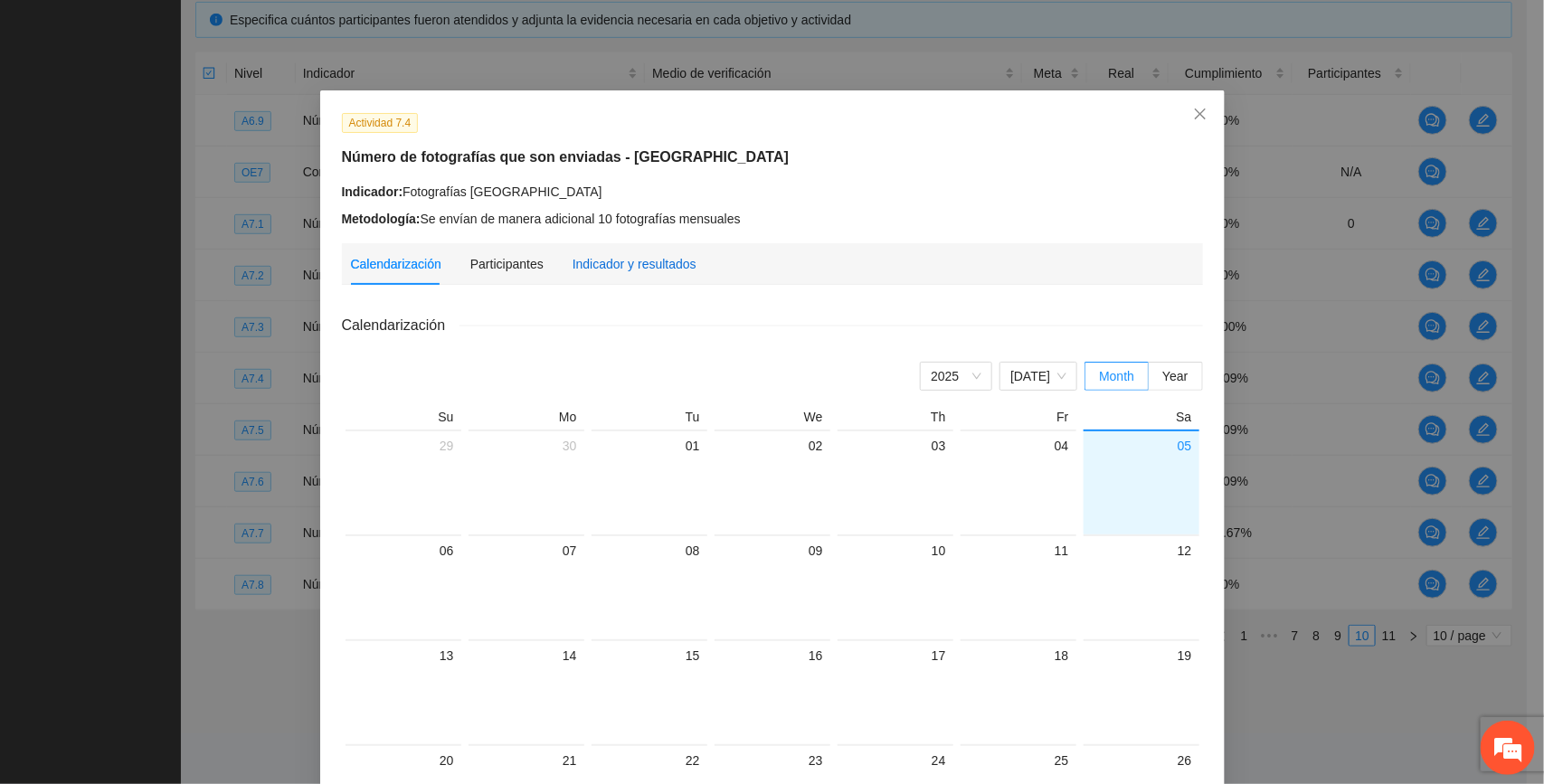 click on "Indicador y resultados" at bounding box center [634, 264] 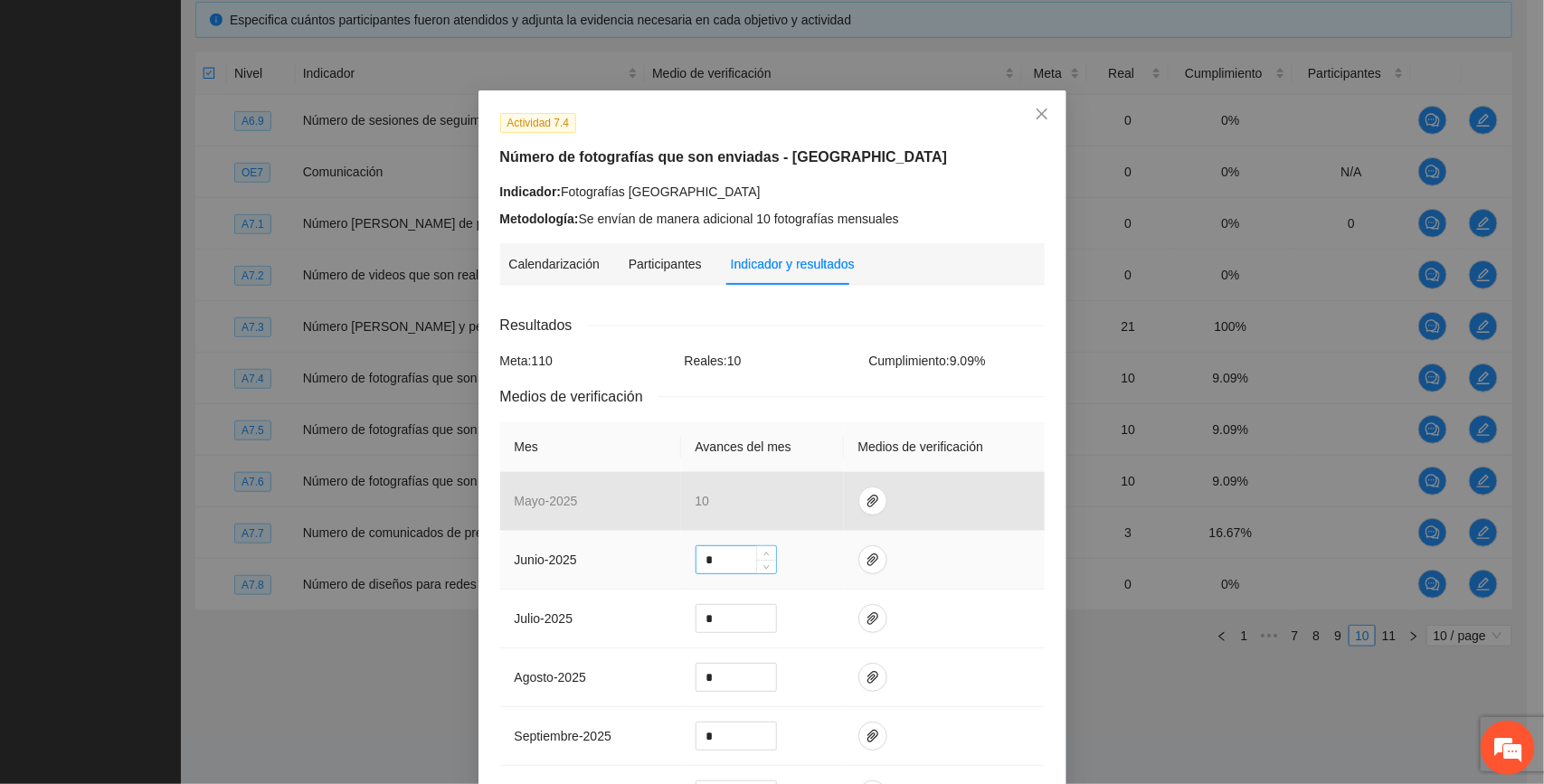 click on "*" at bounding box center [736, 560] 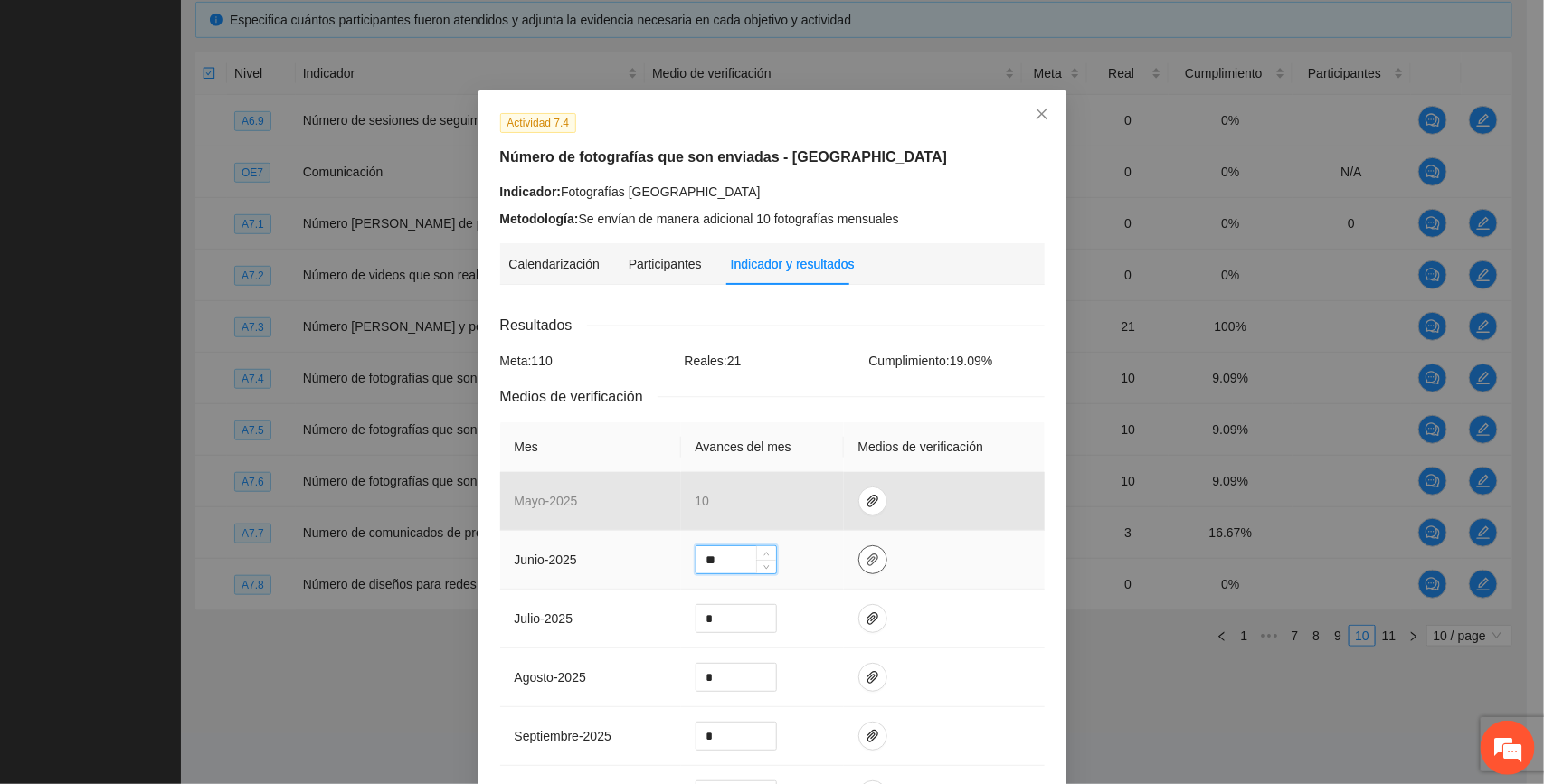 type on "**" 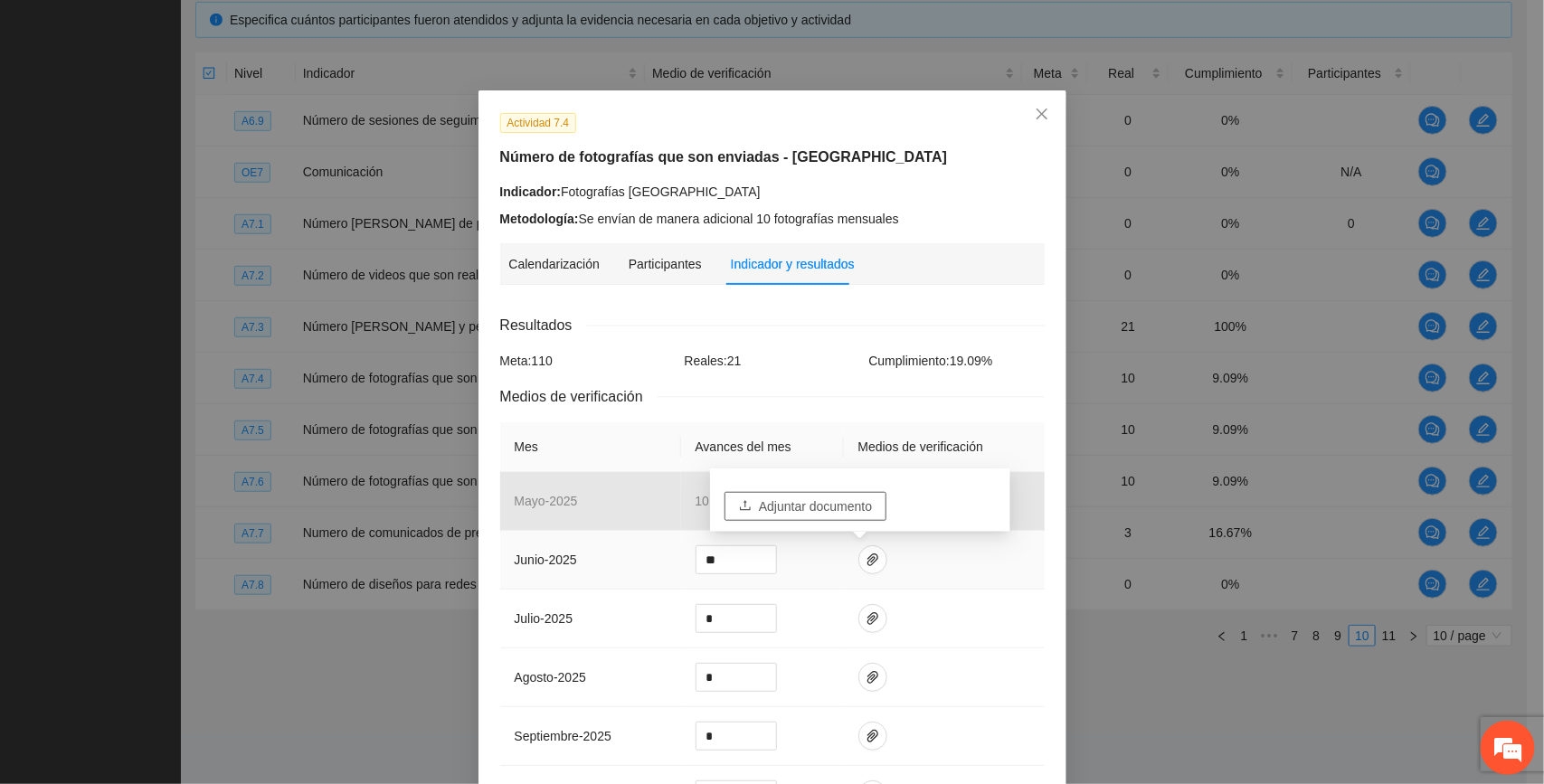 click on "Adjuntar documento" at bounding box center [815, 506] 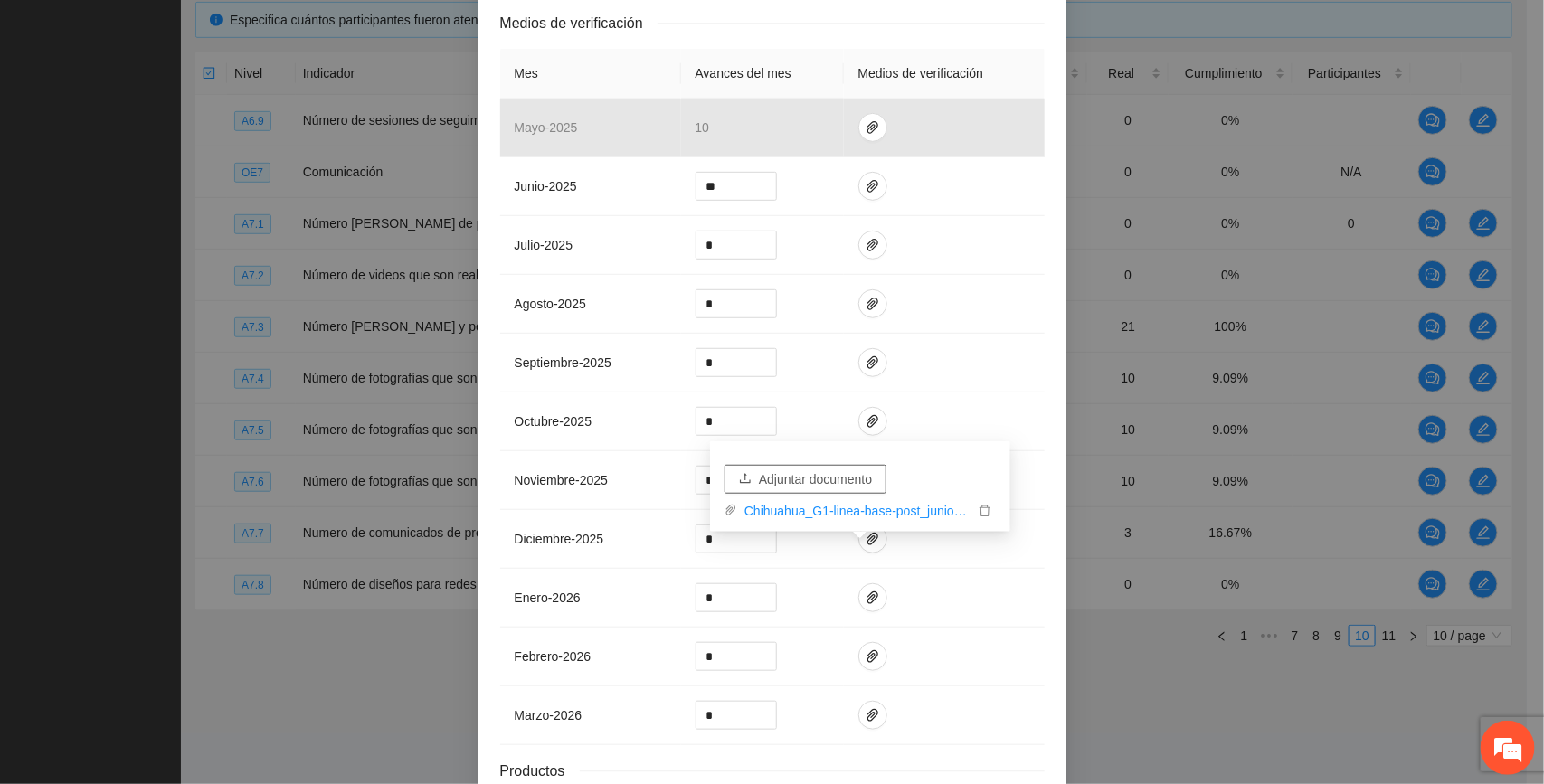 scroll, scrollTop: 516, scrollLeft: 0, axis: vertical 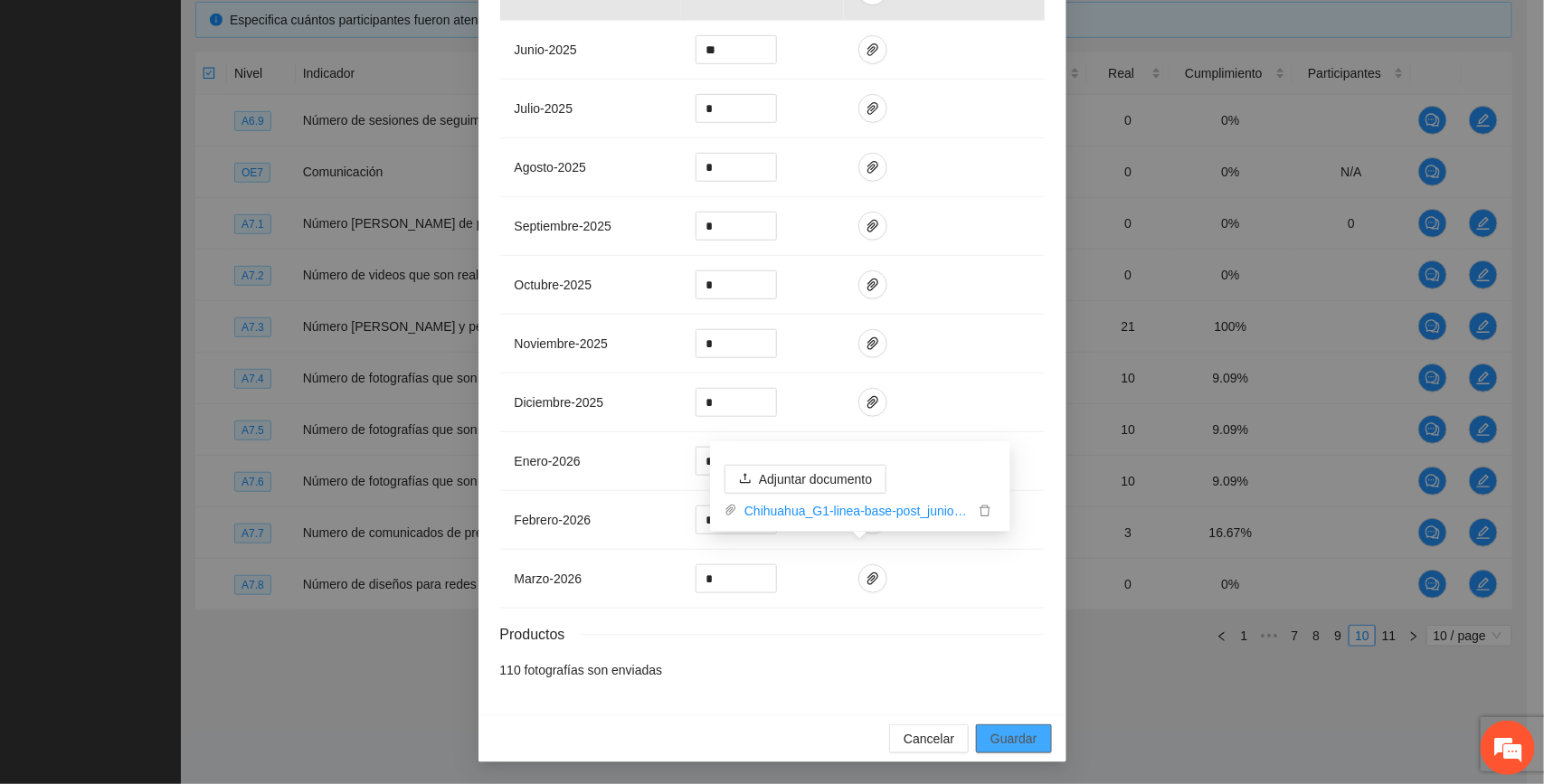click on "Guardar" at bounding box center (1013, 739) 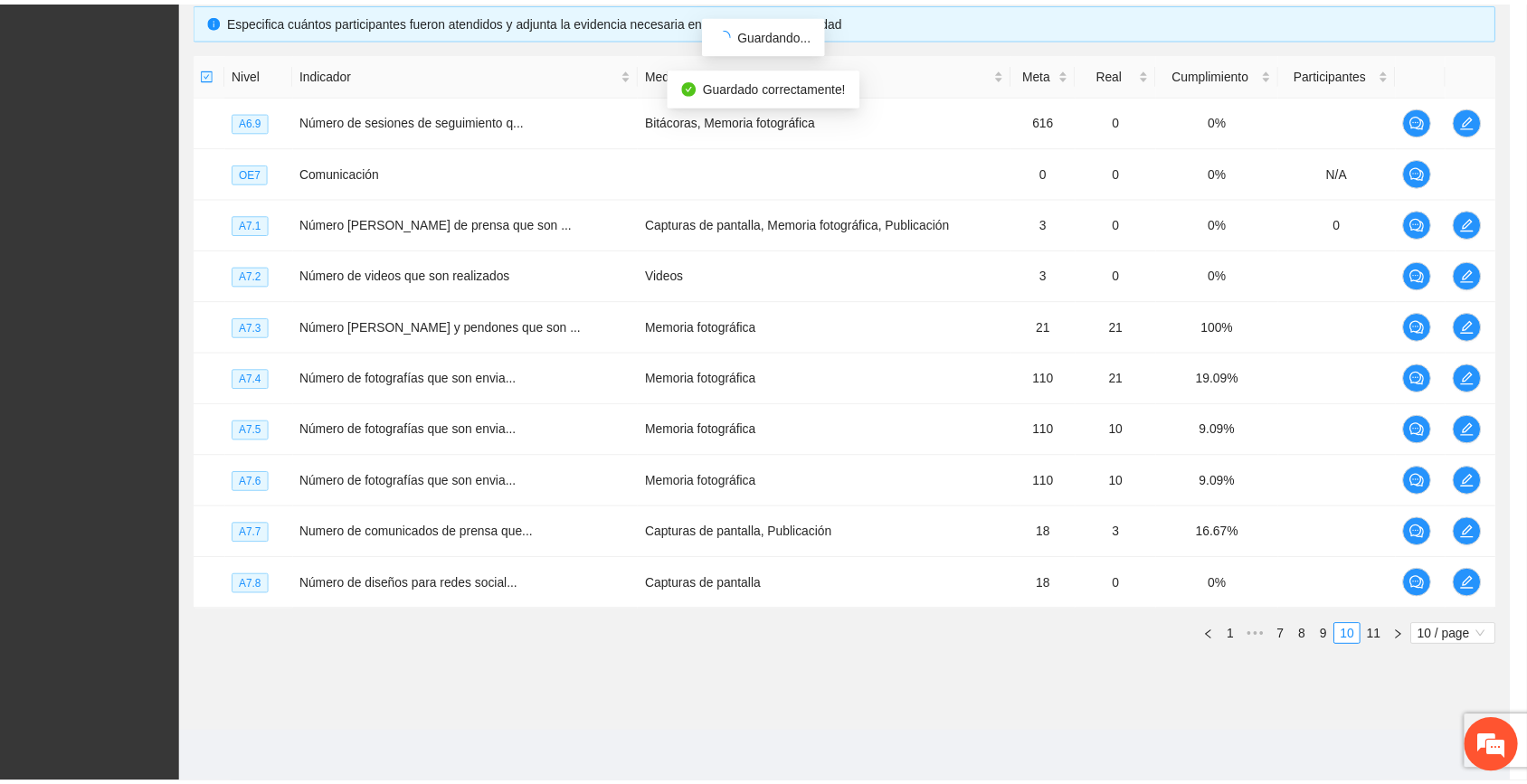 scroll, scrollTop: 426, scrollLeft: 0, axis: vertical 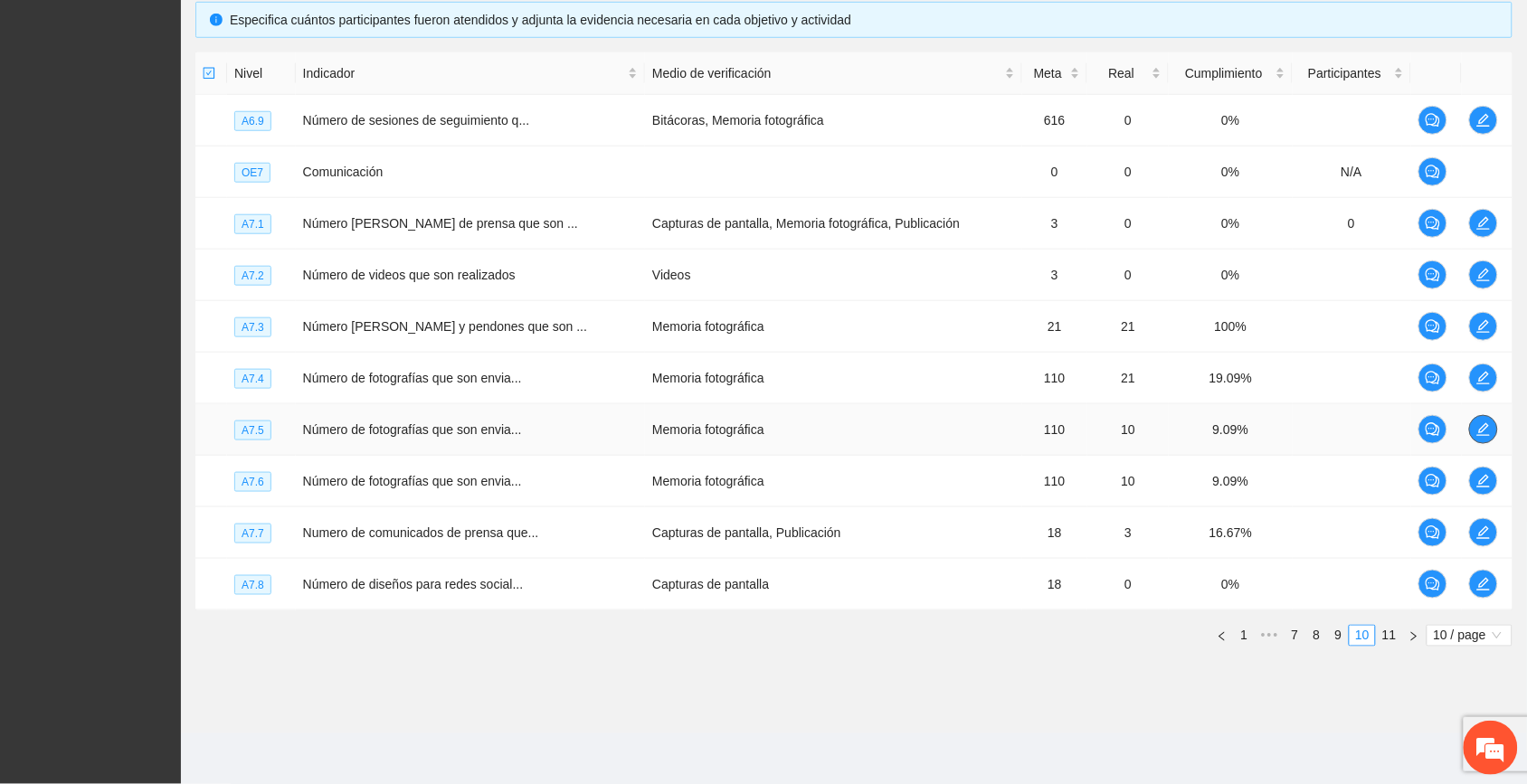 click 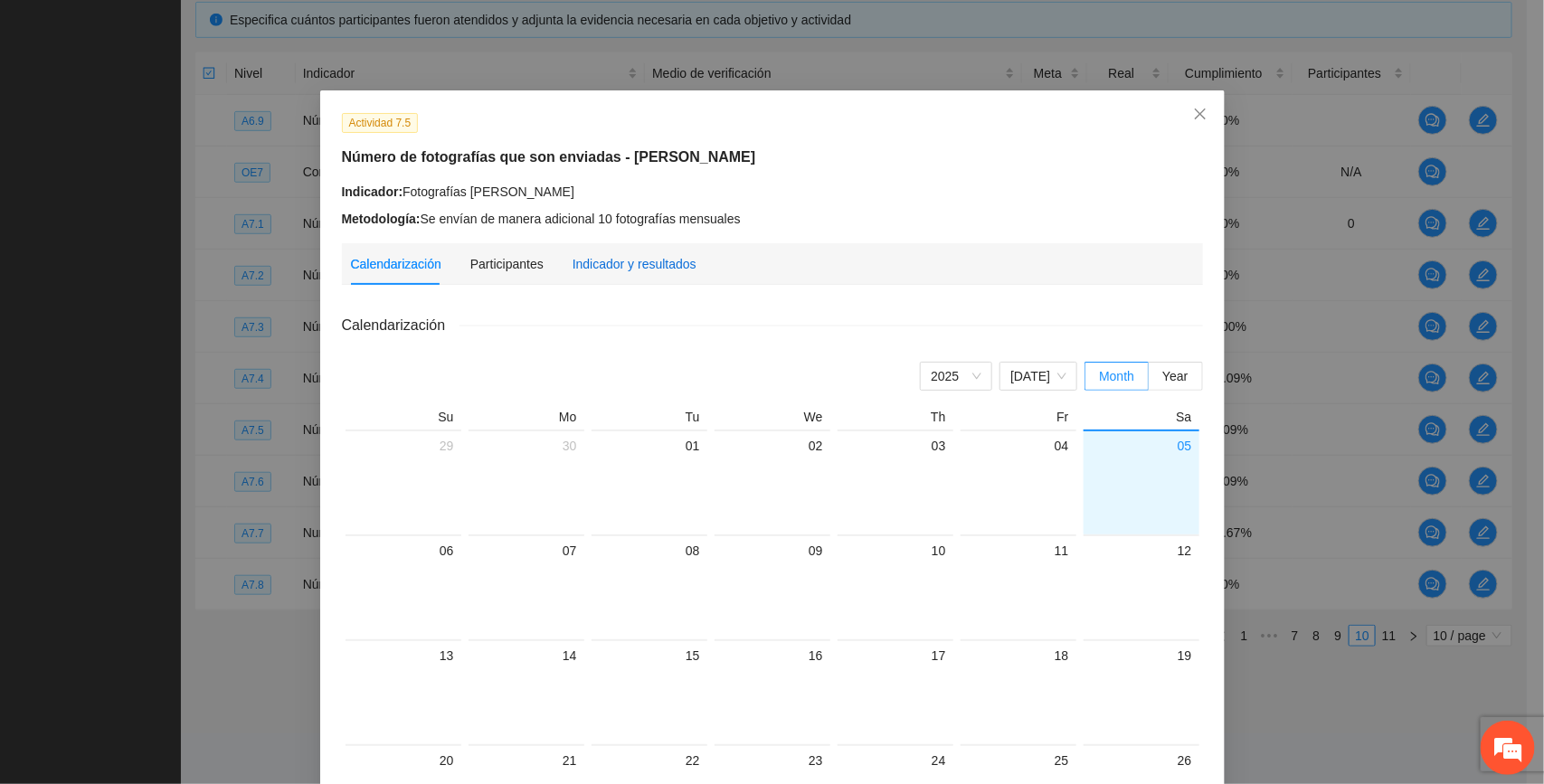 click on "Indicador y resultados" at bounding box center (634, 264) 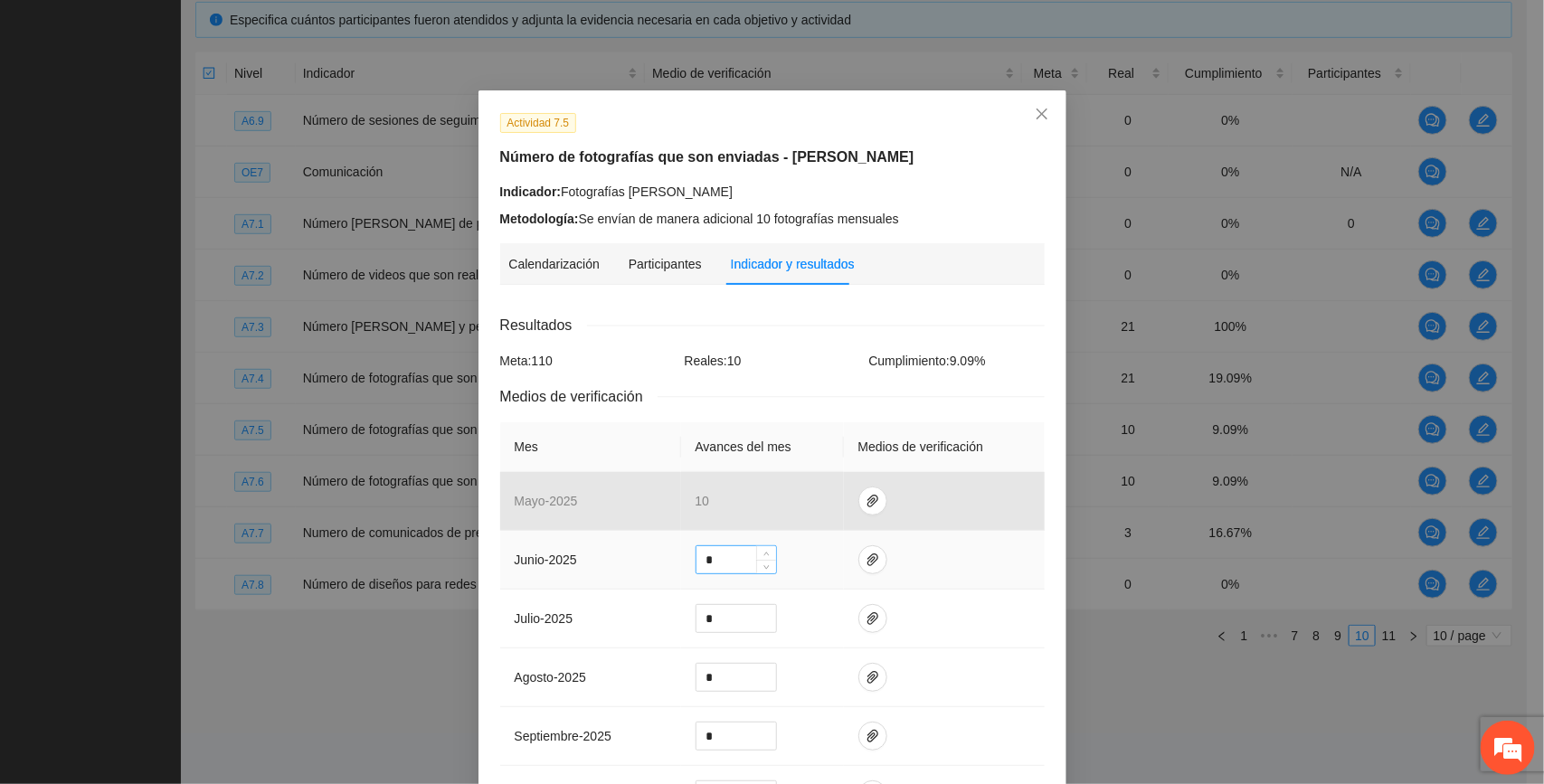 click on "*" at bounding box center (736, 560) 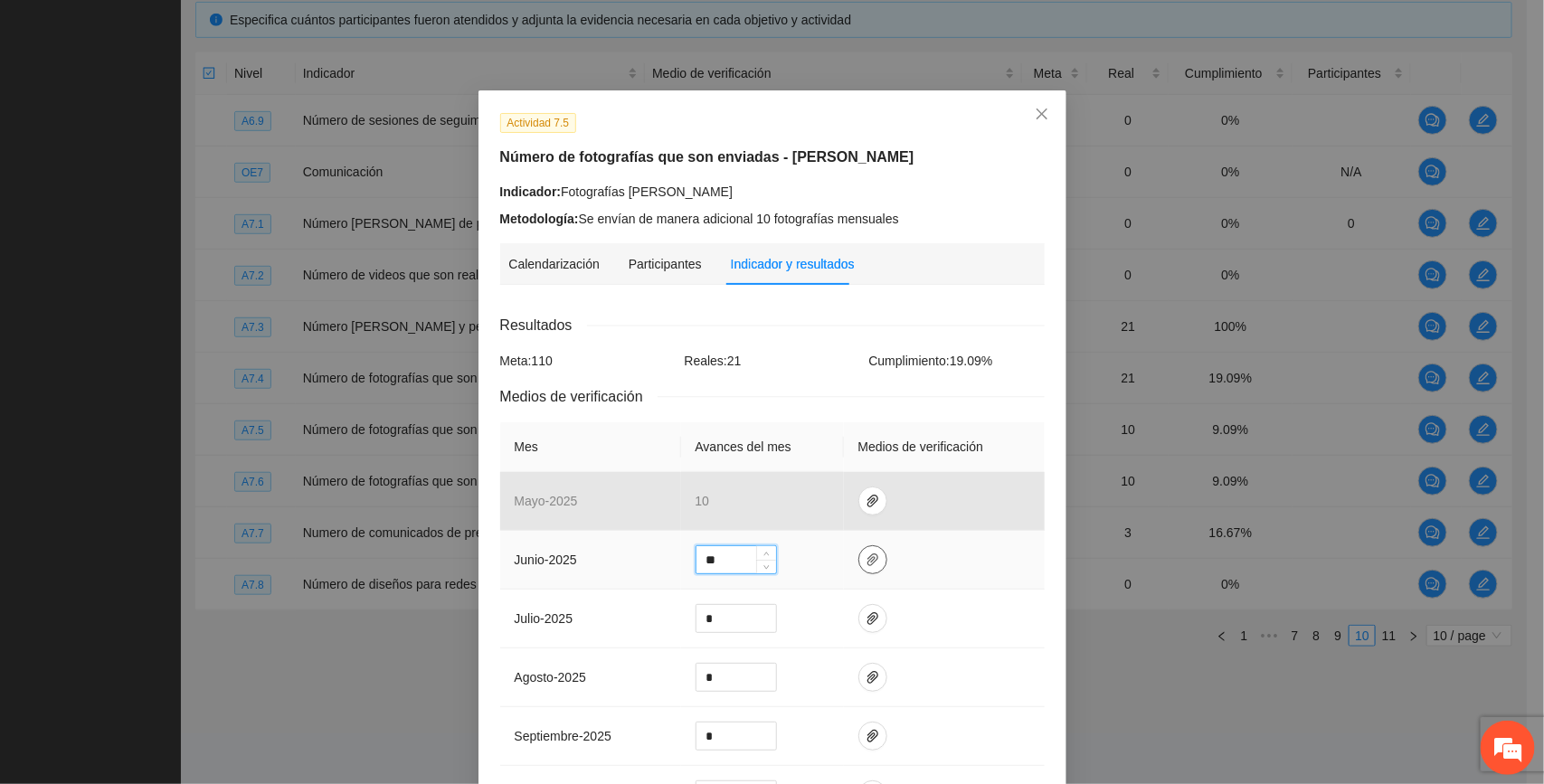 type on "**" 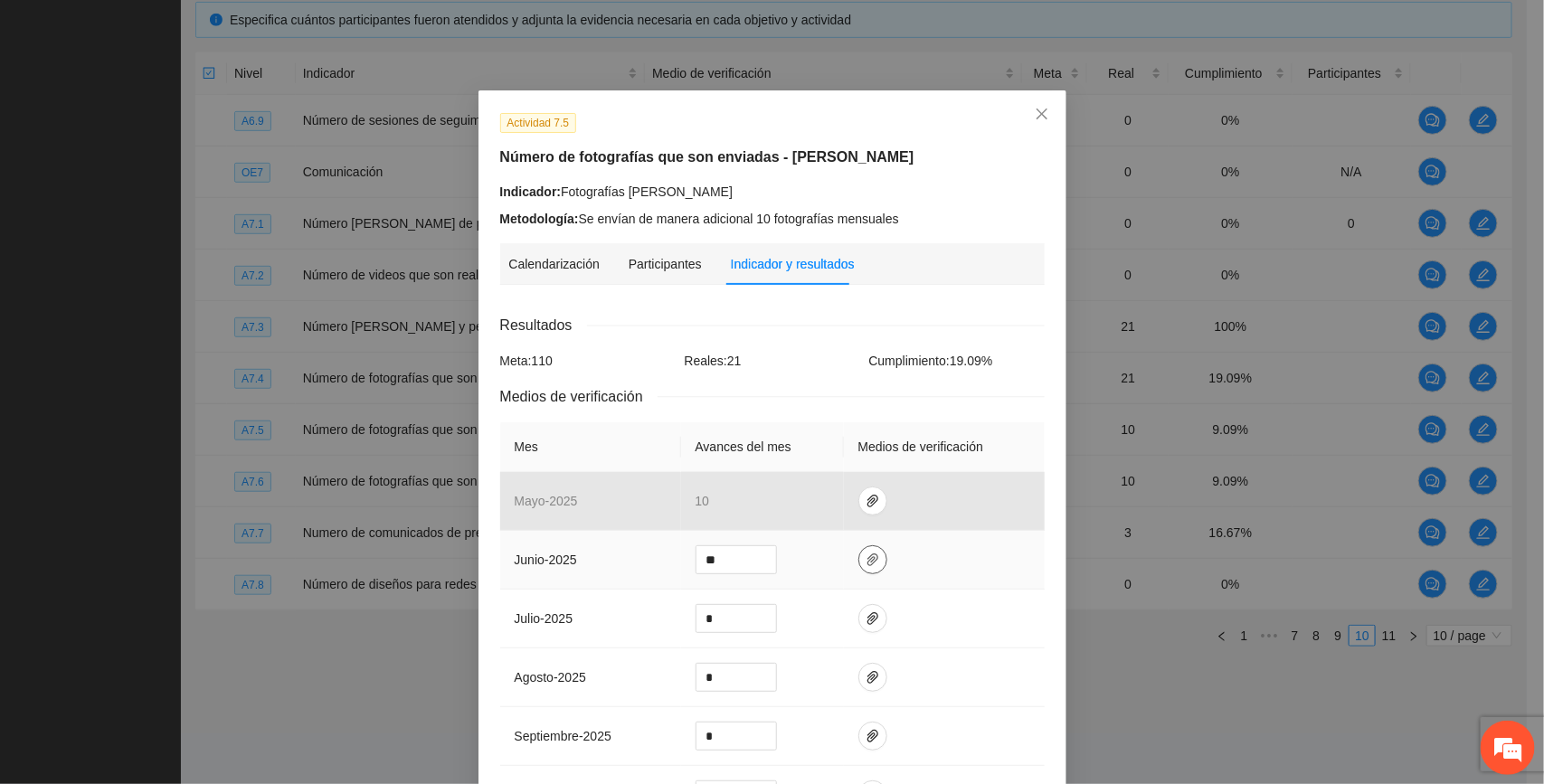 click 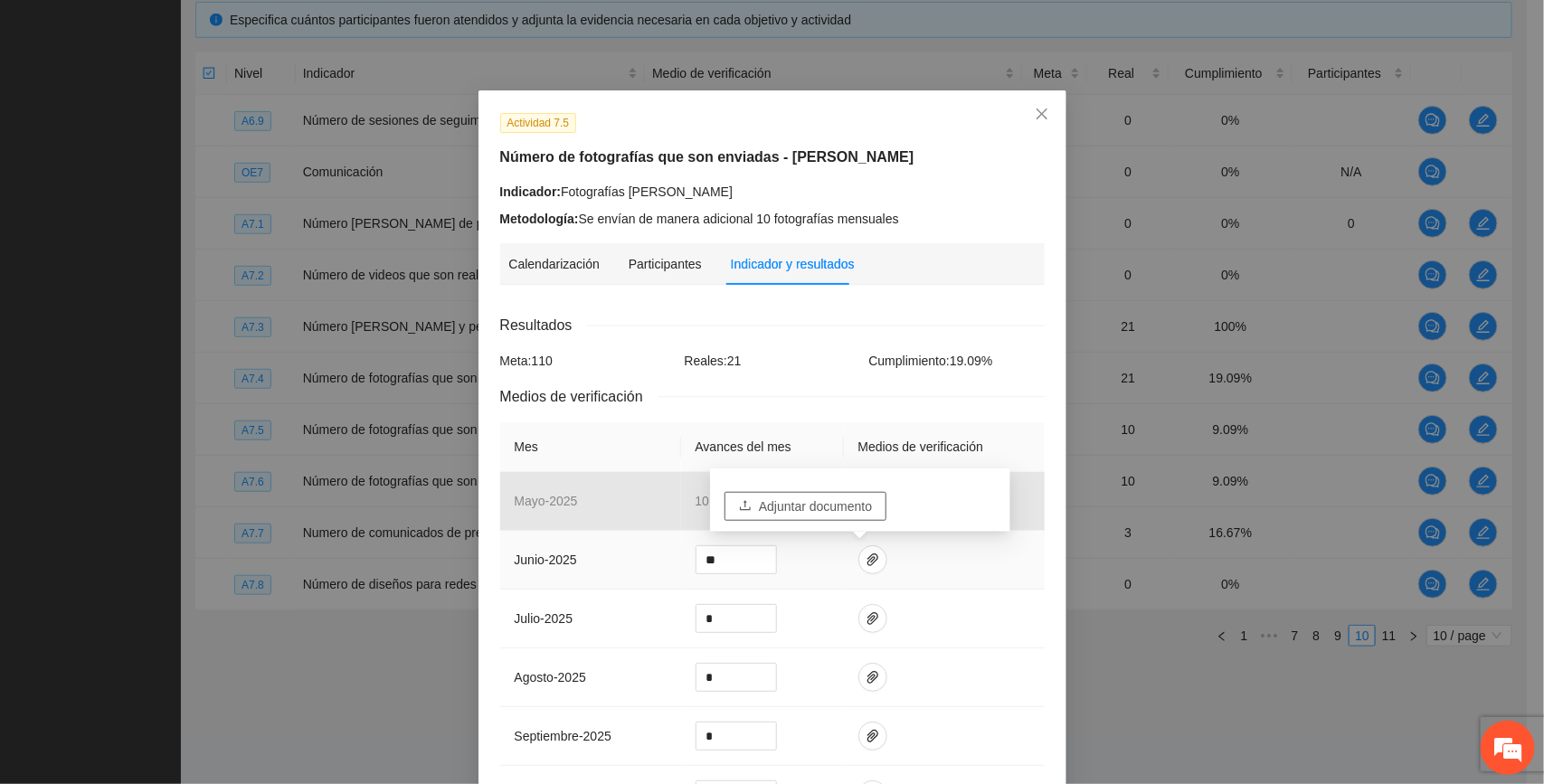 click on "Adjuntar documento" at bounding box center (815, 506) 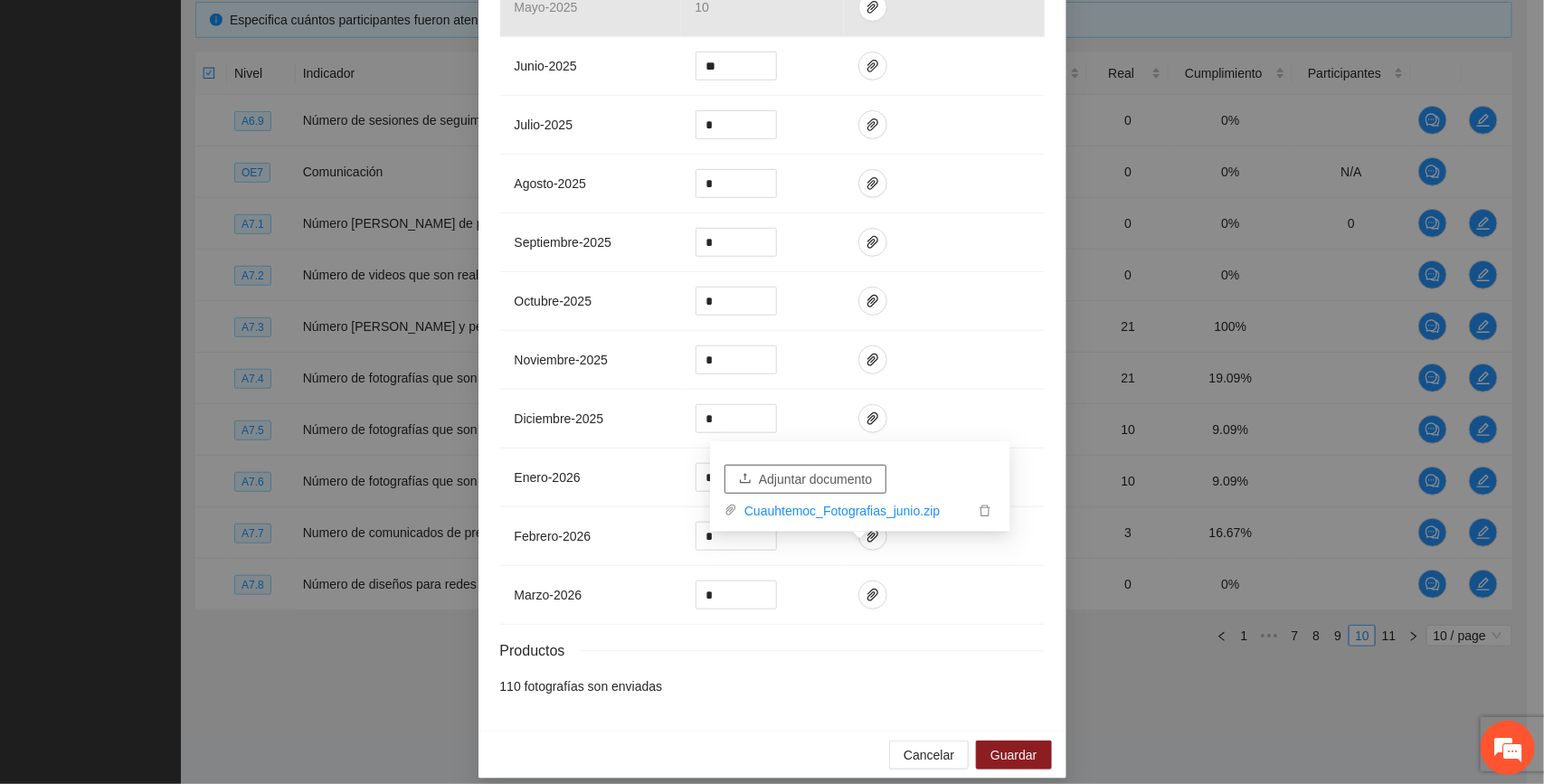 scroll, scrollTop: 516, scrollLeft: 0, axis: vertical 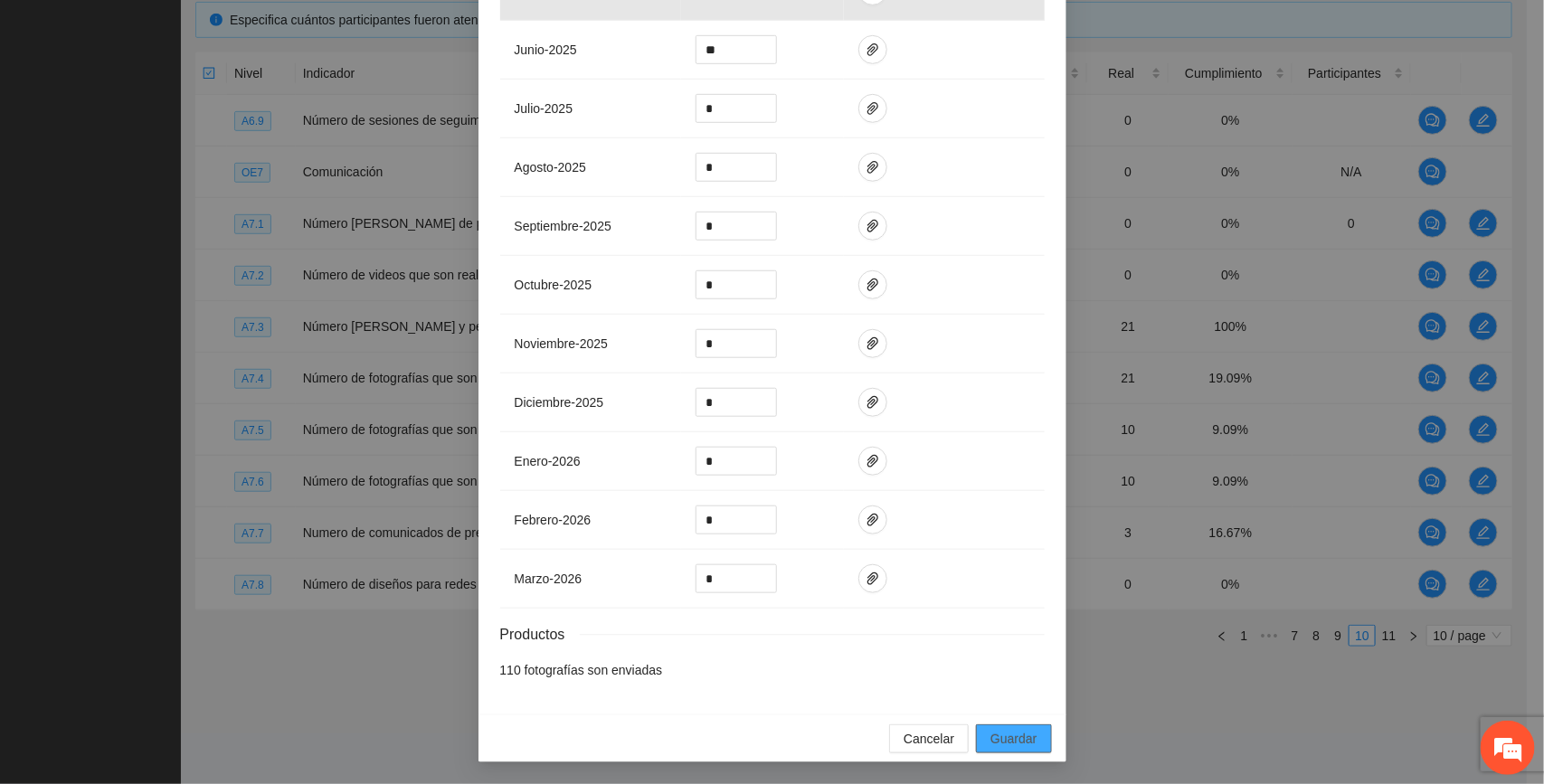 click on "Guardar" at bounding box center (1013, 739) 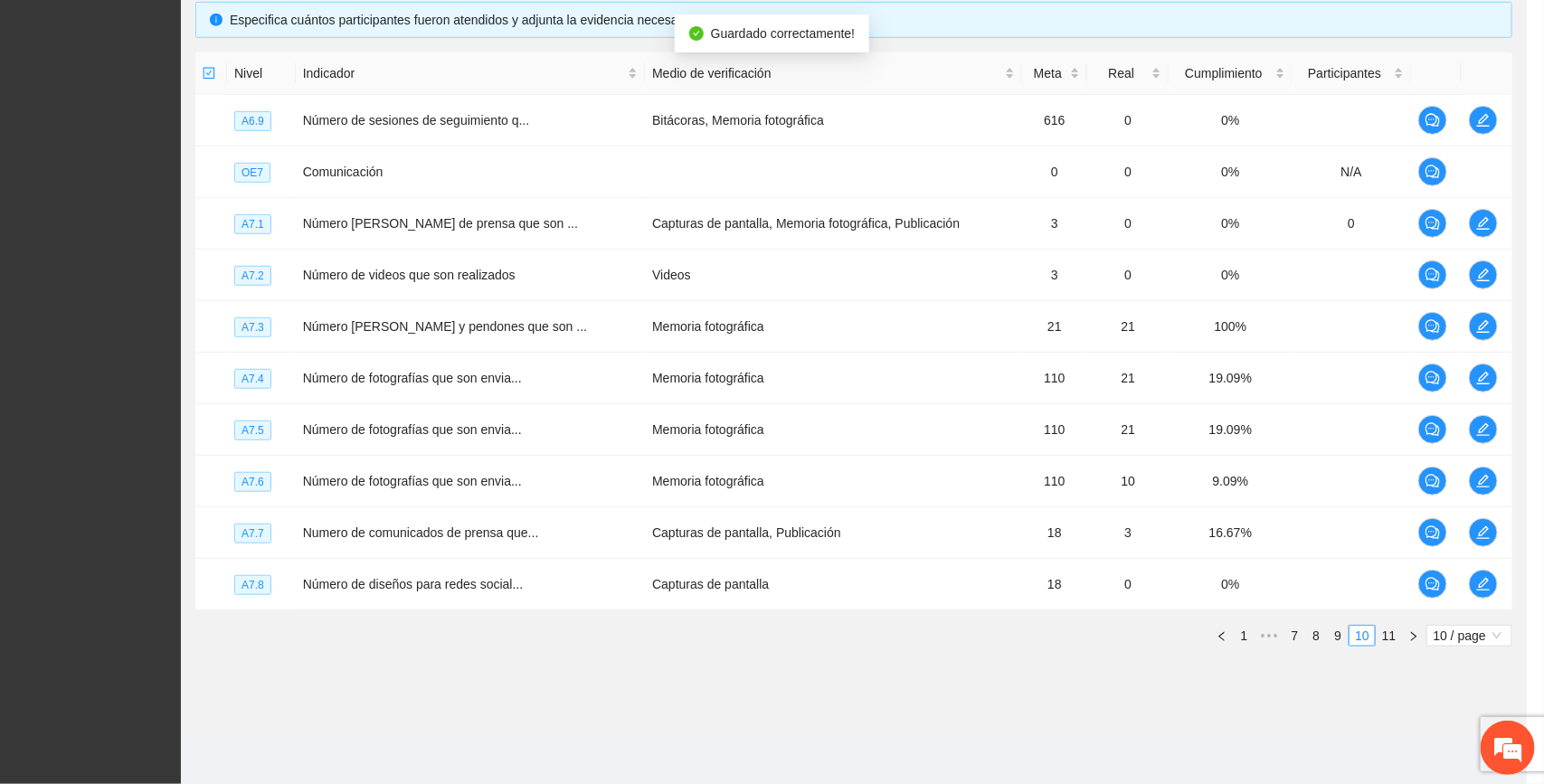 scroll, scrollTop: 426, scrollLeft: 0, axis: vertical 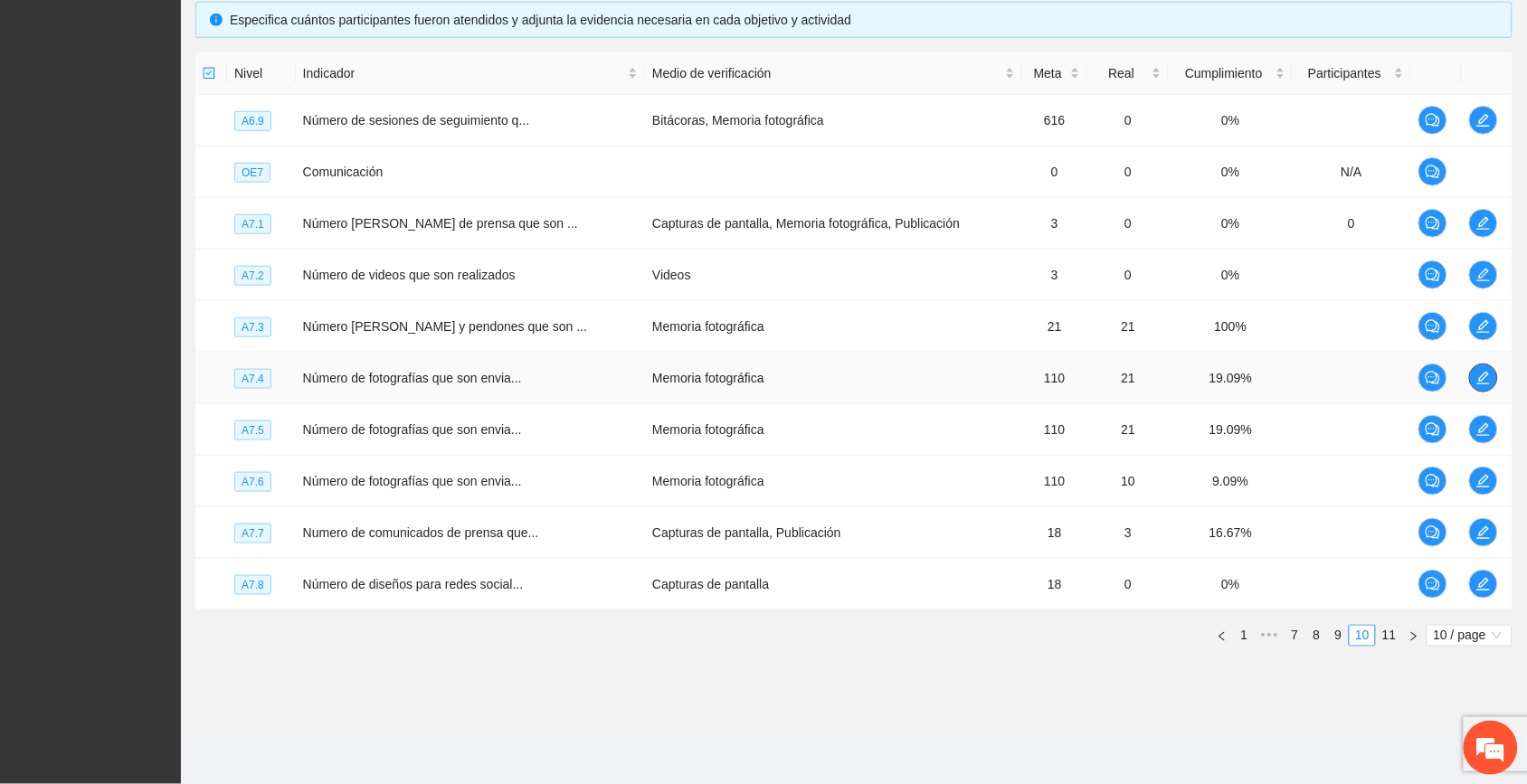 click 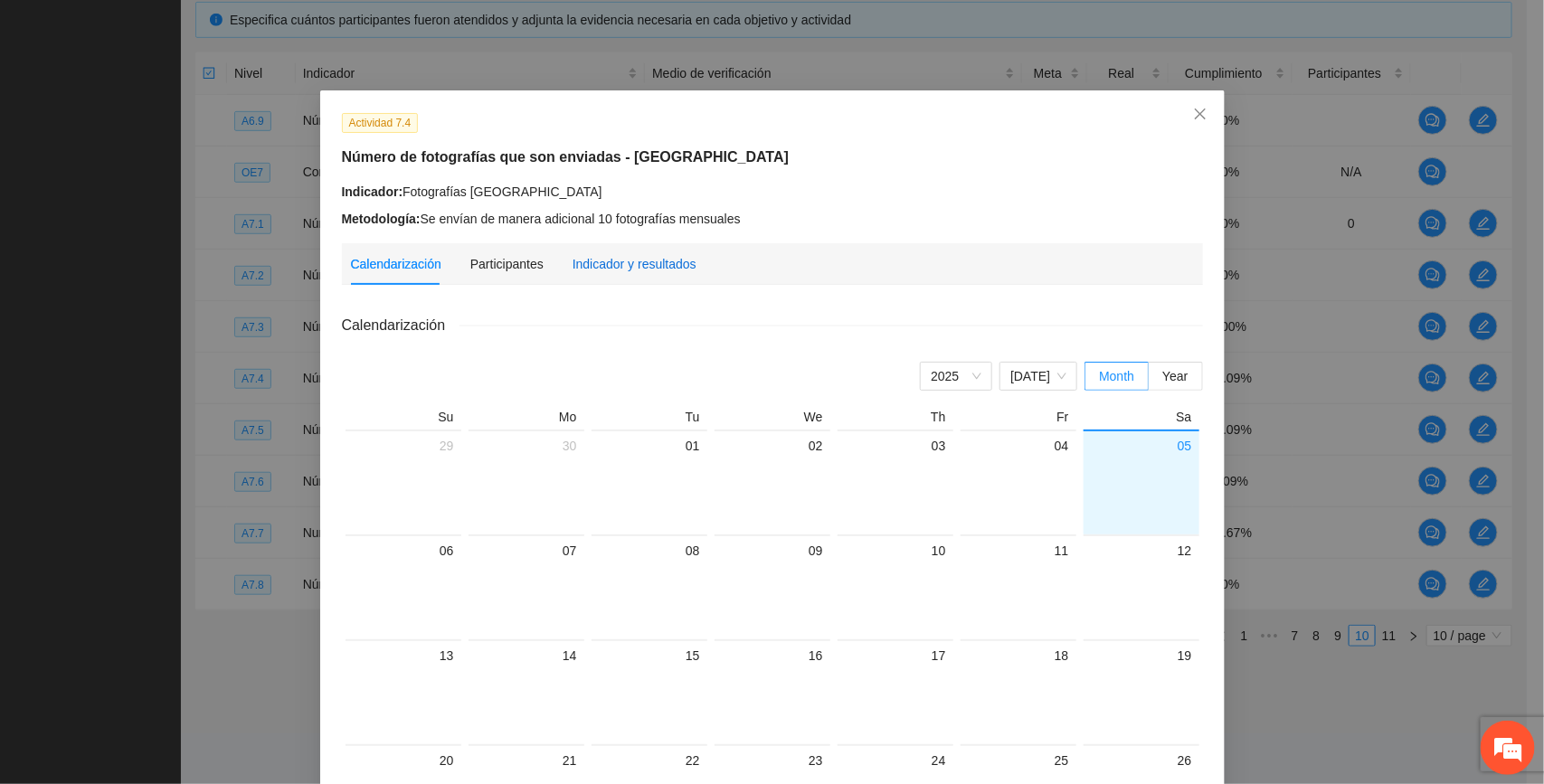 click on "Indicador y resultados" at bounding box center (634, 264) 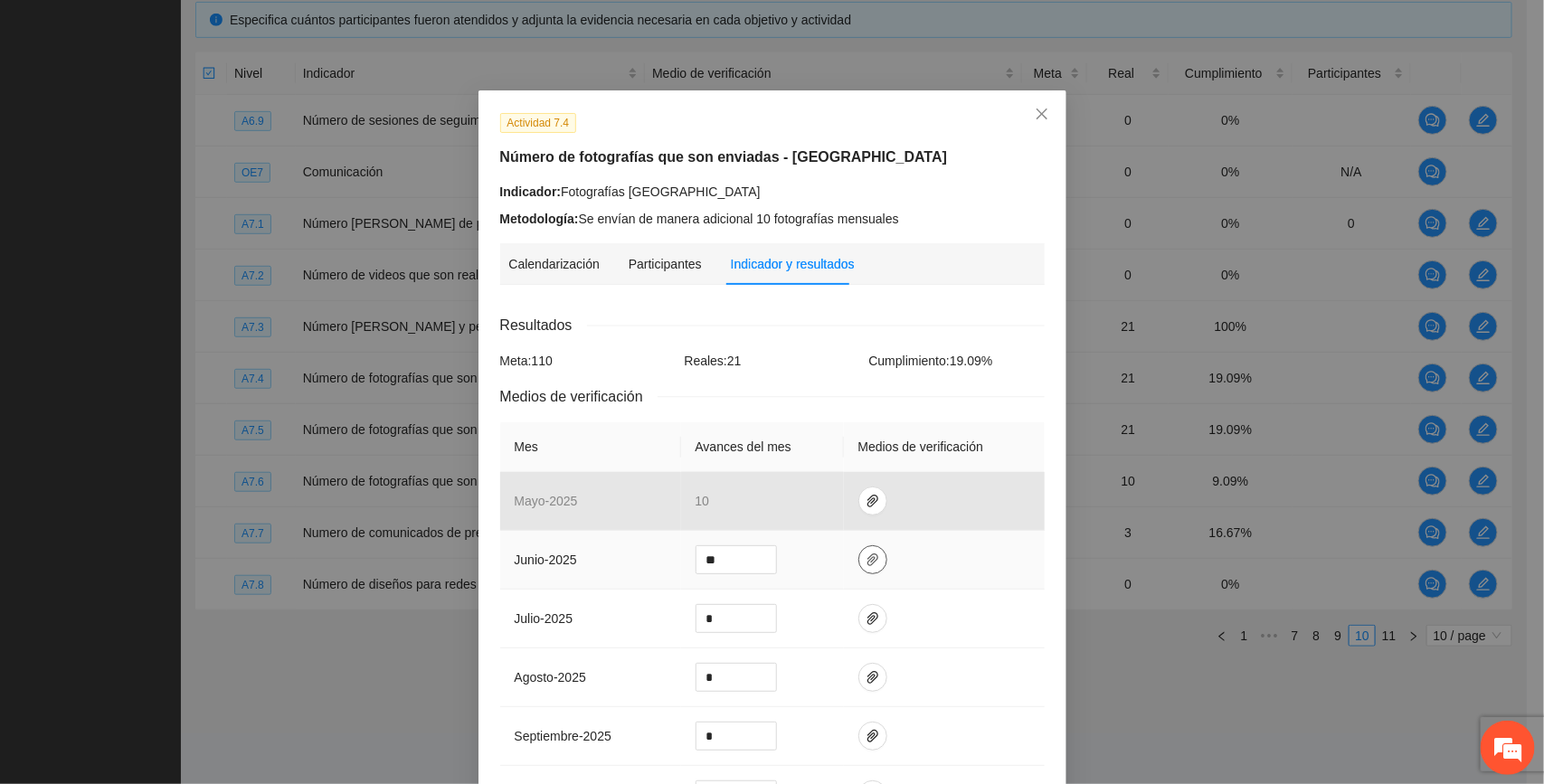 click 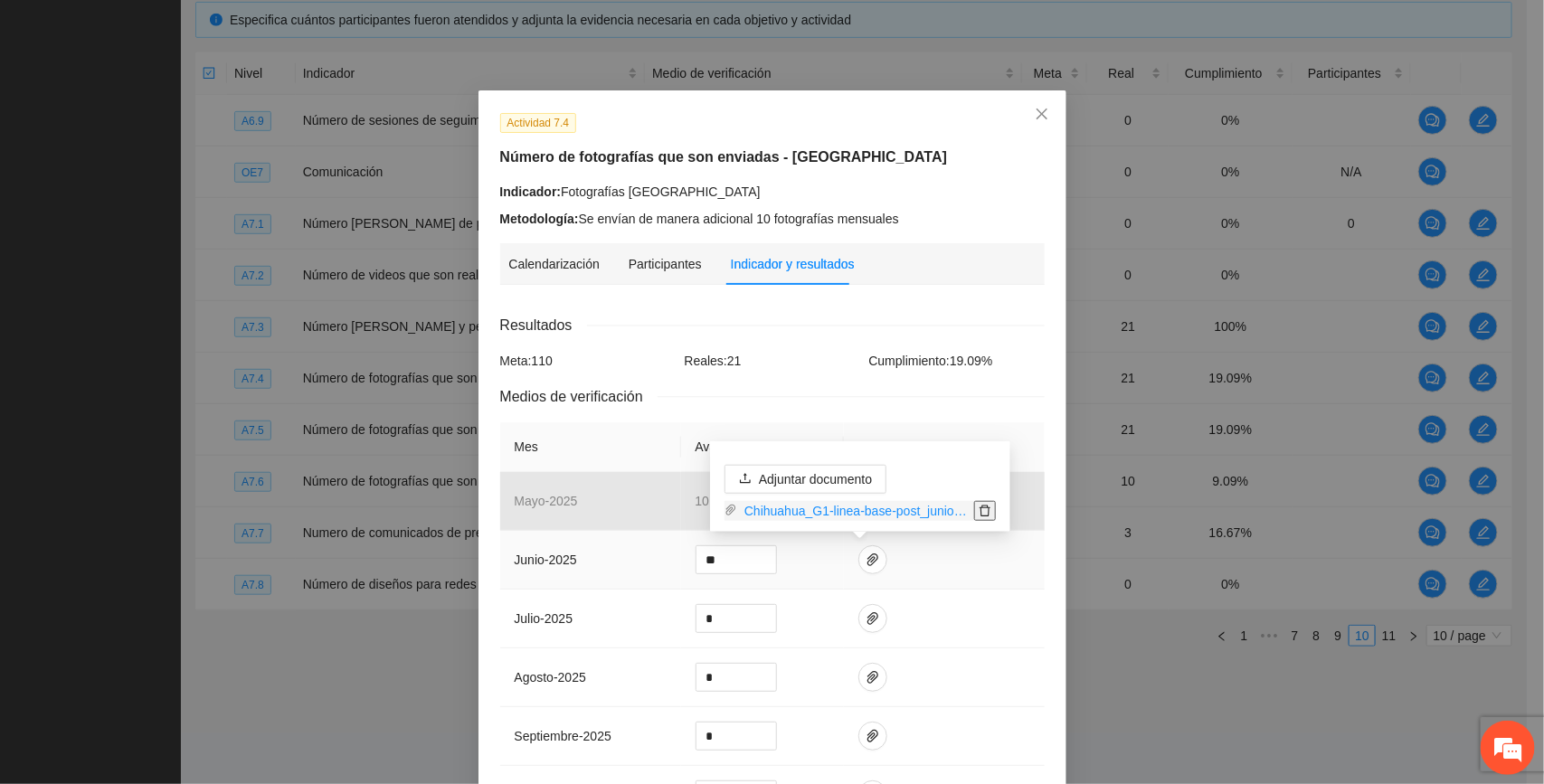 click 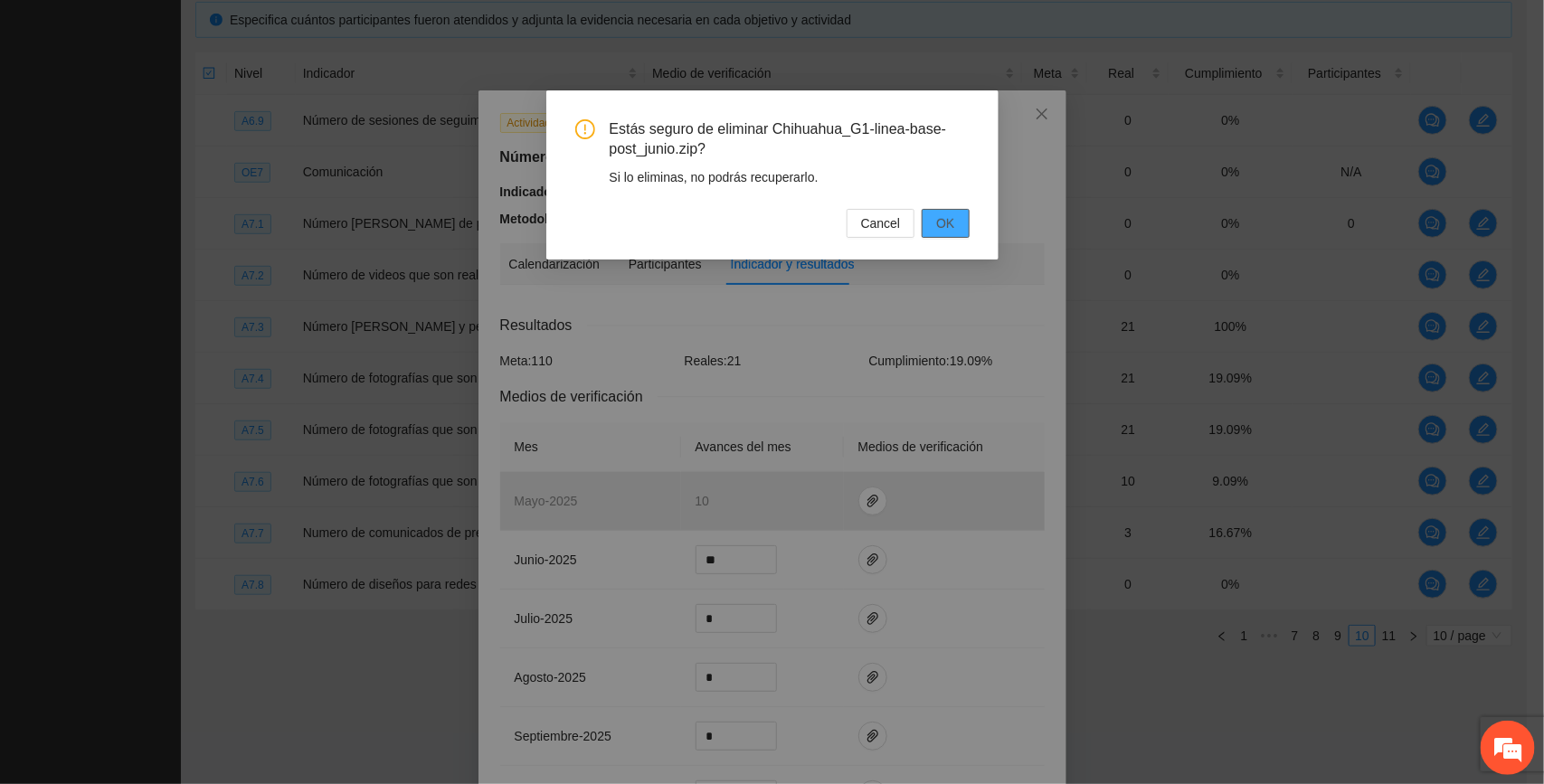 click on "OK" at bounding box center (945, 223) 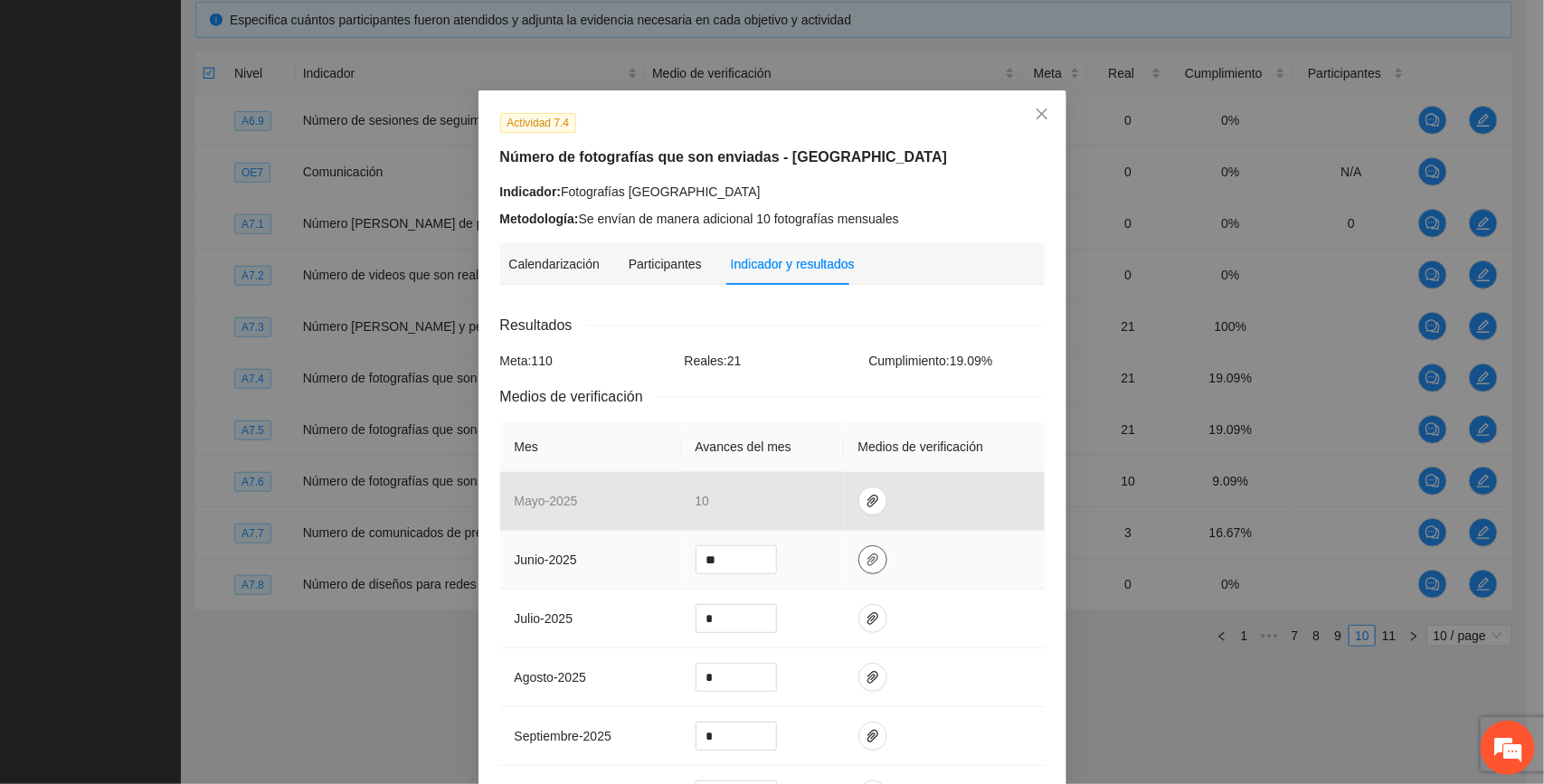 click 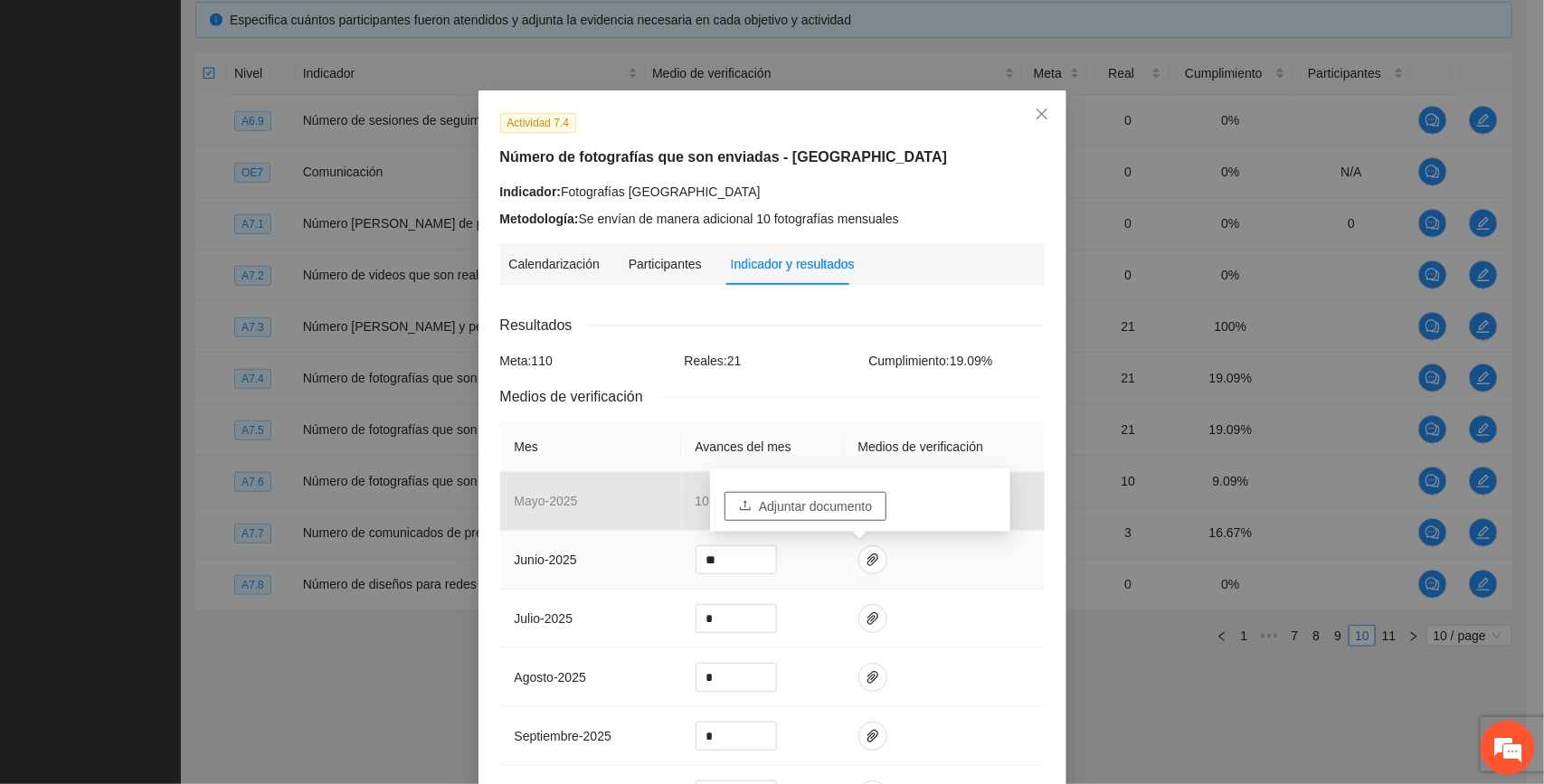 click on "Adjuntar documento" at bounding box center [815, 506] 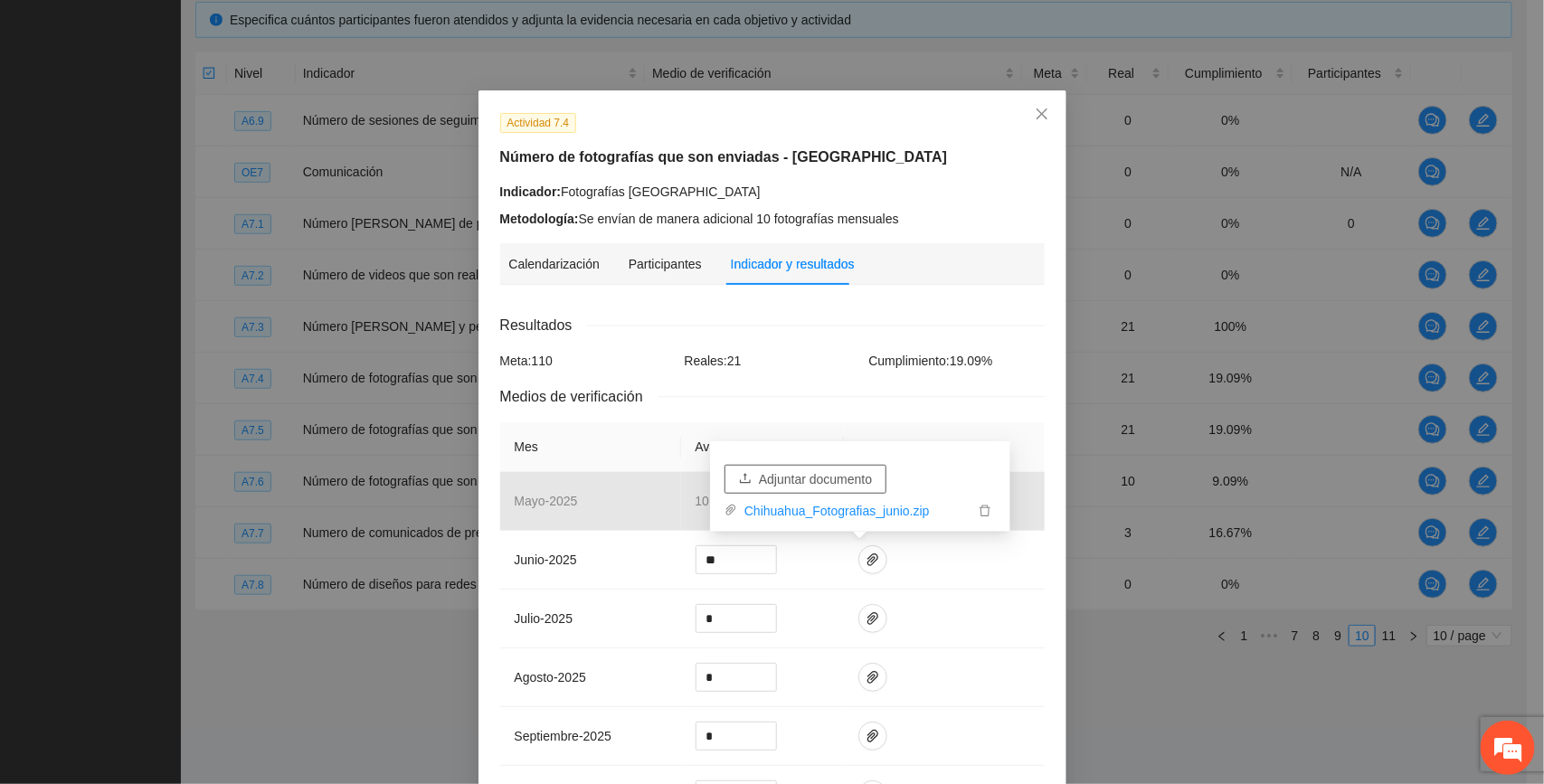 scroll, scrollTop: 516, scrollLeft: 0, axis: vertical 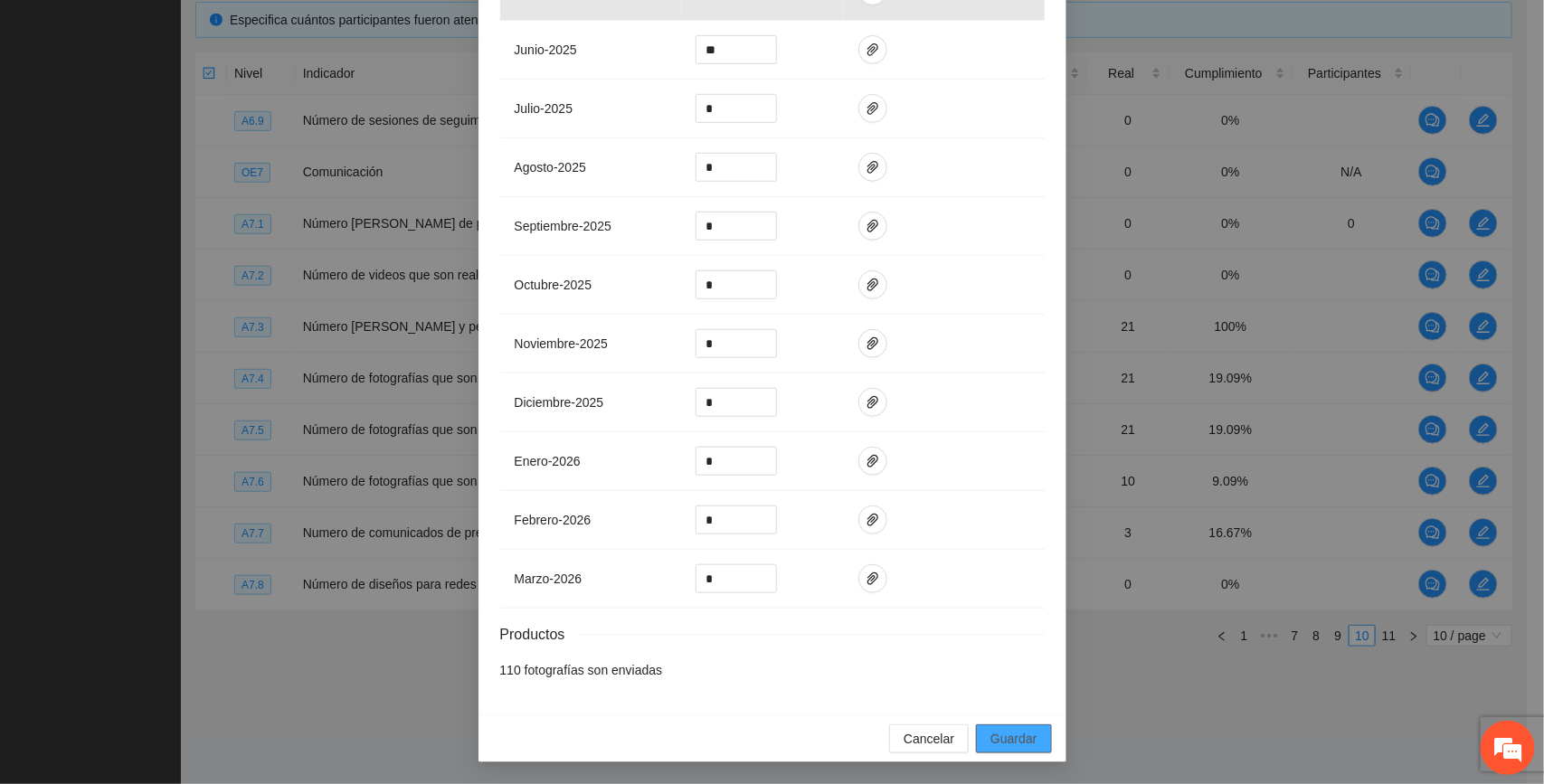 click on "Guardar" at bounding box center (1013, 739) 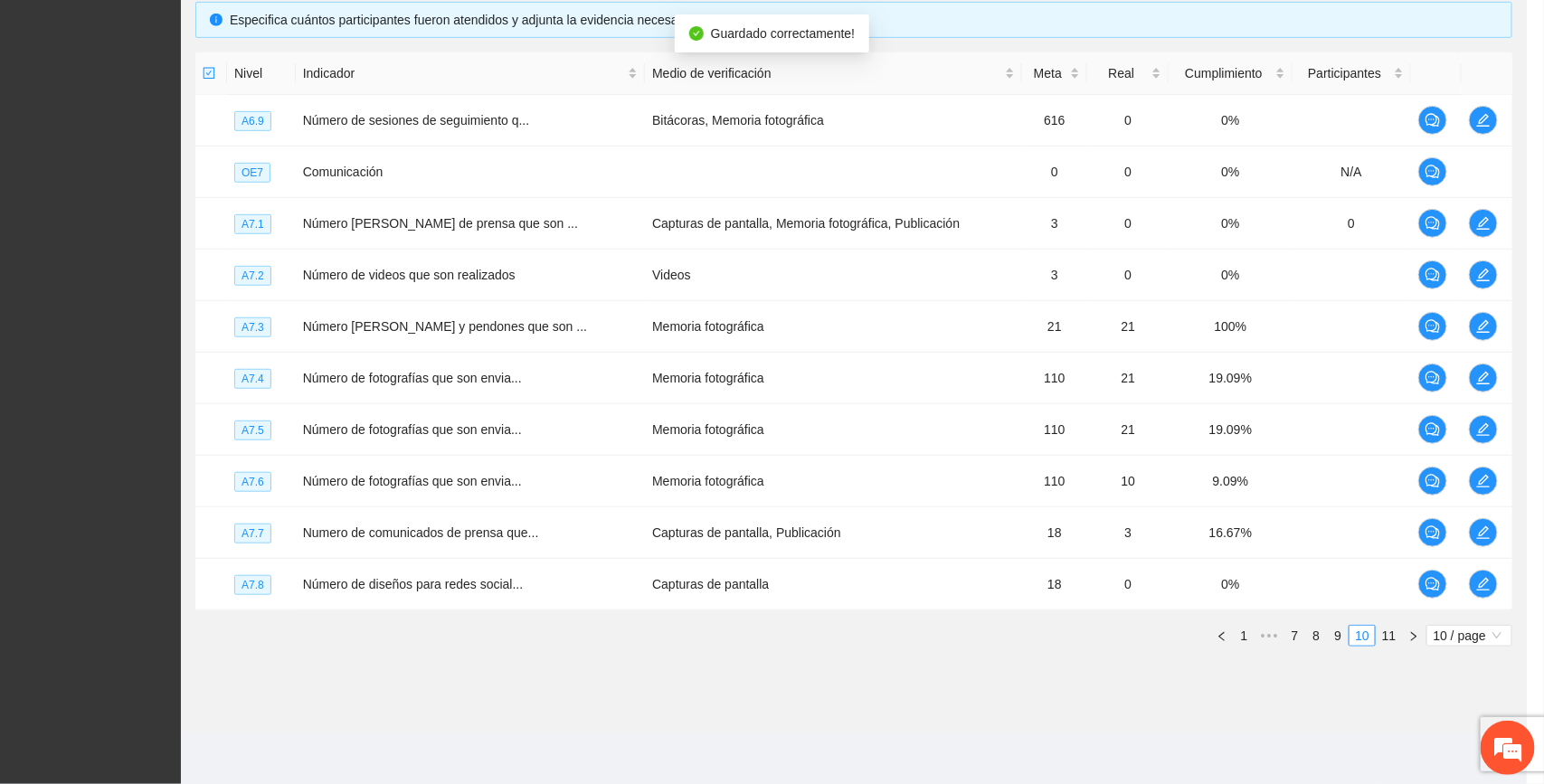 scroll, scrollTop: 426, scrollLeft: 0, axis: vertical 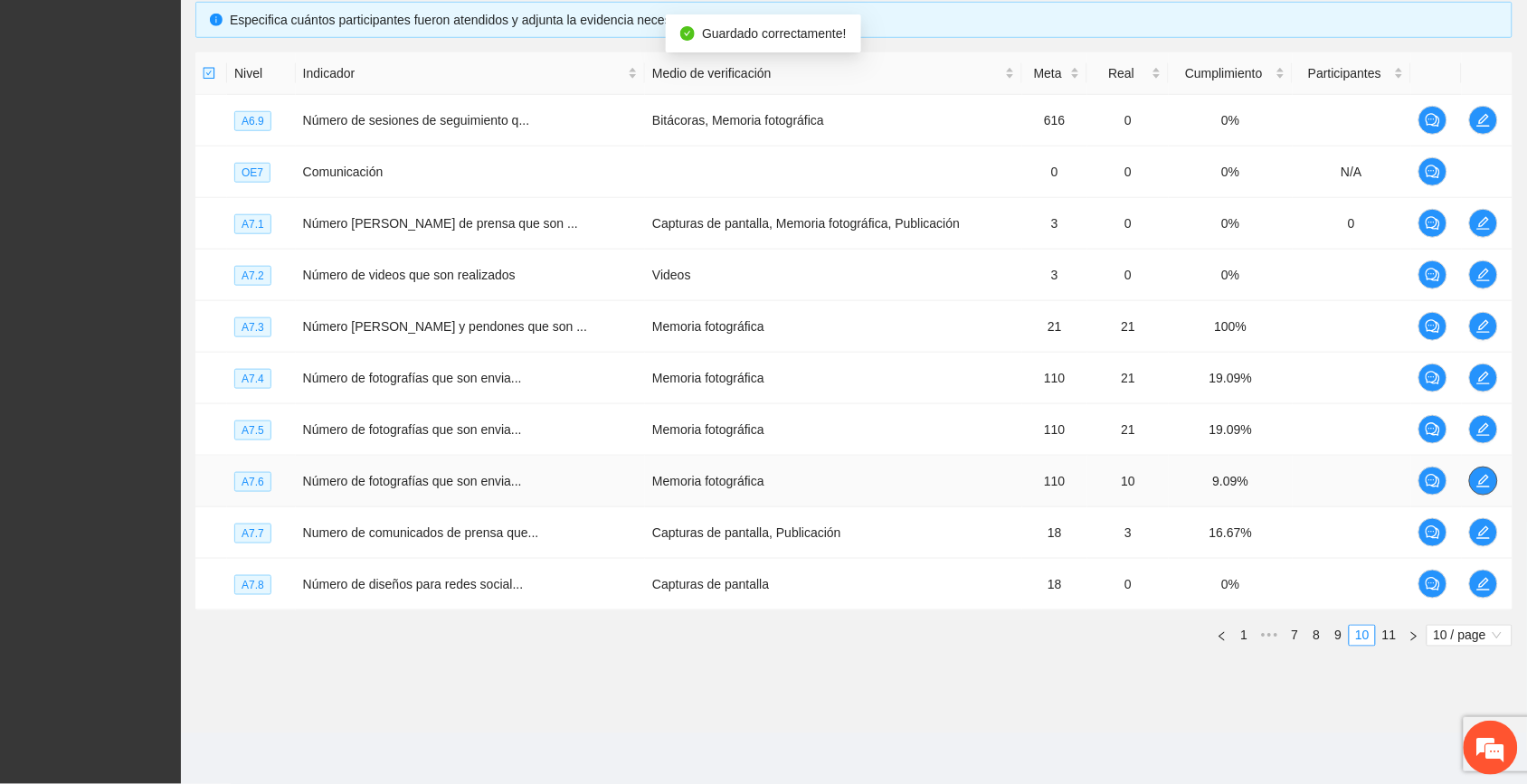 click 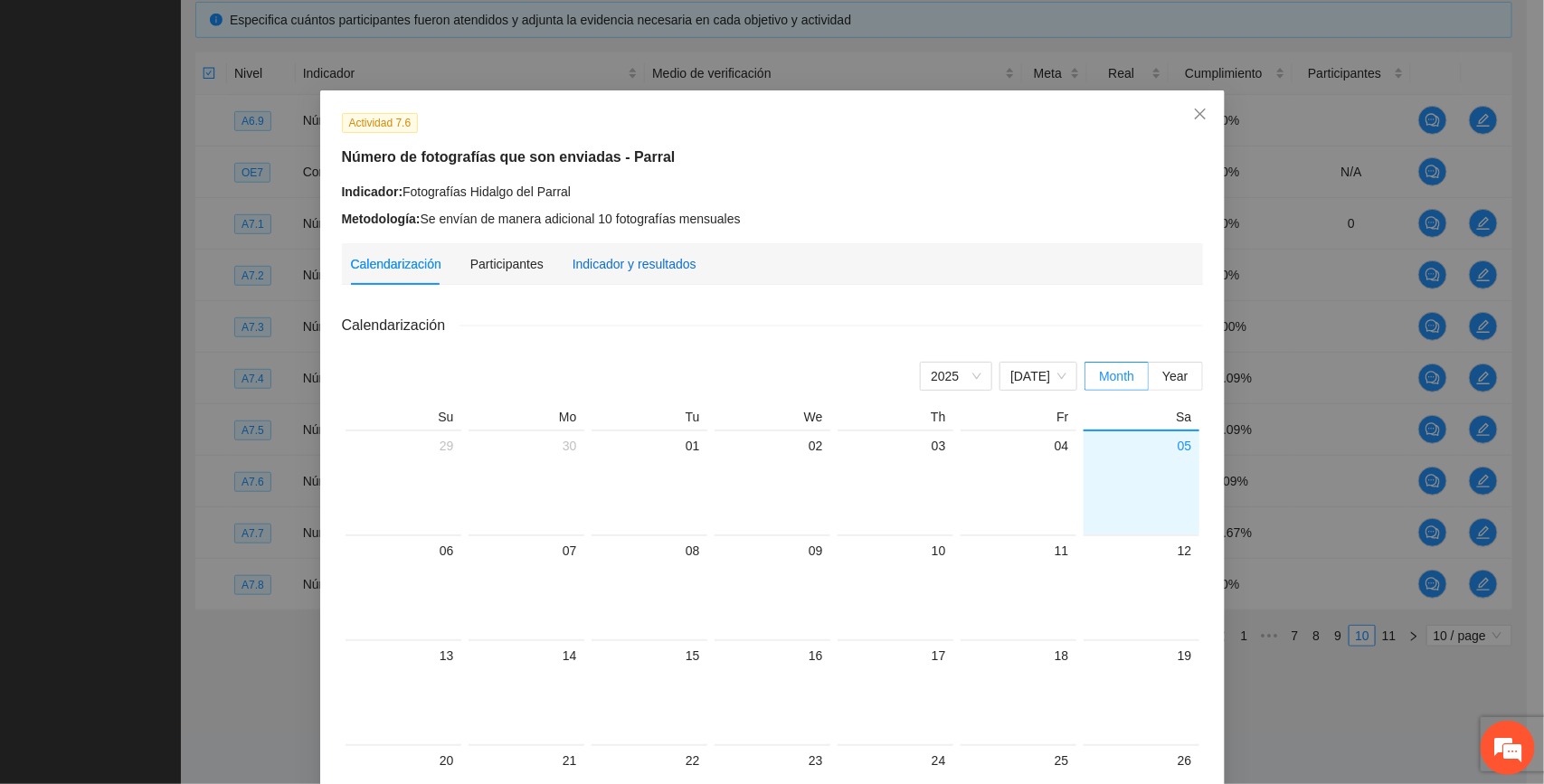 click on "Indicador y resultados" at bounding box center [634, 264] 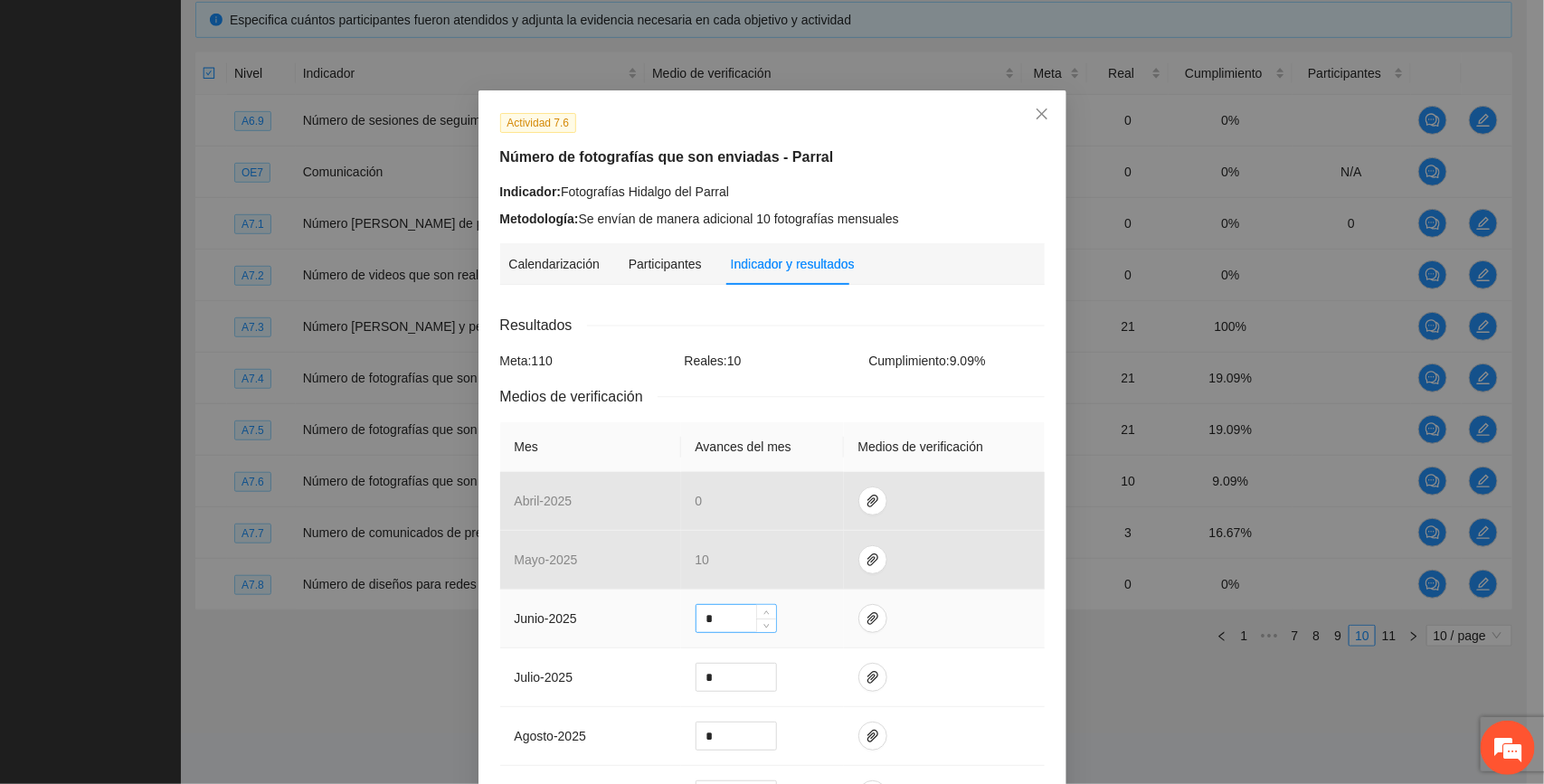 click on "*" at bounding box center [736, 619] 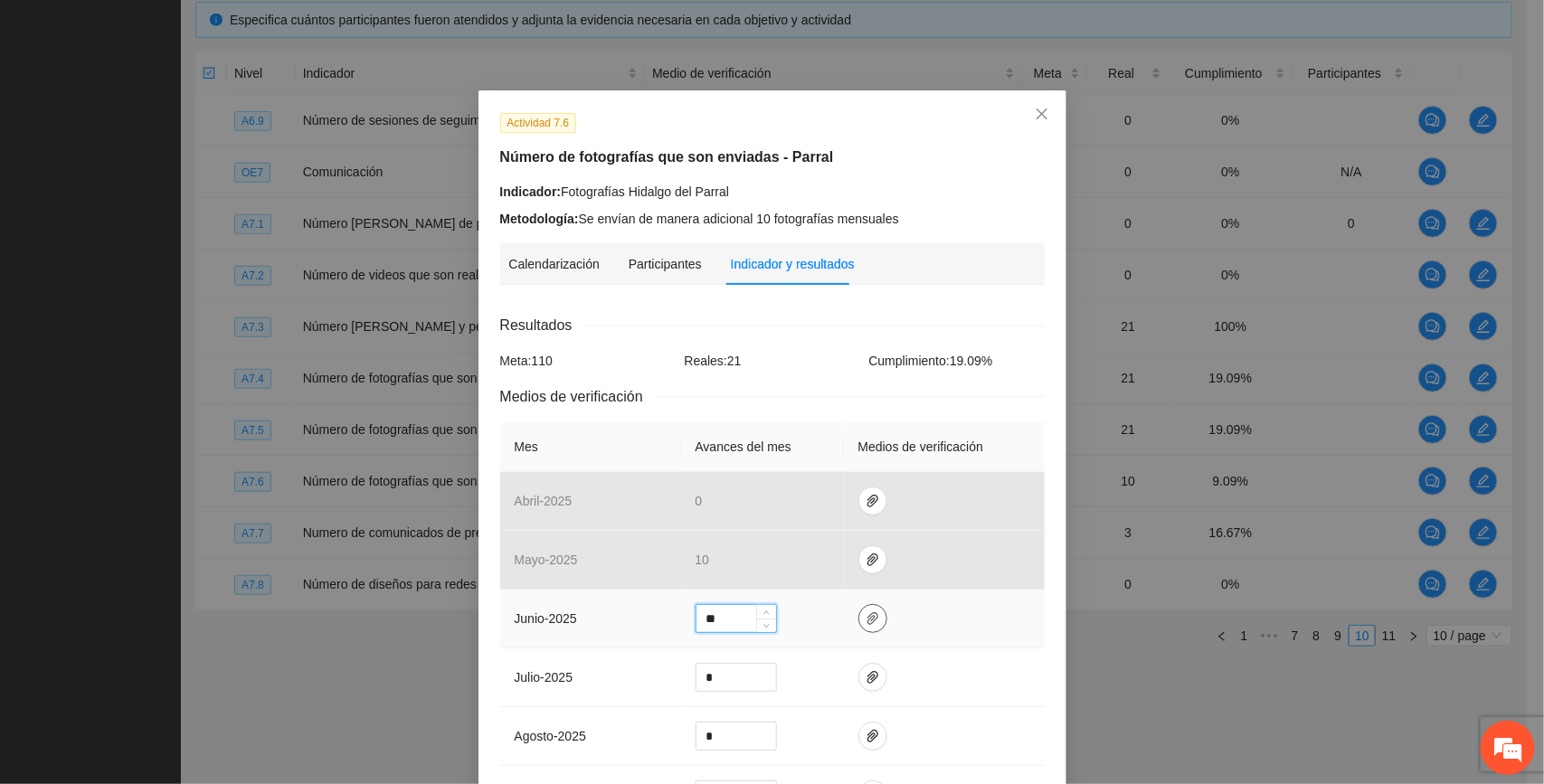 type on "**" 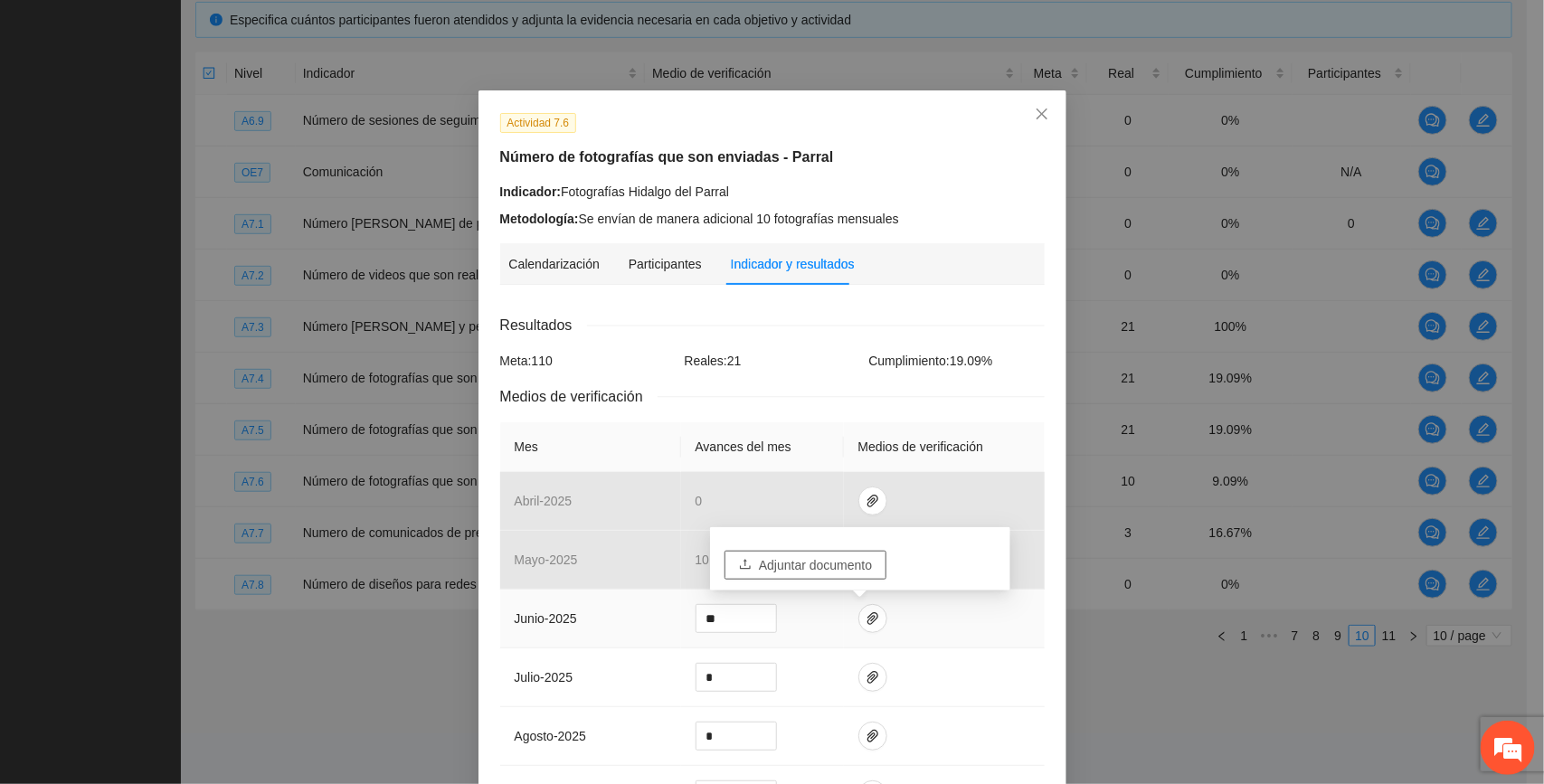click on "Adjuntar documento" at bounding box center (815, 565) 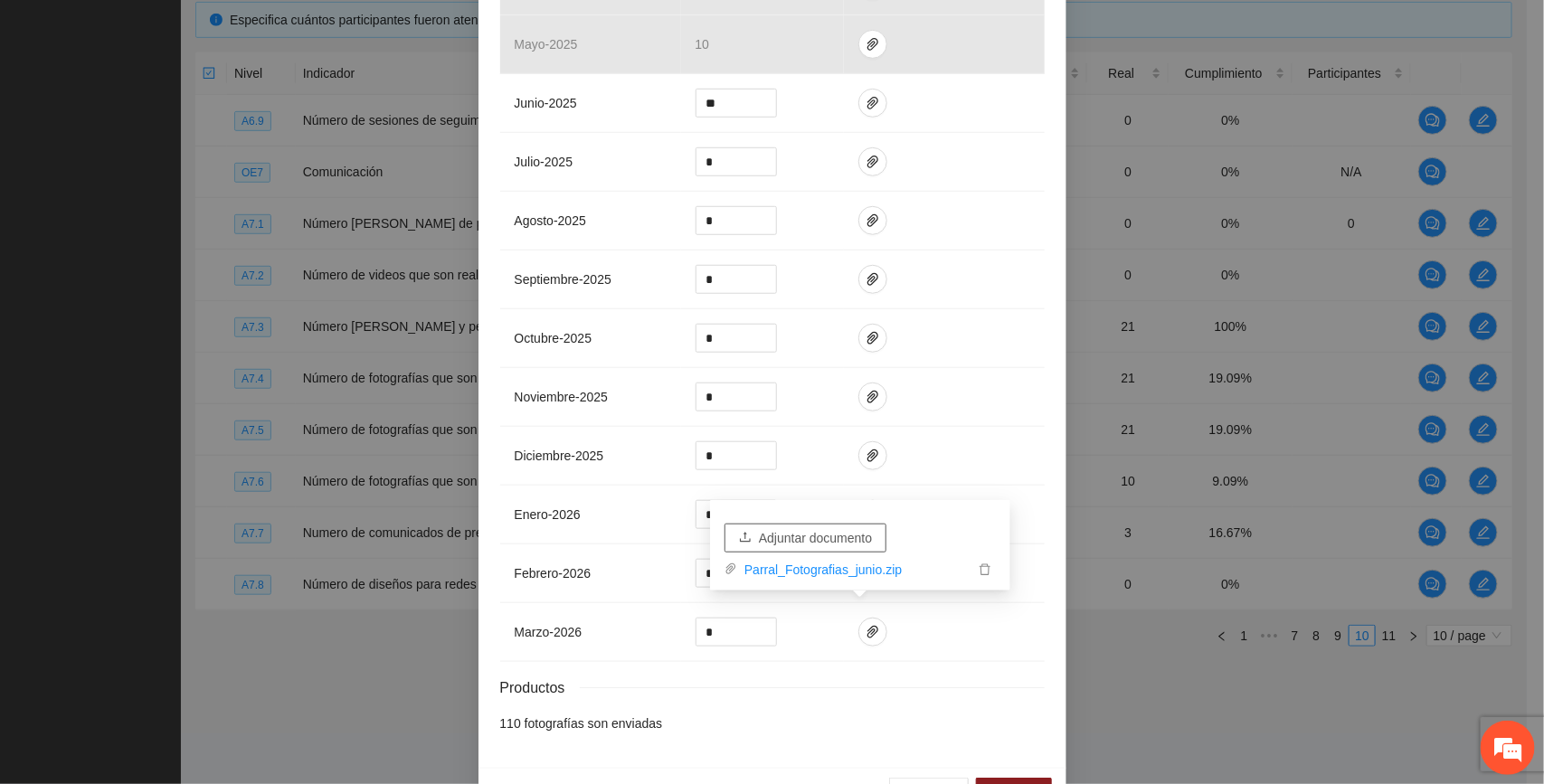 scroll, scrollTop: 575, scrollLeft: 0, axis: vertical 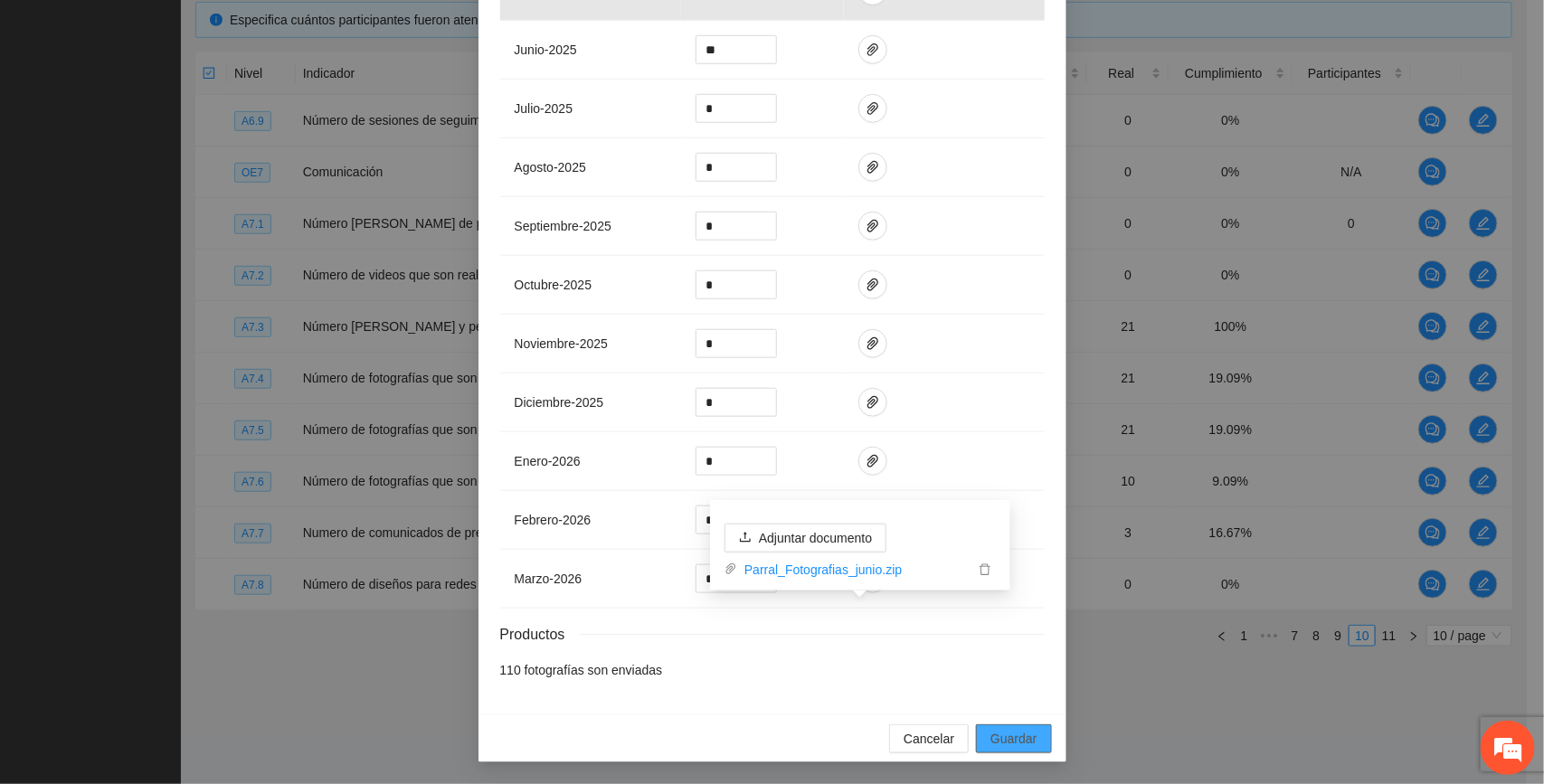 click on "Guardar" at bounding box center [1013, 739] 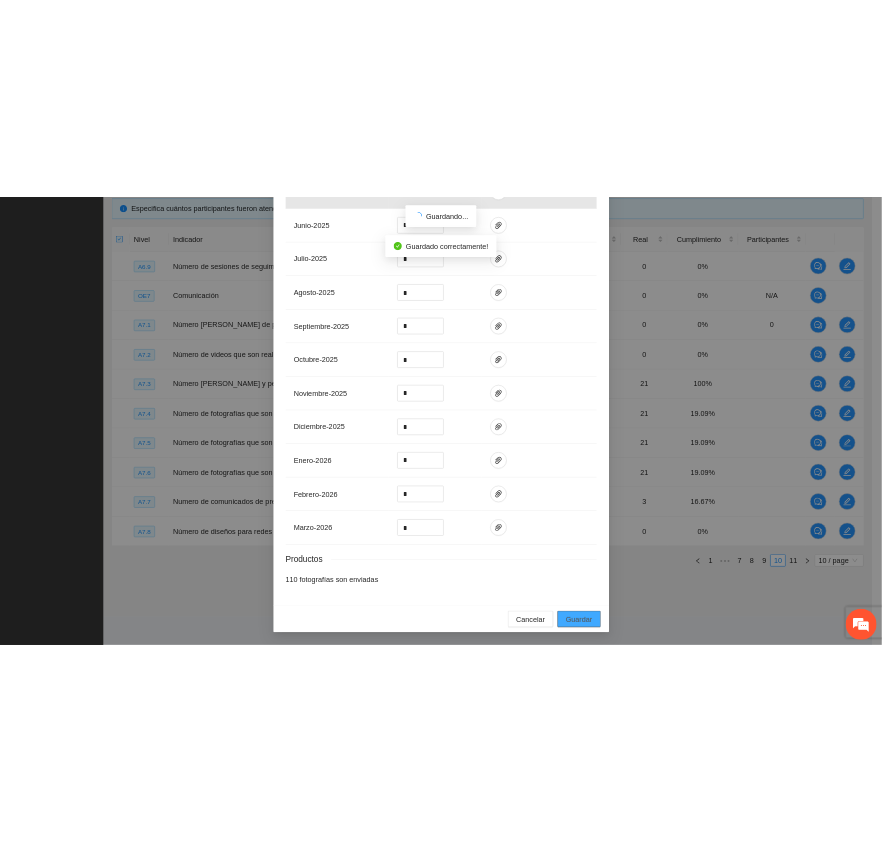 scroll, scrollTop: 536, scrollLeft: 0, axis: vertical 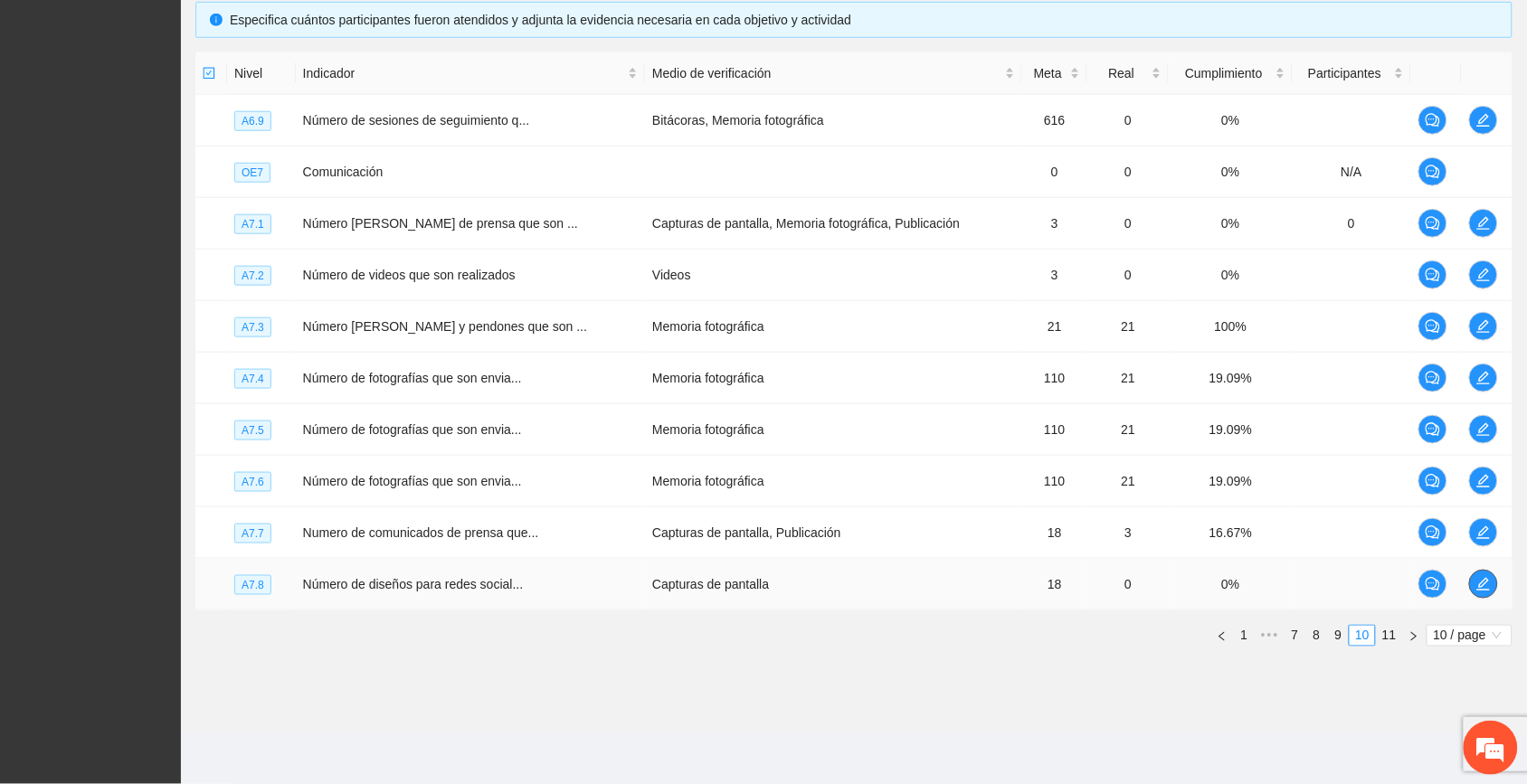 click at bounding box center [1484, 584] 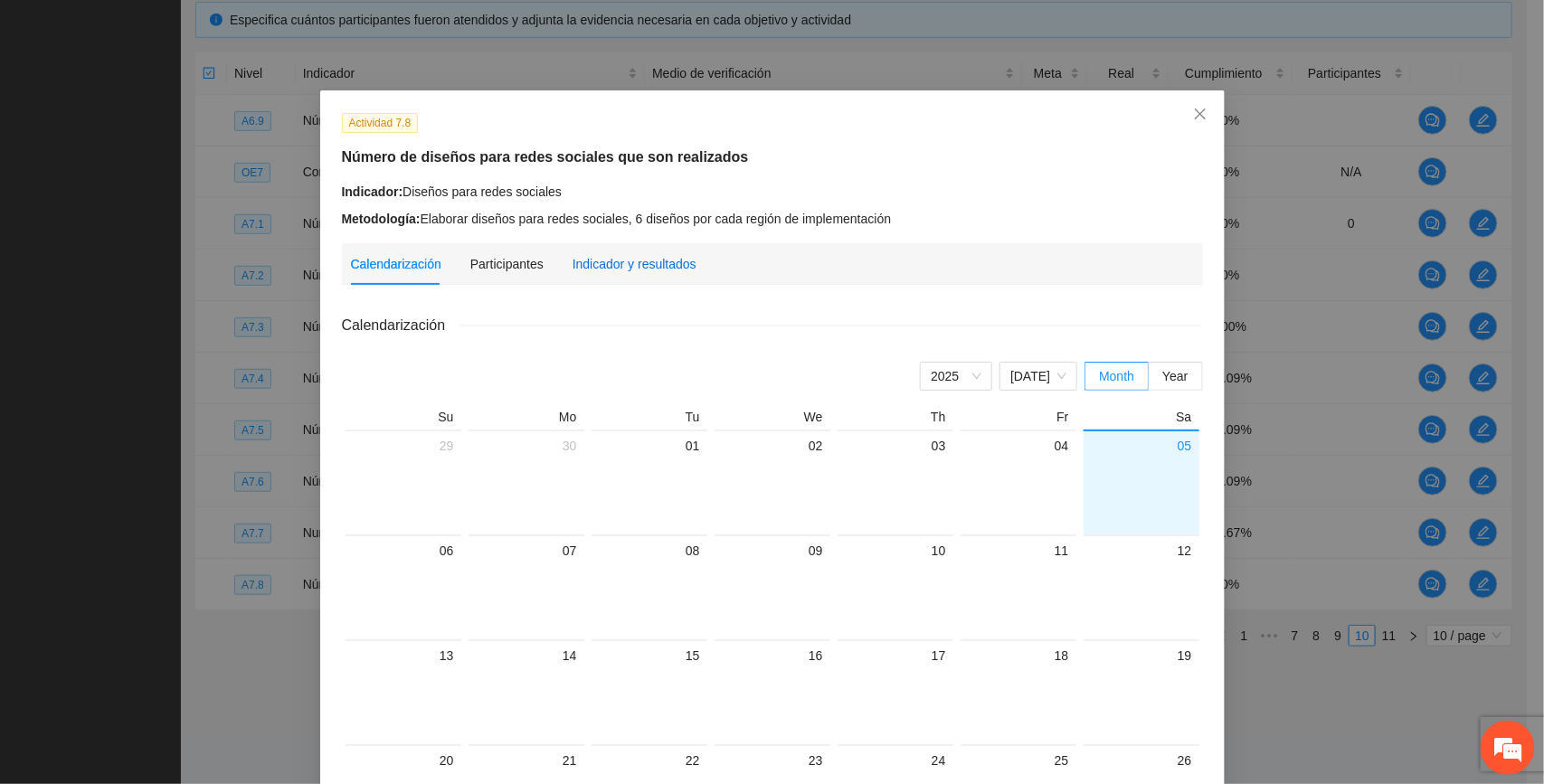click on "Indicador y resultados" at bounding box center [634, 264] 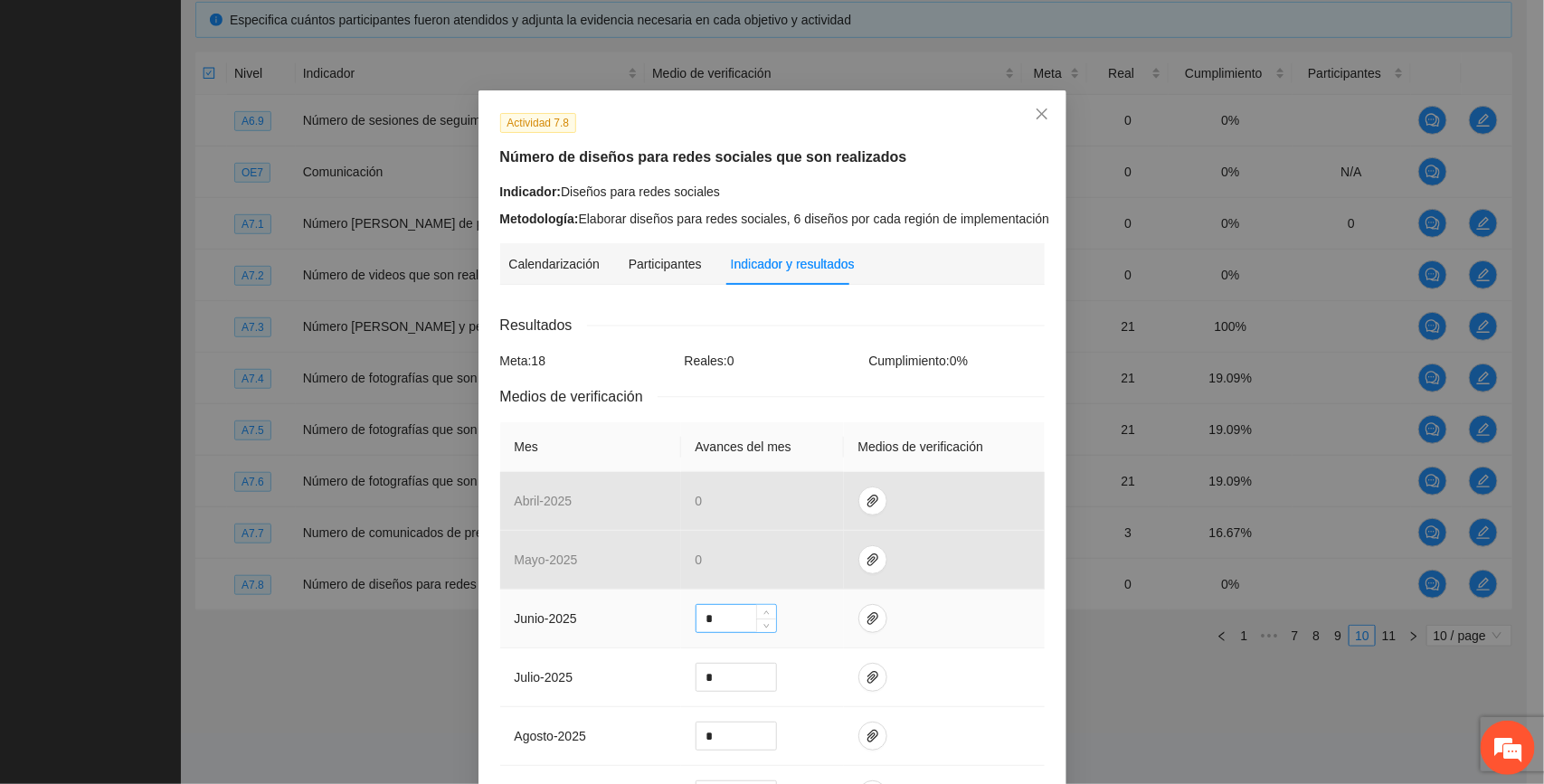 click on "*" at bounding box center (736, 619) 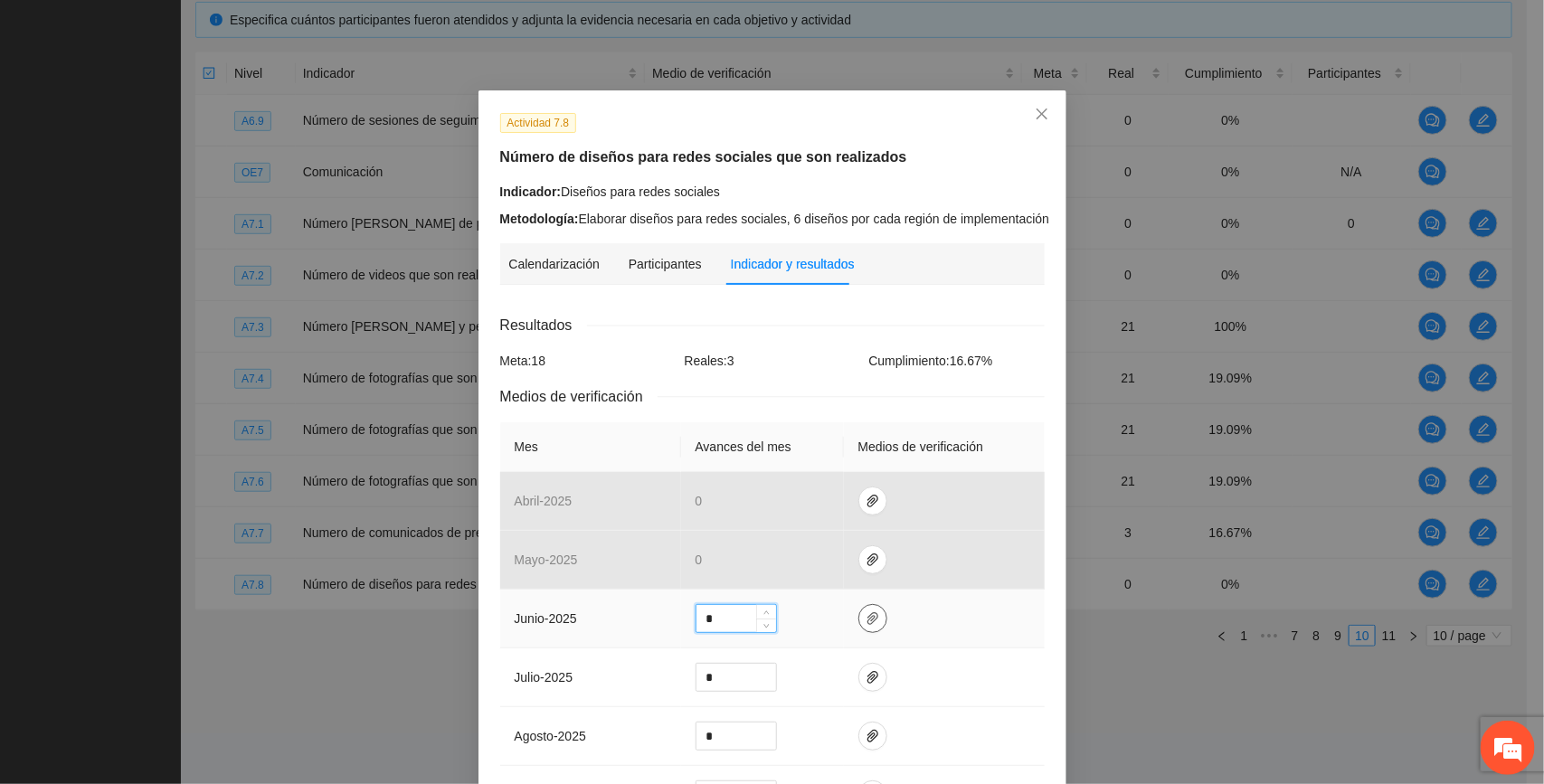 type on "*" 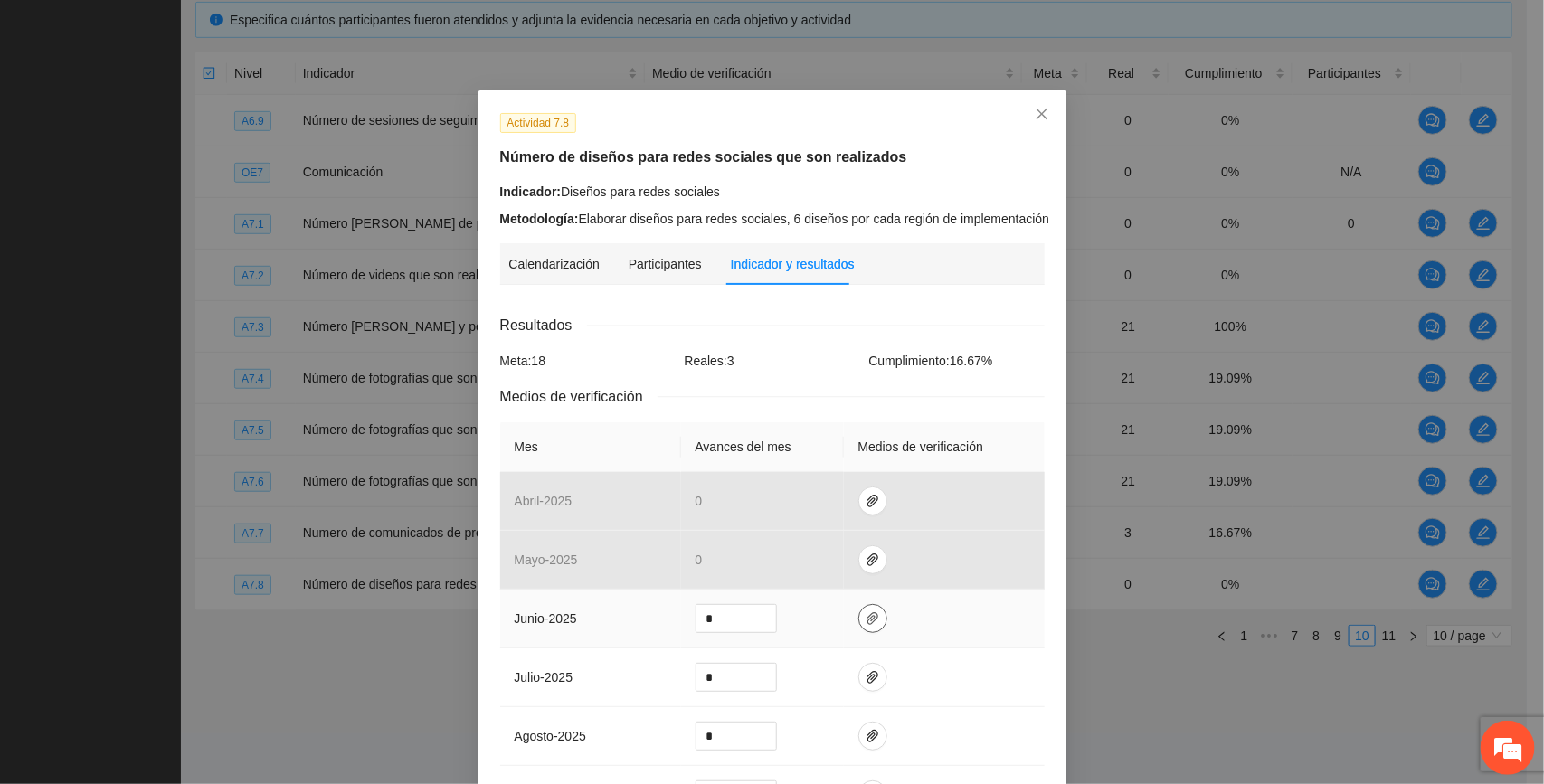 click 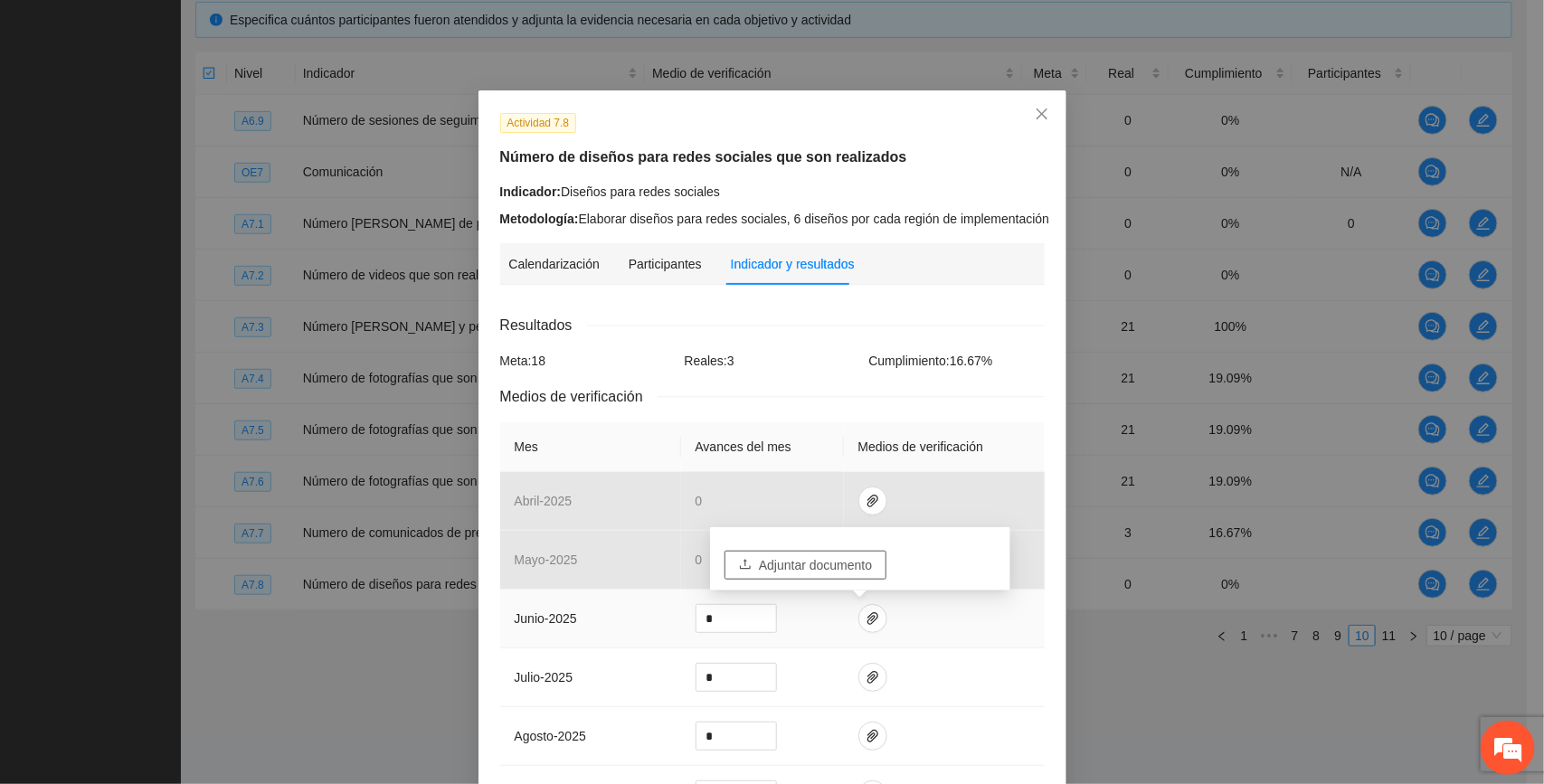 click on "Adjuntar documento" at bounding box center (815, 565) 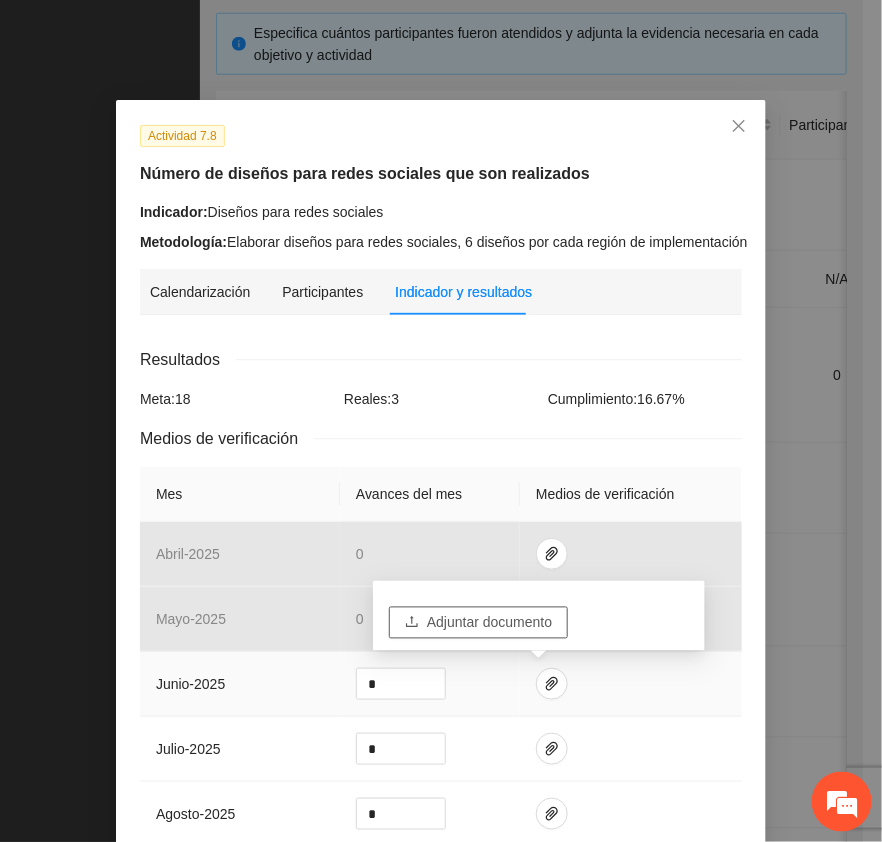 click on "Adjuntar documento" at bounding box center [489, 623] 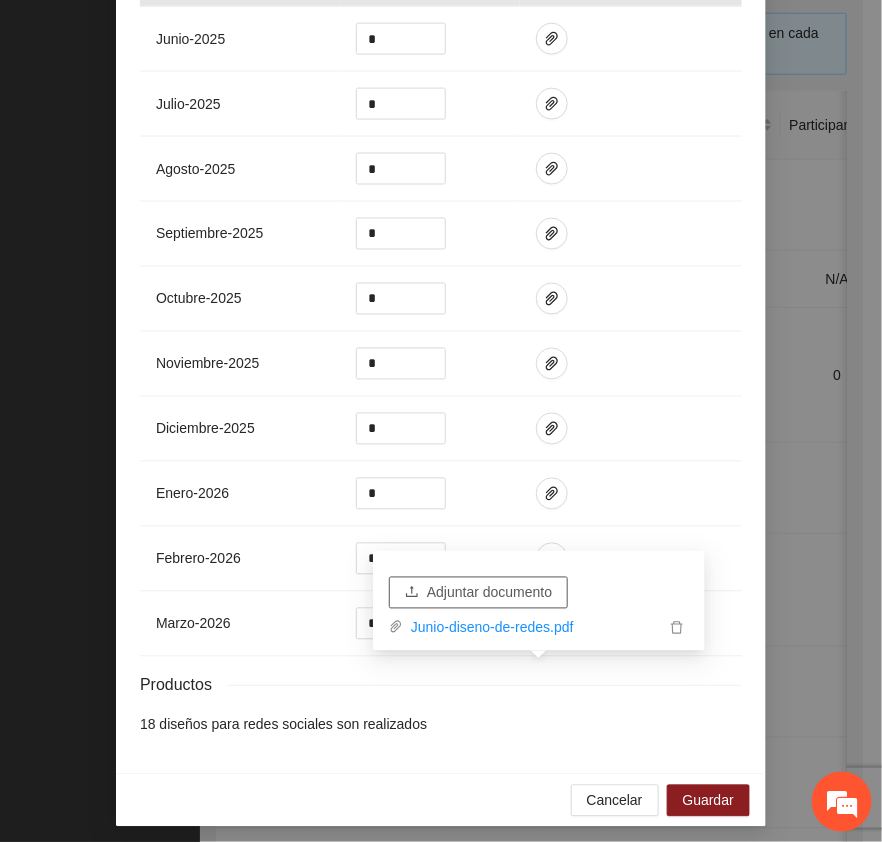 scroll, scrollTop: 661, scrollLeft: 0, axis: vertical 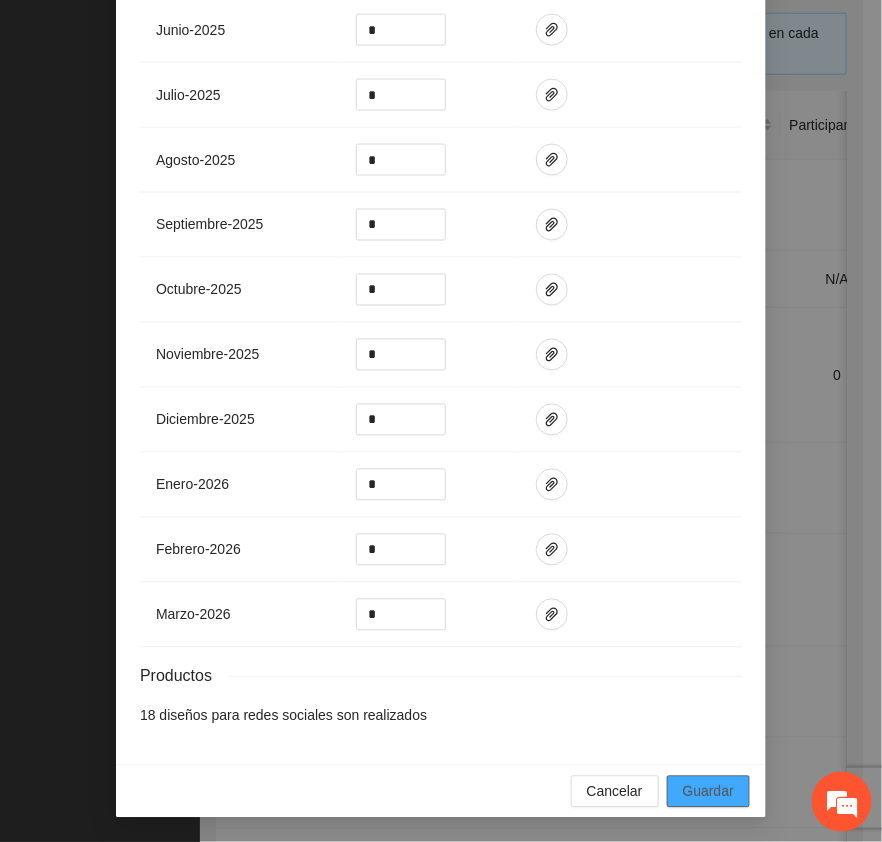 click on "Guardar" at bounding box center [708, 792] 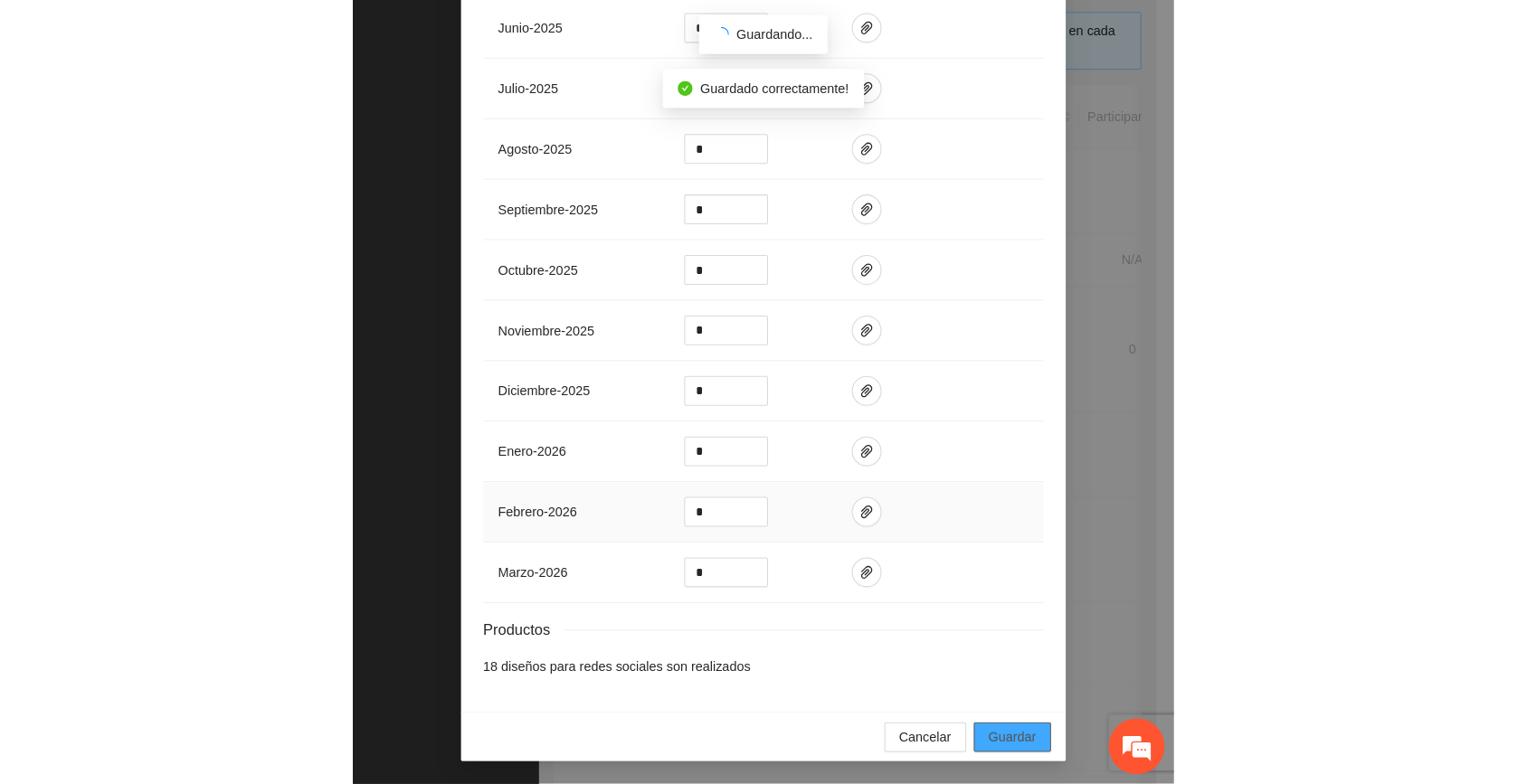 scroll, scrollTop: 507, scrollLeft: 0, axis: vertical 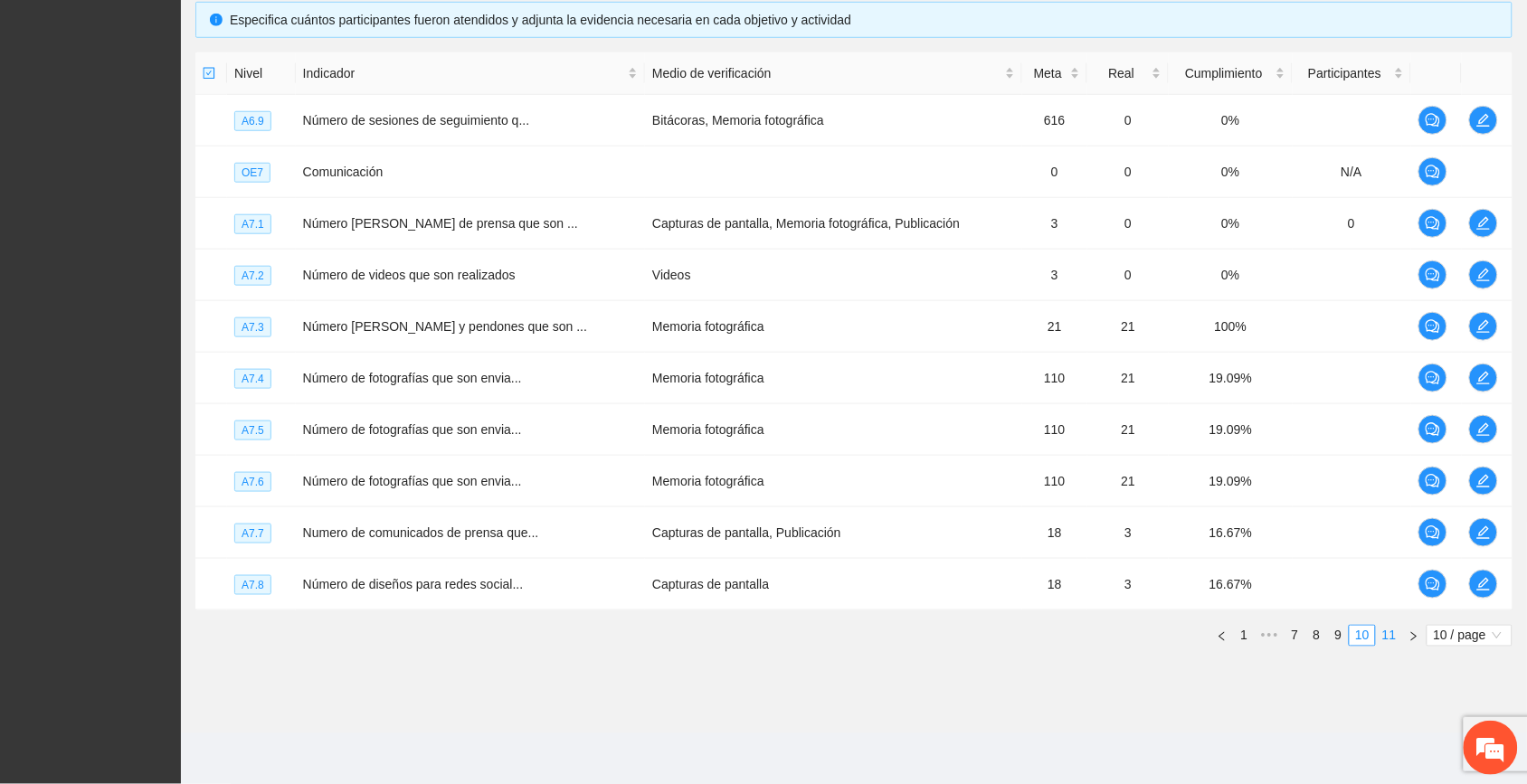 click on "11" at bounding box center [1389, 636] 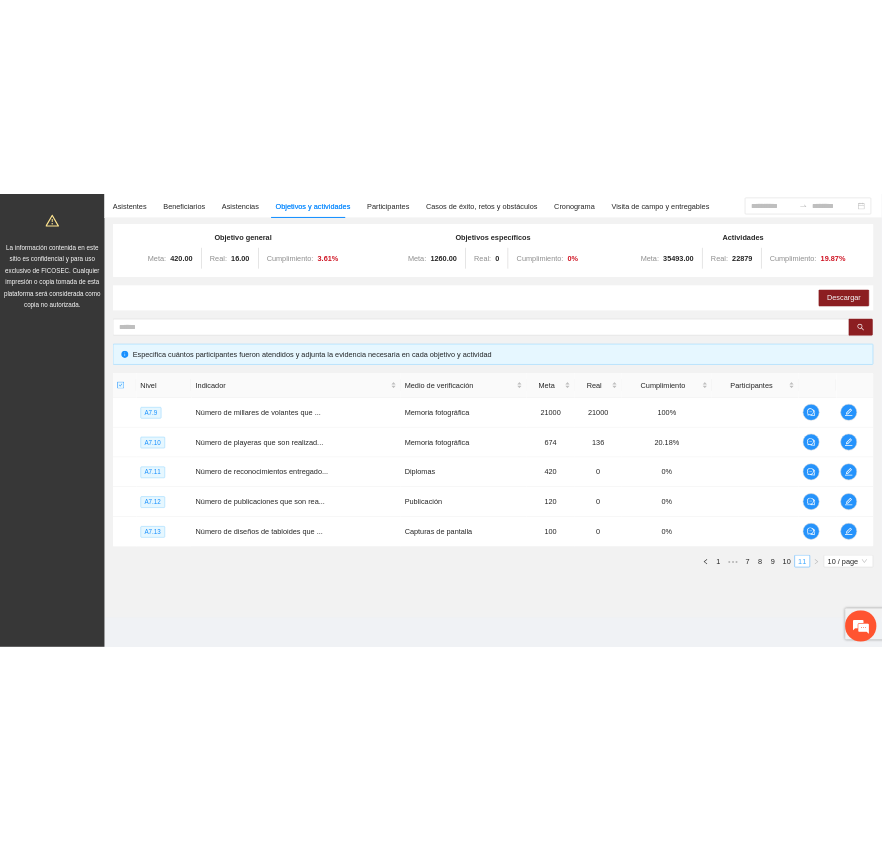 scroll, scrollTop: 156, scrollLeft: 0, axis: vertical 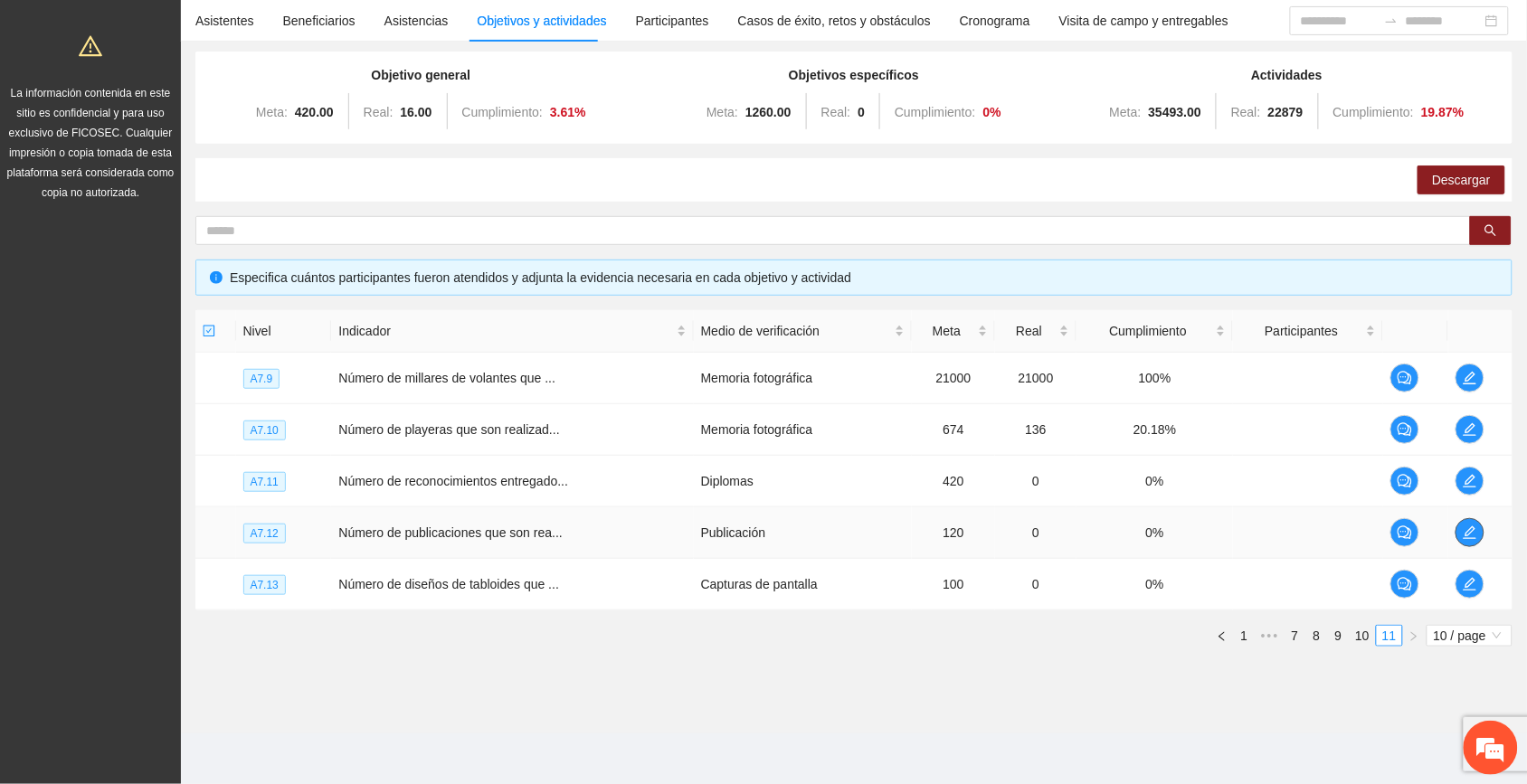 click 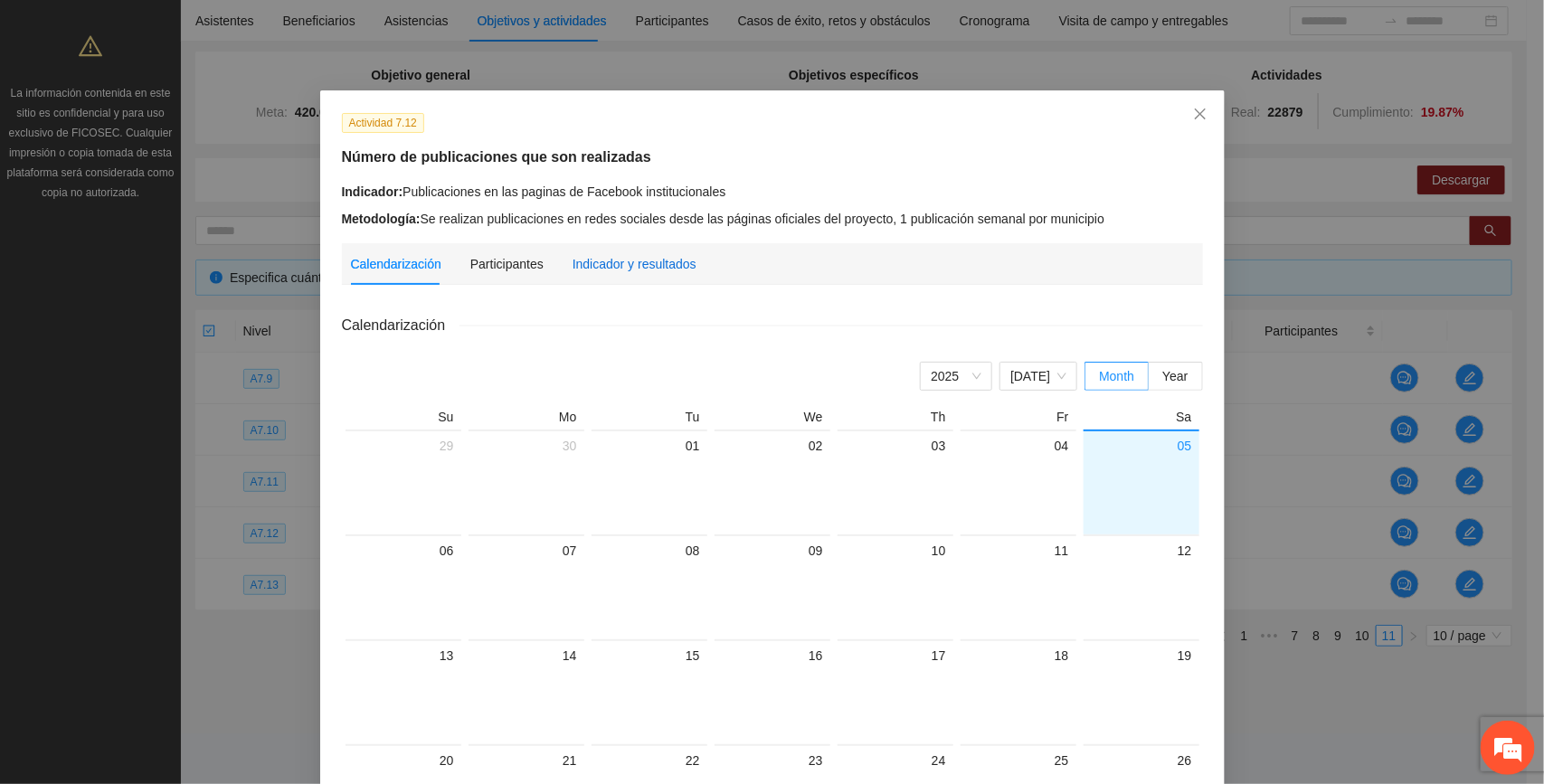 click on "Indicador y resultados" at bounding box center [634, 264] 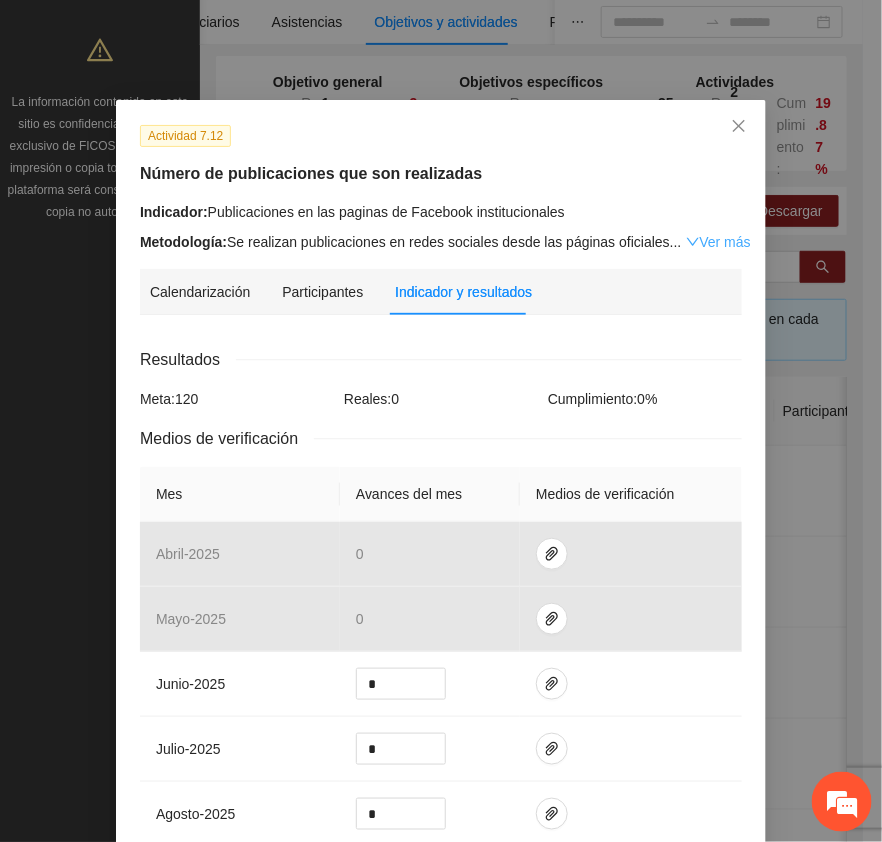 click on "Ver más" at bounding box center [718, 242] 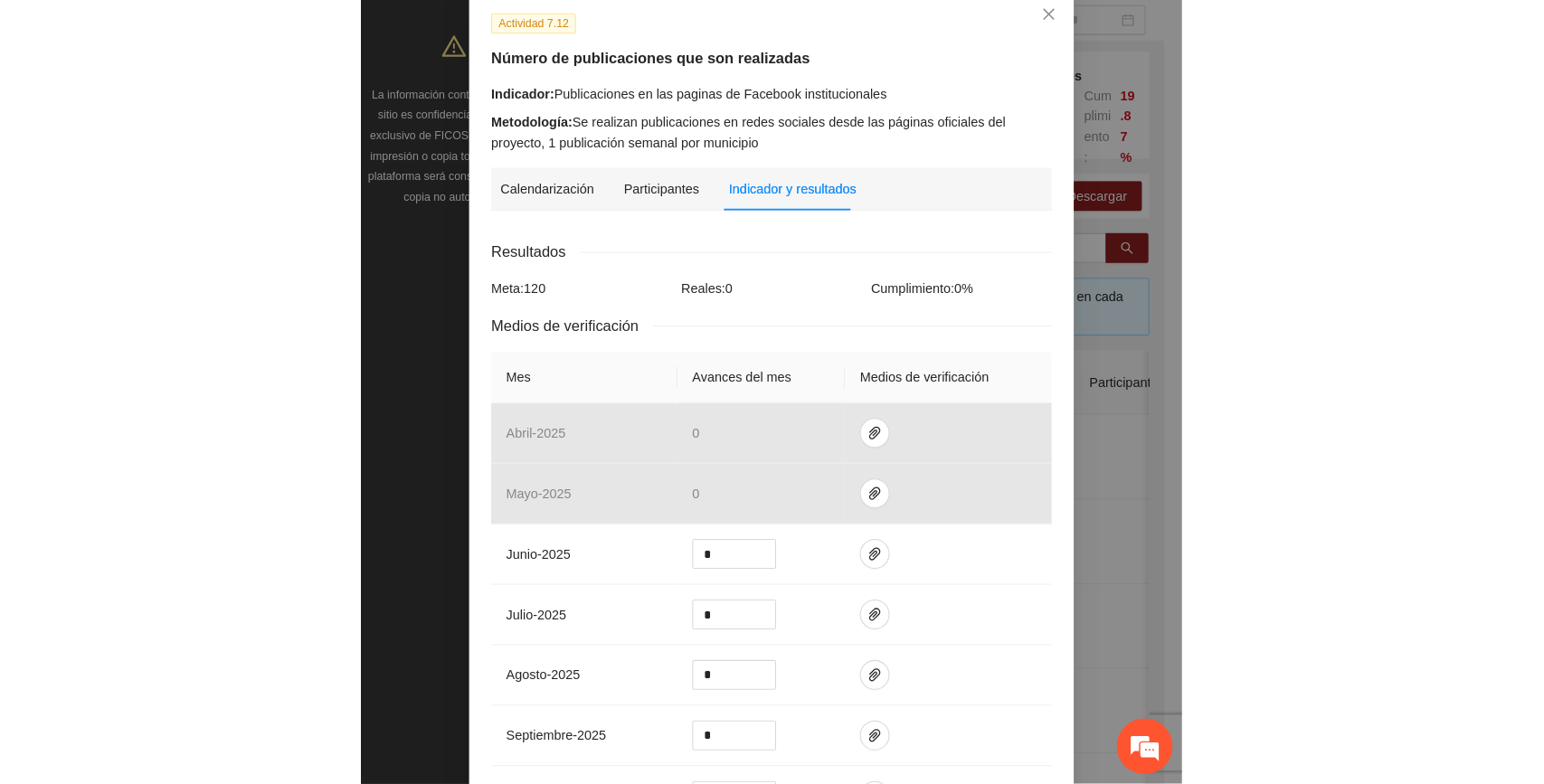 scroll, scrollTop: 0, scrollLeft: 0, axis: both 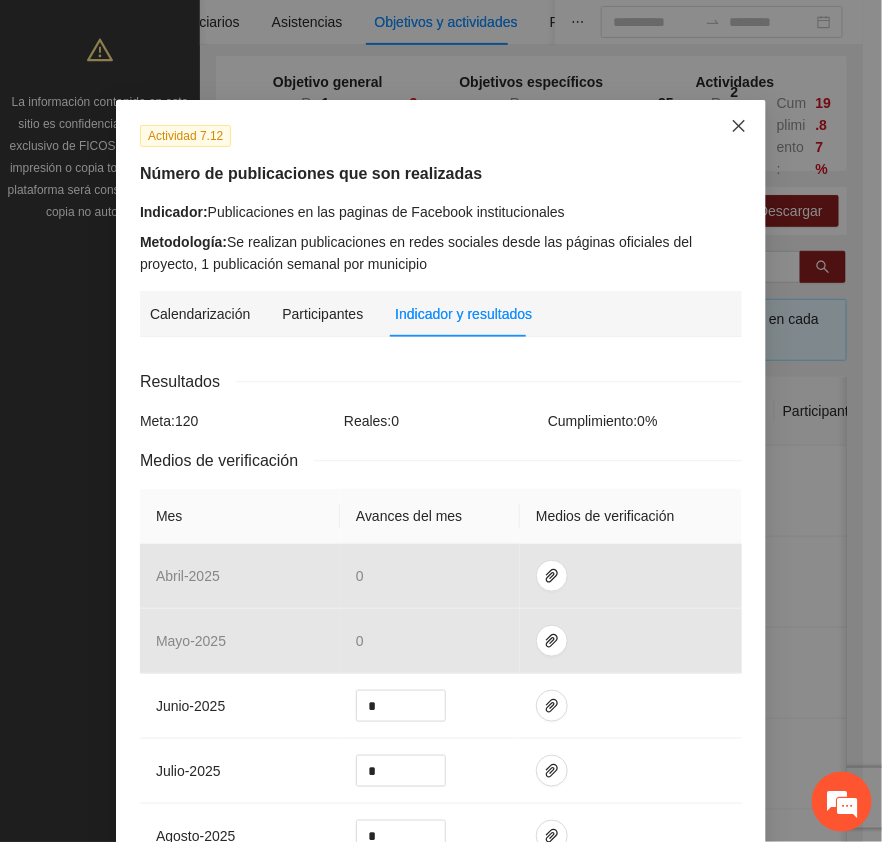 click 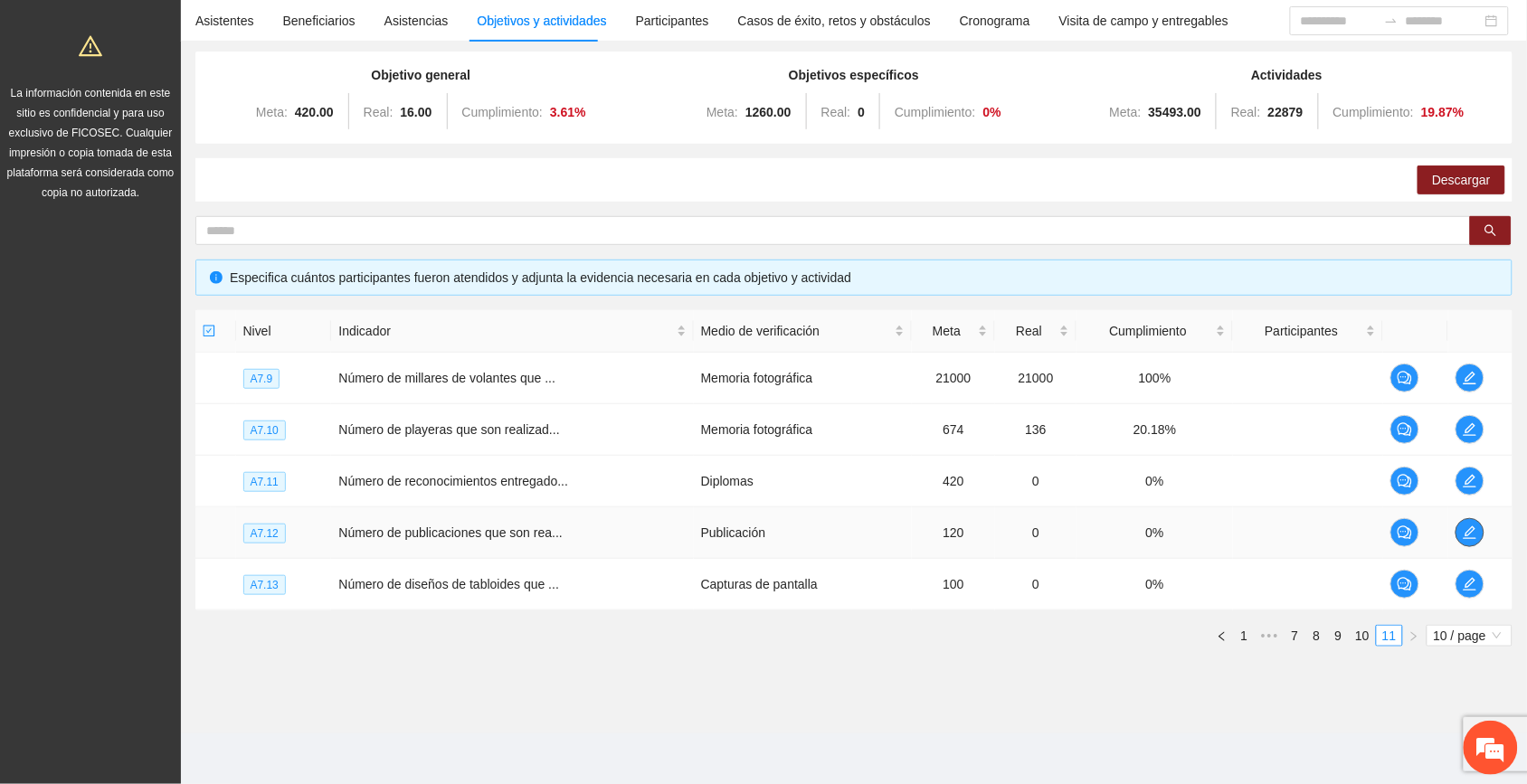 click 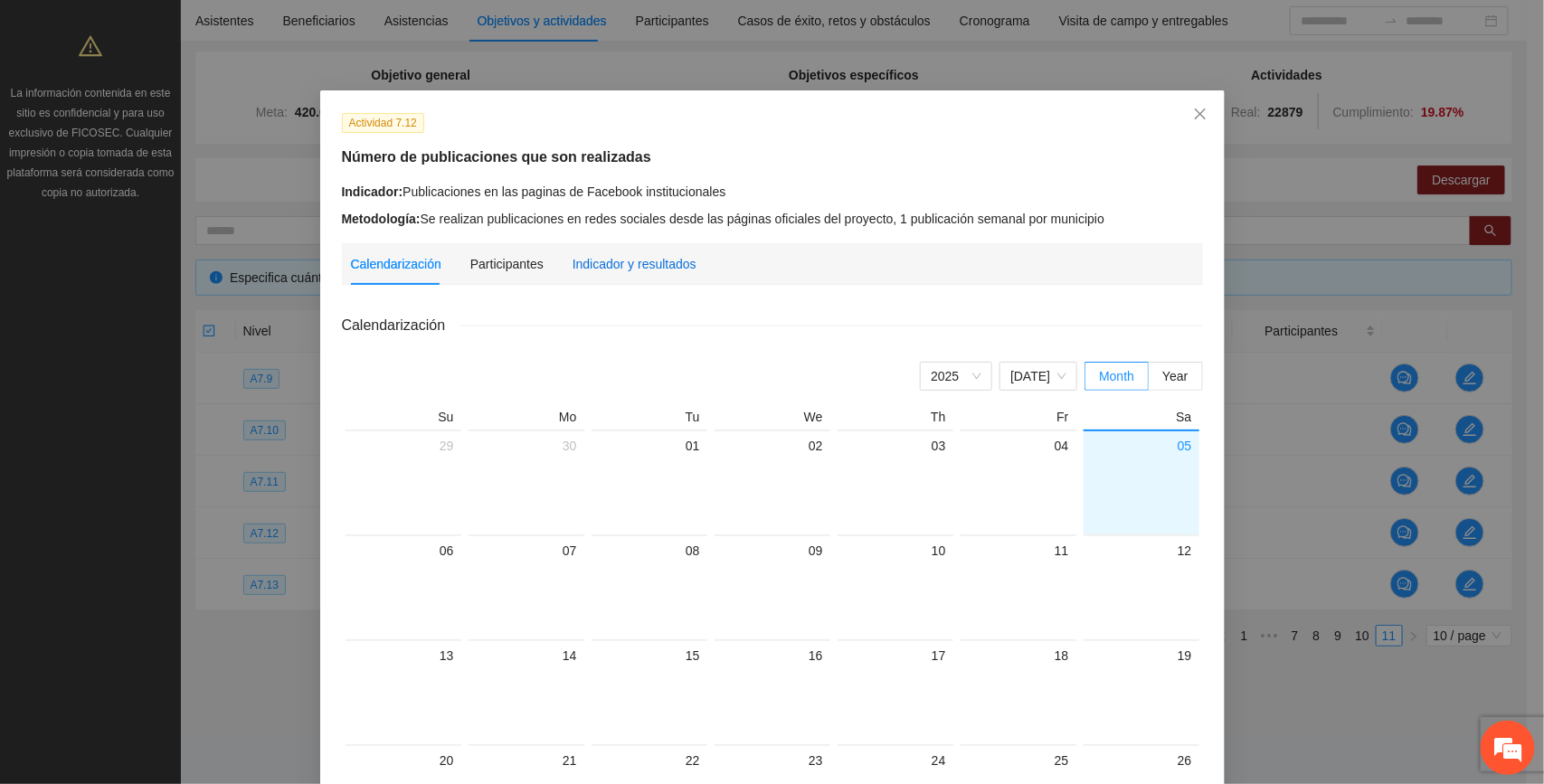 click on "Indicador y resultados" at bounding box center (634, 264) 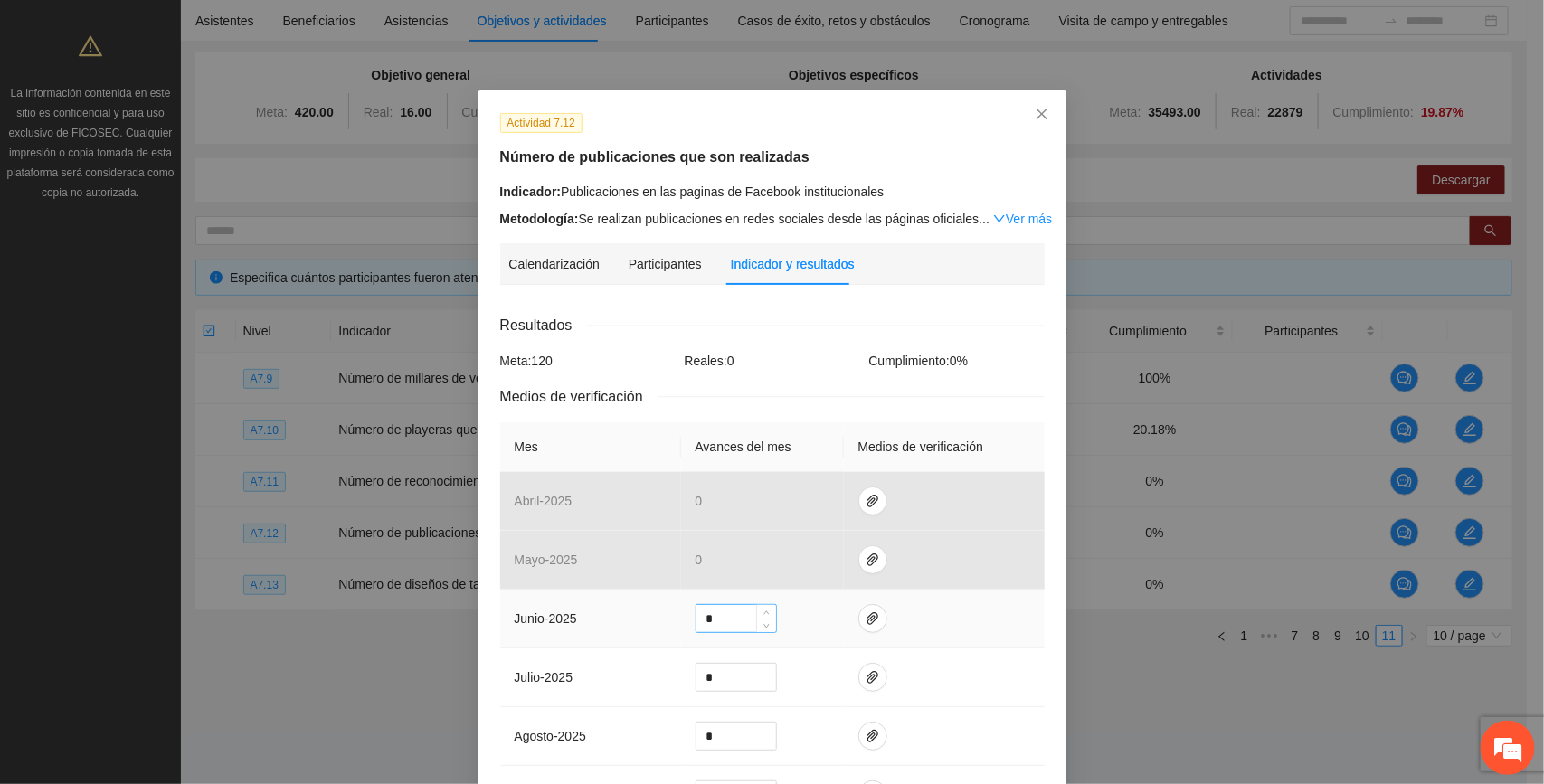 click on "*" at bounding box center (736, 619) 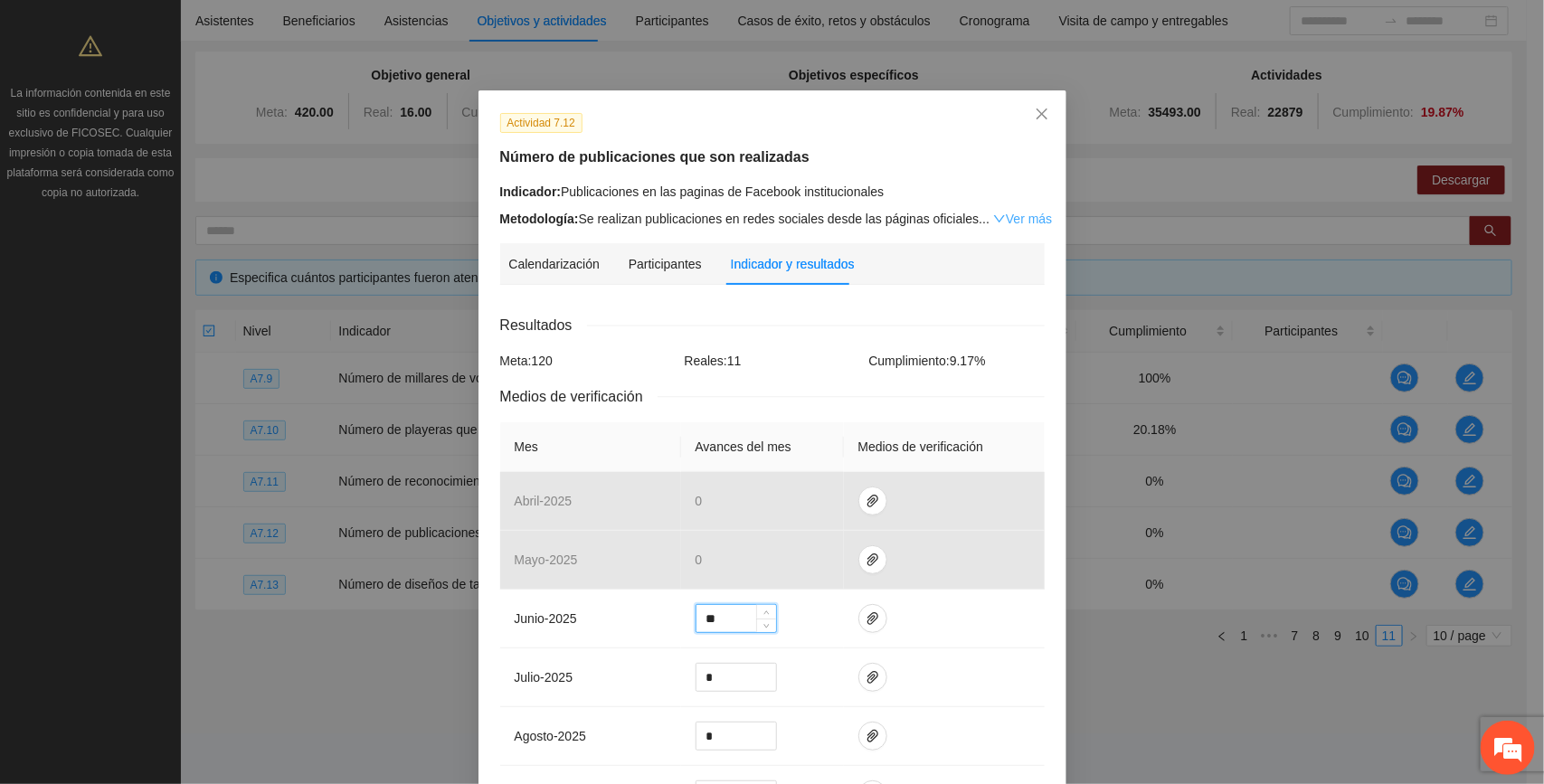 type on "**" 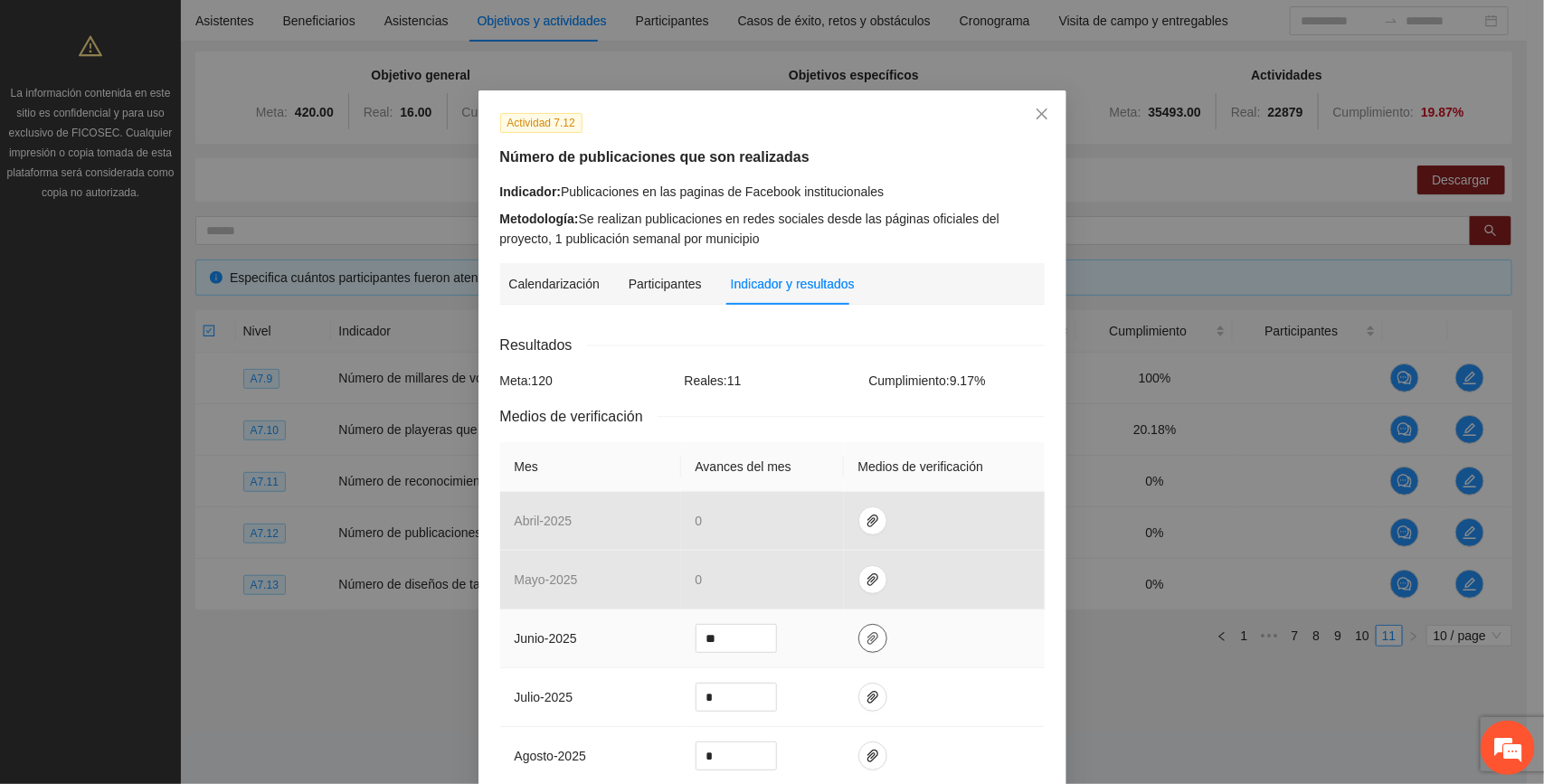 click 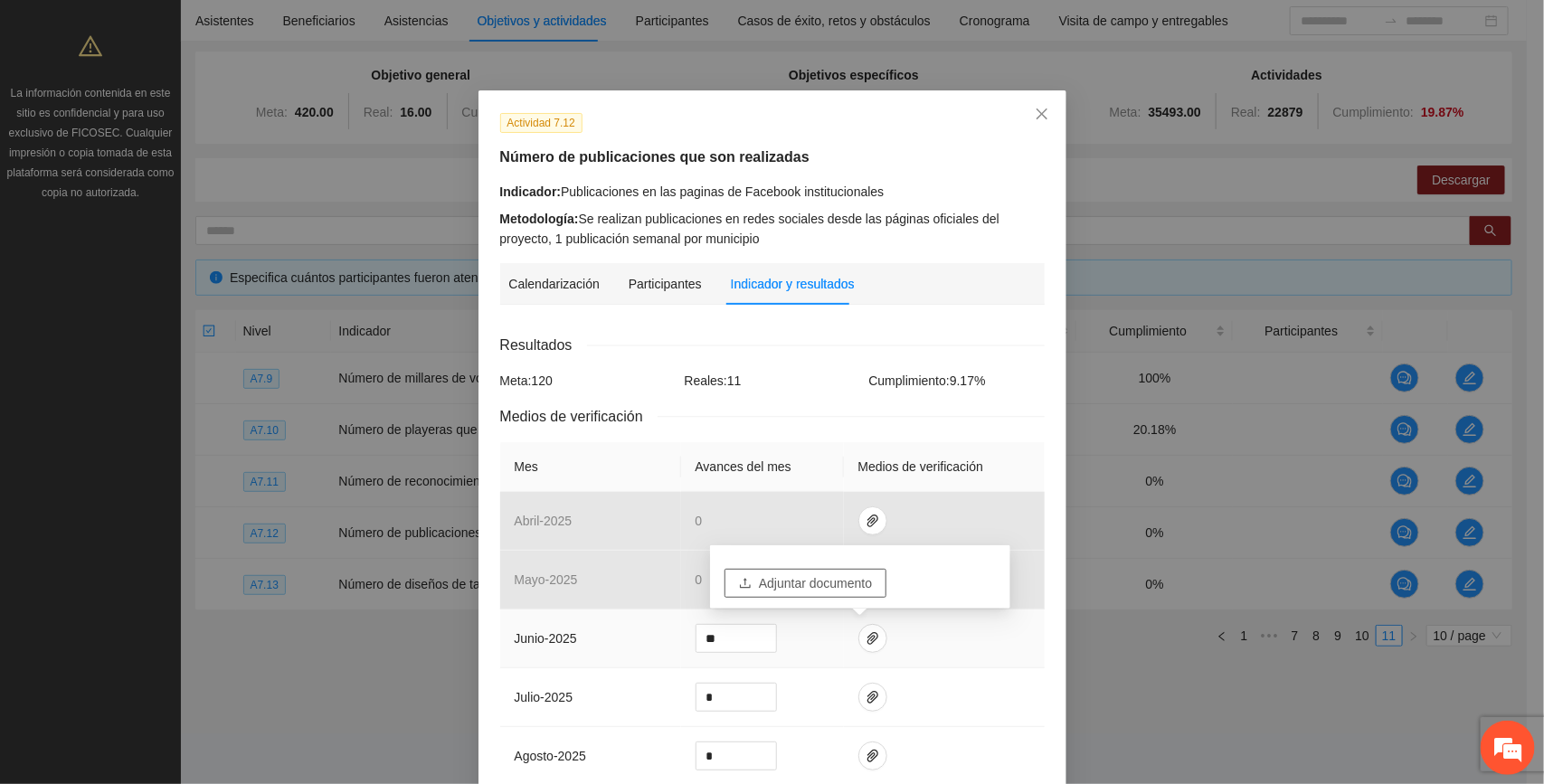 click on "Adjuntar documento" at bounding box center [815, 583] 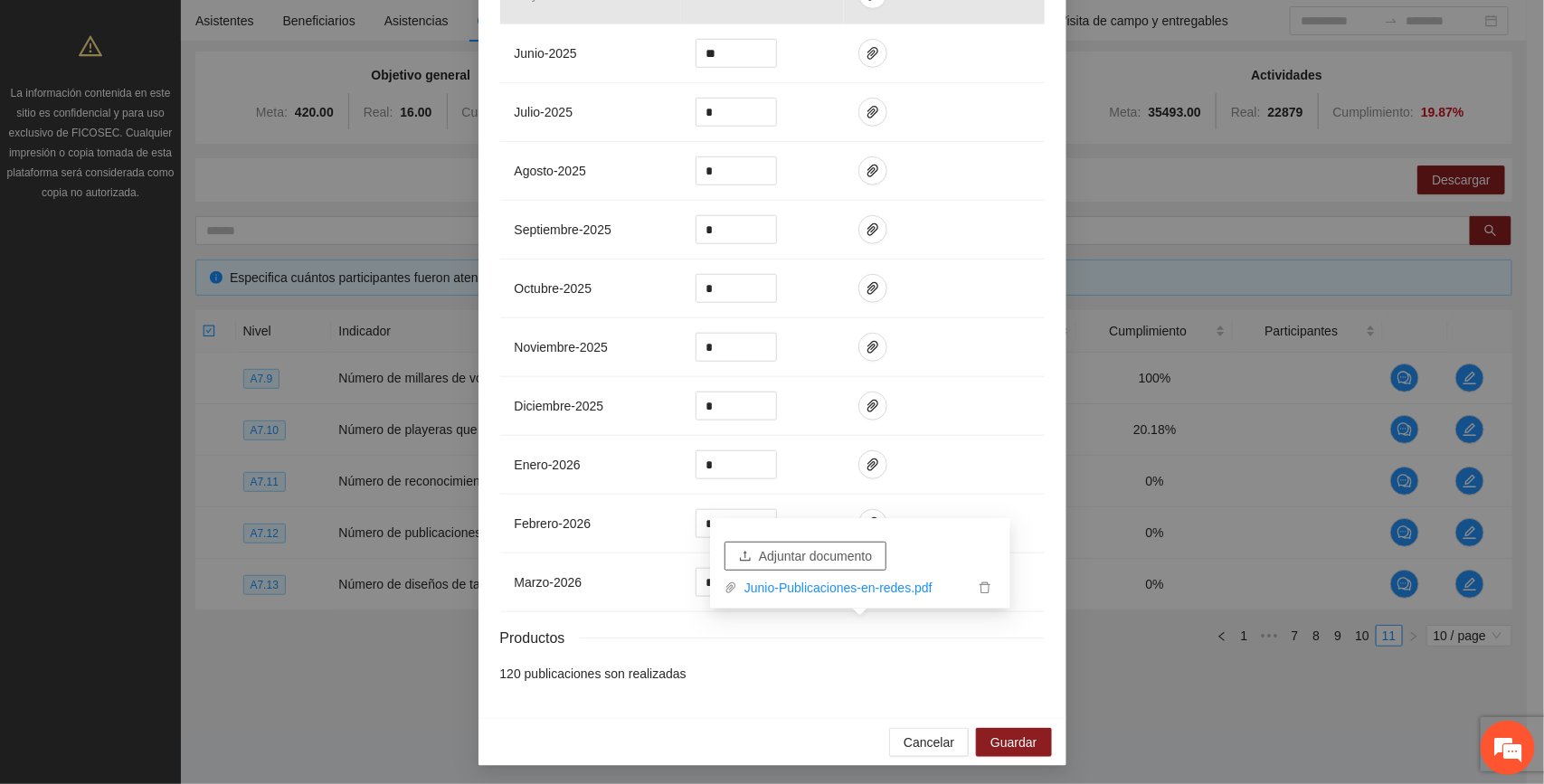 scroll, scrollTop: 595, scrollLeft: 0, axis: vertical 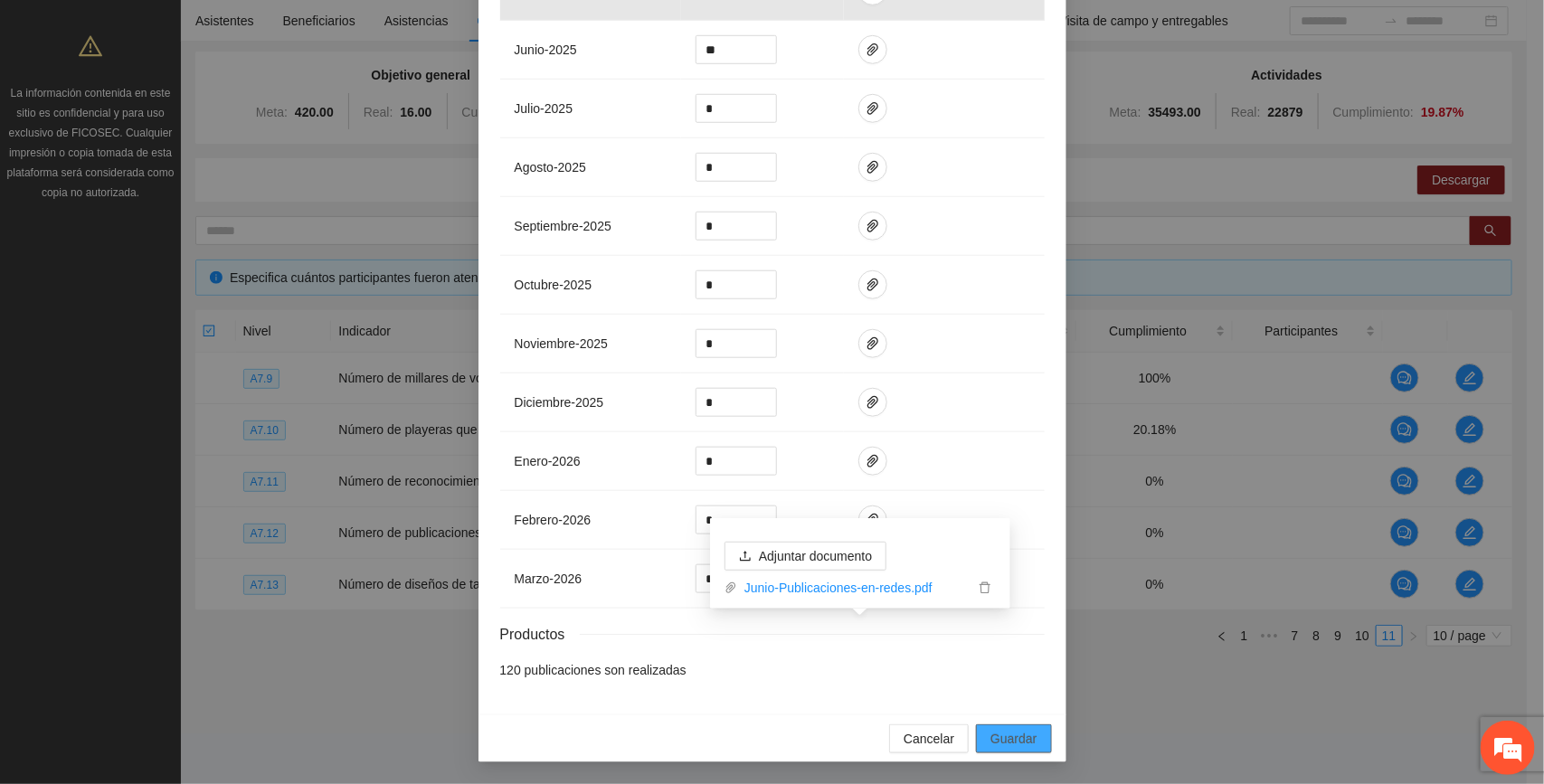 click on "Guardar" at bounding box center [1013, 739] 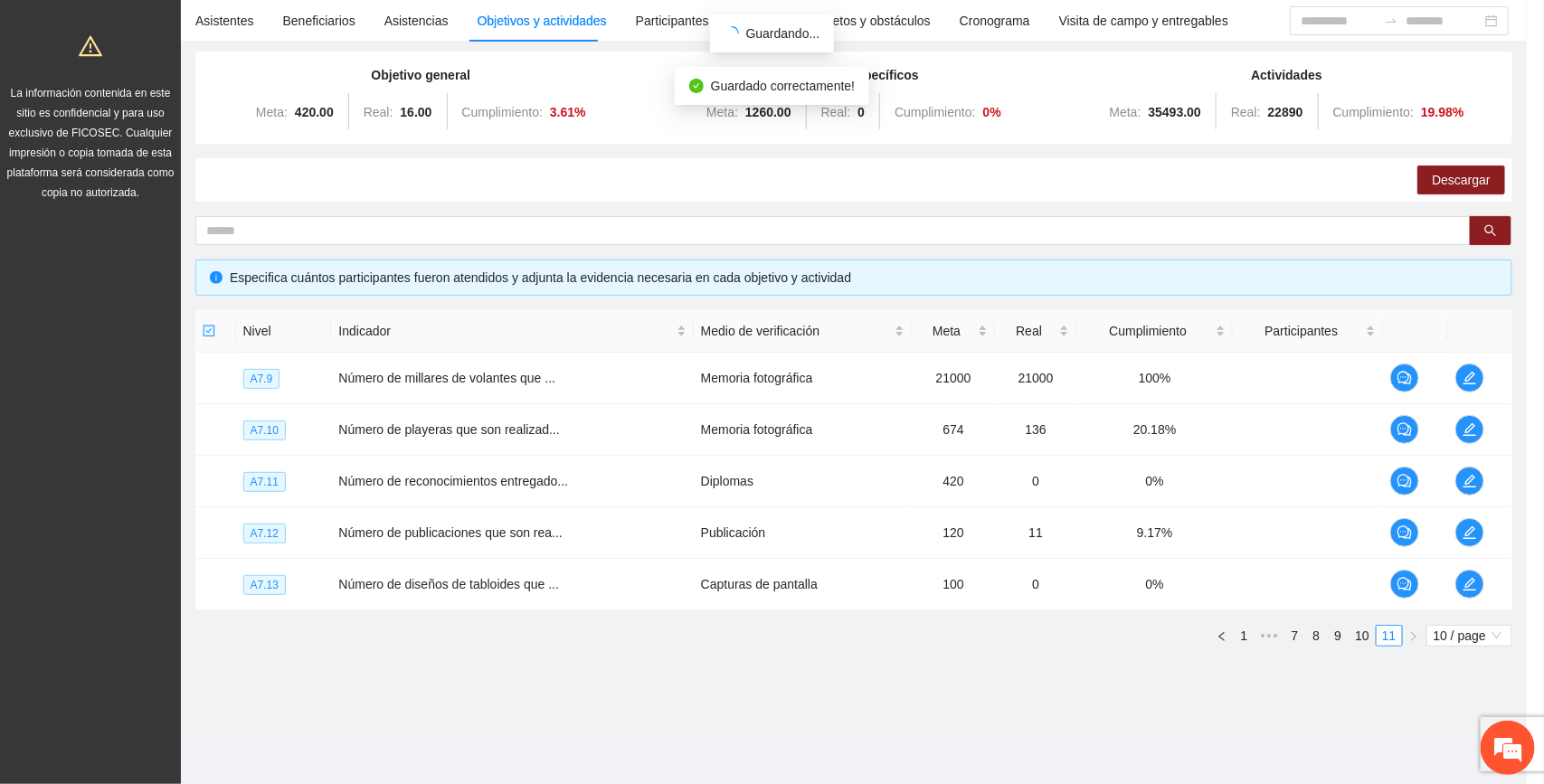 scroll, scrollTop: 505, scrollLeft: 0, axis: vertical 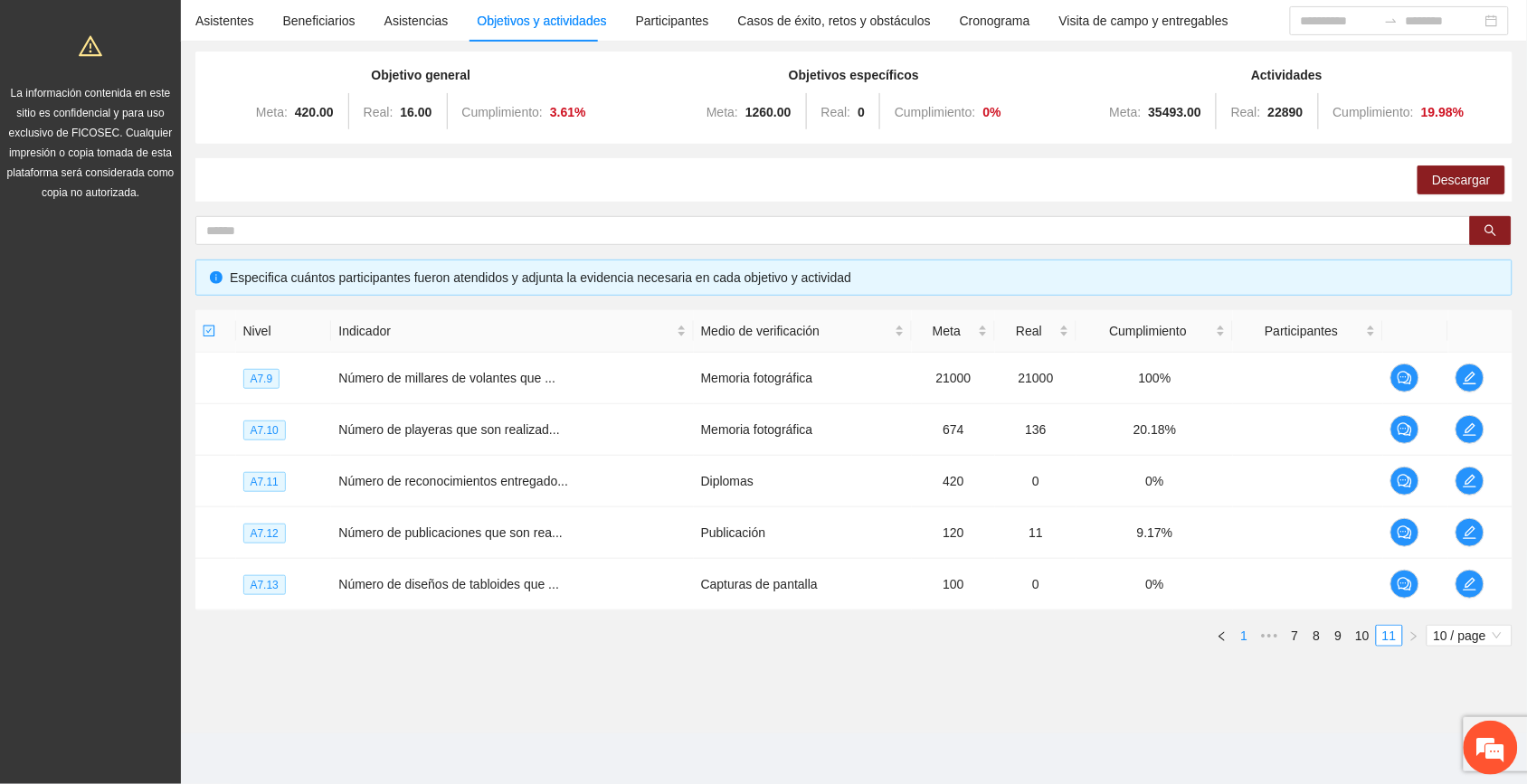 click on "1" at bounding box center [1244, 636] 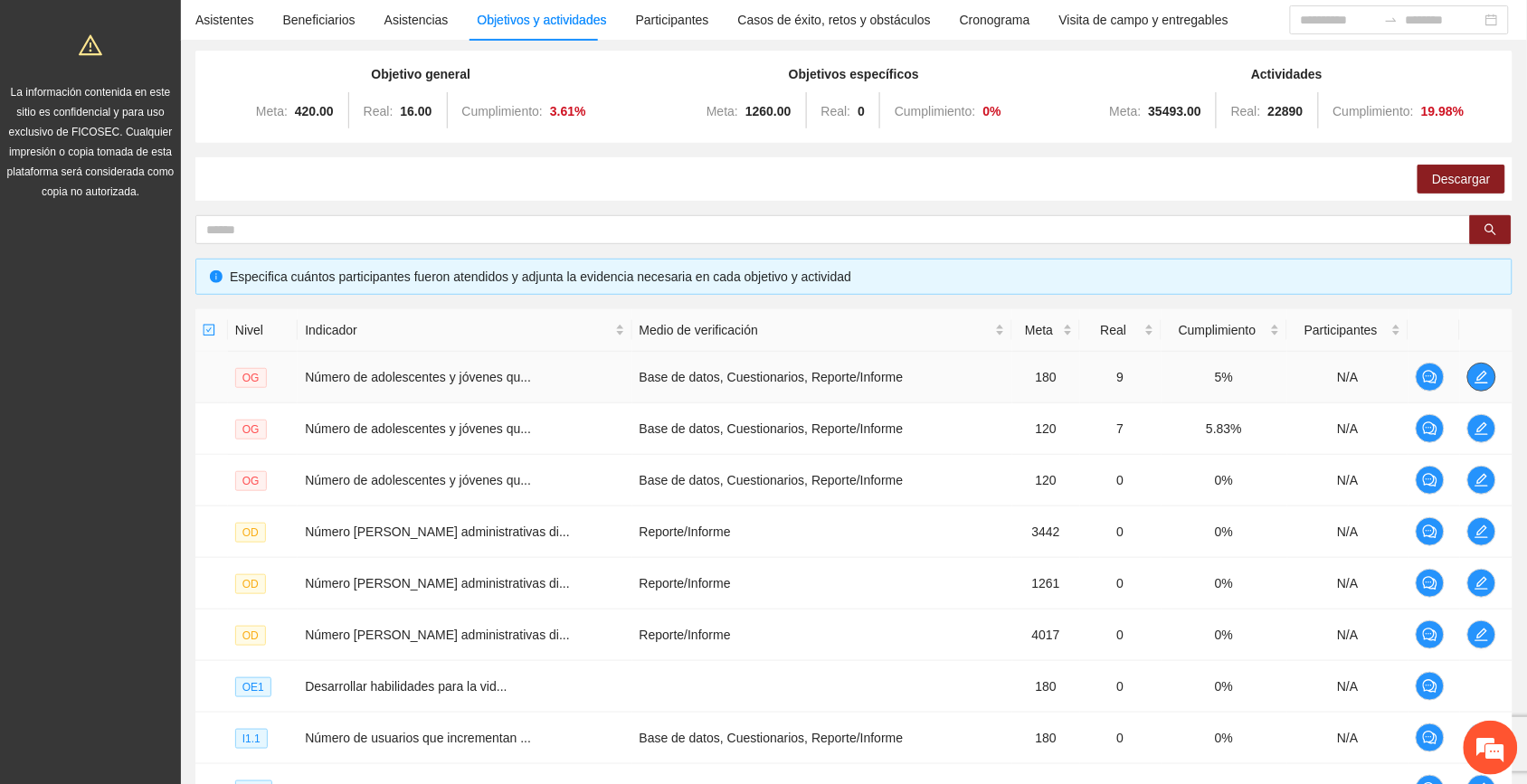 click 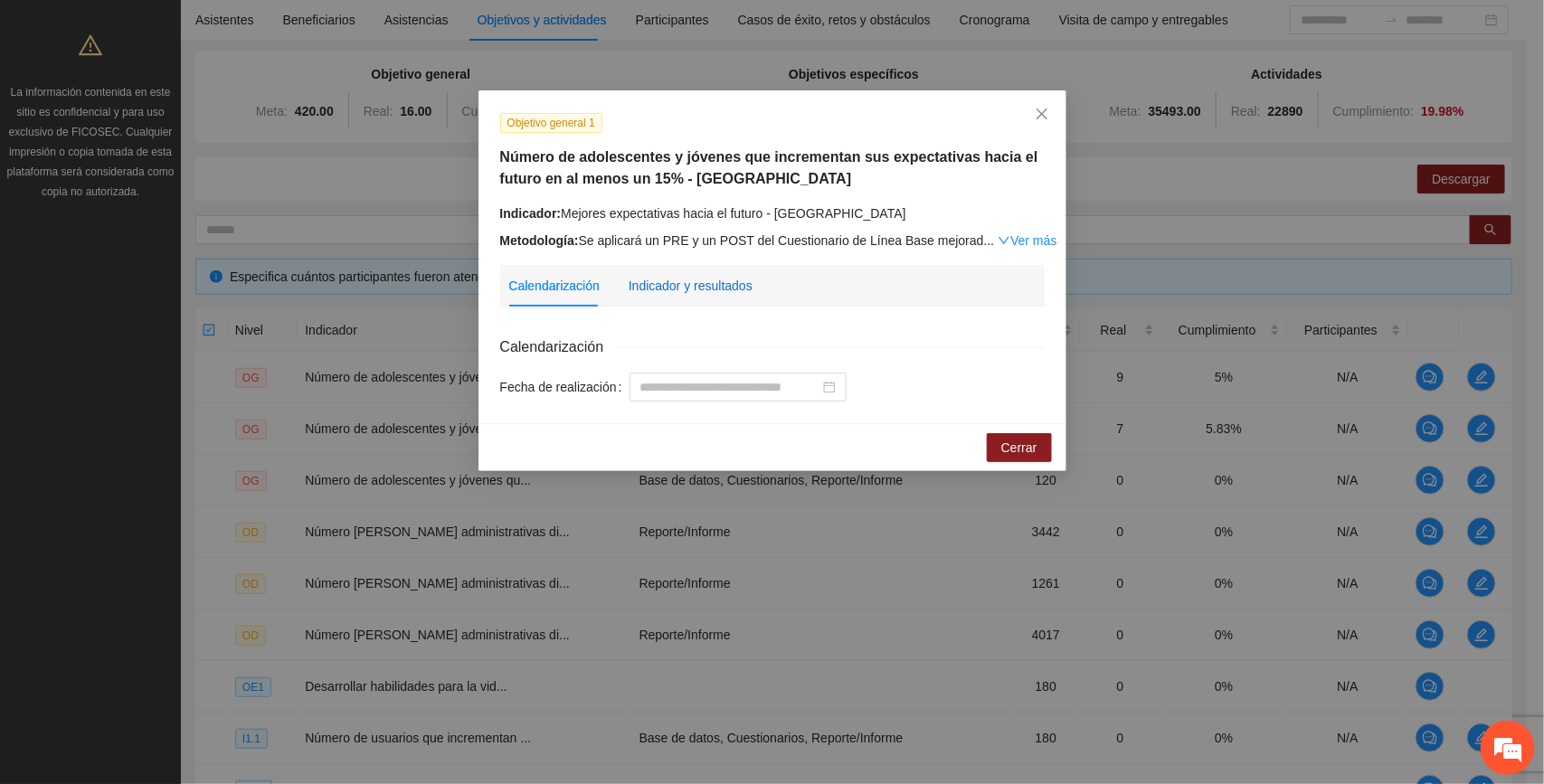 click on "Indicador y resultados" at bounding box center (690, 286) 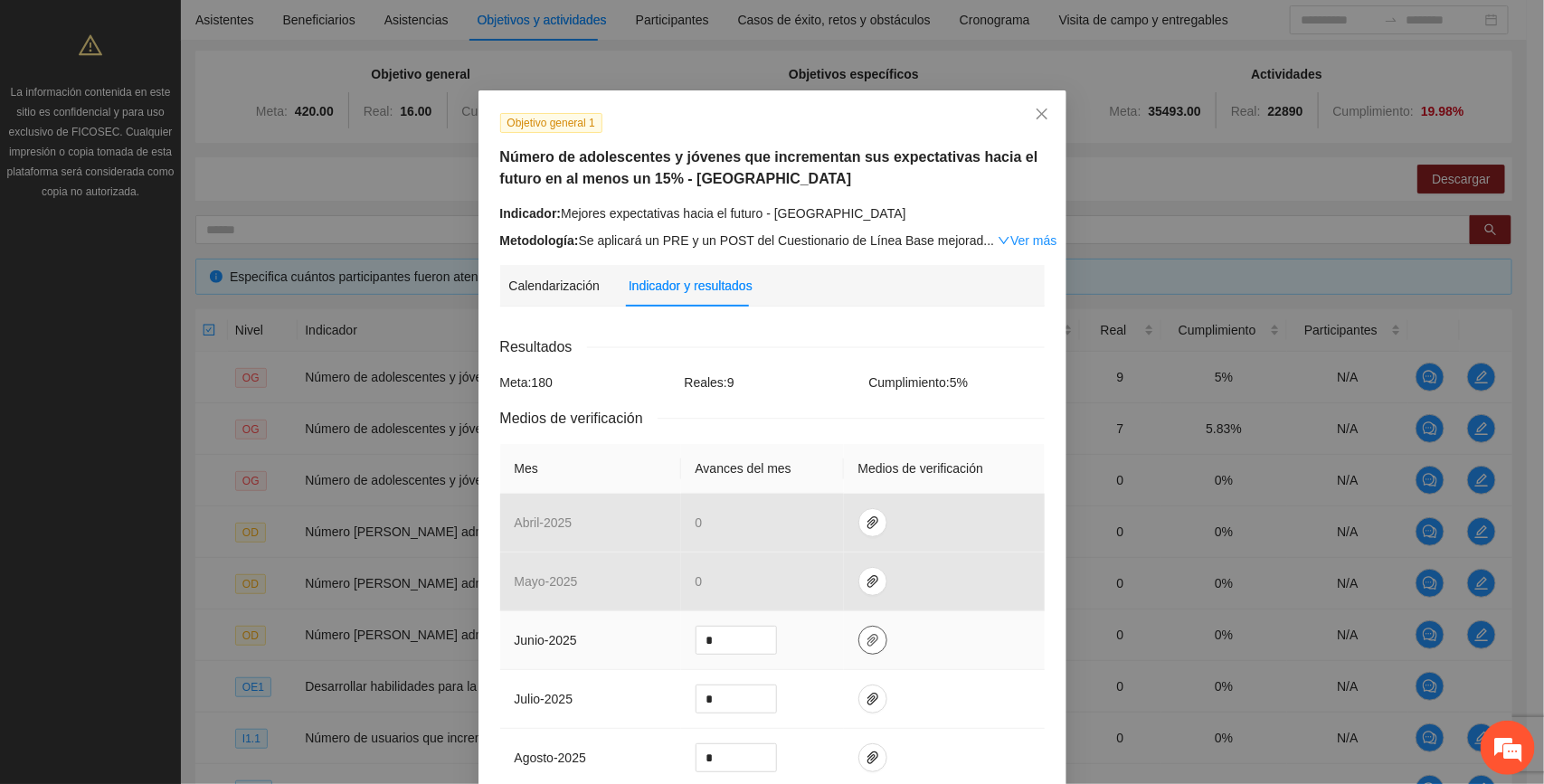 click 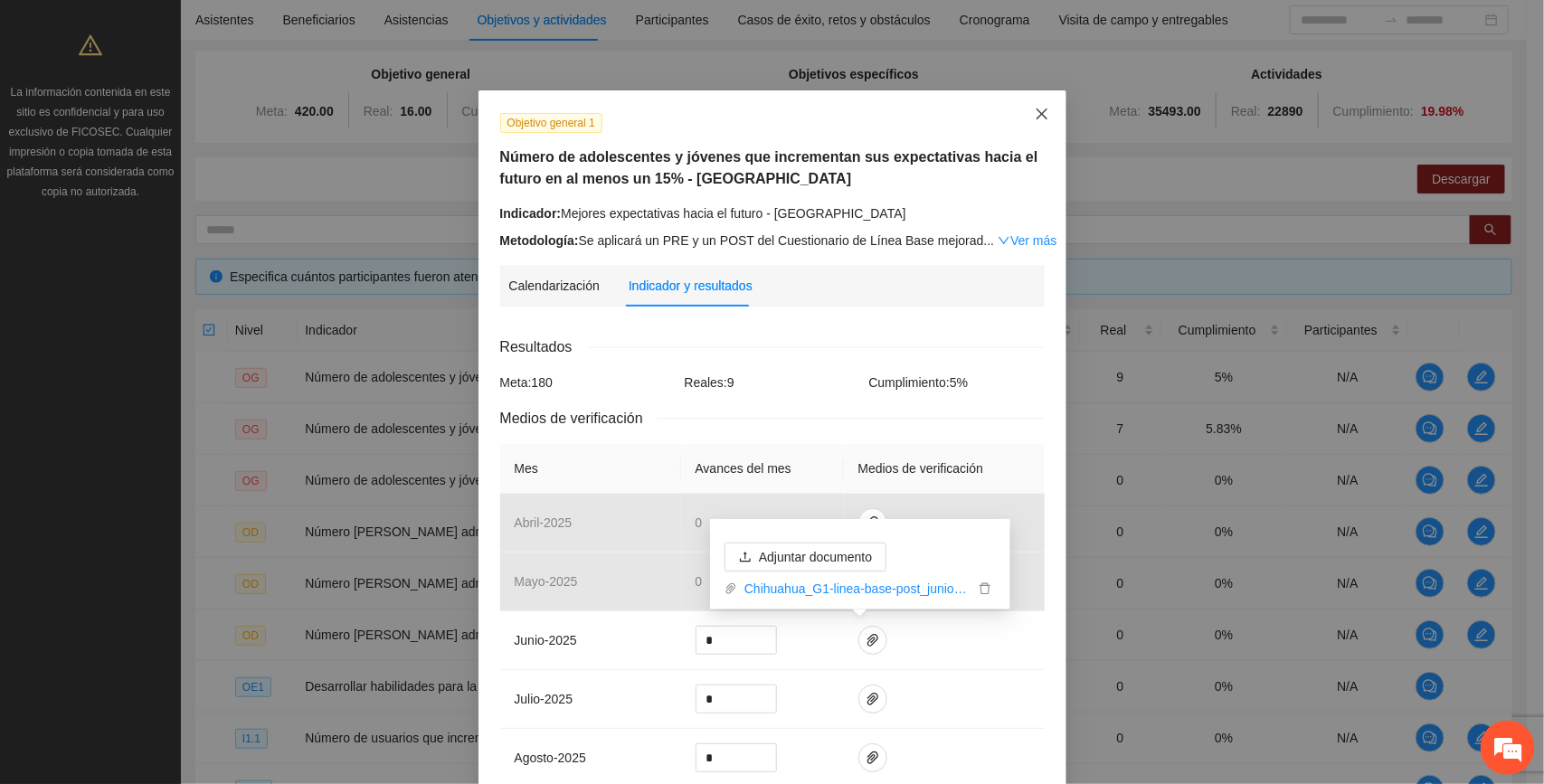 click 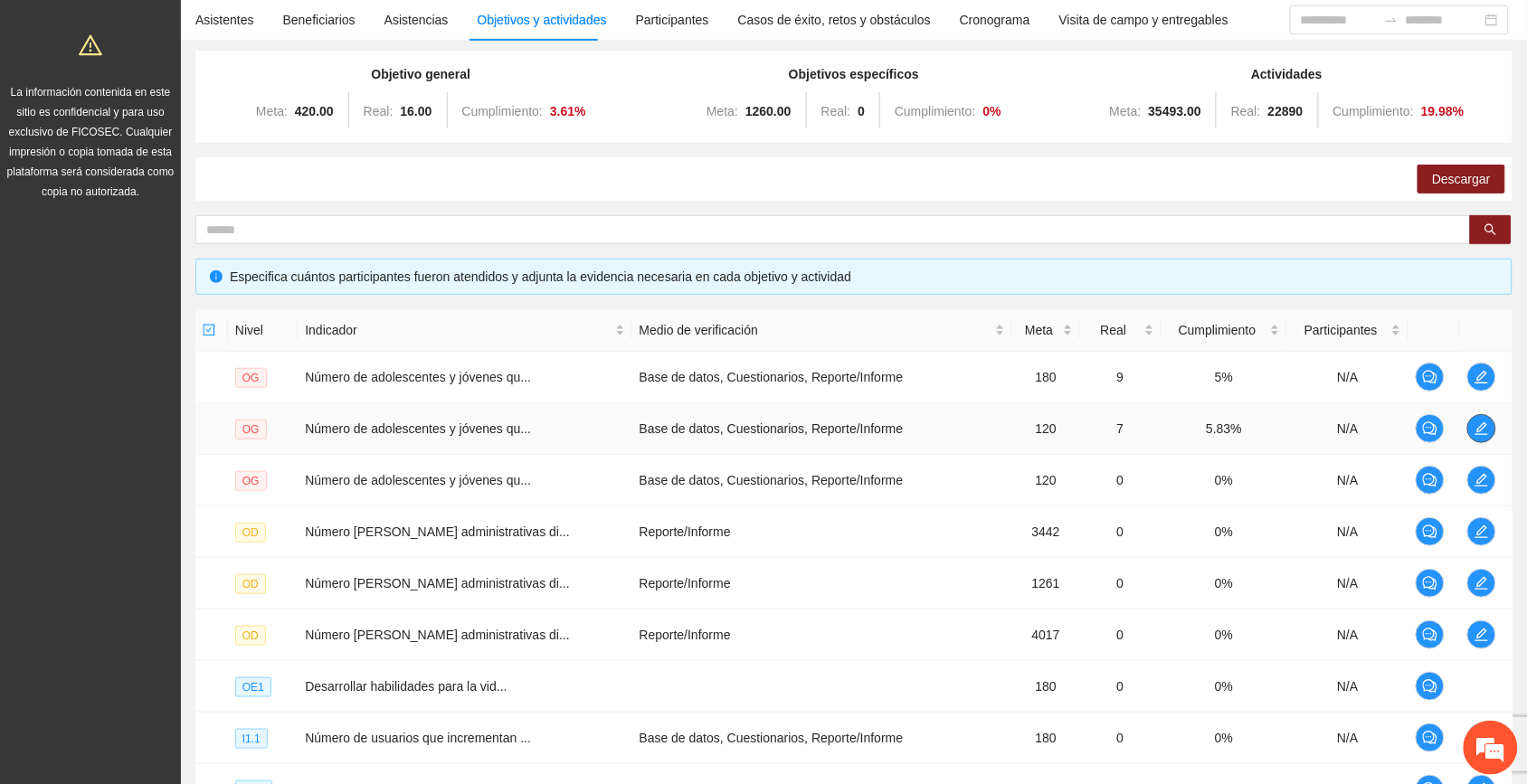 click 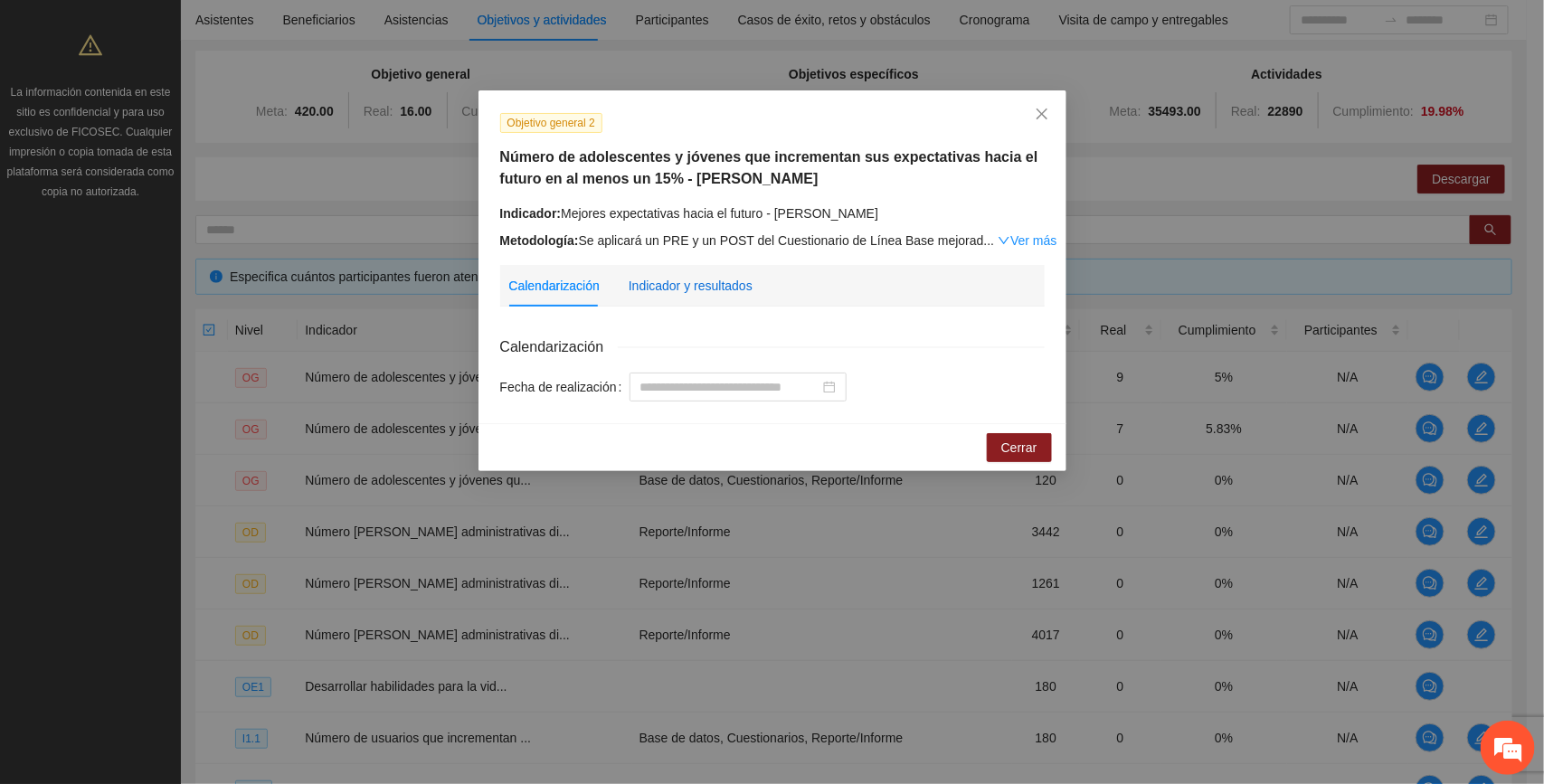 click on "Indicador y resultados" at bounding box center [690, 286] 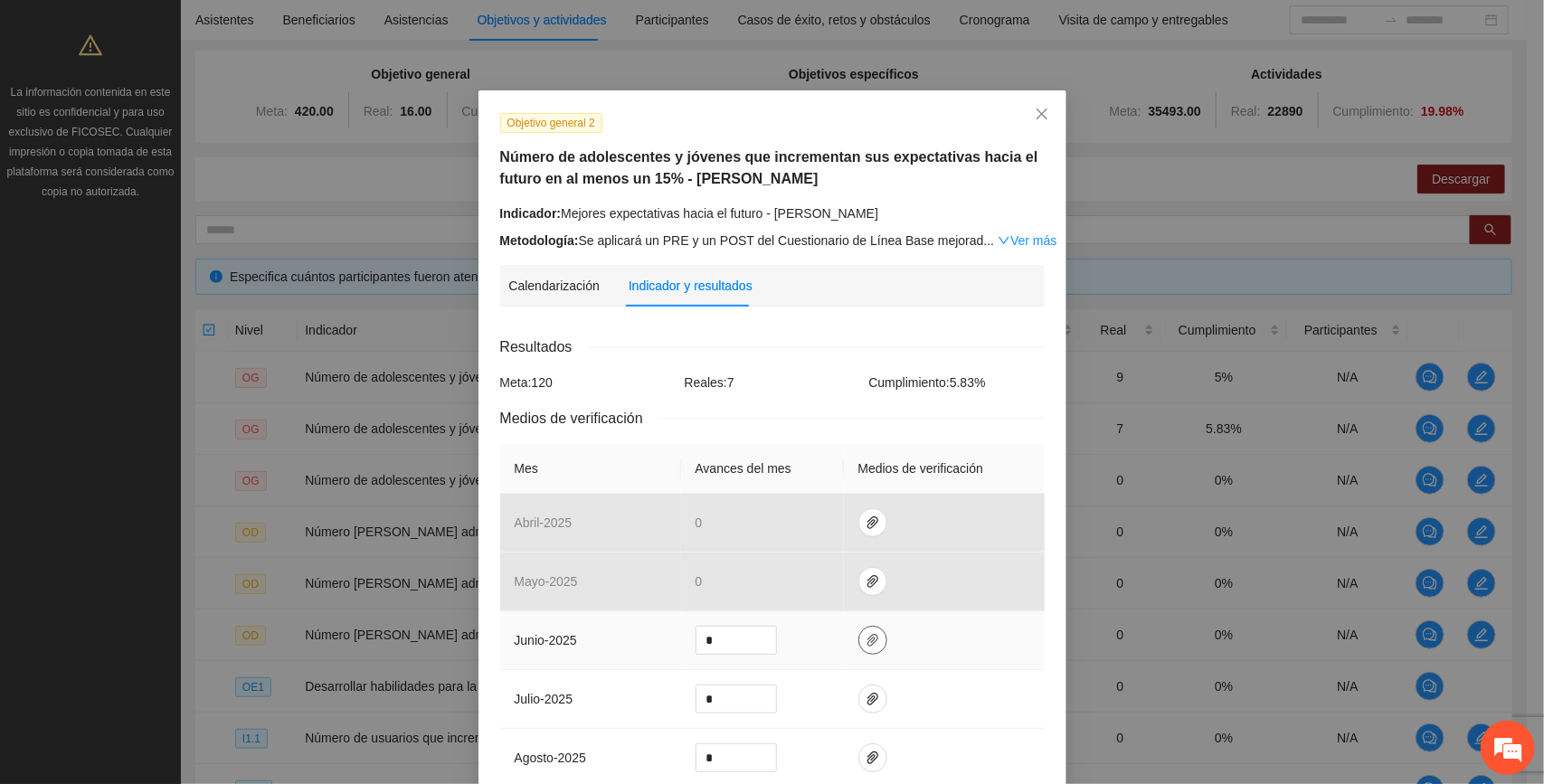 click 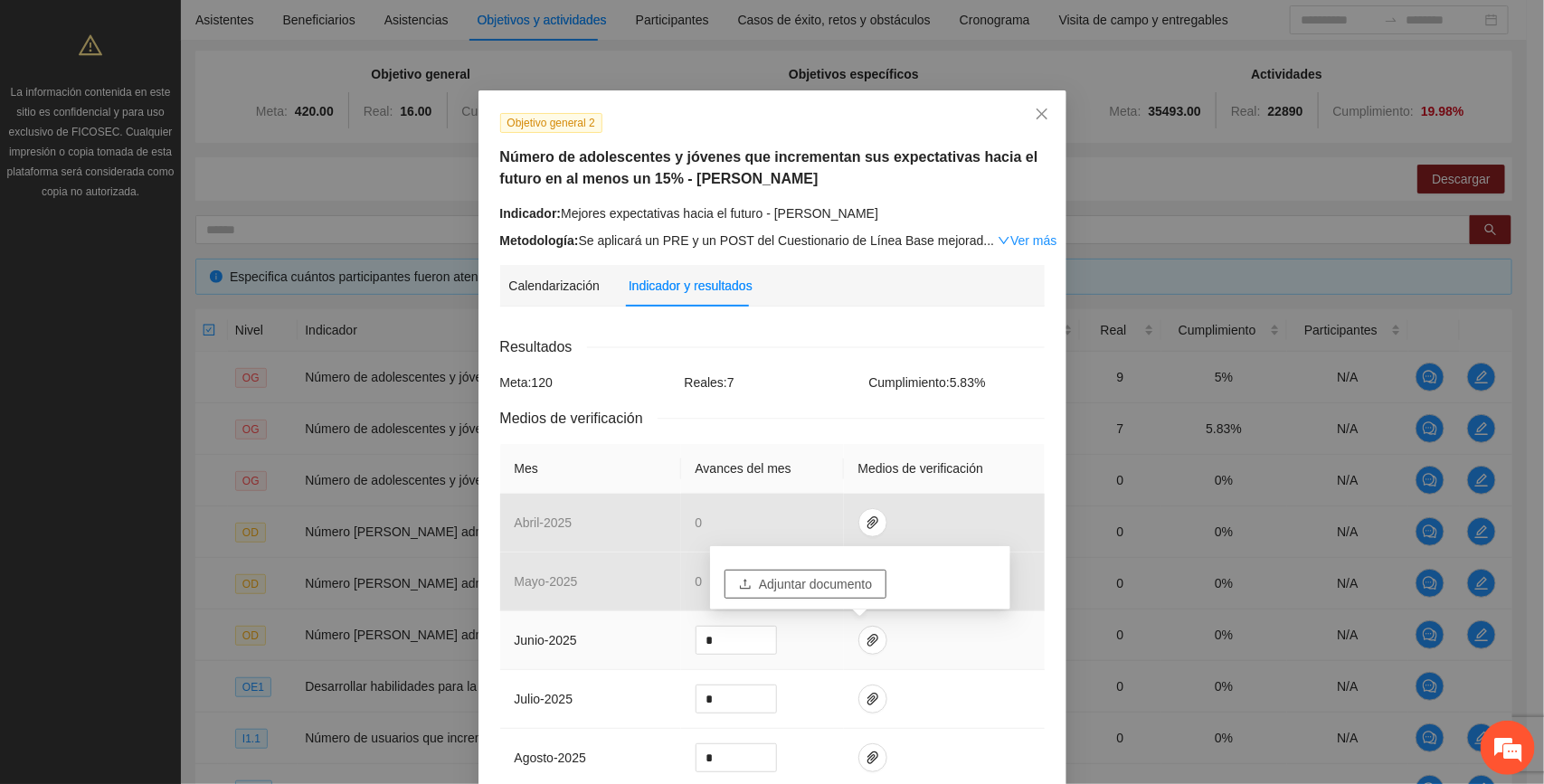 click on "Adjuntar documento" at bounding box center (815, 584) 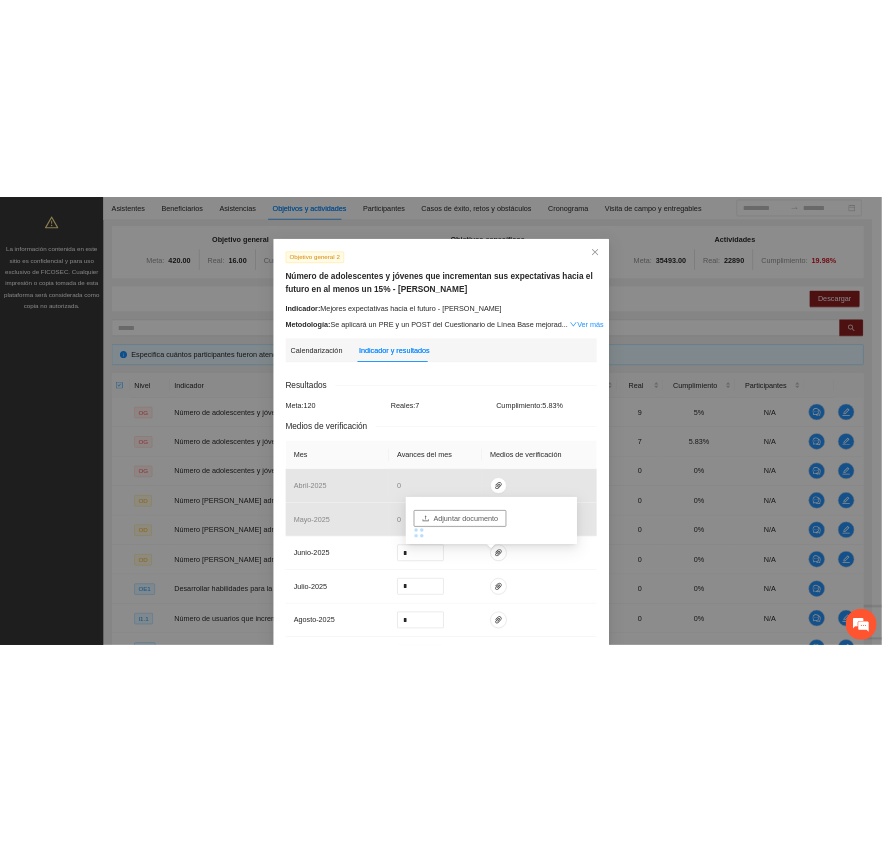 scroll, scrollTop: 0, scrollLeft: 0, axis: both 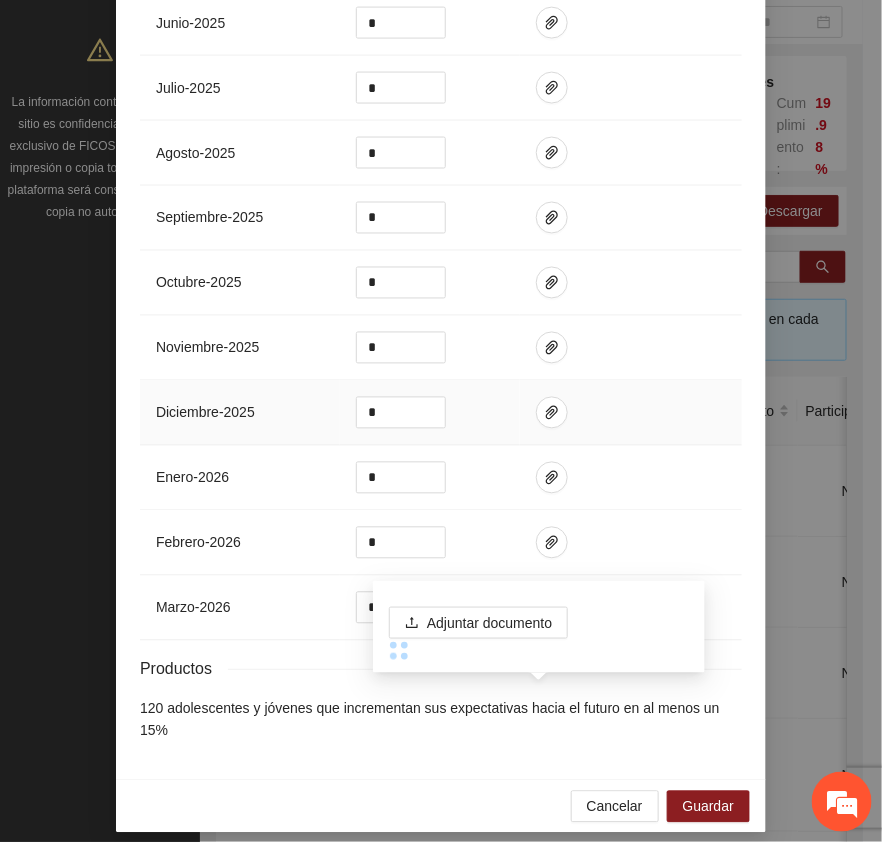 click at bounding box center [631, 413] 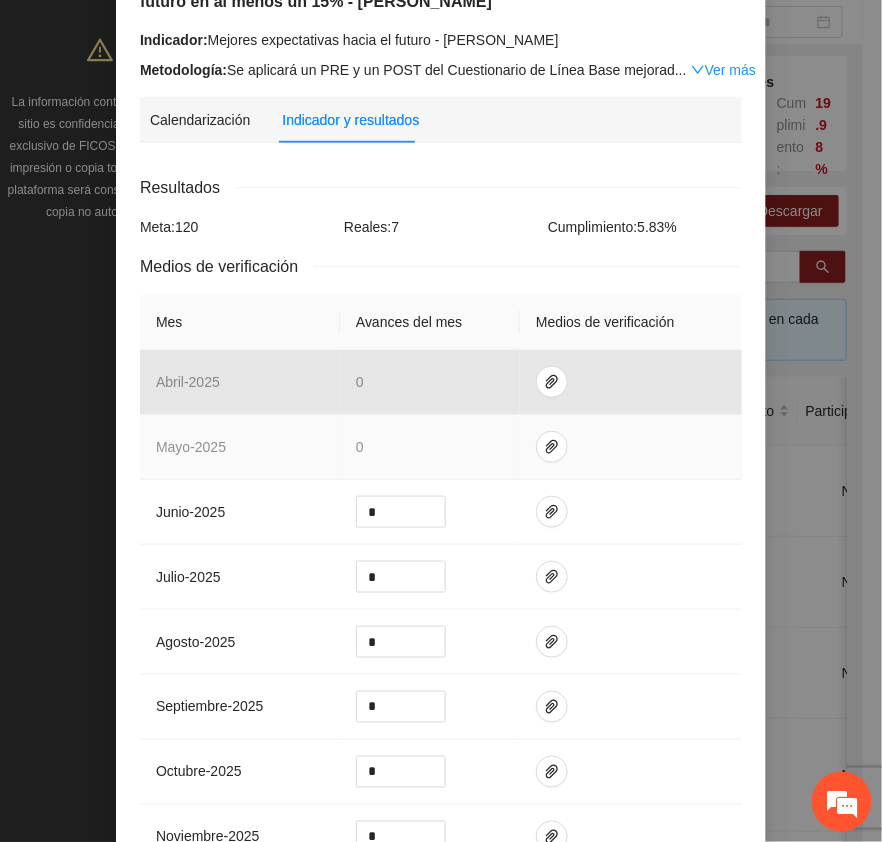 scroll, scrollTop: 185, scrollLeft: 0, axis: vertical 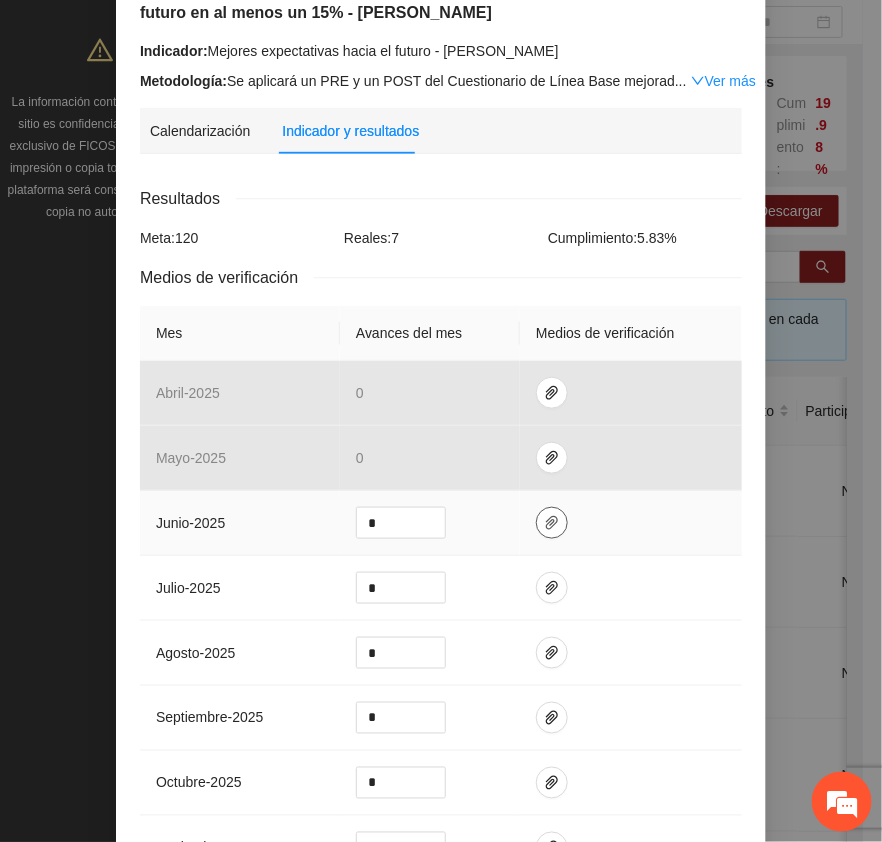 click 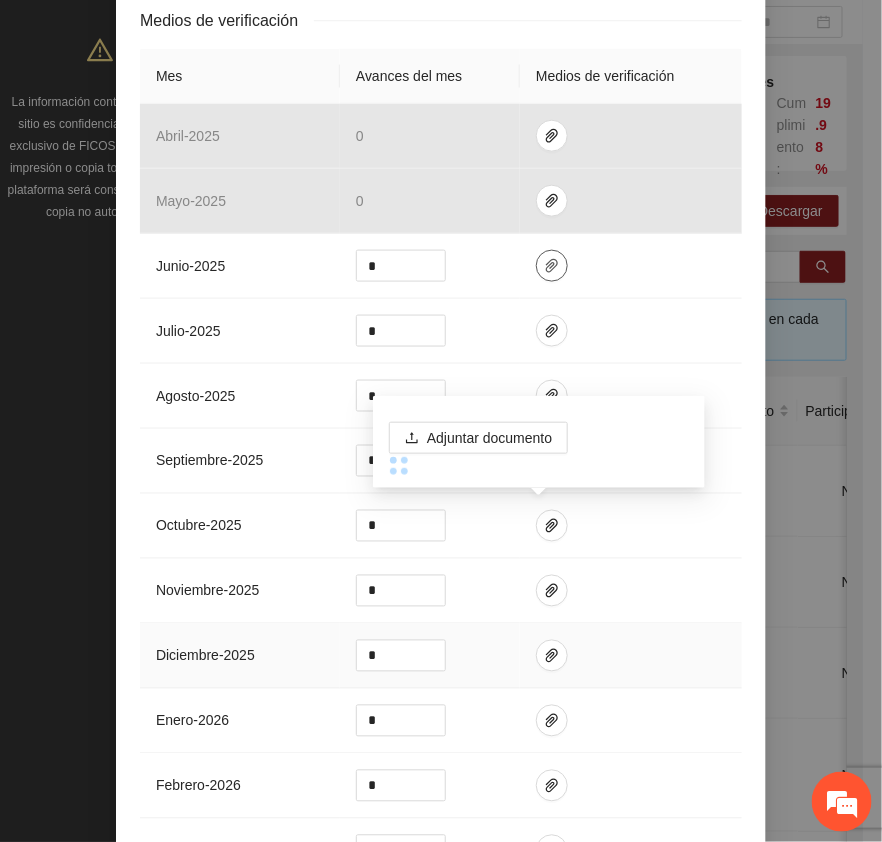 scroll, scrollTop: 685, scrollLeft: 0, axis: vertical 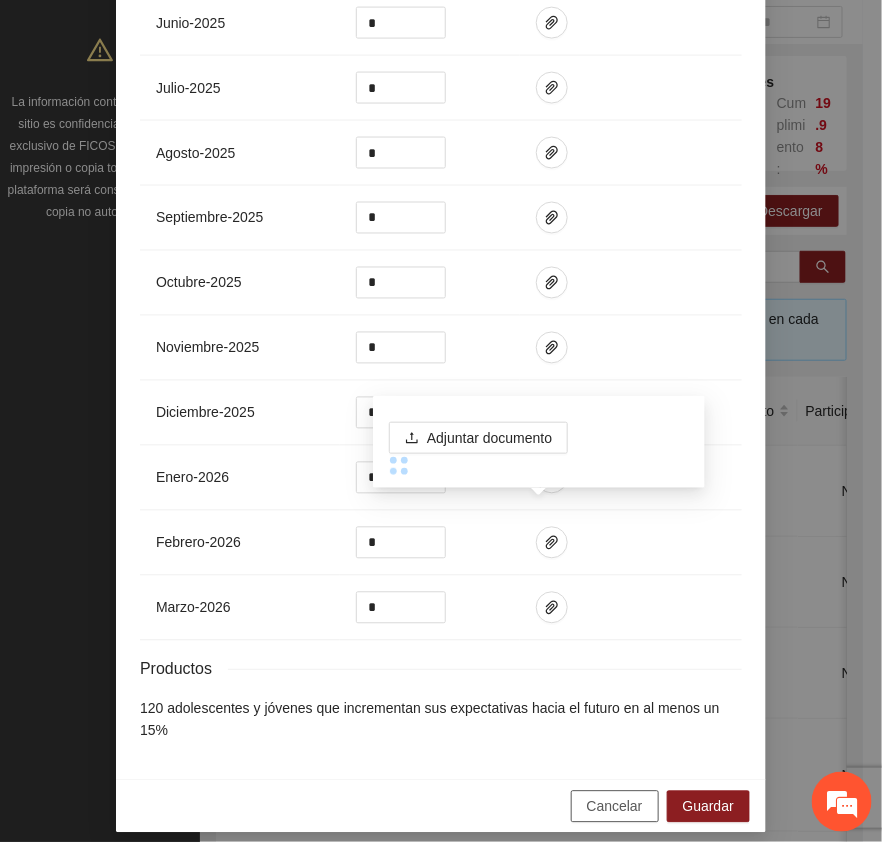 click on "Cancelar" at bounding box center [615, 807] 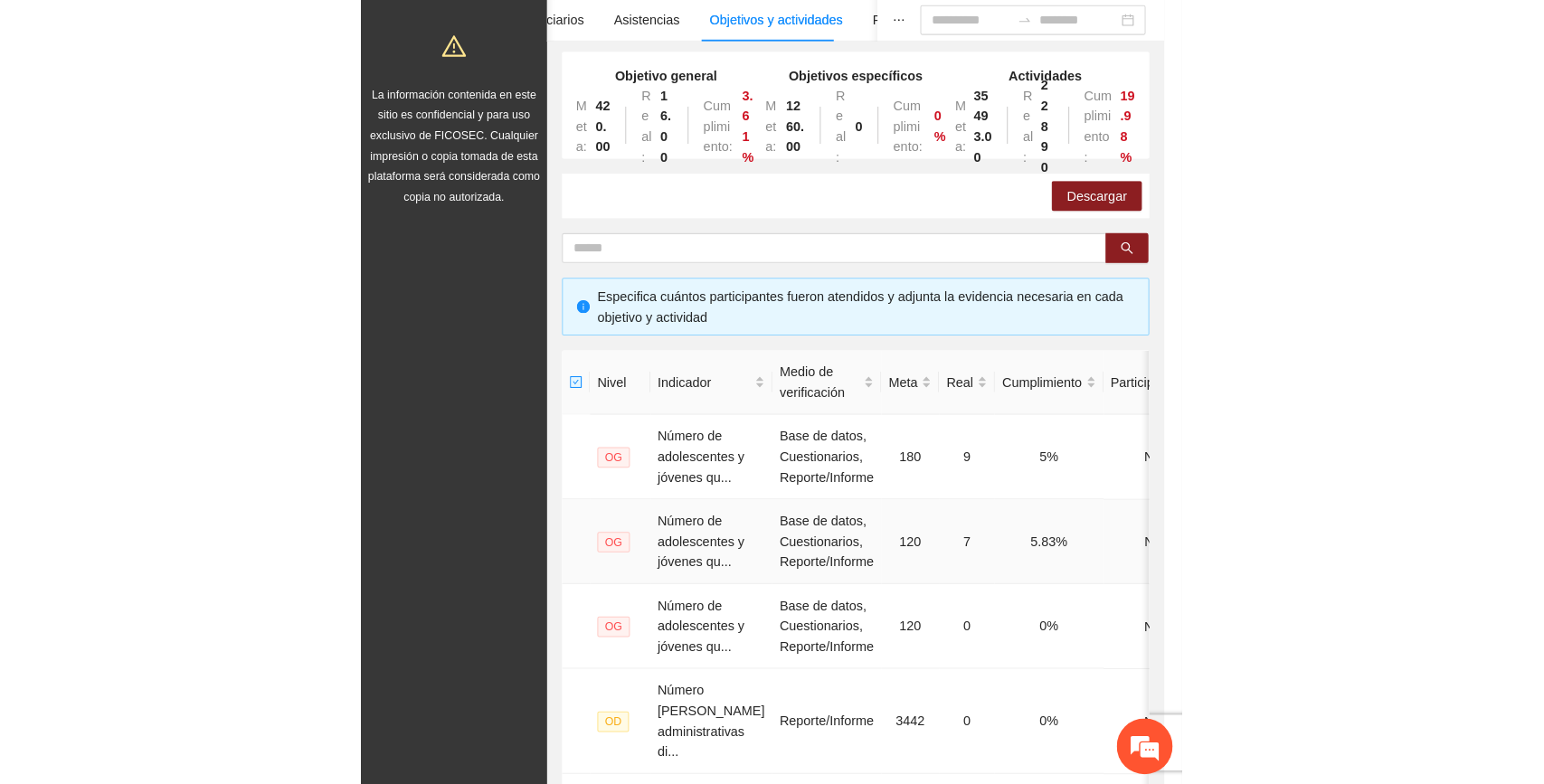 scroll, scrollTop: 529, scrollLeft: 0, axis: vertical 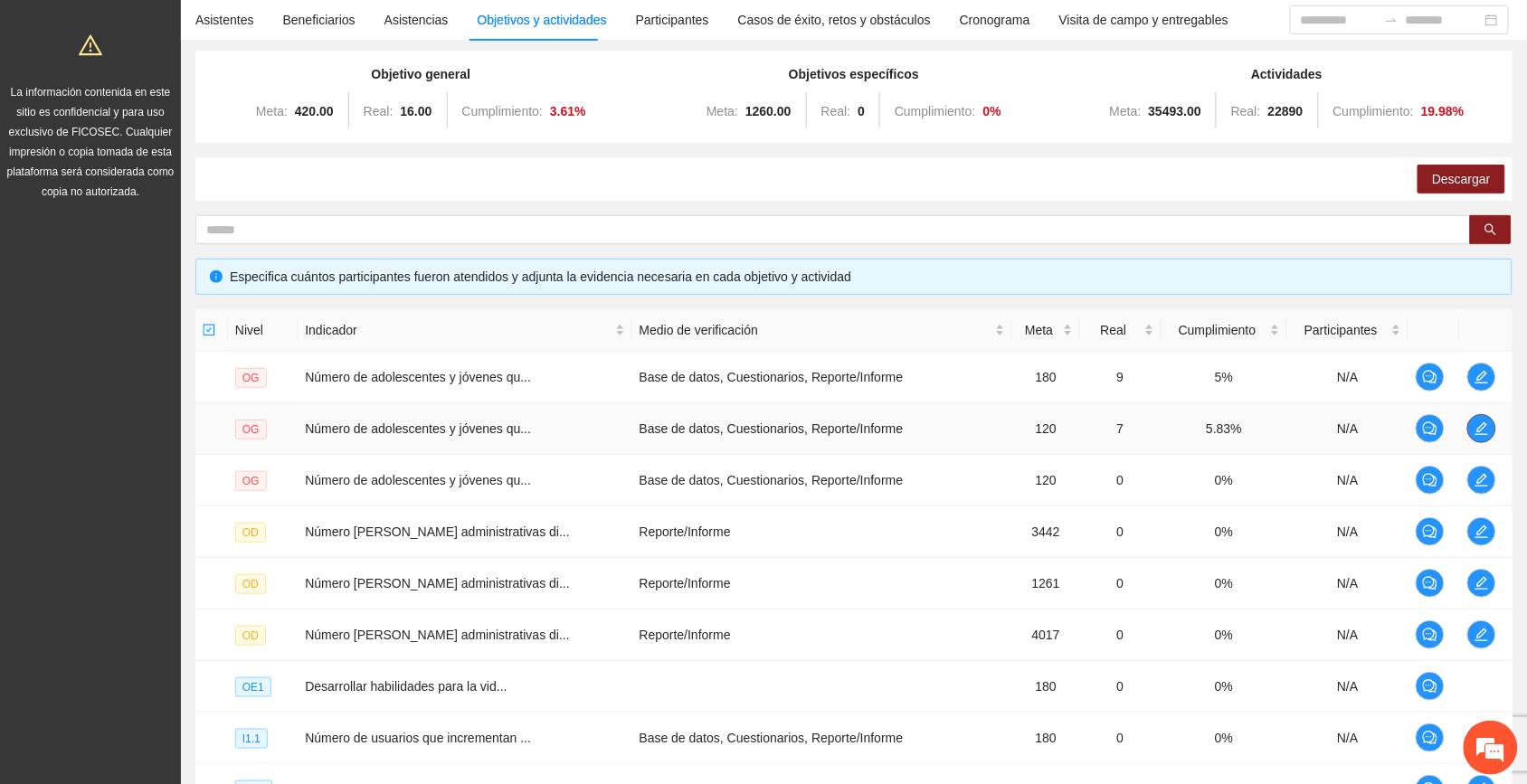 click 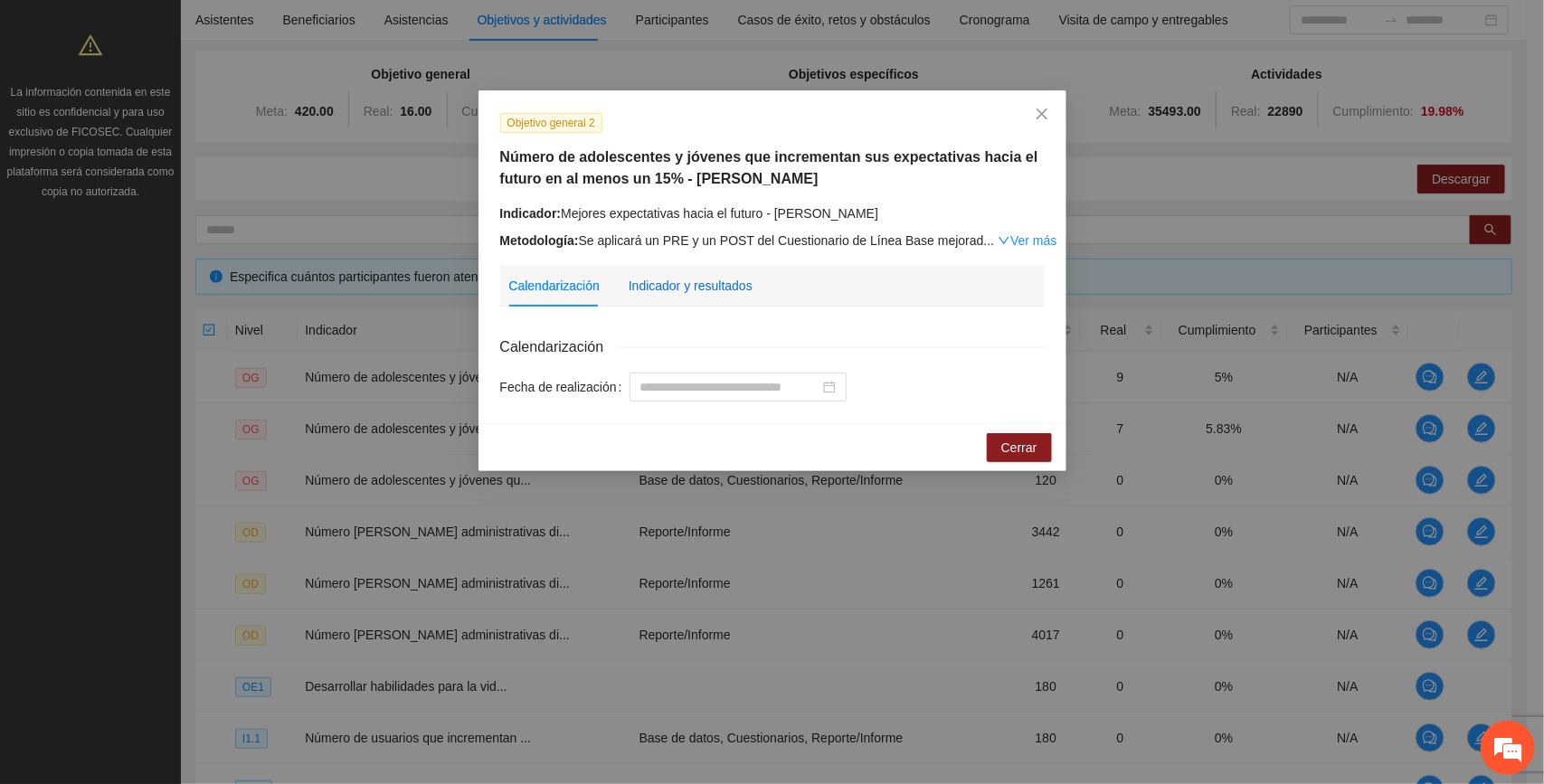 click on "Indicador y resultados" at bounding box center (690, 286) 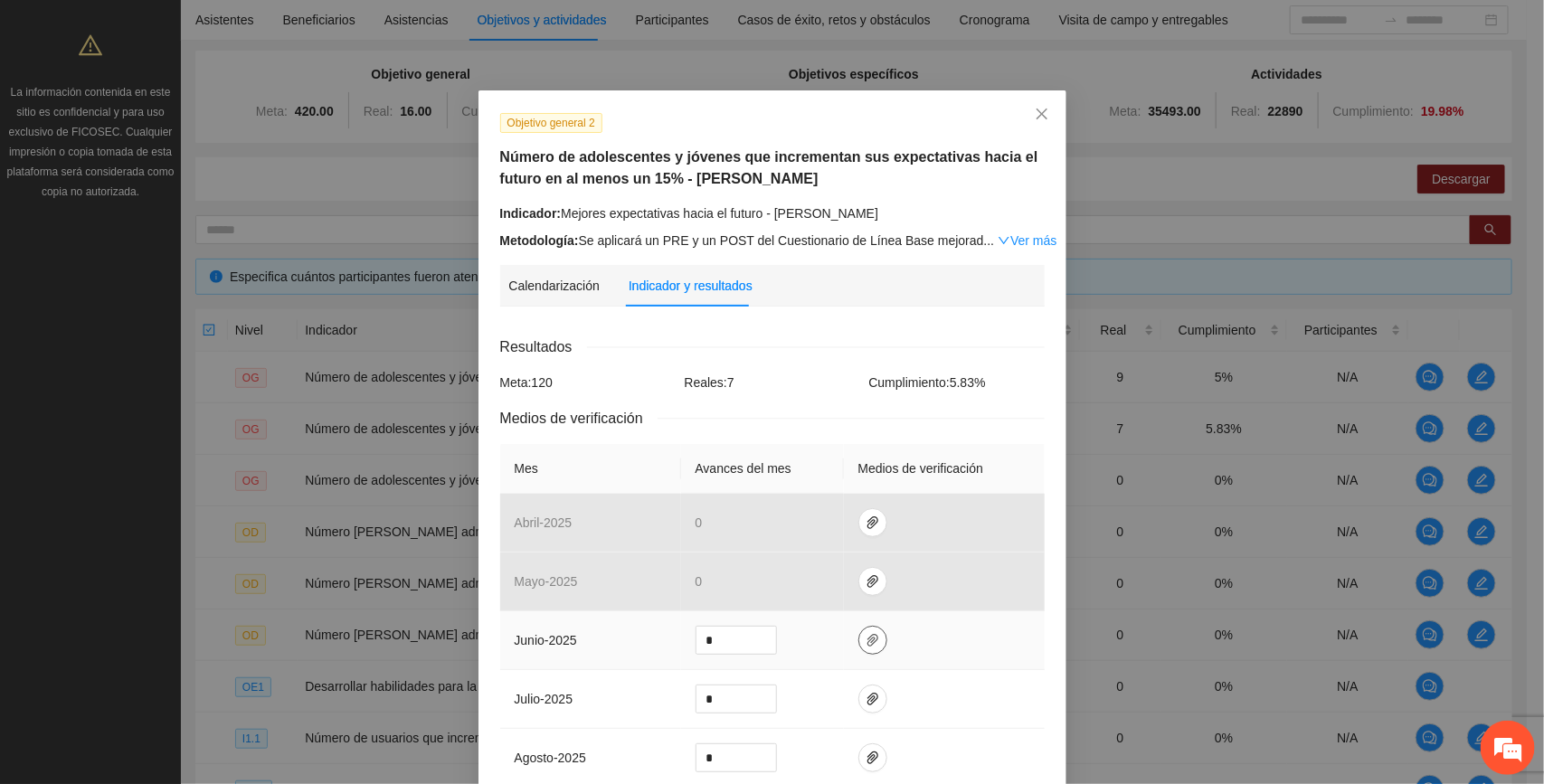 click 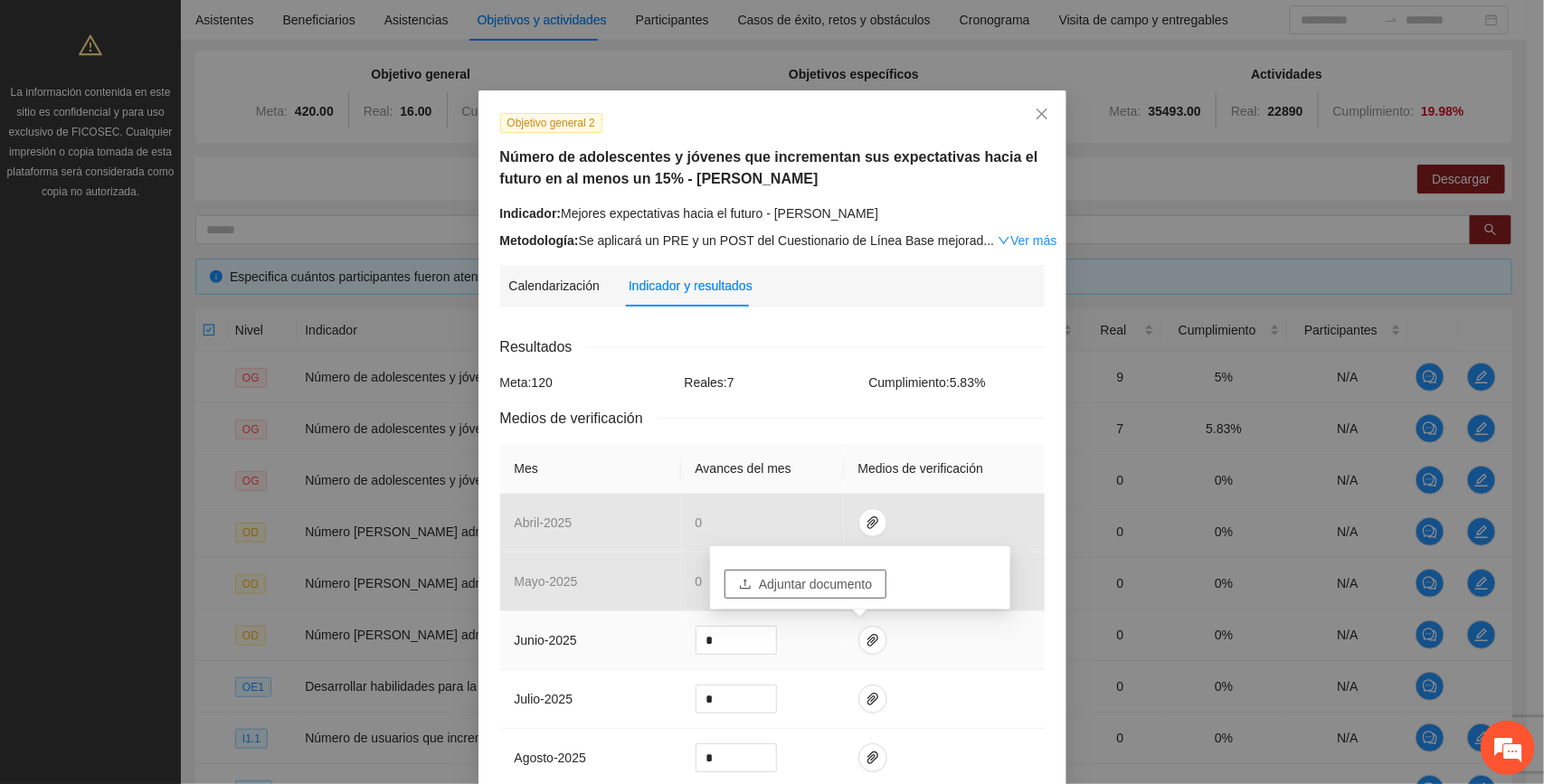 click on "Adjuntar documento" at bounding box center (815, 584) 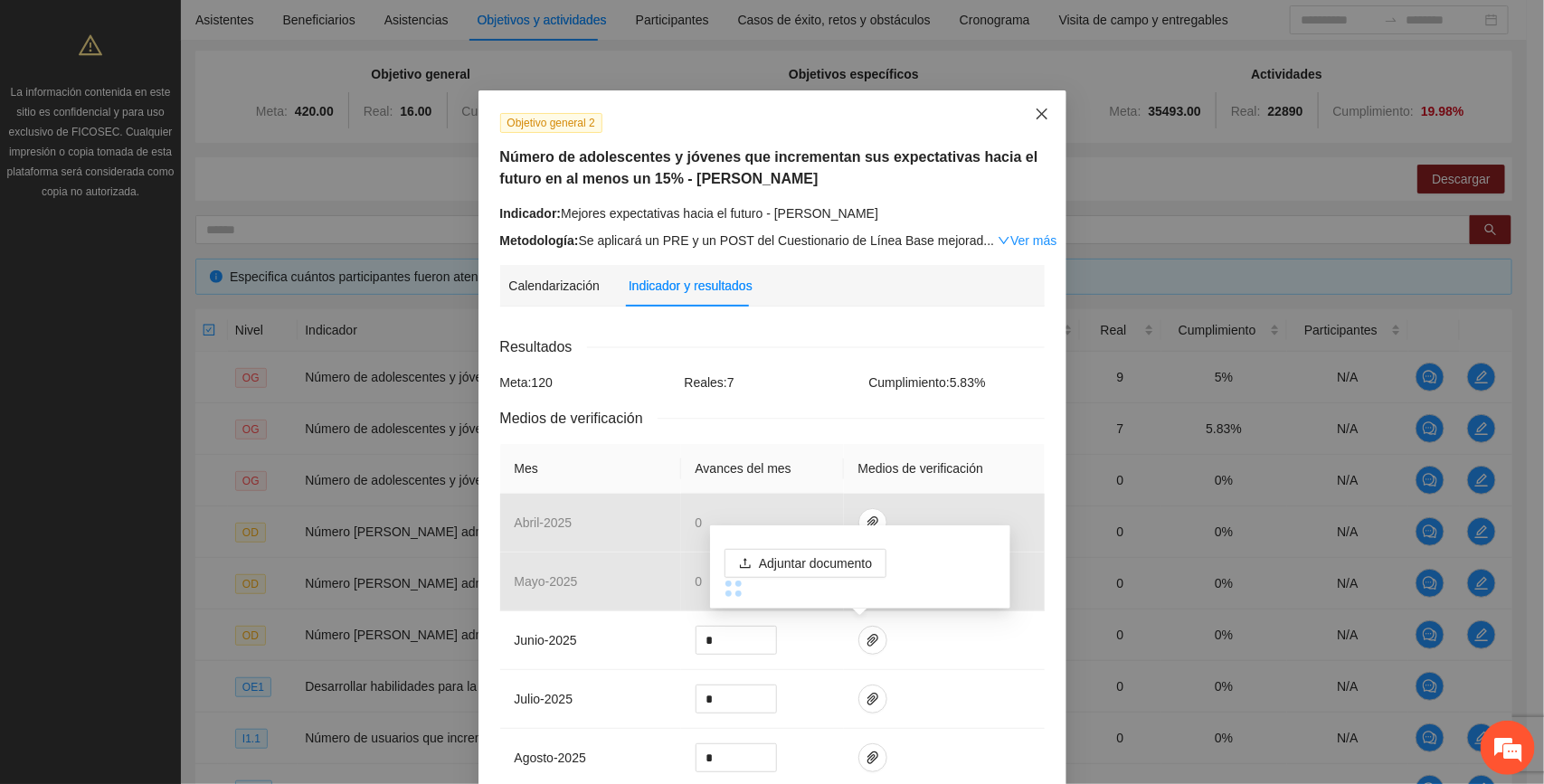 drag, startPoint x: 1046, startPoint y: 119, endPoint x: 1037, endPoint y: 110, distance: 12.727922 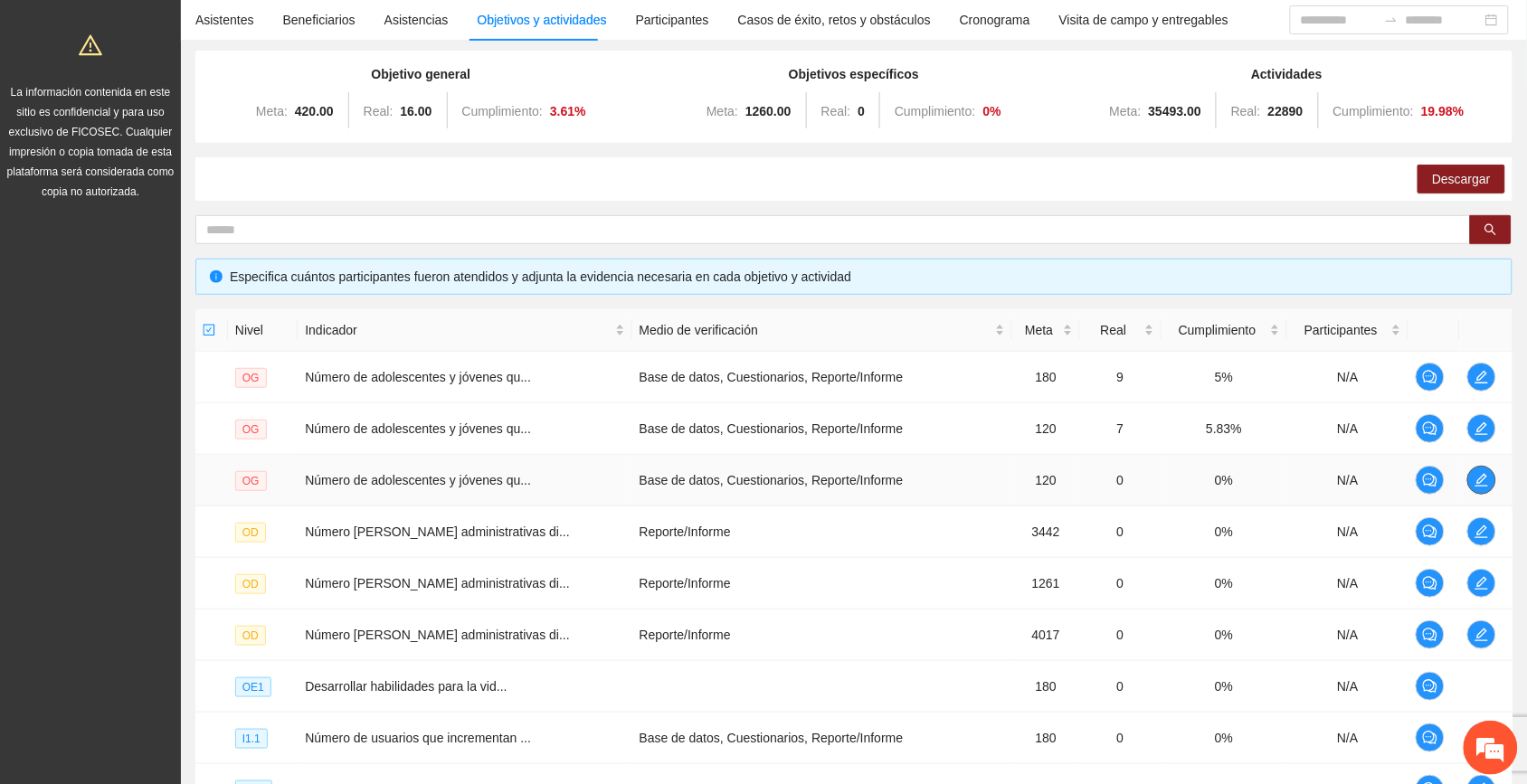 click 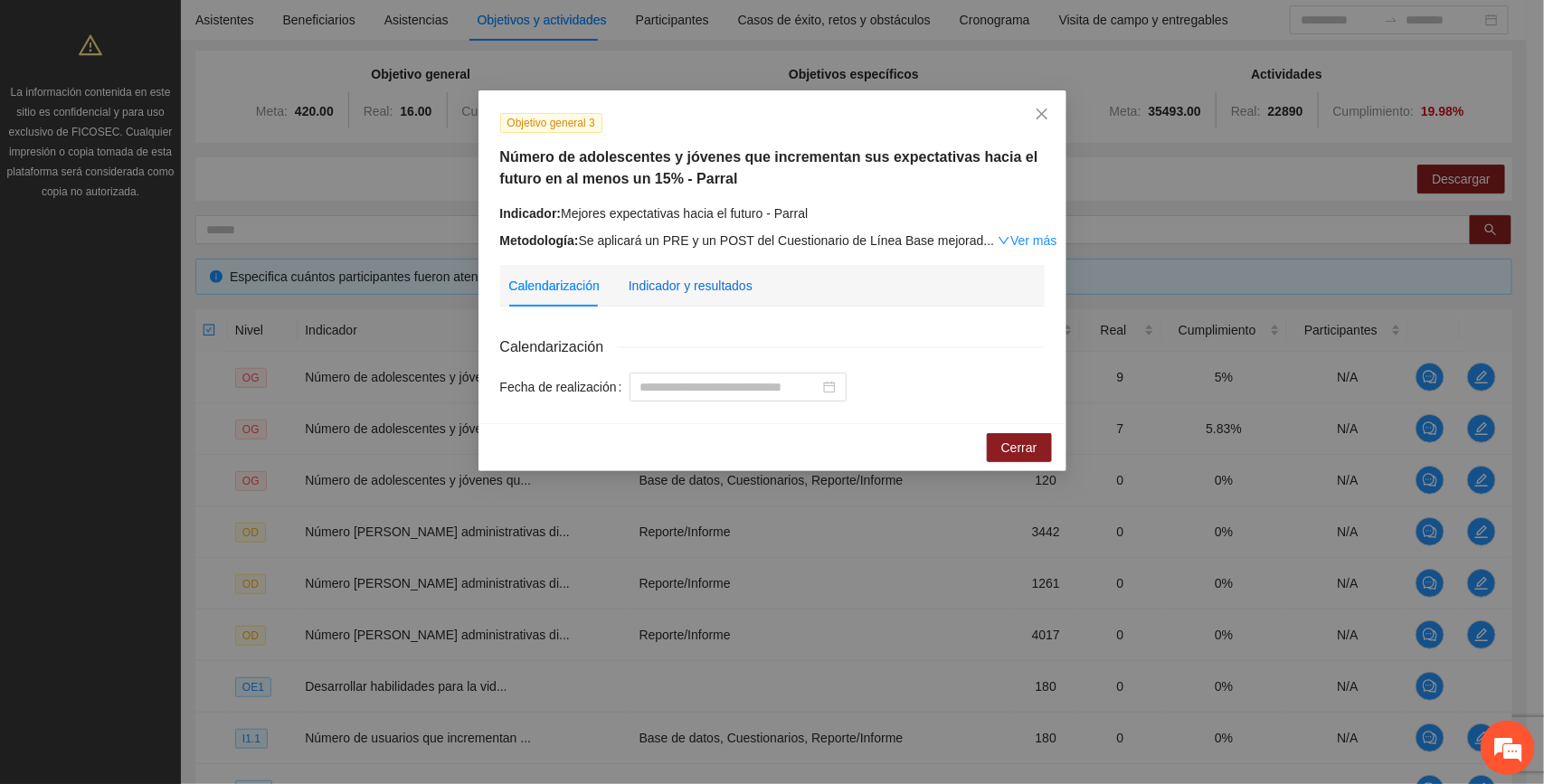 click on "Indicador y resultados" at bounding box center [690, 286] 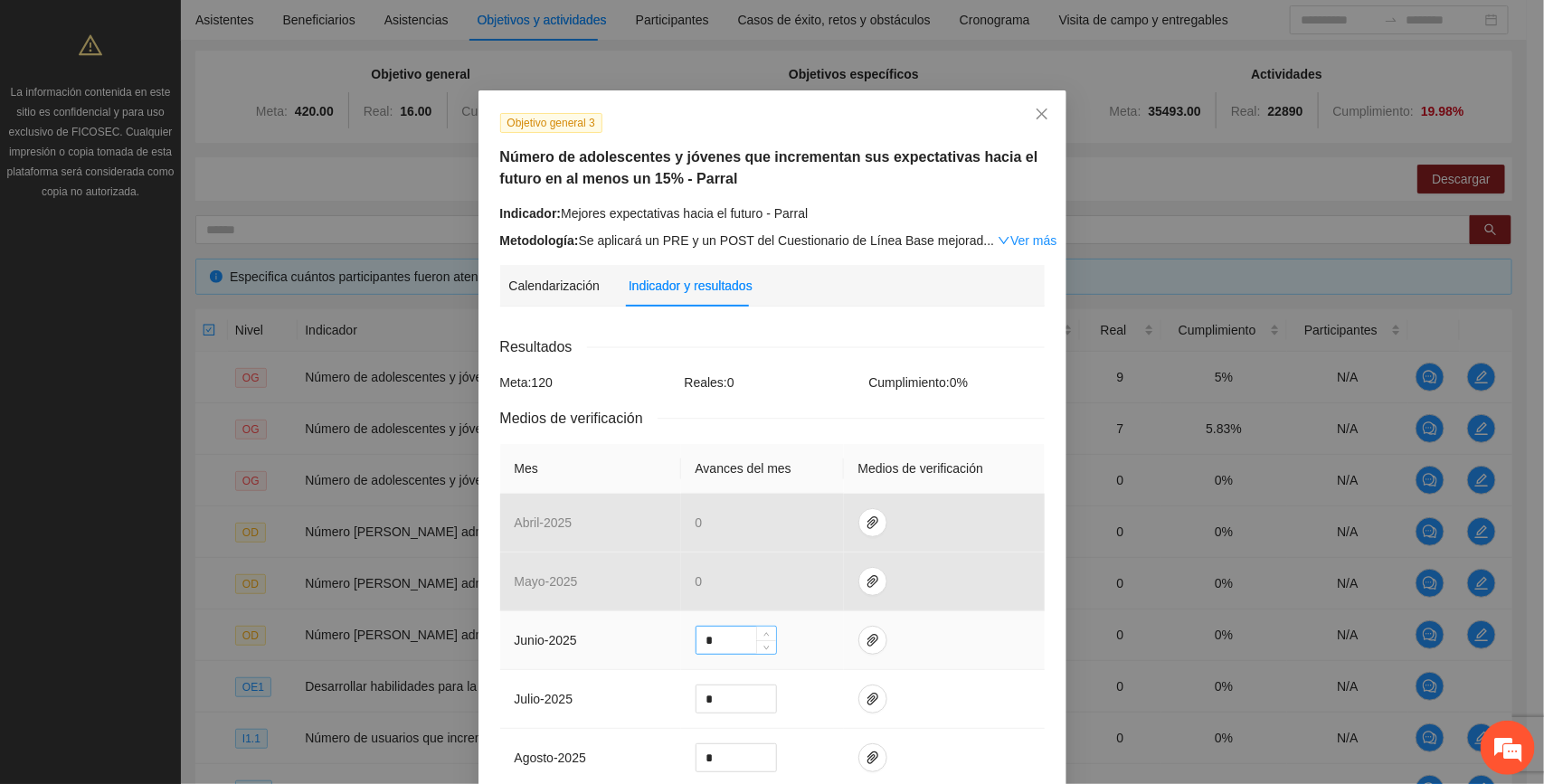 click on "*" at bounding box center (736, 640) 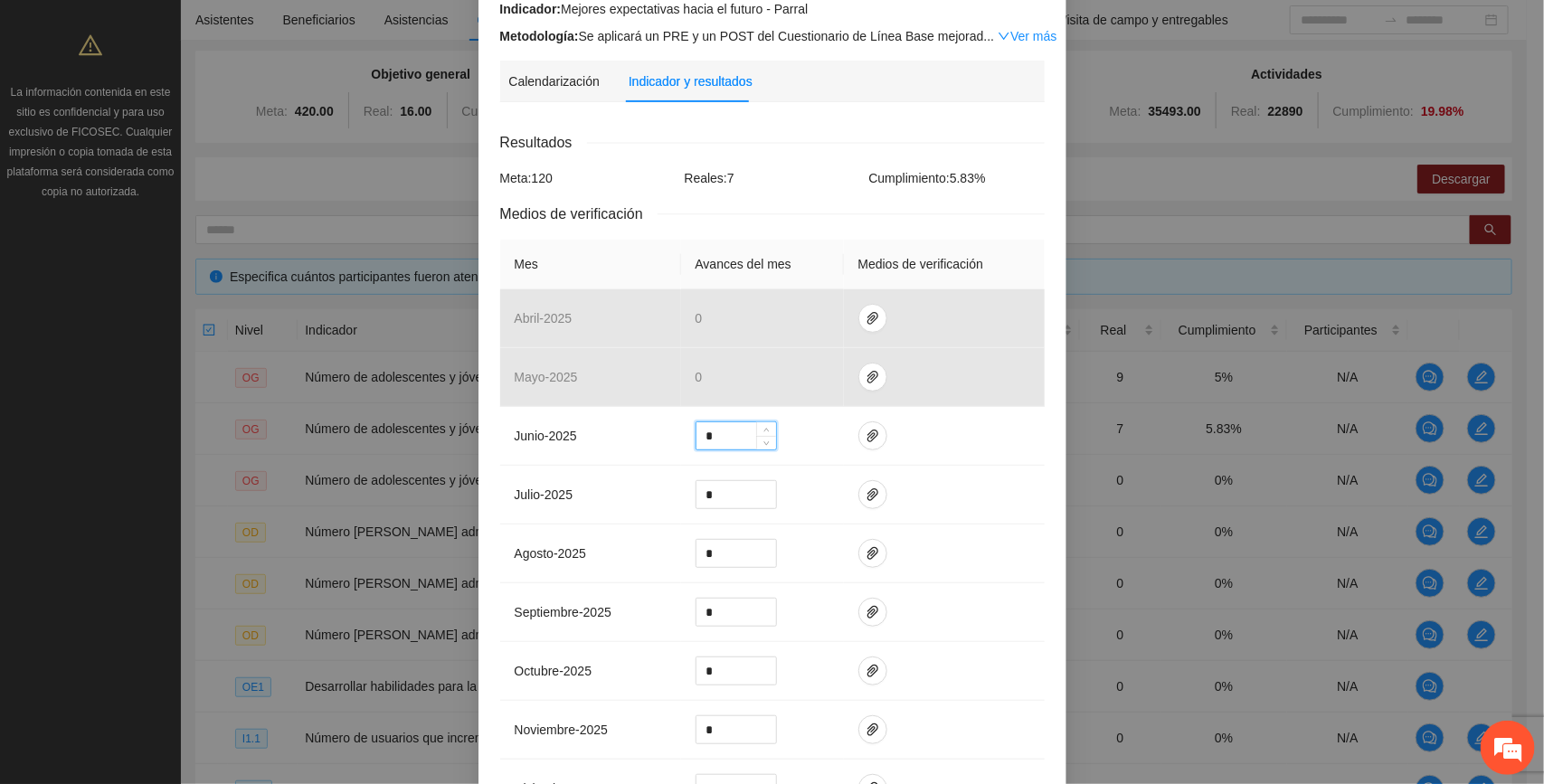 scroll, scrollTop: 565, scrollLeft: 0, axis: vertical 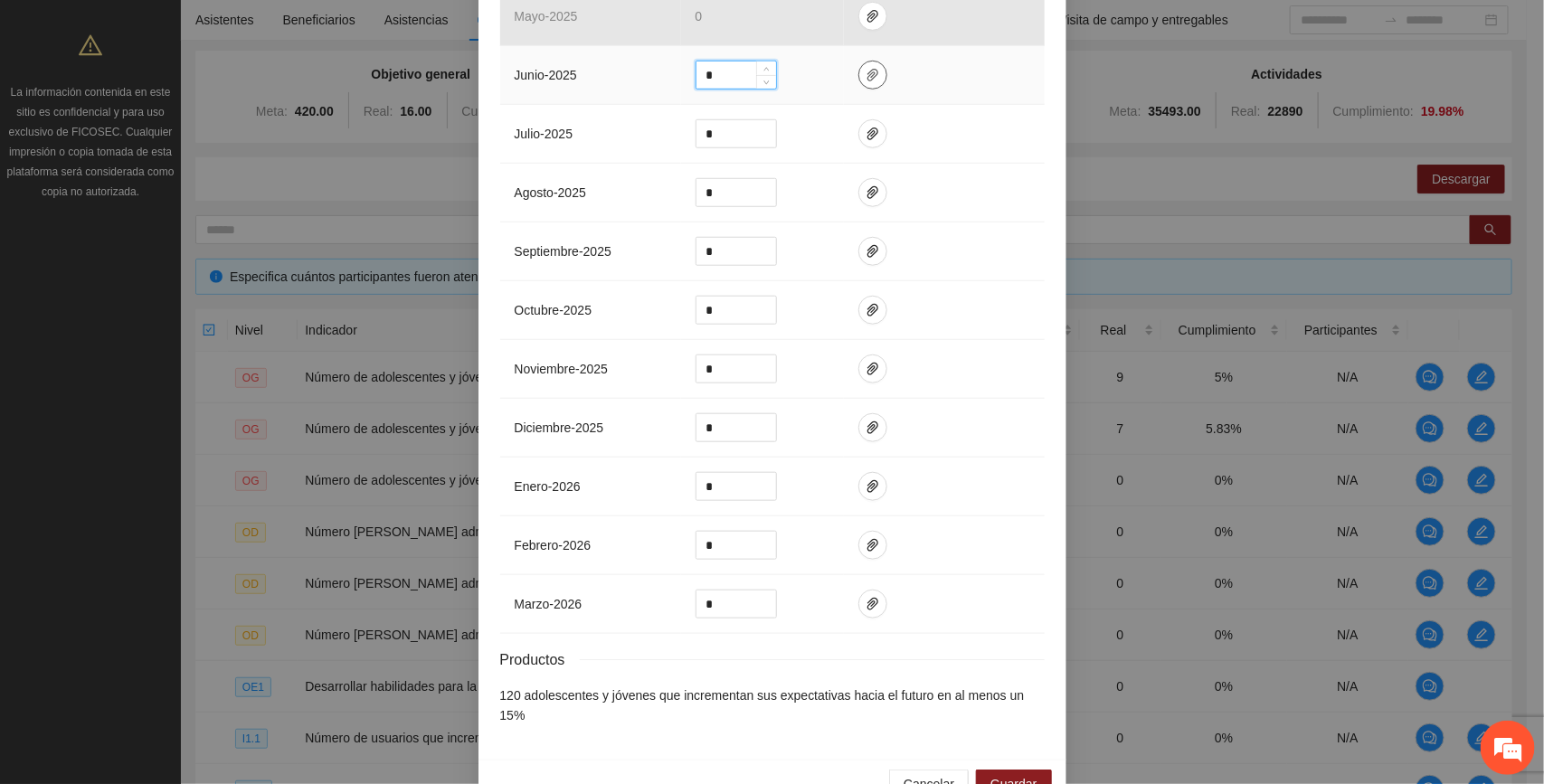 type on "*" 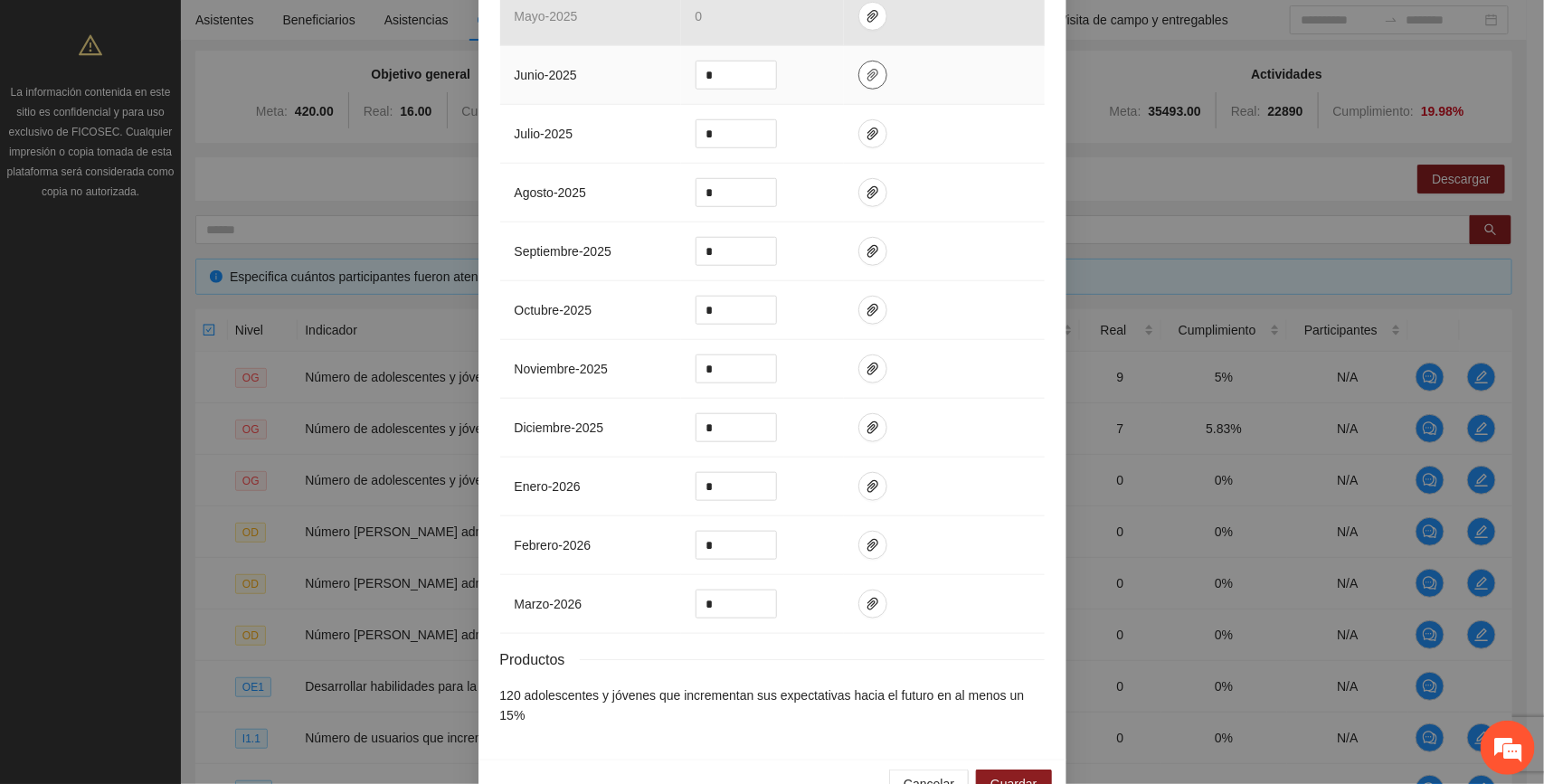 click 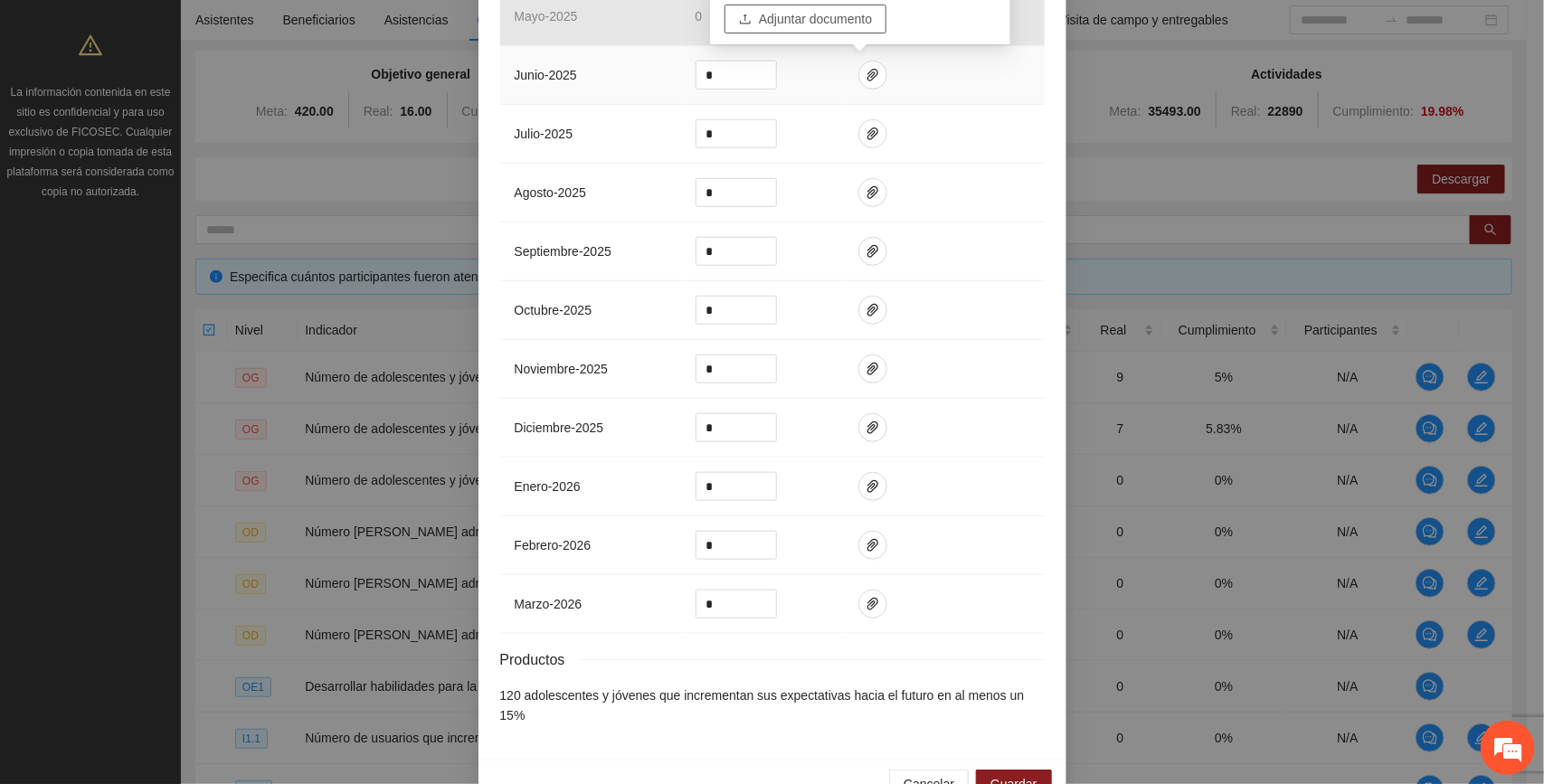 click on "Adjuntar documento" at bounding box center (815, 19) 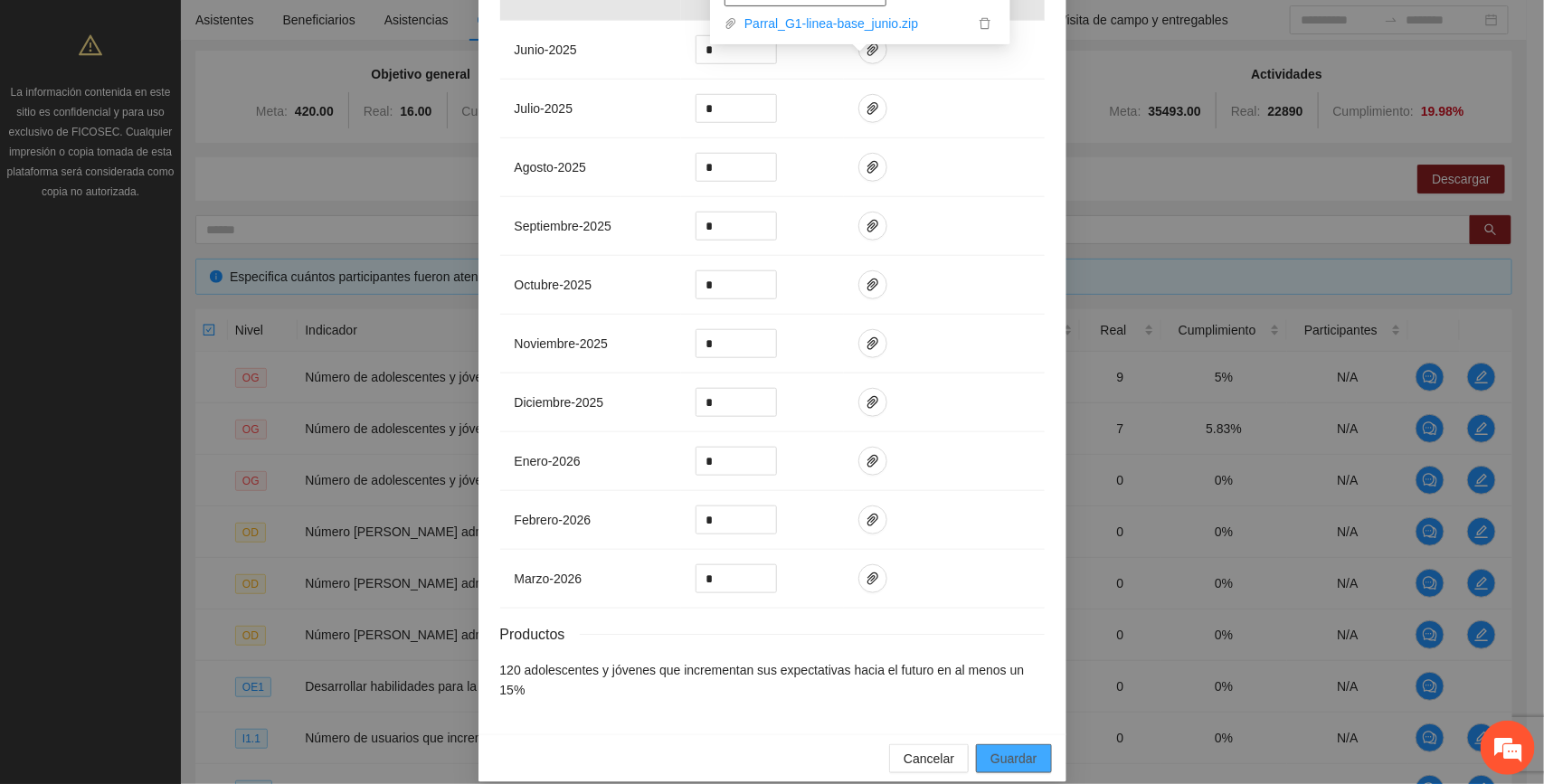 scroll, scrollTop: 597, scrollLeft: 0, axis: vertical 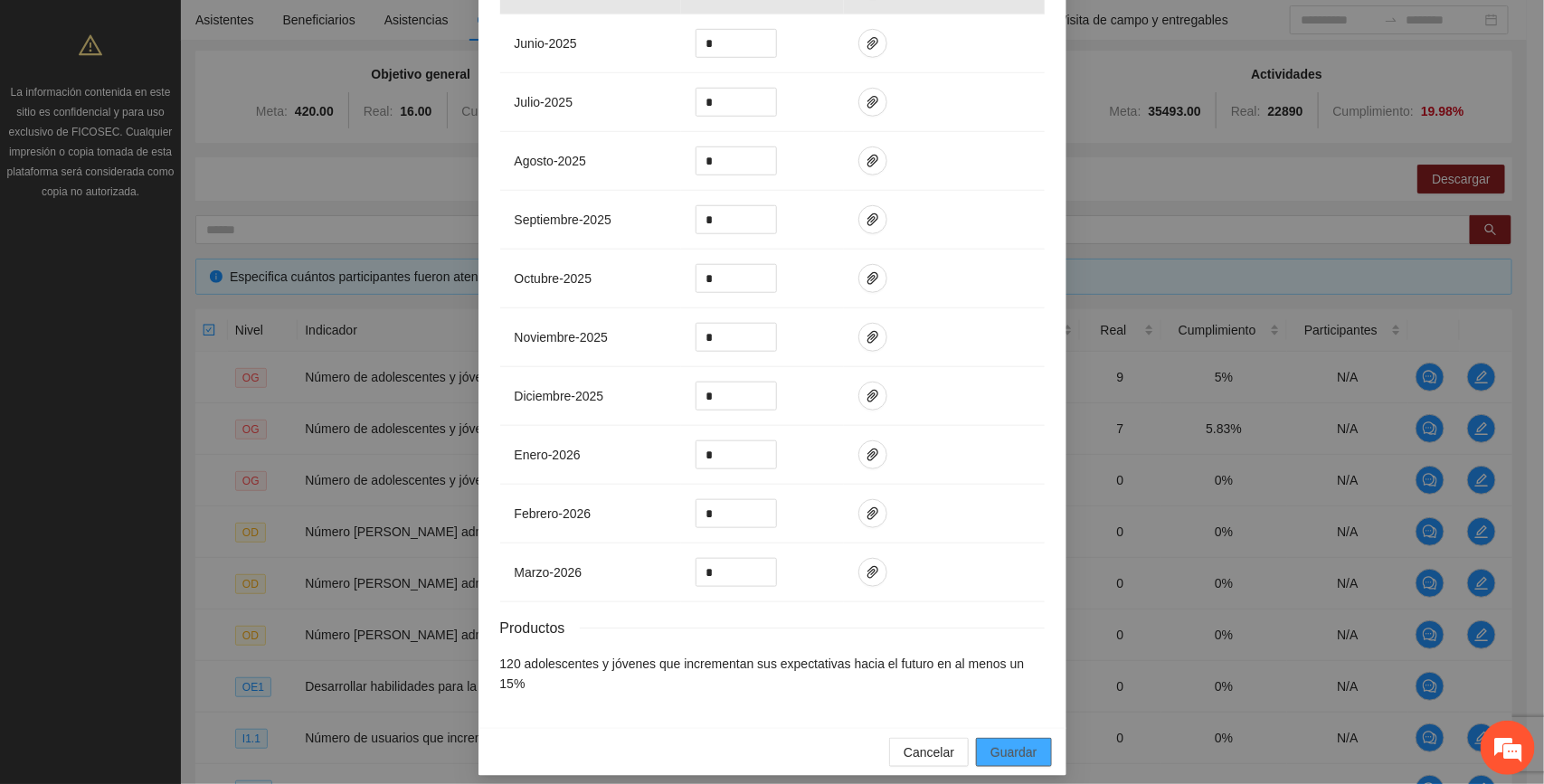 click on "Guardar" at bounding box center (1013, 752) 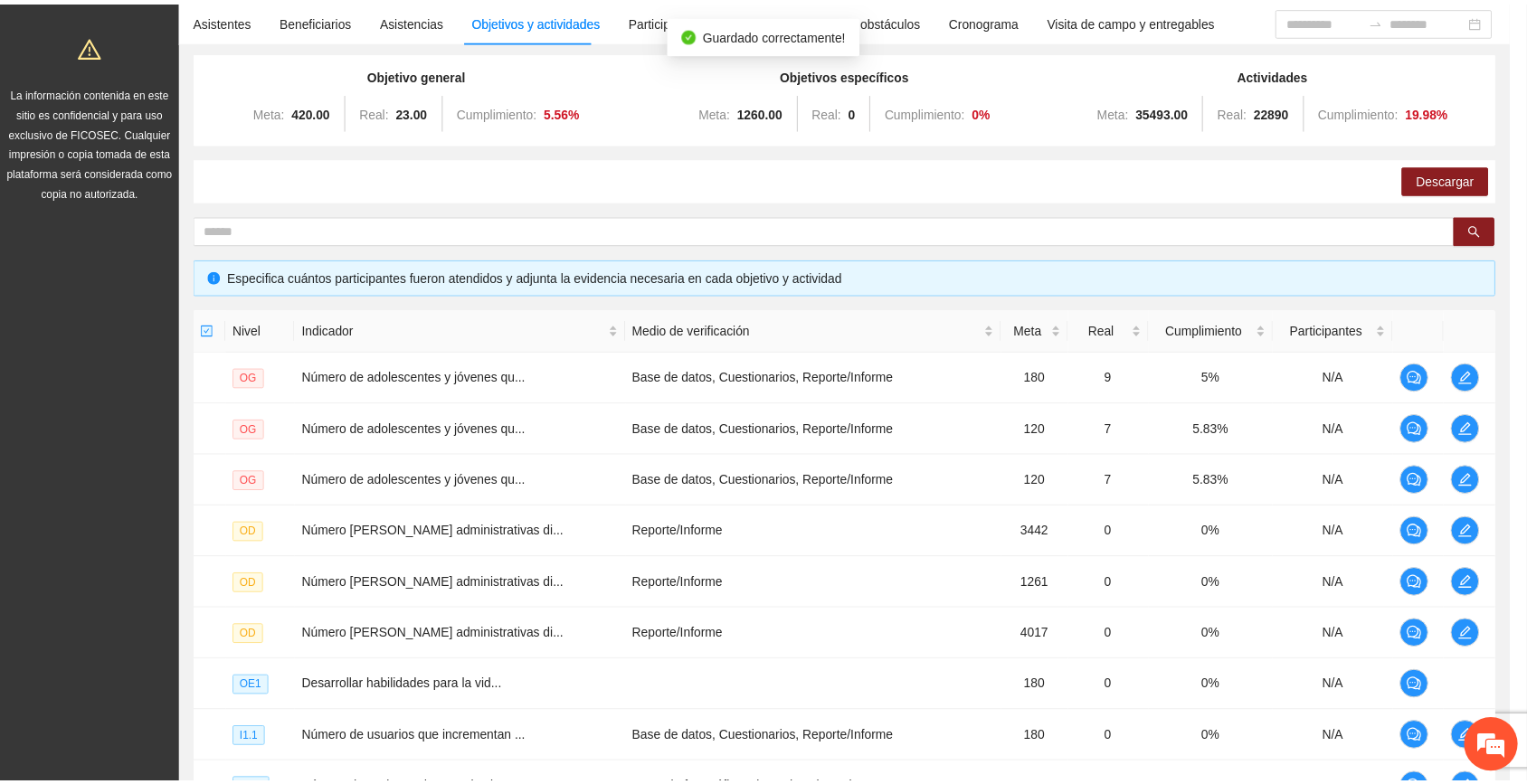 scroll, scrollTop: 506, scrollLeft: 0, axis: vertical 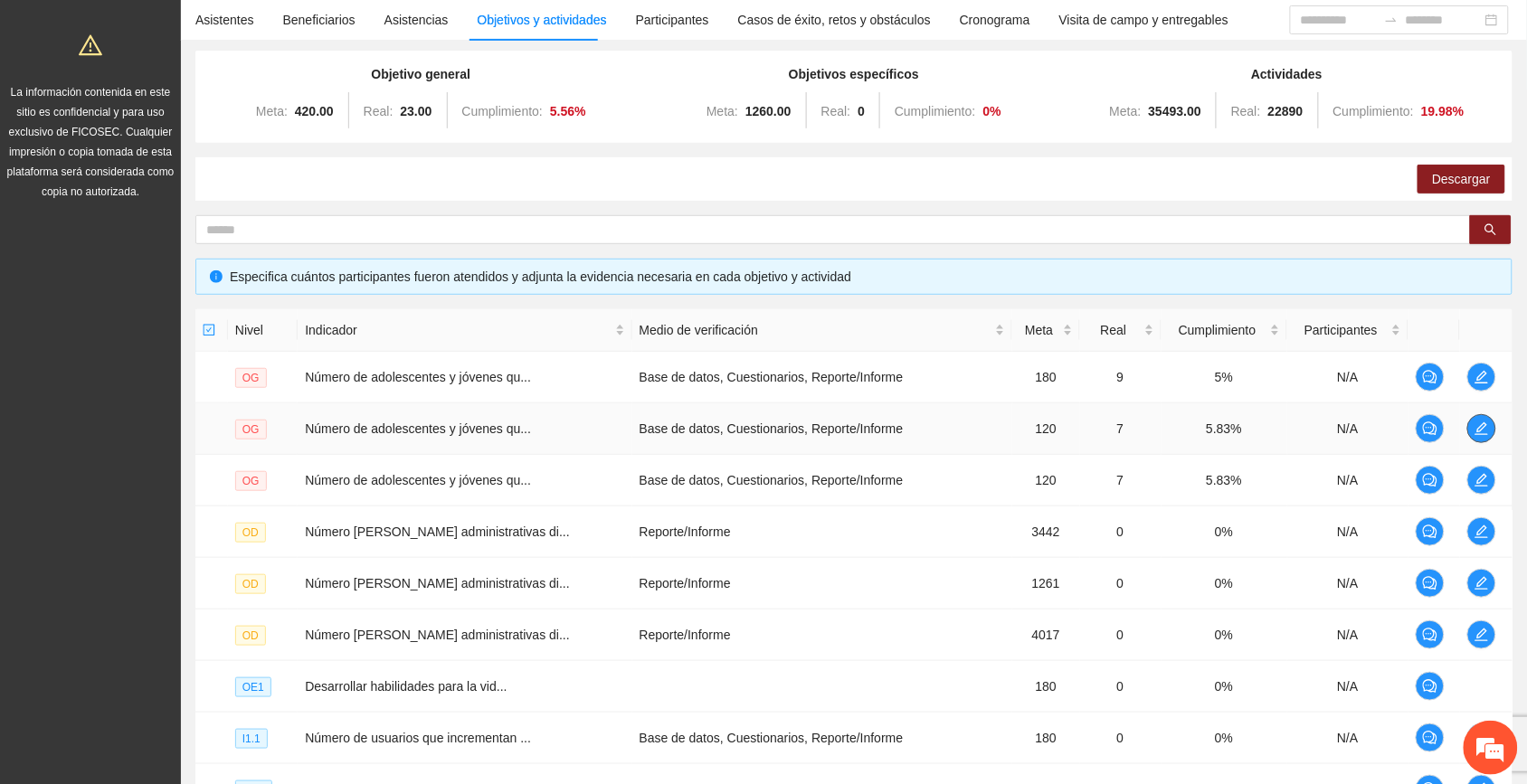 click 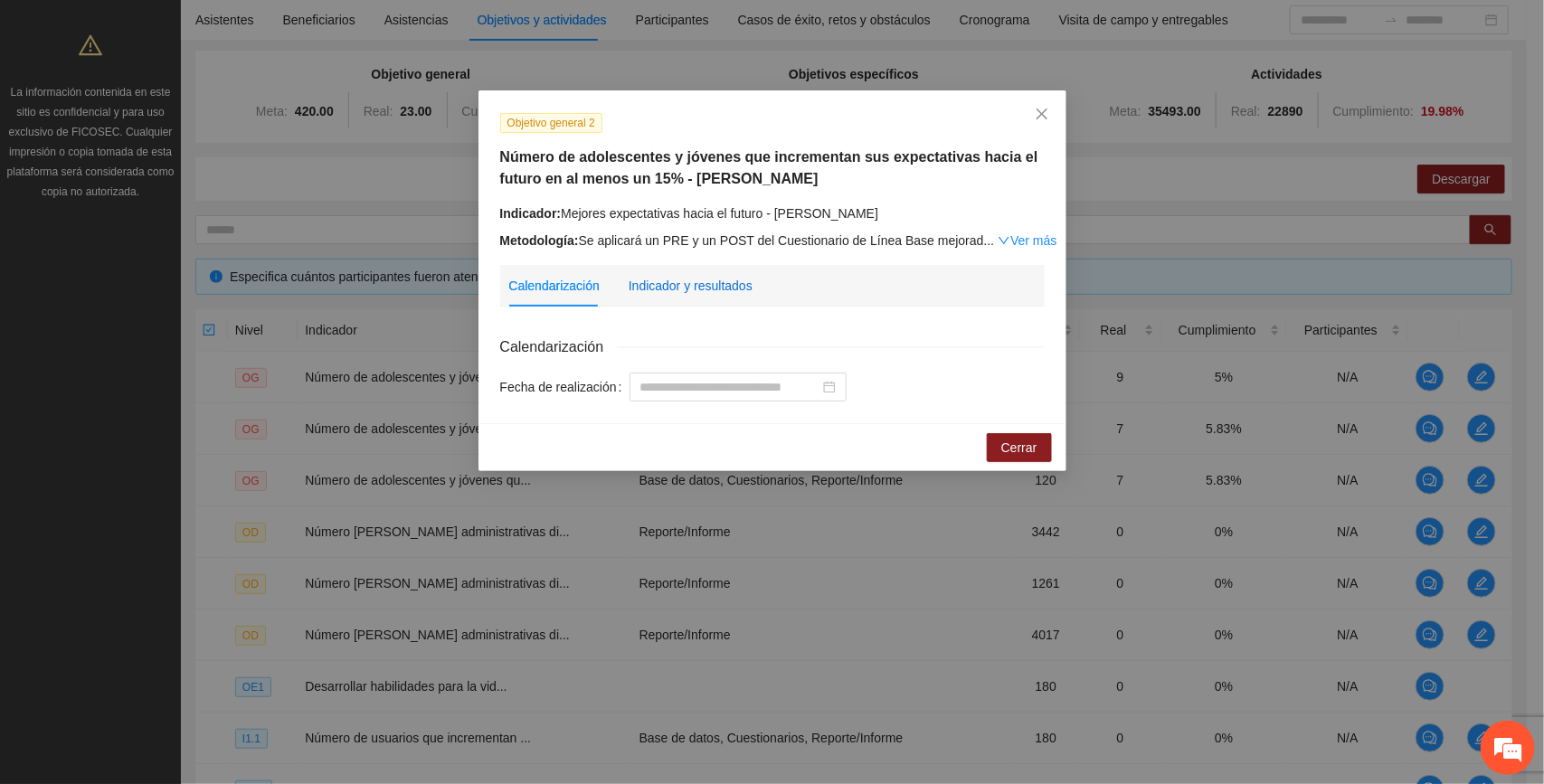 click on "Indicador y resultados" at bounding box center (690, 286) 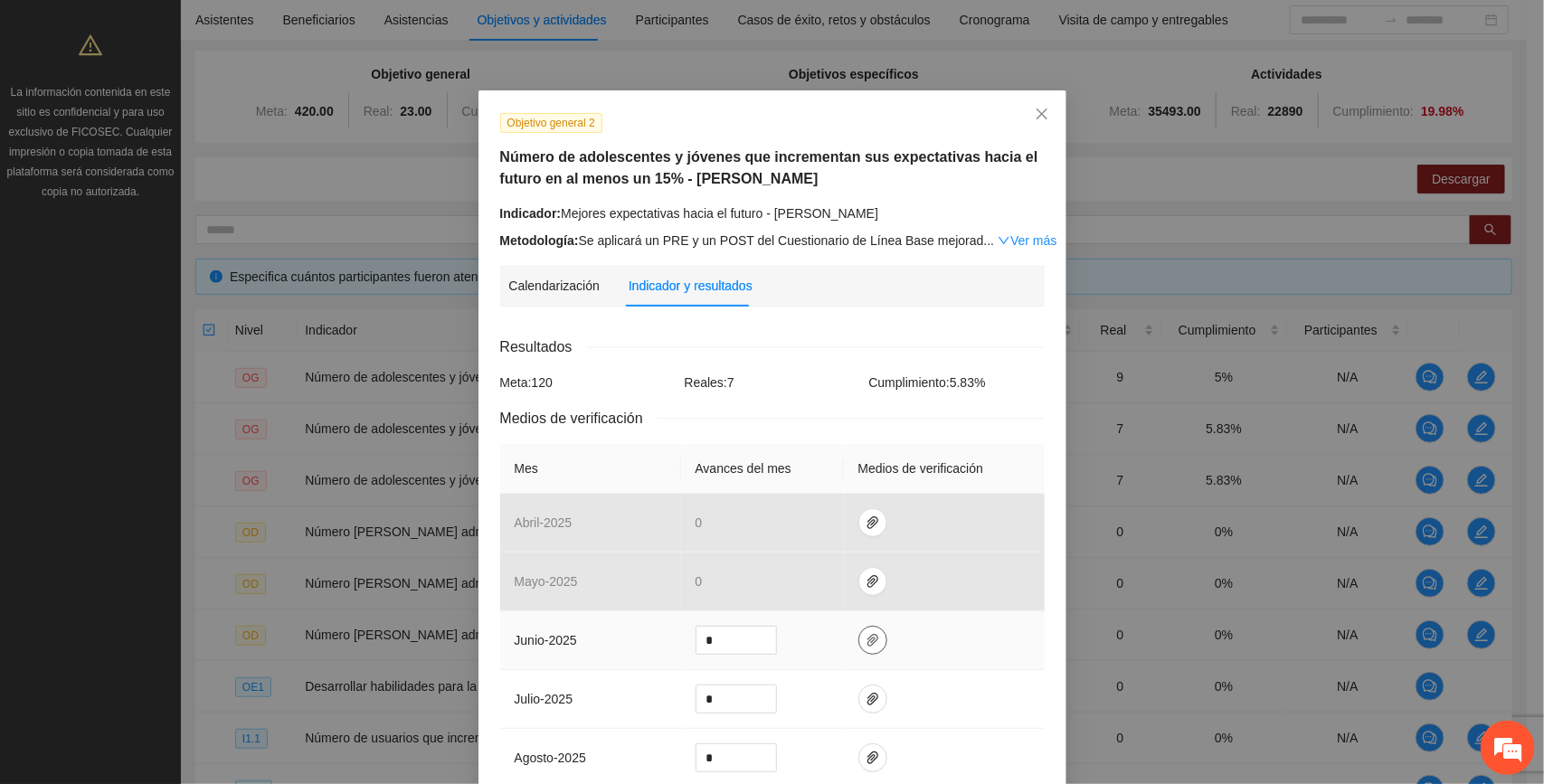 click at bounding box center (873, 640) 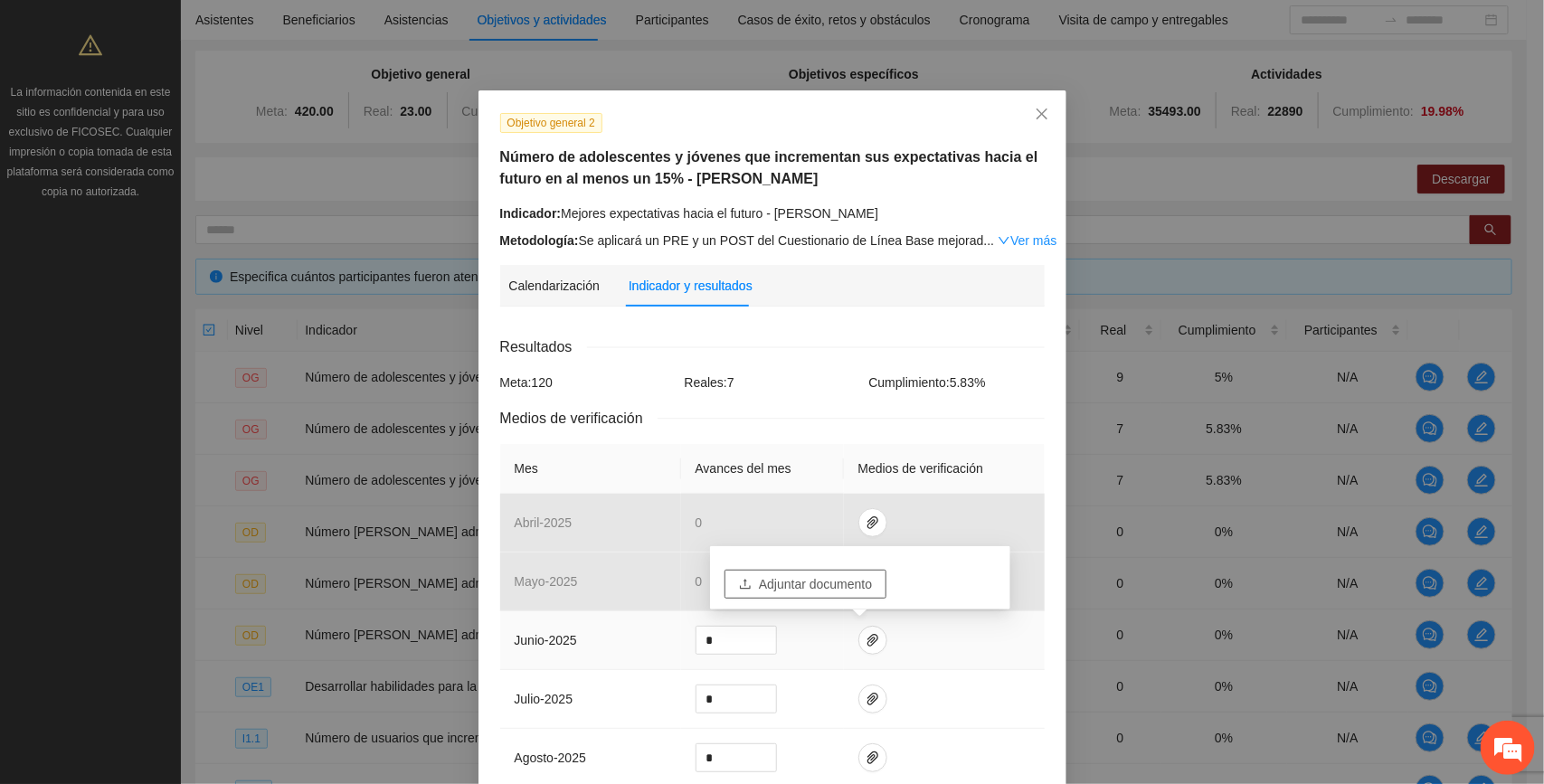 click on "Adjuntar documento" at bounding box center [815, 584] 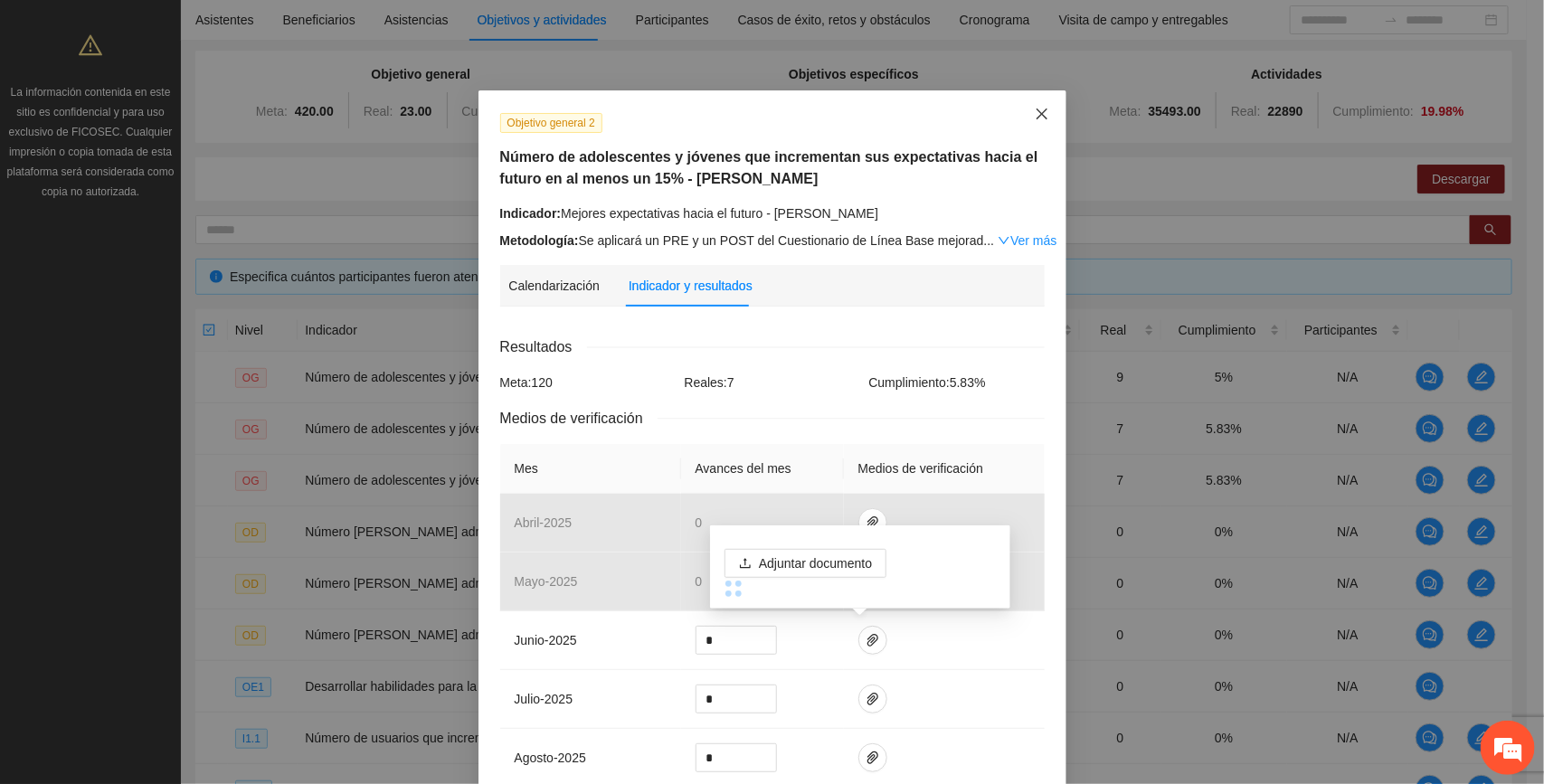 click 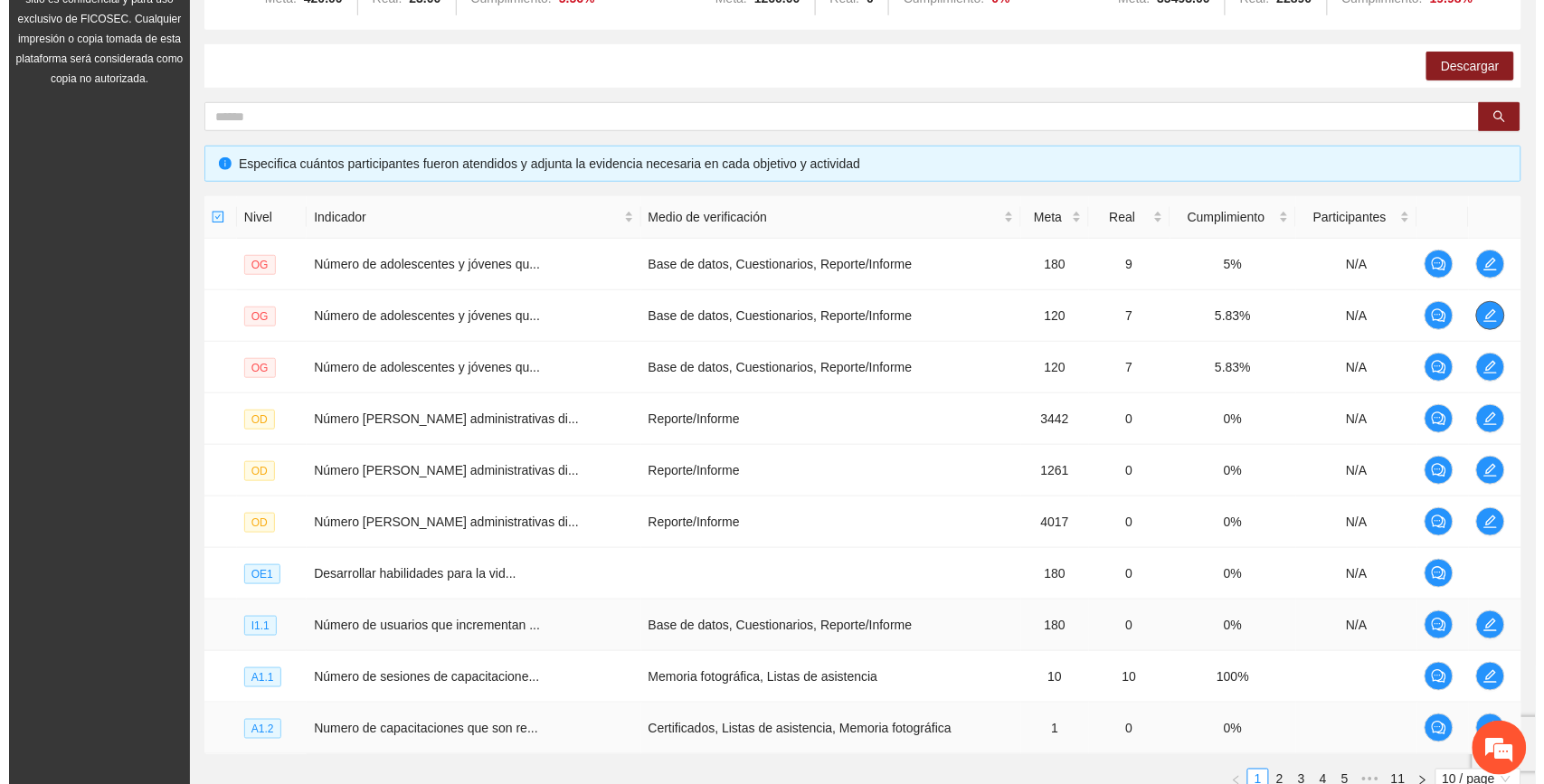 scroll, scrollTop: 367, scrollLeft: 0, axis: vertical 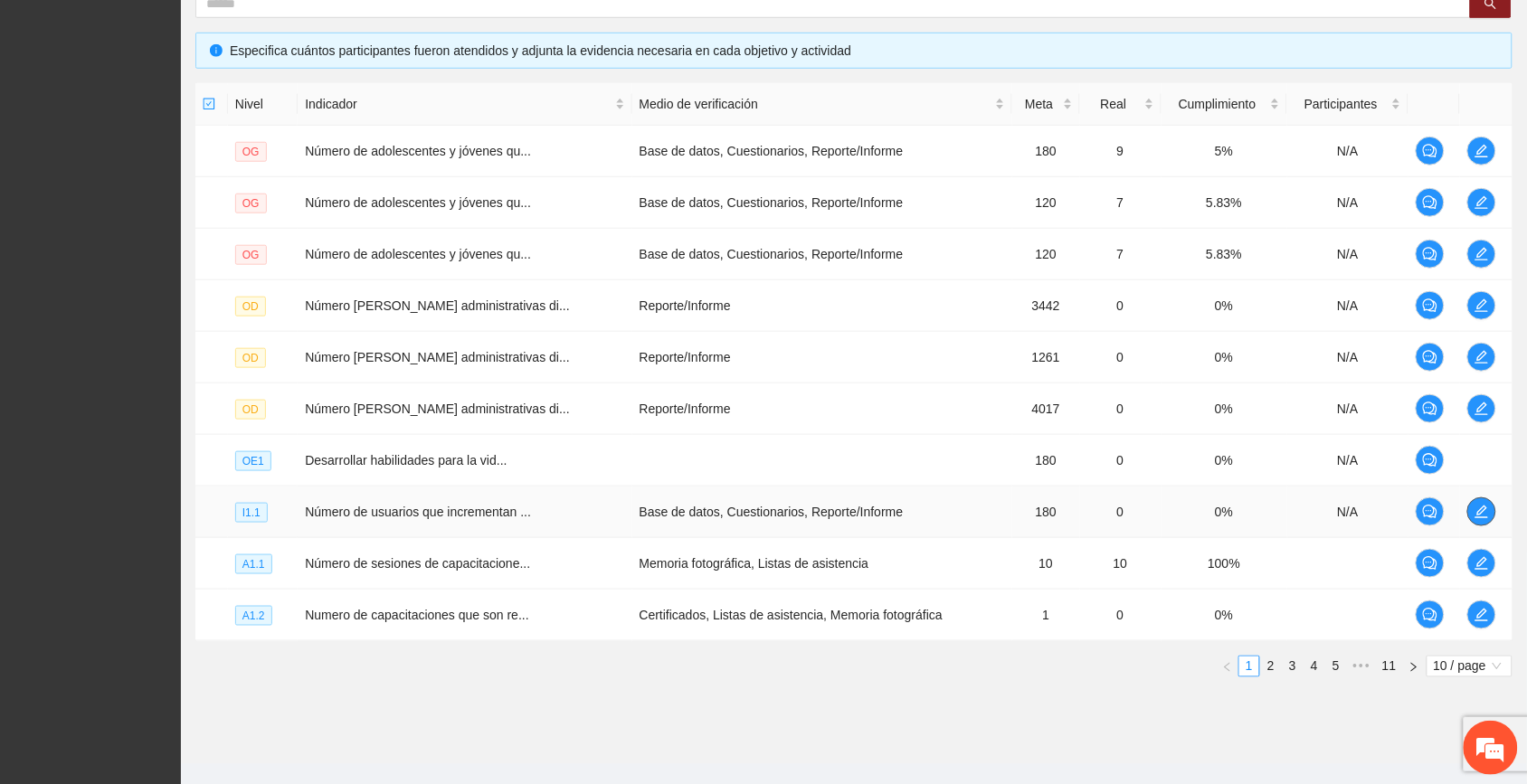 click 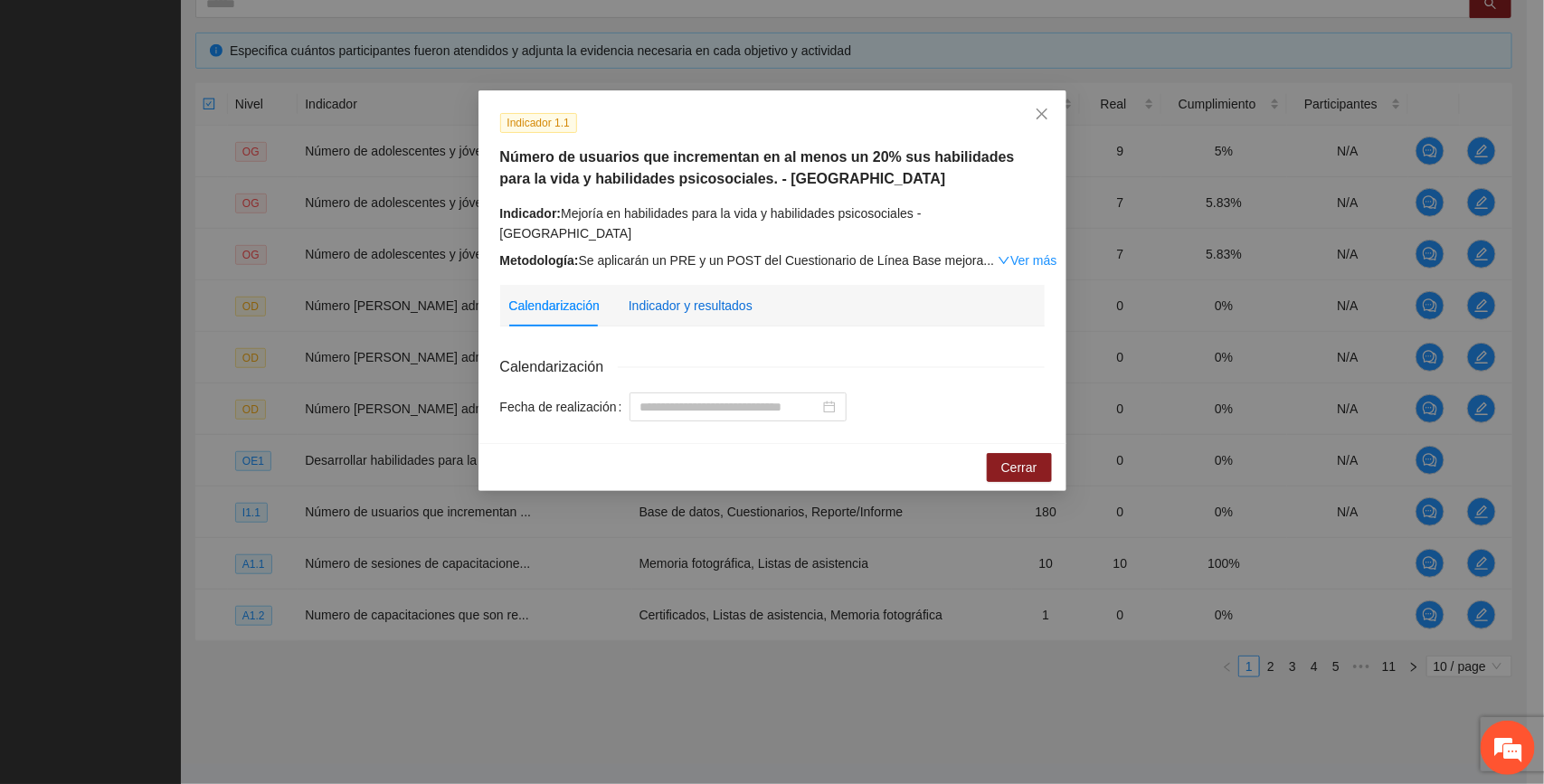 click on "Indicador y resultados" at bounding box center (690, 306) 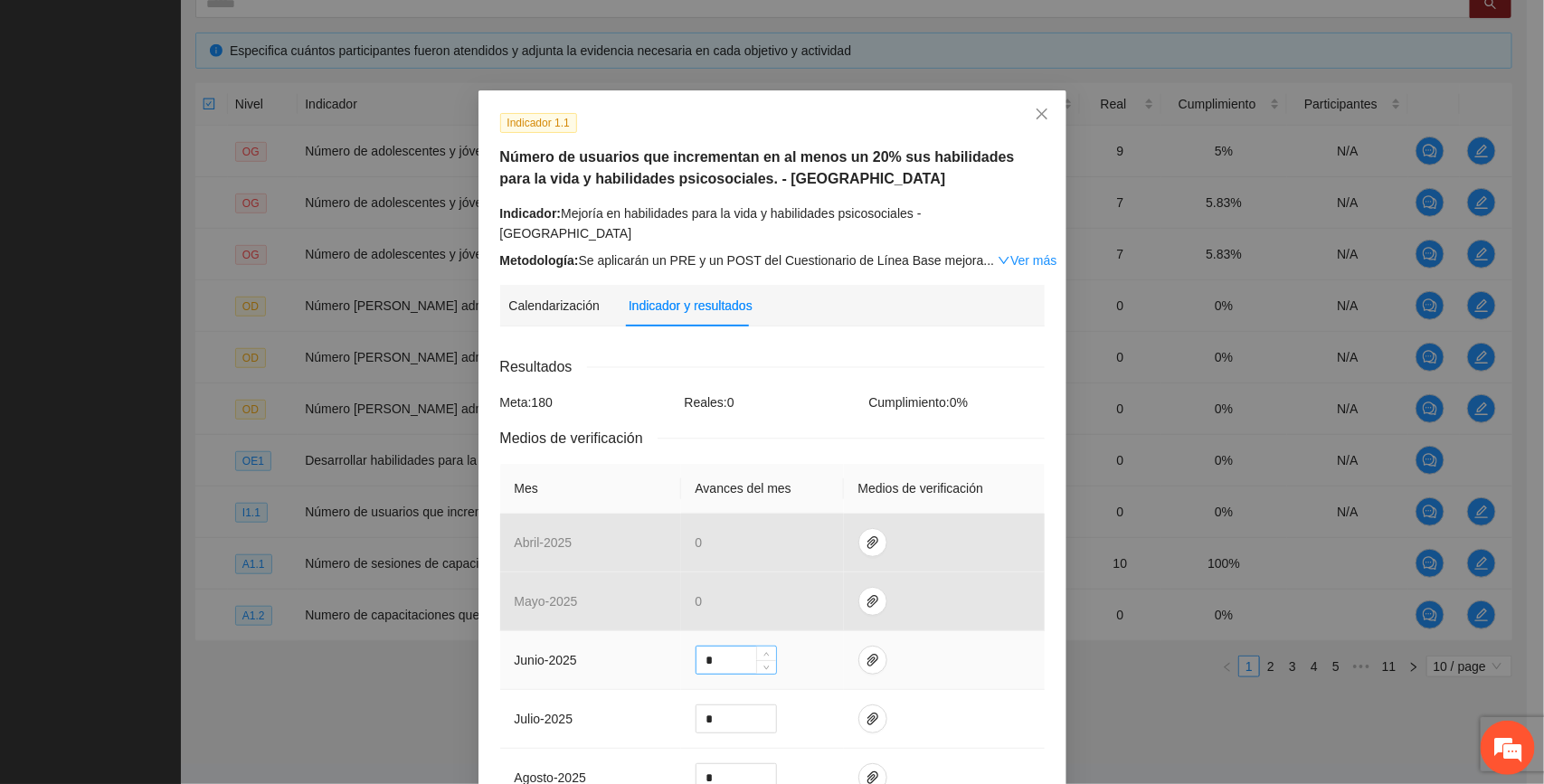 click on "*" at bounding box center (736, 660) 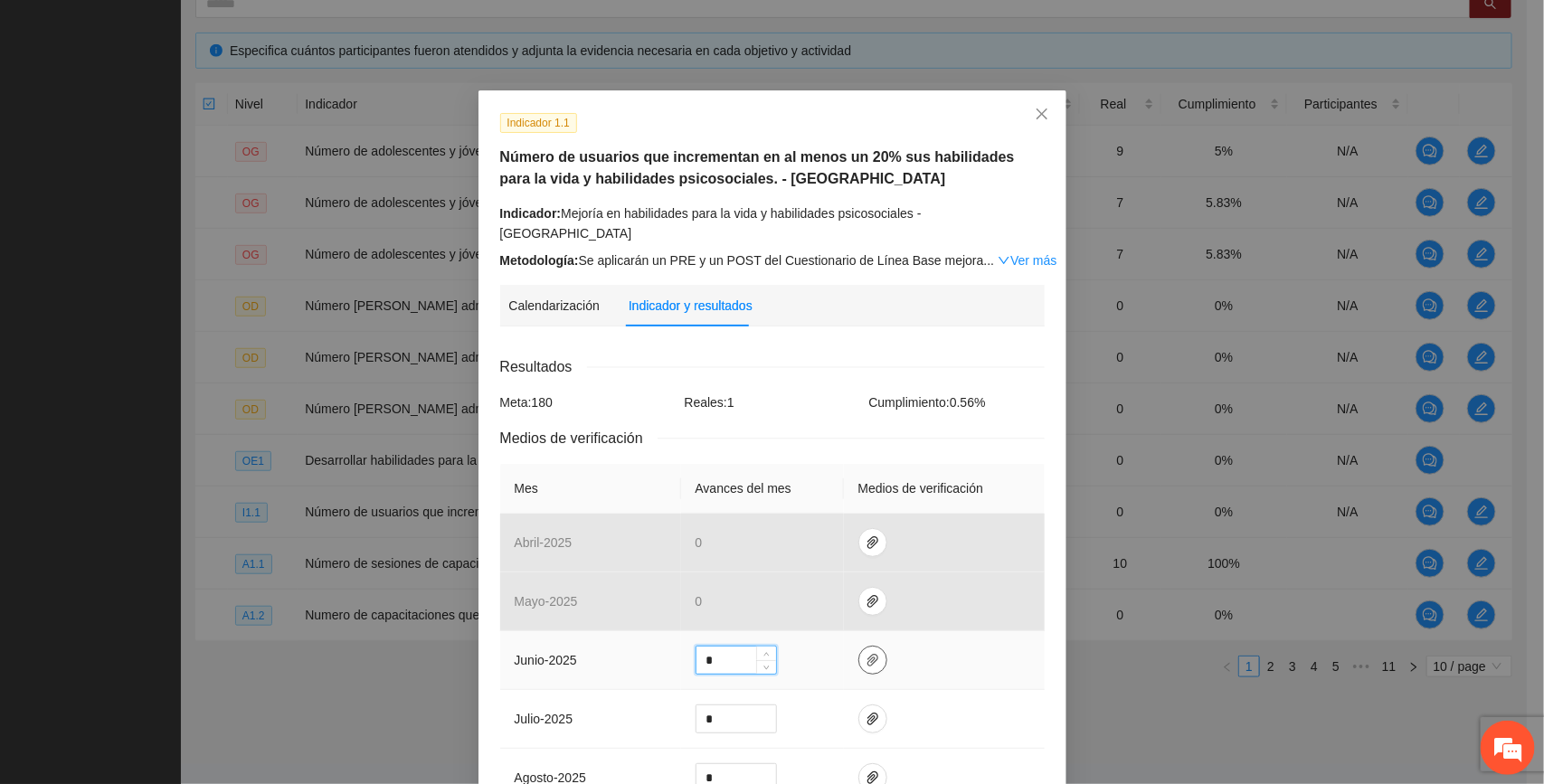 type on "*" 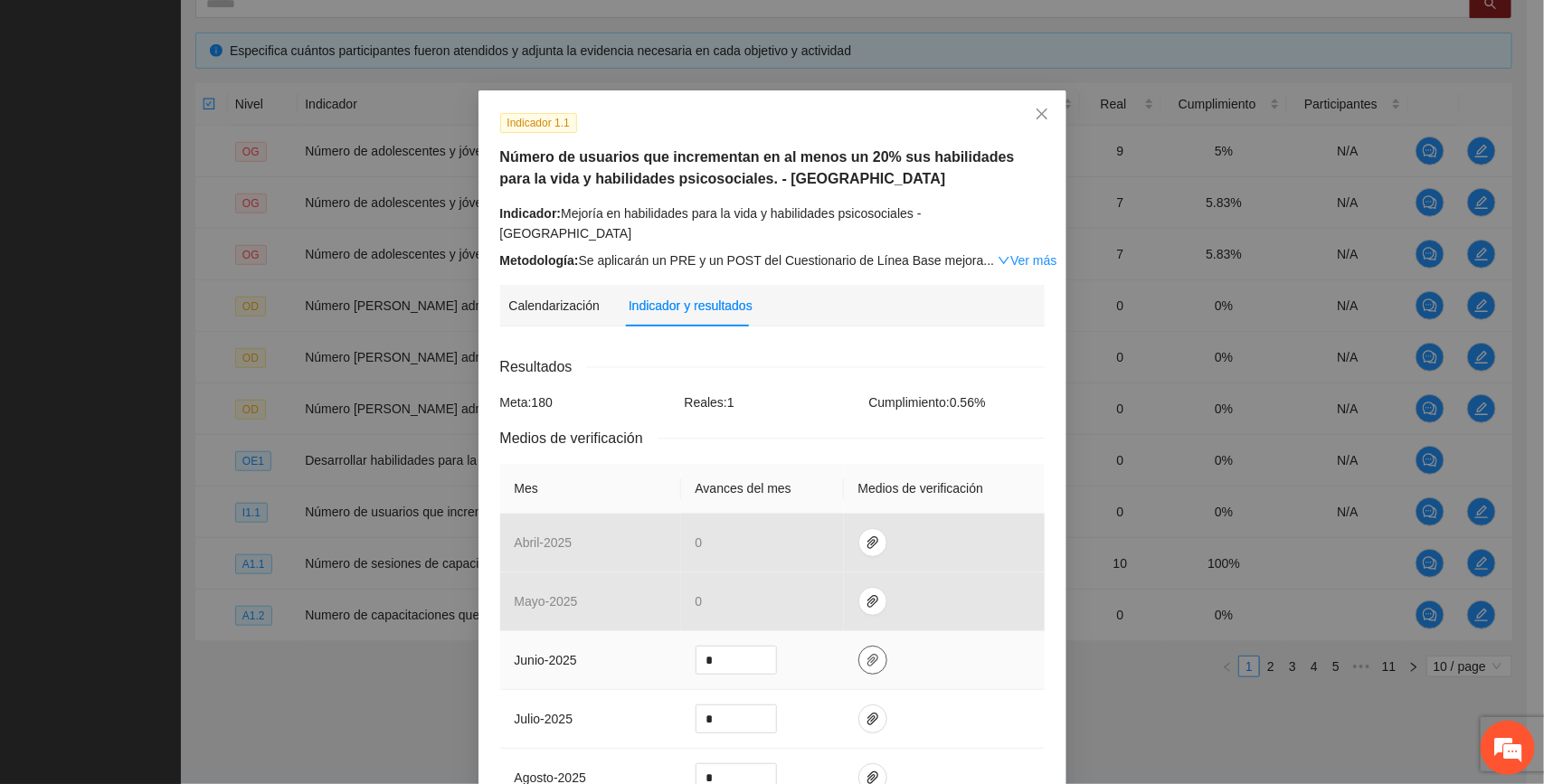 click at bounding box center [873, 660] 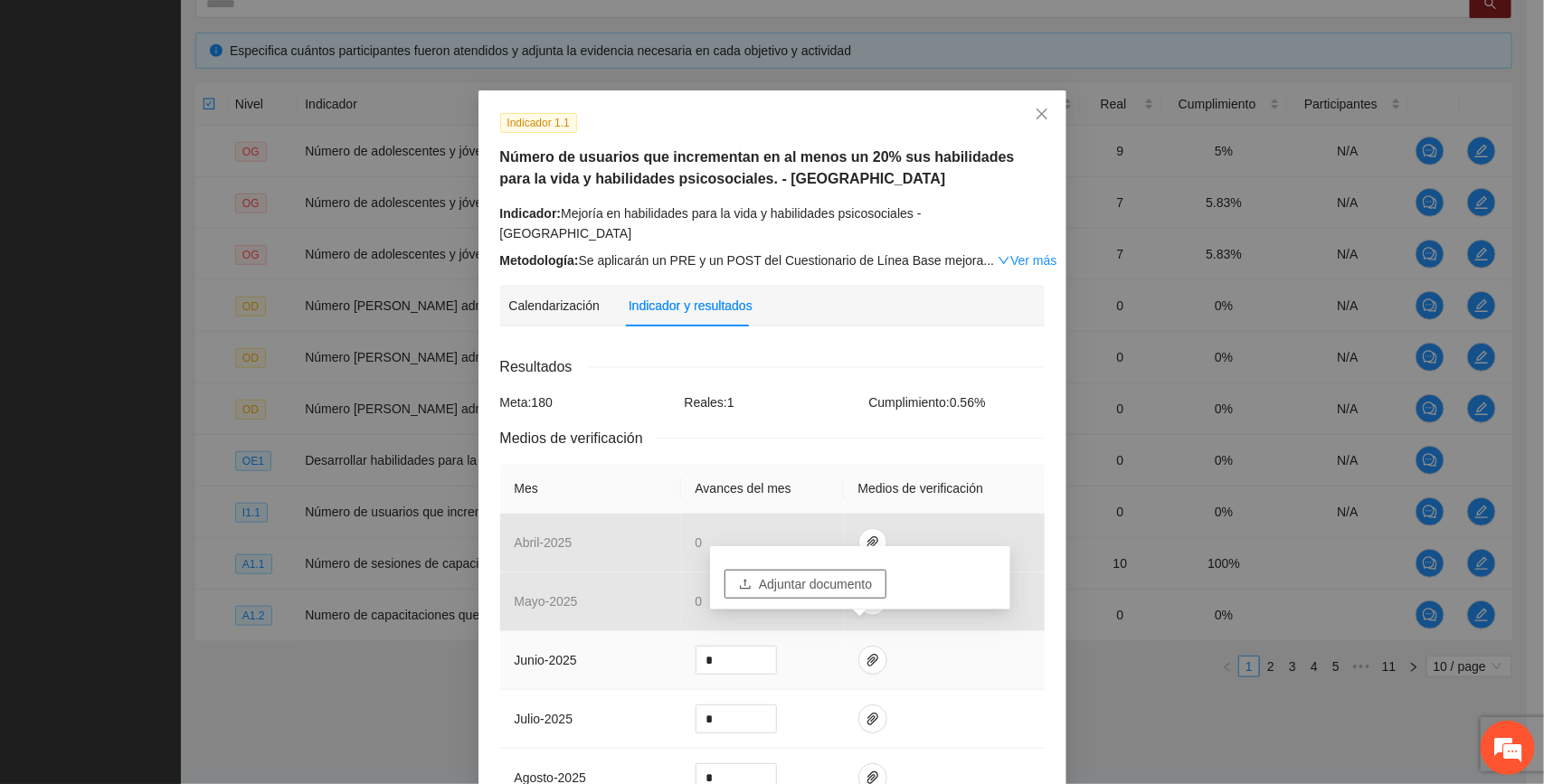 click on "Adjuntar documento" at bounding box center (815, 584) 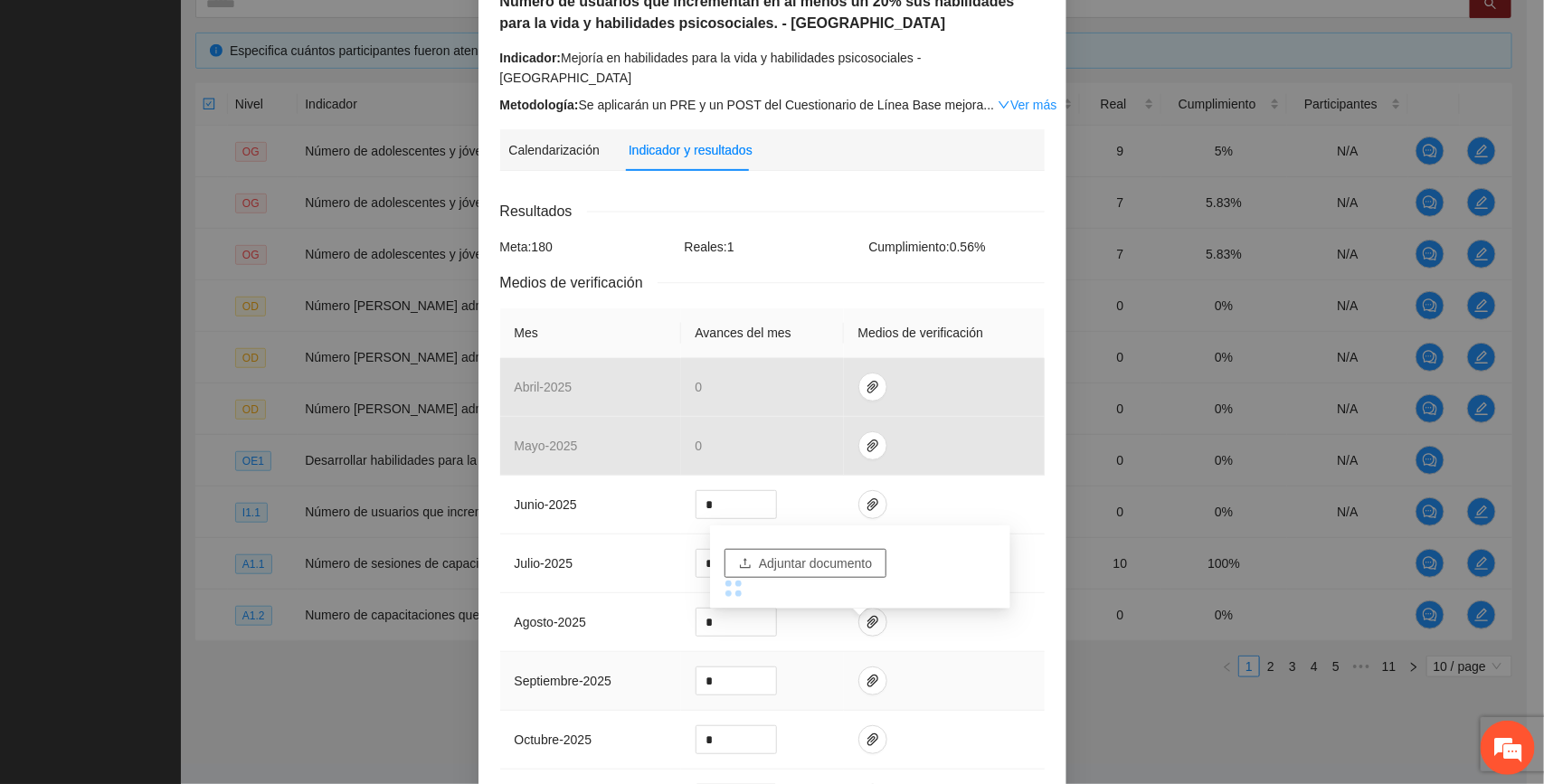 scroll, scrollTop: 0, scrollLeft: 0, axis: both 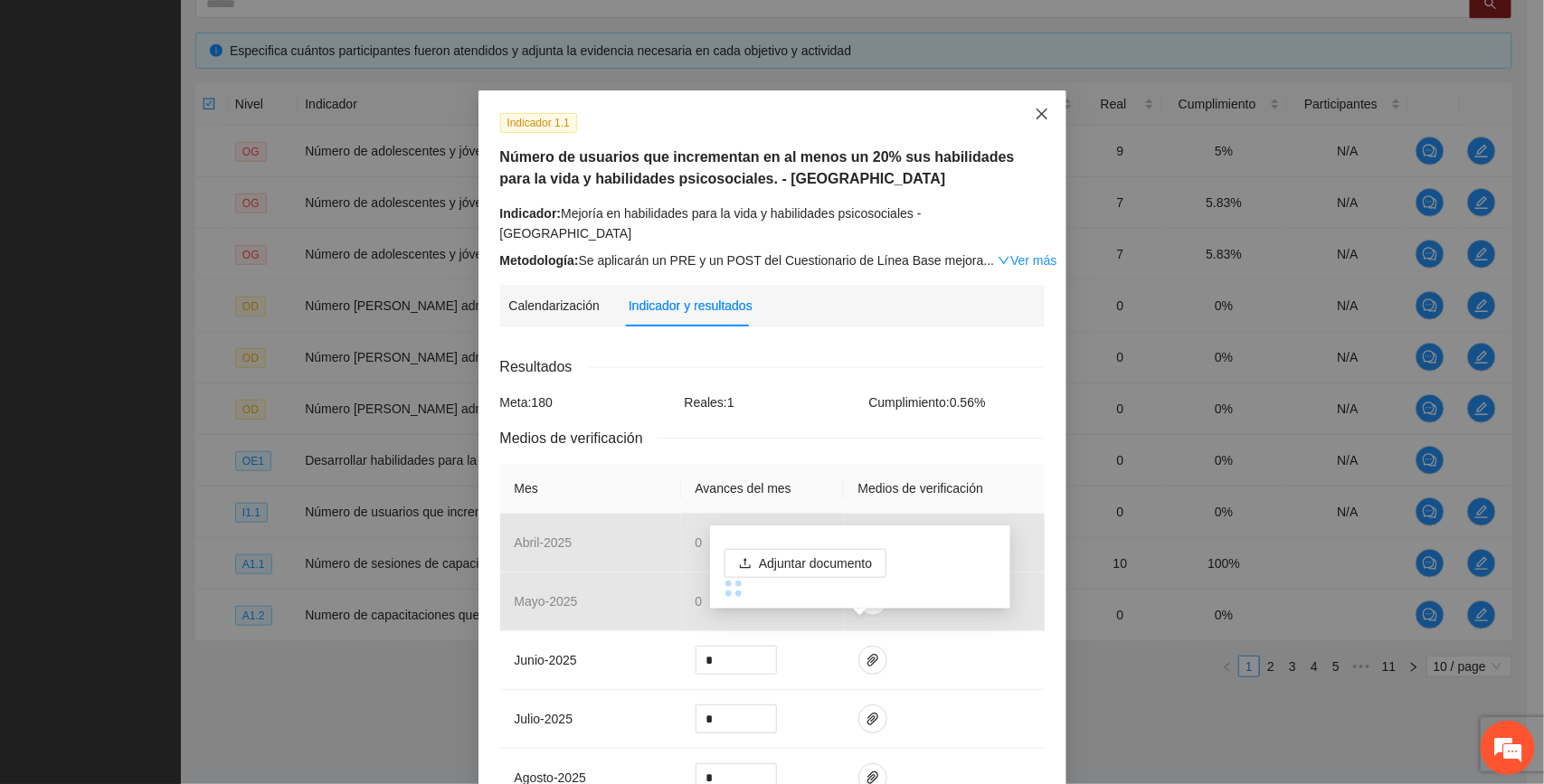 click 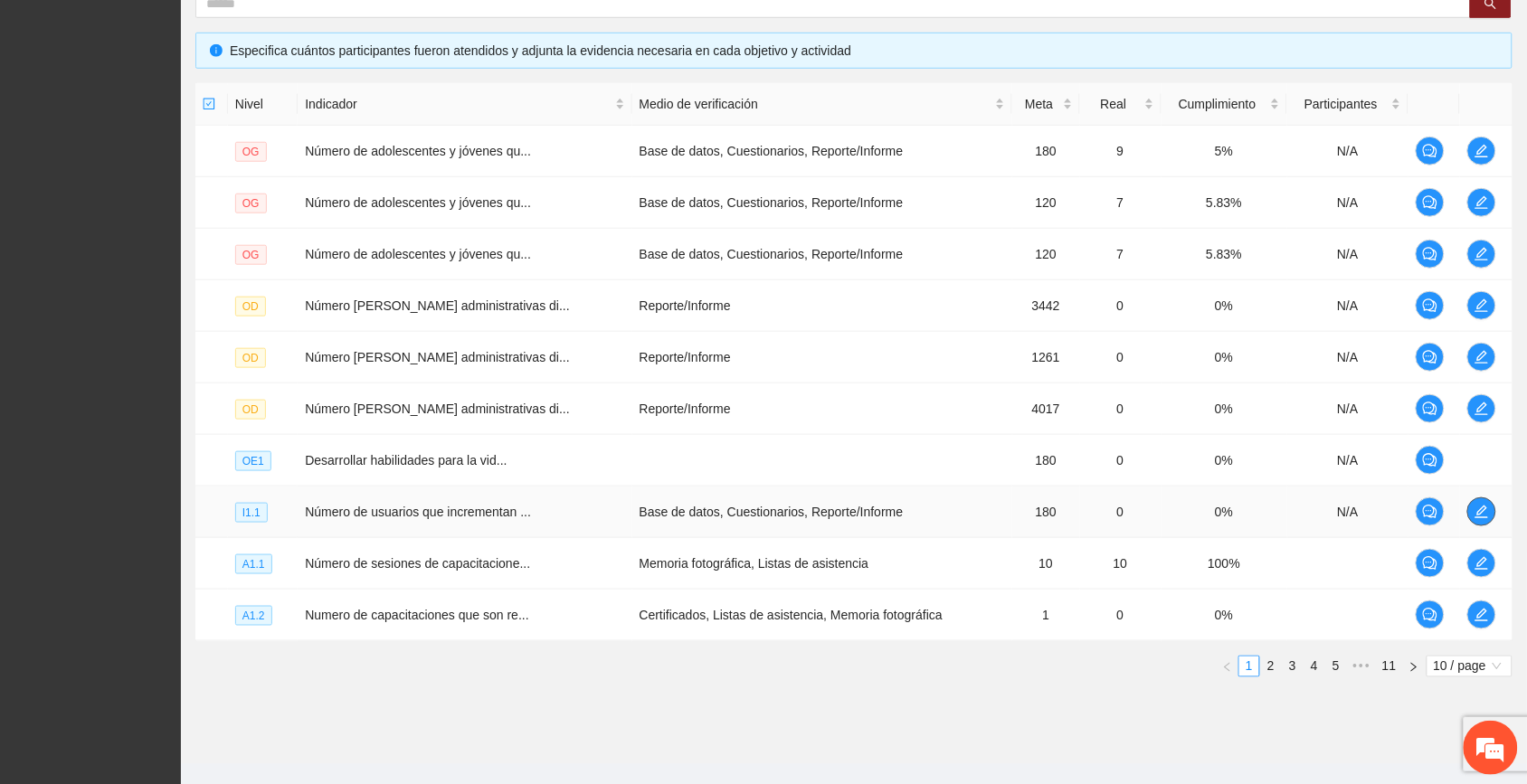 click 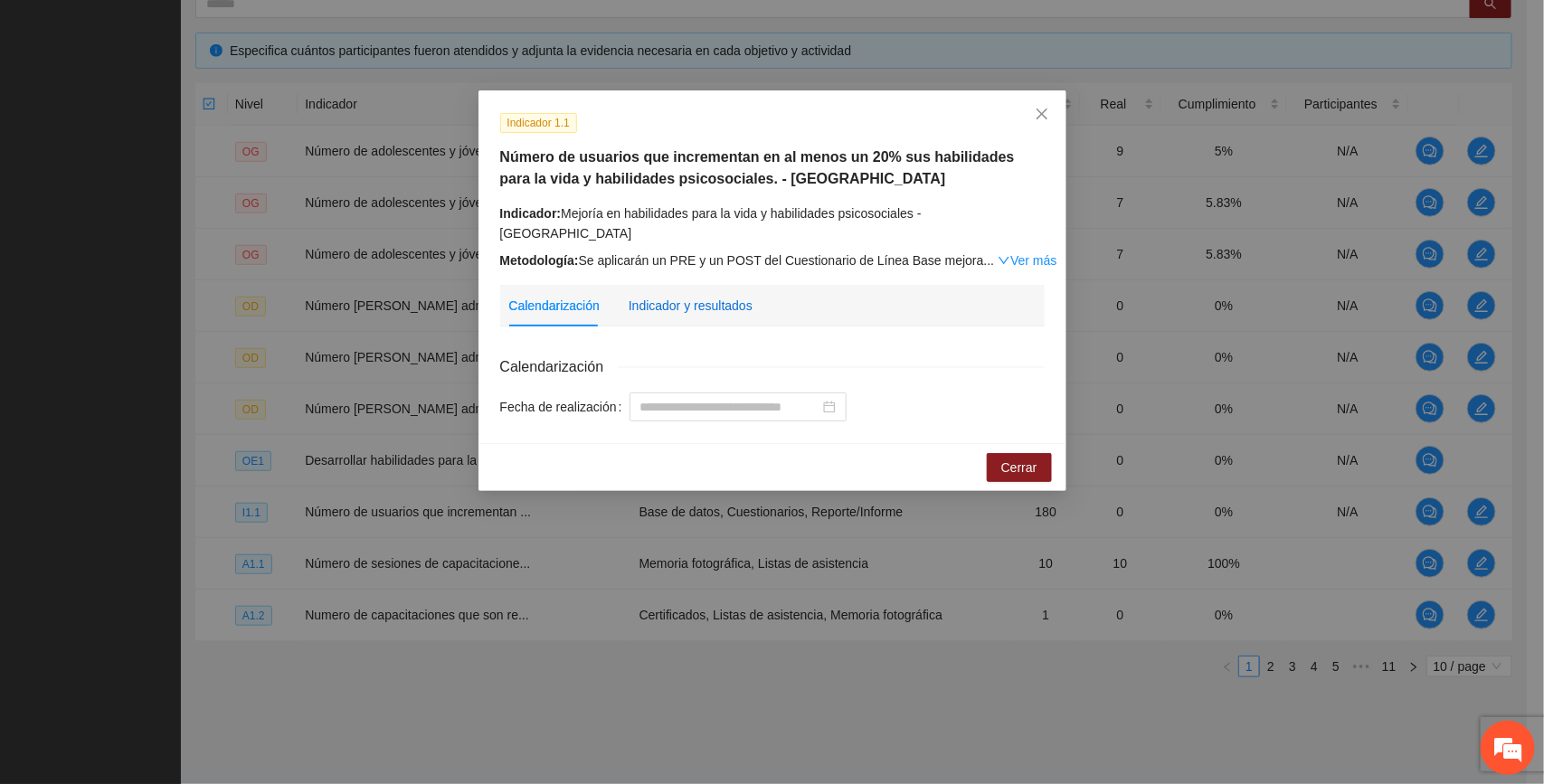 click on "Indicador y resultados" at bounding box center (690, 306) 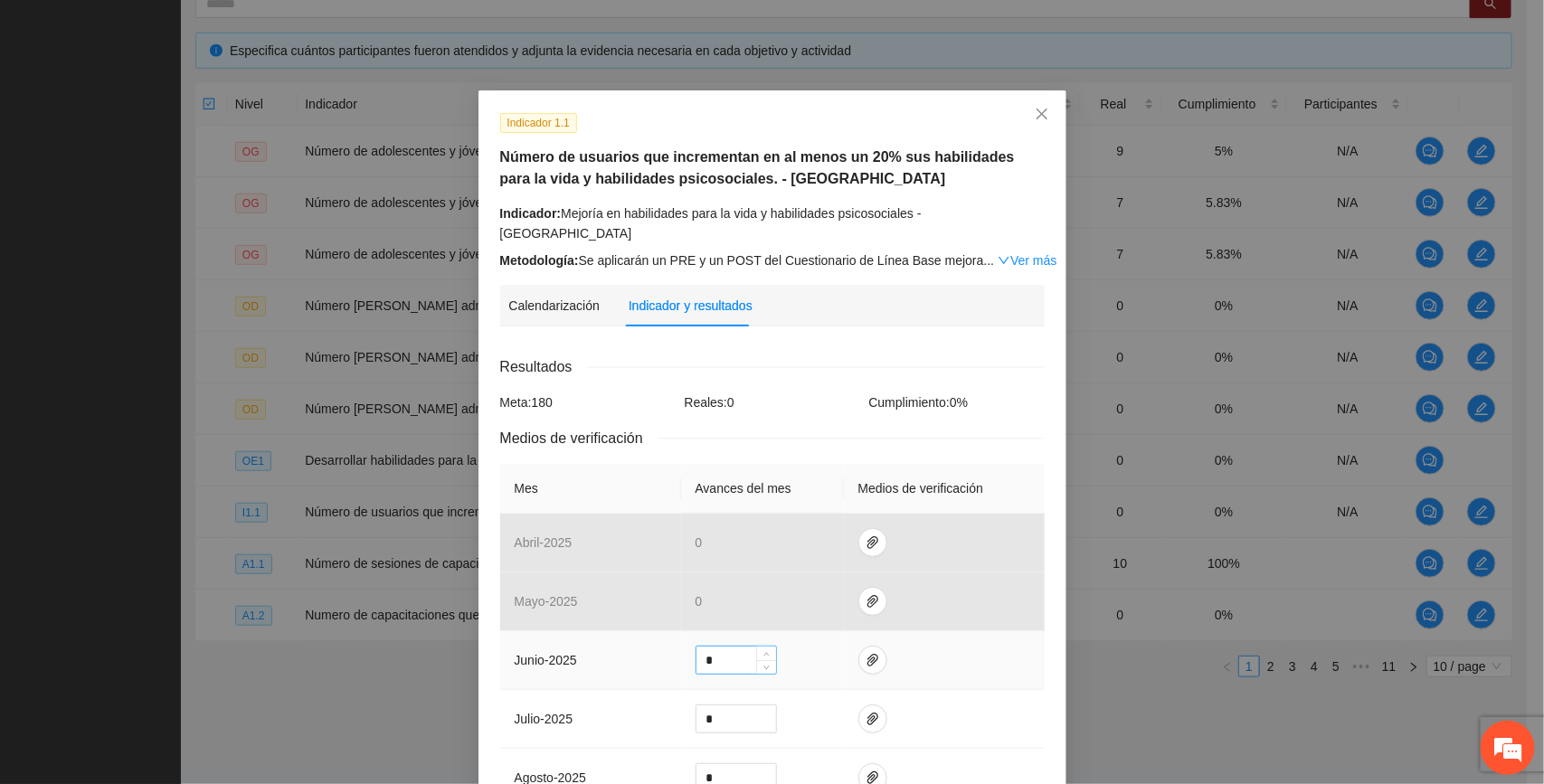 click on "*" at bounding box center (736, 660) 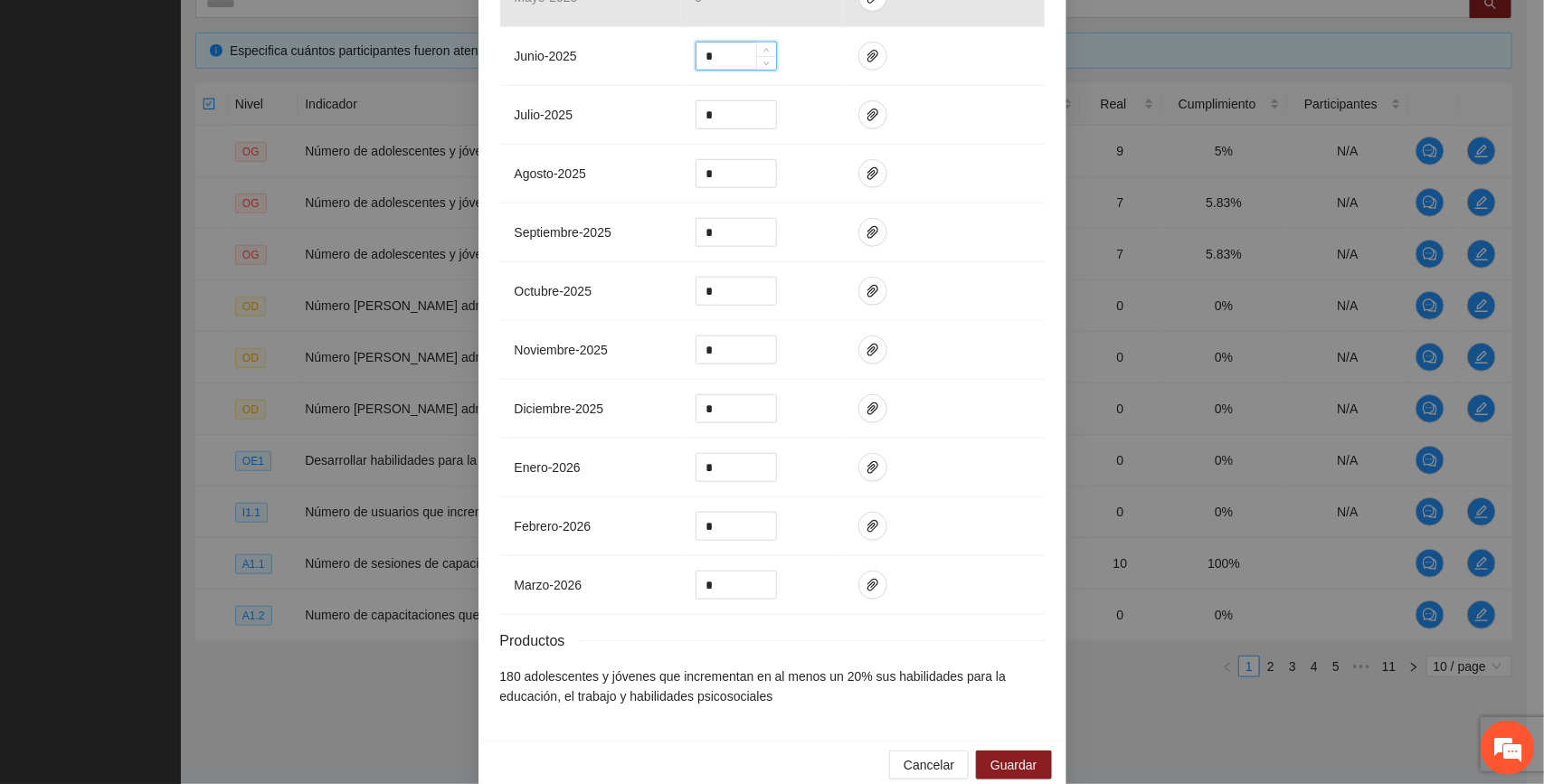 scroll, scrollTop: 617, scrollLeft: 0, axis: vertical 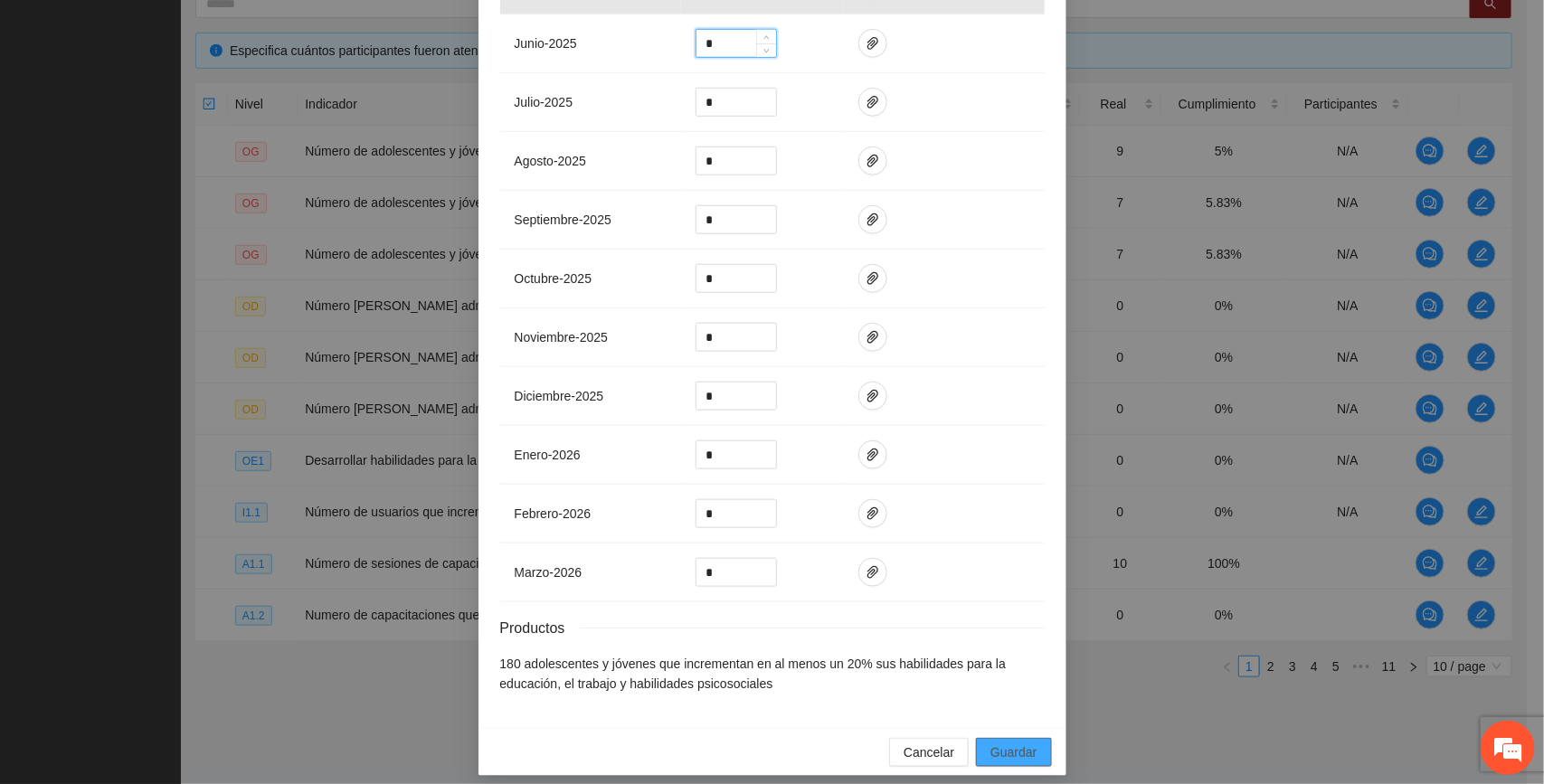 type on "*" 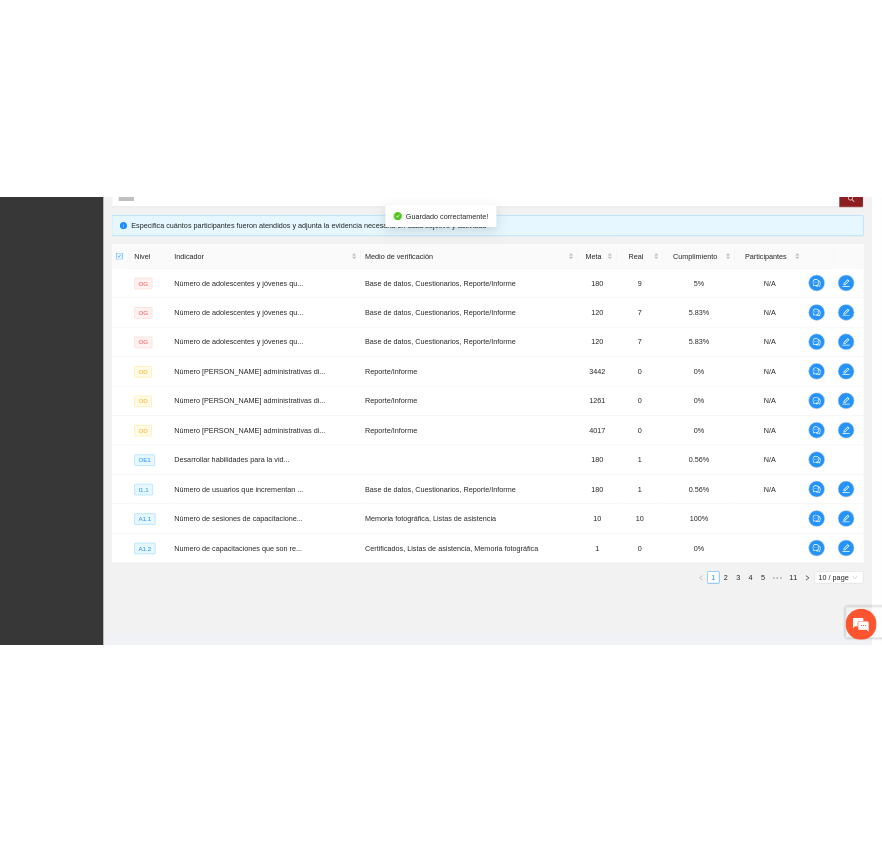 scroll, scrollTop: 582, scrollLeft: 0, axis: vertical 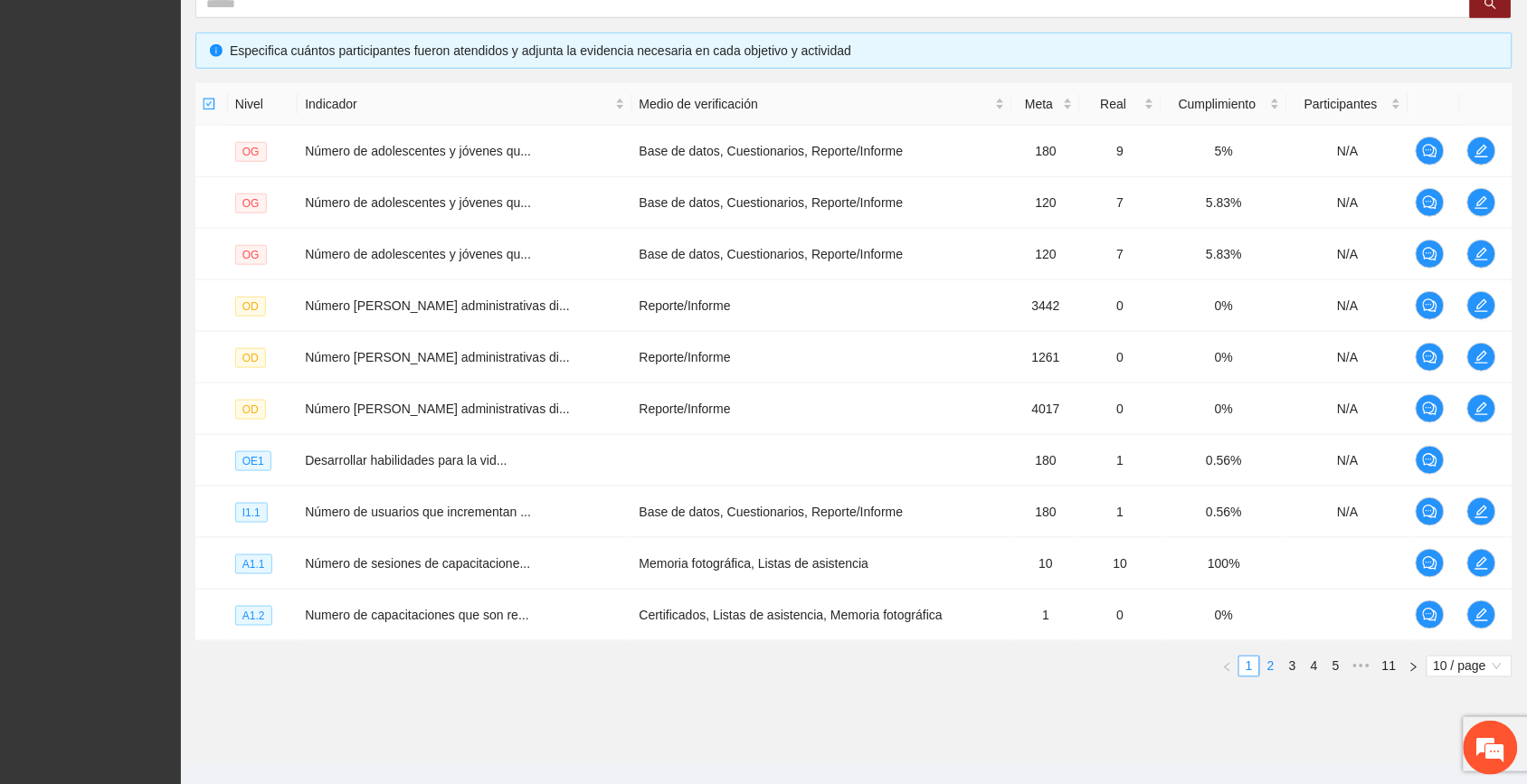 click on "2" at bounding box center [1271, 666] 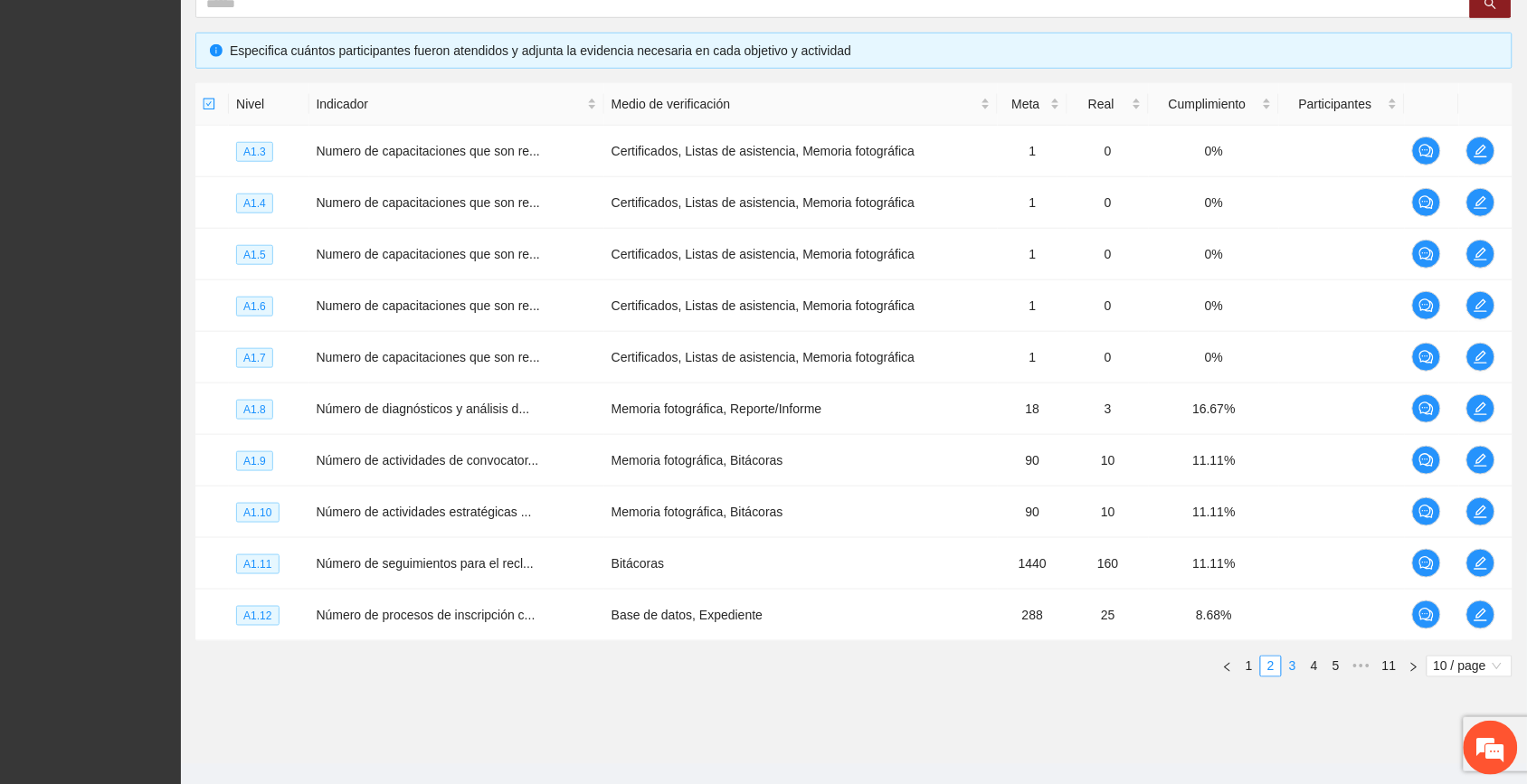click on "3" at bounding box center (1293, 666) 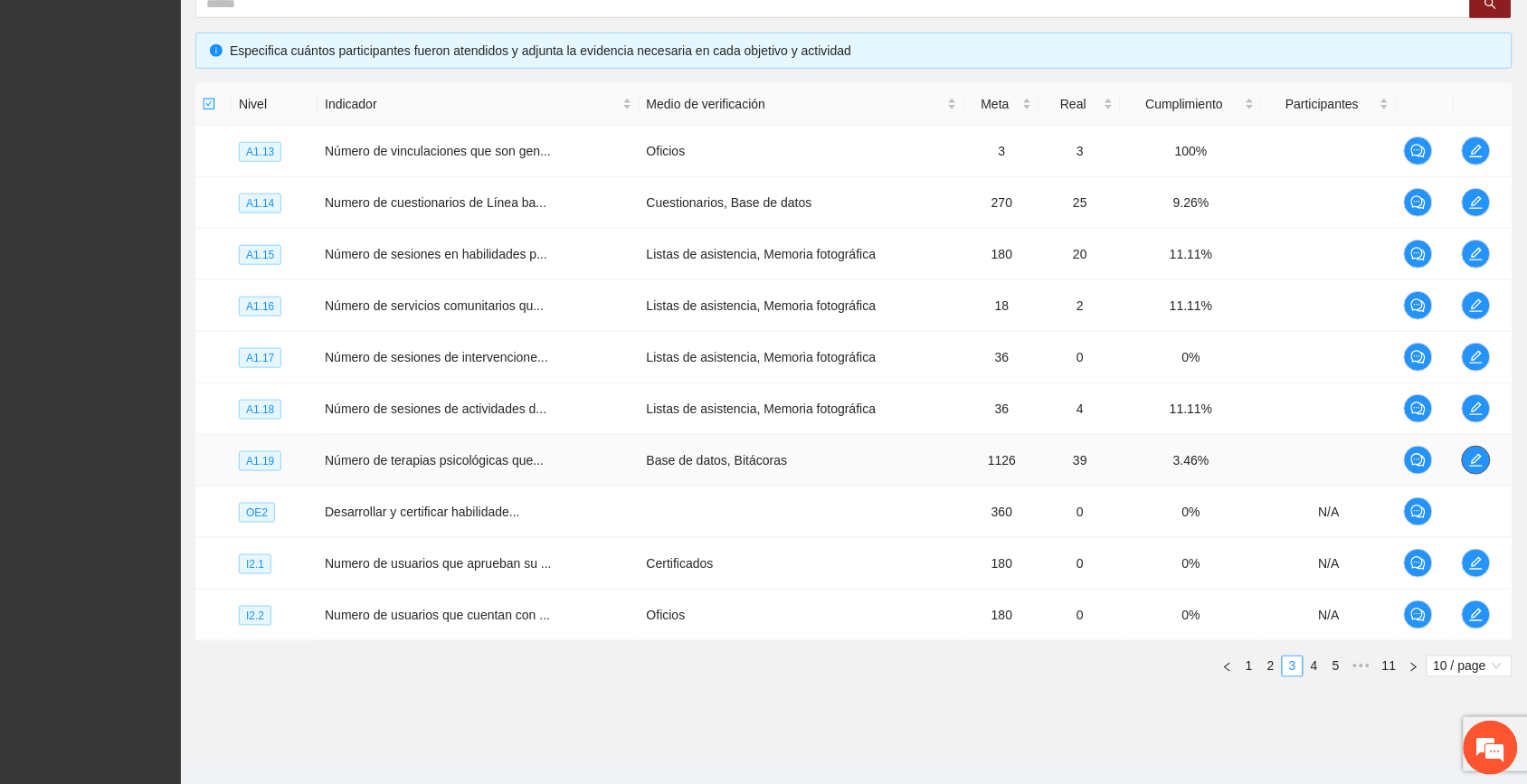 click 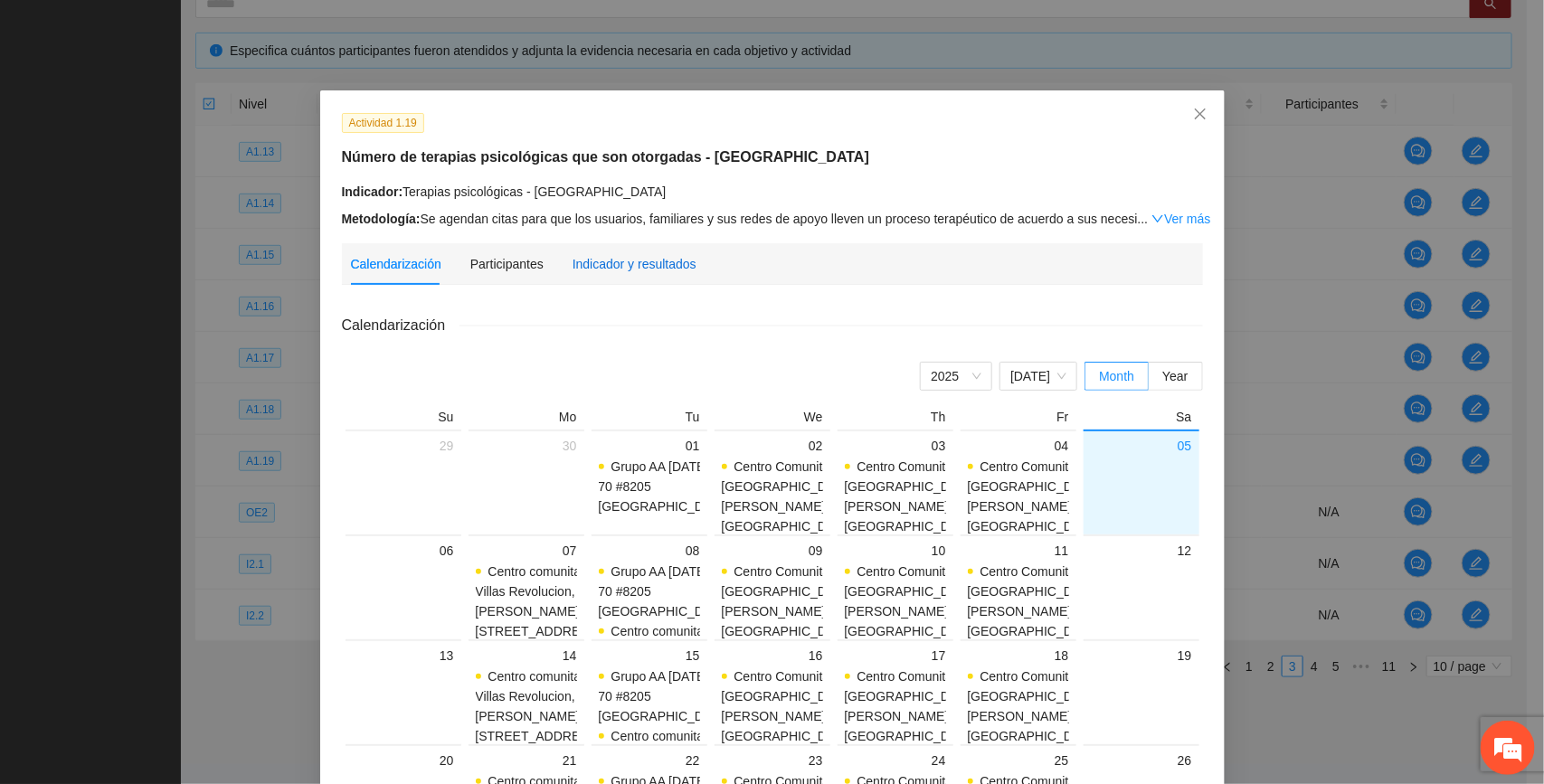 click on "Indicador y resultados" at bounding box center [634, 264] 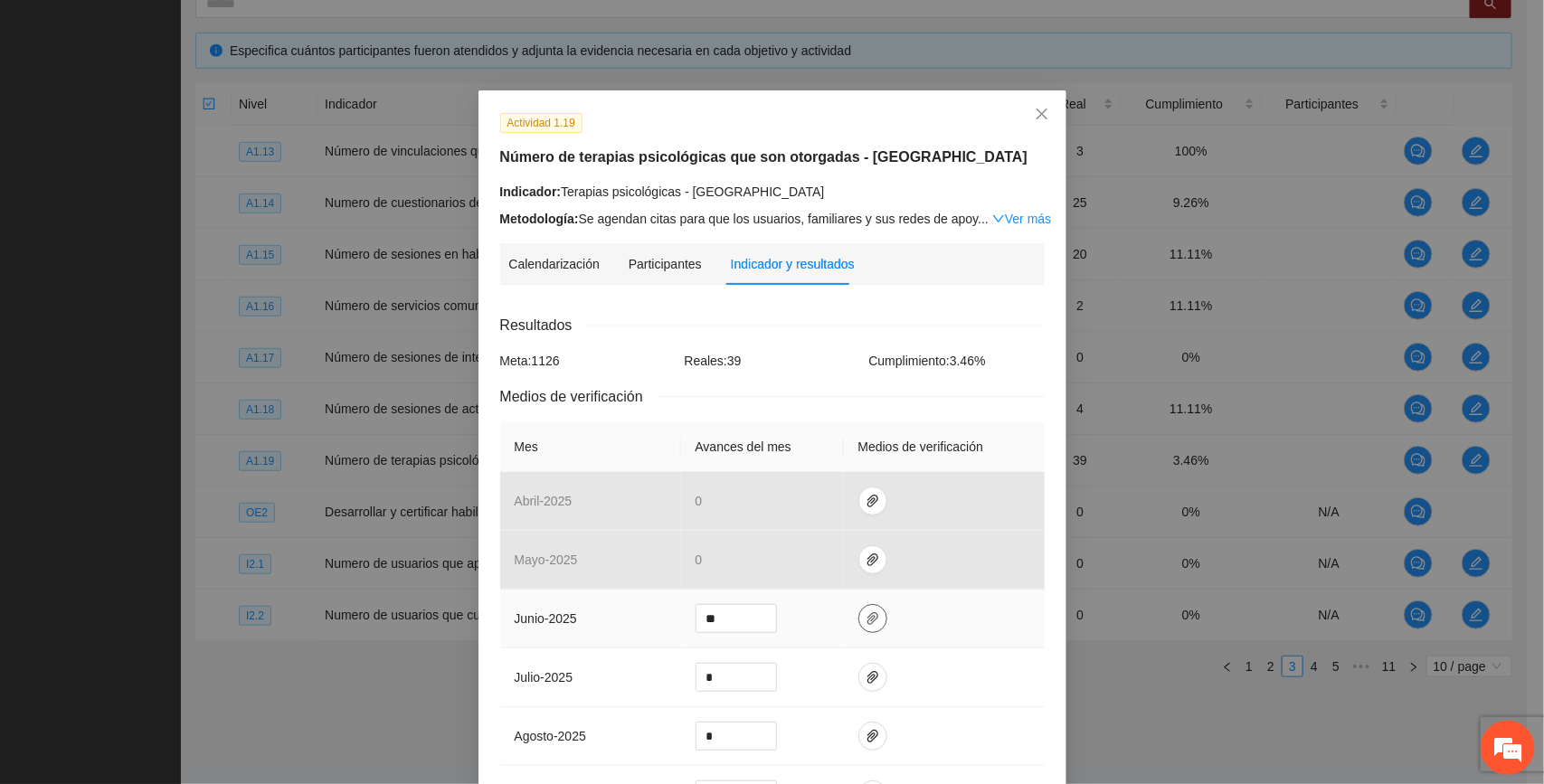 click 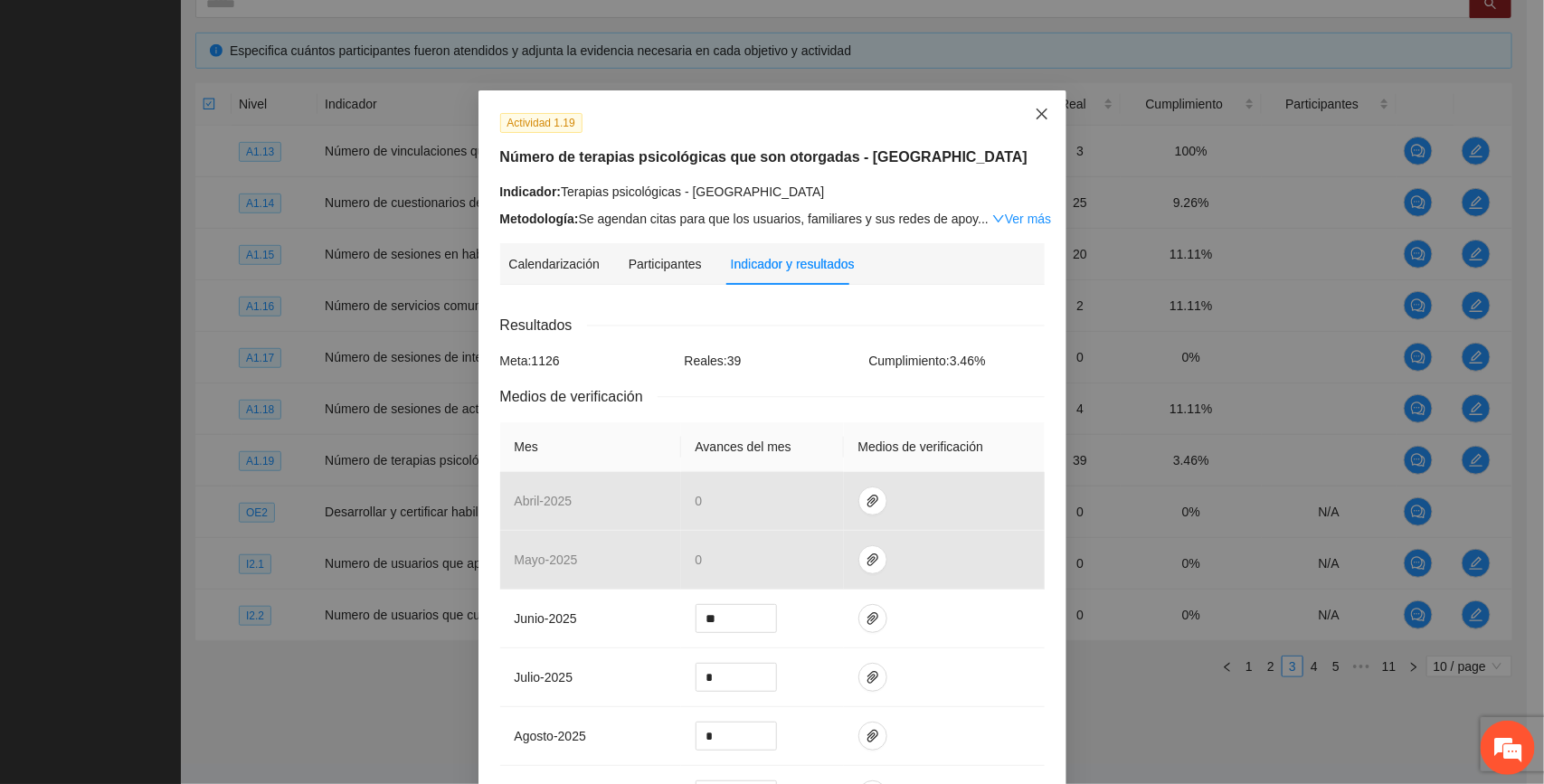 click 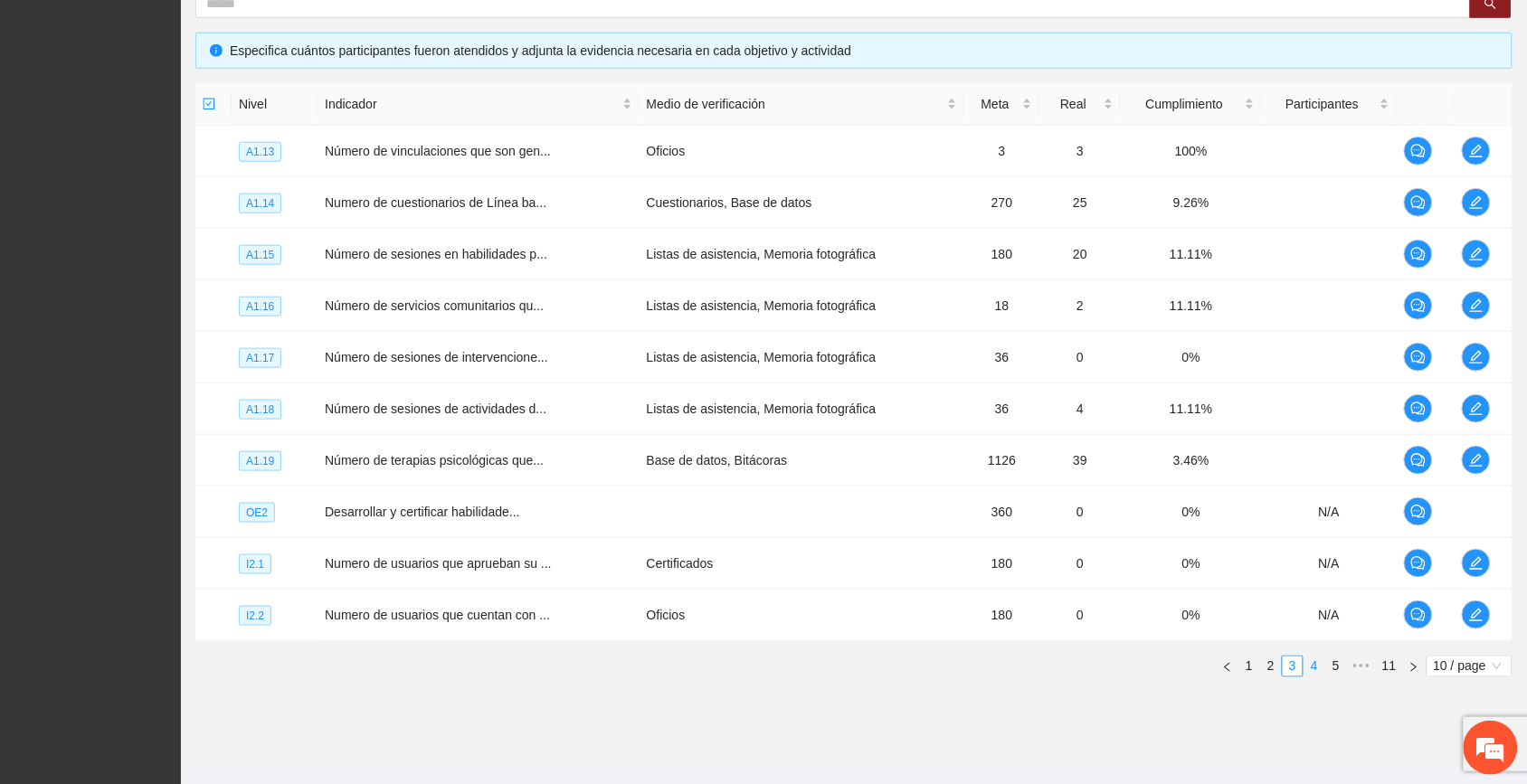 click on "4" at bounding box center [1314, 666] 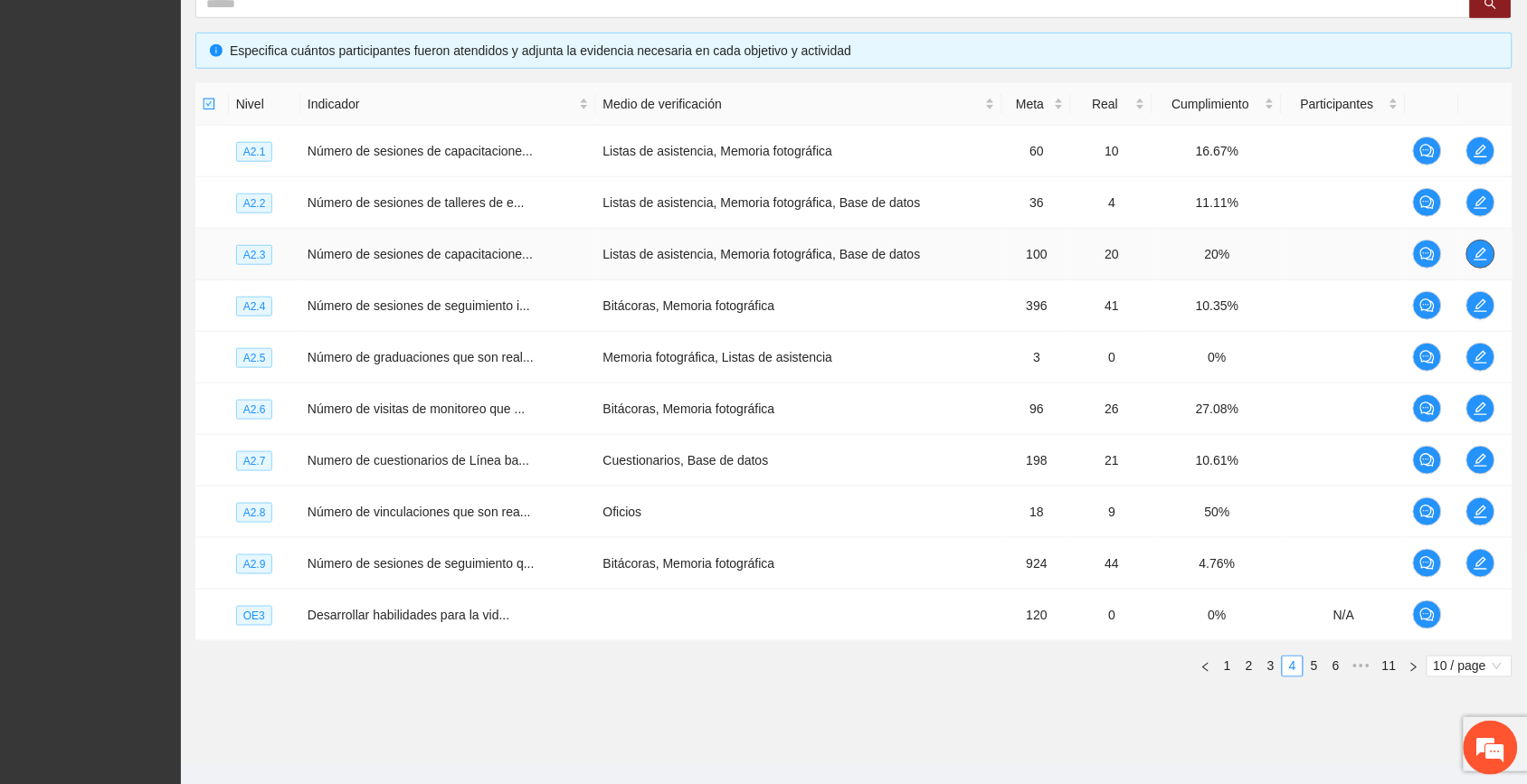 click 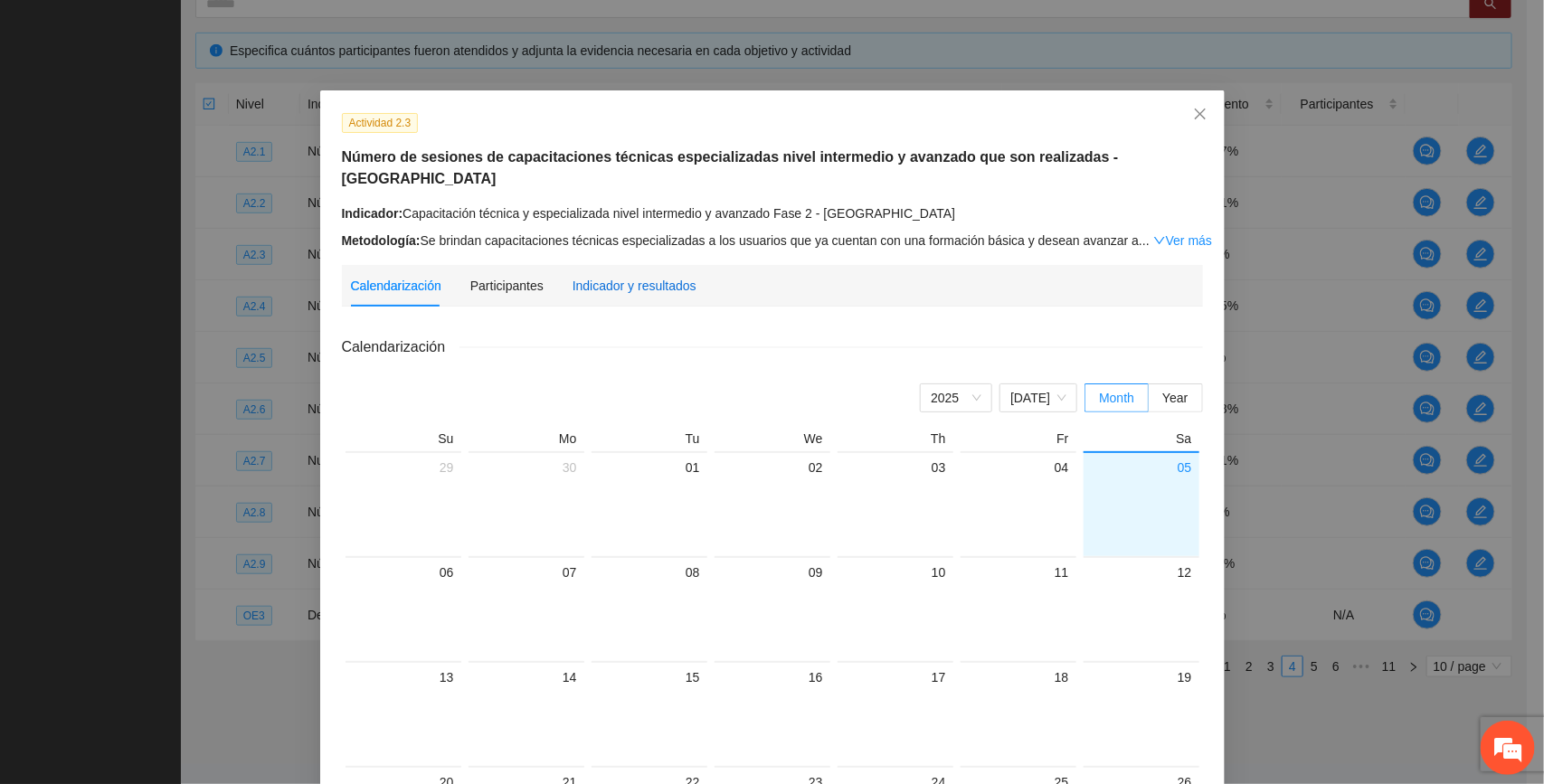 click on "Indicador y resultados" at bounding box center (634, 286) 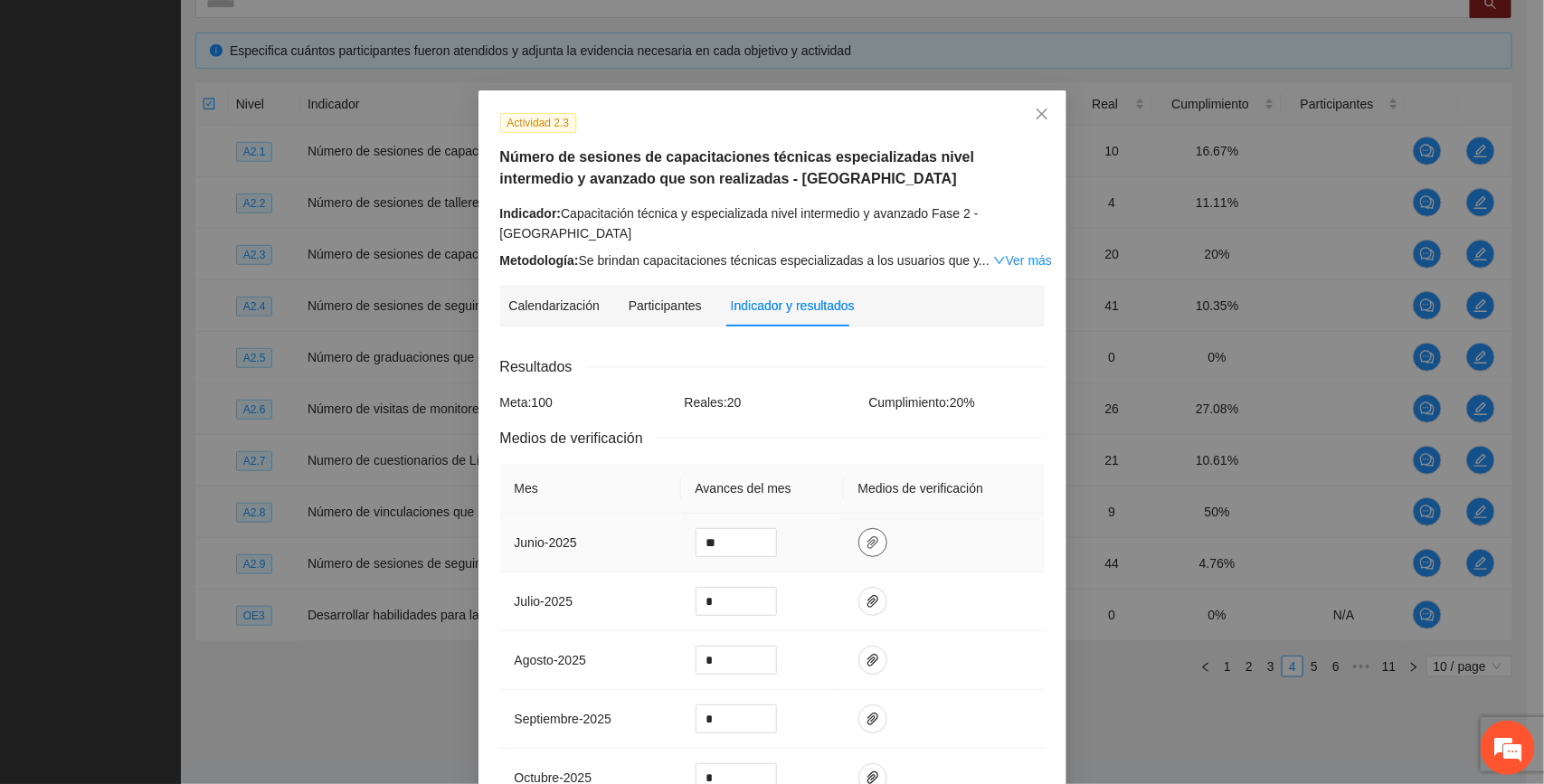 click 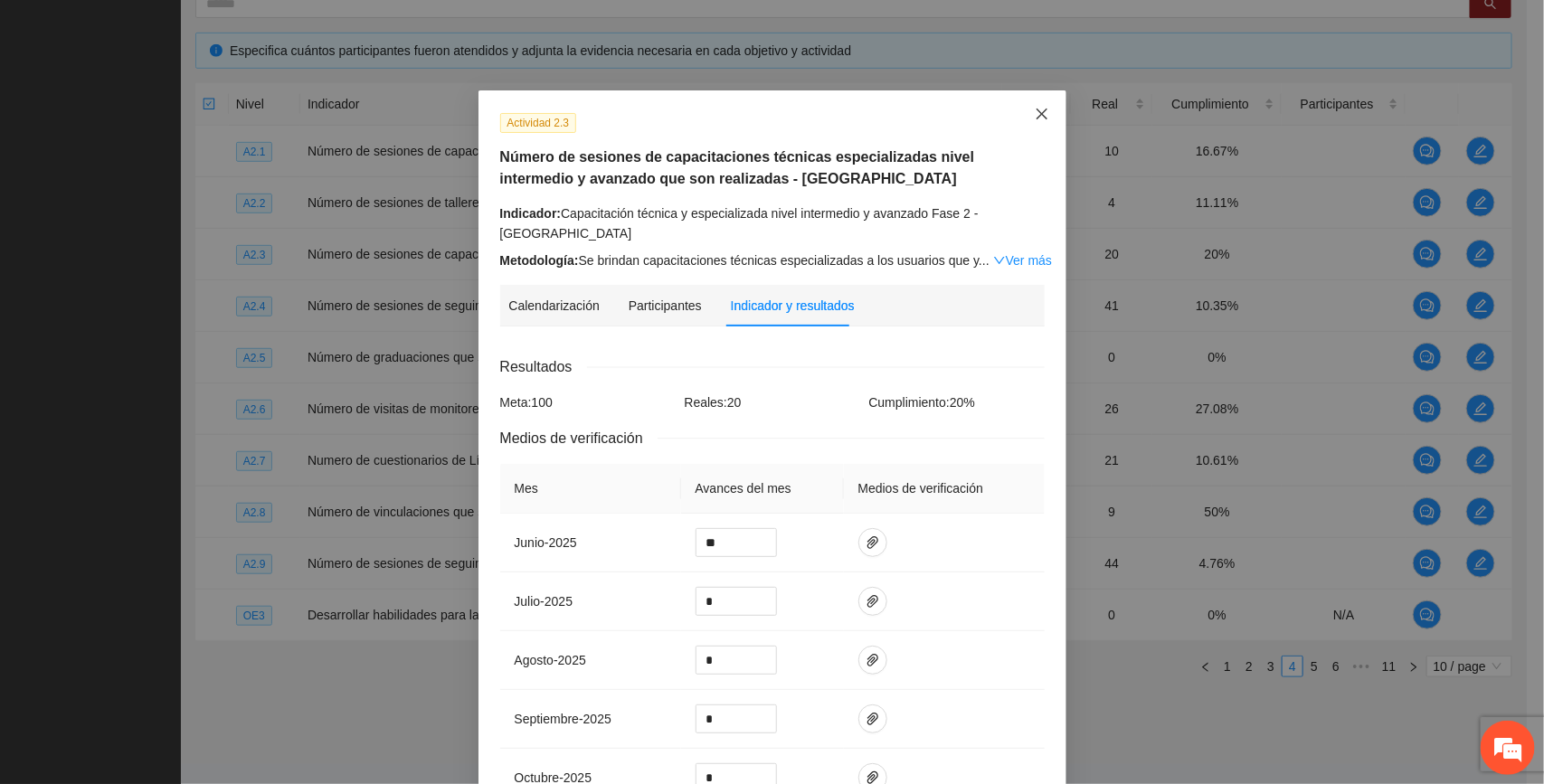 click at bounding box center [1042, 115] 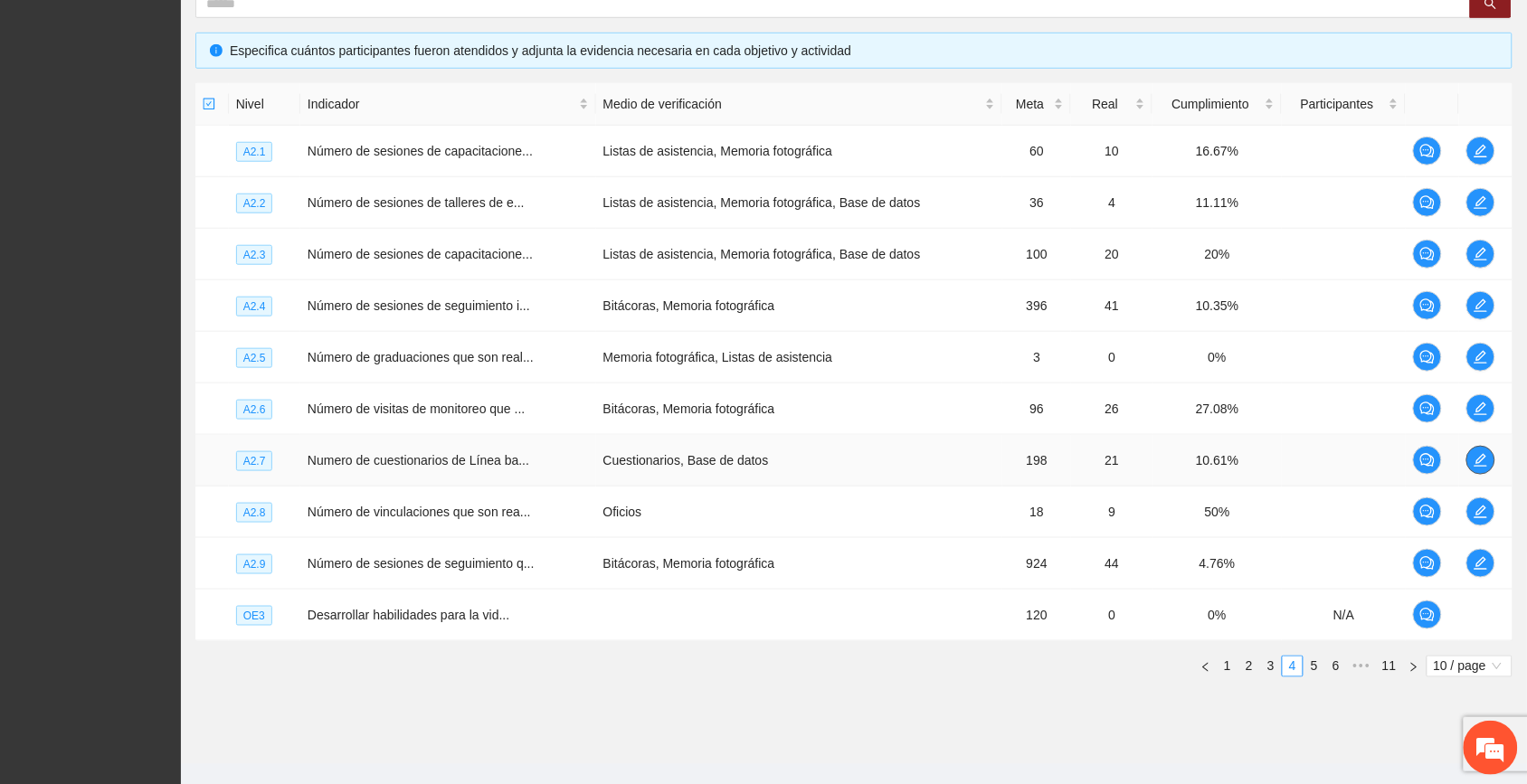 click 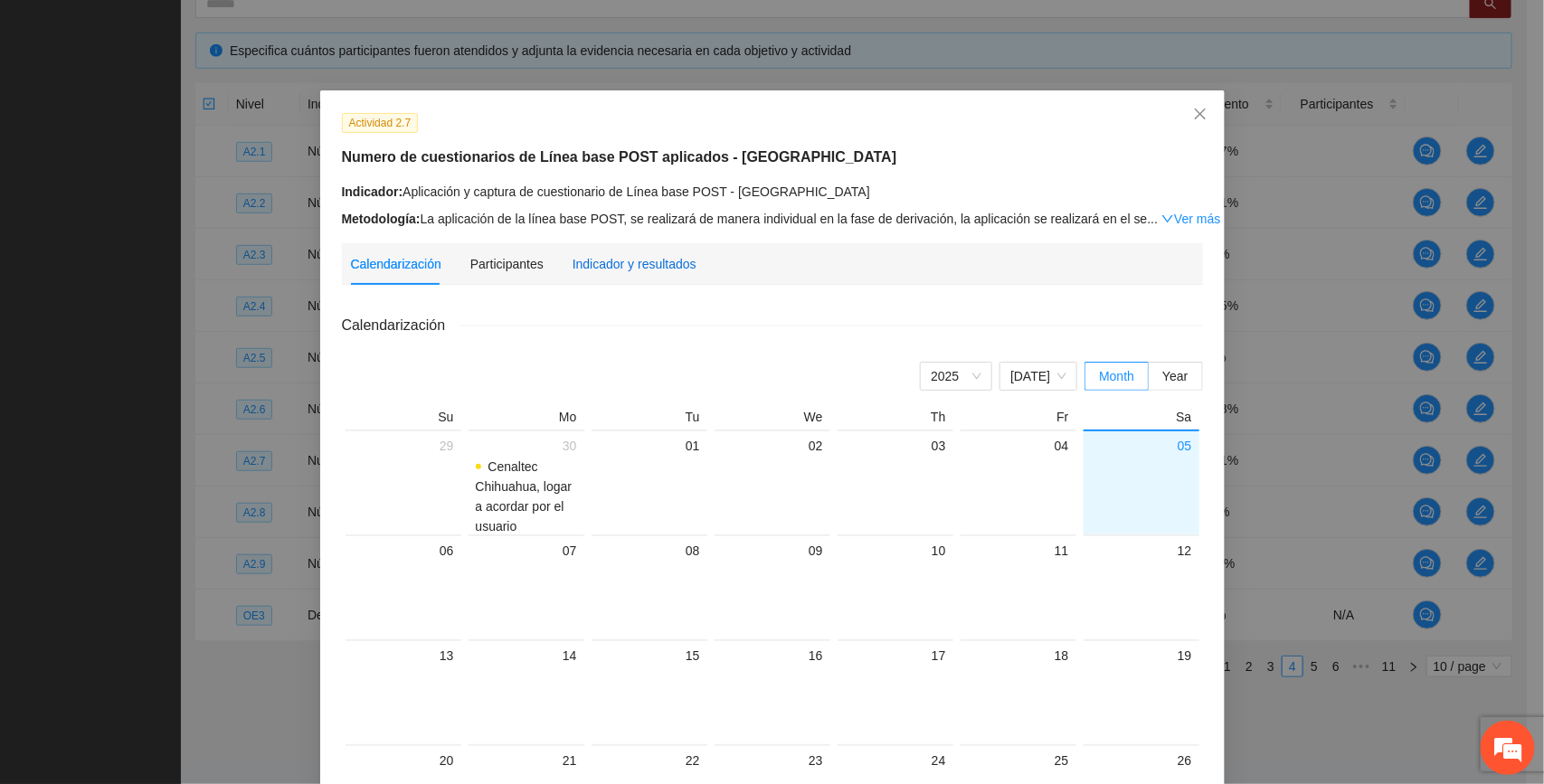 click on "Indicador y resultados" at bounding box center (634, 264) 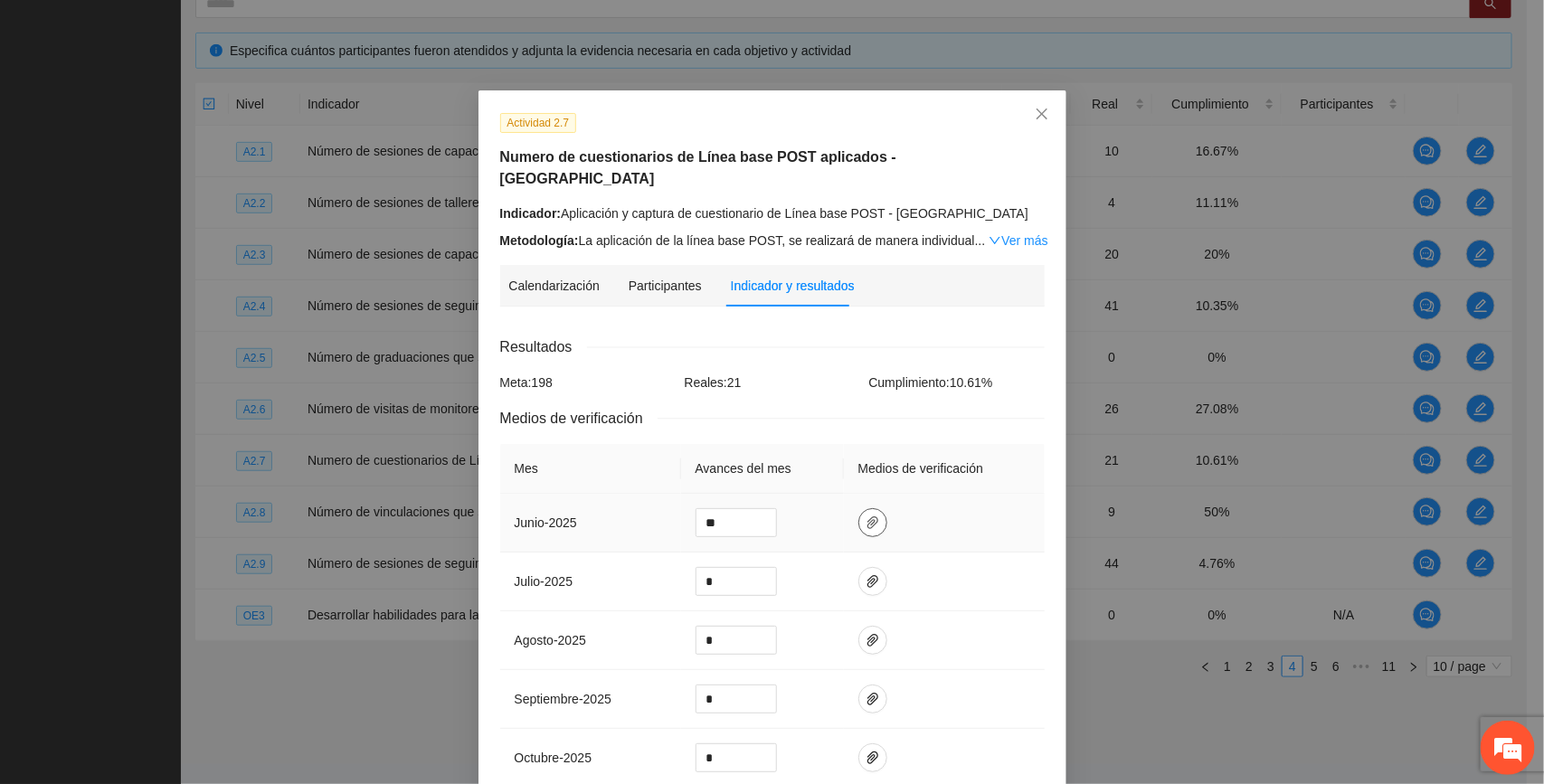 click 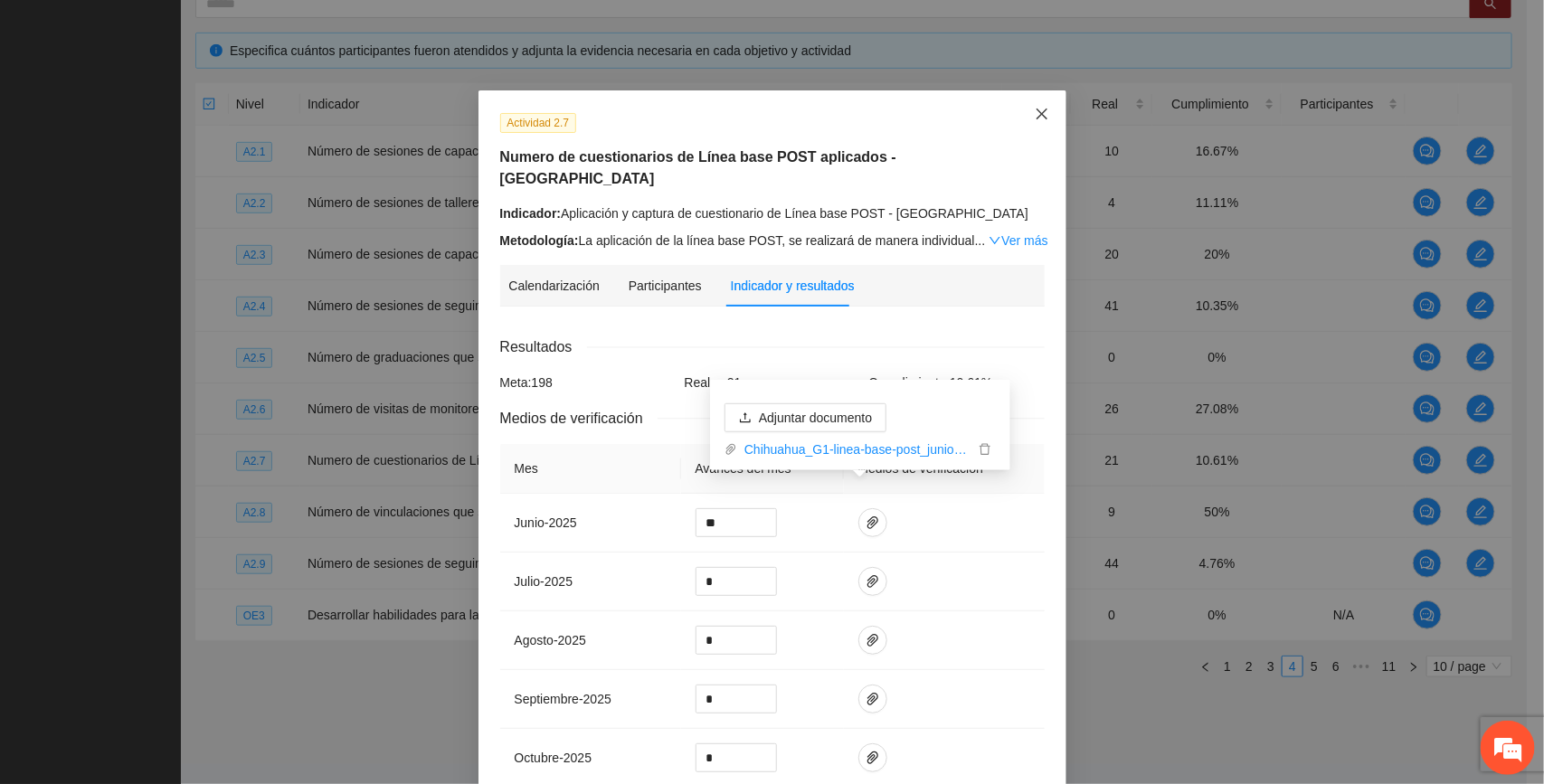 click 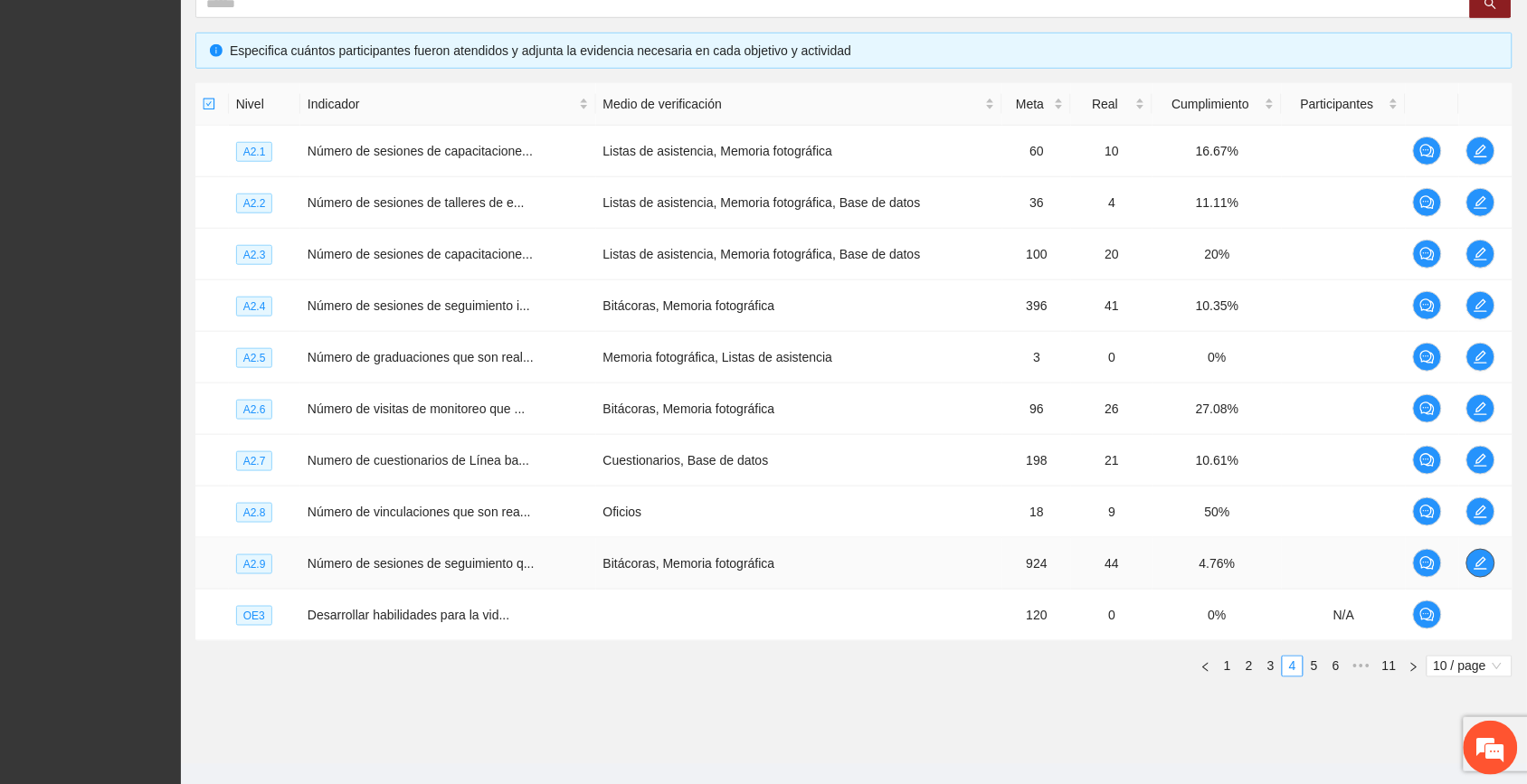 click 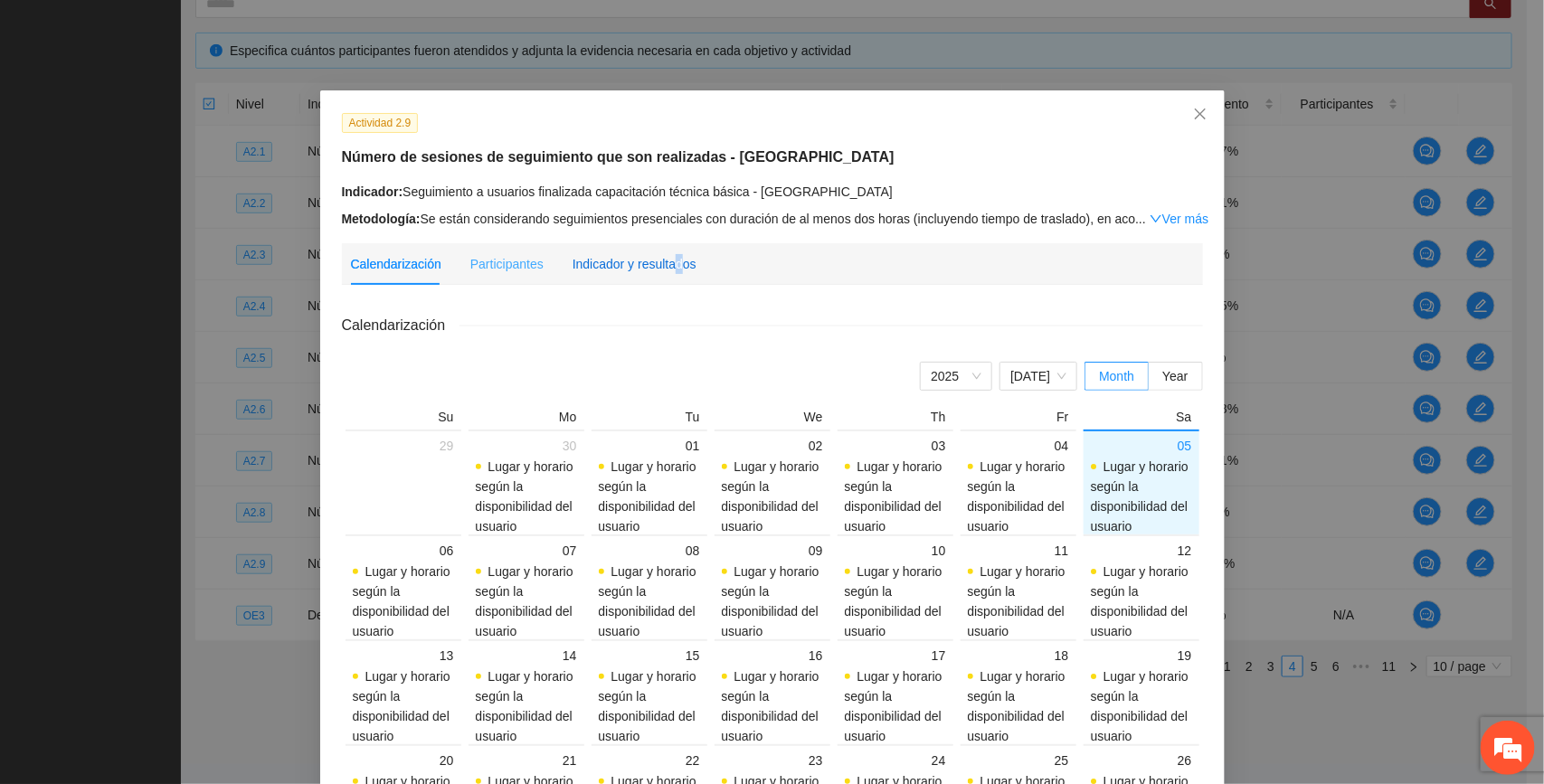 click on "Indicador y resultados" at bounding box center (634, 264) 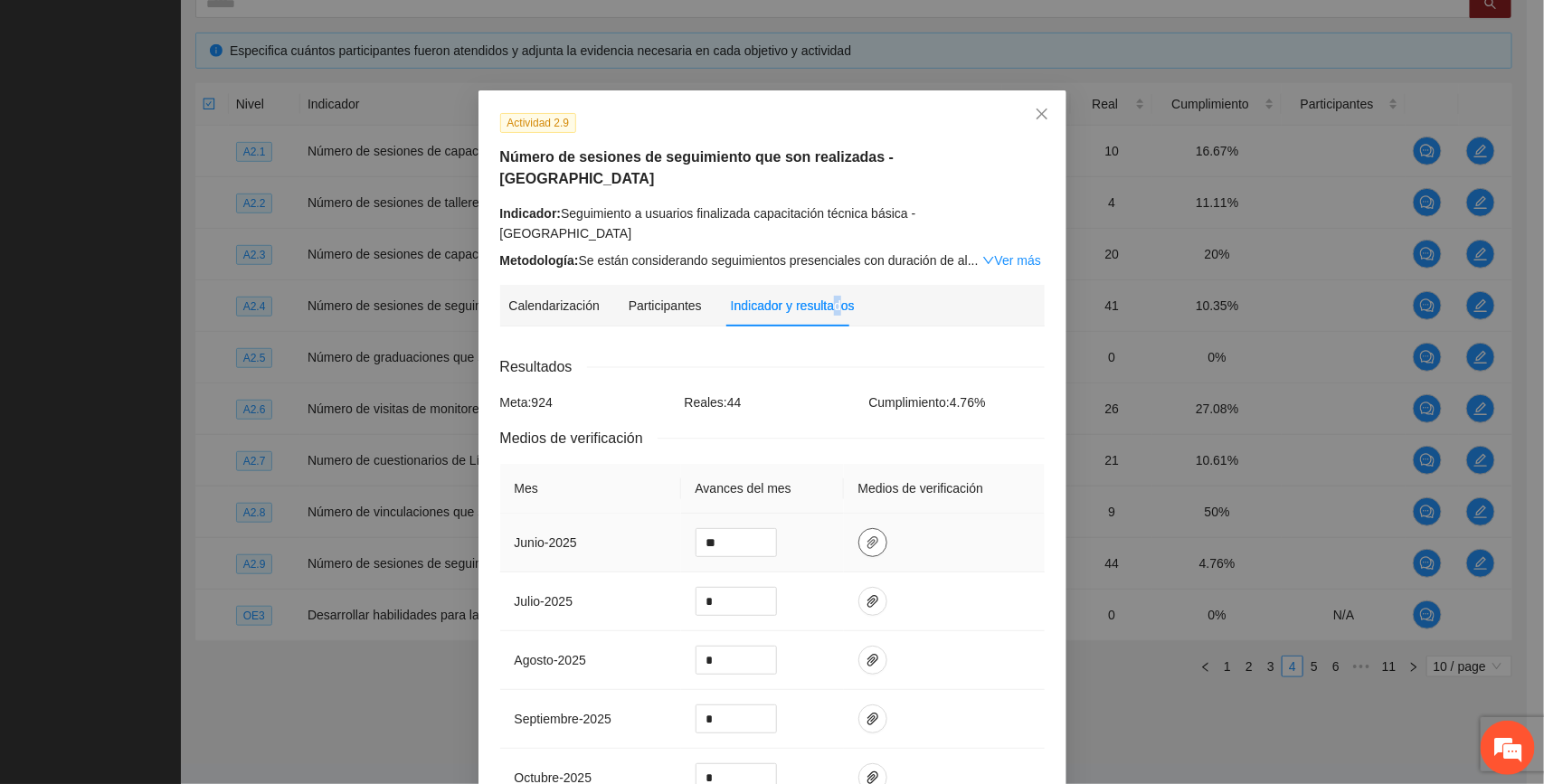 click 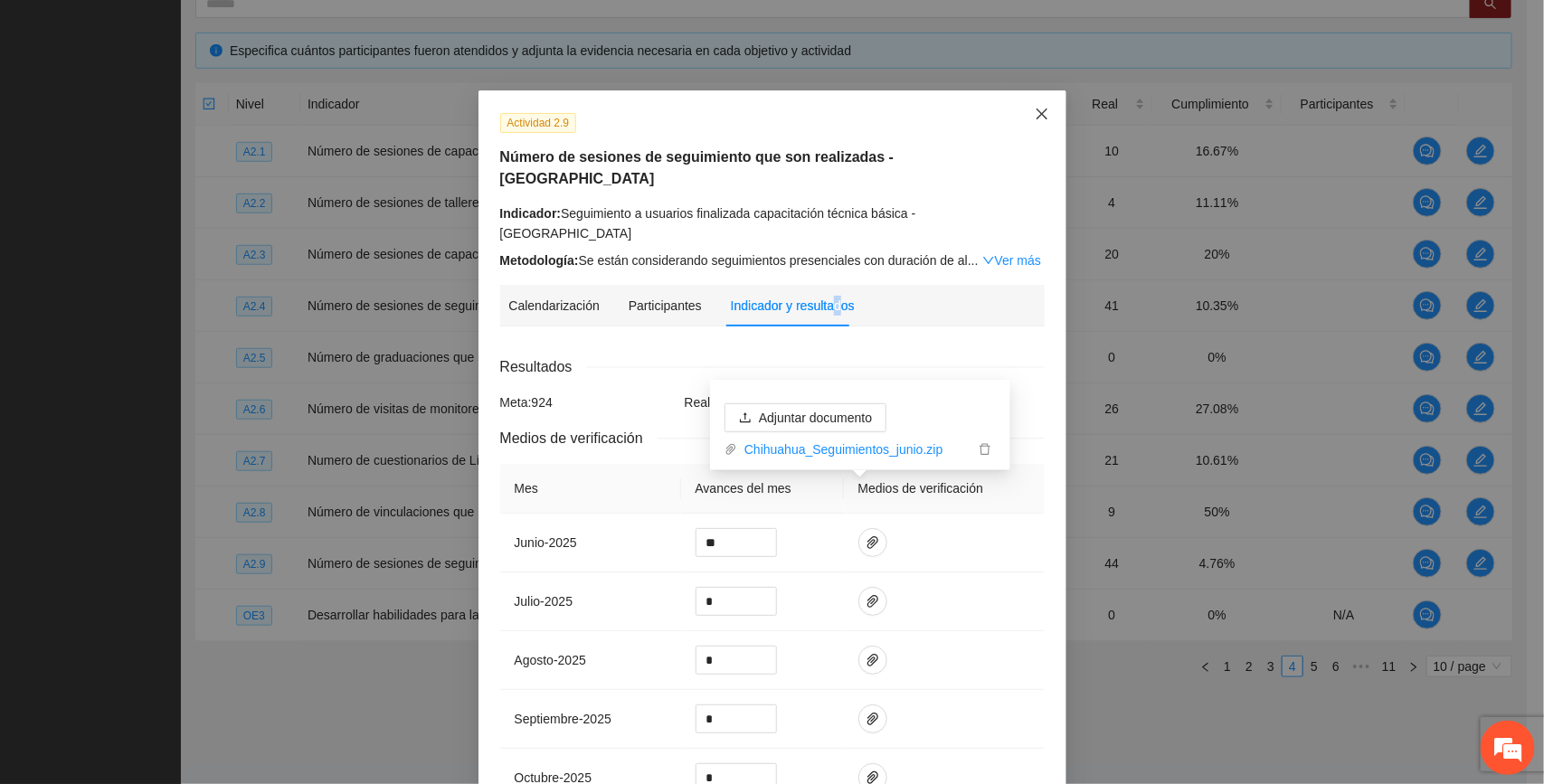 click 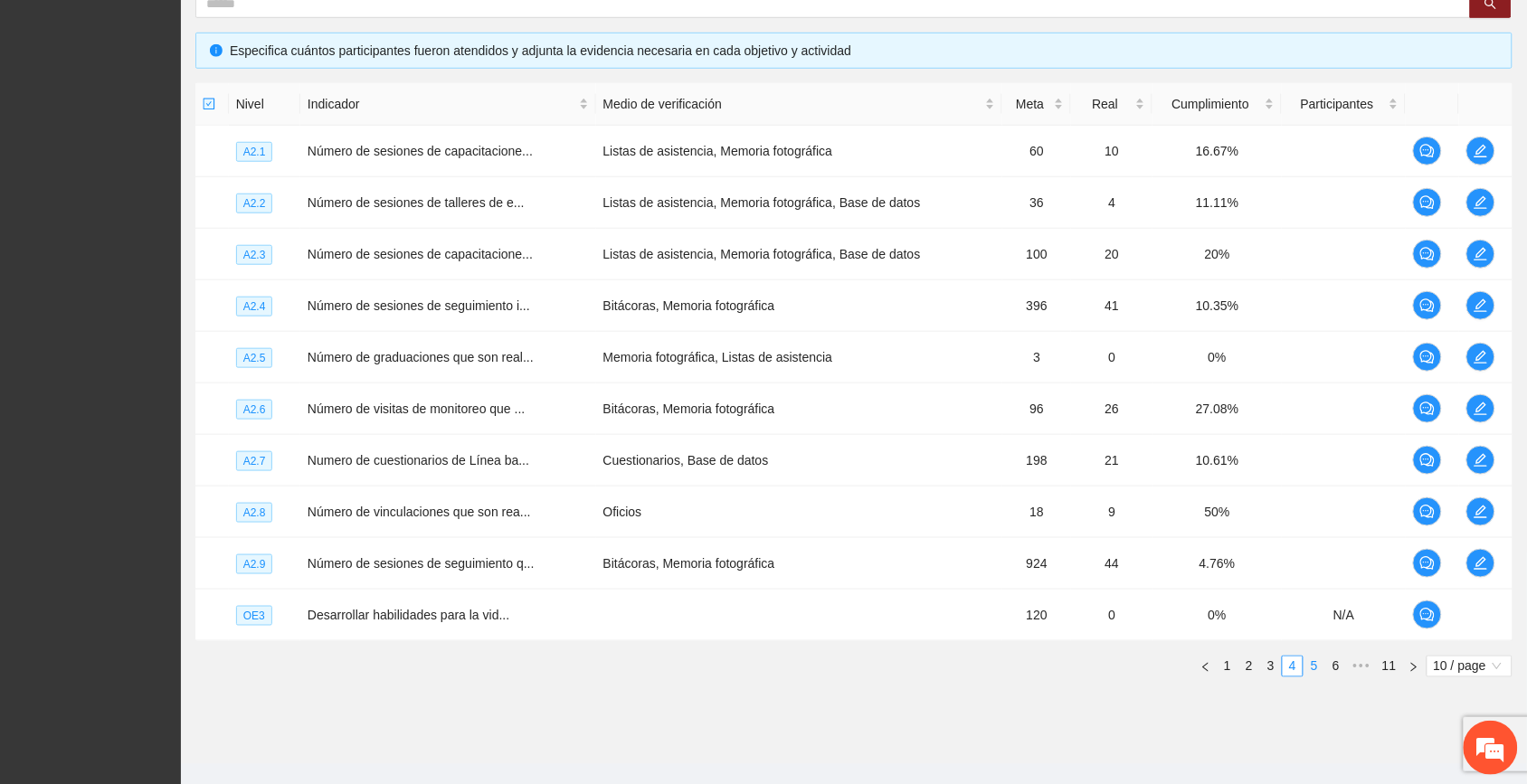 click on "5" at bounding box center (1314, 666) 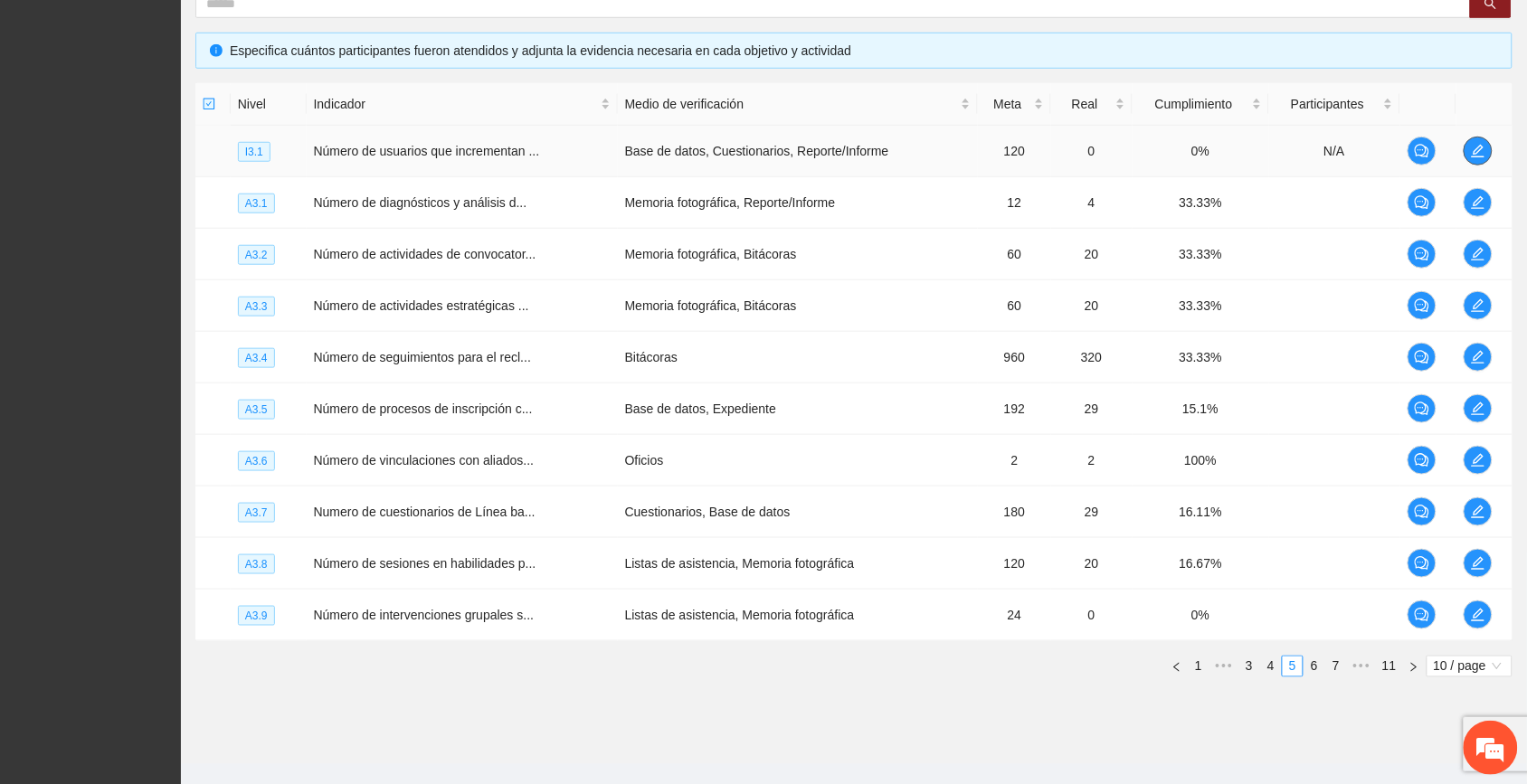 click 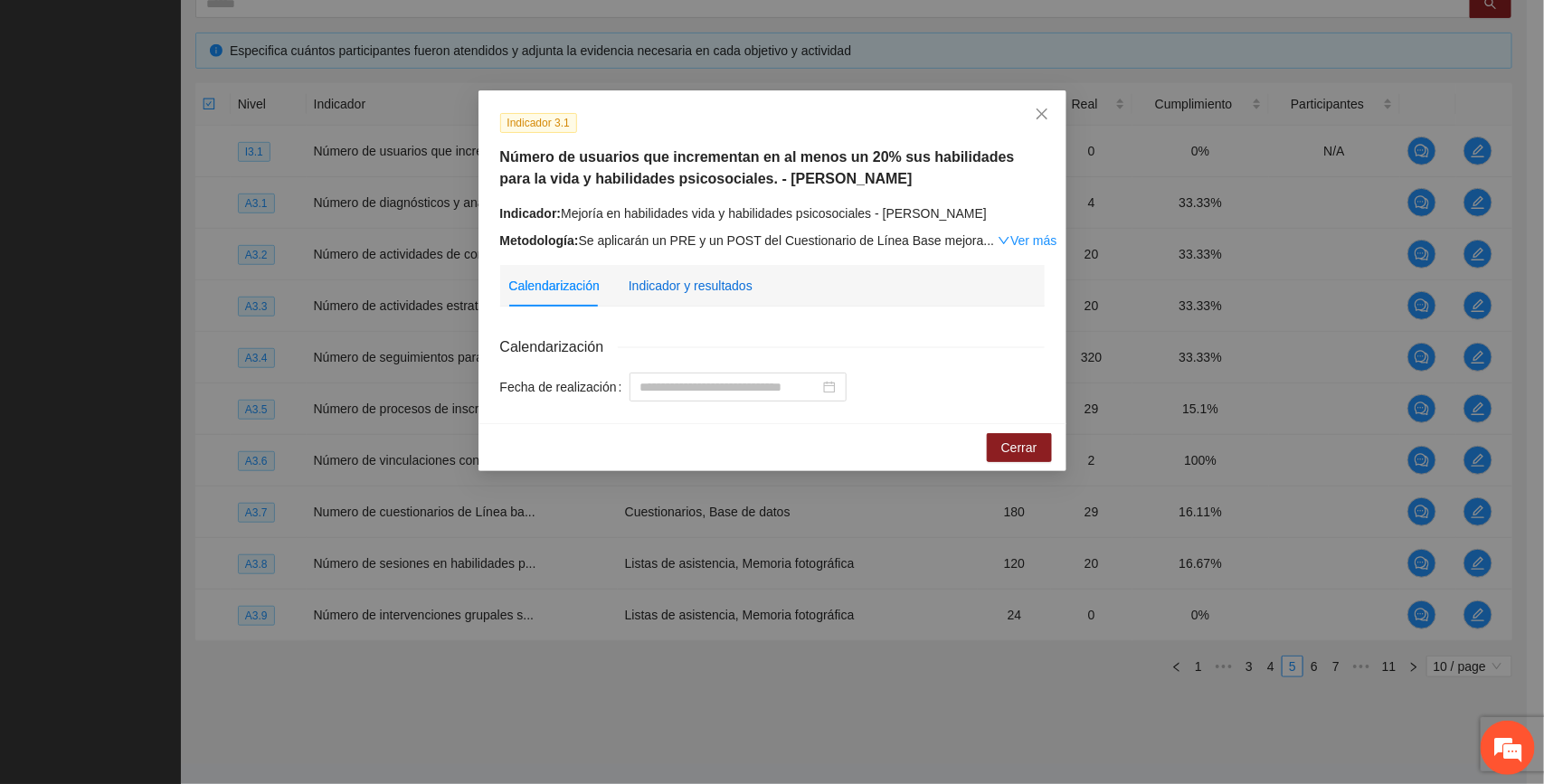 click on "Indicador y resultados" at bounding box center [690, 286] 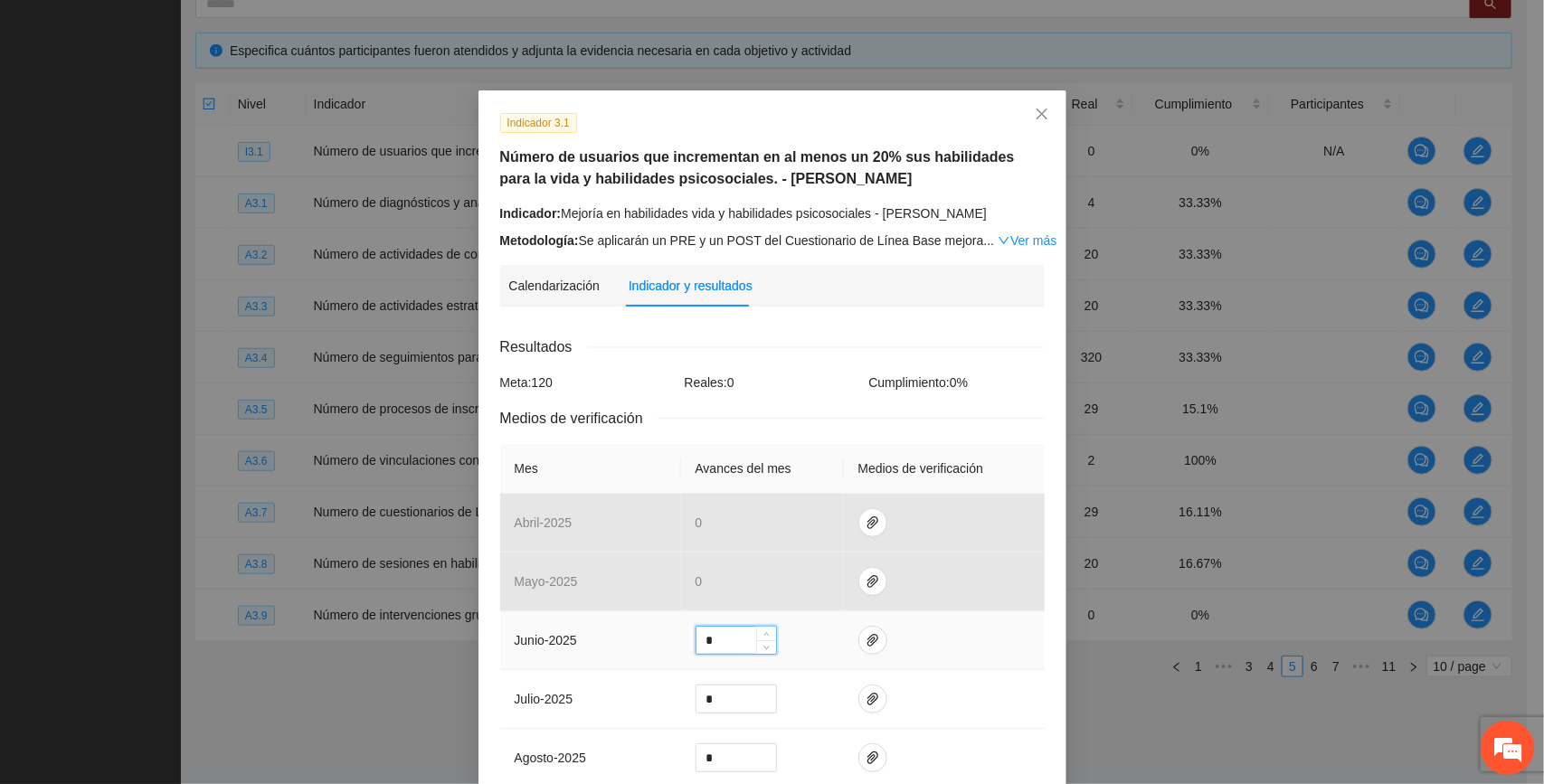 click on "*" at bounding box center (736, 640) 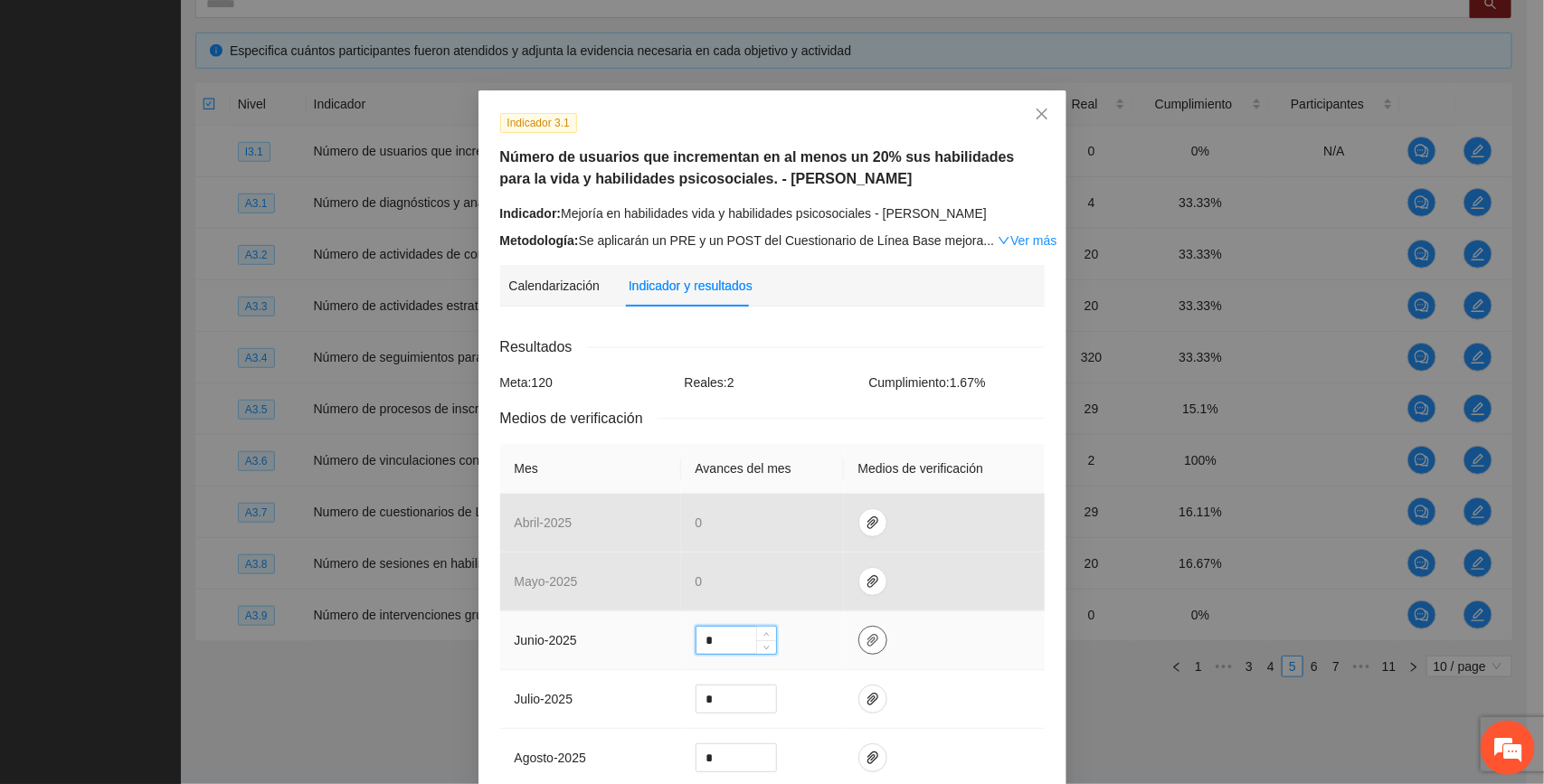 type on "*" 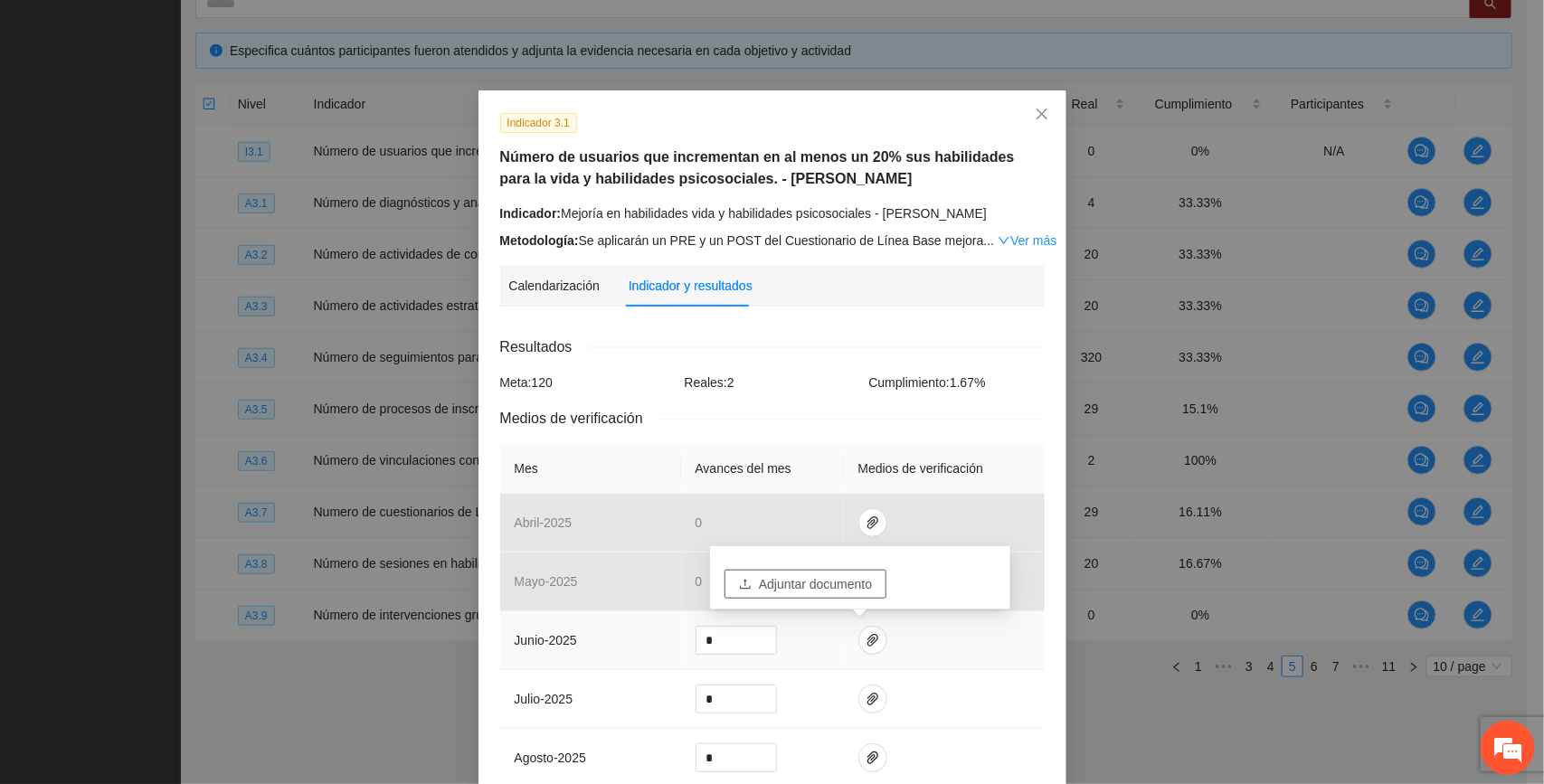 click on "Adjuntar documento" at bounding box center [815, 584] 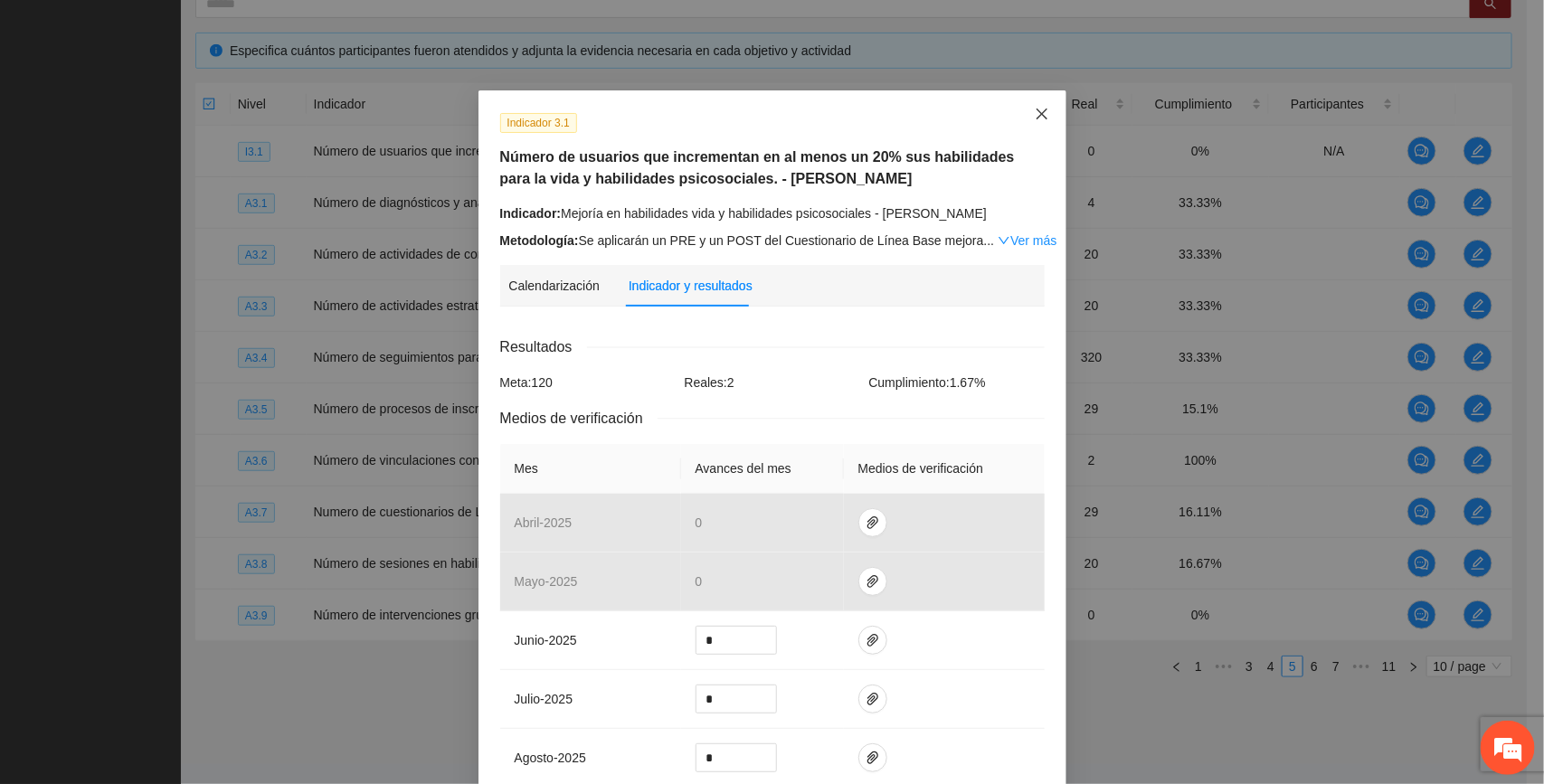 click 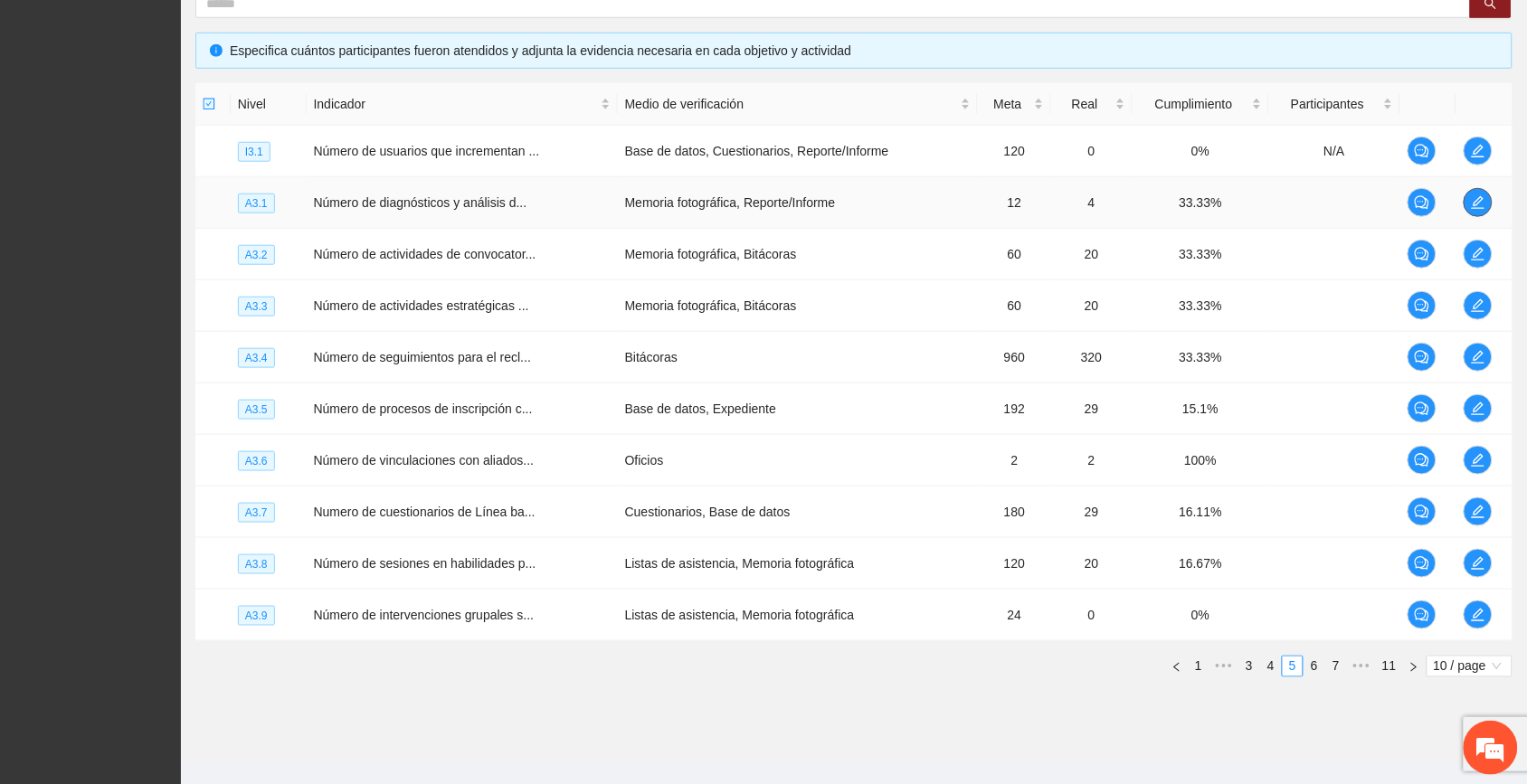 click 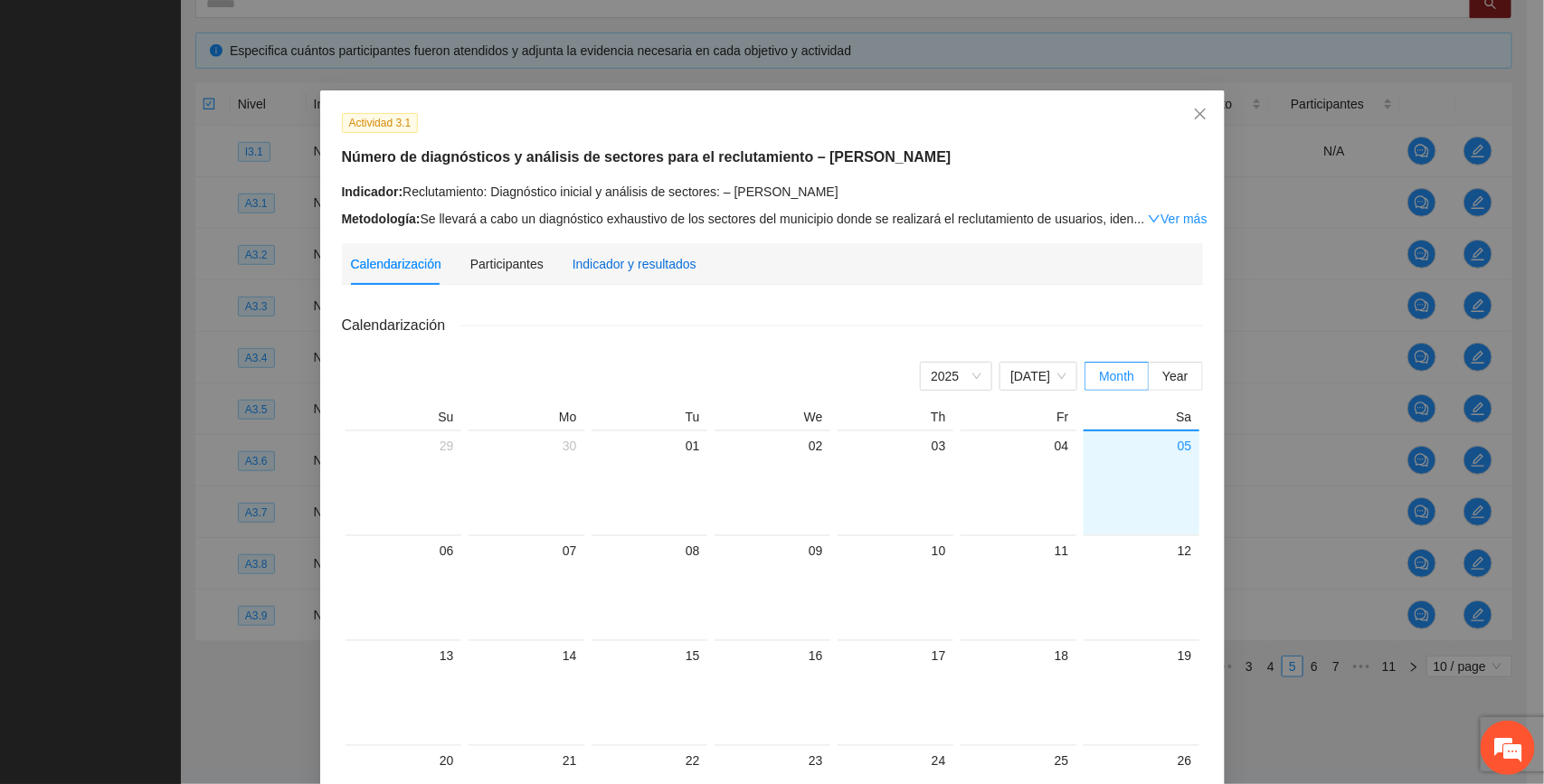 click on "Indicador y resultados" at bounding box center [634, 264] 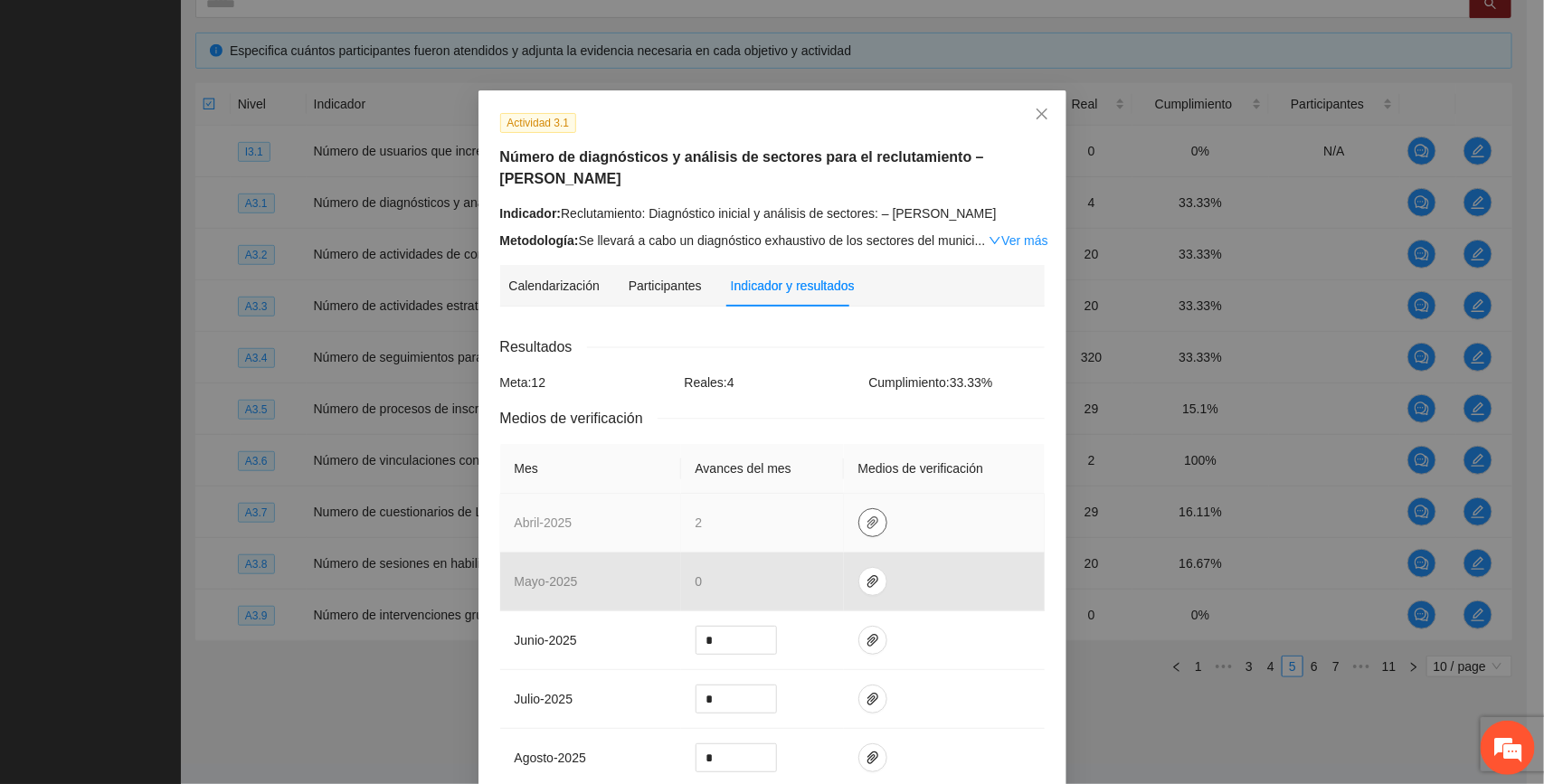 click 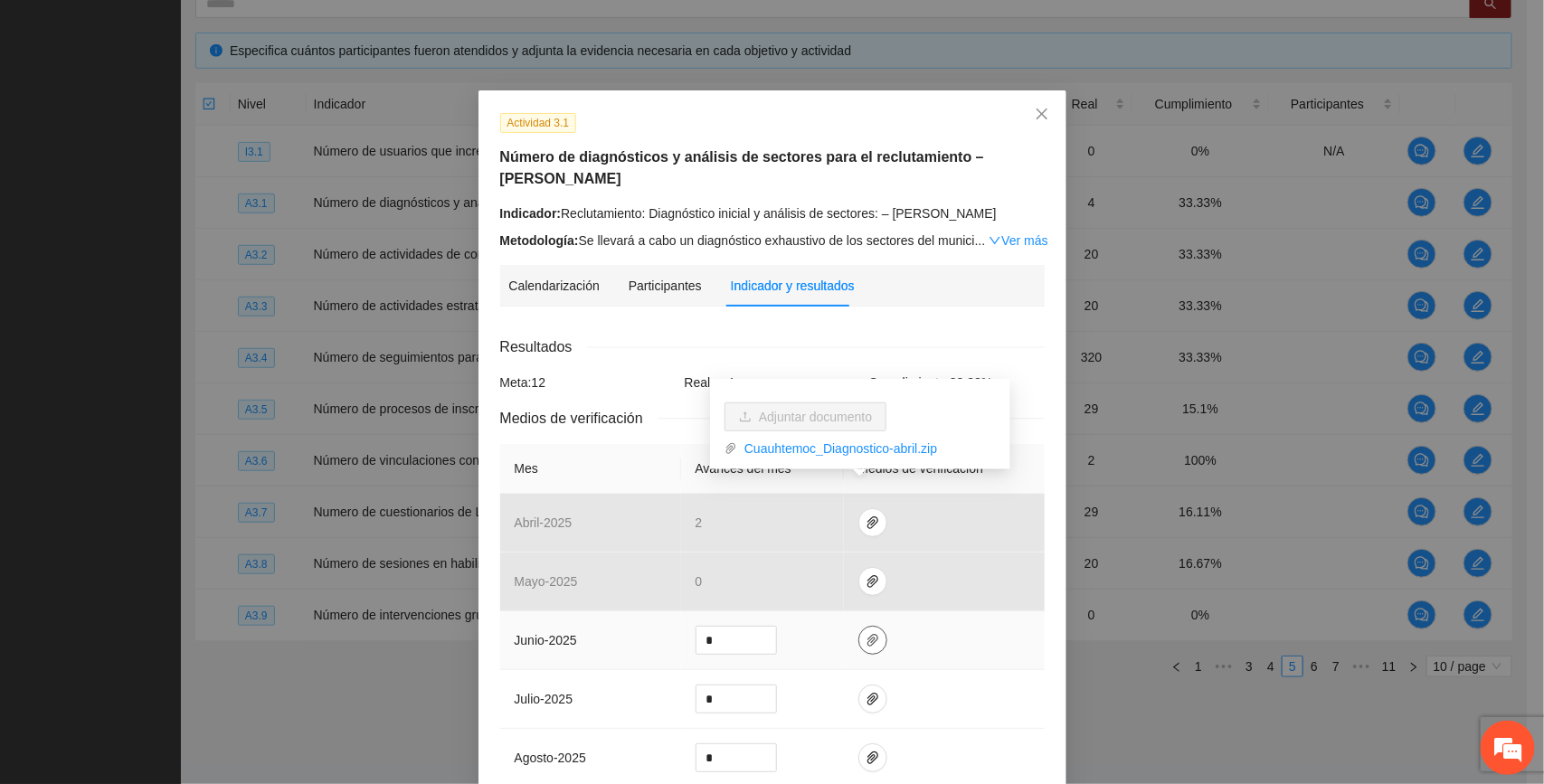 click 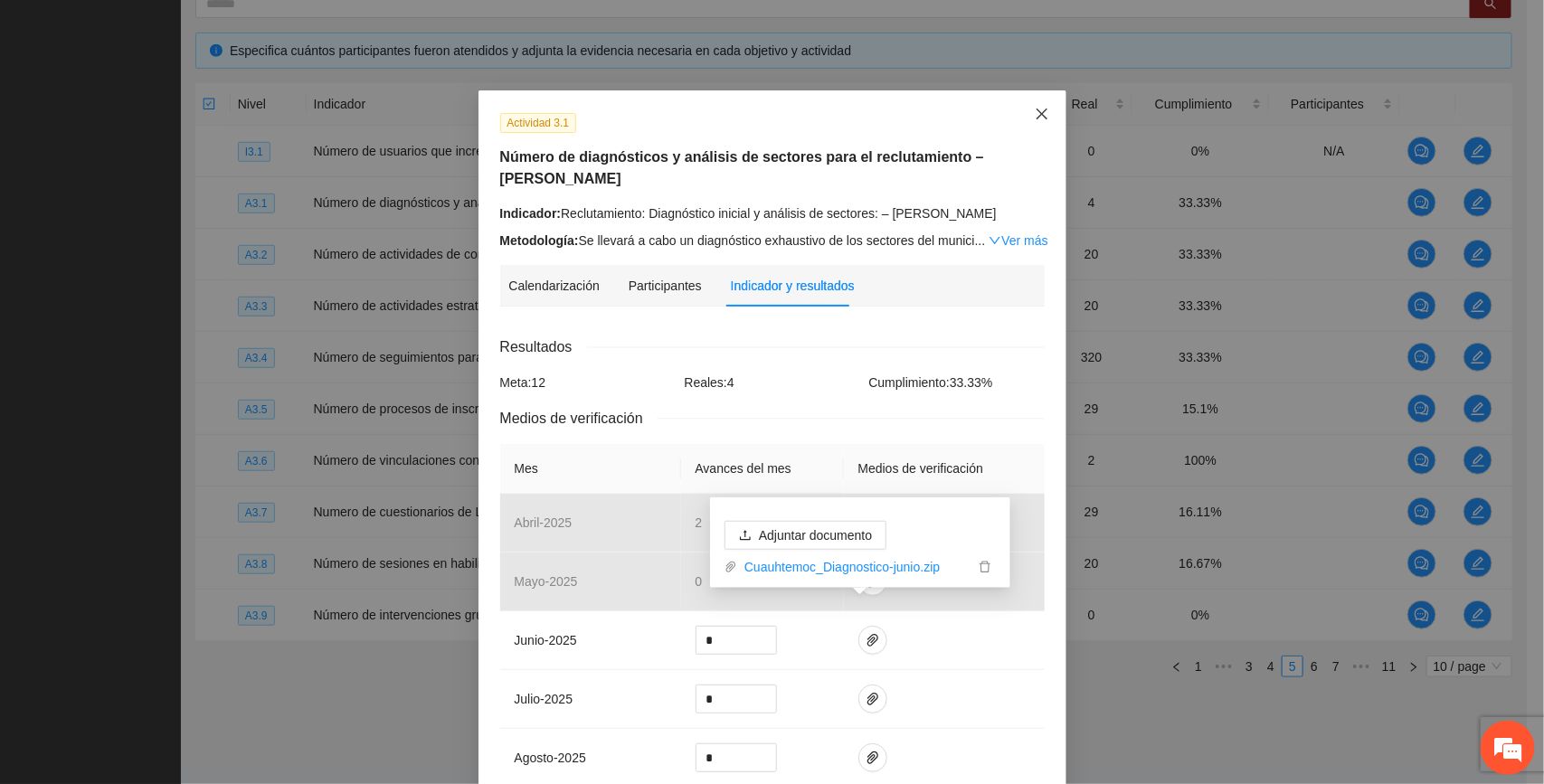 click 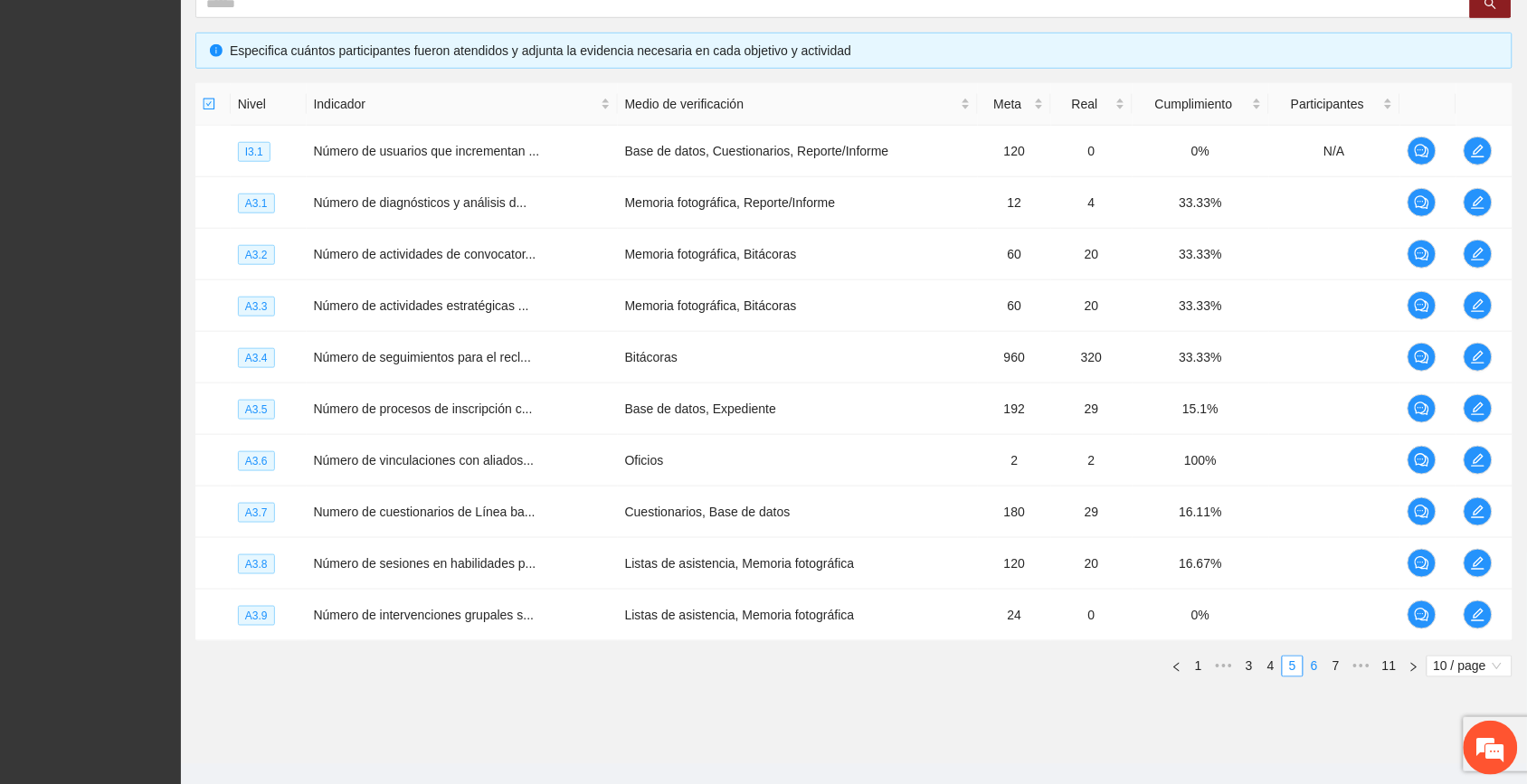 click on "6" at bounding box center (1314, 666) 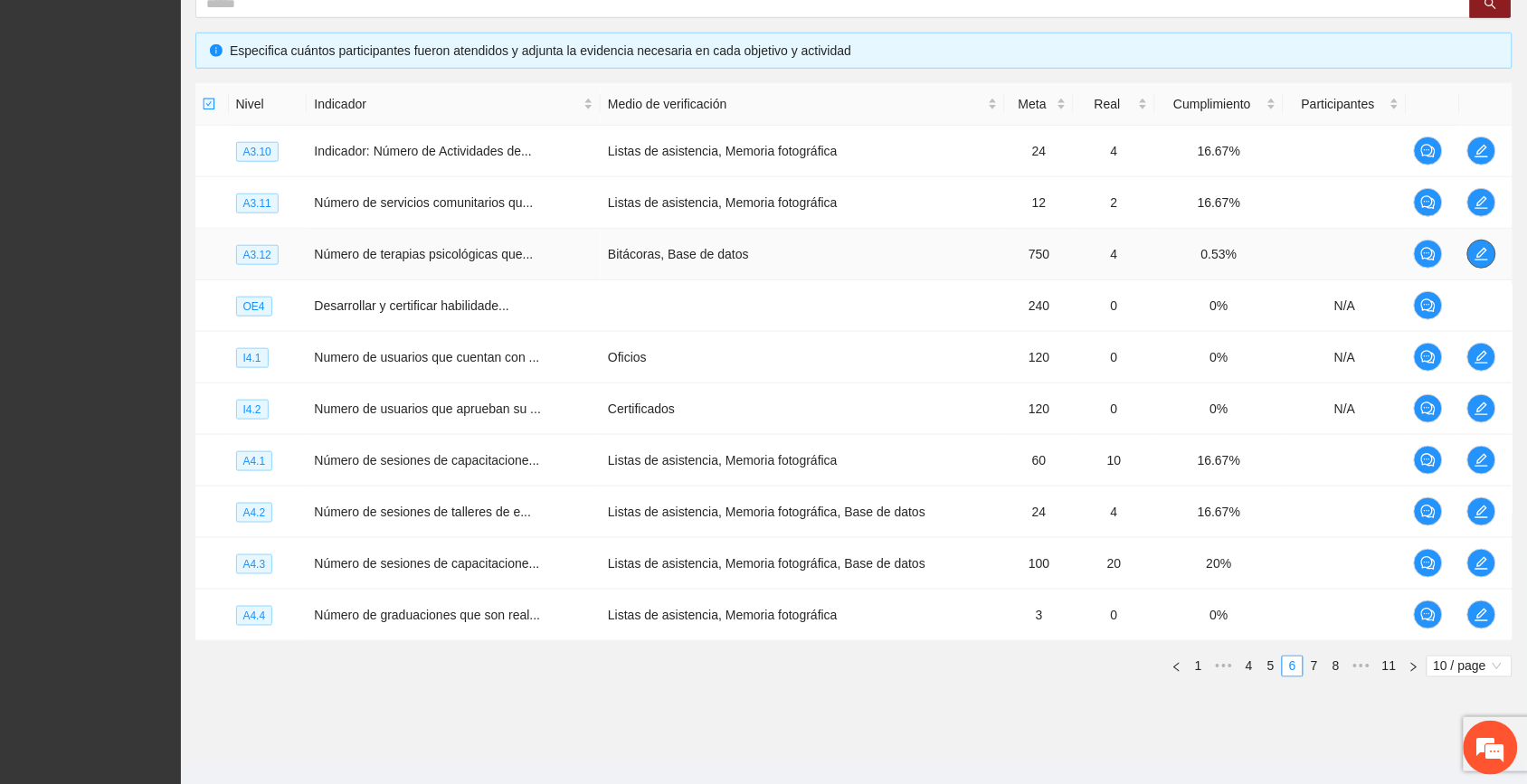 click 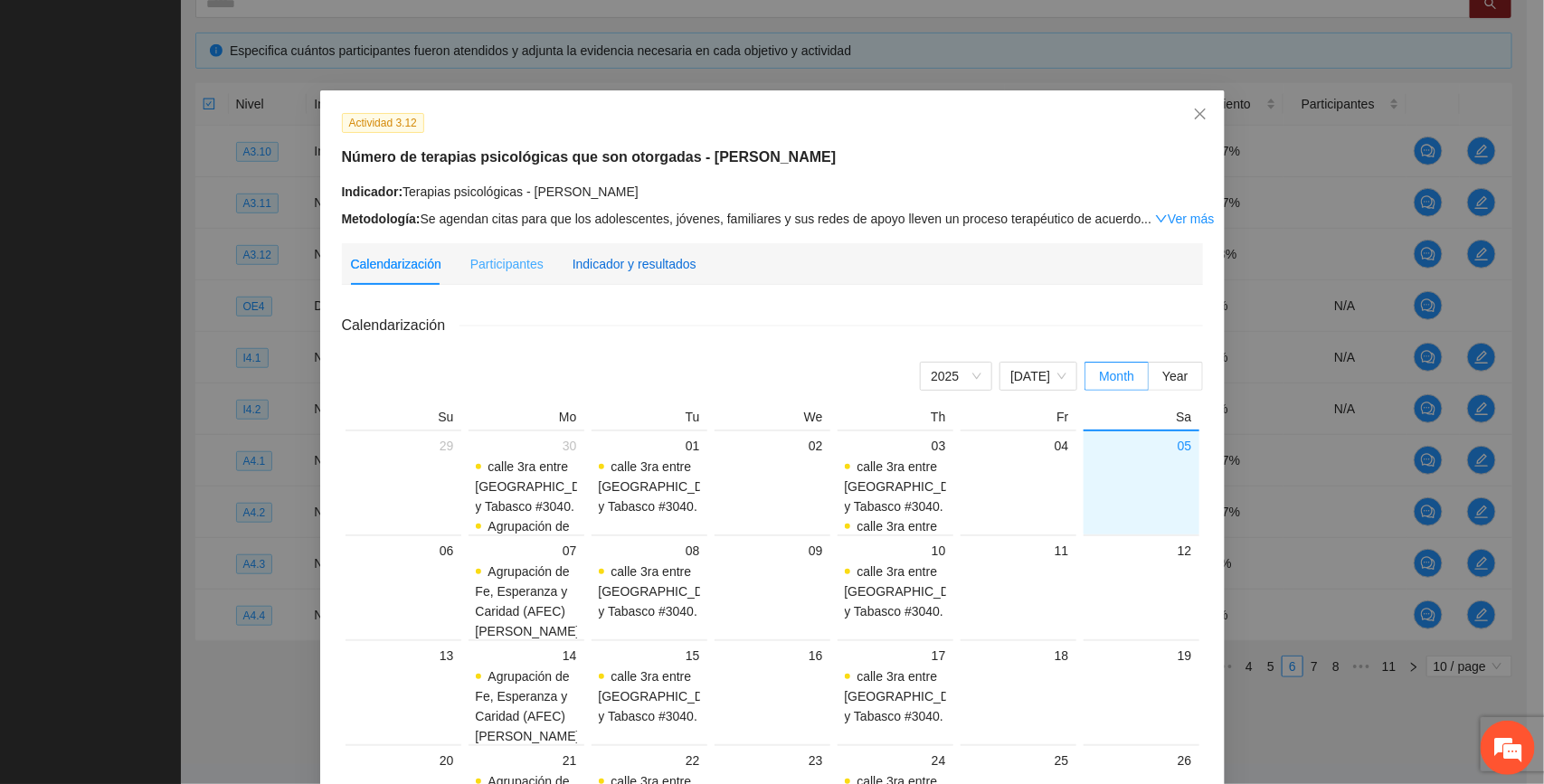 click on "Indicador y resultados" at bounding box center [634, 264] 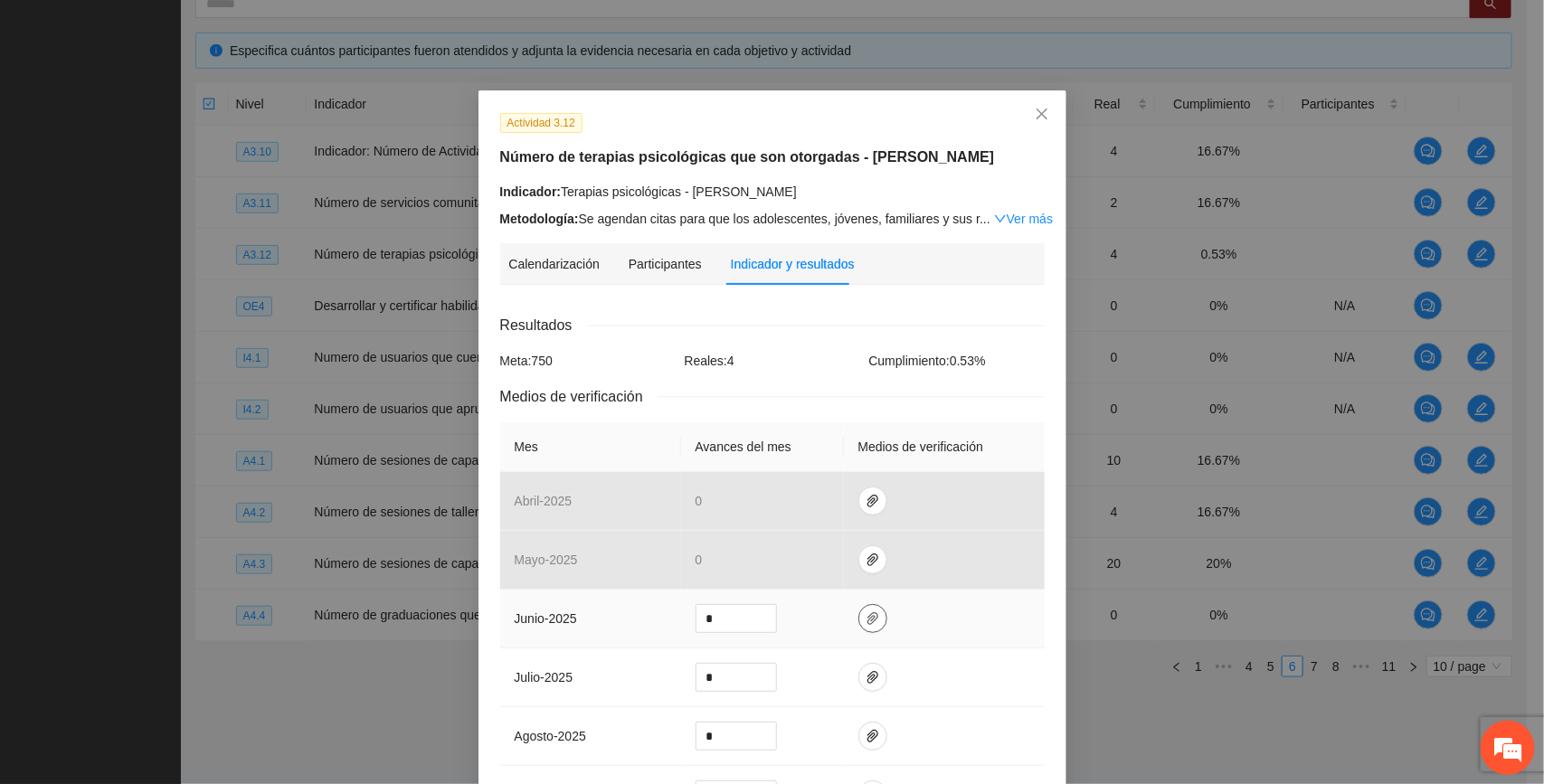 click 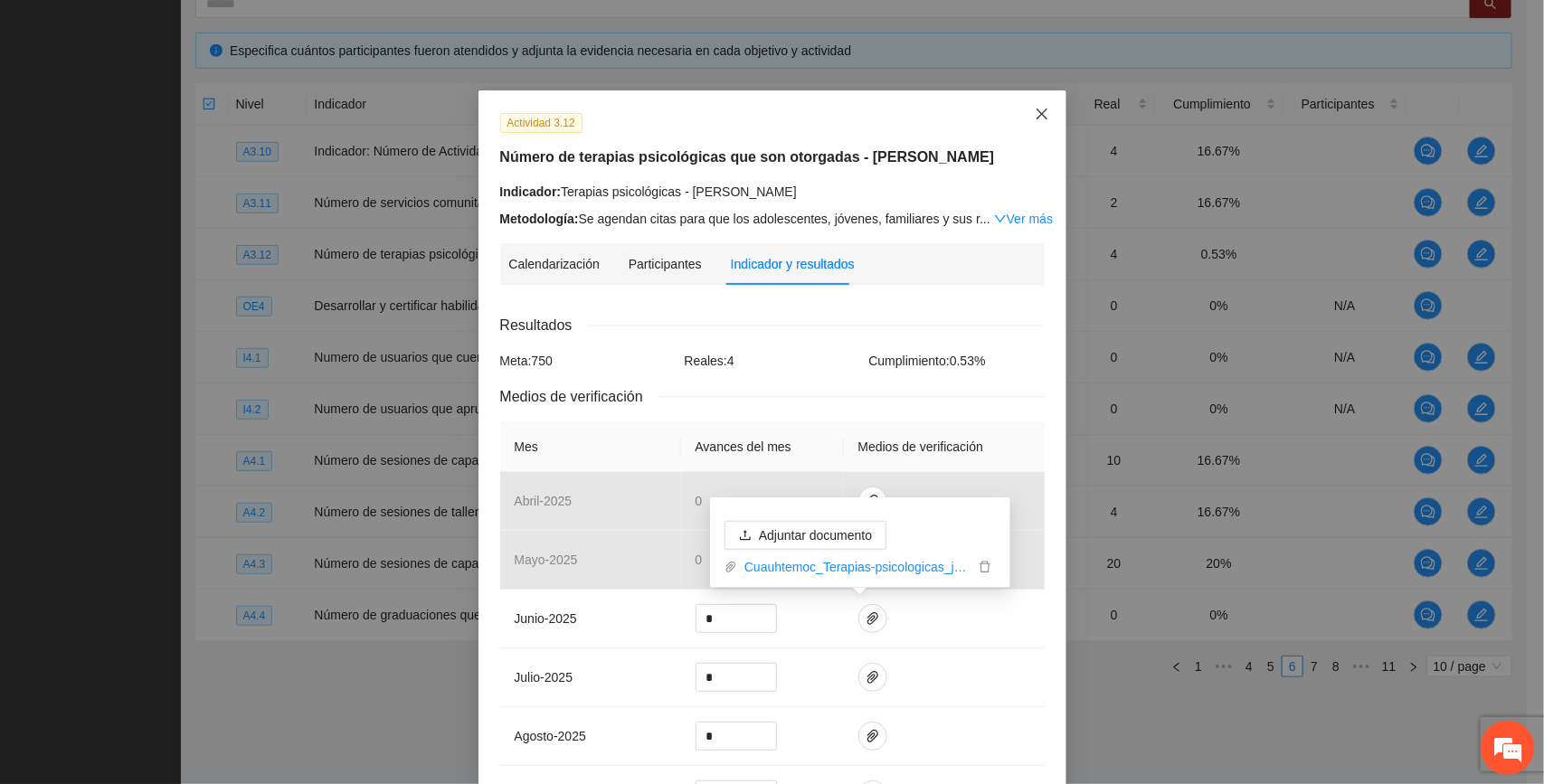 click 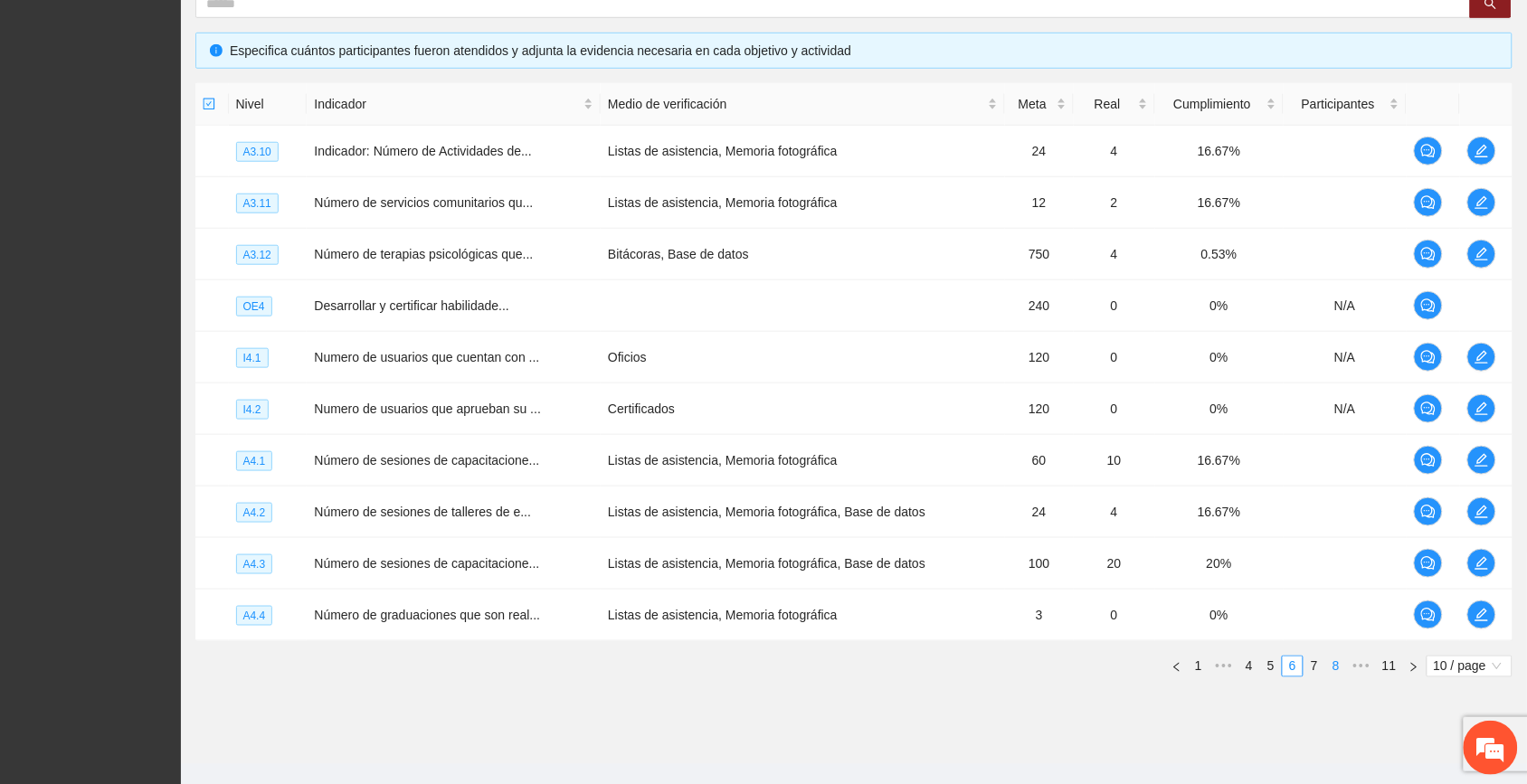 click on "7" at bounding box center [1314, 666] 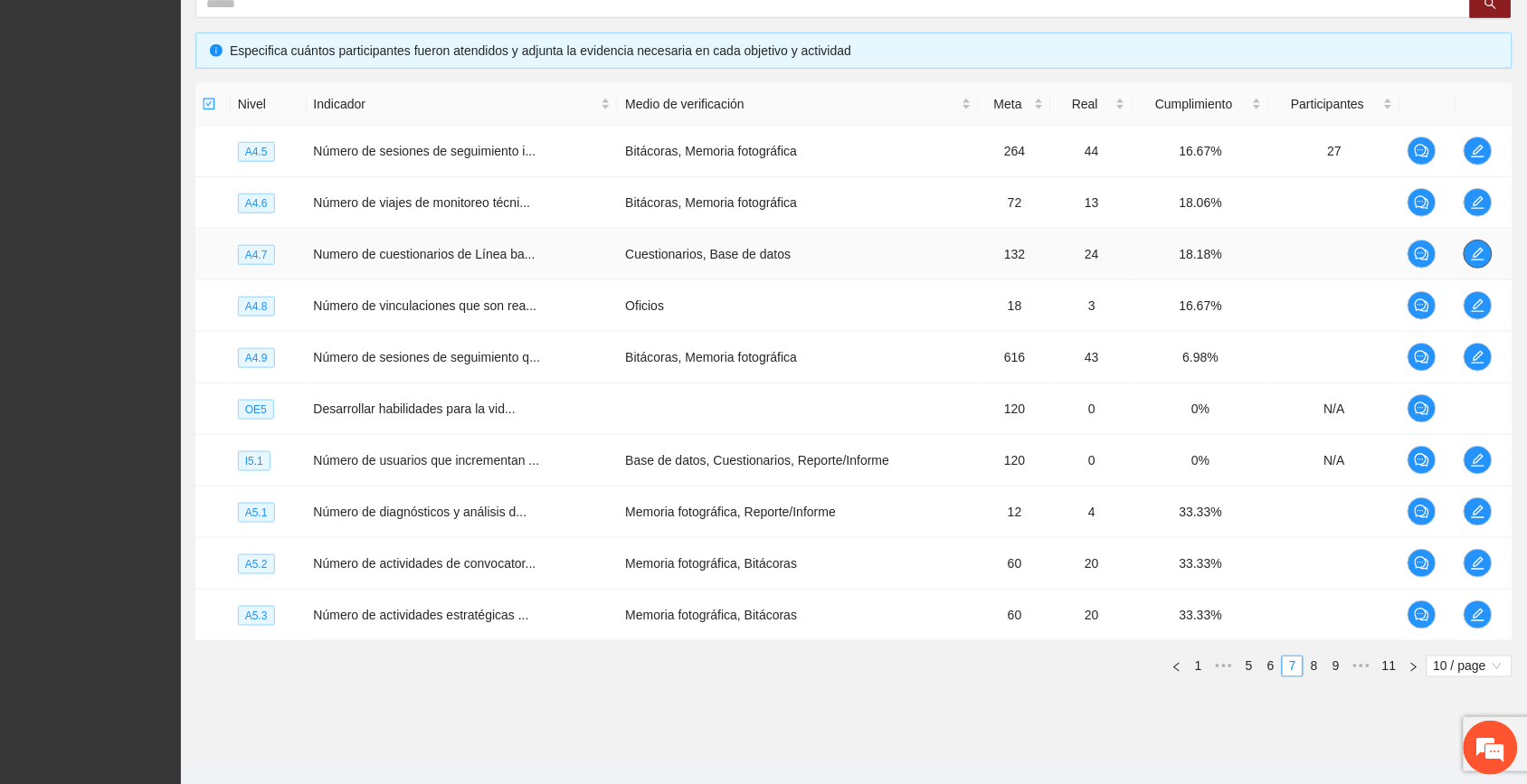 click 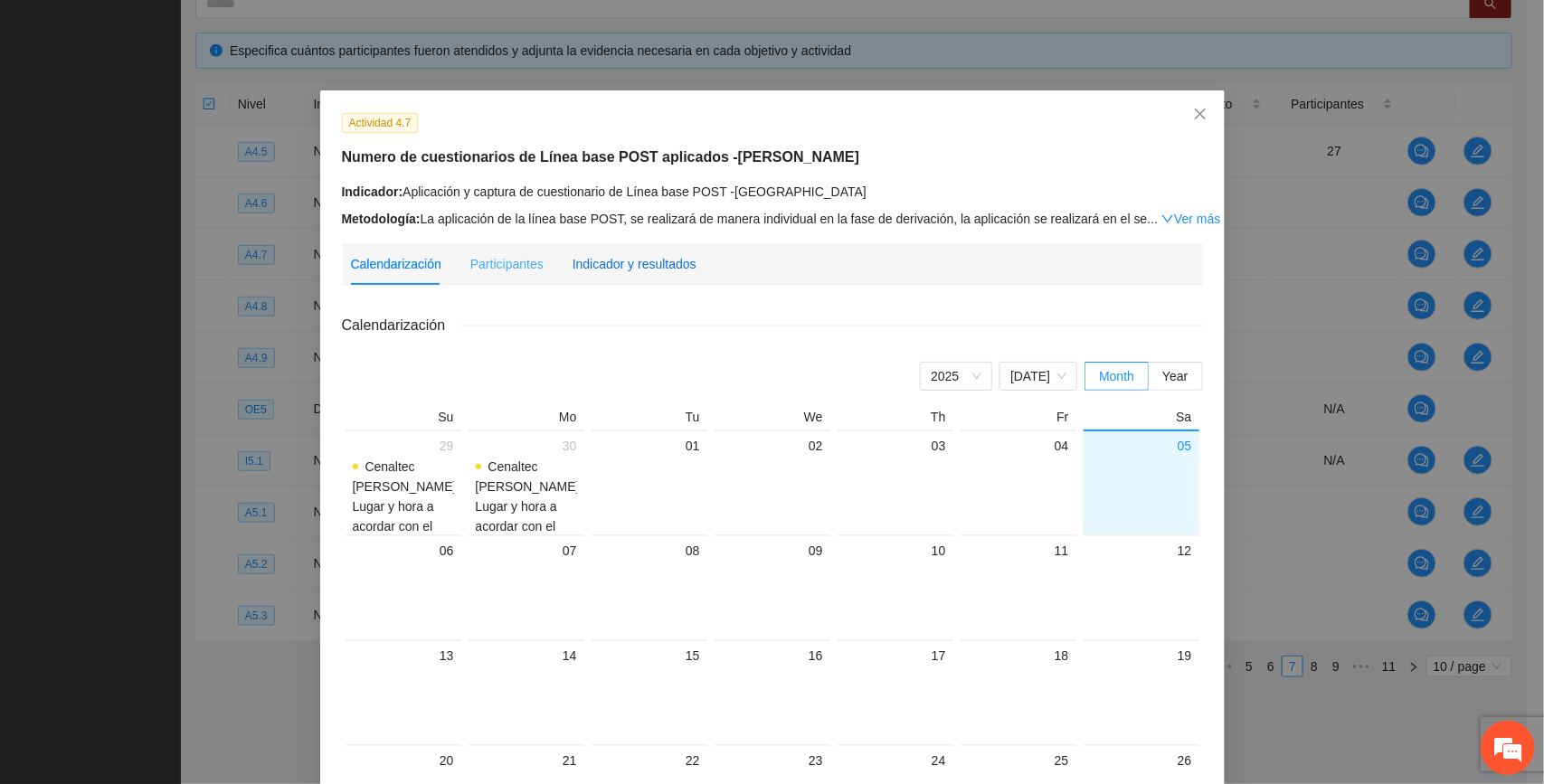 click on "Indicador y resultados" at bounding box center (634, 264) 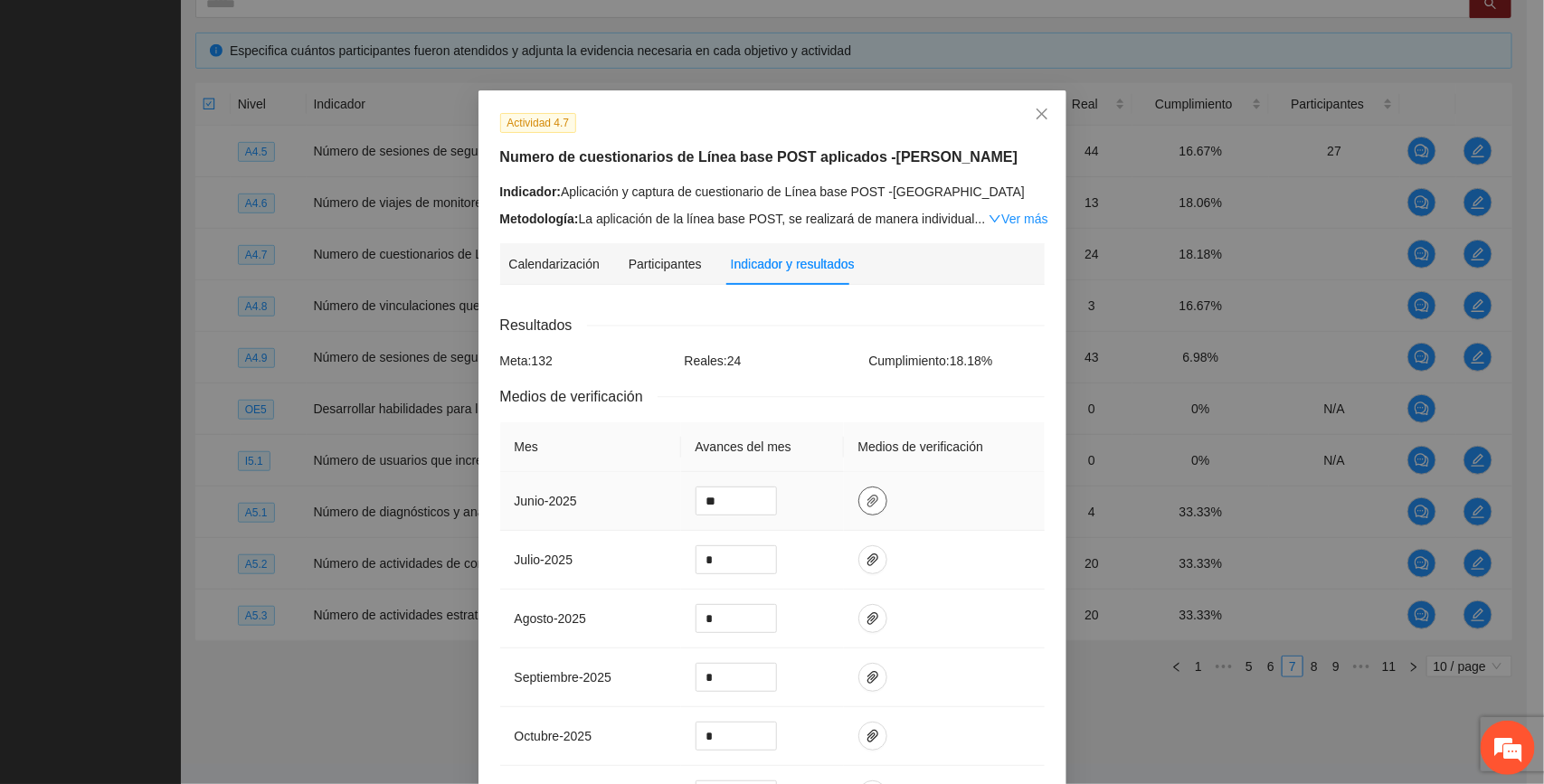 click 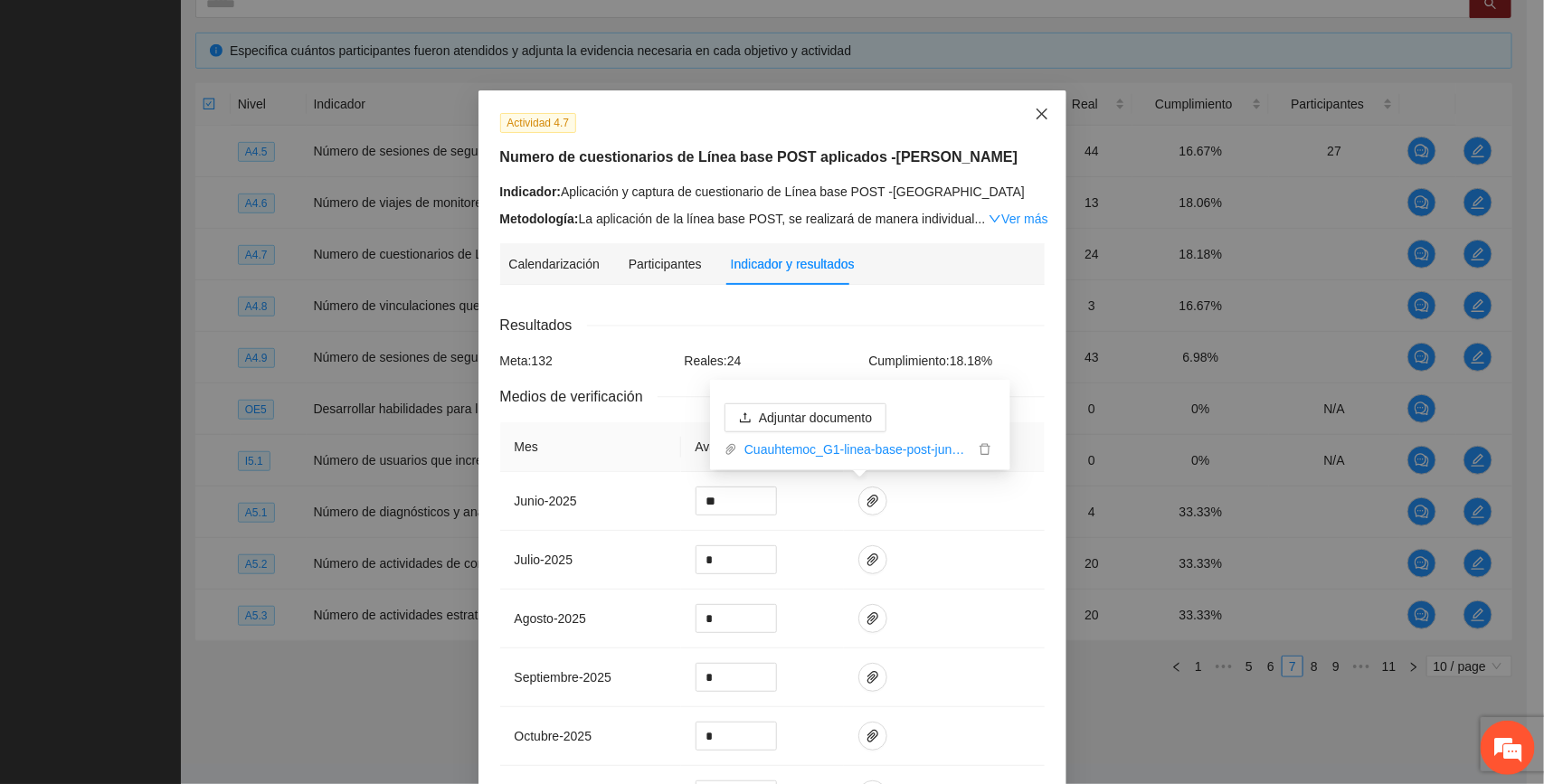 click at bounding box center [1042, 115] 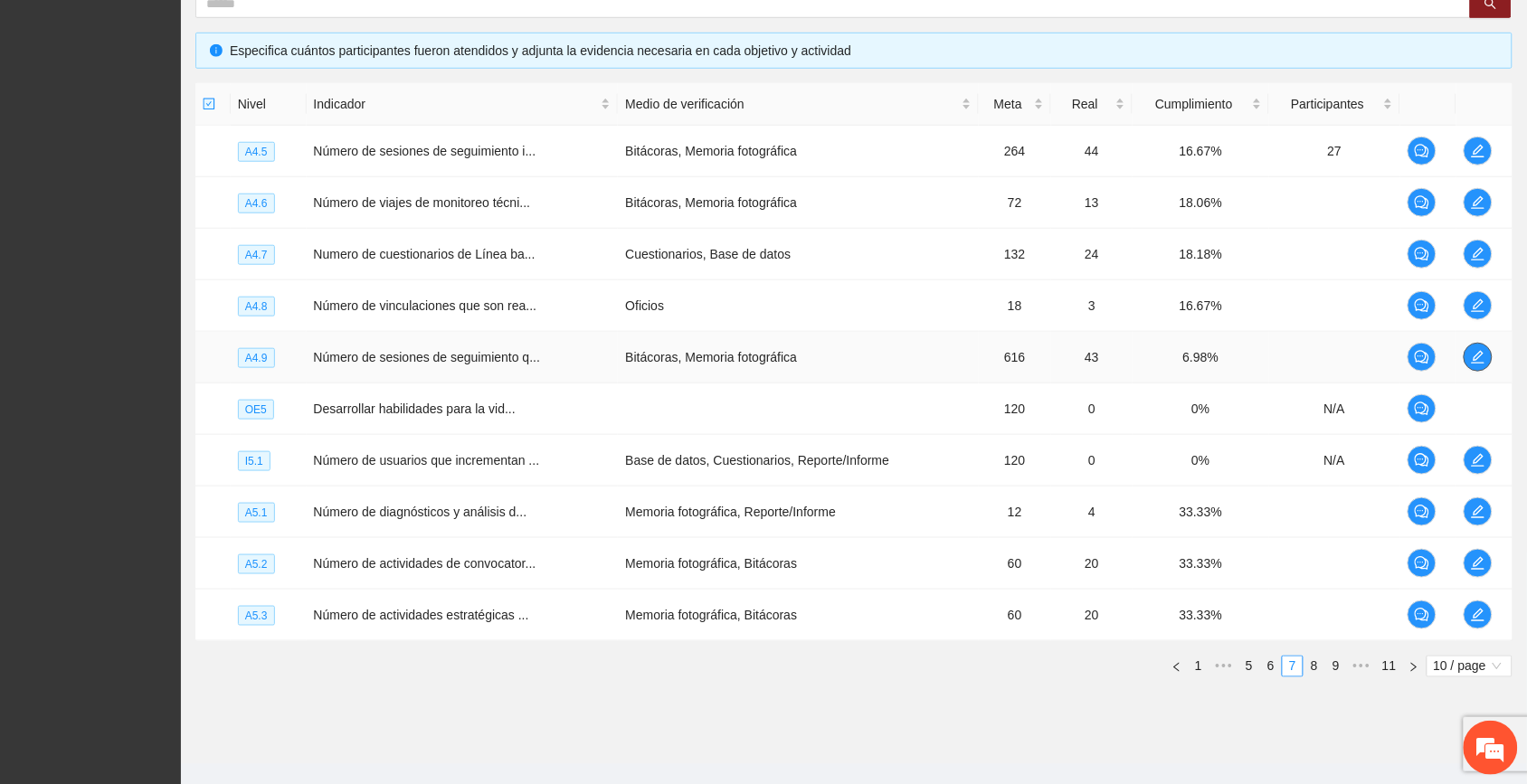 click 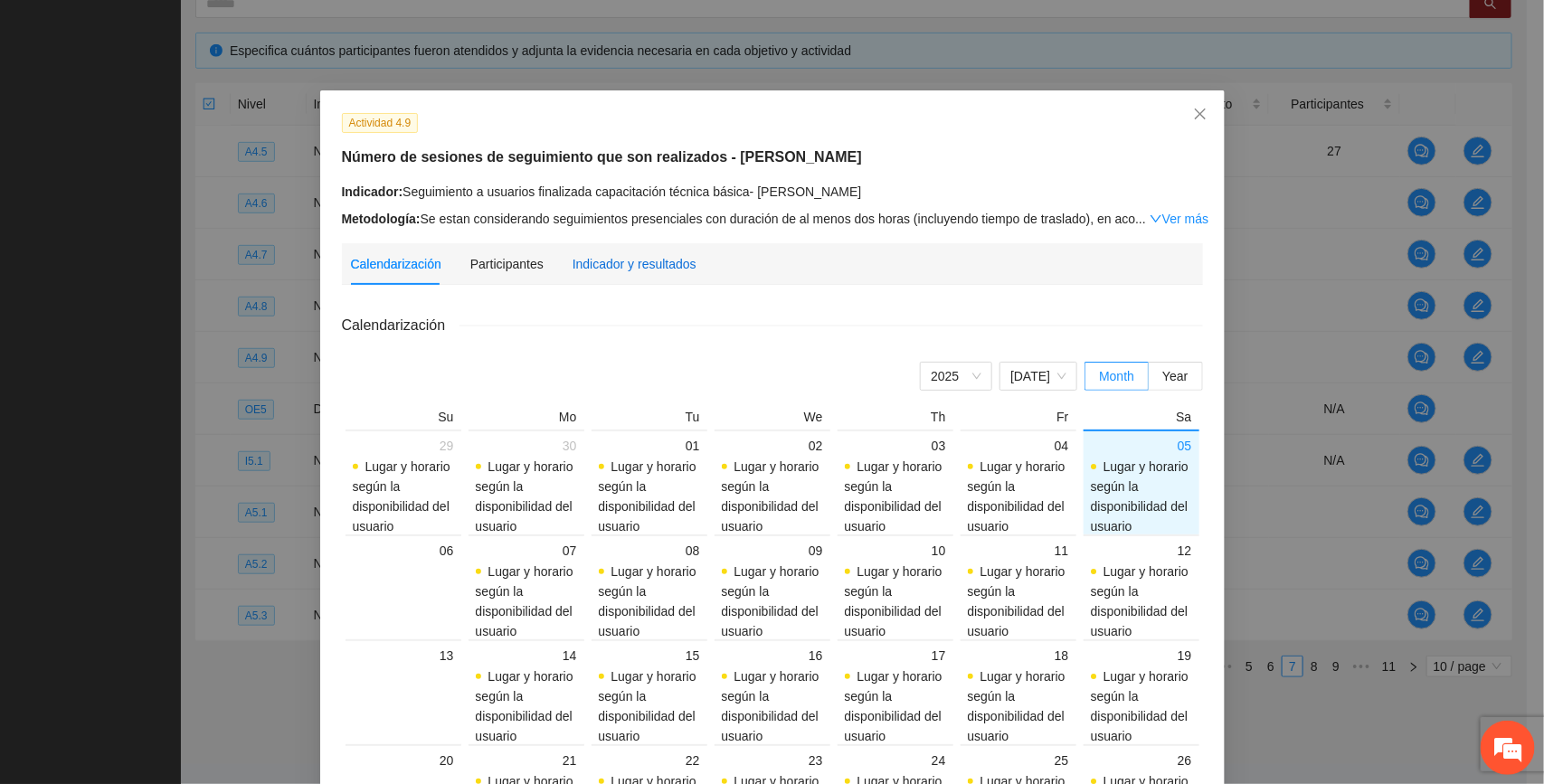 click on "Indicador y resultados" at bounding box center [634, 264] 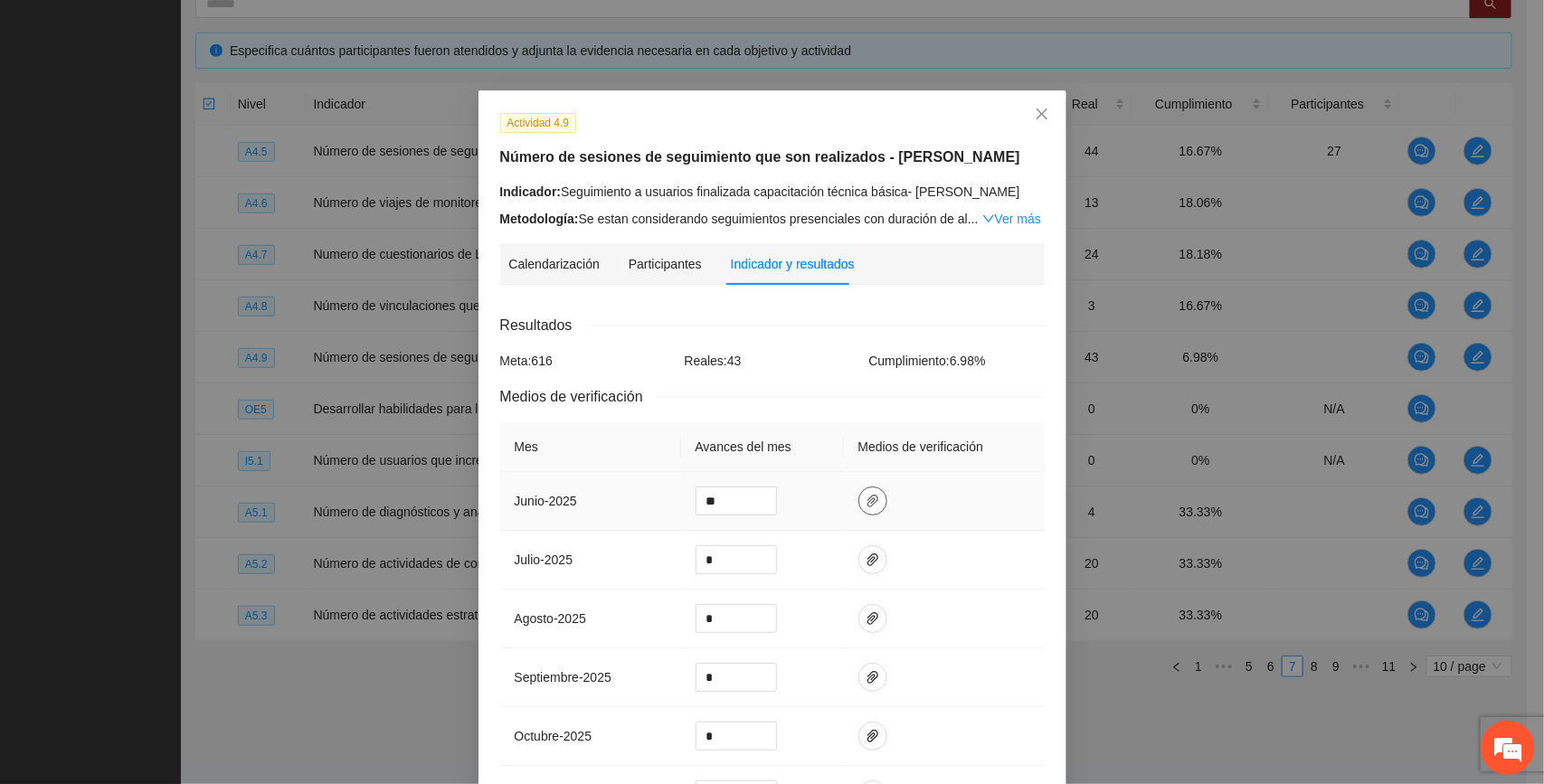 click 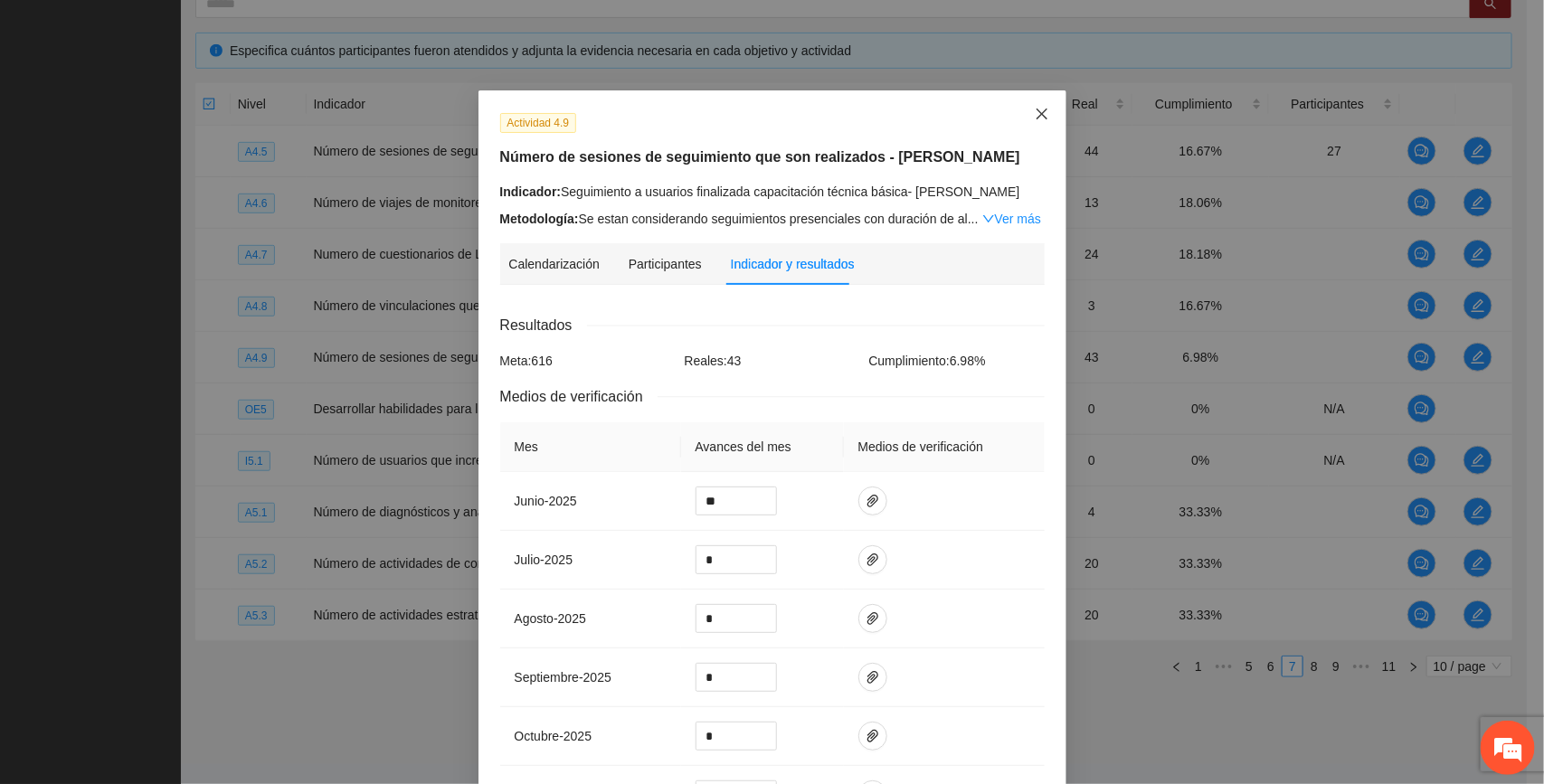 click 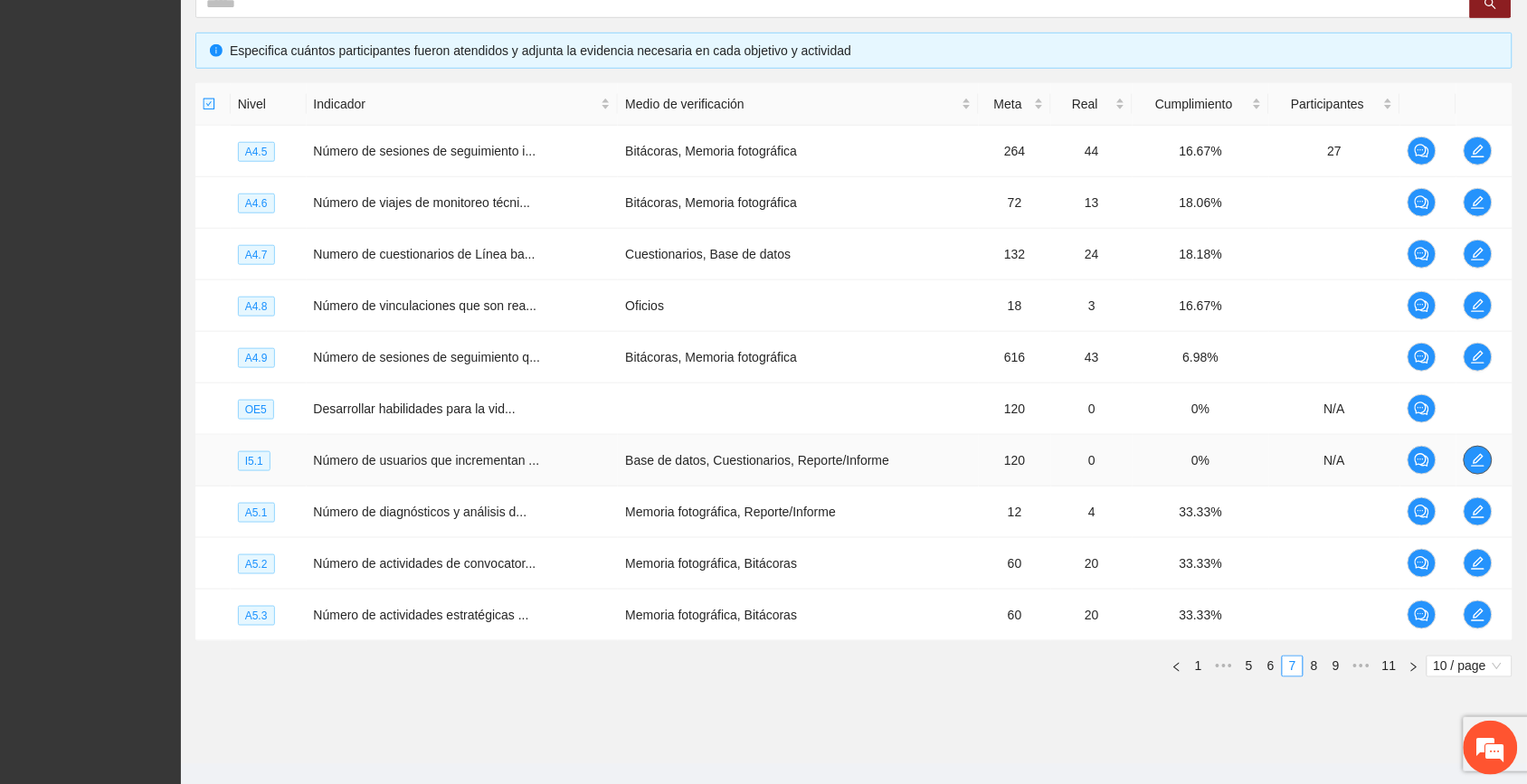 click at bounding box center (1478, 460) 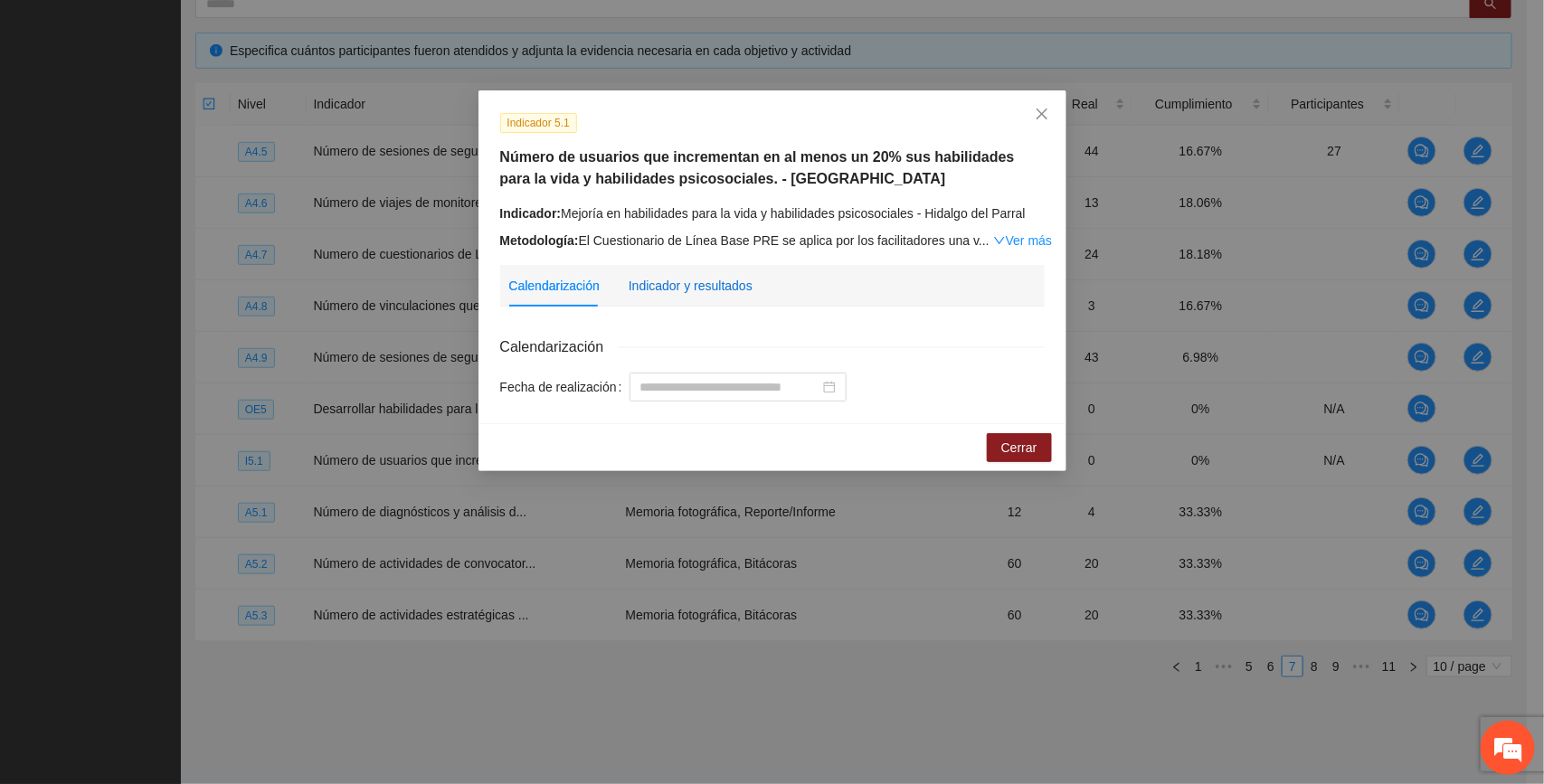 click on "Indicador y resultados" at bounding box center [690, 286] 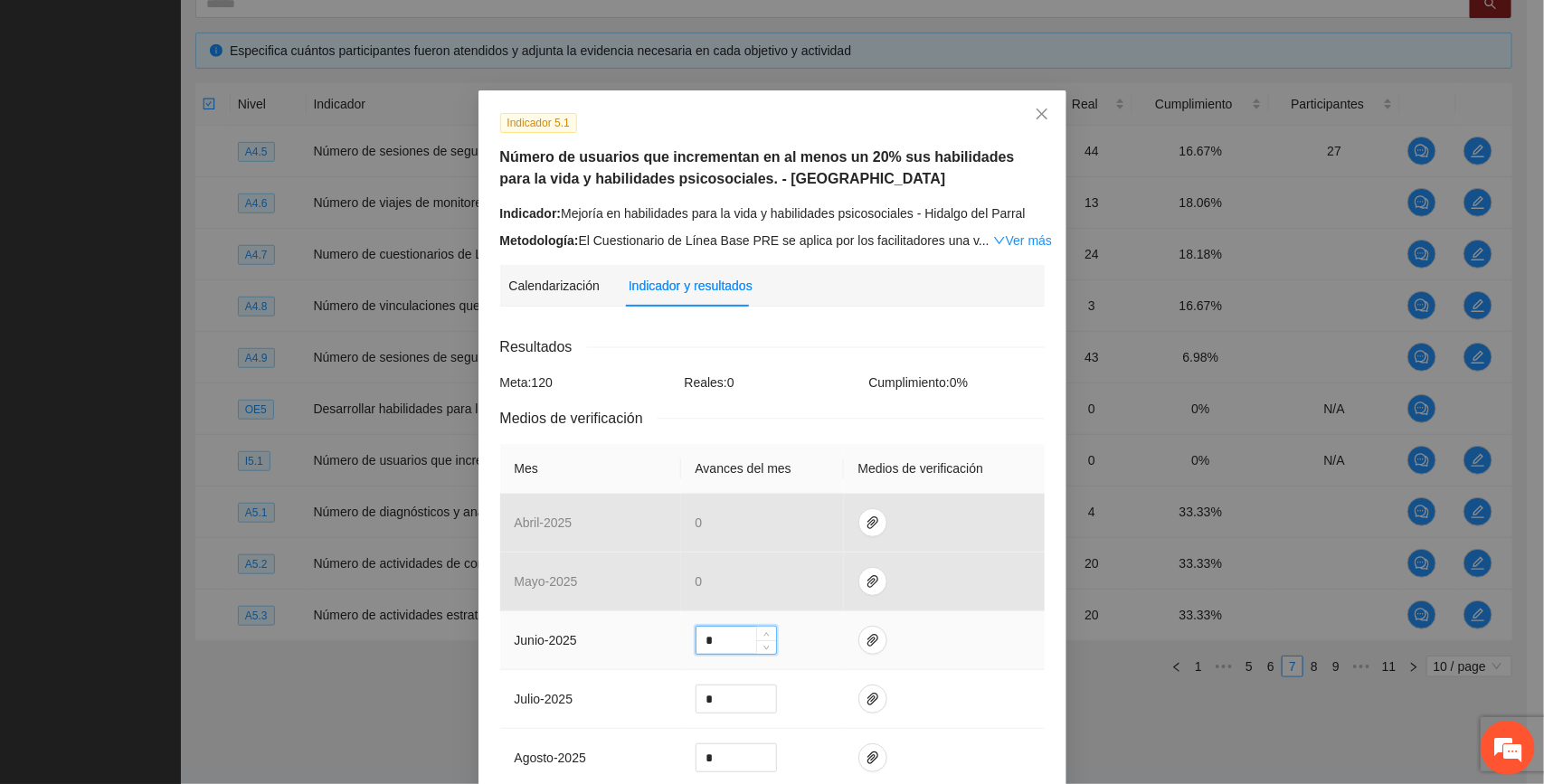 click on "*" at bounding box center (736, 640) 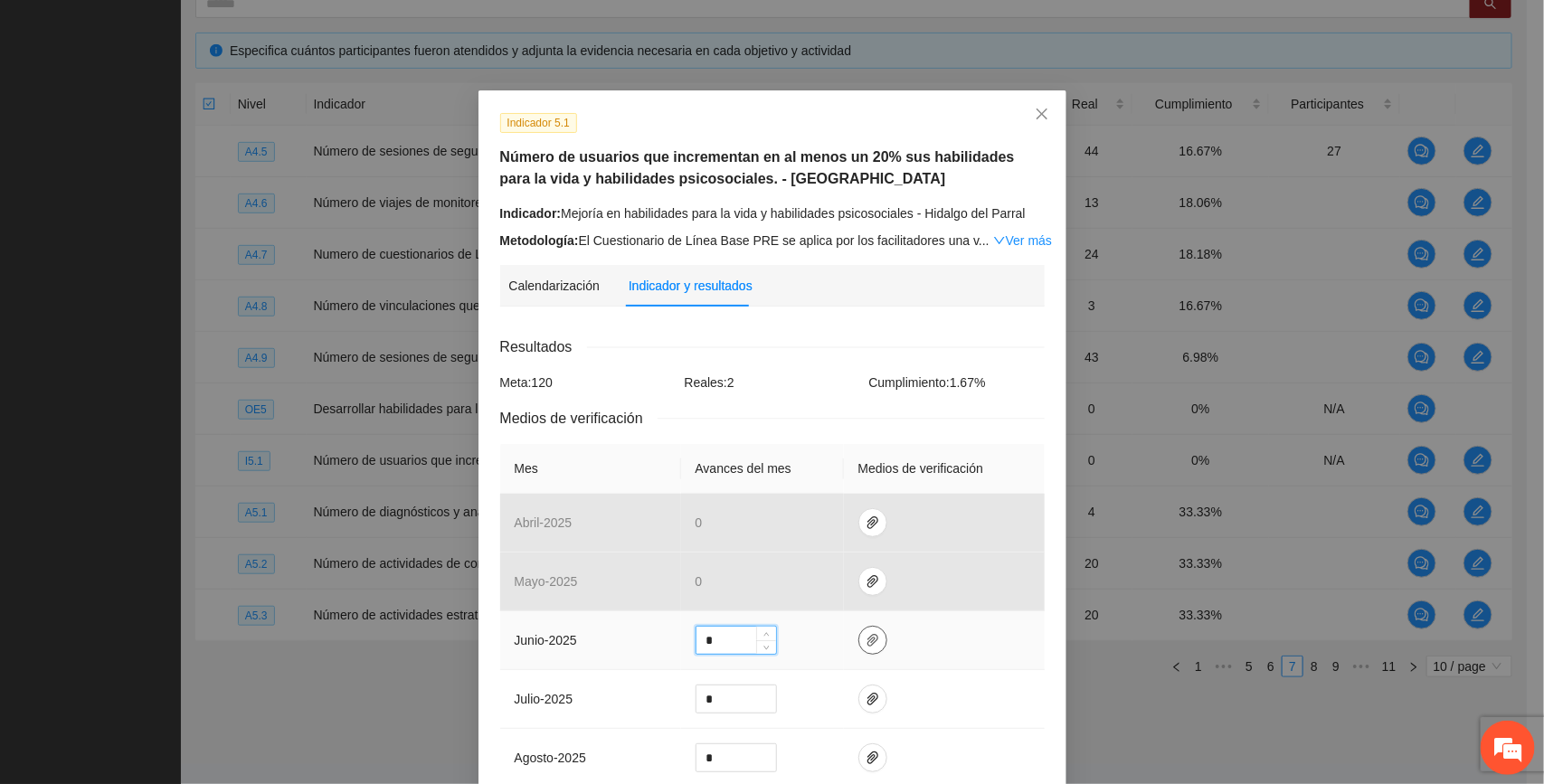 type on "*" 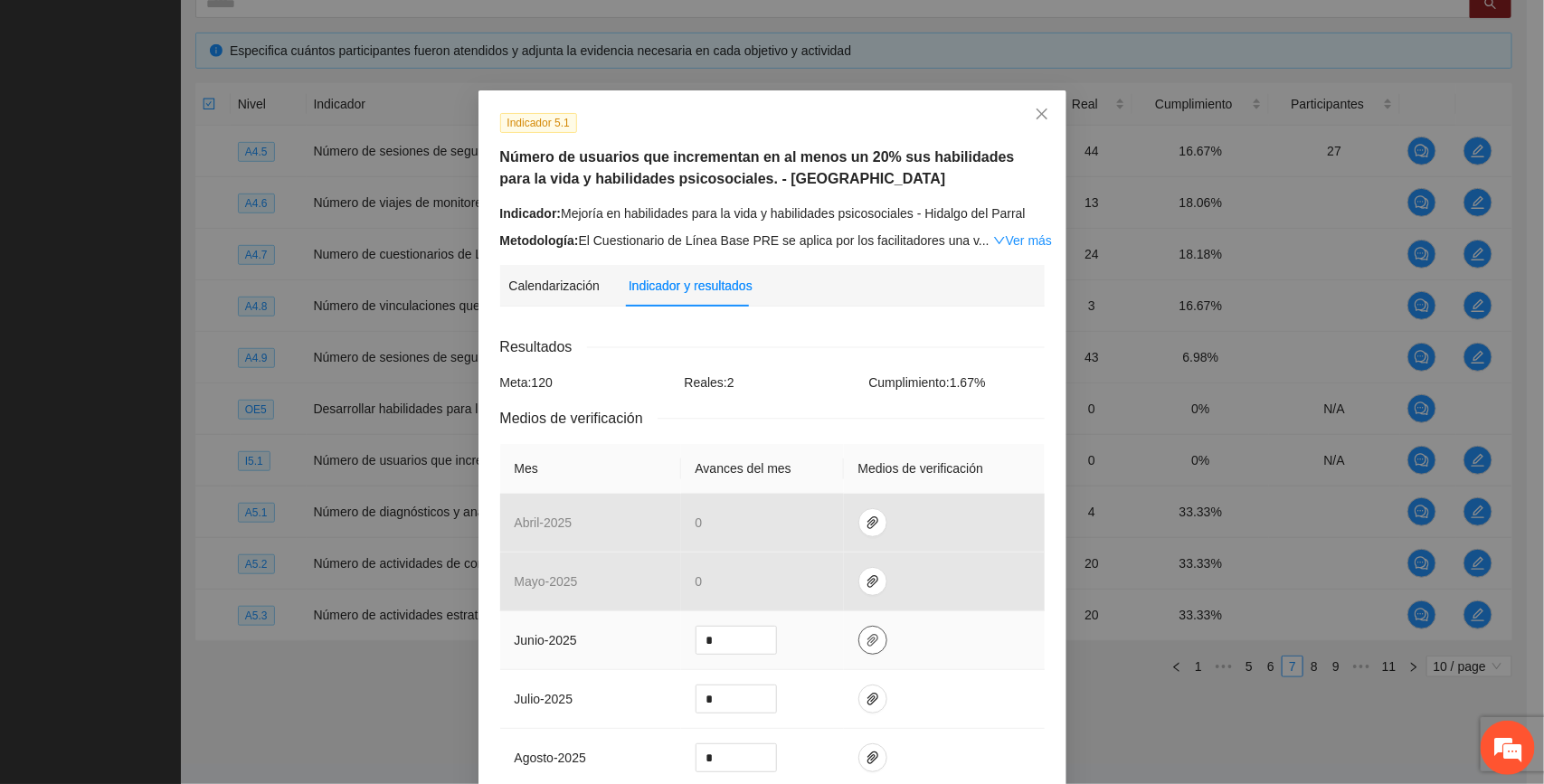 click 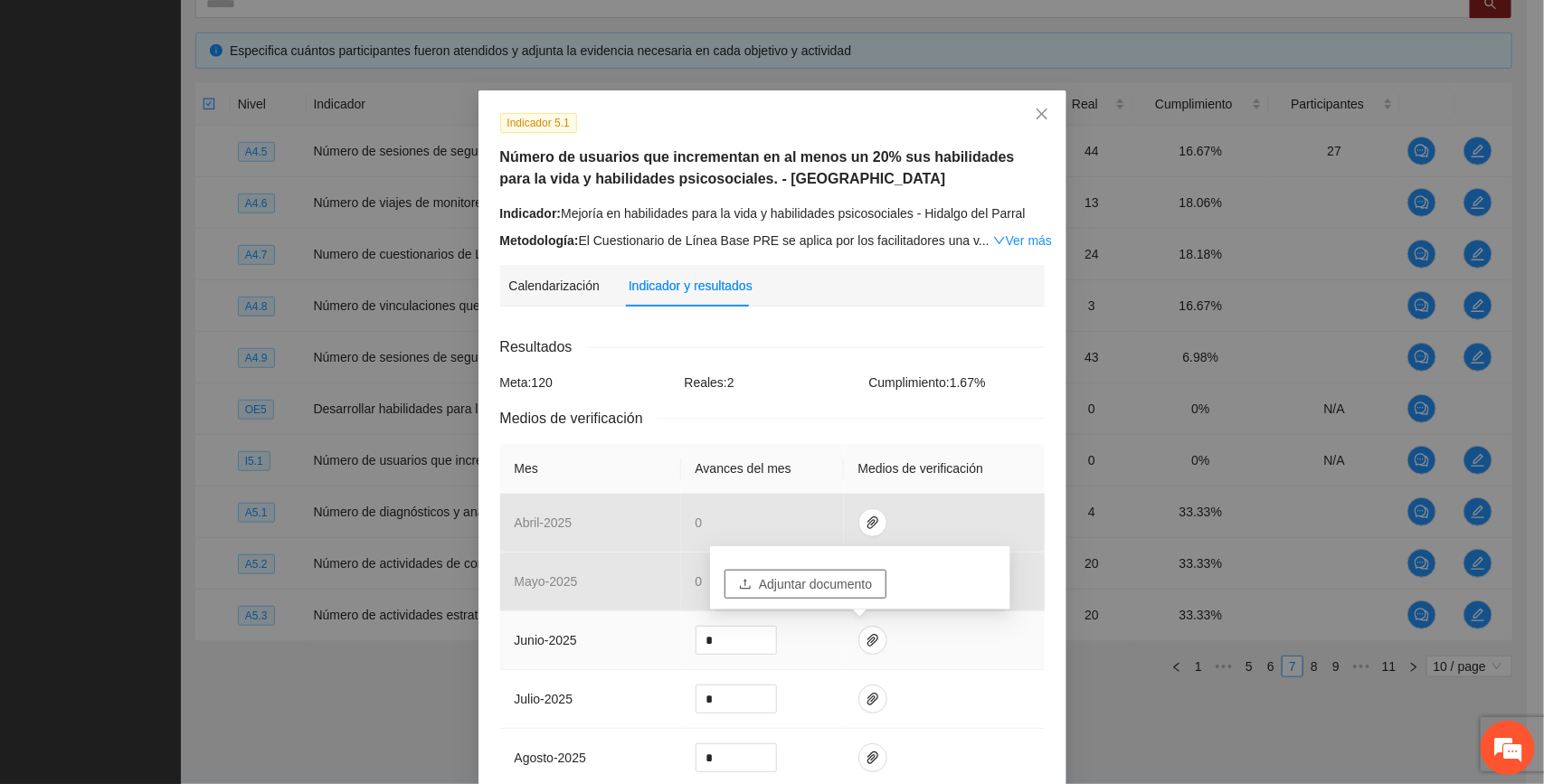 click on "Adjuntar documento" at bounding box center [815, 584] 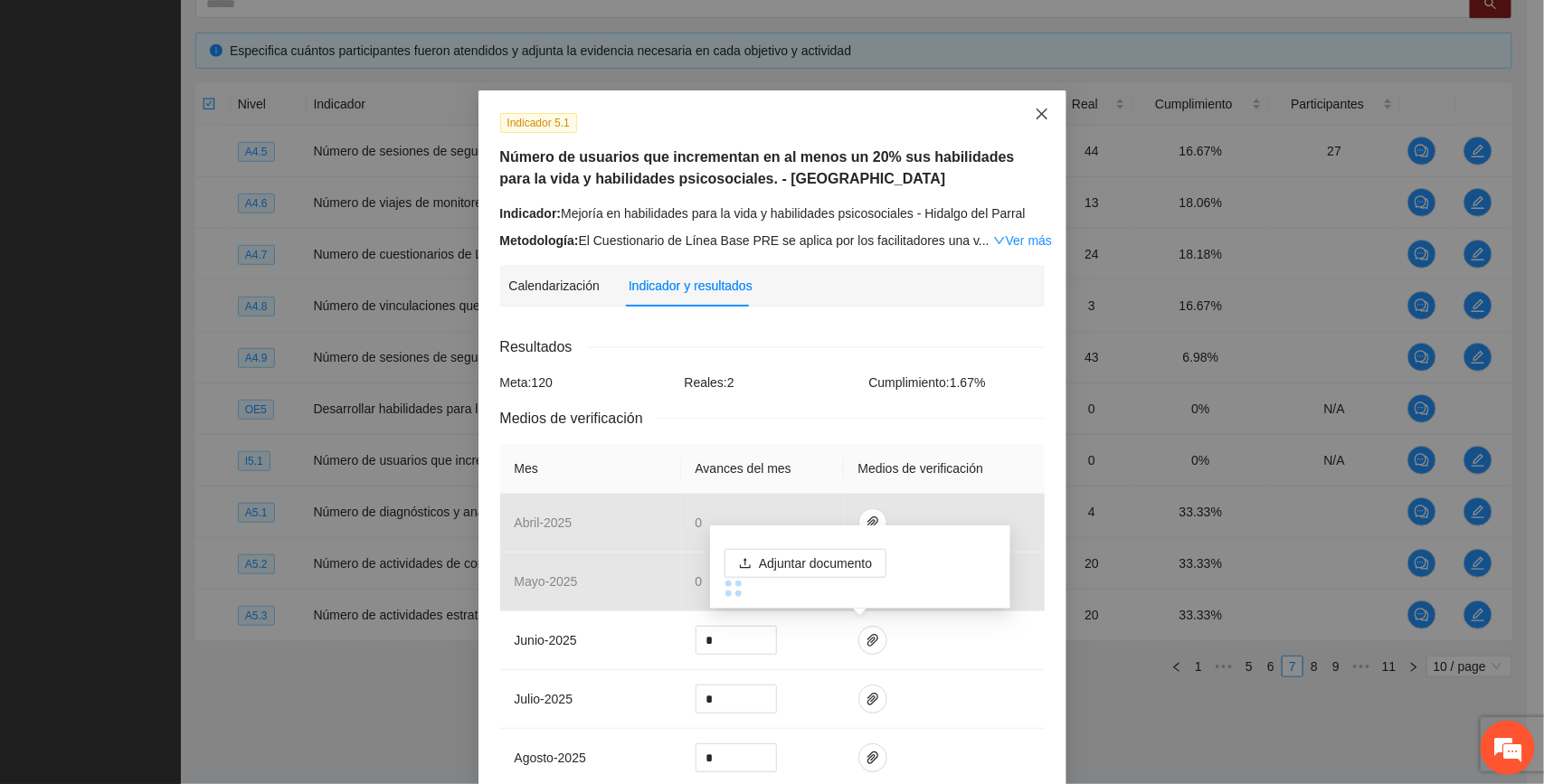 click 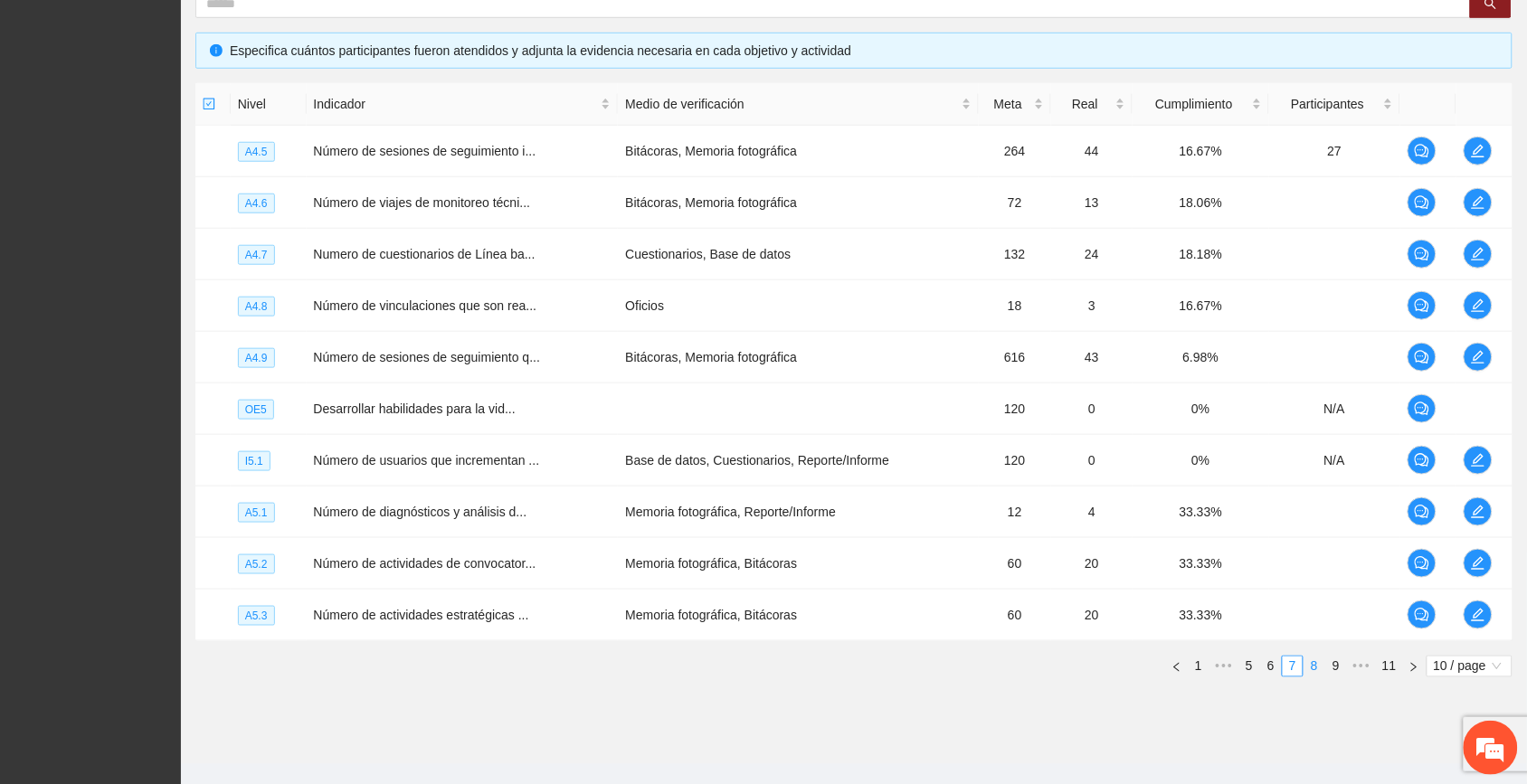 click on "8" at bounding box center (1314, 666) 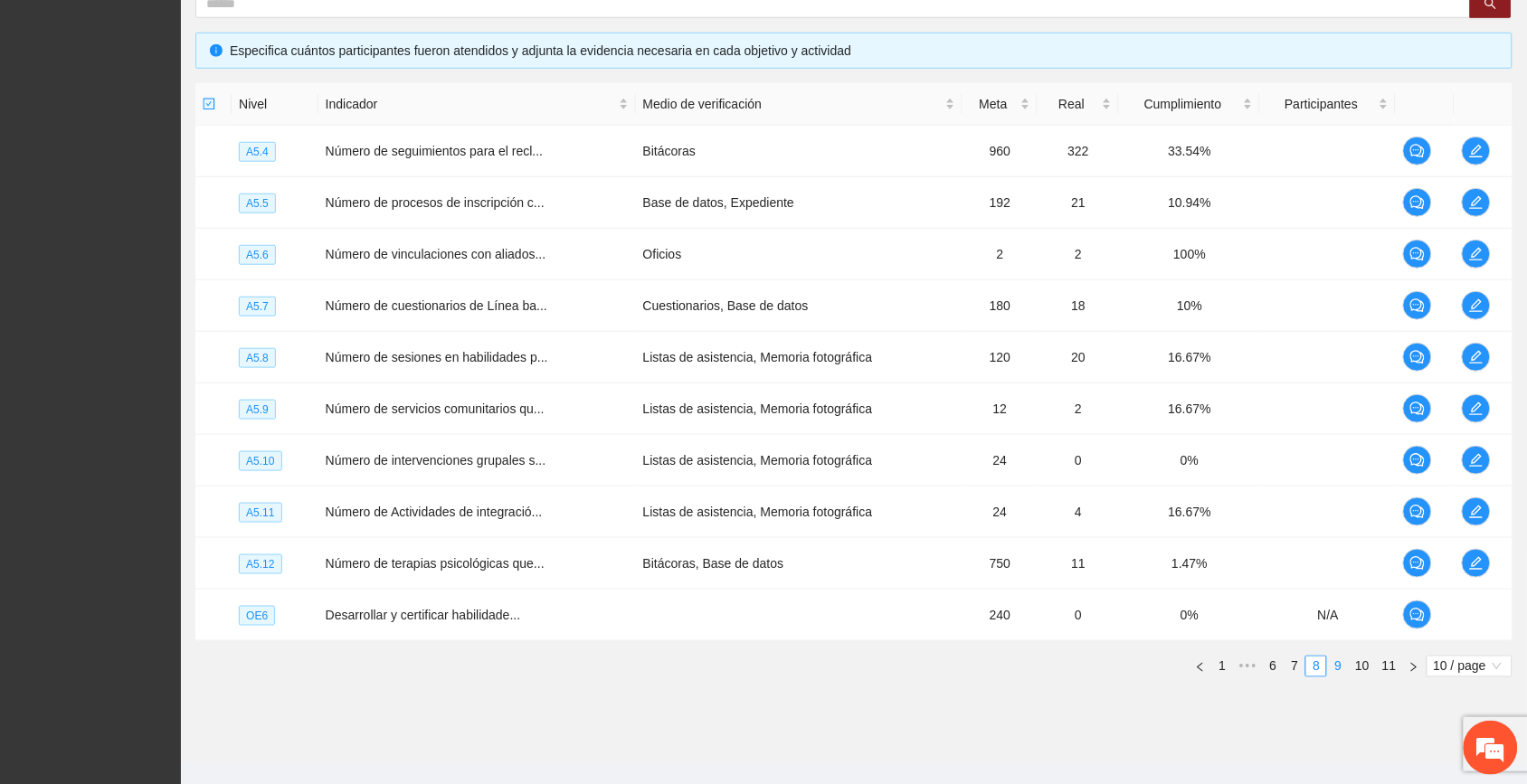 click on "9" at bounding box center [1338, 666] 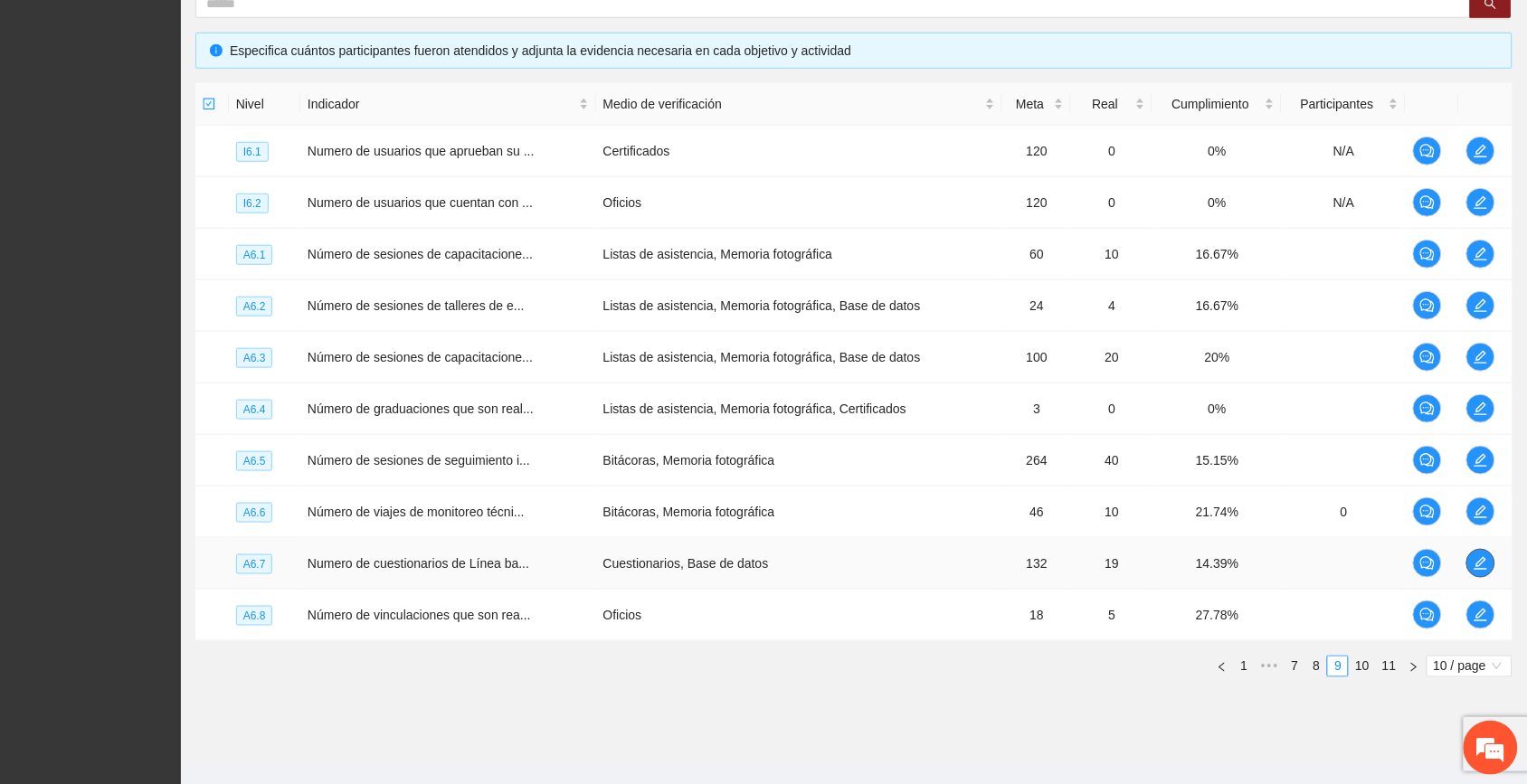 click at bounding box center [1481, 563] 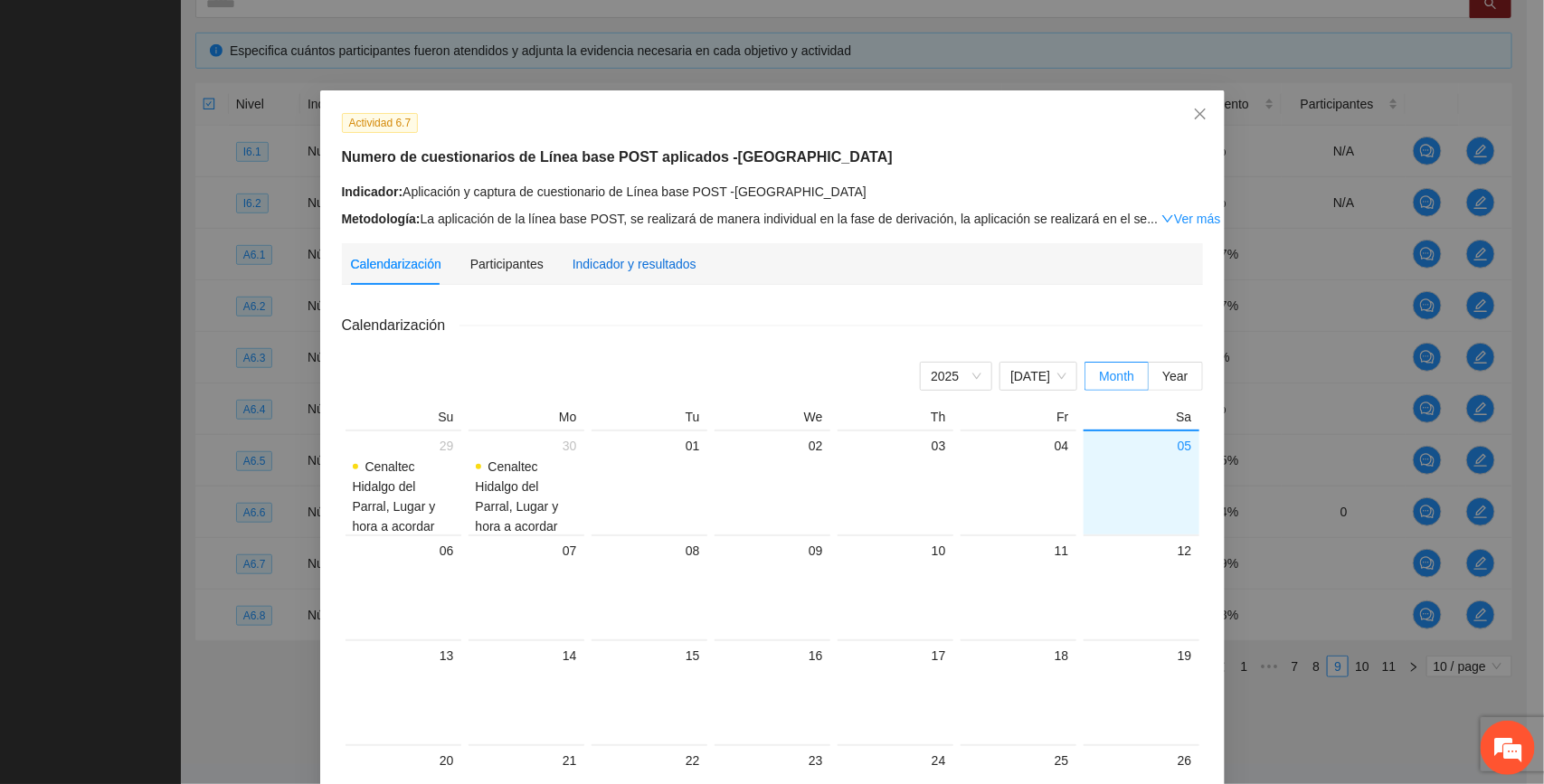 click on "Indicador y resultados" at bounding box center (634, 264) 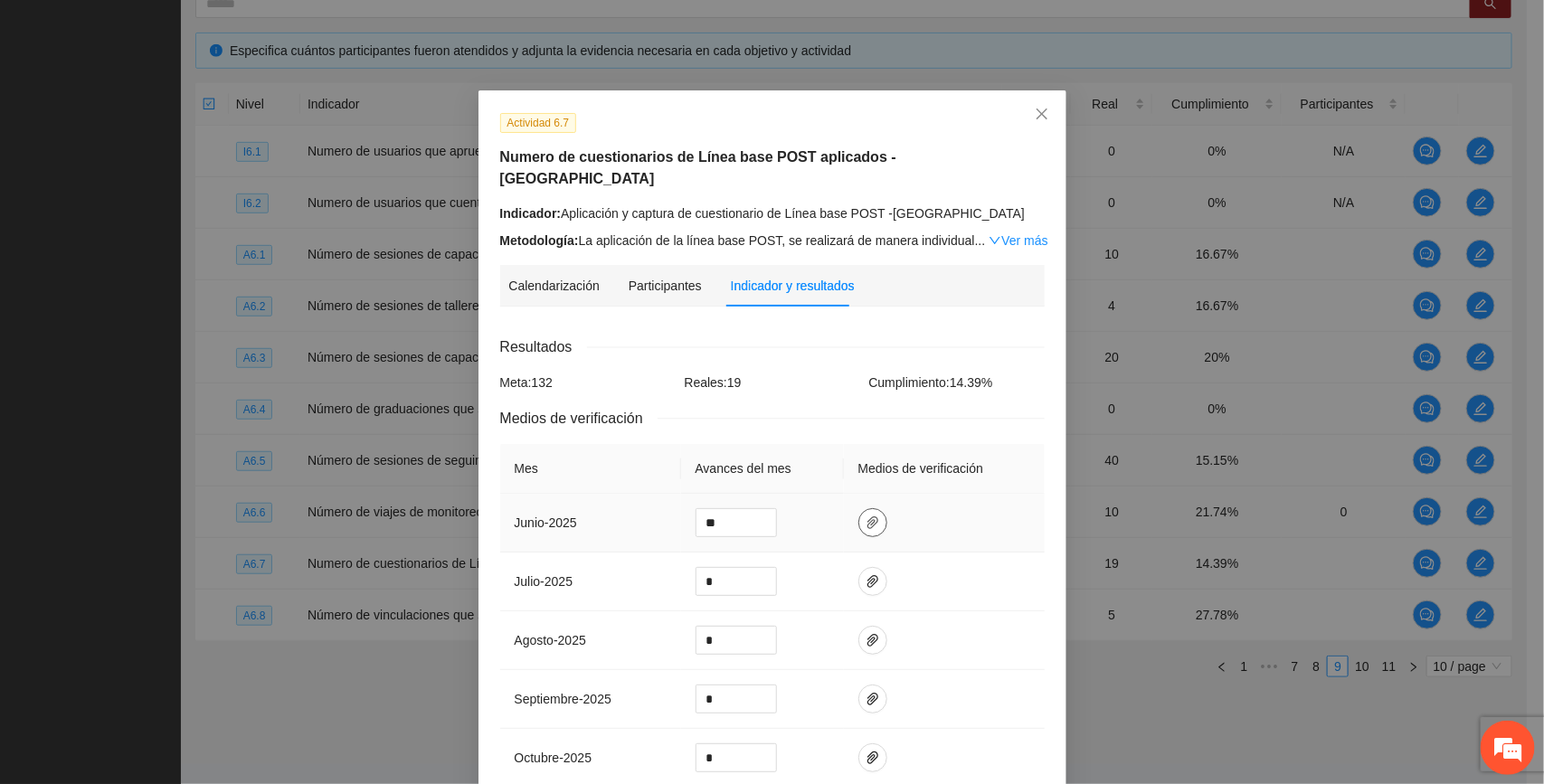click 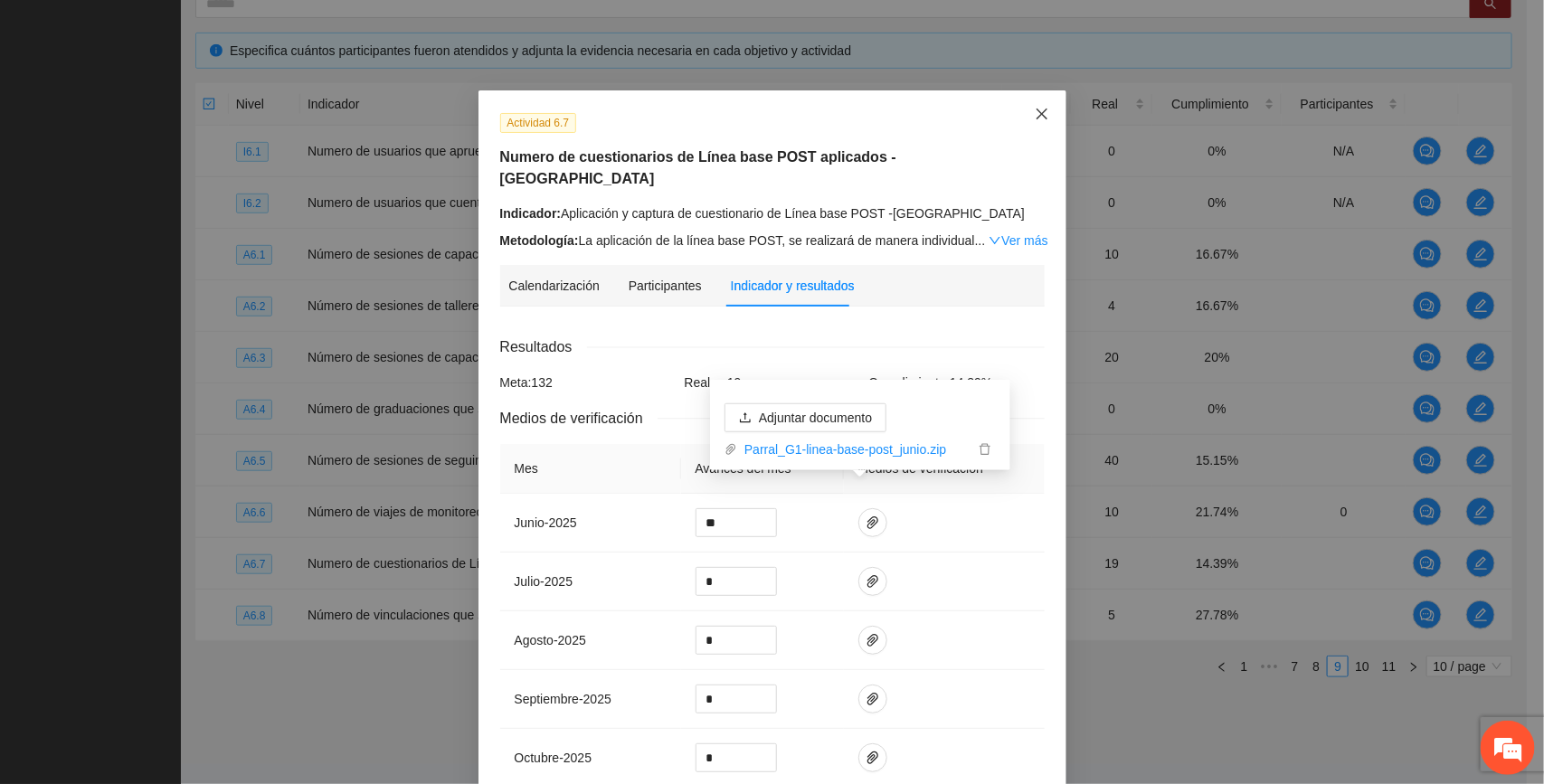 click 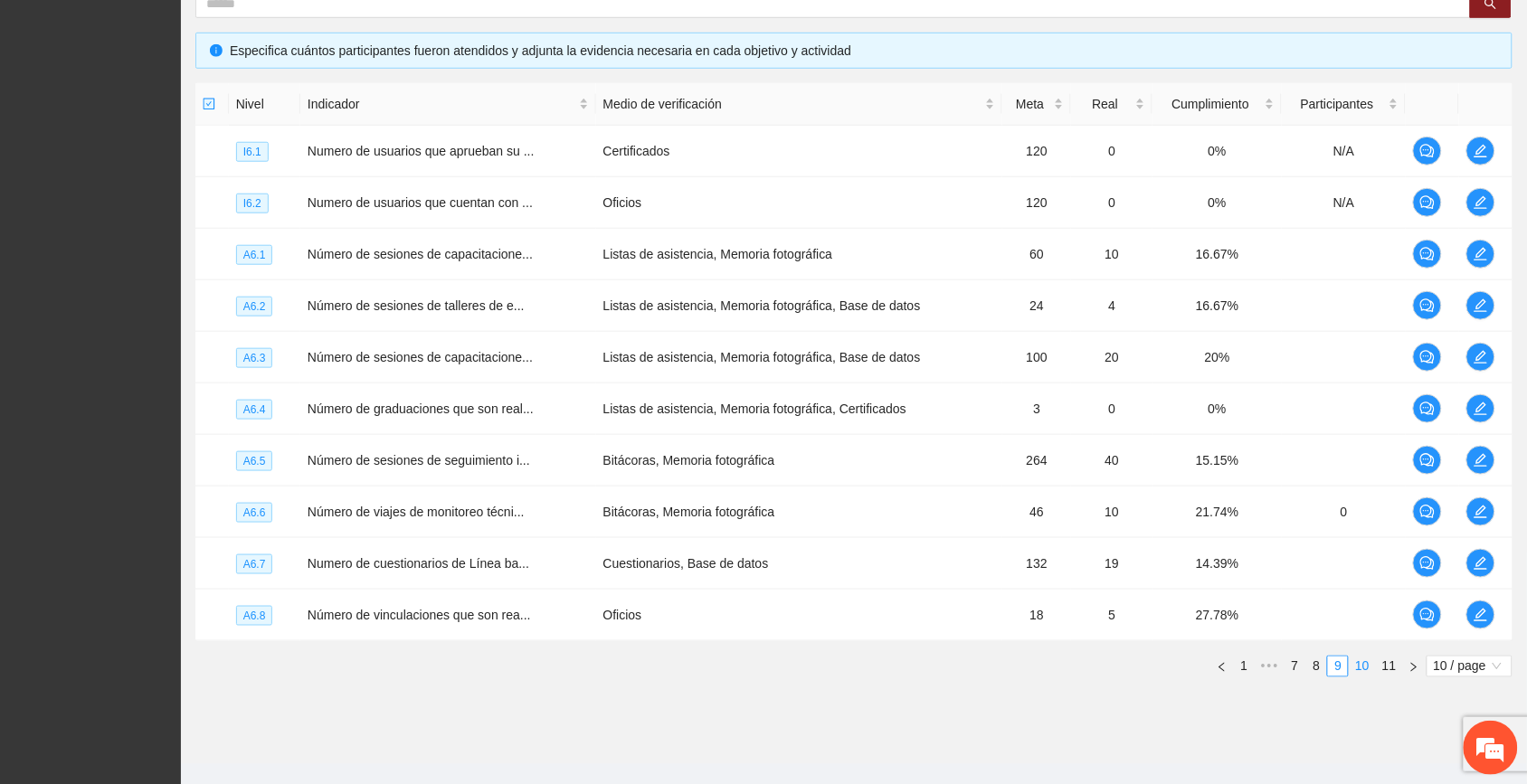 click on "10" at bounding box center [1362, 666] 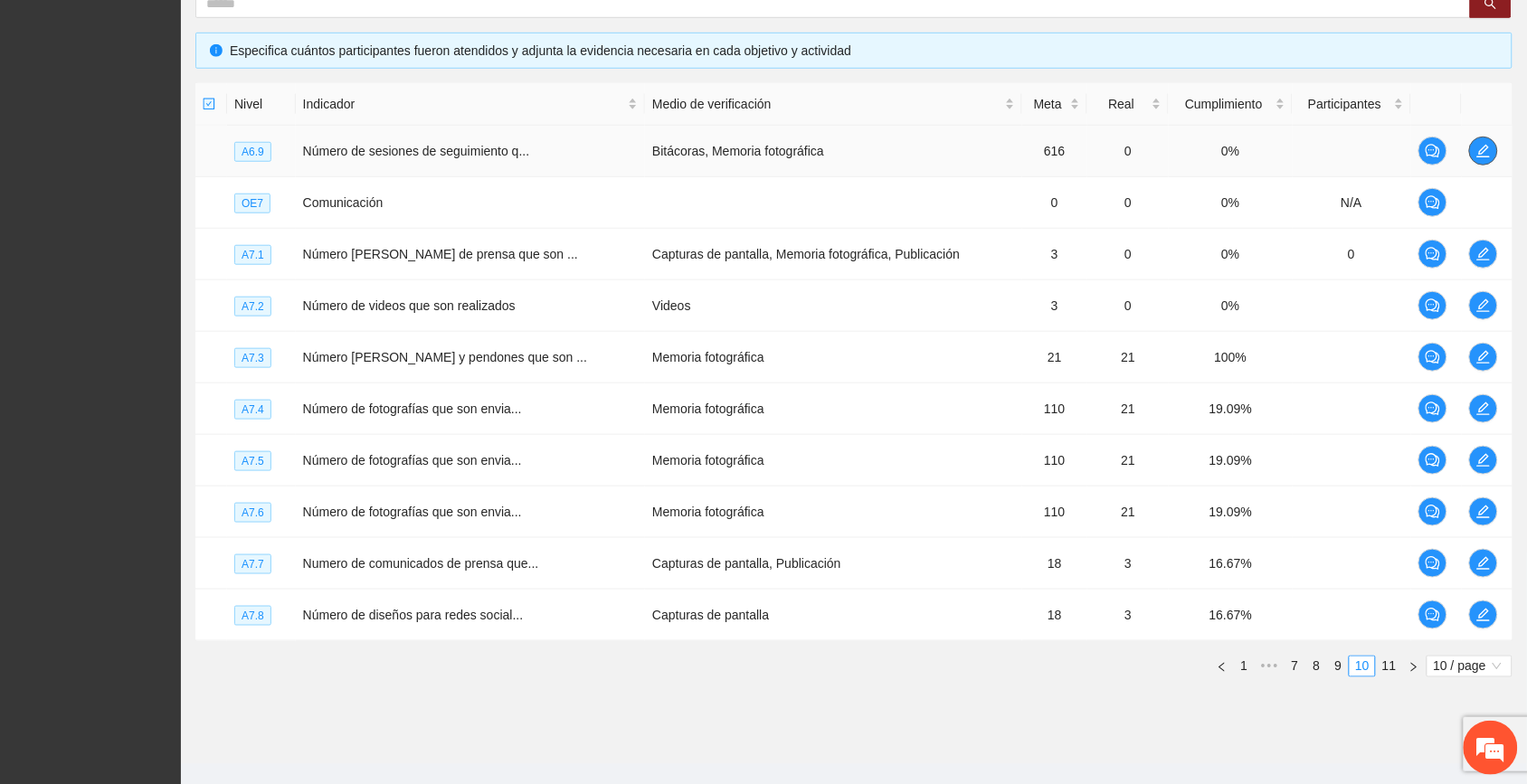 click 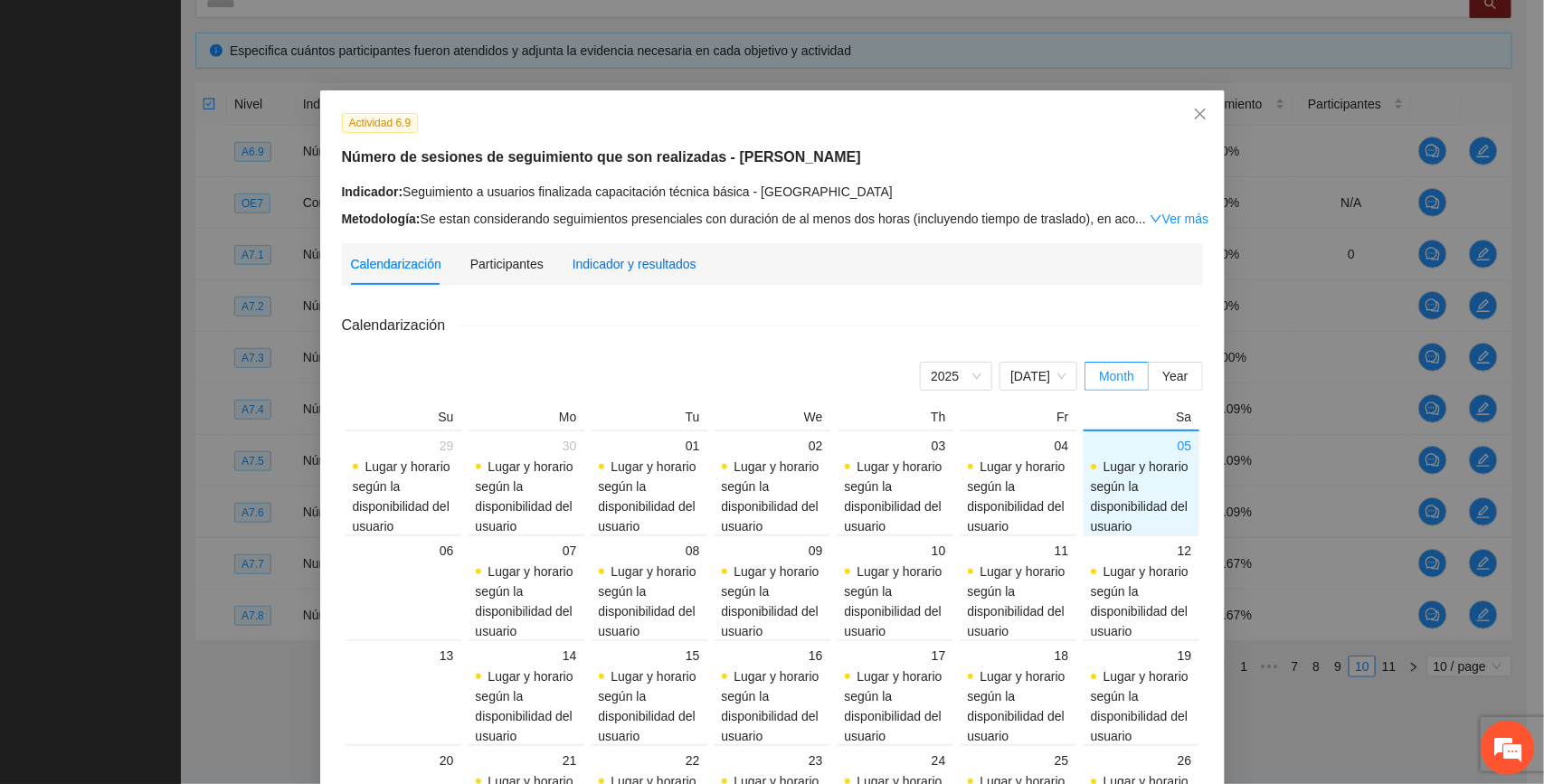 click on "Indicador y resultados" at bounding box center [634, 264] 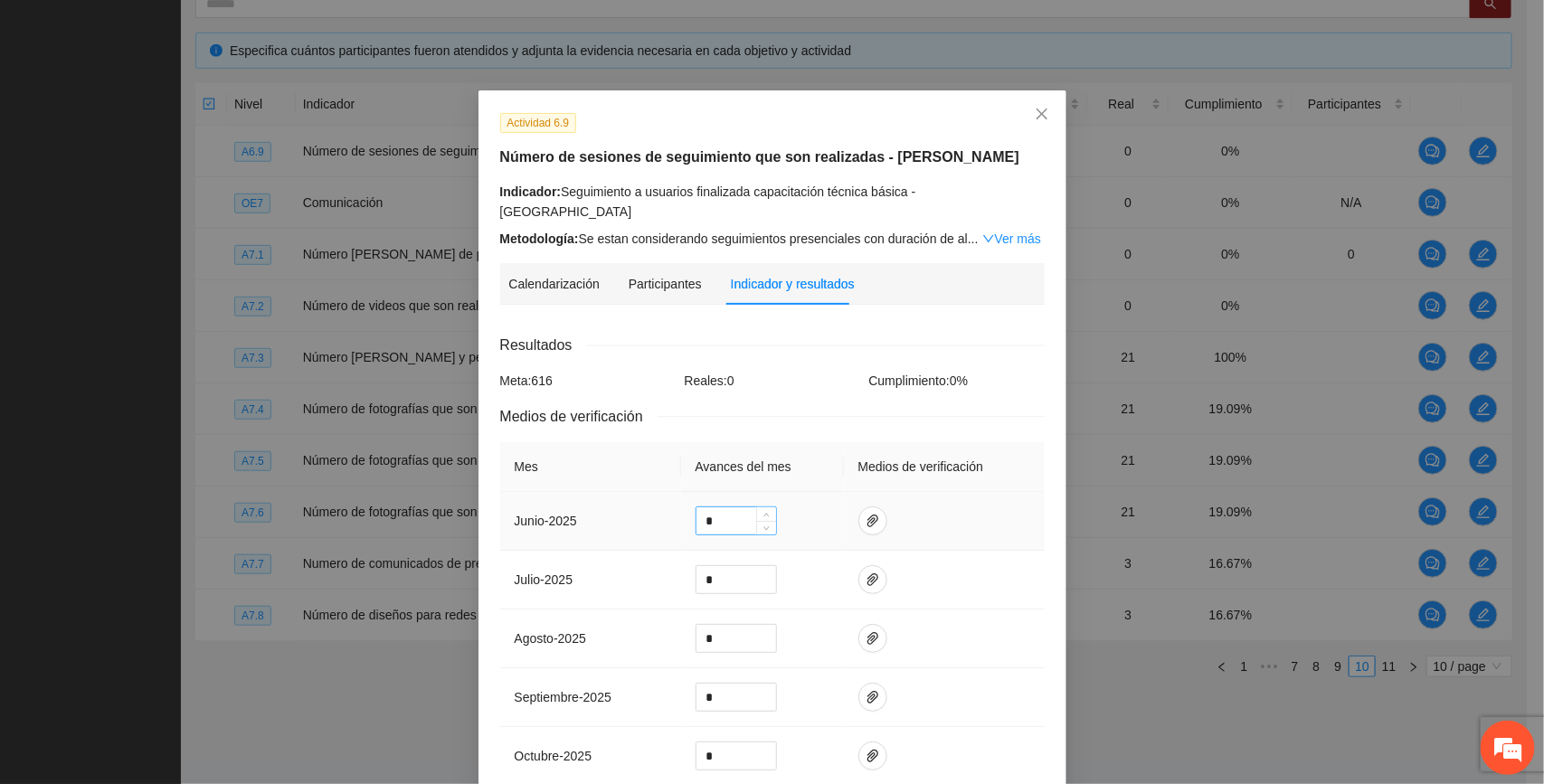 click on "*" at bounding box center [736, 521] 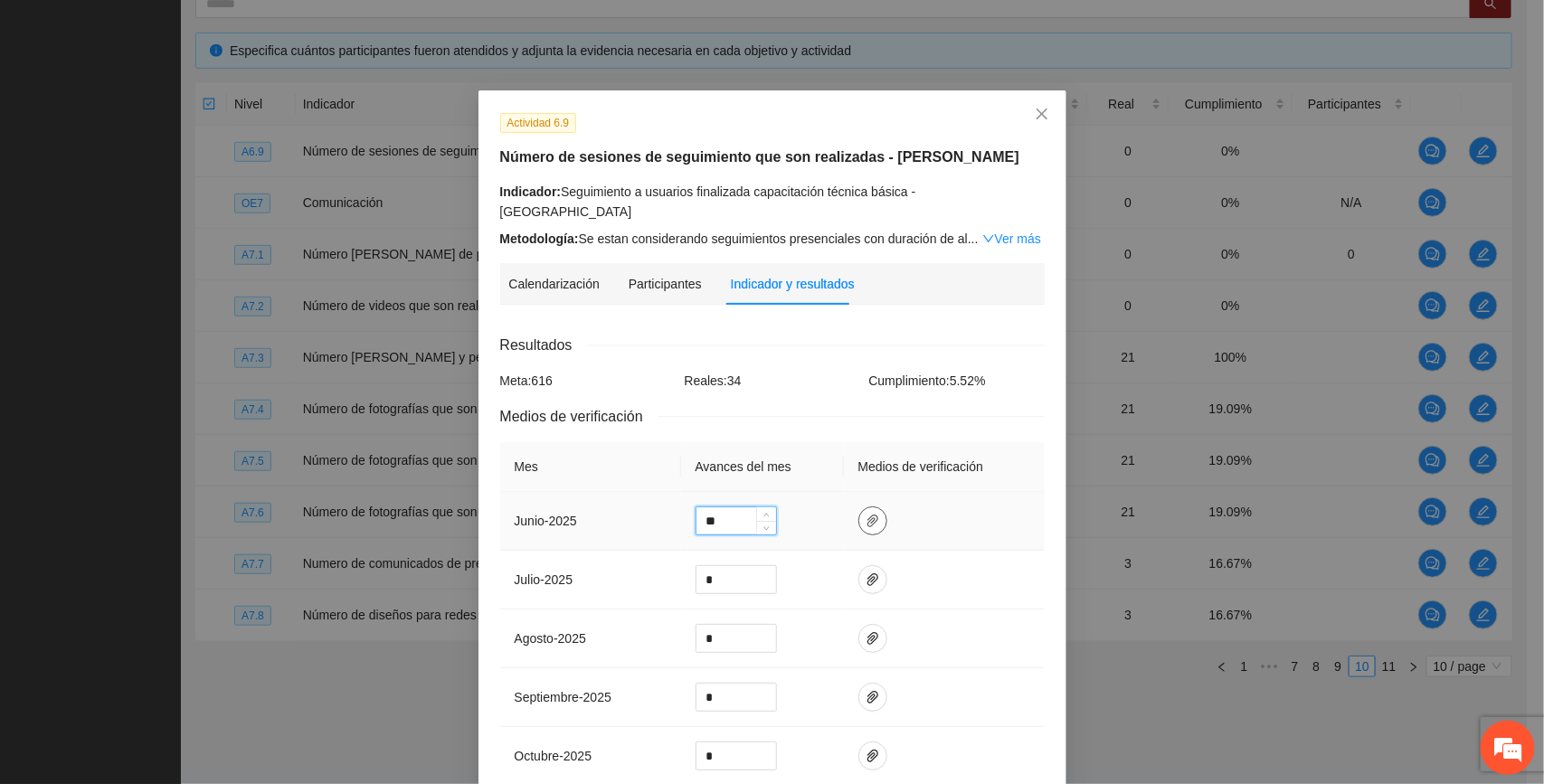 type on "**" 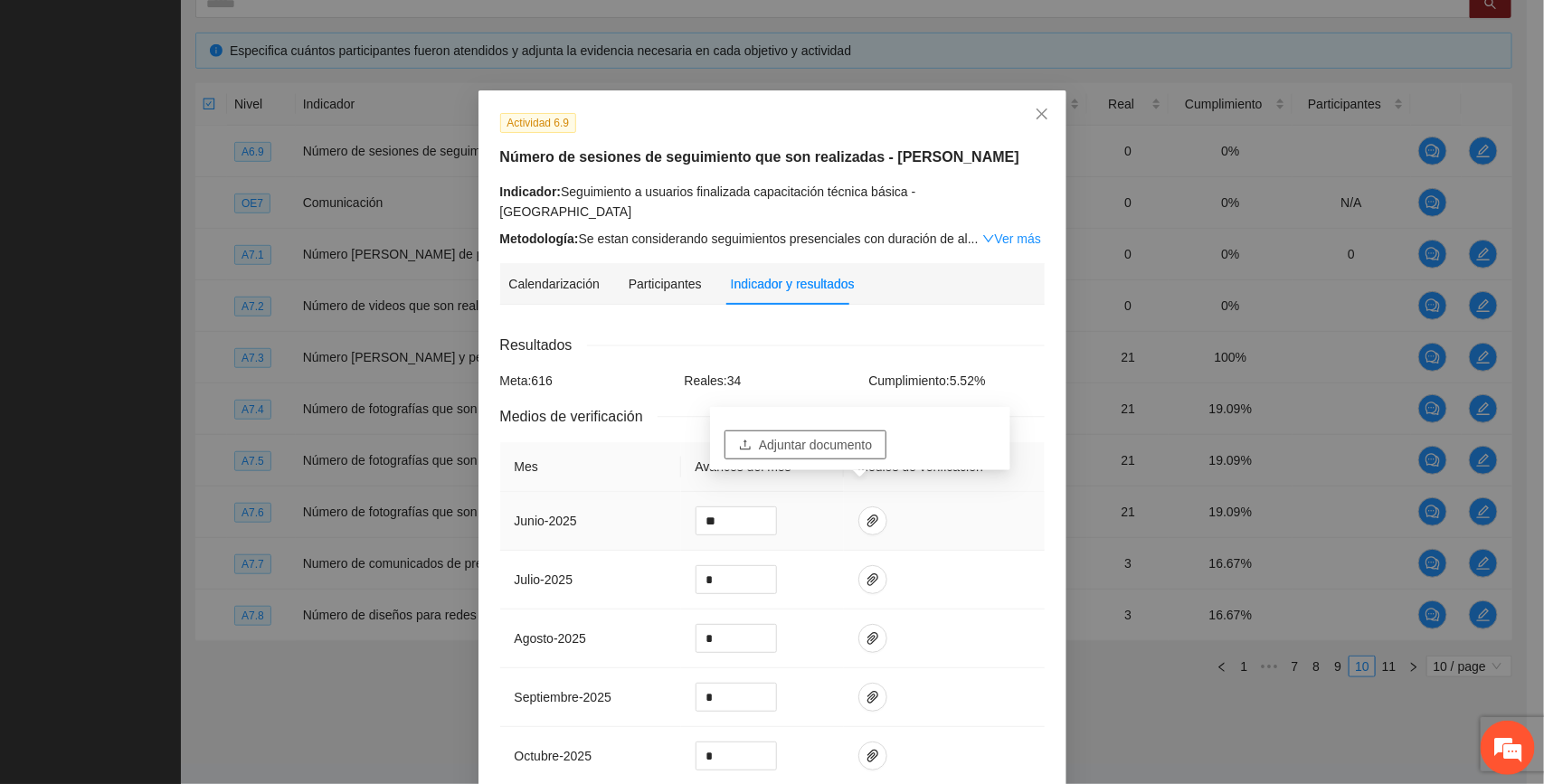 click on "Adjuntar documento" at bounding box center (815, 445) 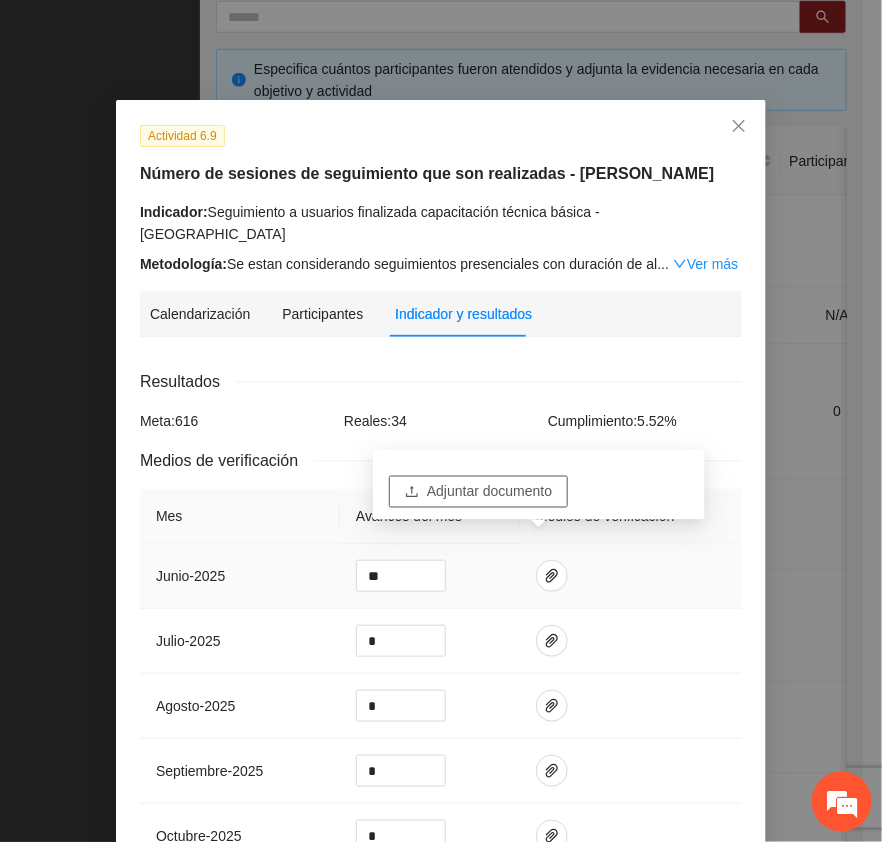 click on "Adjuntar documento" at bounding box center [489, 492] 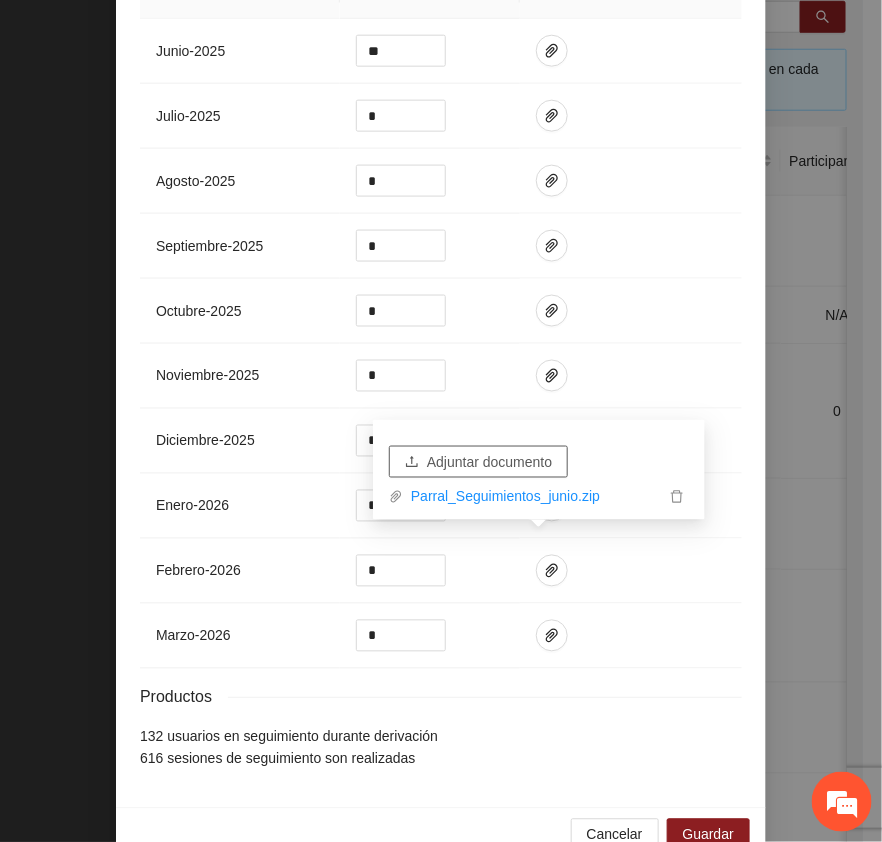 scroll, scrollTop: 553, scrollLeft: 0, axis: vertical 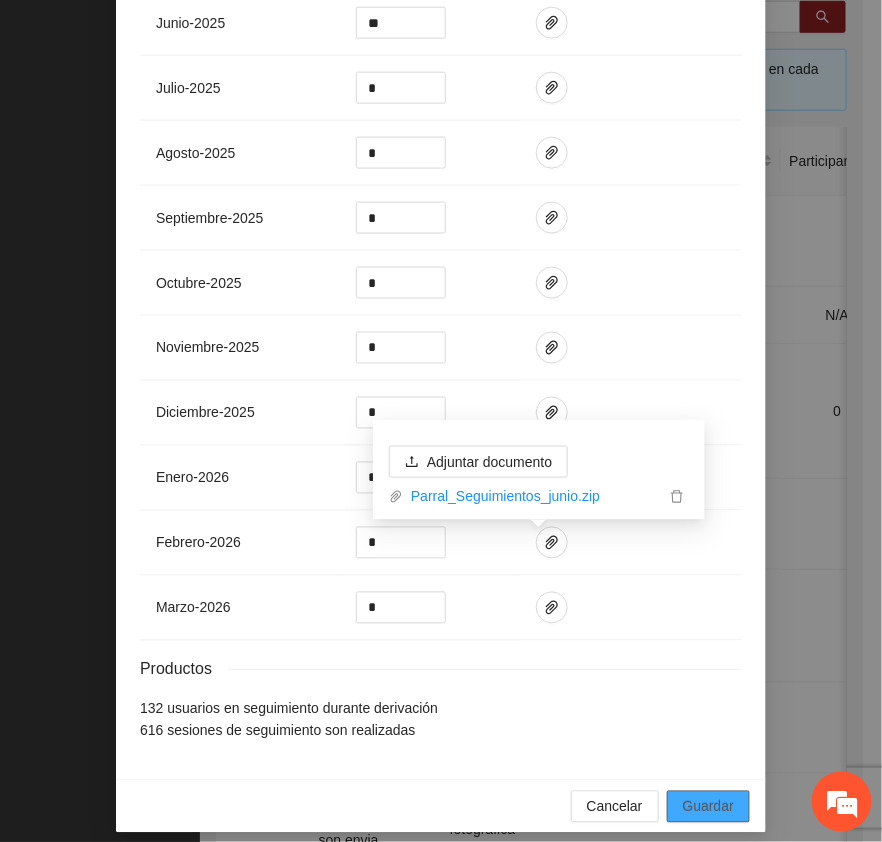 click on "Guardar" at bounding box center (708, 807) 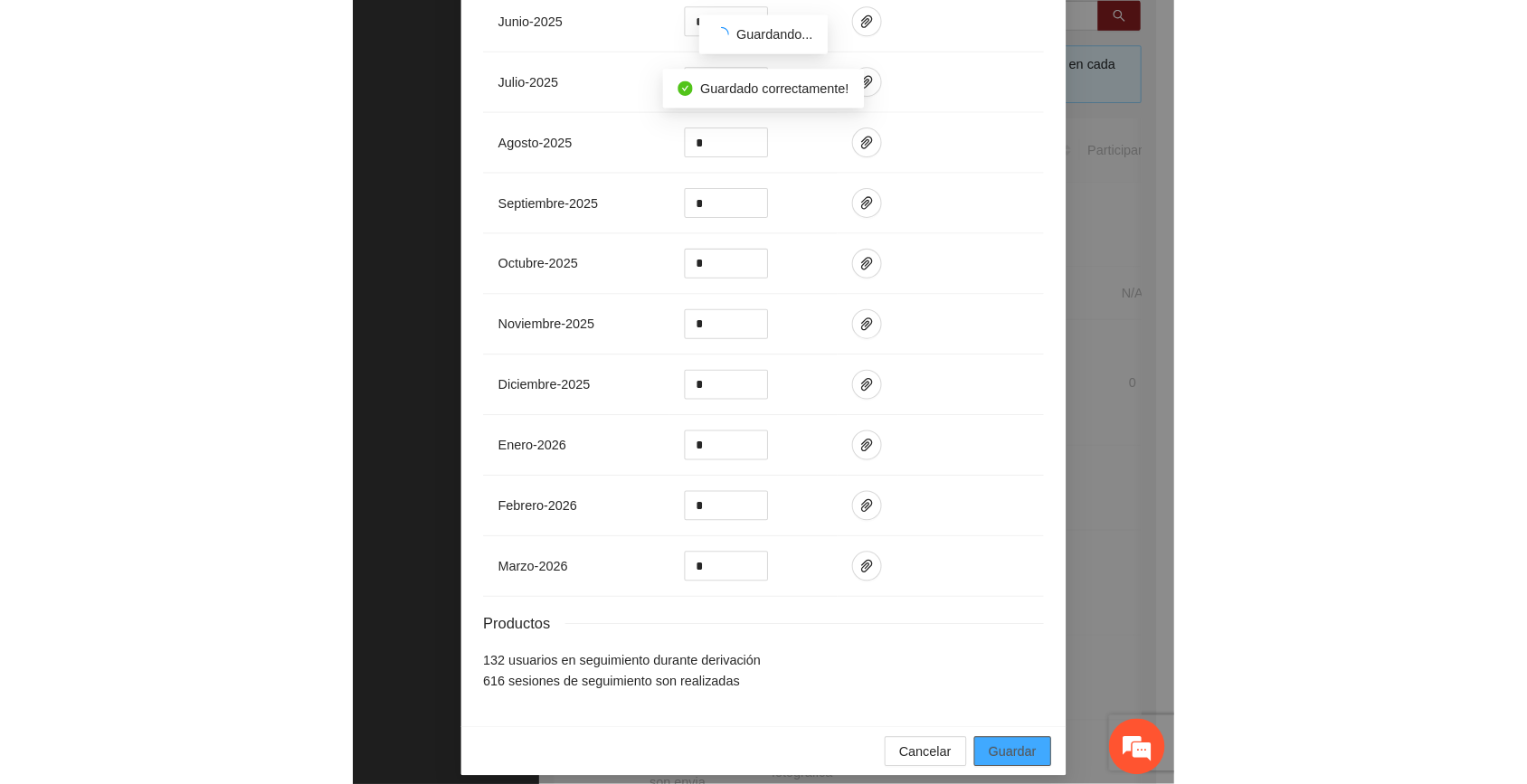 scroll, scrollTop: 410, scrollLeft: 0, axis: vertical 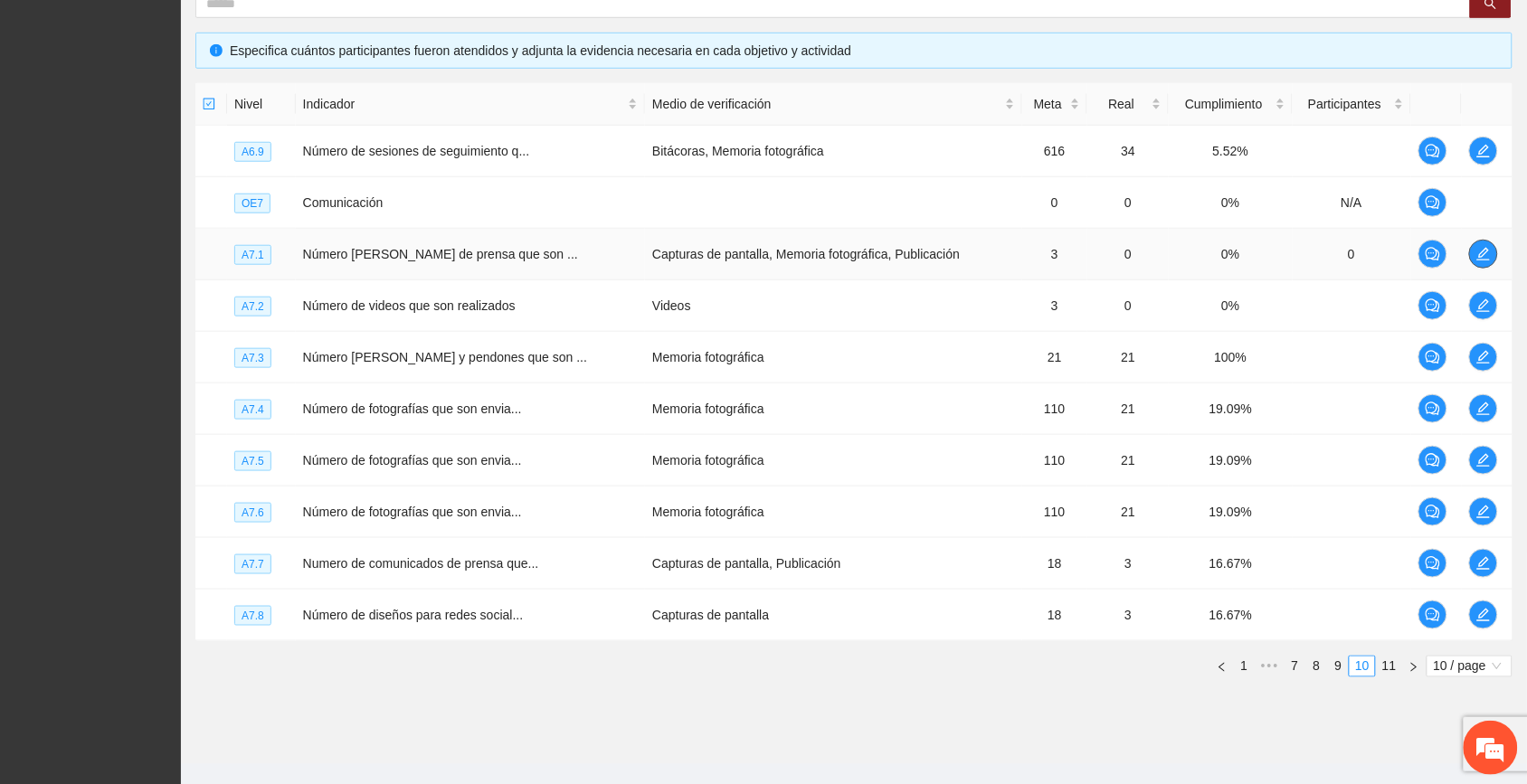 click 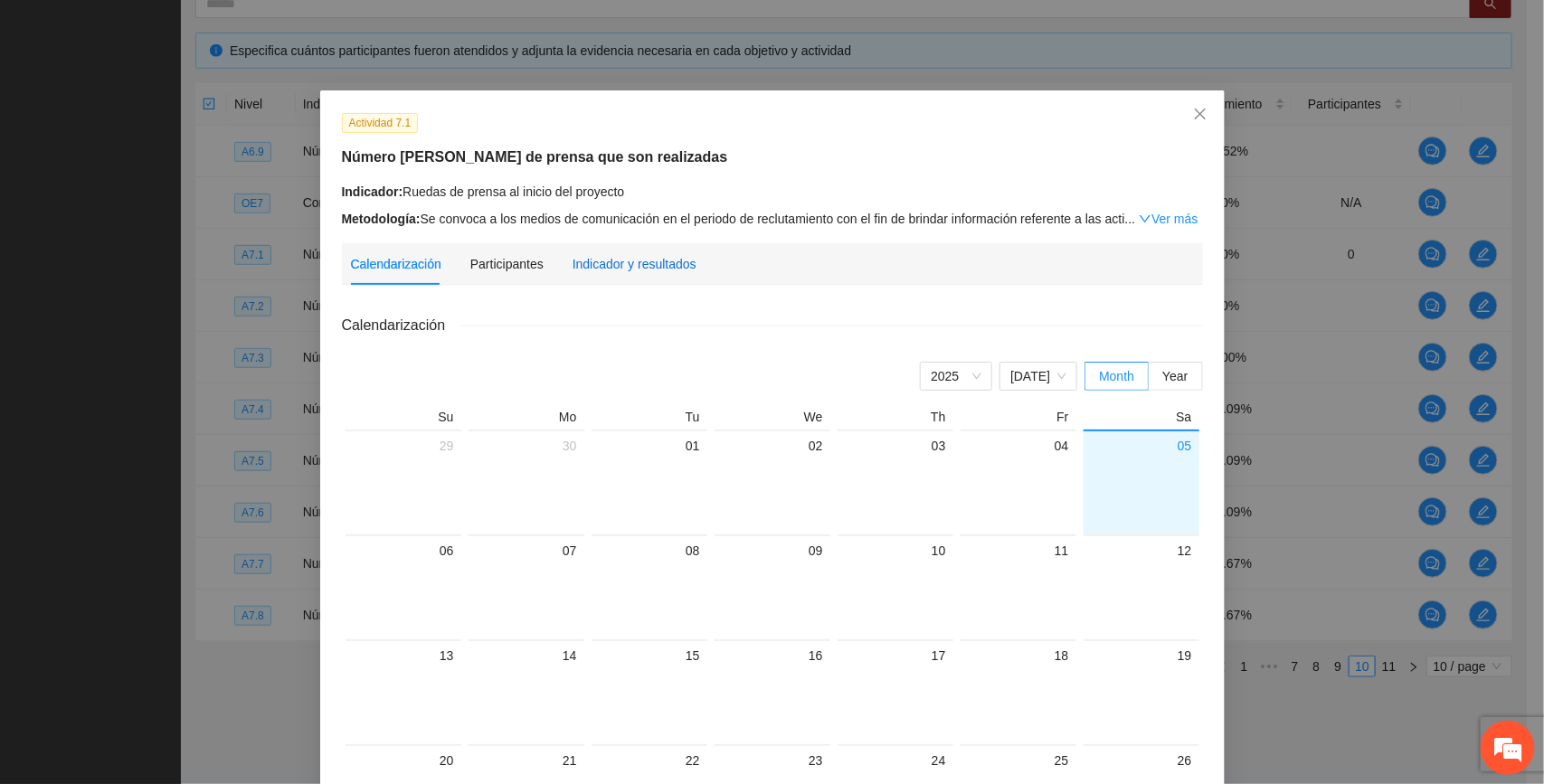 click on "Indicador y resultados" at bounding box center (634, 264) 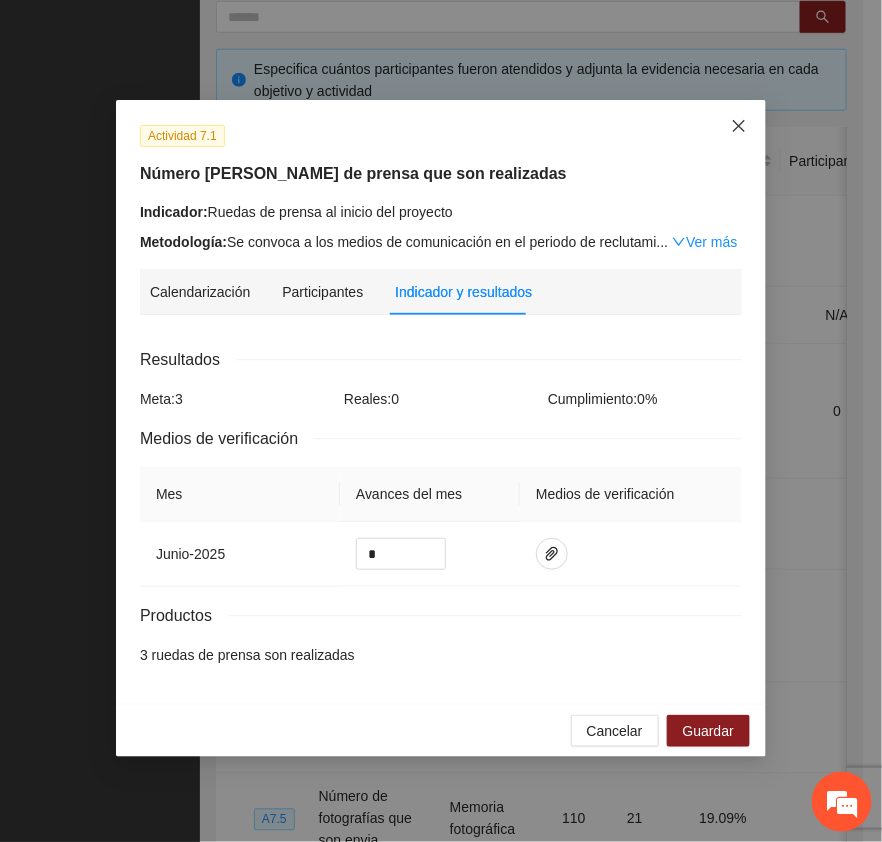 click 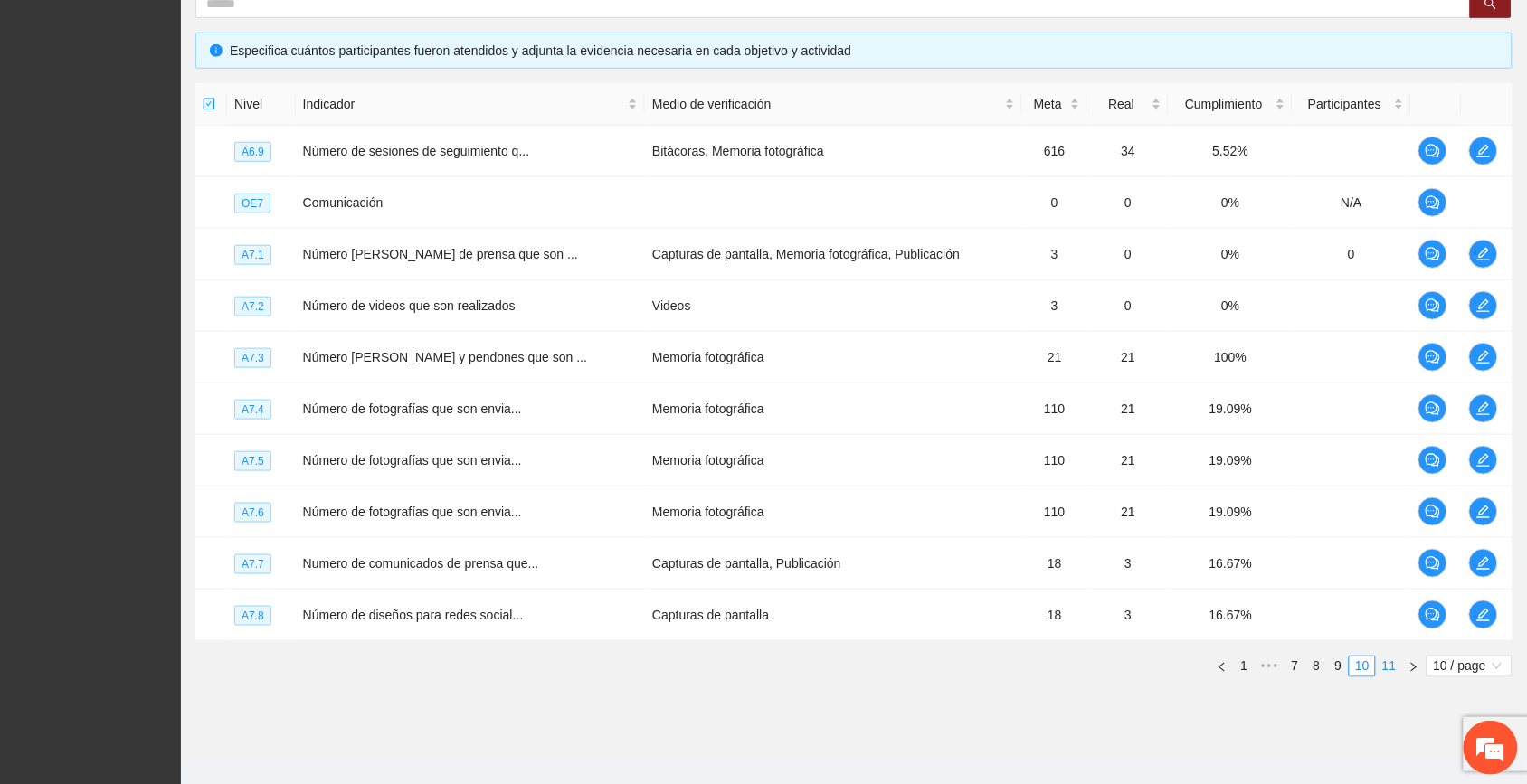 click on "11" at bounding box center [1389, 666] 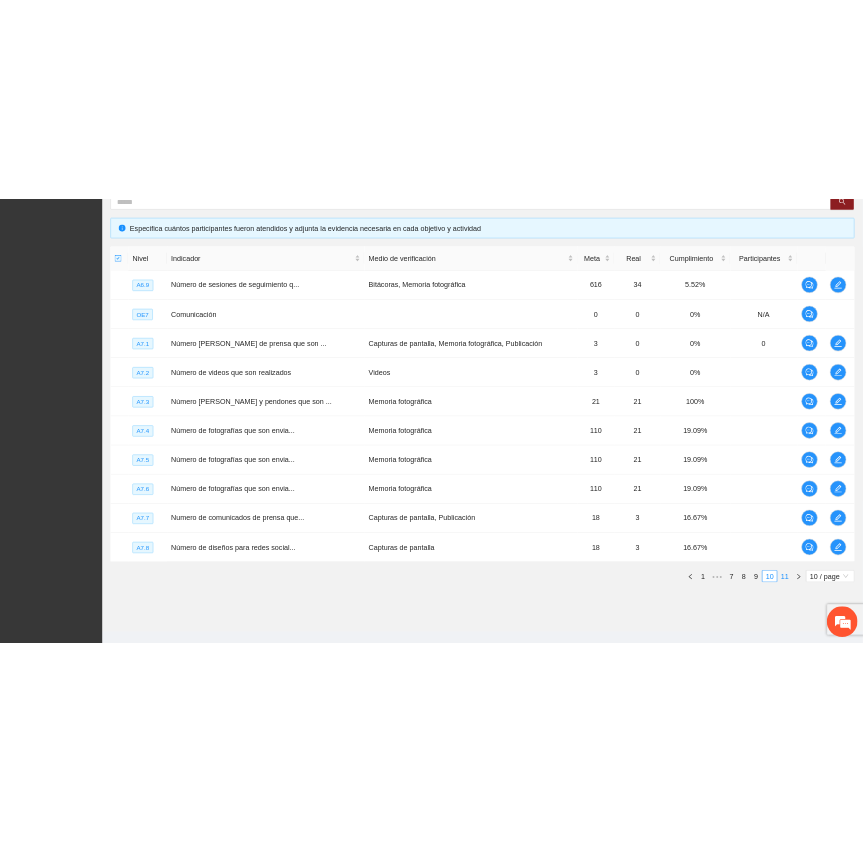 scroll, scrollTop: 156, scrollLeft: 0, axis: vertical 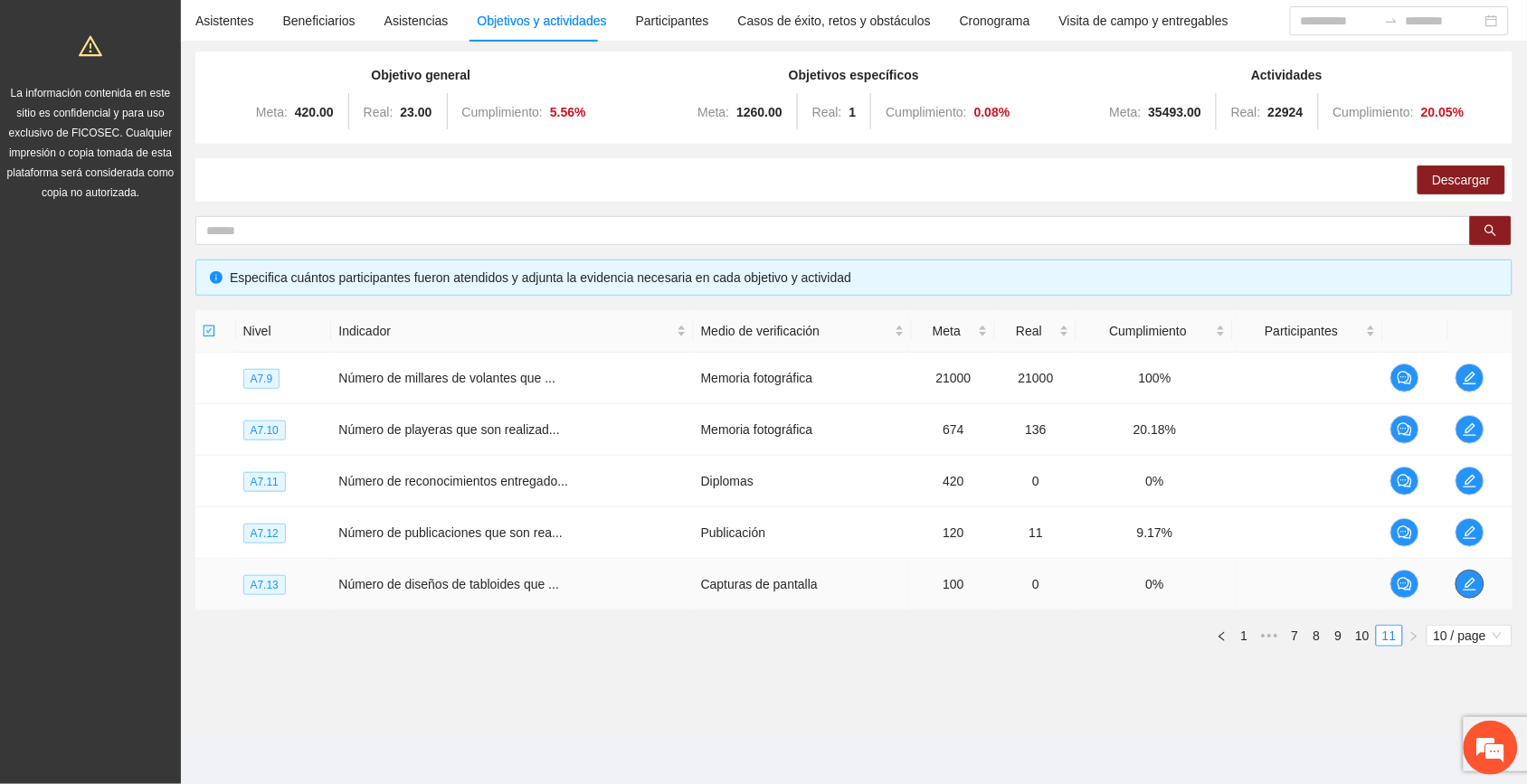 click 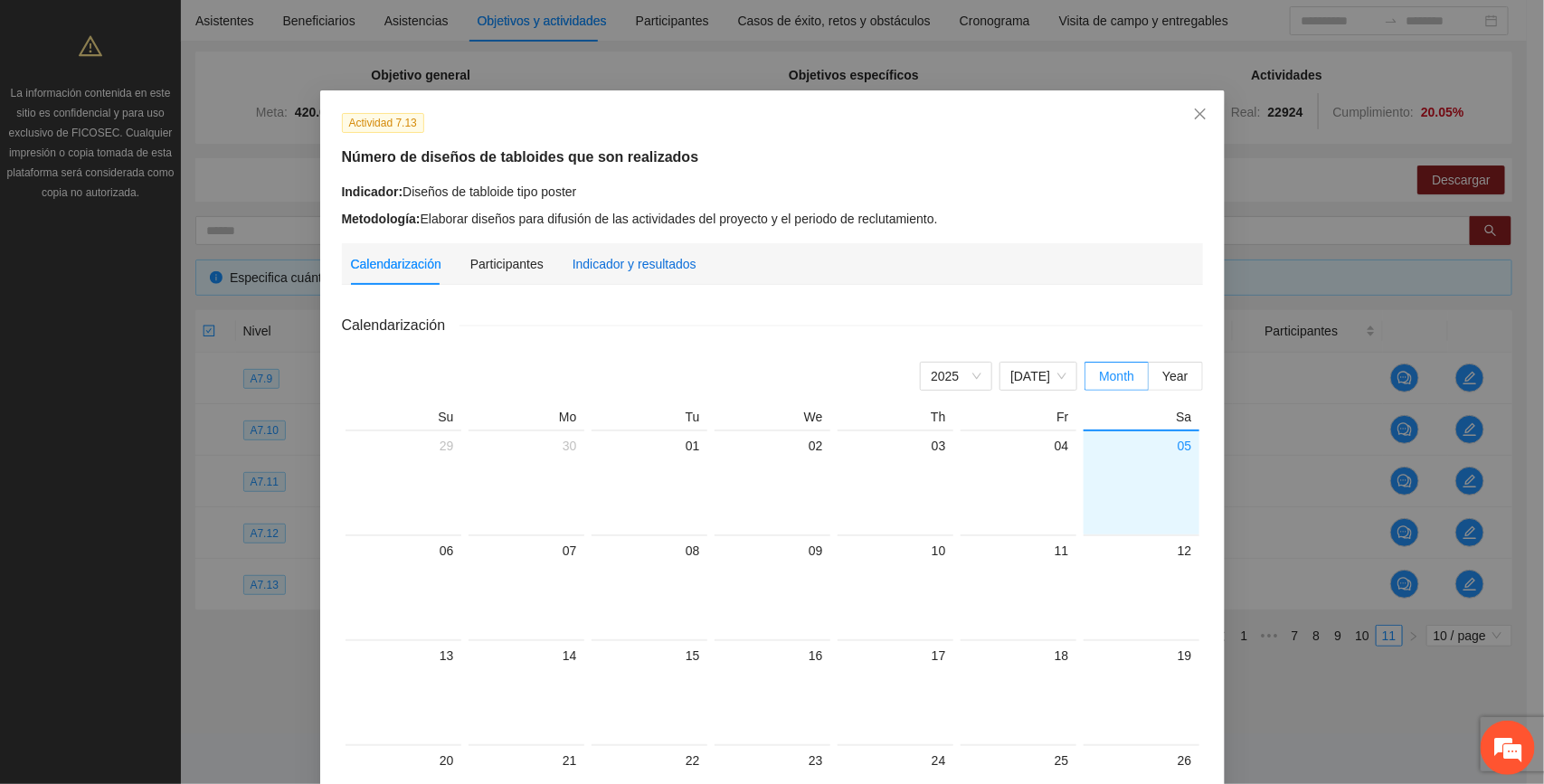 click on "Indicador y resultados" at bounding box center (634, 264) 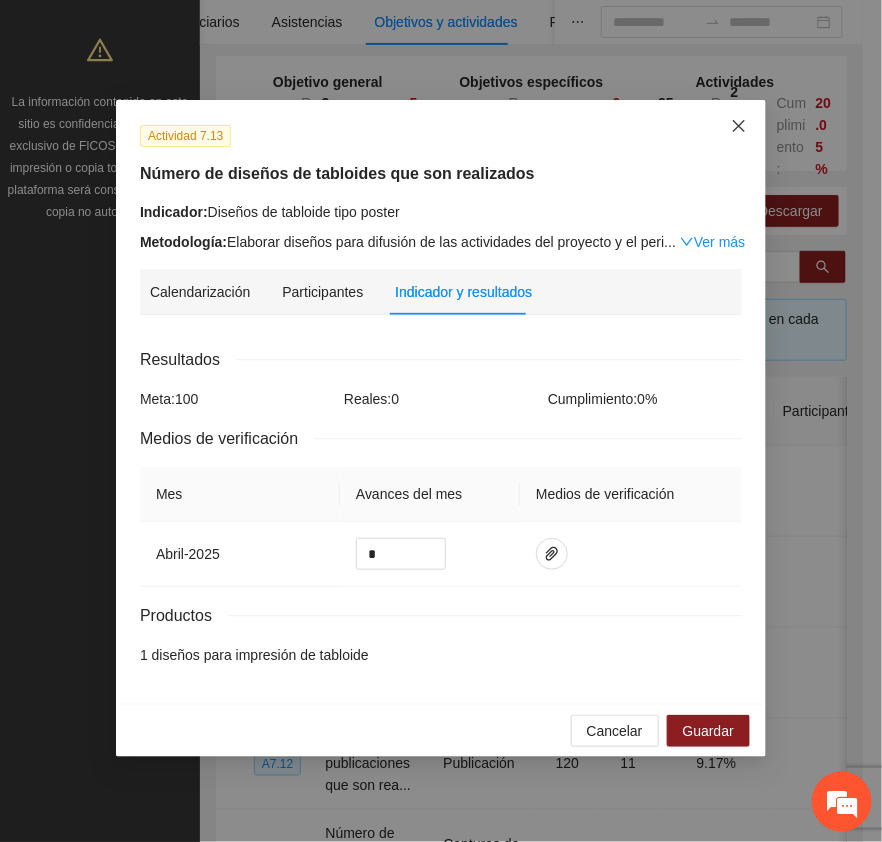 click 